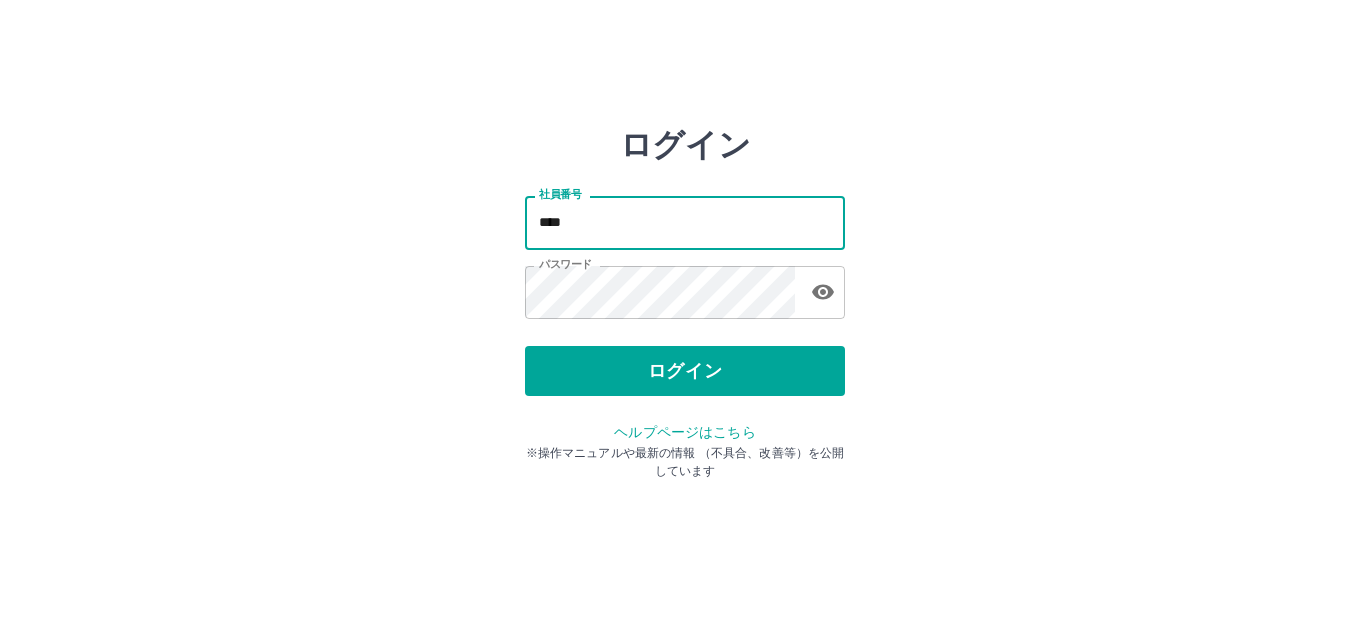 scroll, scrollTop: 0, scrollLeft: 0, axis: both 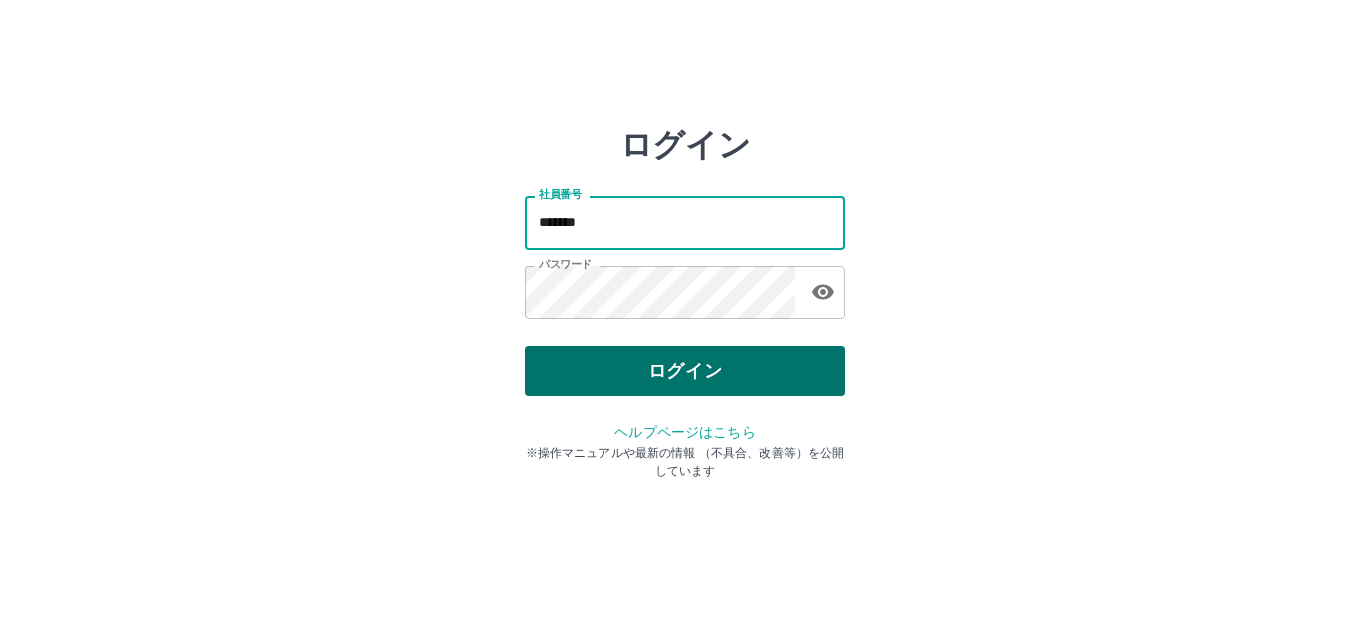 type on "*******" 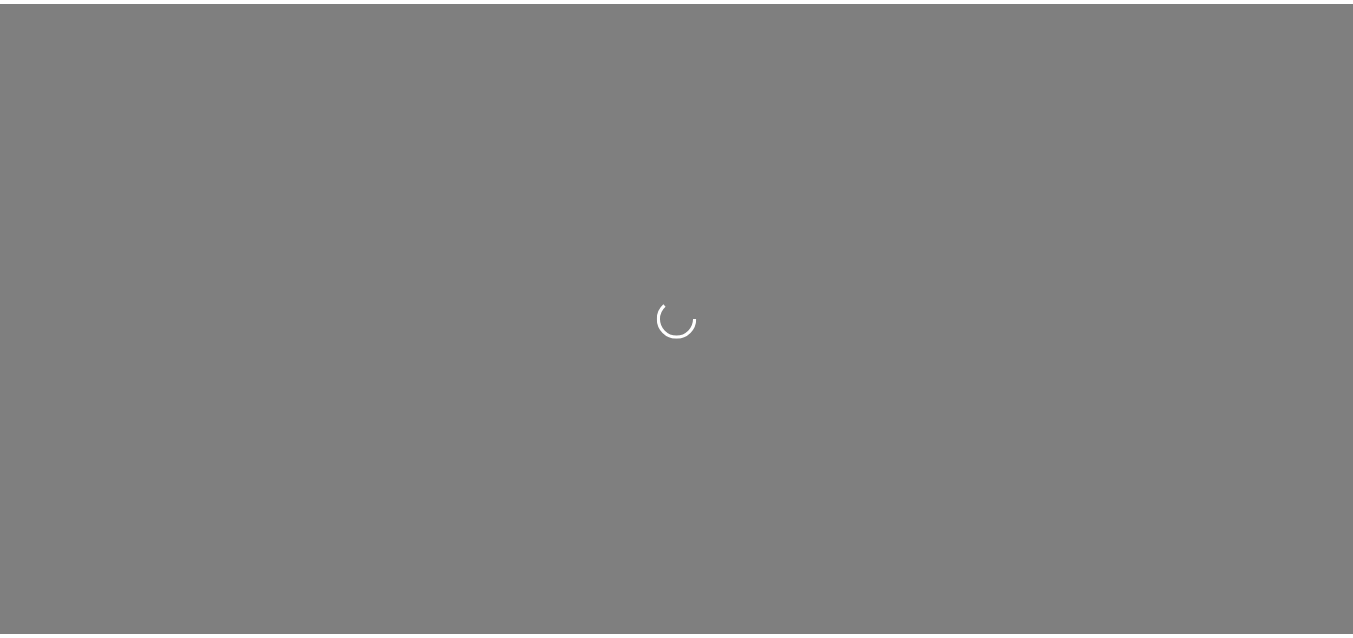 scroll, scrollTop: 0, scrollLeft: 0, axis: both 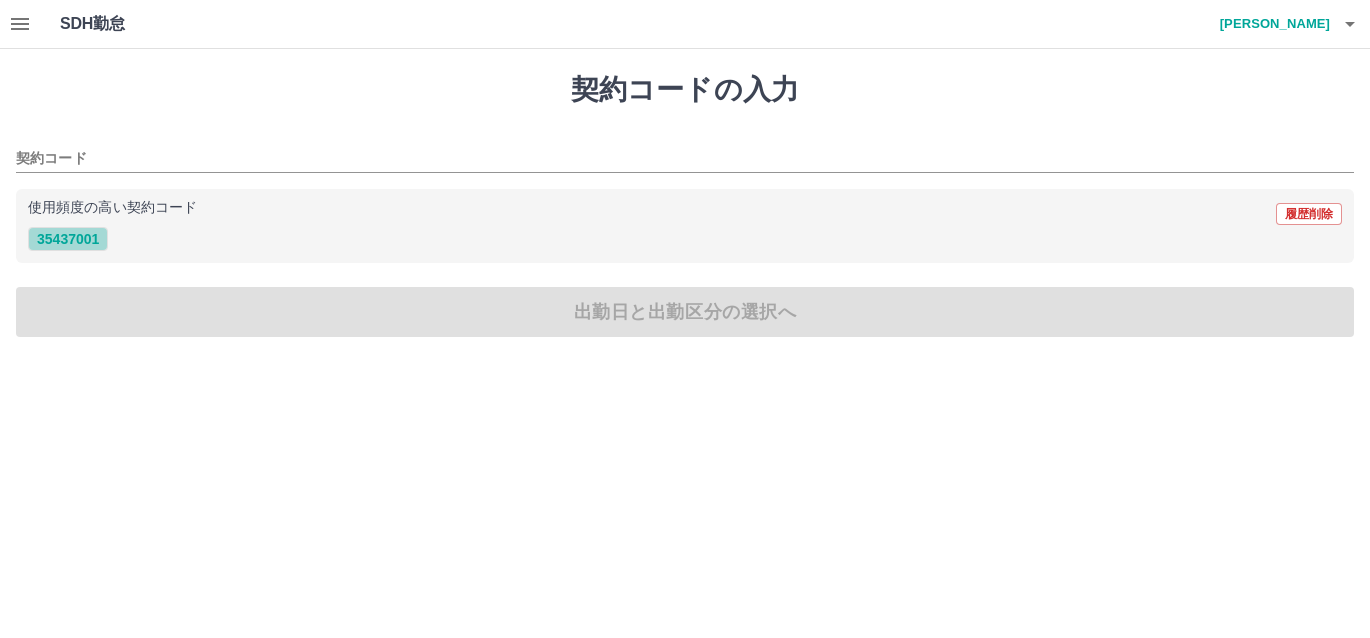 click on "35437001" at bounding box center [68, 239] 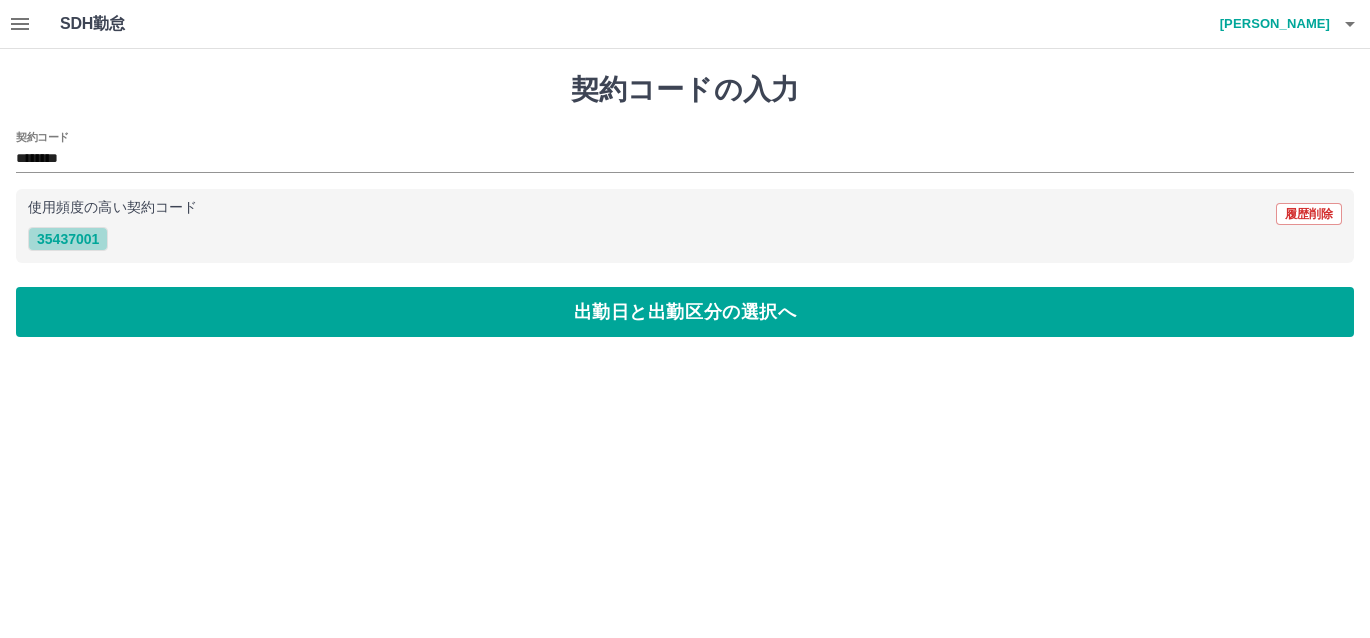 click on "35437001" at bounding box center [68, 239] 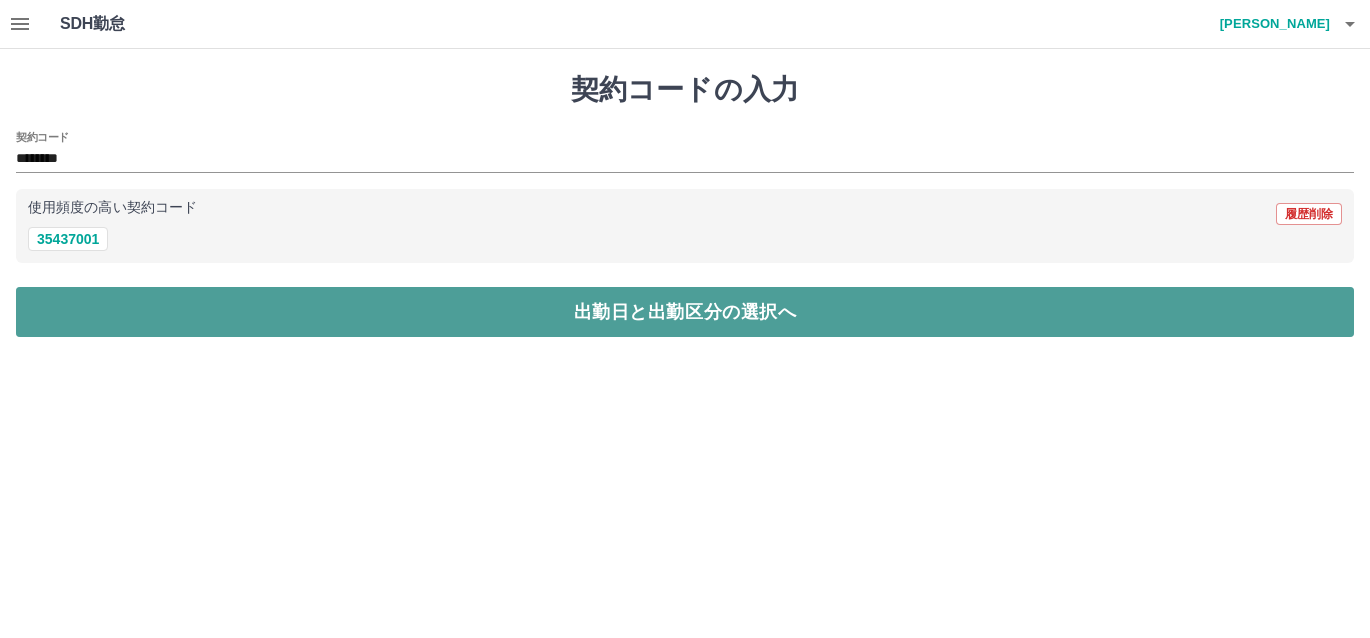 click on "出勤日と出勤区分の選択へ" at bounding box center [685, 312] 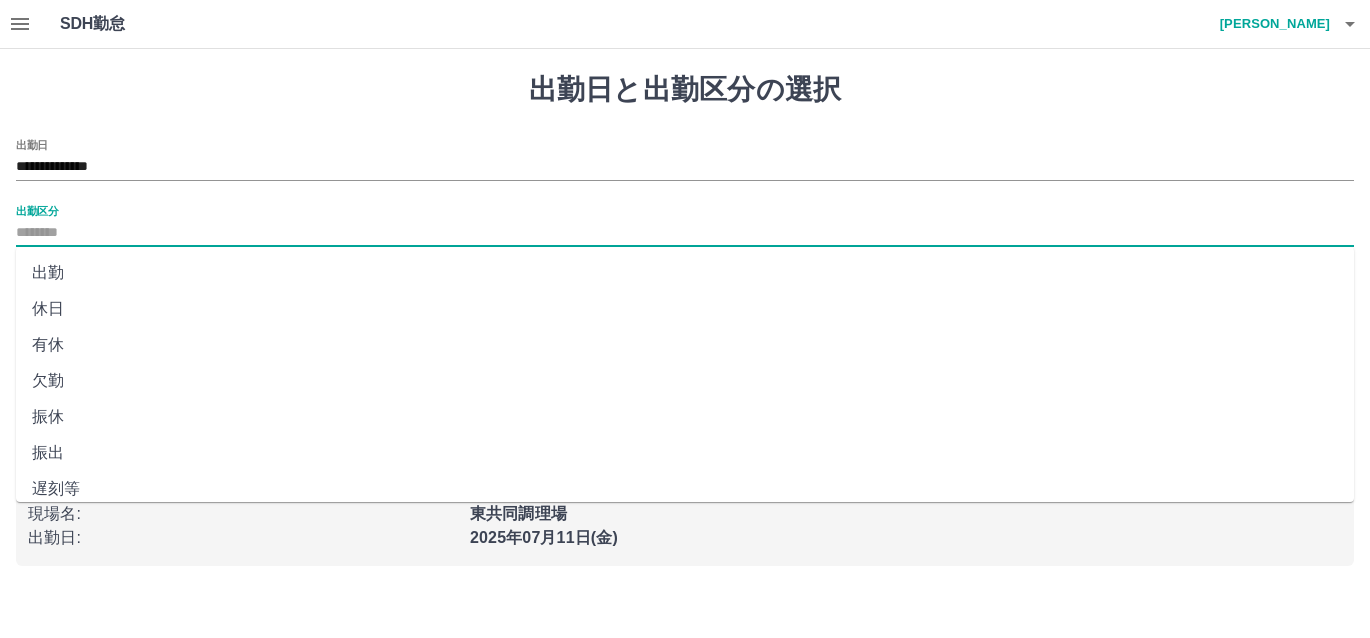click on "出勤区分" at bounding box center (685, 233) 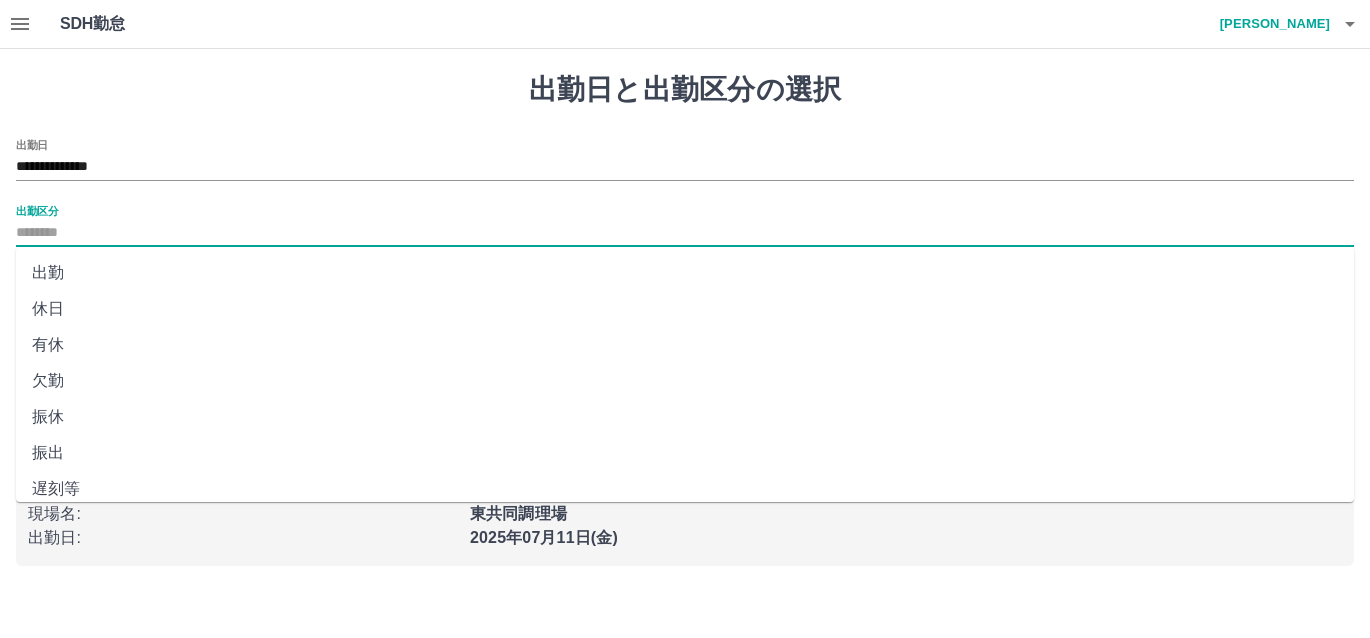 click on "出勤" at bounding box center [685, 273] 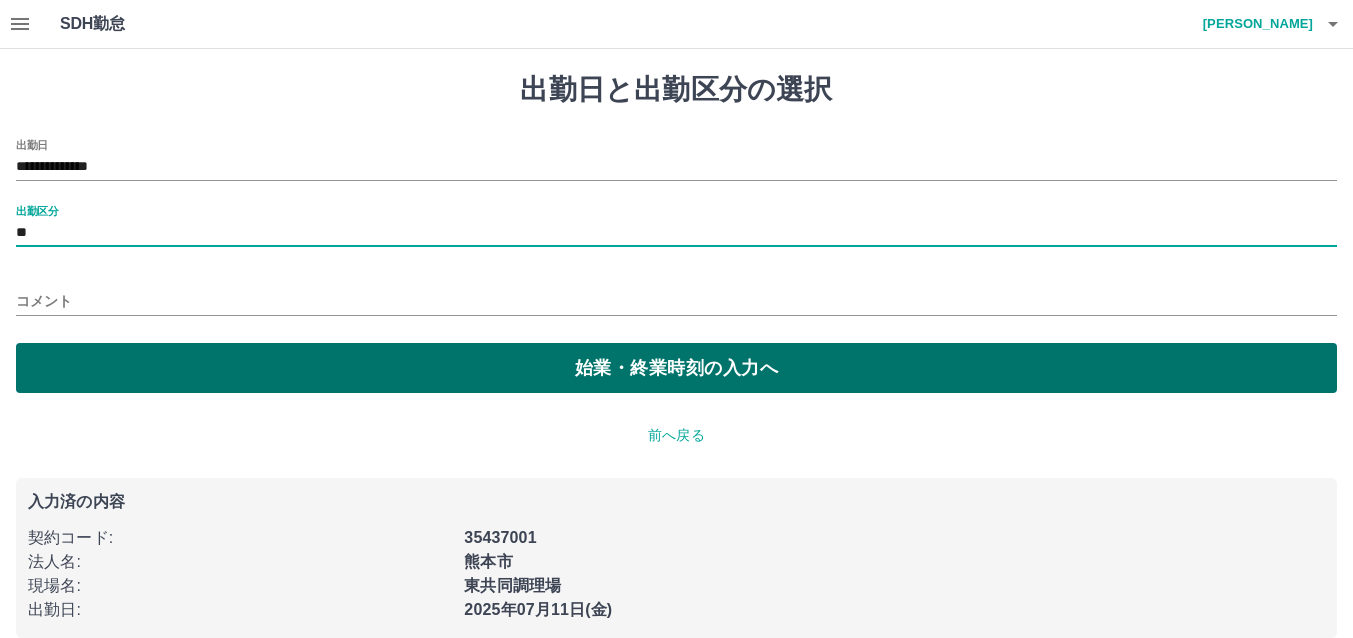 click on "始業・終業時刻の入力へ" at bounding box center [676, 368] 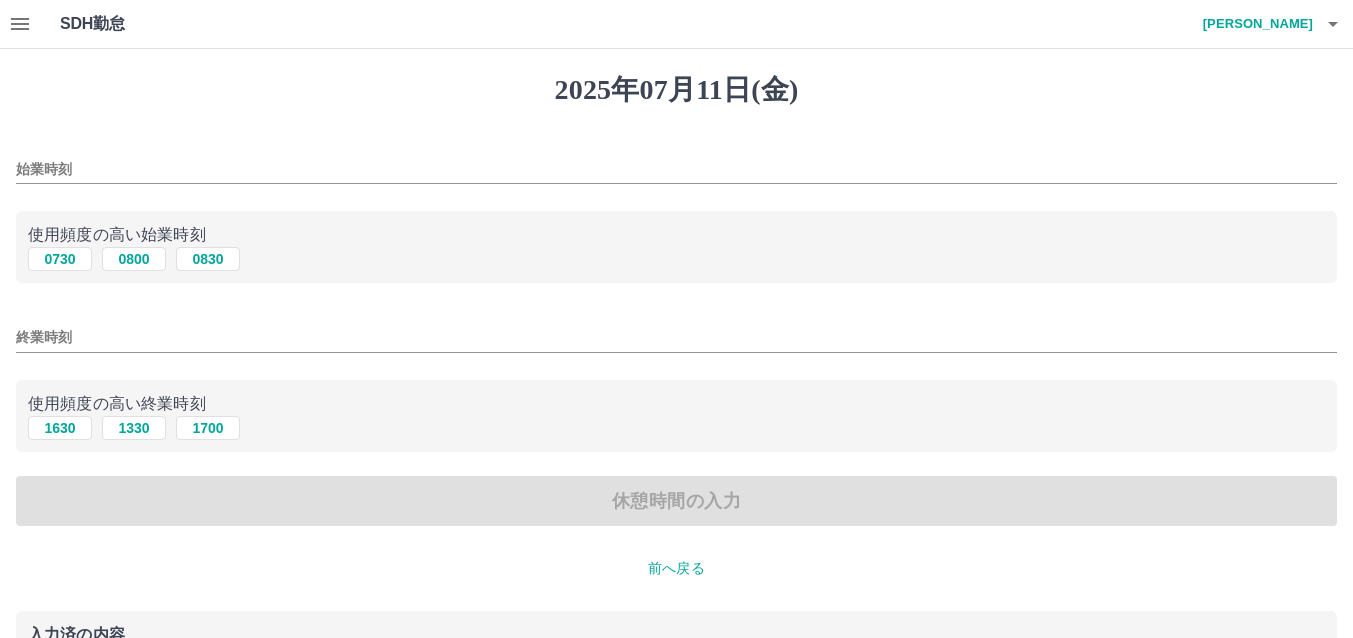 click on "始業時刻" at bounding box center [676, 169] 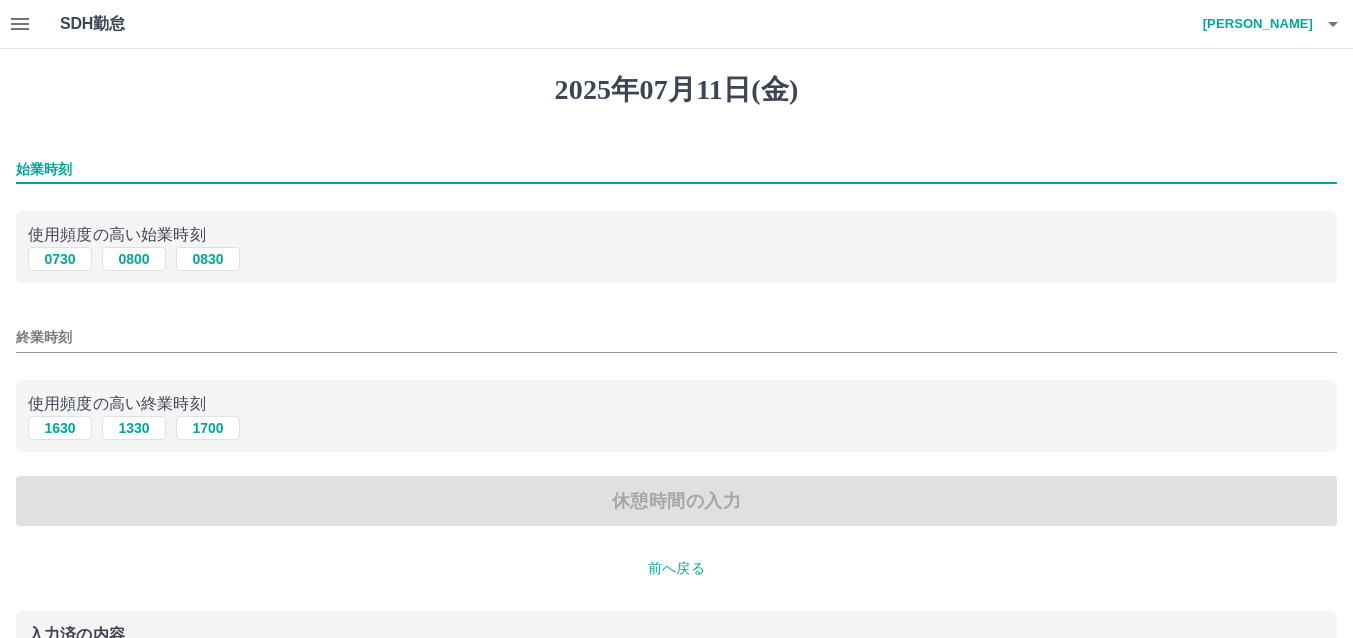 type on "****" 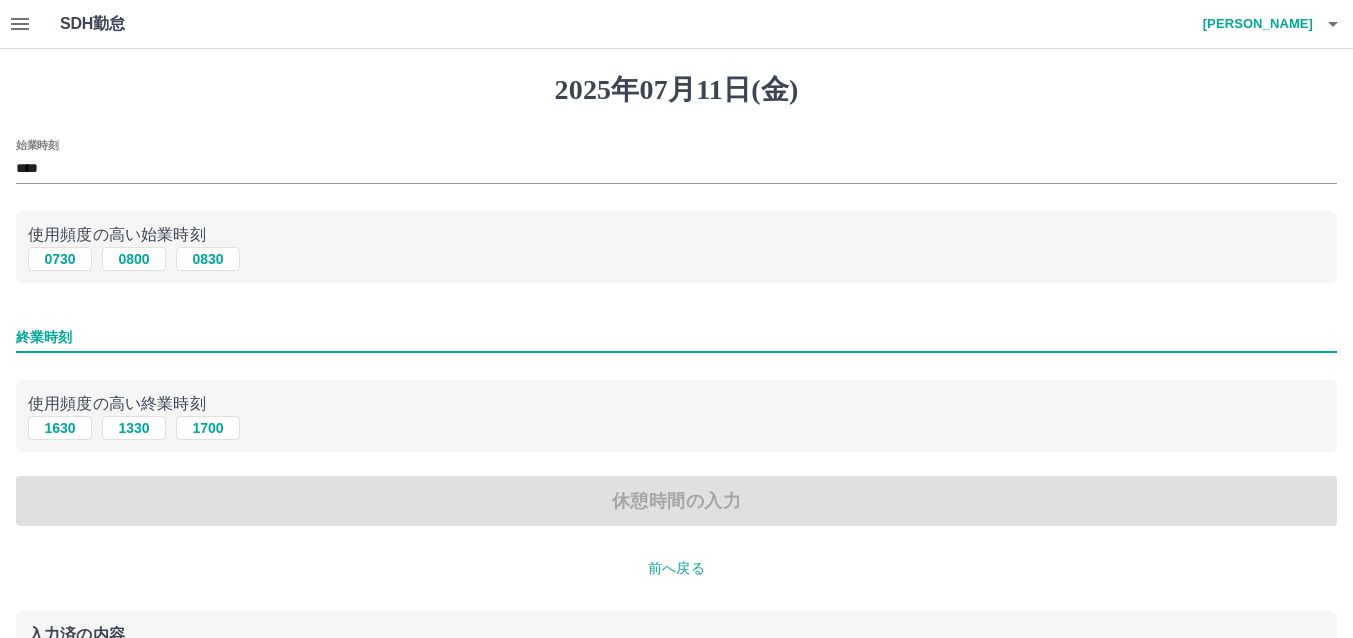 click on "終業時刻" at bounding box center (676, 337) 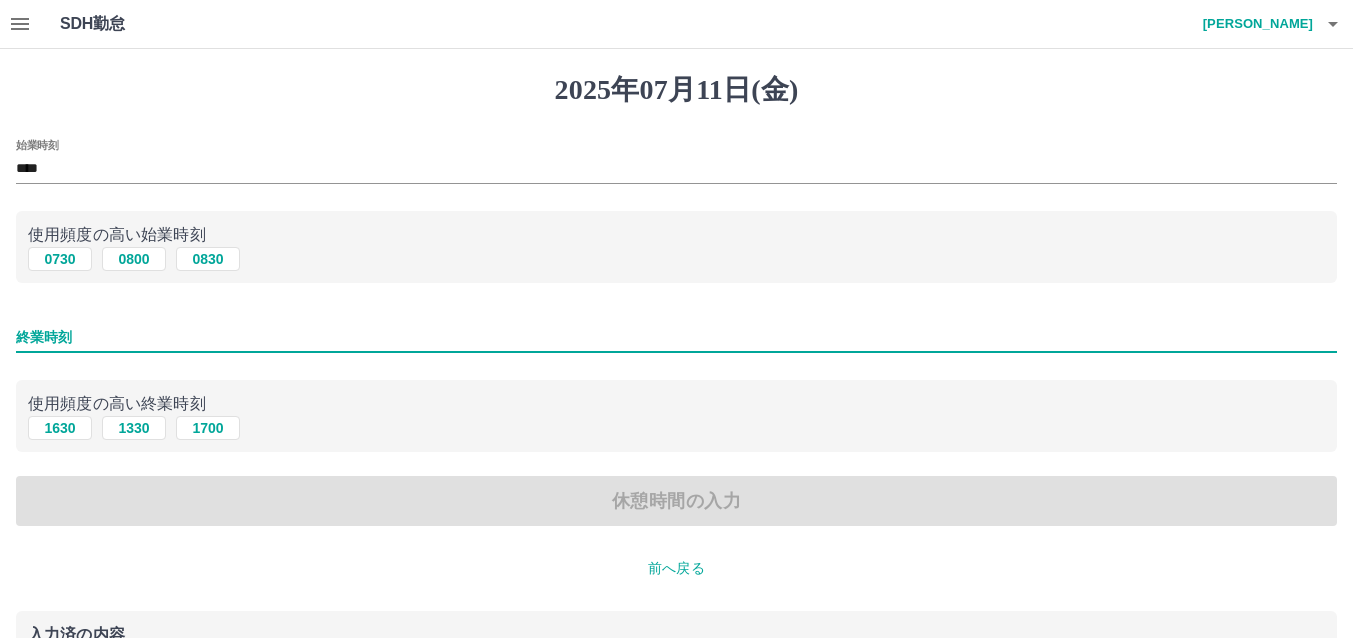 type on "****" 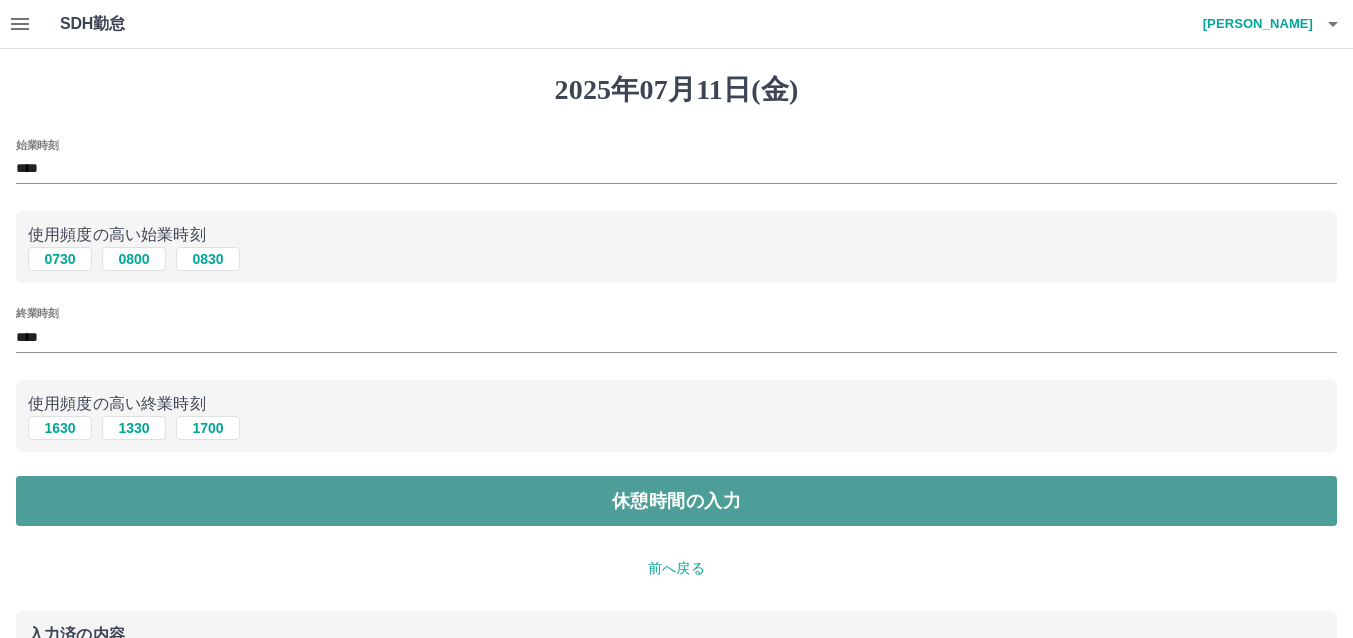 click on "休憩時間の入力" at bounding box center [676, 501] 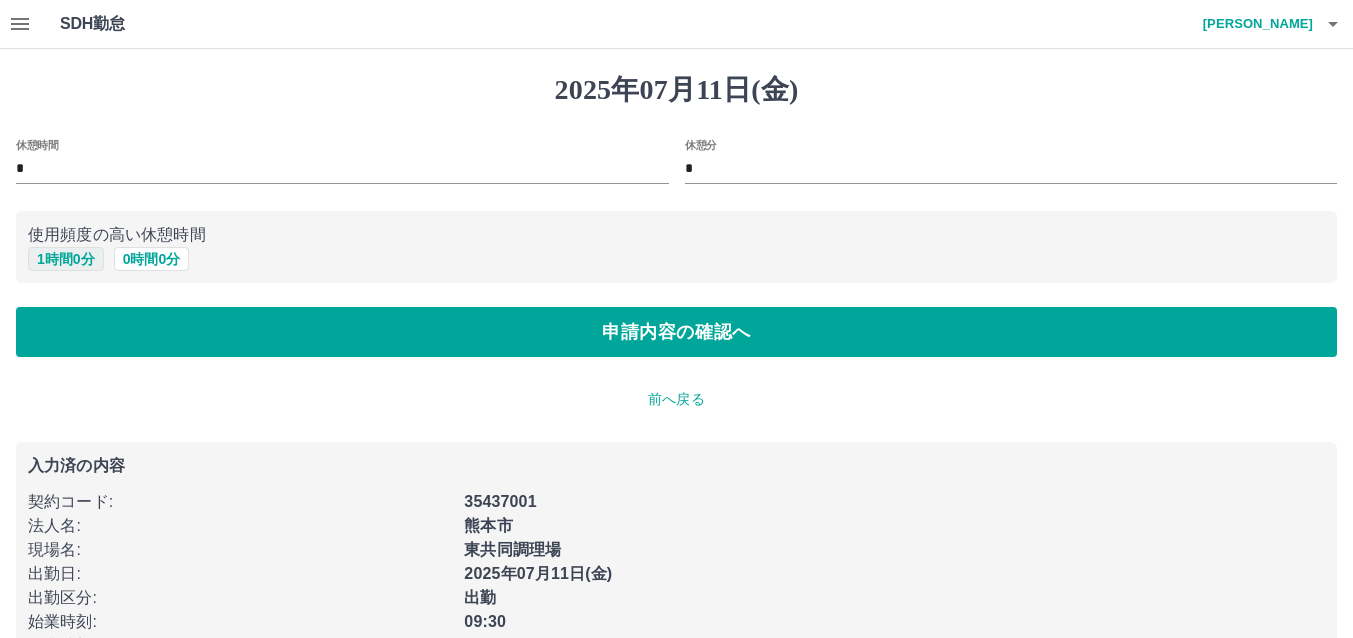click on "1 時間 0 分" at bounding box center [66, 259] 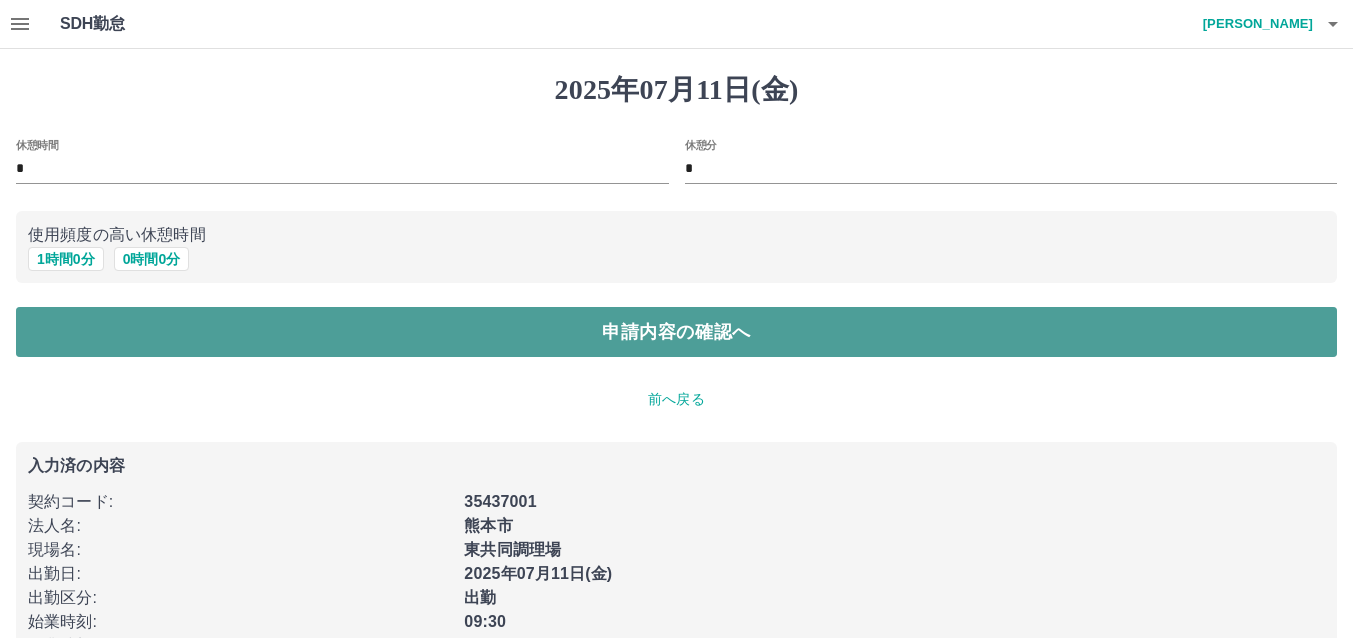 click on "申請内容の確認へ" at bounding box center [676, 332] 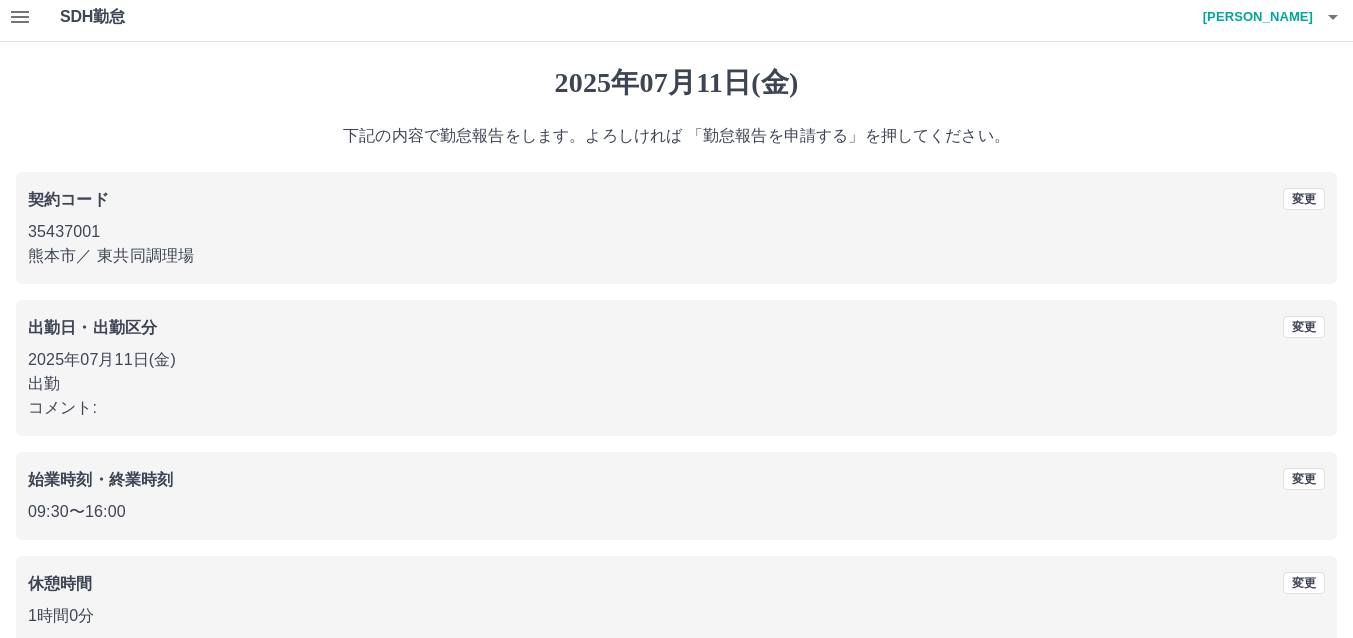 scroll, scrollTop: 111, scrollLeft: 0, axis: vertical 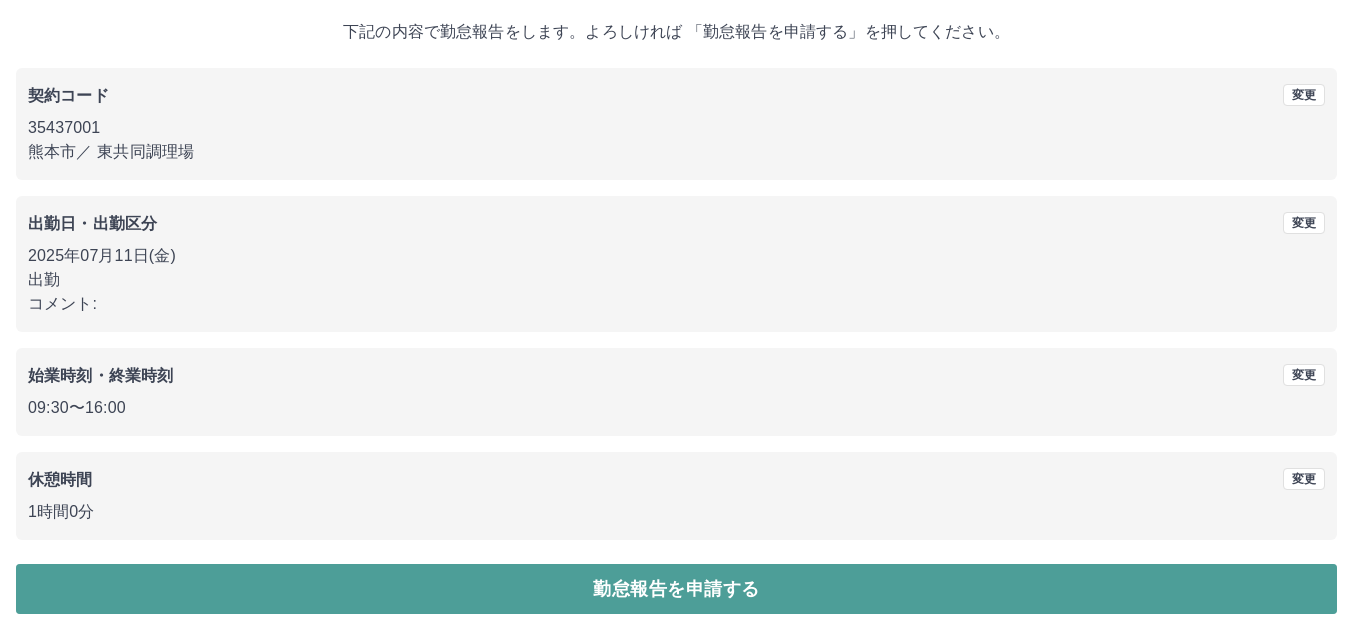click on "勤怠報告を申請する" at bounding box center [676, 589] 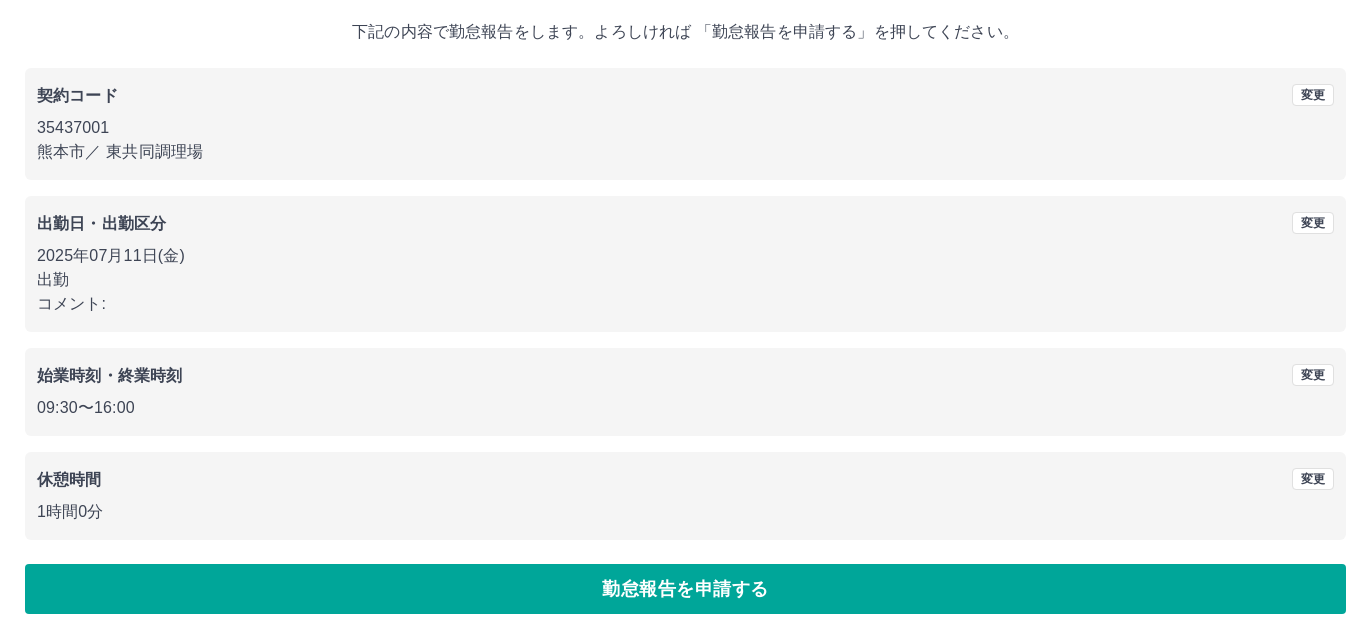 scroll, scrollTop: 0, scrollLeft: 0, axis: both 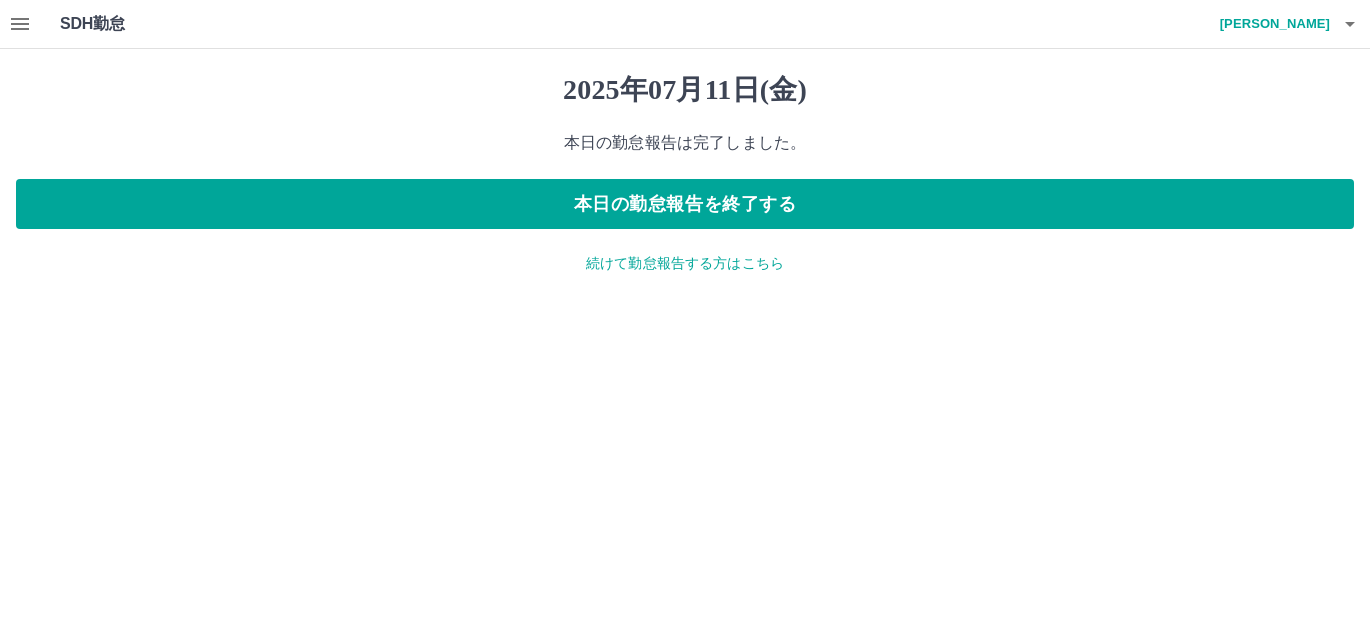 click on "続けて勤怠報告する方はこちら" at bounding box center [685, 263] 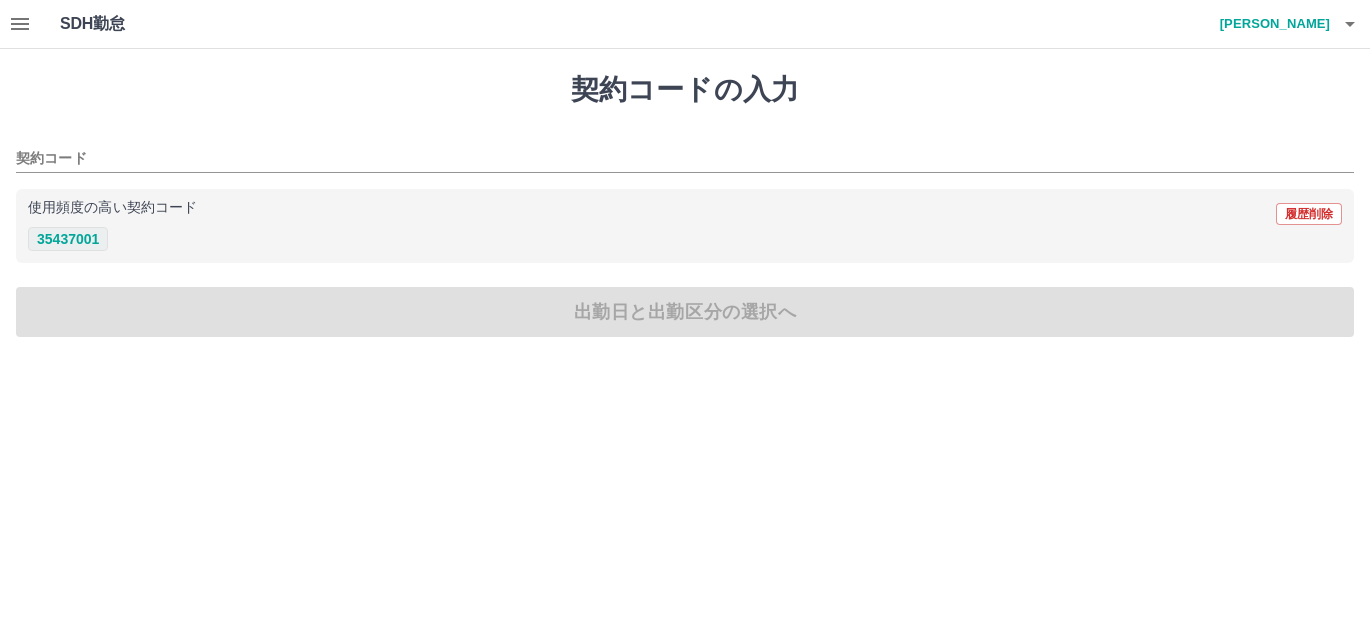 click on "35437001" at bounding box center [68, 239] 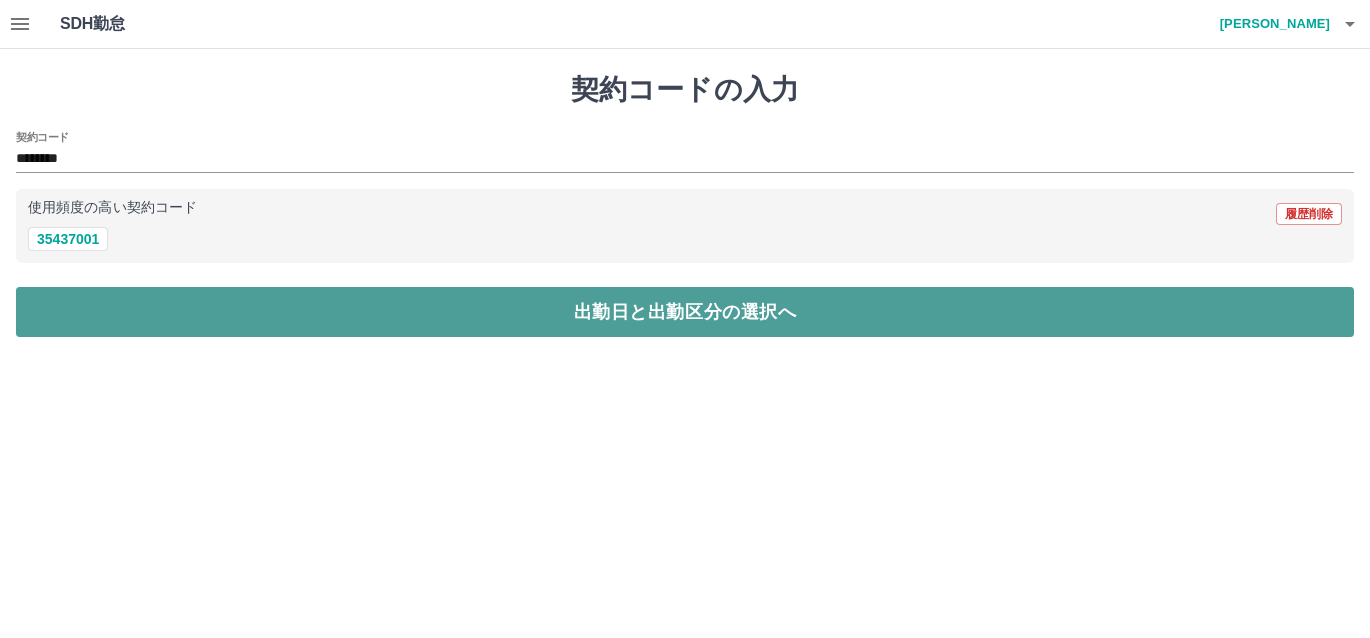 click on "出勤日と出勤区分の選択へ" at bounding box center [685, 312] 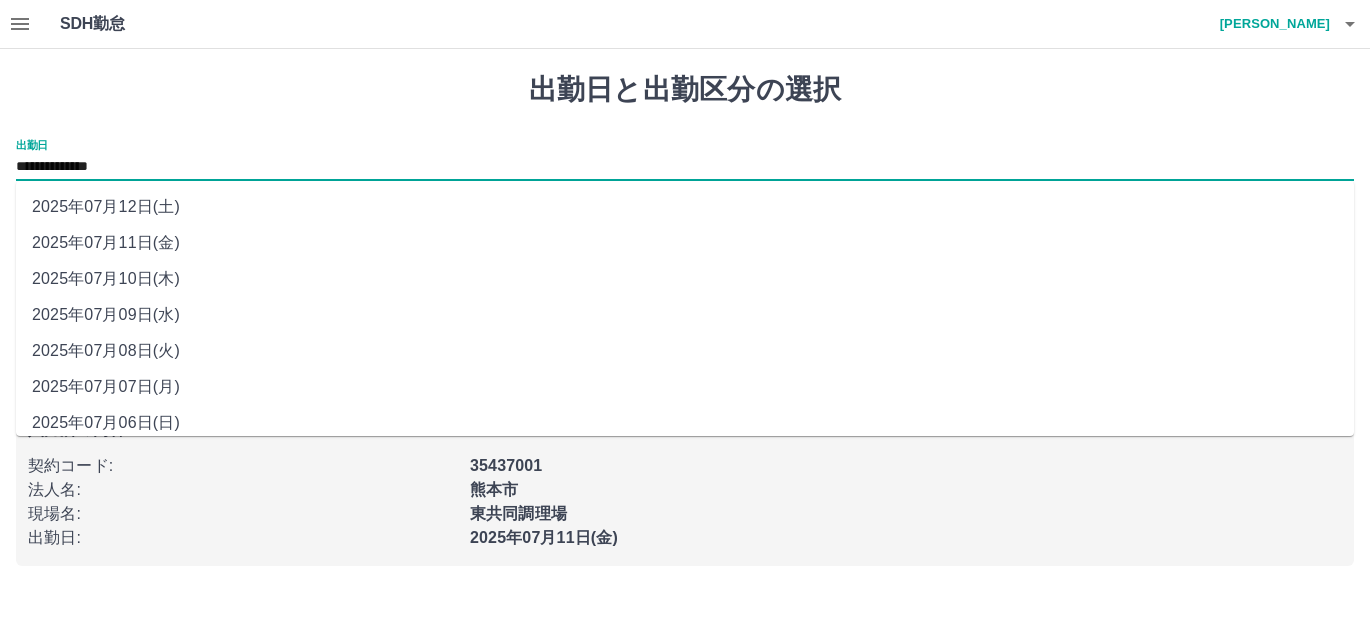 click on "**********" at bounding box center [685, 167] 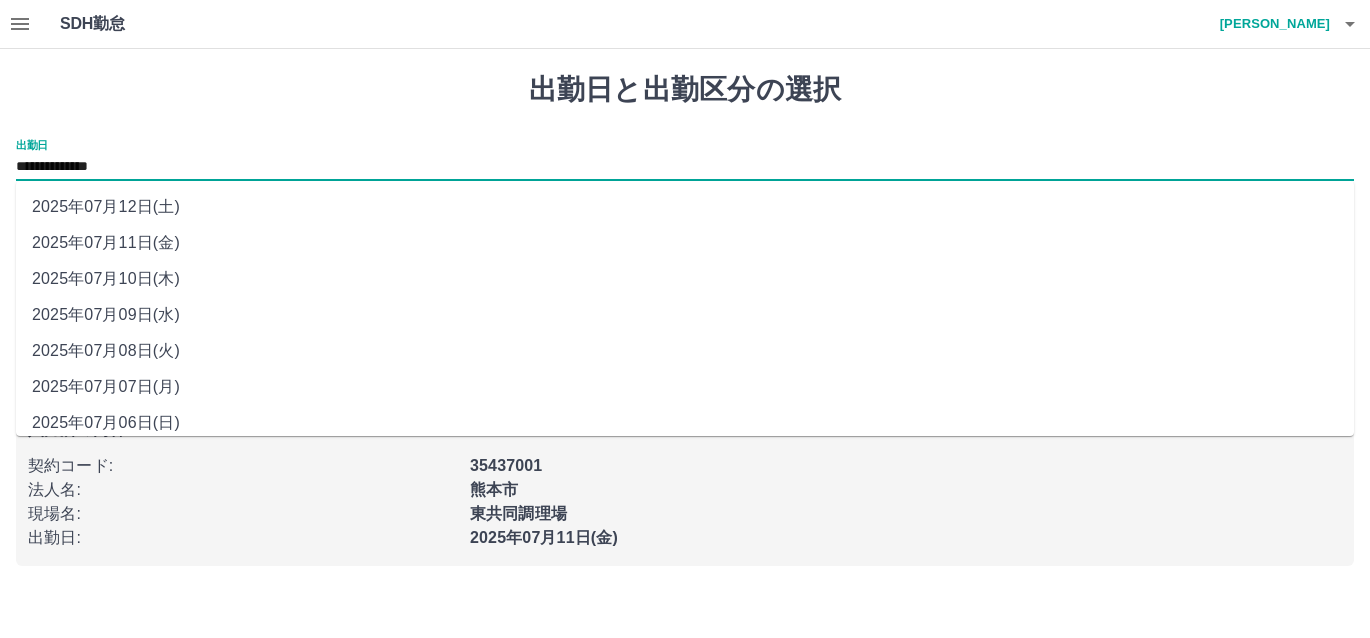click on "2025年07月12日(土)" at bounding box center (685, 207) 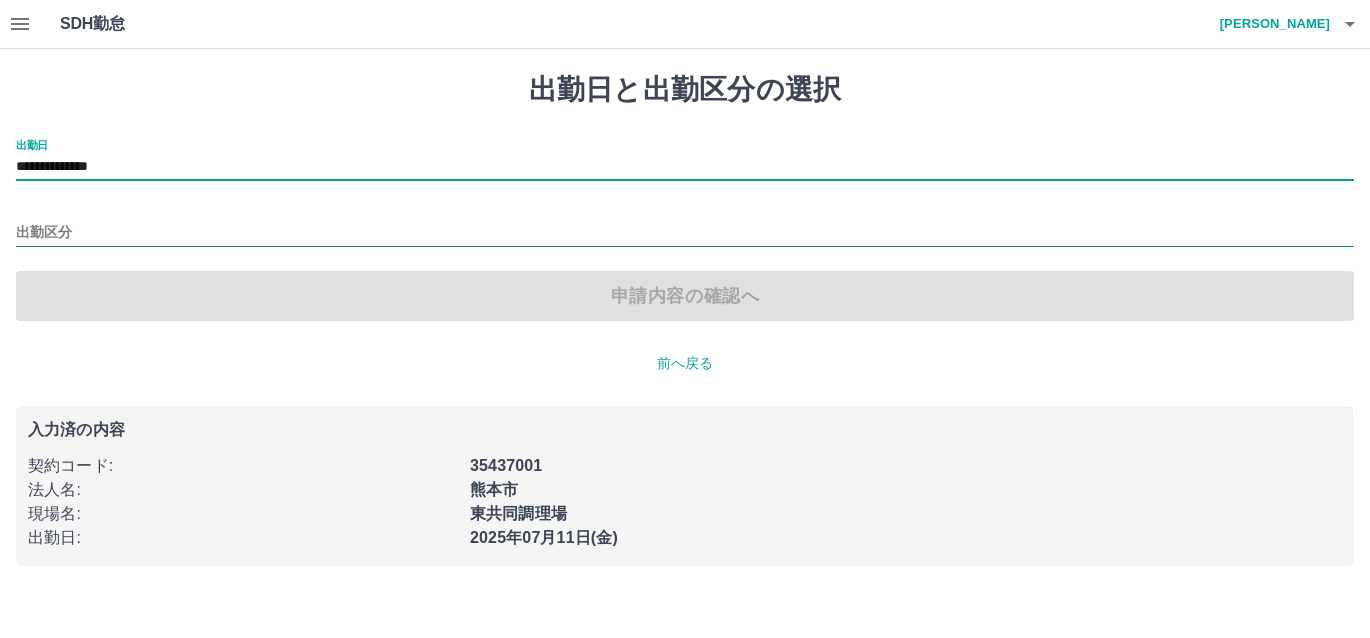 click on "出勤区分" at bounding box center [685, 233] 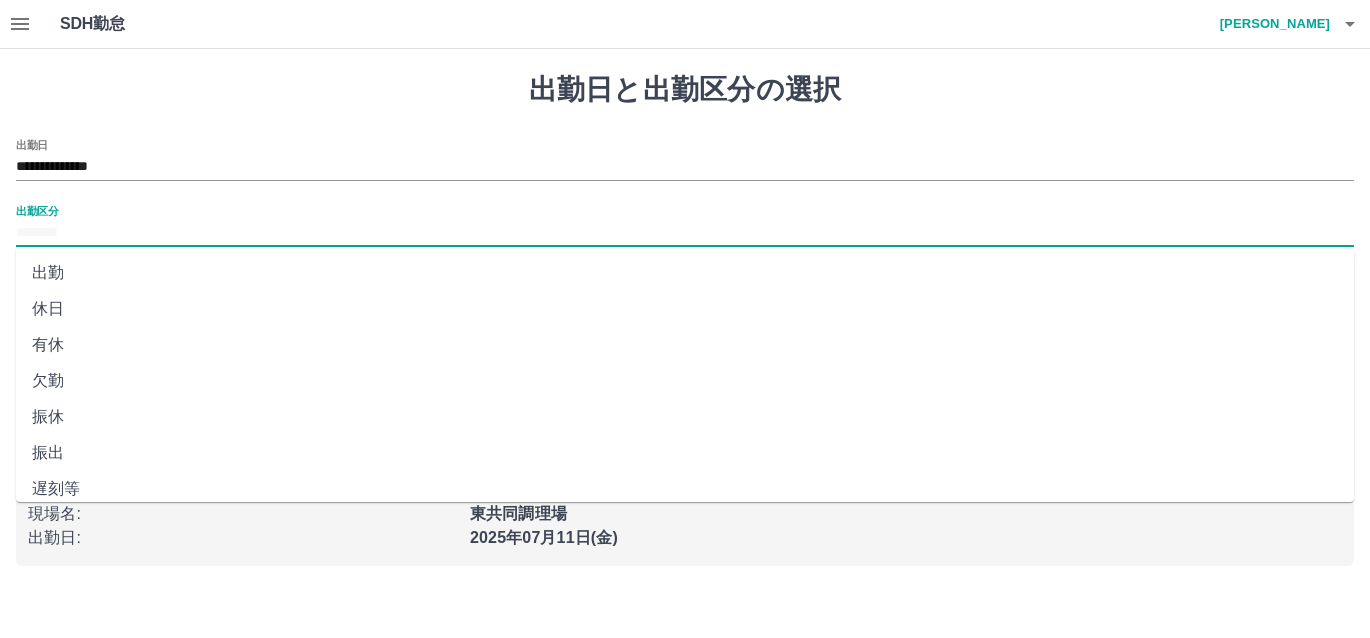 click on "休日" at bounding box center [685, 309] 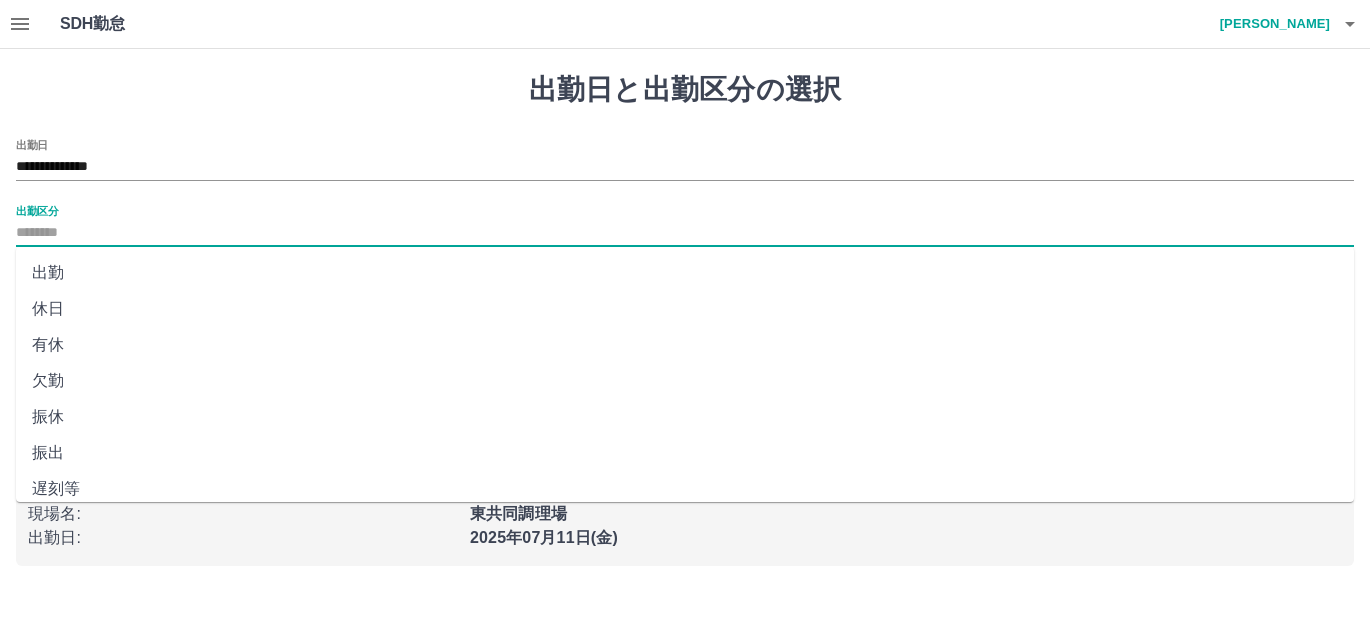 type on "**" 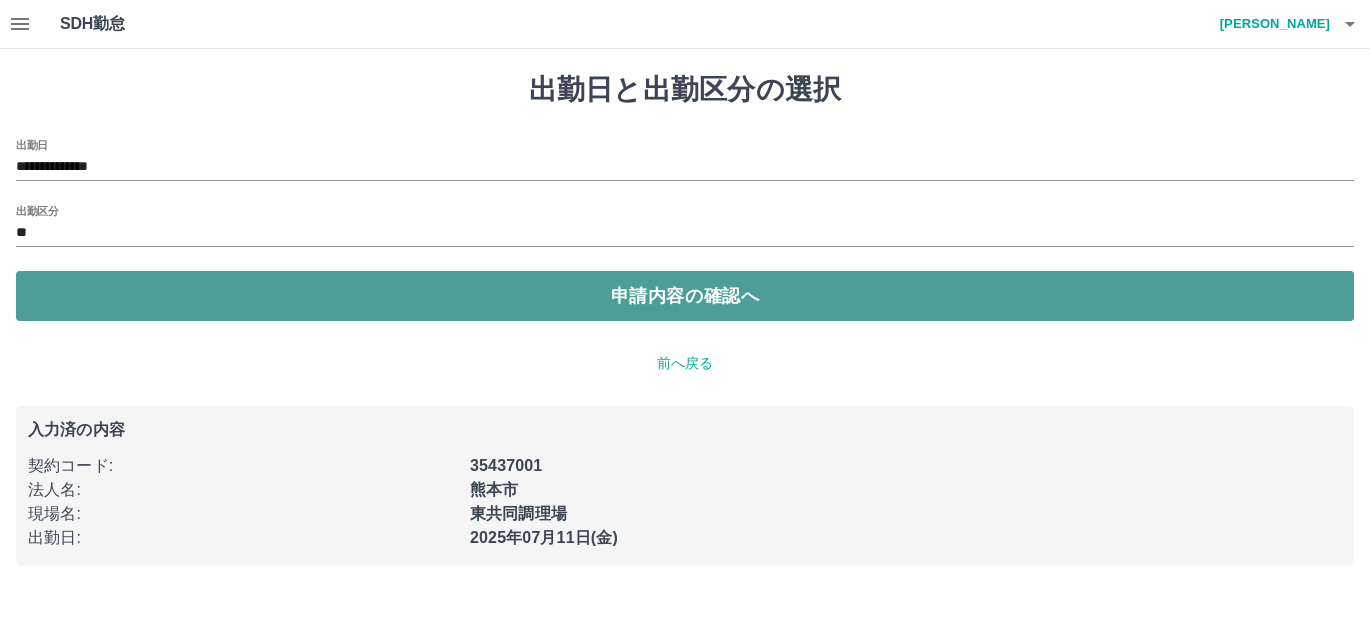 click on "申請内容の確認へ" at bounding box center [685, 296] 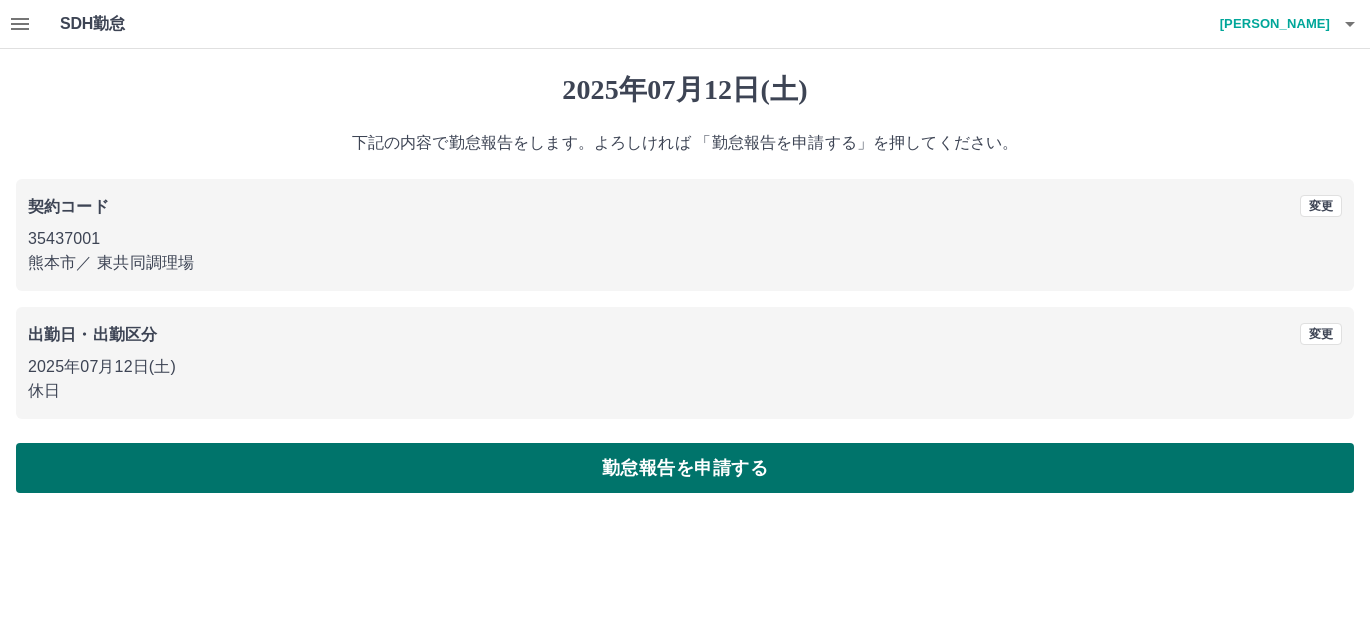 click on "勤怠報告を申請する" at bounding box center [685, 468] 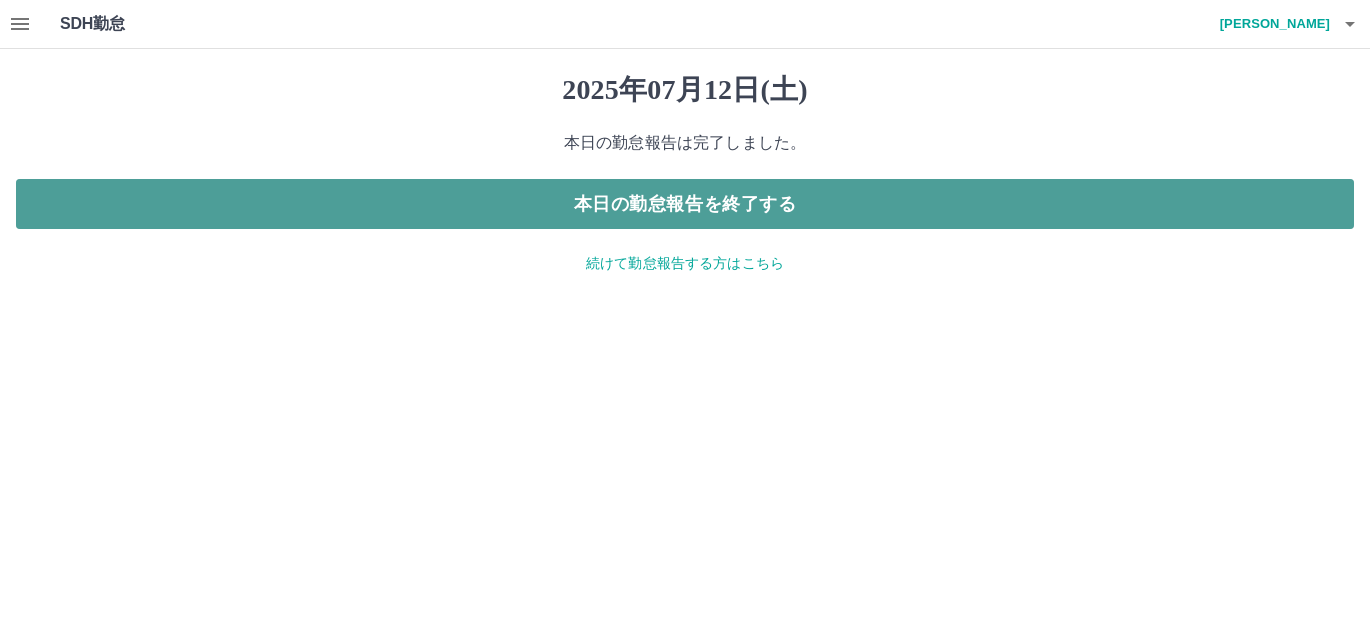 click on "本日の勤怠報告を終了する" at bounding box center (685, 204) 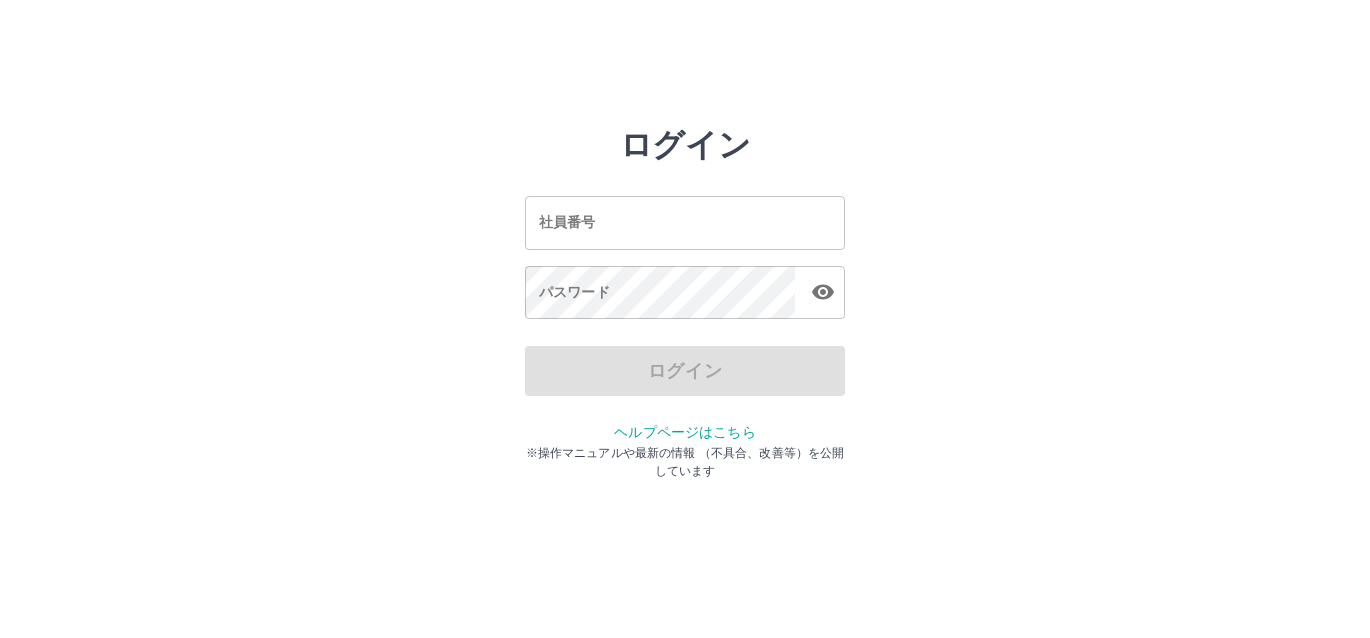 scroll, scrollTop: 0, scrollLeft: 0, axis: both 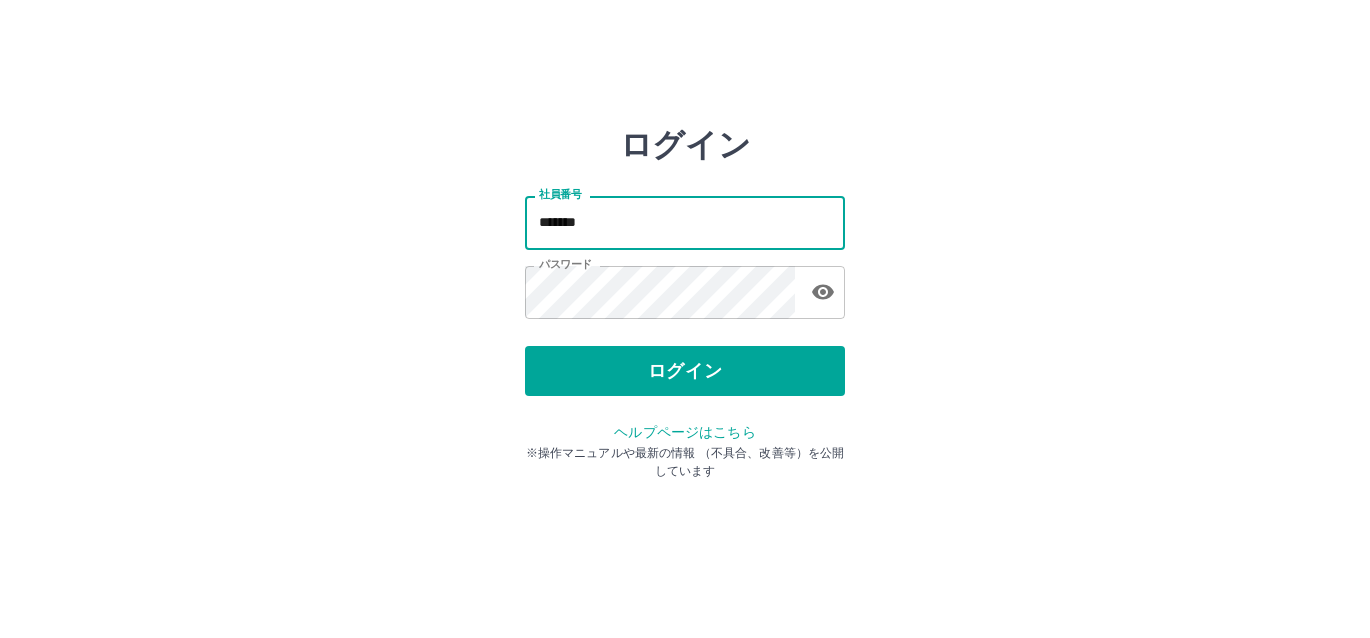 click on "*******" at bounding box center (685, 222) 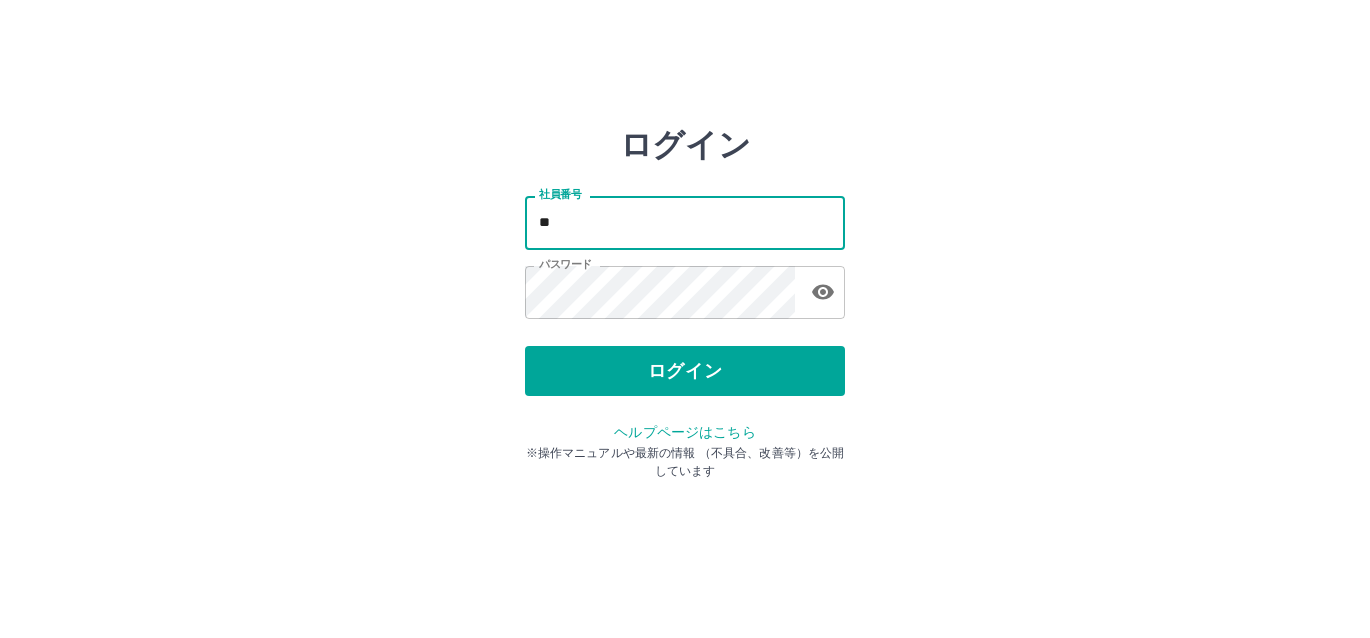 type on "*" 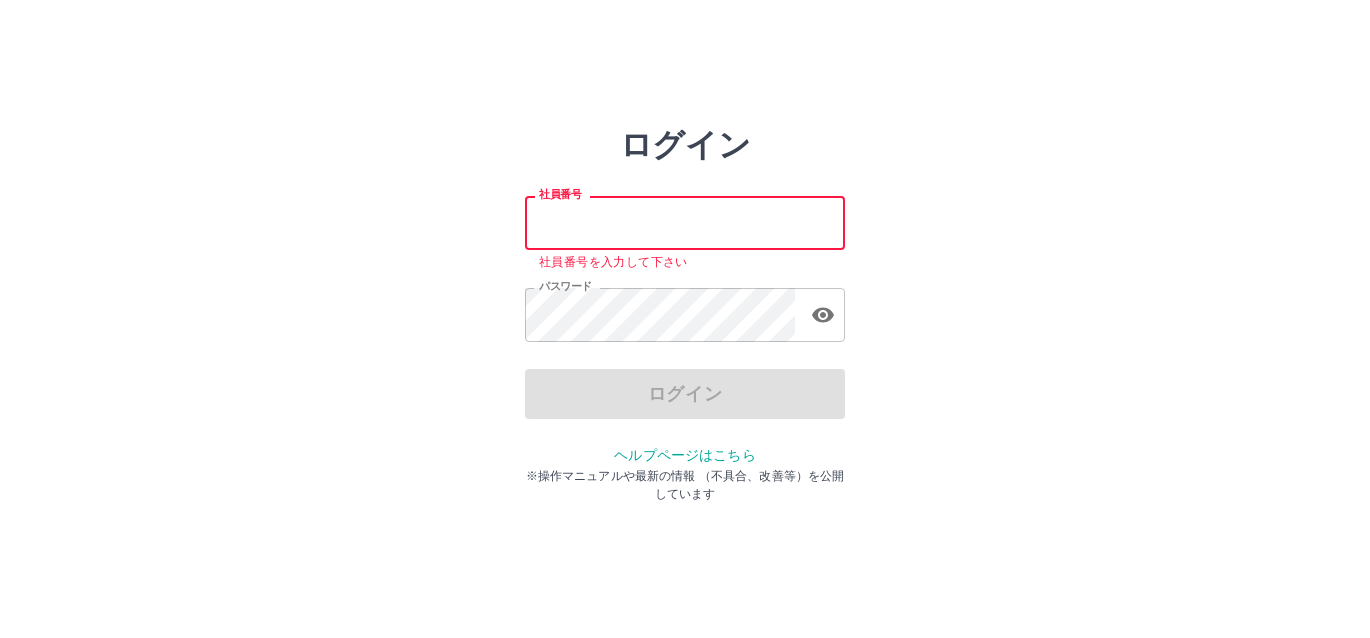 click on "社員番号" at bounding box center (685, 222) 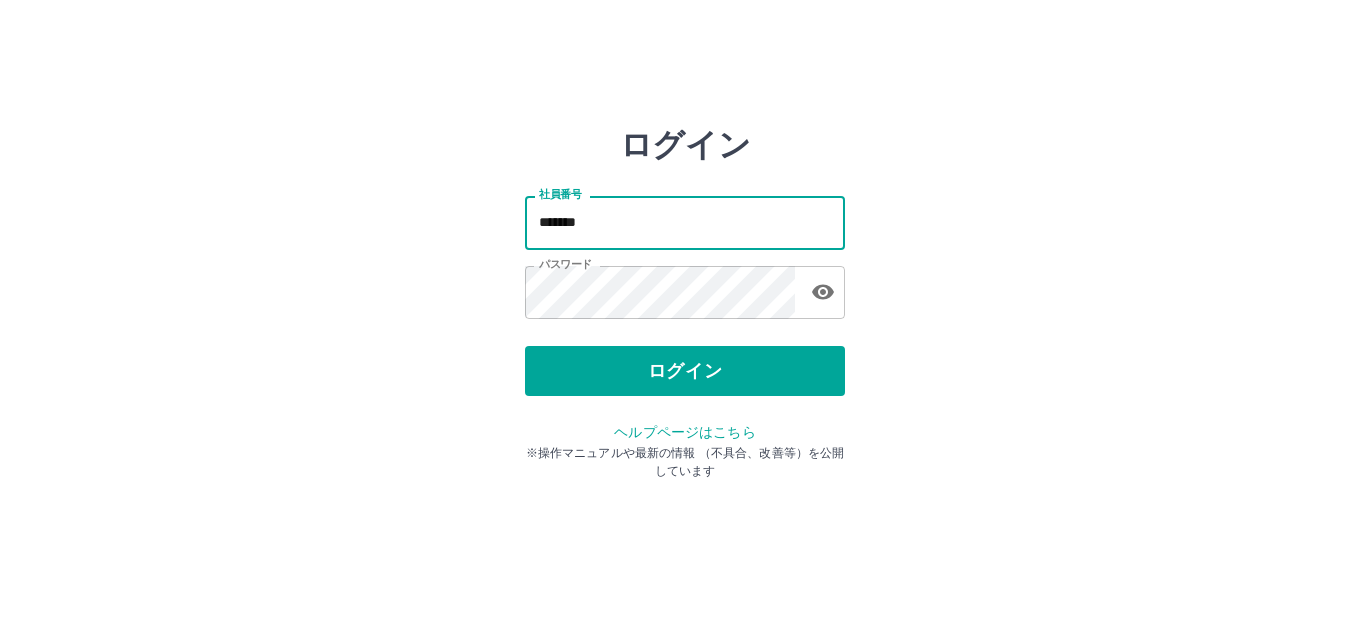 click on "ログイン" at bounding box center [685, 371] 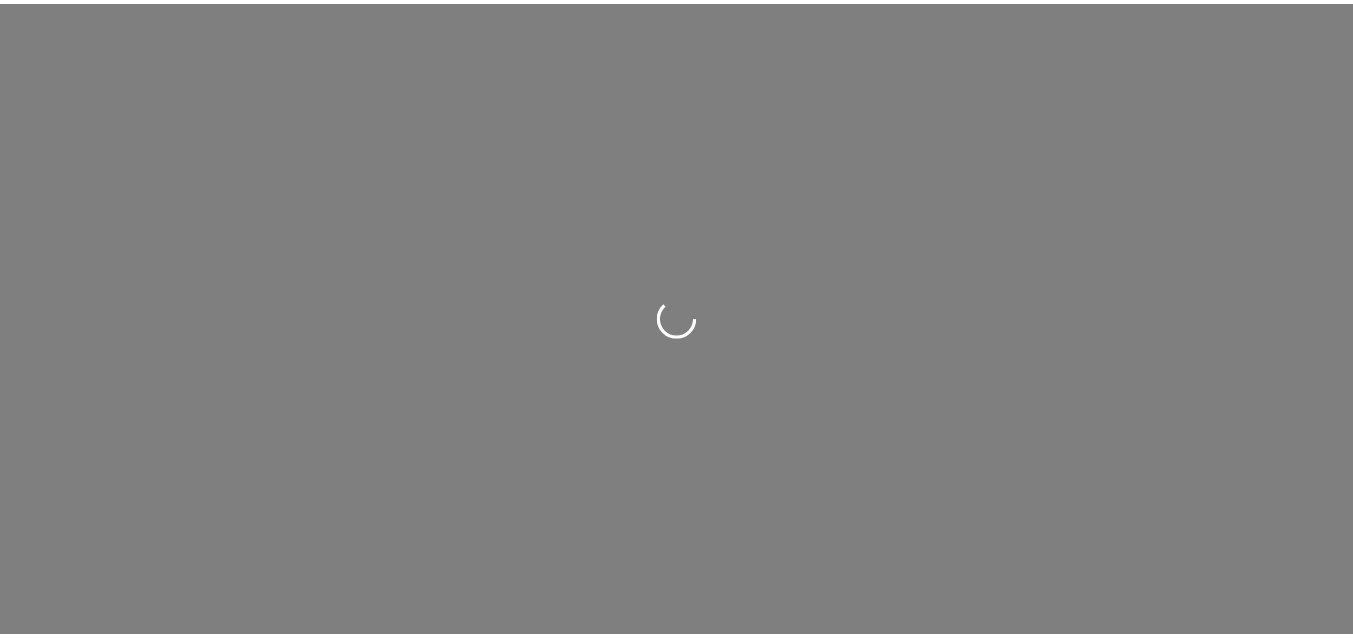 scroll, scrollTop: 0, scrollLeft: 0, axis: both 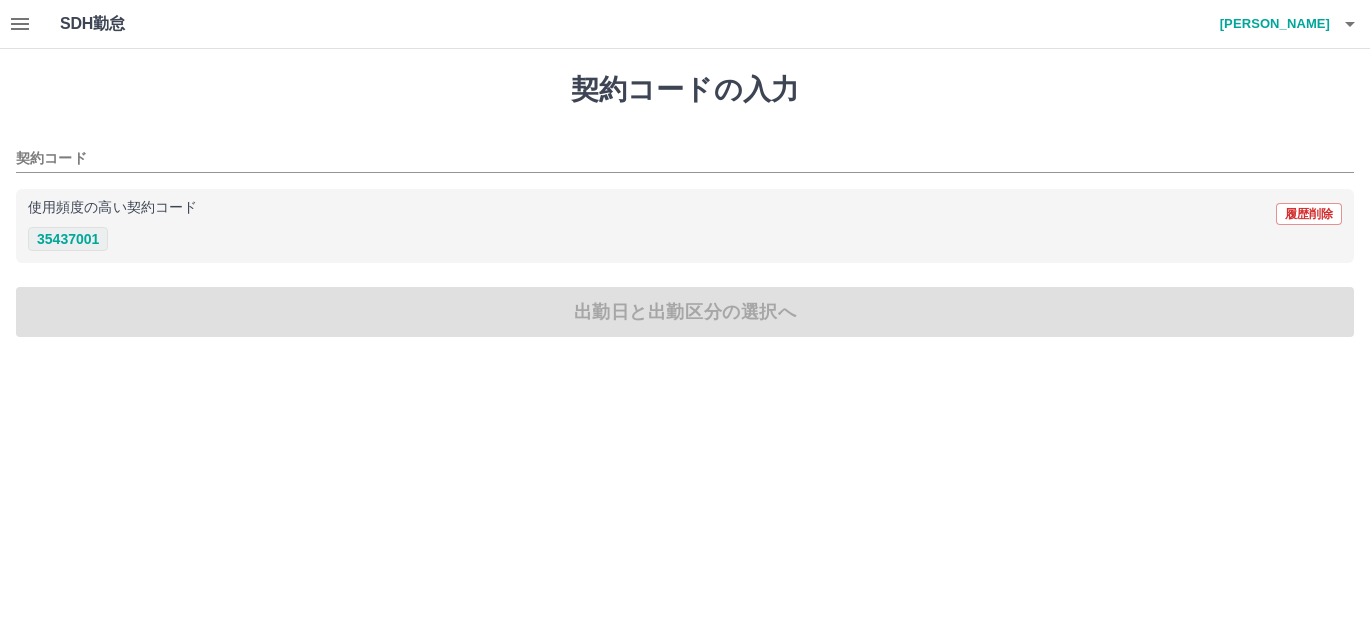 click on "35437001" at bounding box center (68, 239) 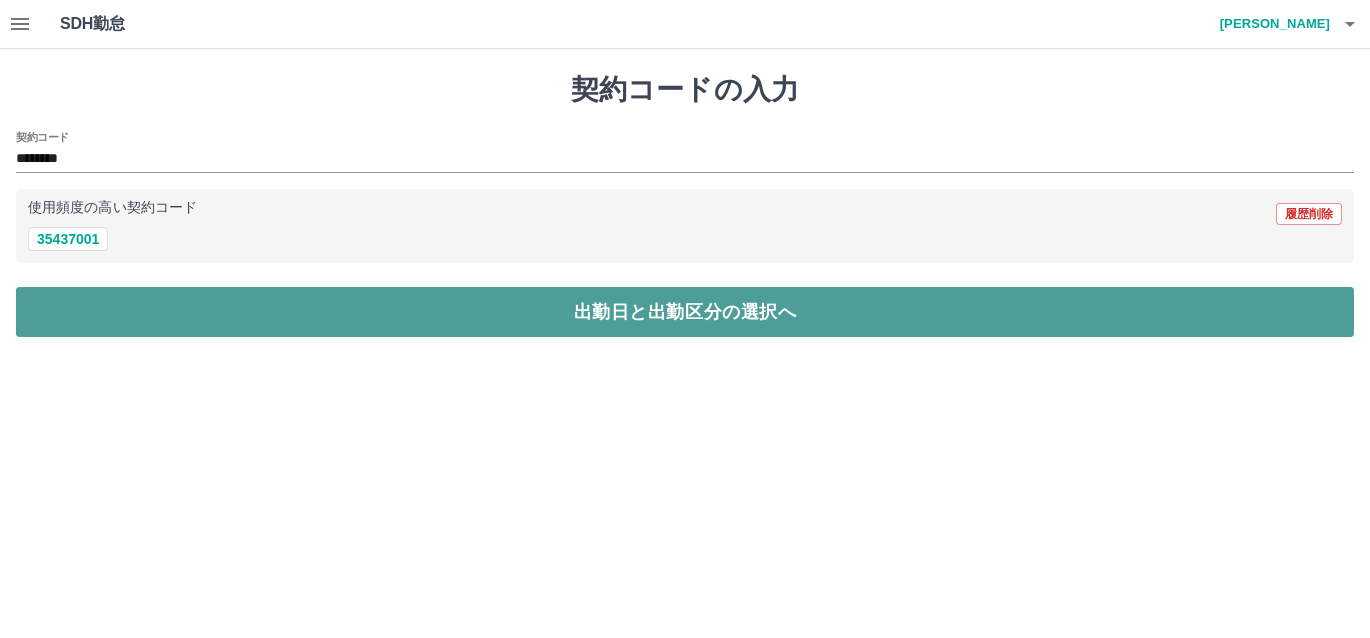 click on "出勤日と出勤区分の選択へ" at bounding box center [685, 312] 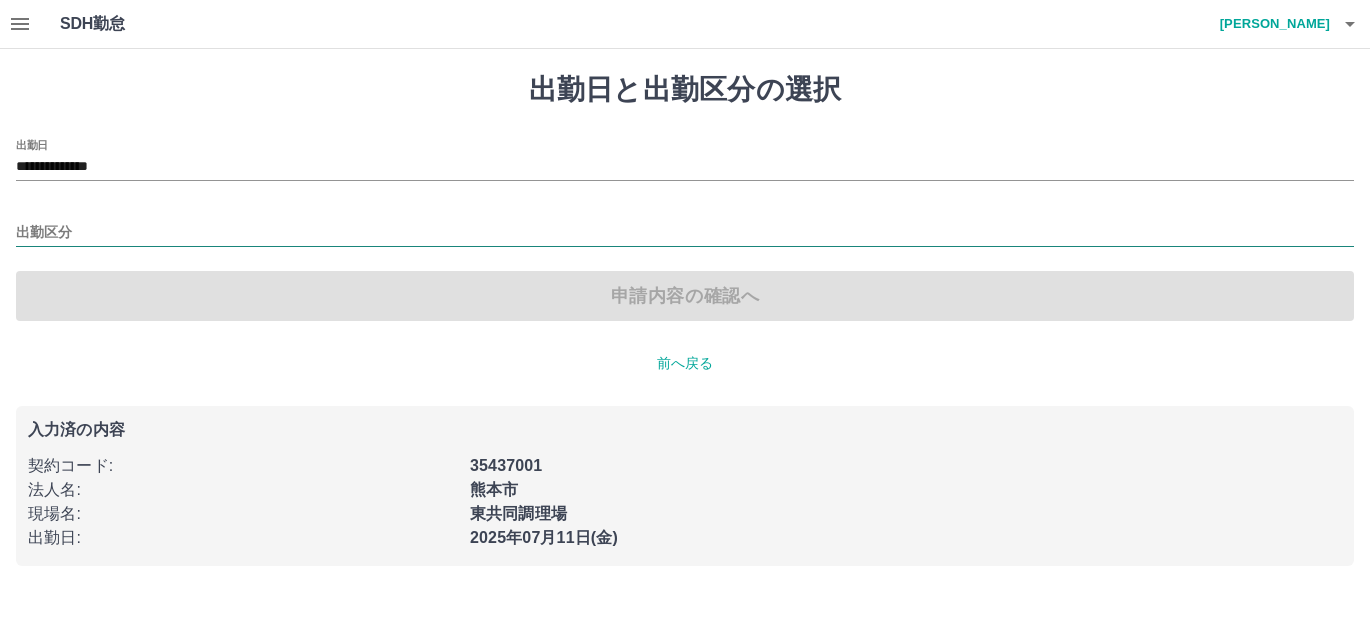 click on "出勤区分" at bounding box center [685, 233] 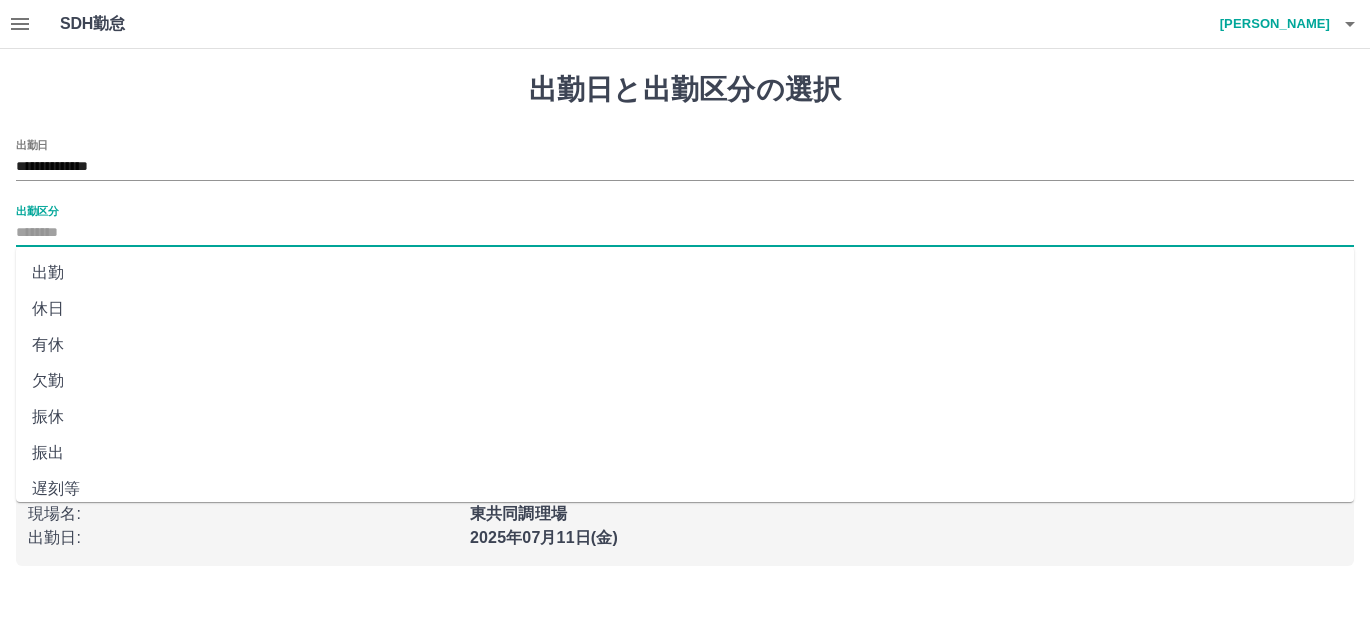 click on "出勤" at bounding box center (685, 273) 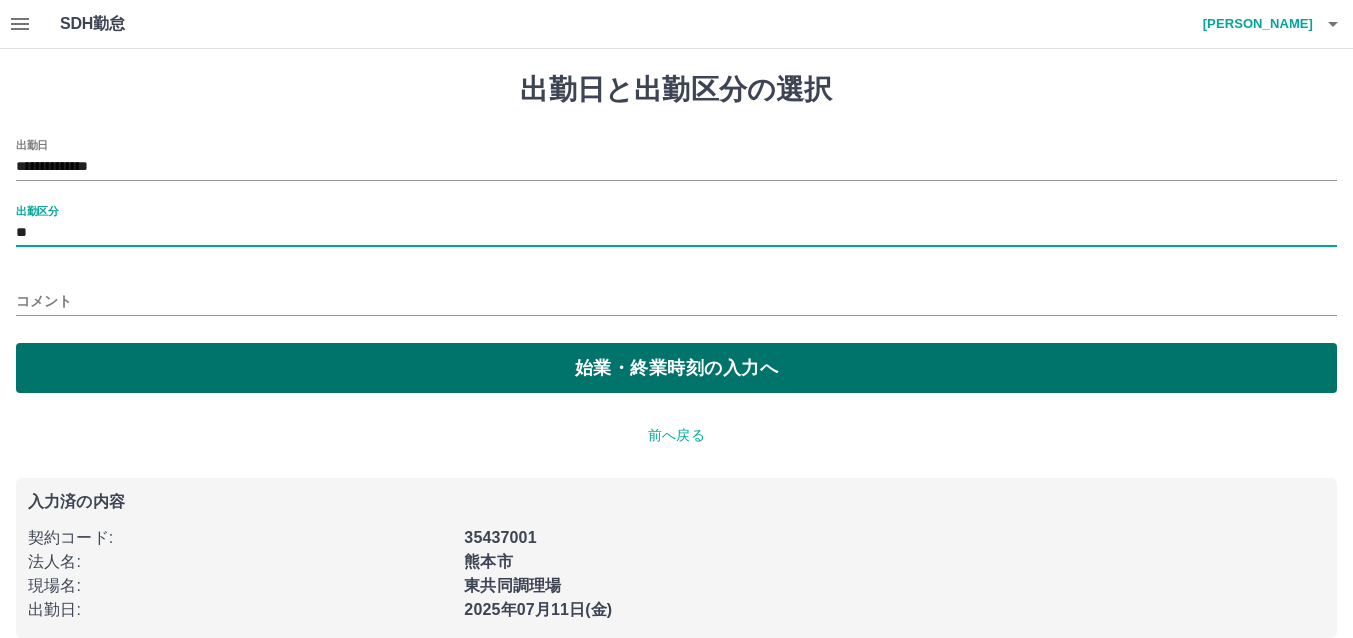 click on "始業・終業時刻の入力へ" at bounding box center (676, 368) 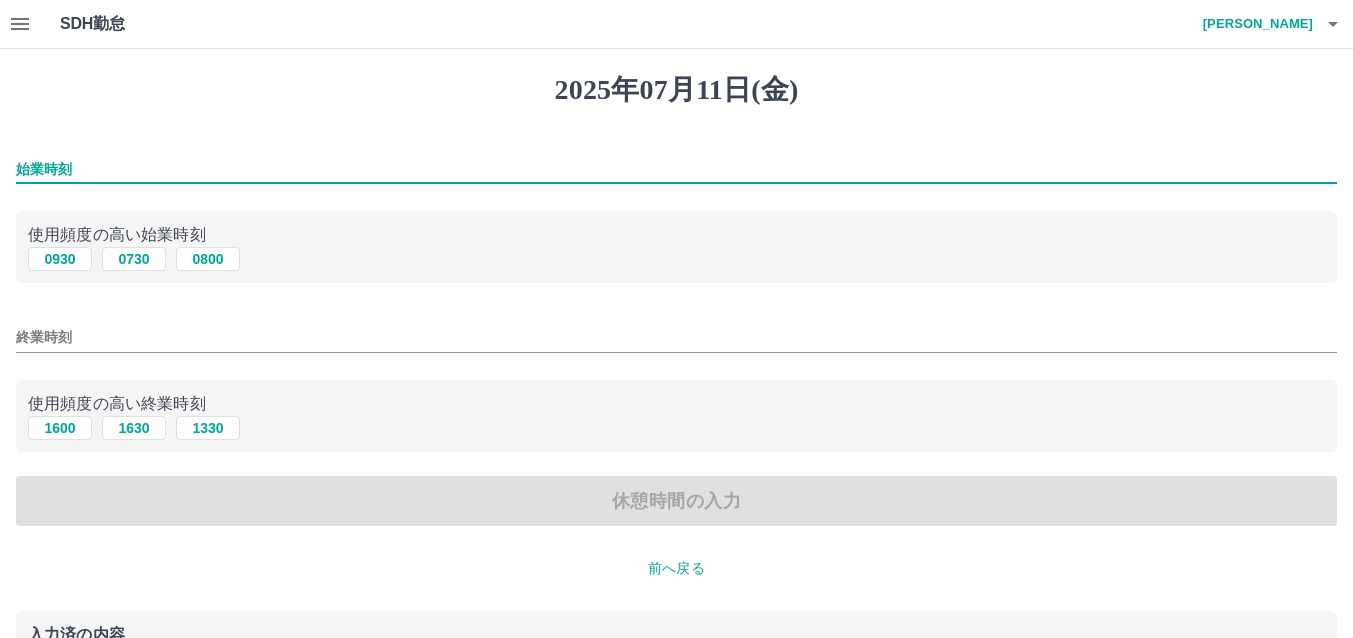 click on "始業時刻" at bounding box center (676, 169) 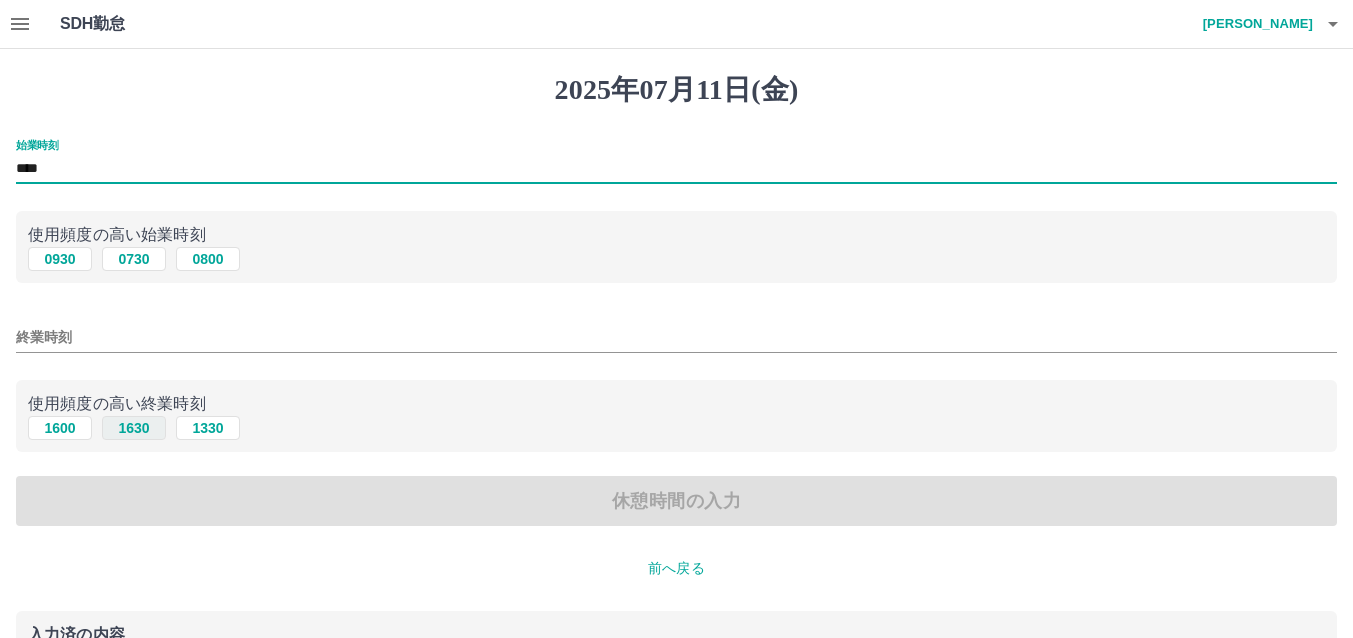 click on "1630" at bounding box center (134, 428) 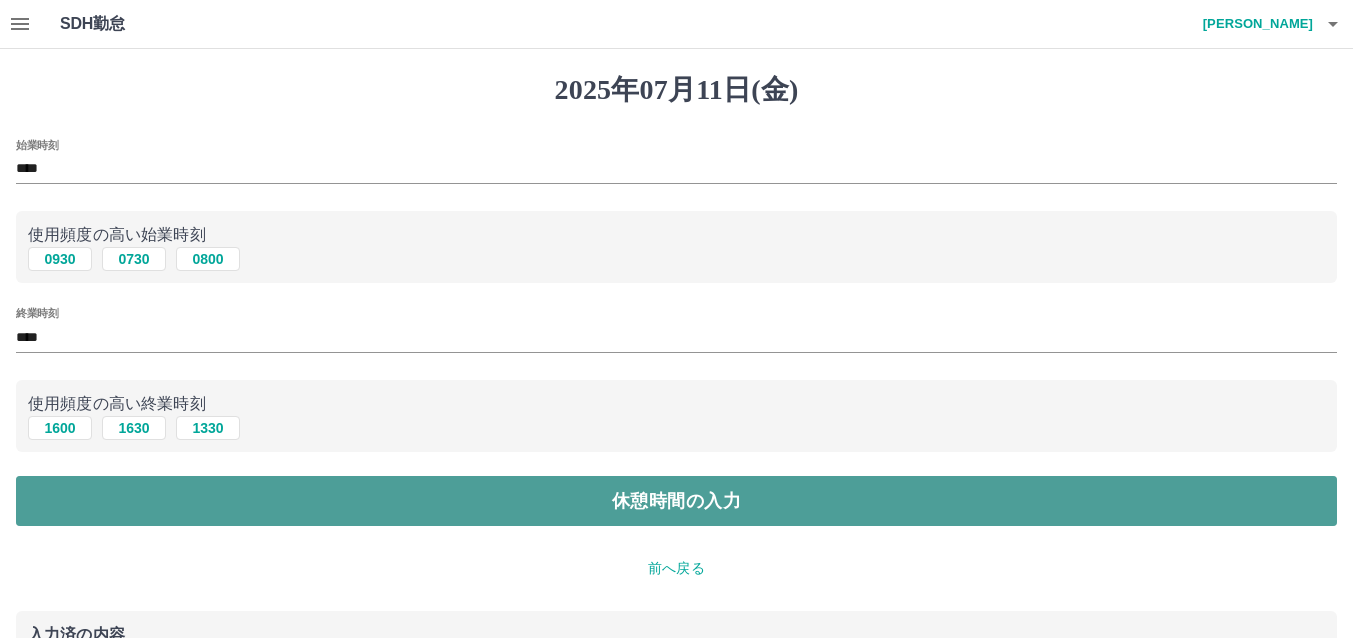 click on "休憩時間の入力" at bounding box center [676, 501] 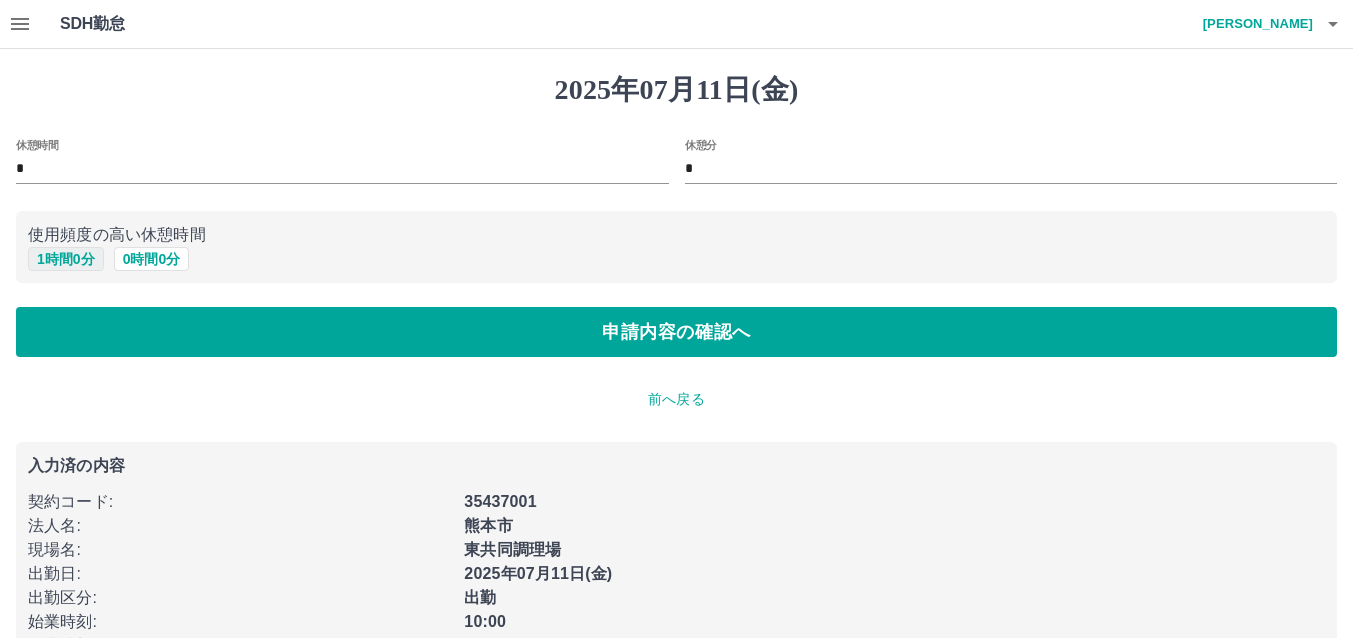 click on "1 時間 0 分" at bounding box center [66, 259] 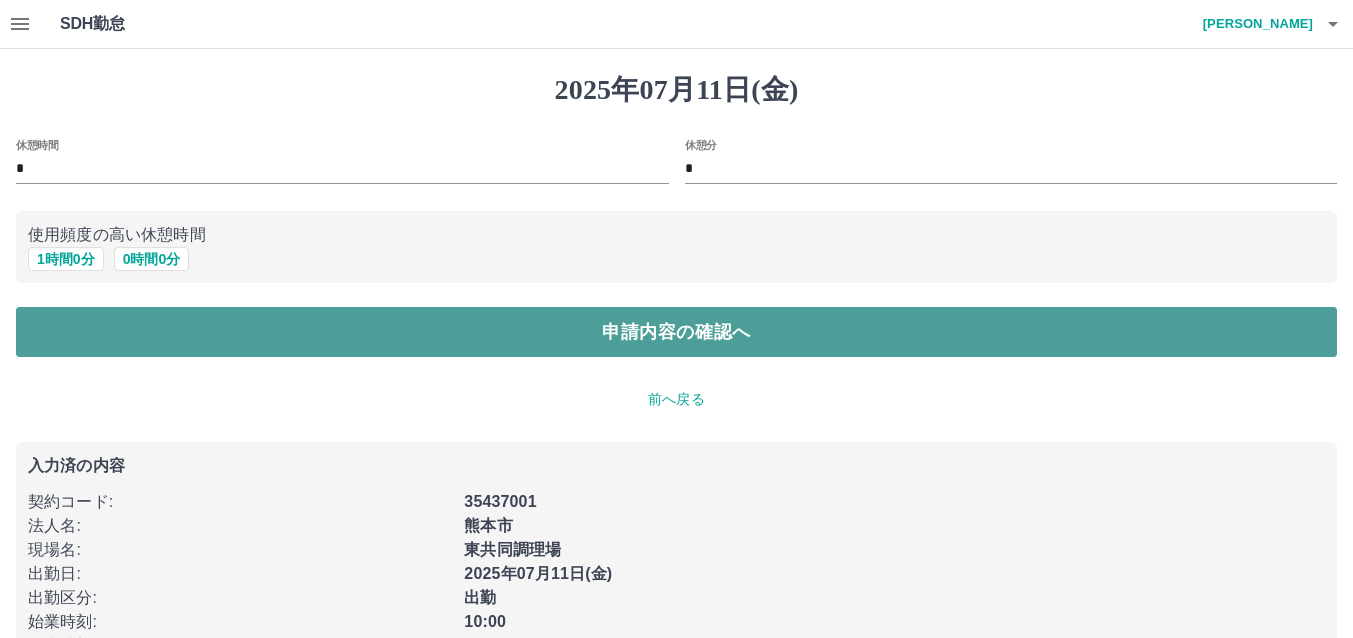 click on "申請内容の確認へ" at bounding box center [676, 332] 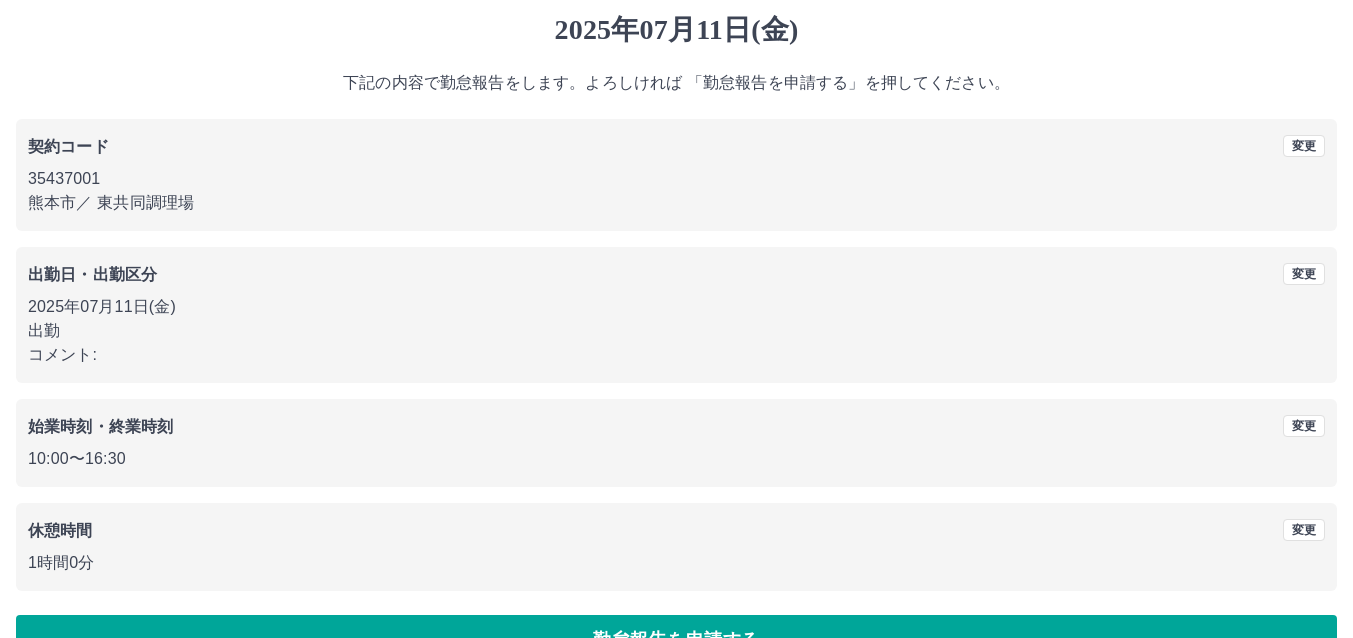 scroll, scrollTop: 111, scrollLeft: 0, axis: vertical 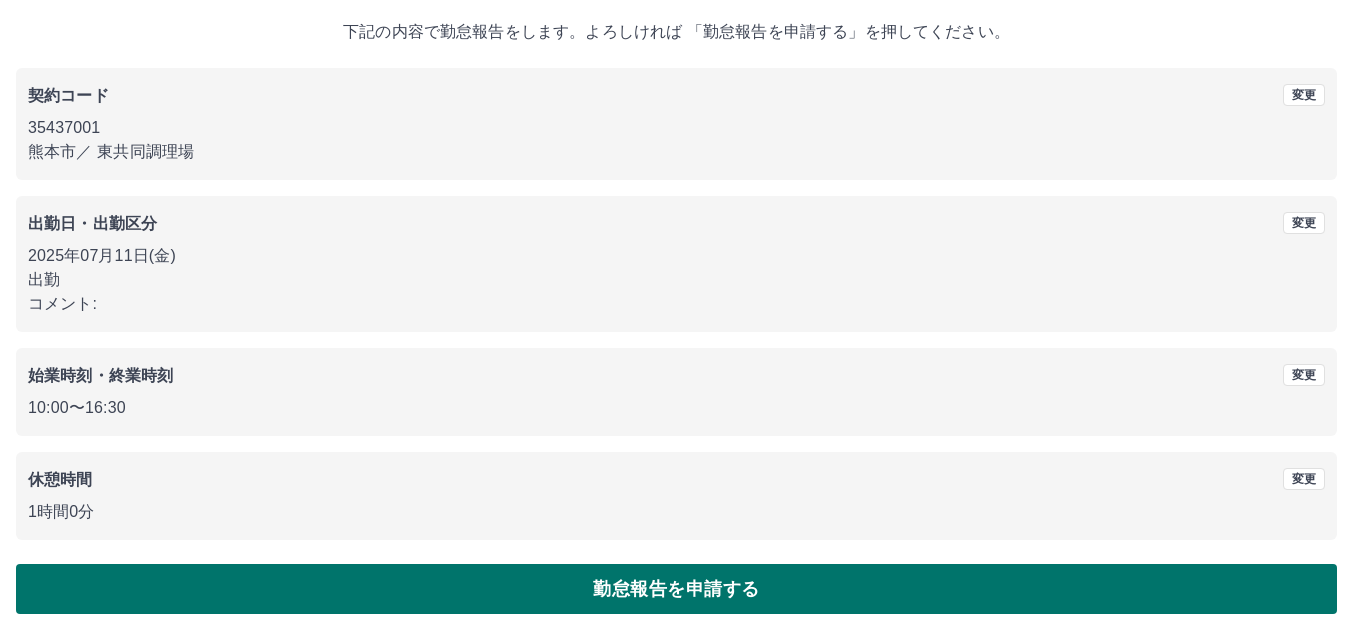 click on "勤怠報告を申請する" at bounding box center (676, 589) 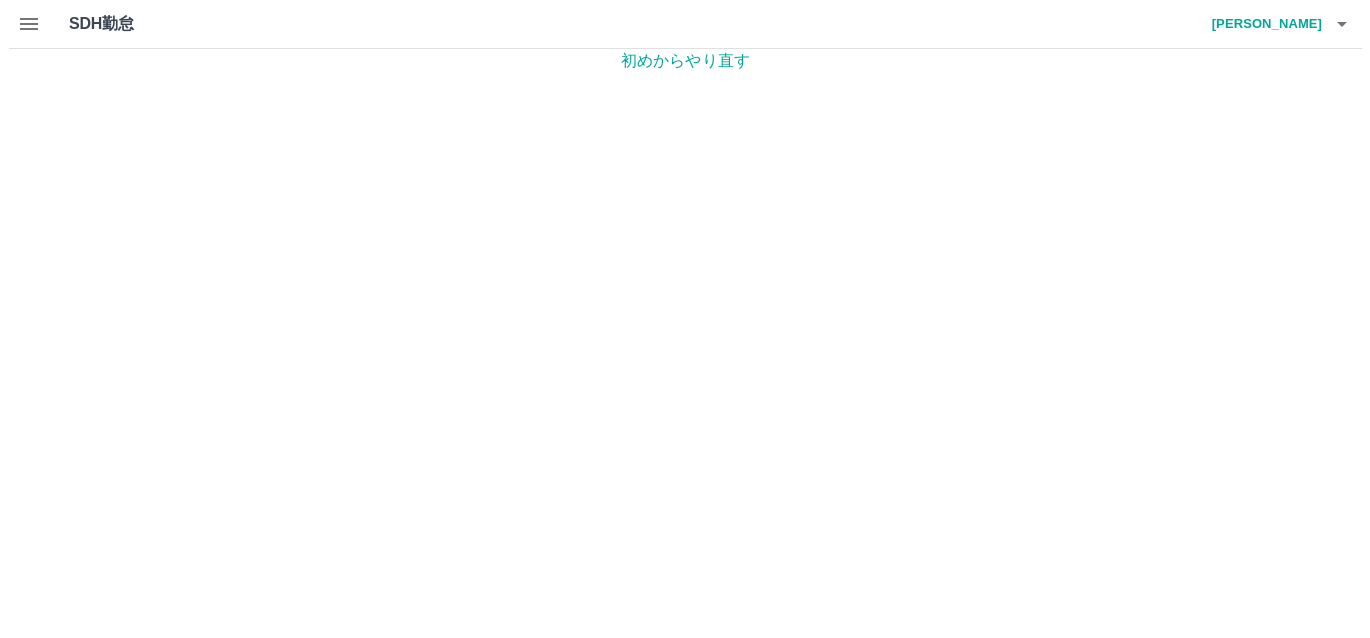 scroll, scrollTop: 0, scrollLeft: 0, axis: both 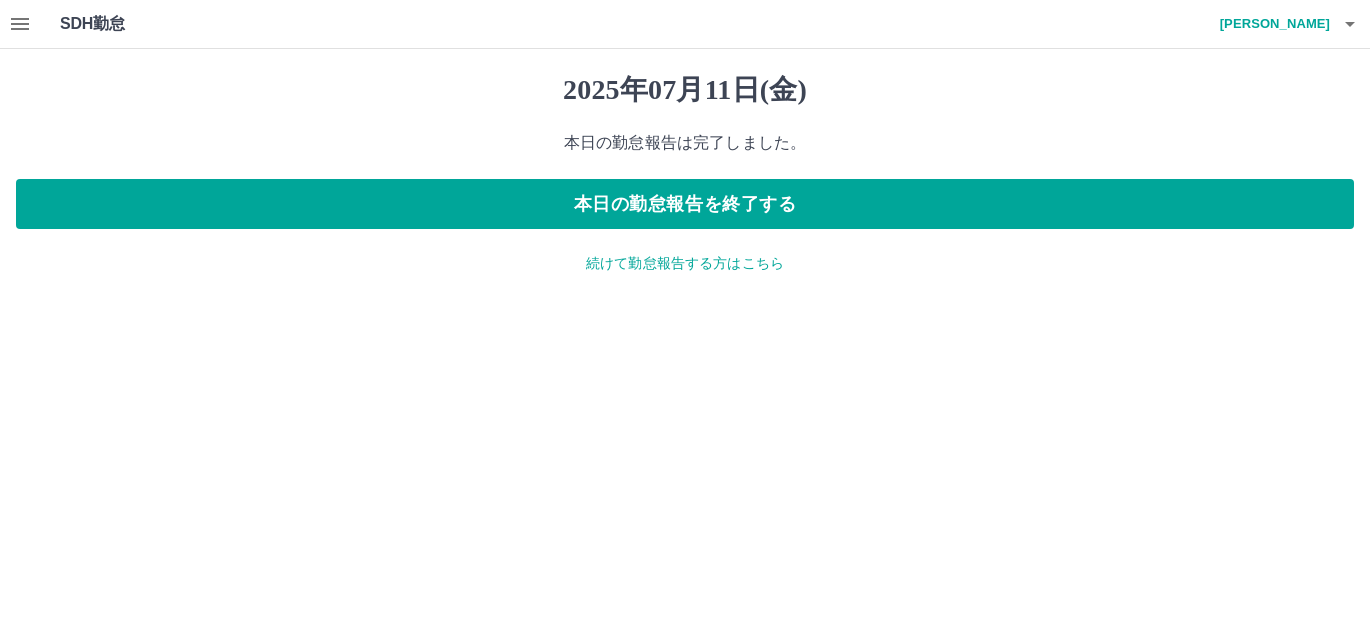 click on "続けて勤怠報告する方はこちら" at bounding box center [685, 263] 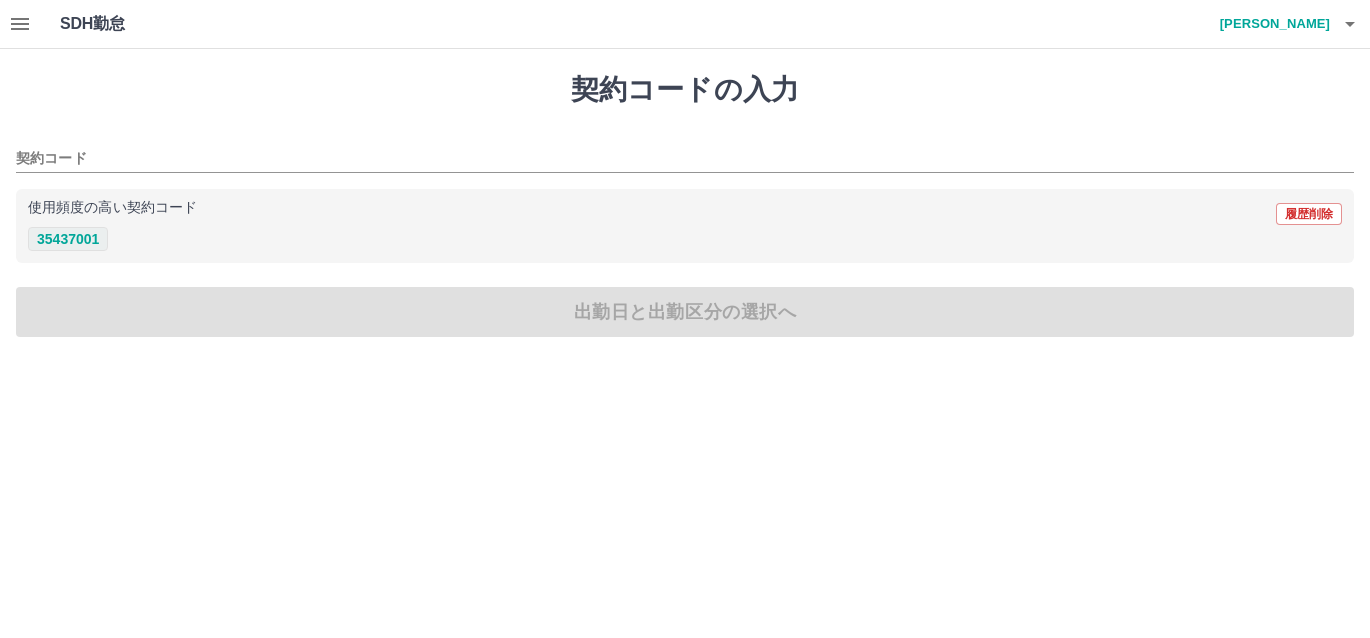 click on "35437001" at bounding box center [68, 239] 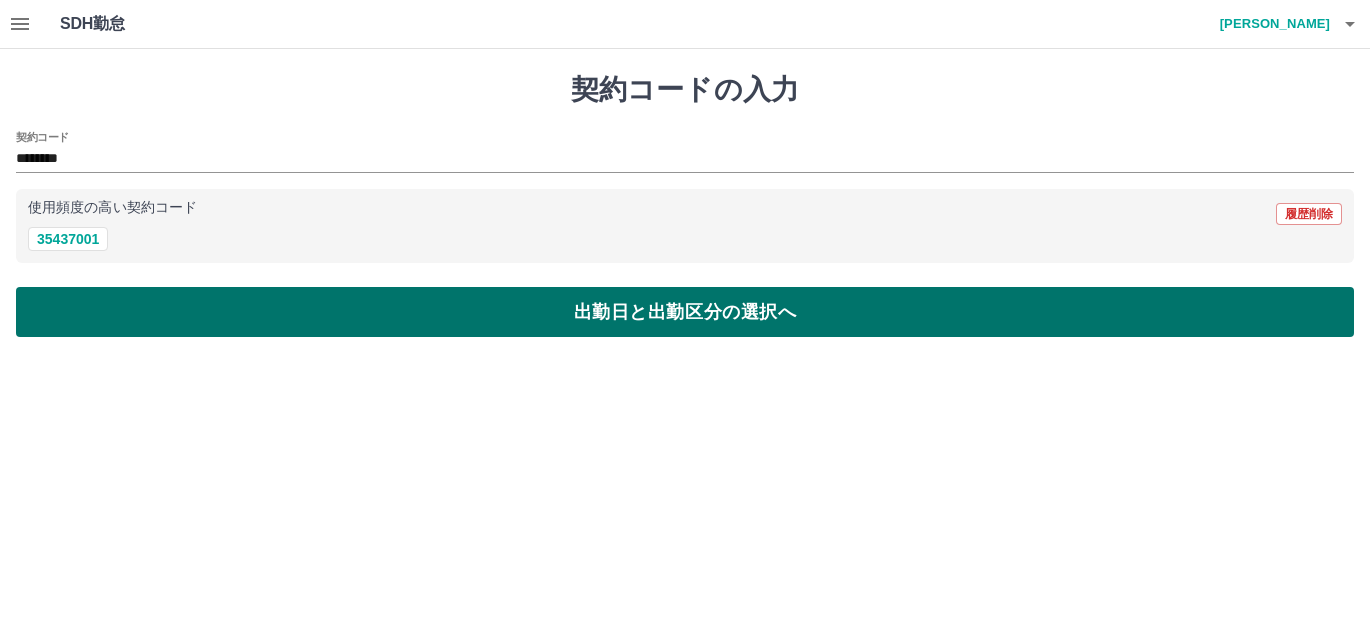 click on "出勤日と出勤区分の選択へ" at bounding box center [685, 312] 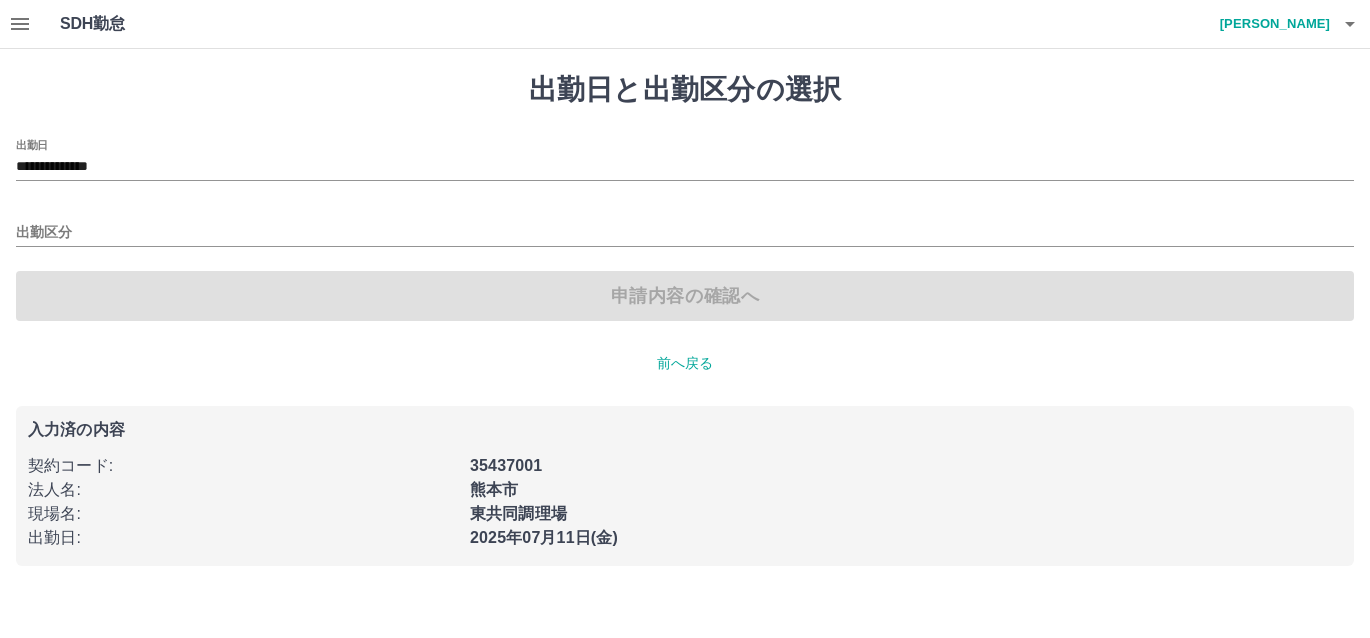 click on "**********" at bounding box center [685, 160] 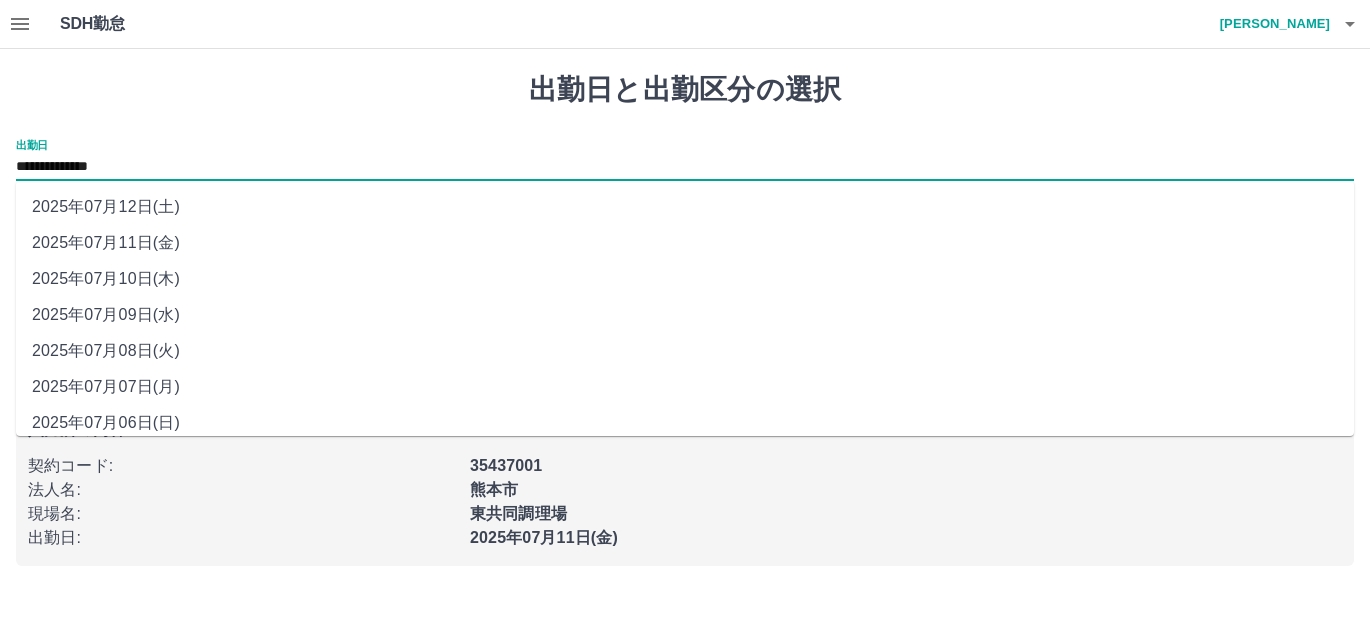 click on "**********" at bounding box center [685, 167] 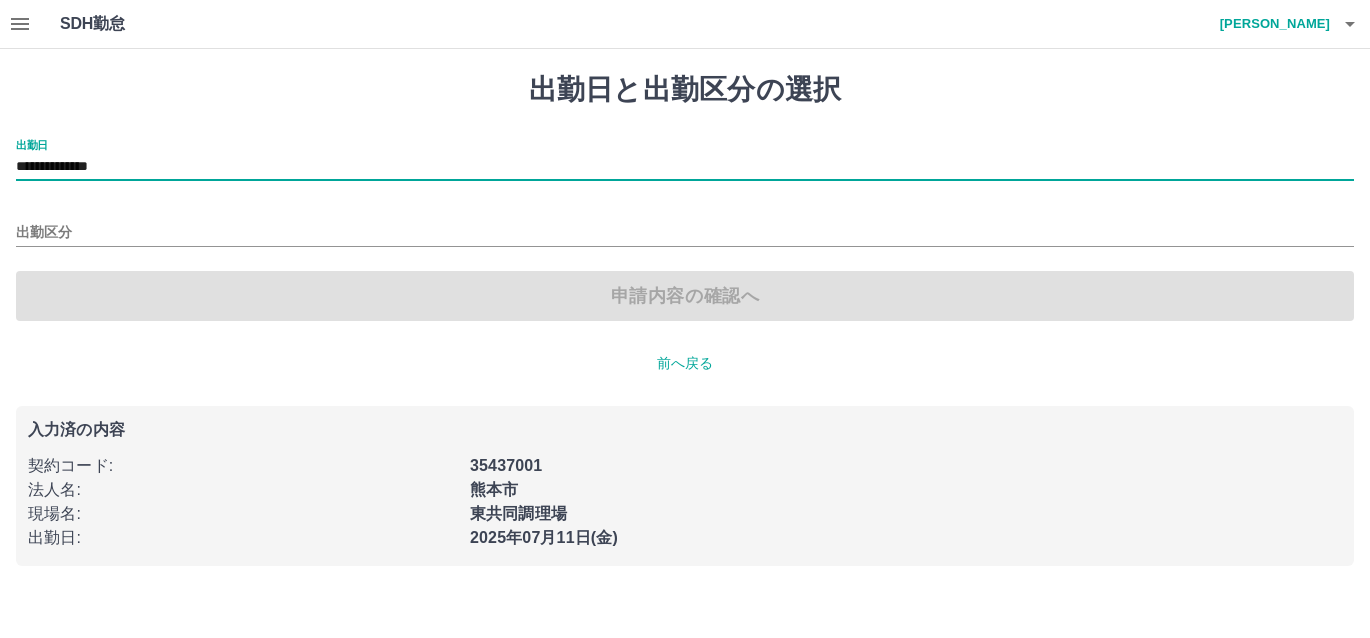 type on "**********" 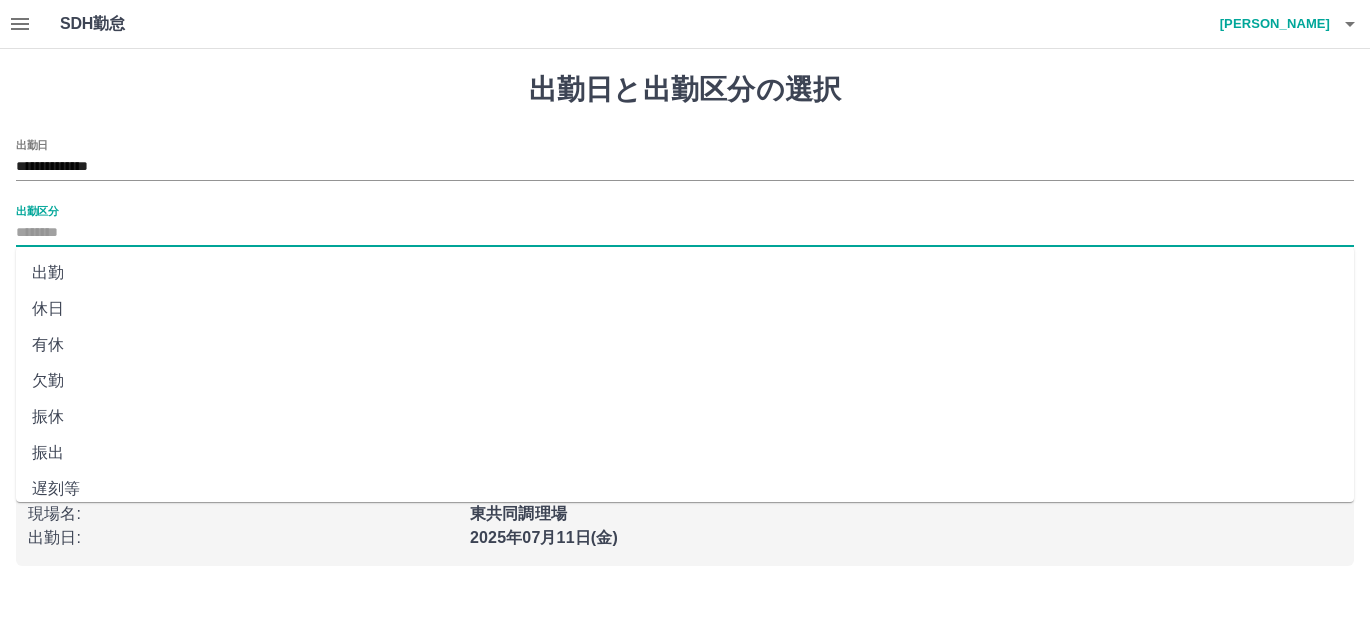 click on "出勤区分" at bounding box center (685, 233) 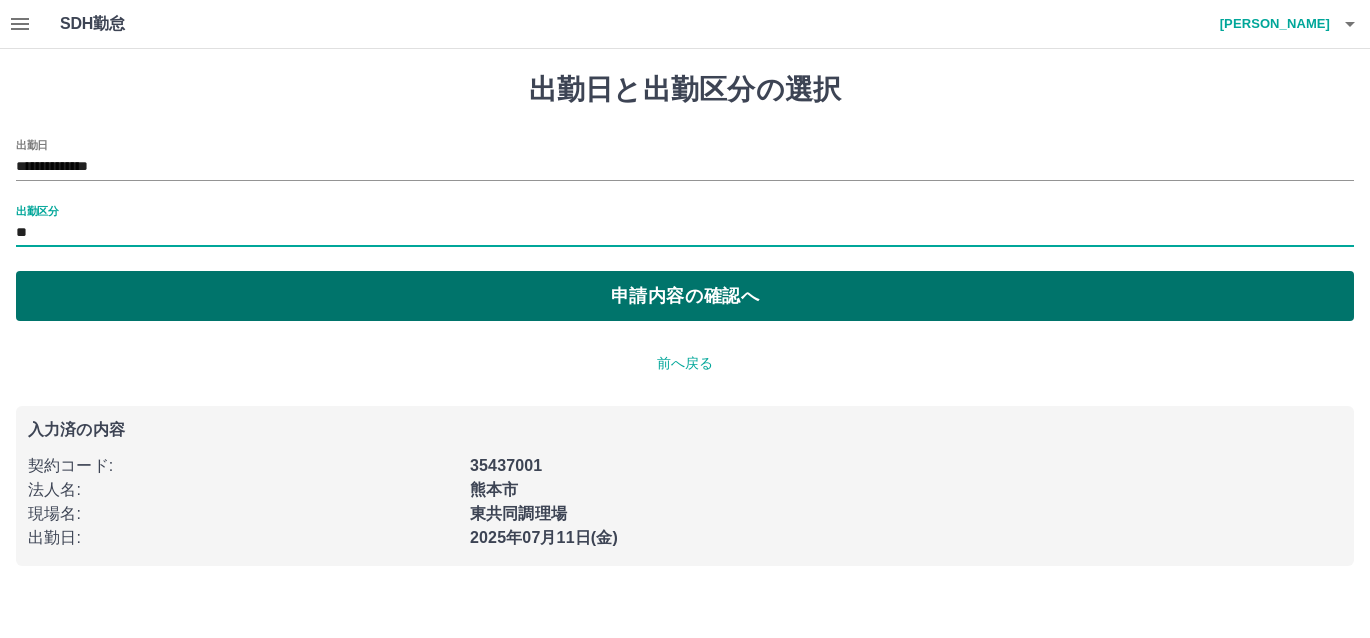 click on "申請内容の確認へ" at bounding box center [685, 296] 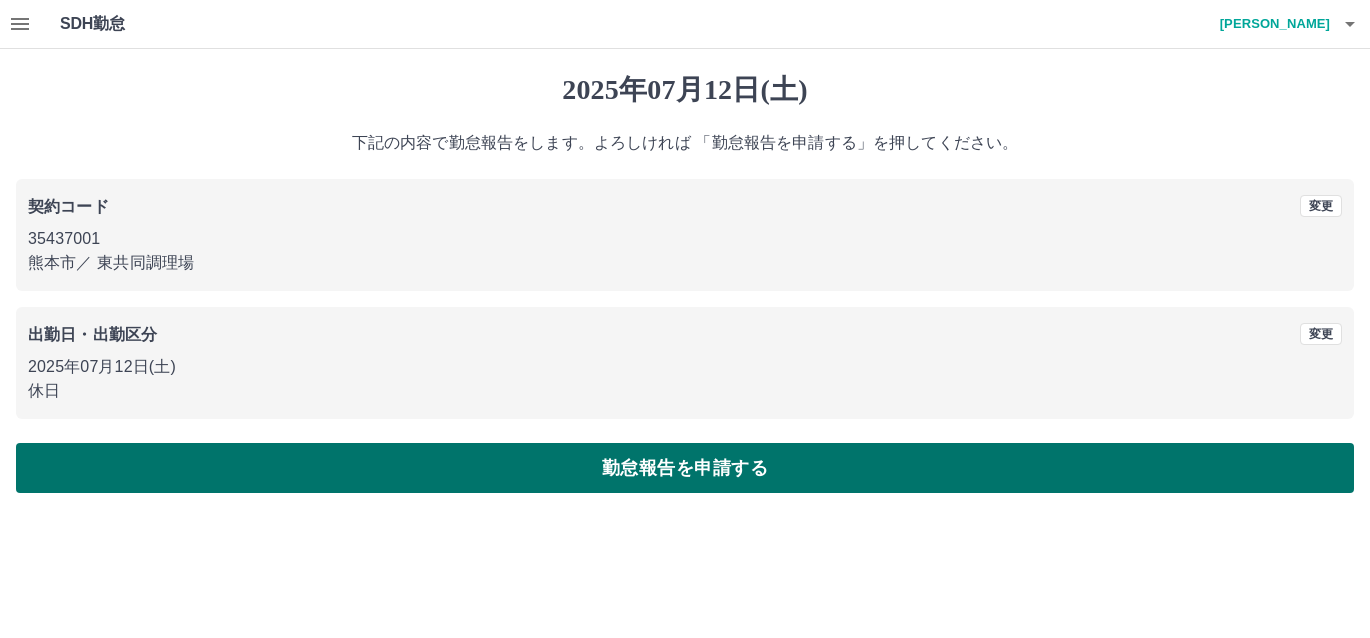 click on "勤怠報告を申請する" at bounding box center [685, 468] 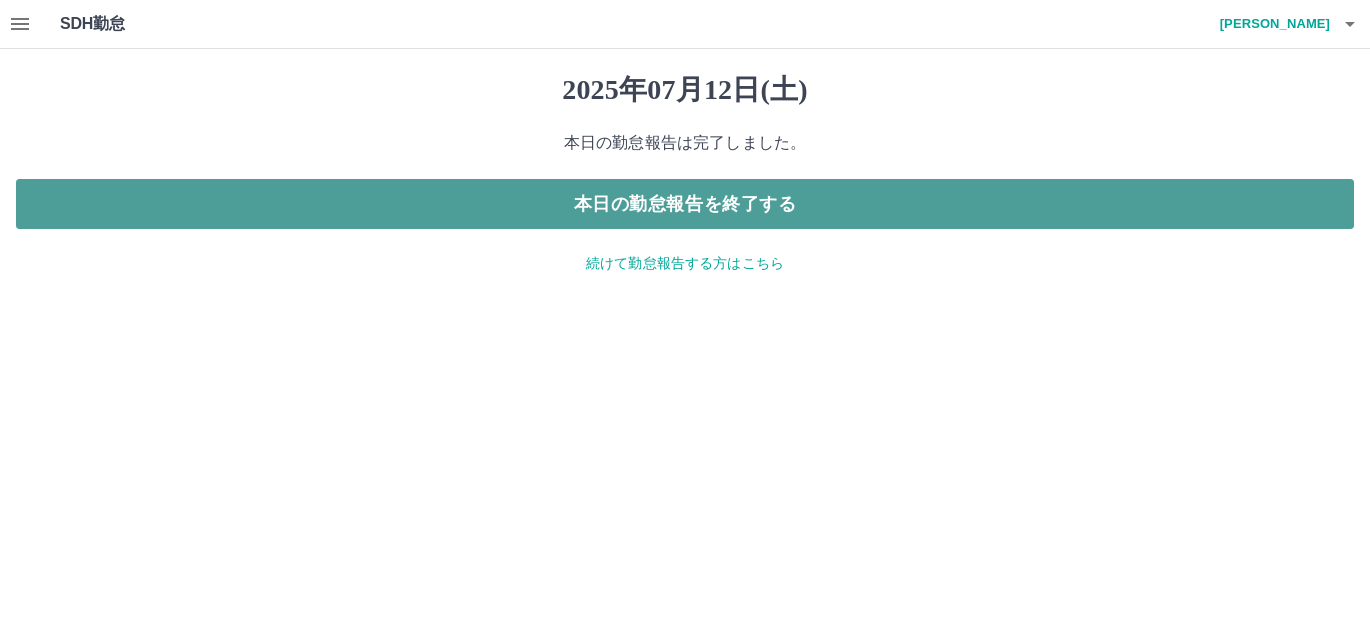 click on "本日の勤怠報告を終了する" at bounding box center [685, 204] 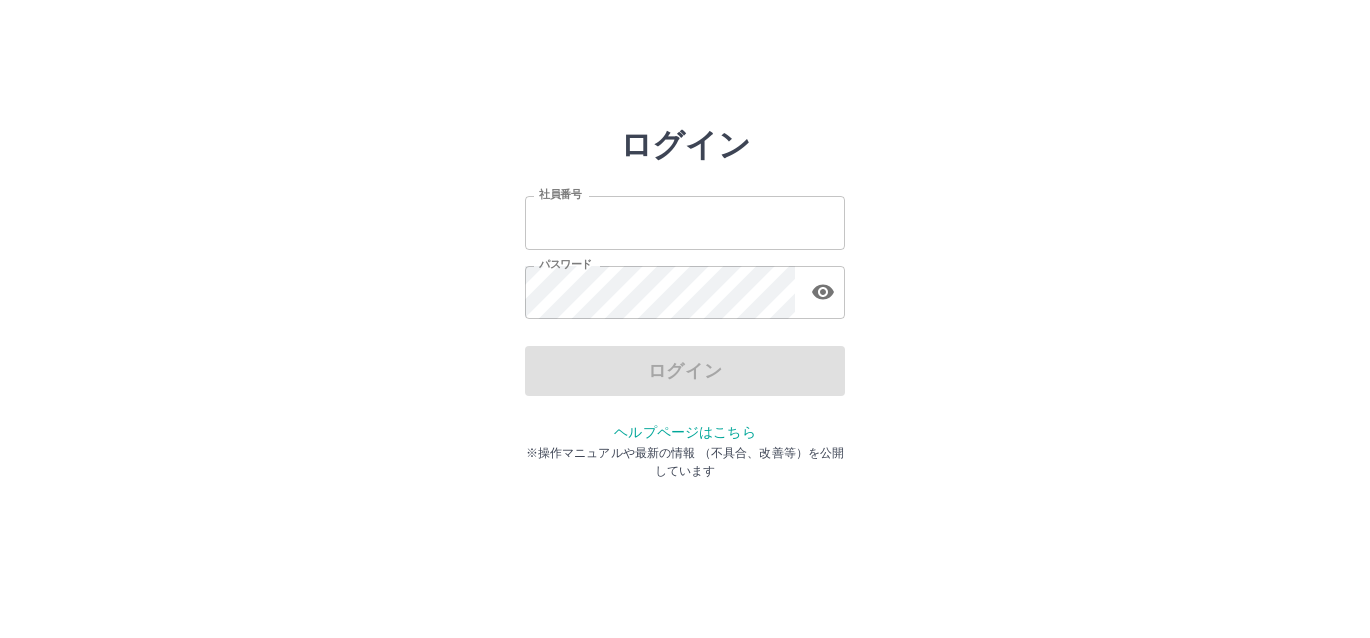 scroll, scrollTop: 0, scrollLeft: 0, axis: both 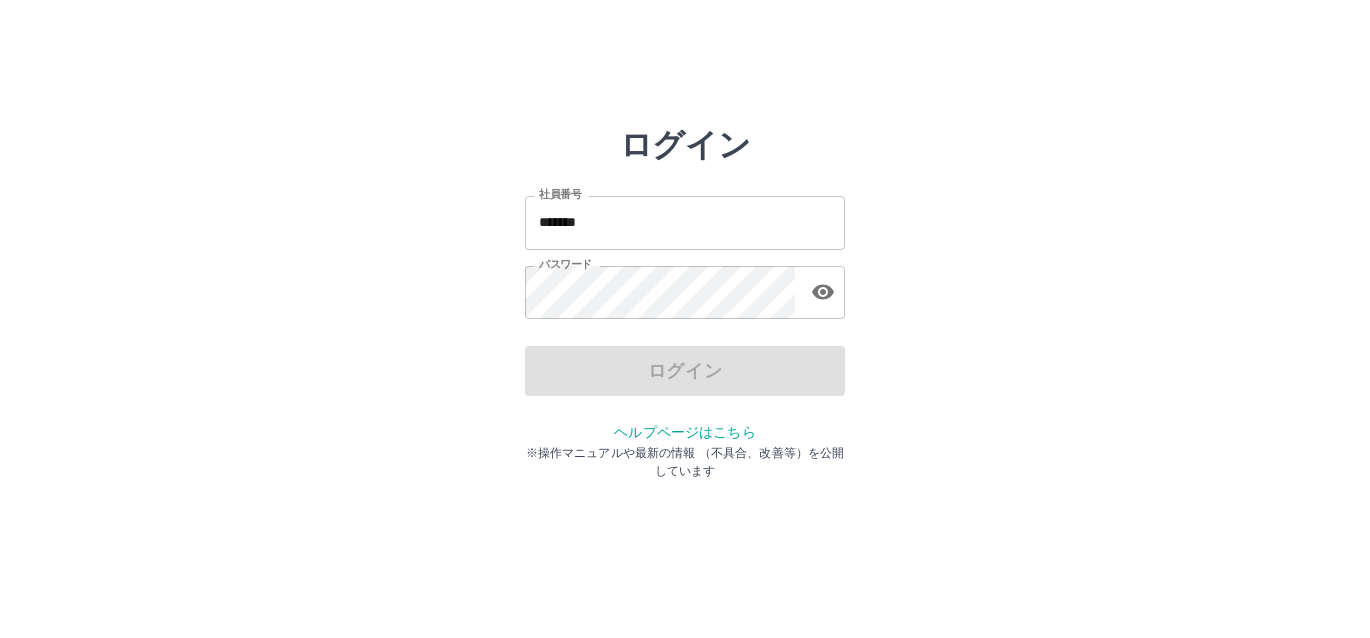 click on "*******" at bounding box center (685, 222) 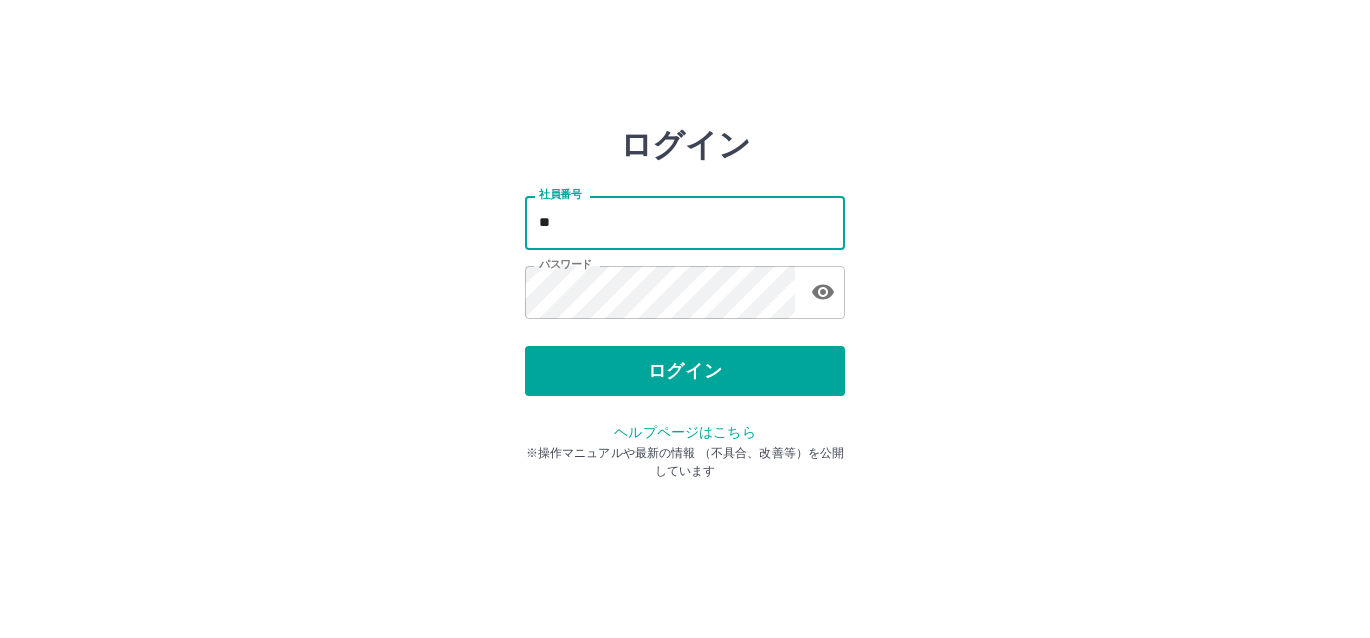 type on "*" 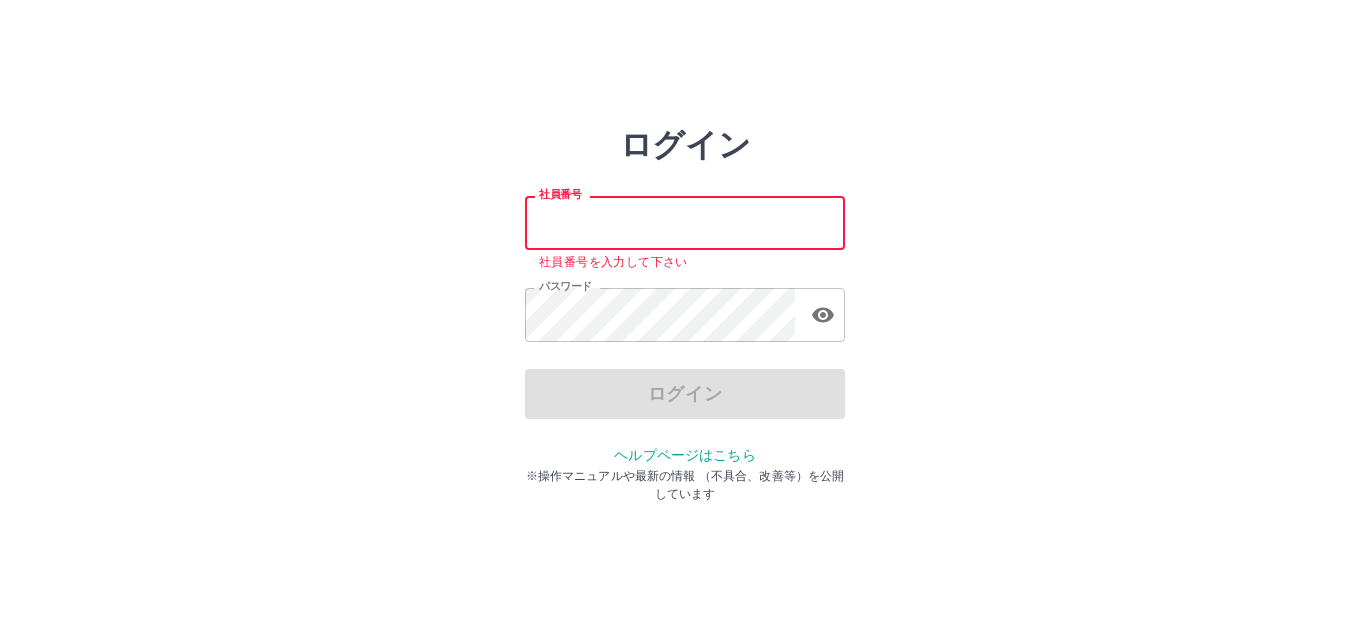 type on "*******" 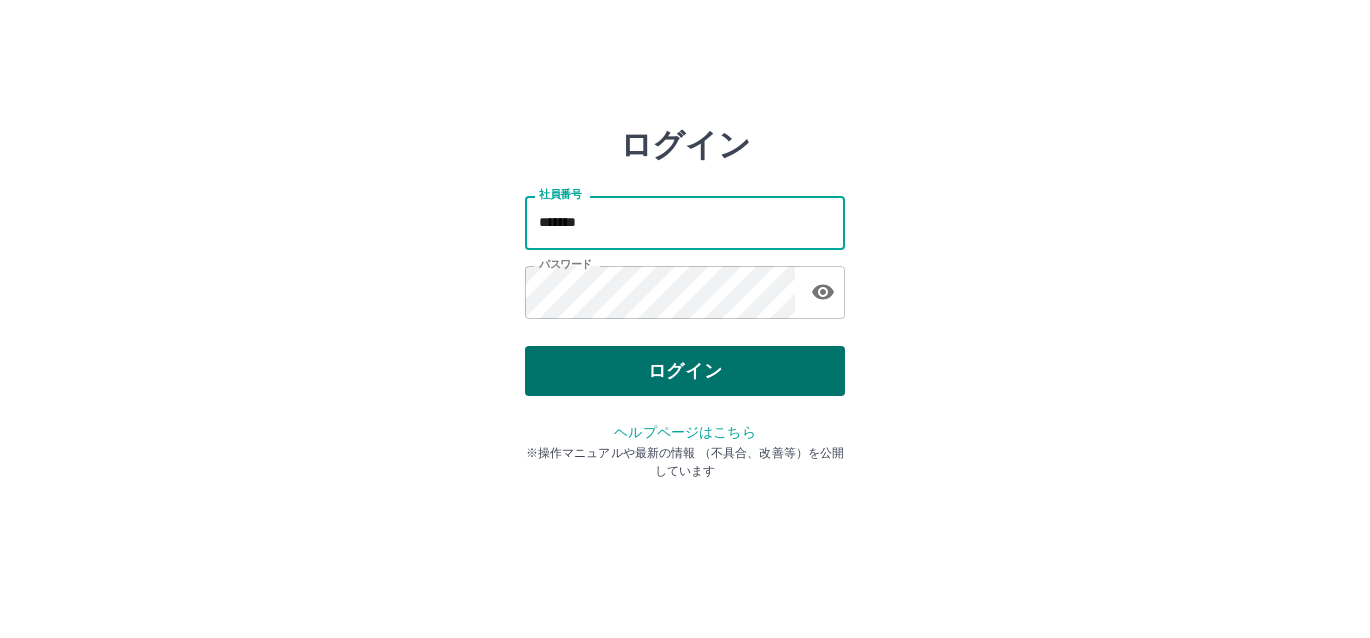 click on "ログイン" at bounding box center (685, 371) 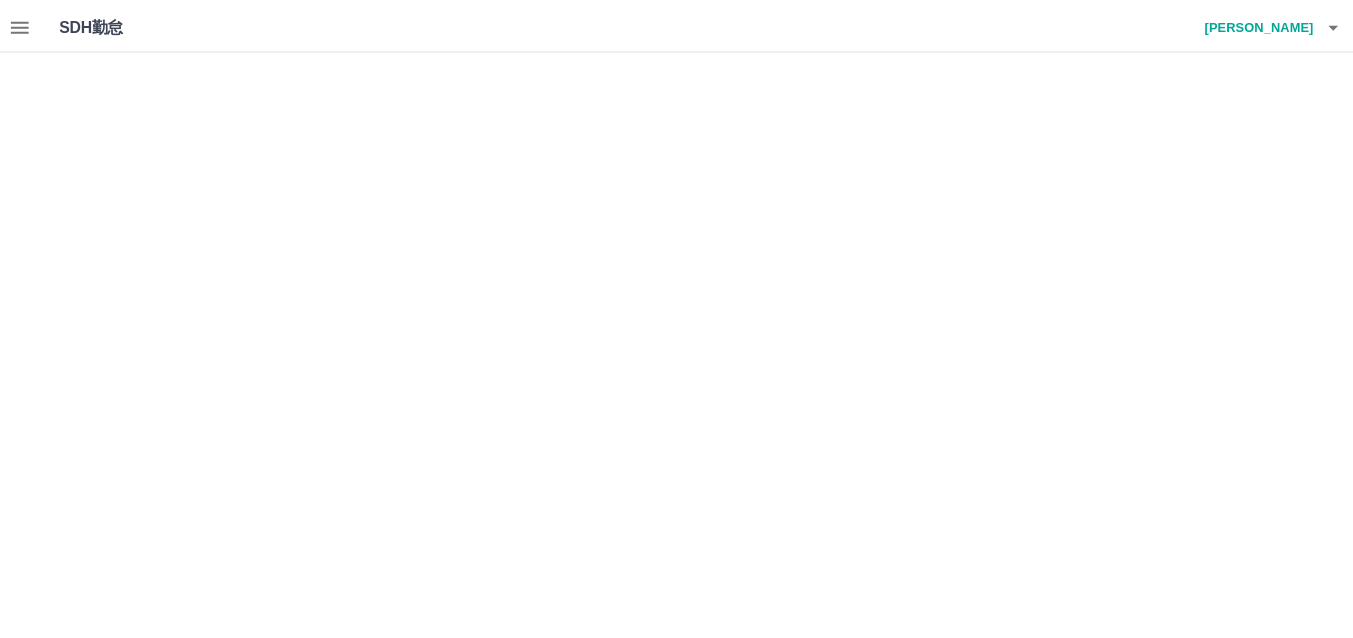 scroll, scrollTop: 0, scrollLeft: 0, axis: both 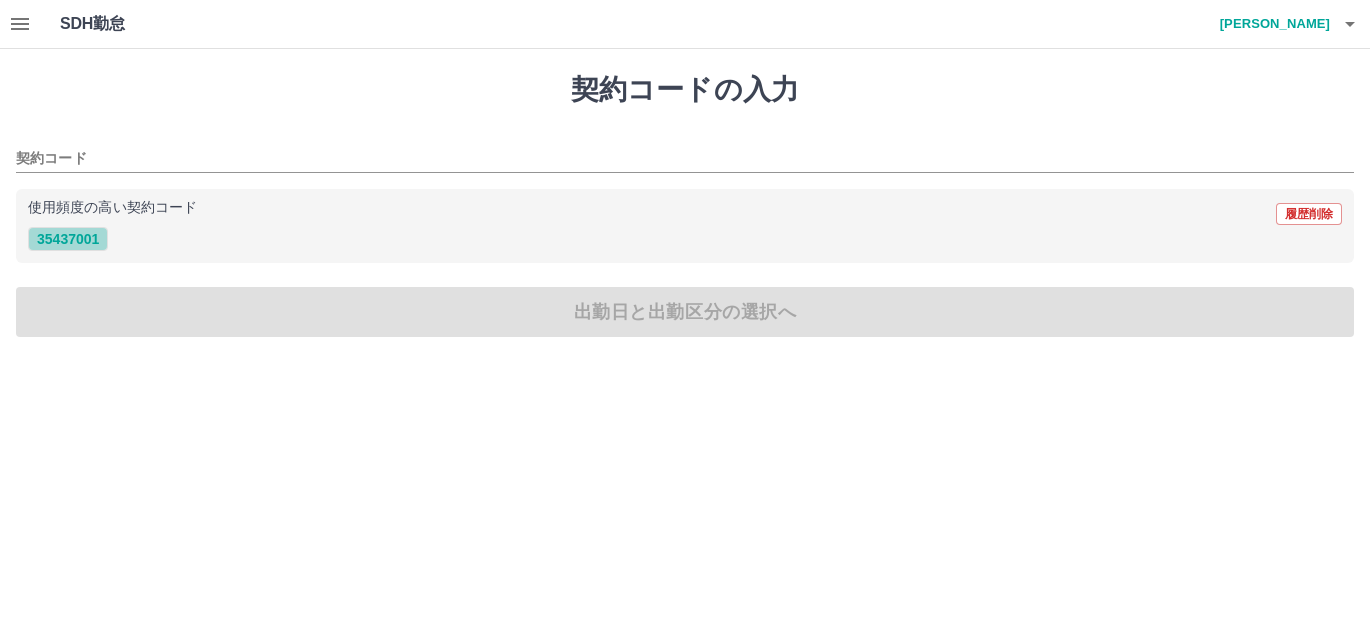 click on "35437001" at bounding box center (68, 239) 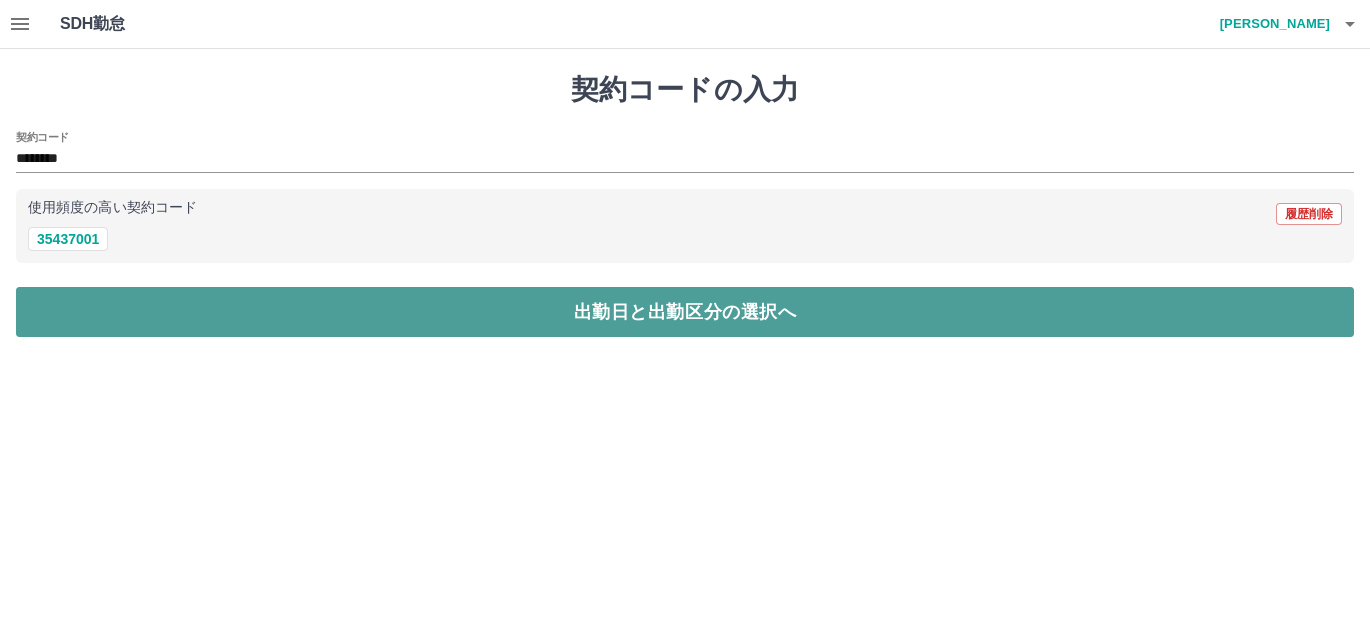 click on "出勤日と出勤区分の選択へ" at bounding box center [685, 312] 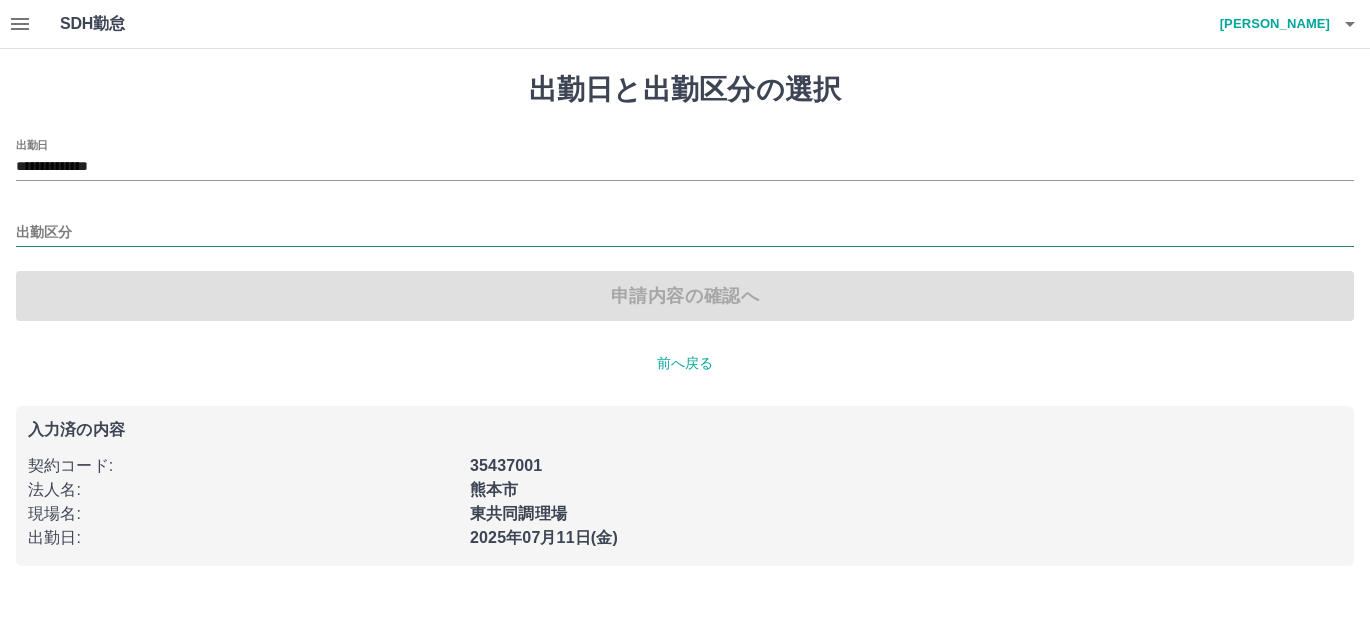 click on "出勤区分" at bounding box center (685, 233) 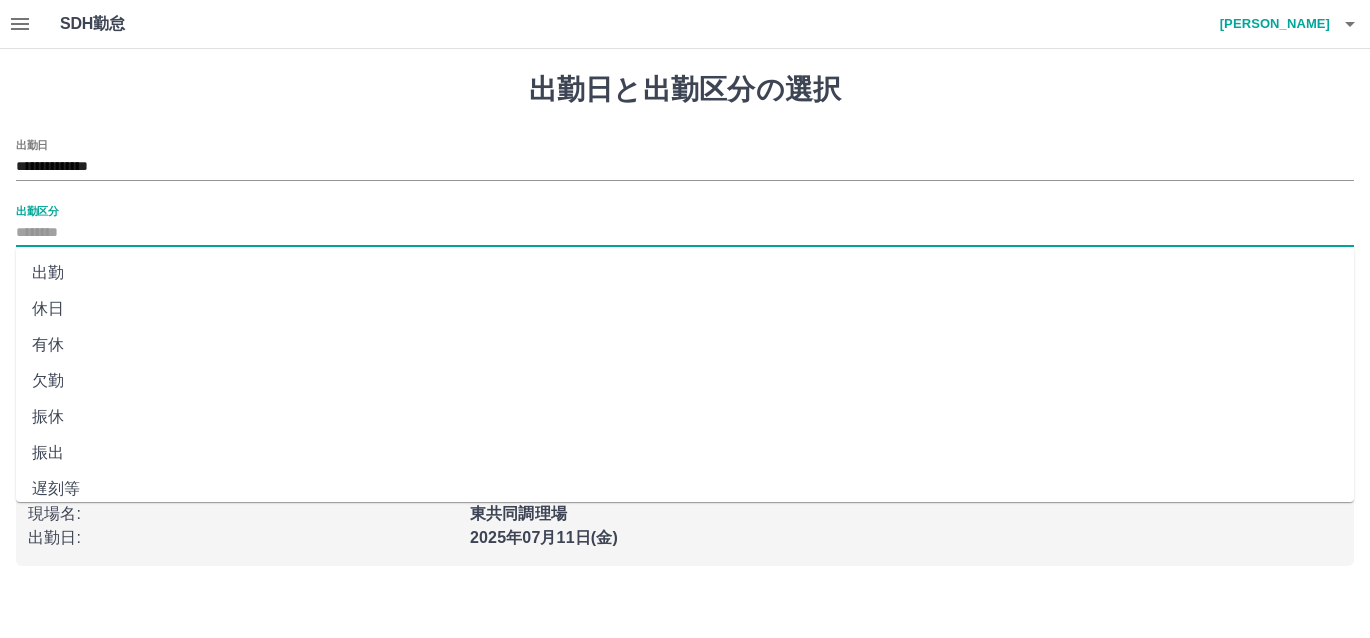 click on "出勤" at bounding box center (685, 273) 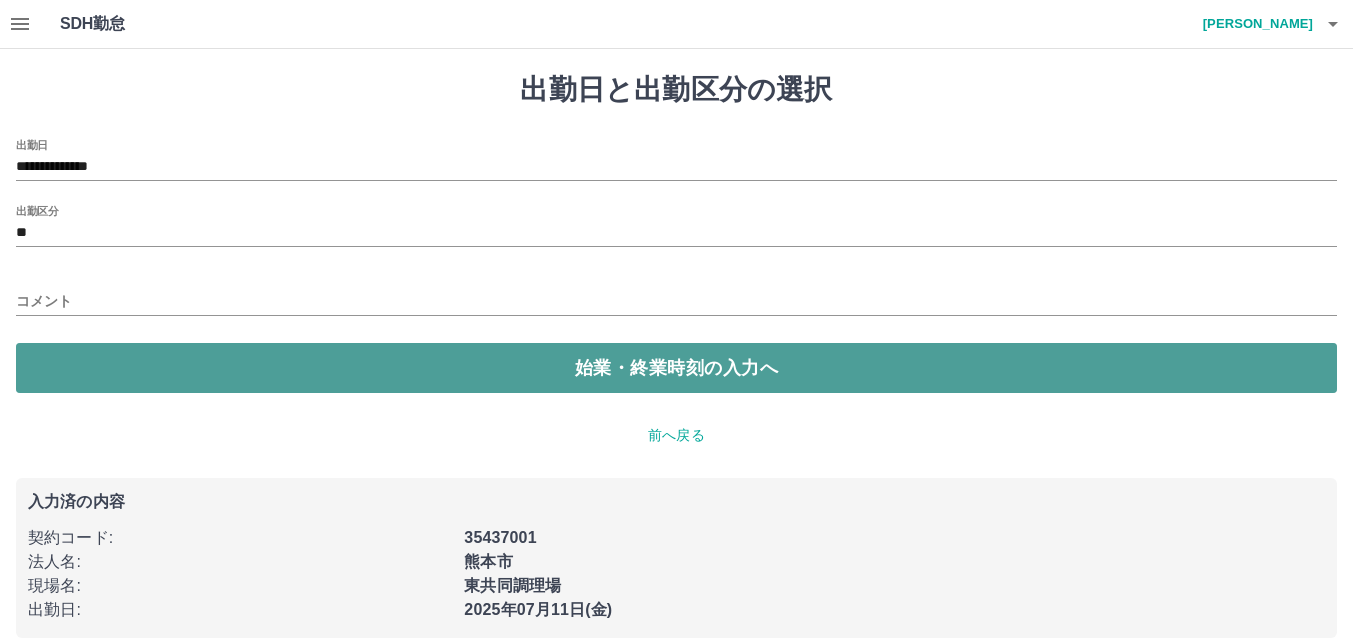 click on "始業・終業時刻の入力へ" at bounding box center (676, 368) 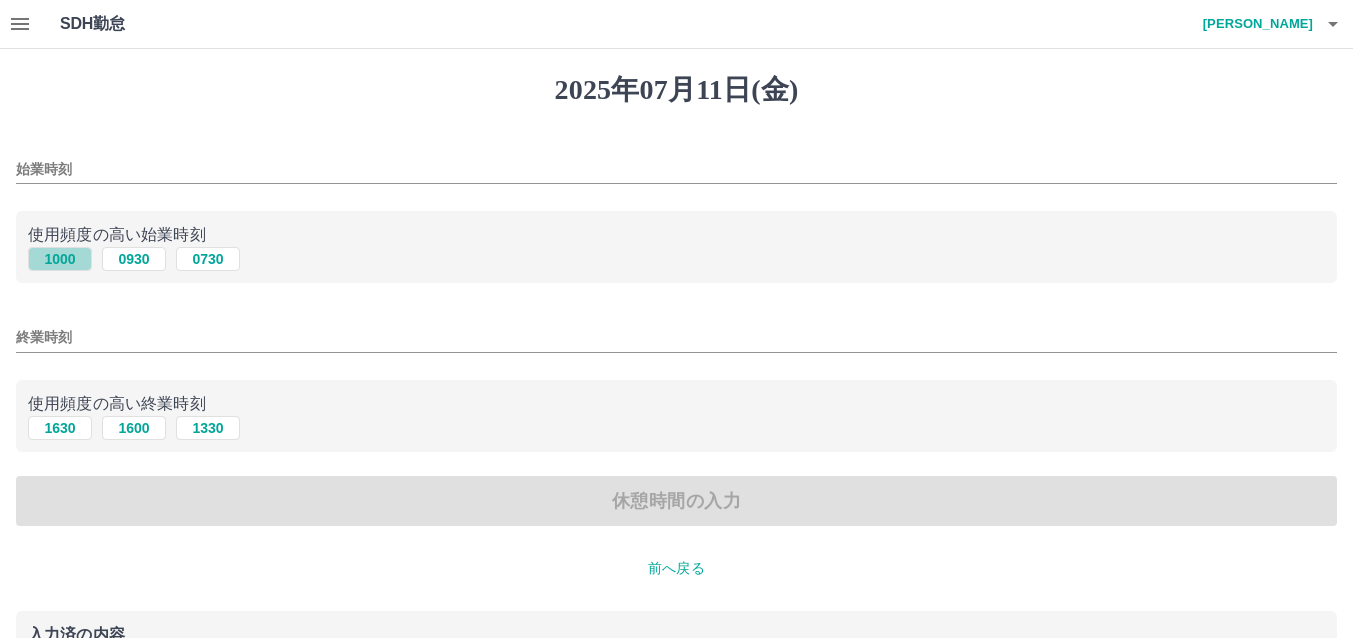 click on "1000" at bounding box center [60, 259] 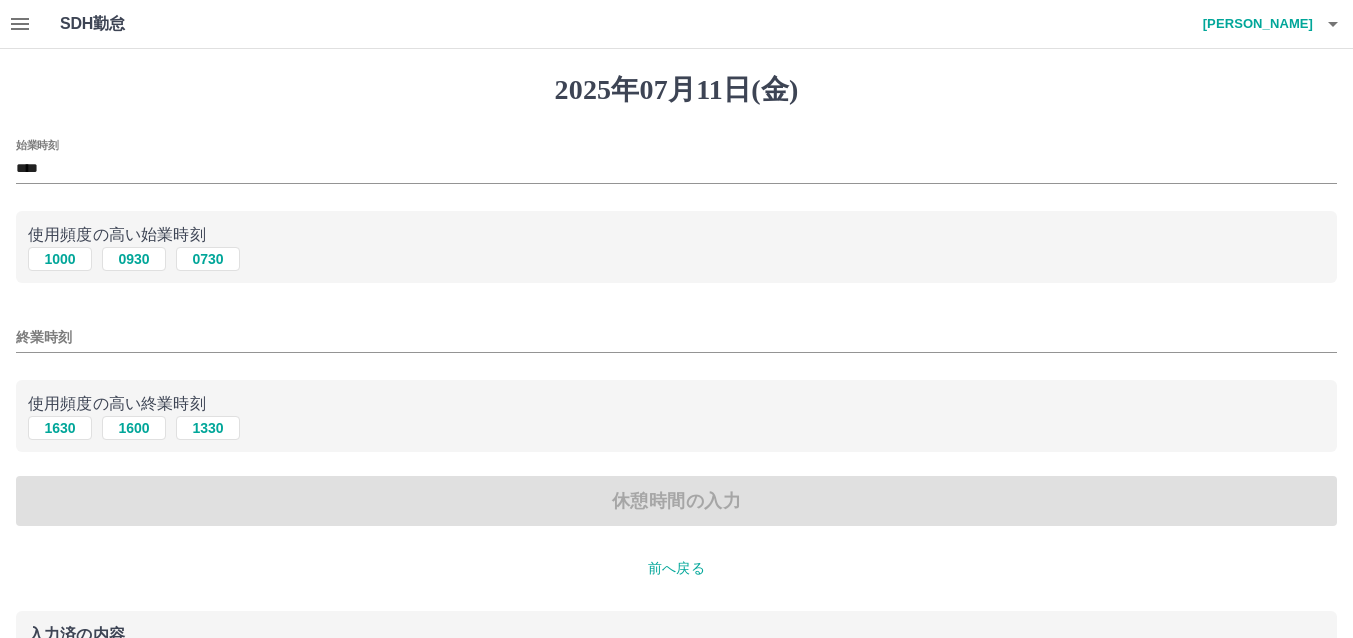 click on "終業時刻" at bounding box center (676, 337) 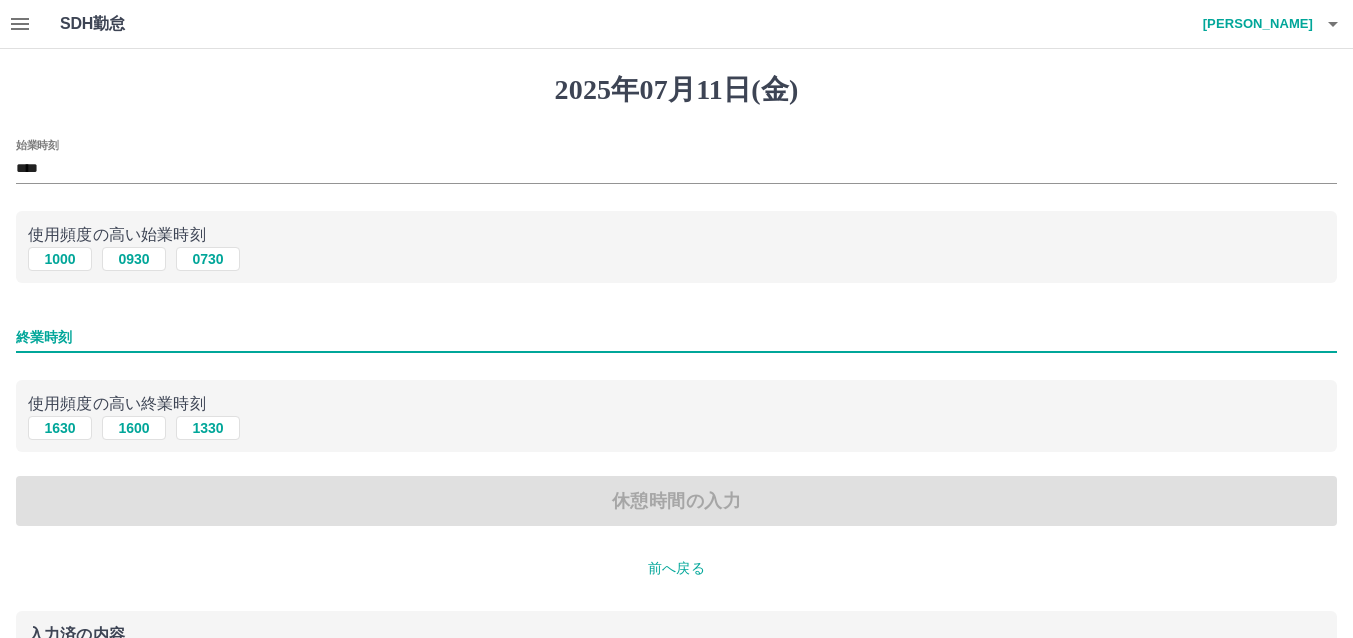 type on "****" 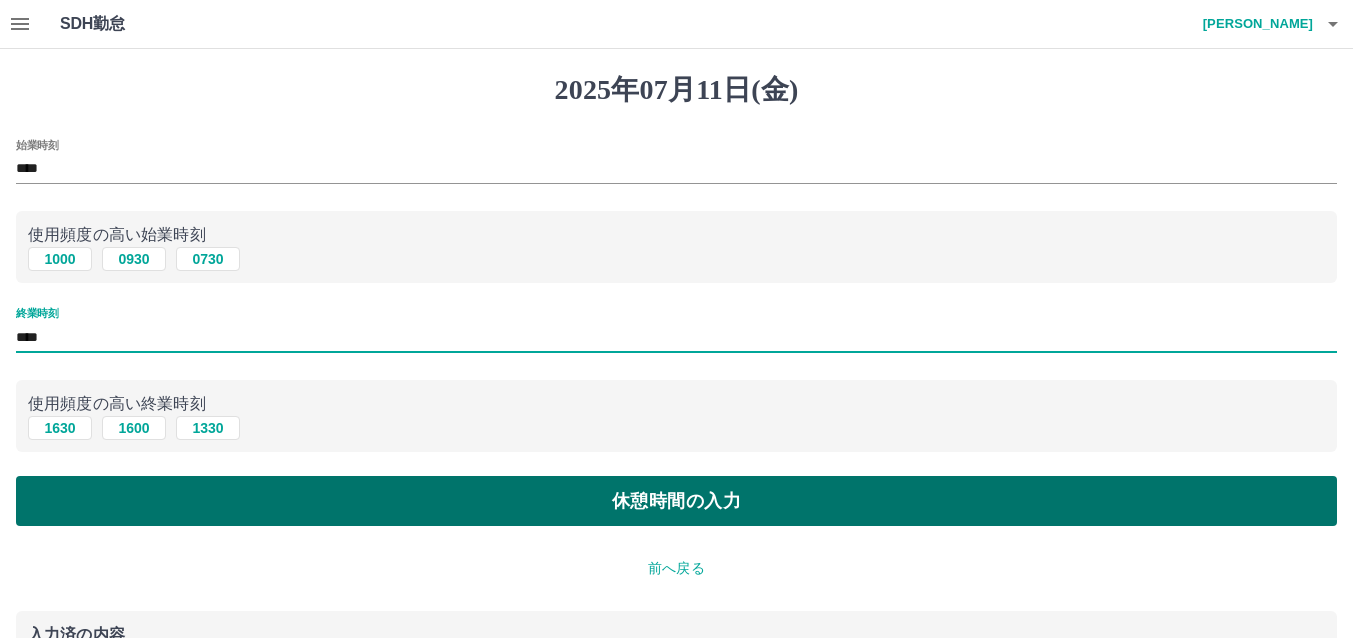 click on "休憩時間の入力" at bounding box center [676, 501] 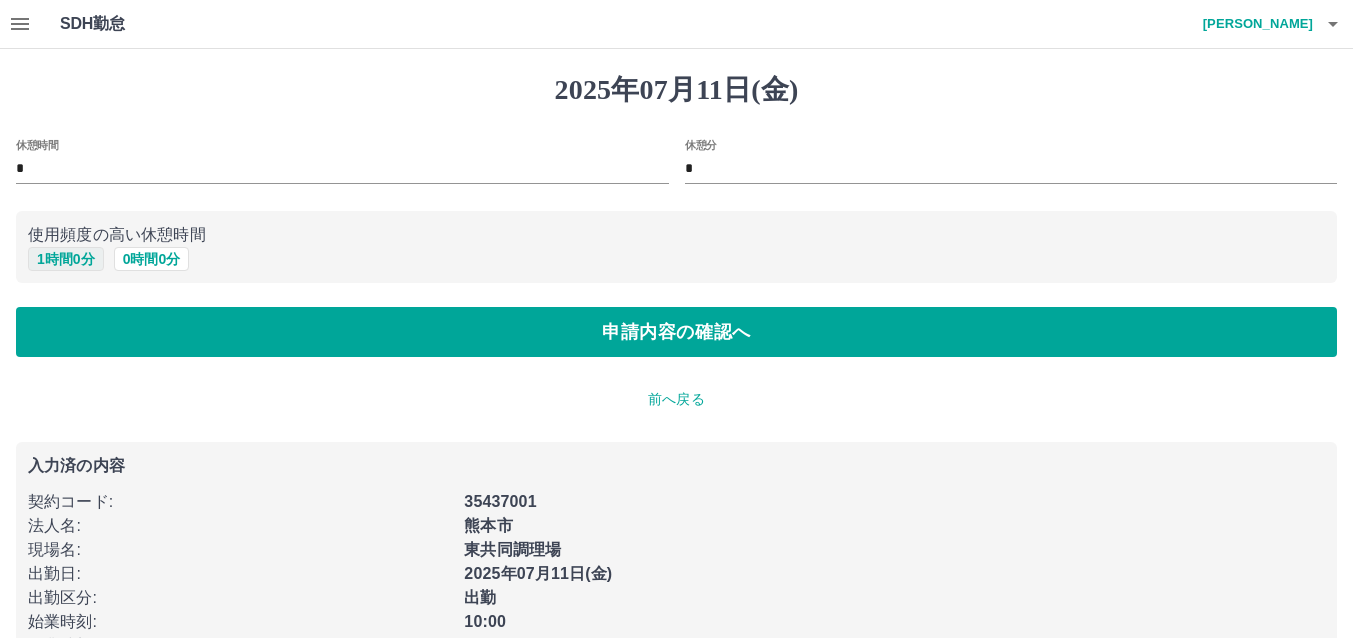 click on "1 時間 0 分" at bounding box center [66, 259] 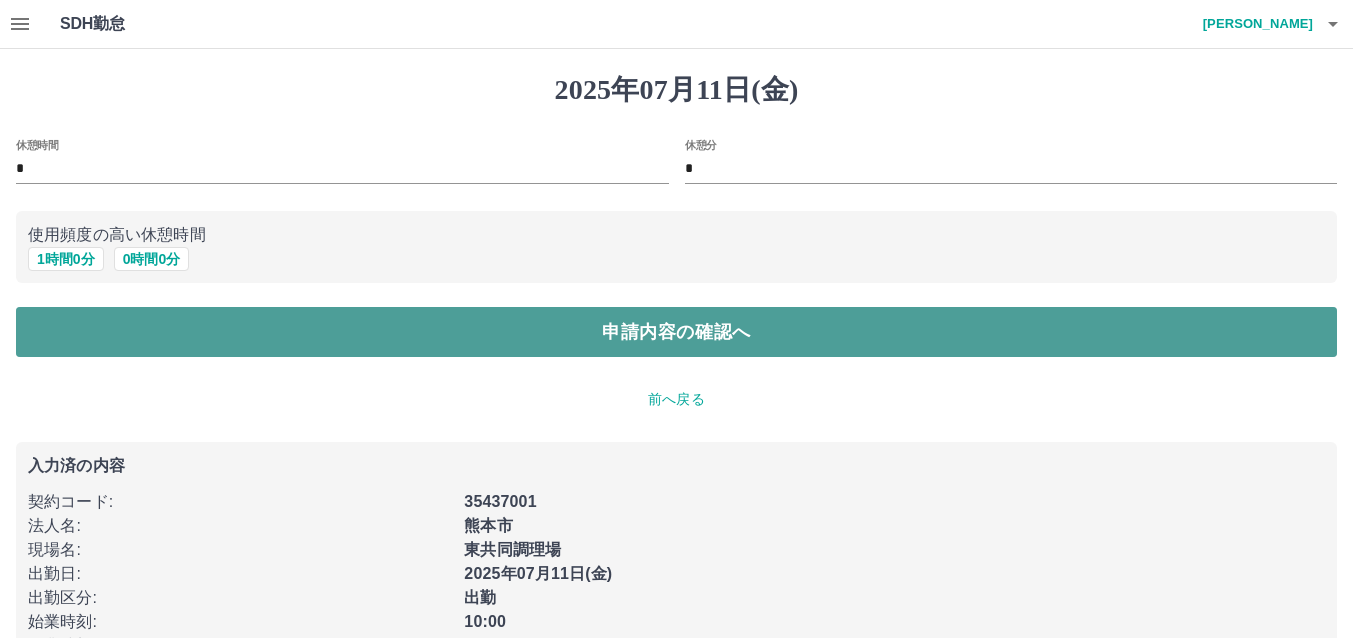click on "申請内容の確認へ" at bounding box center (676, 332) 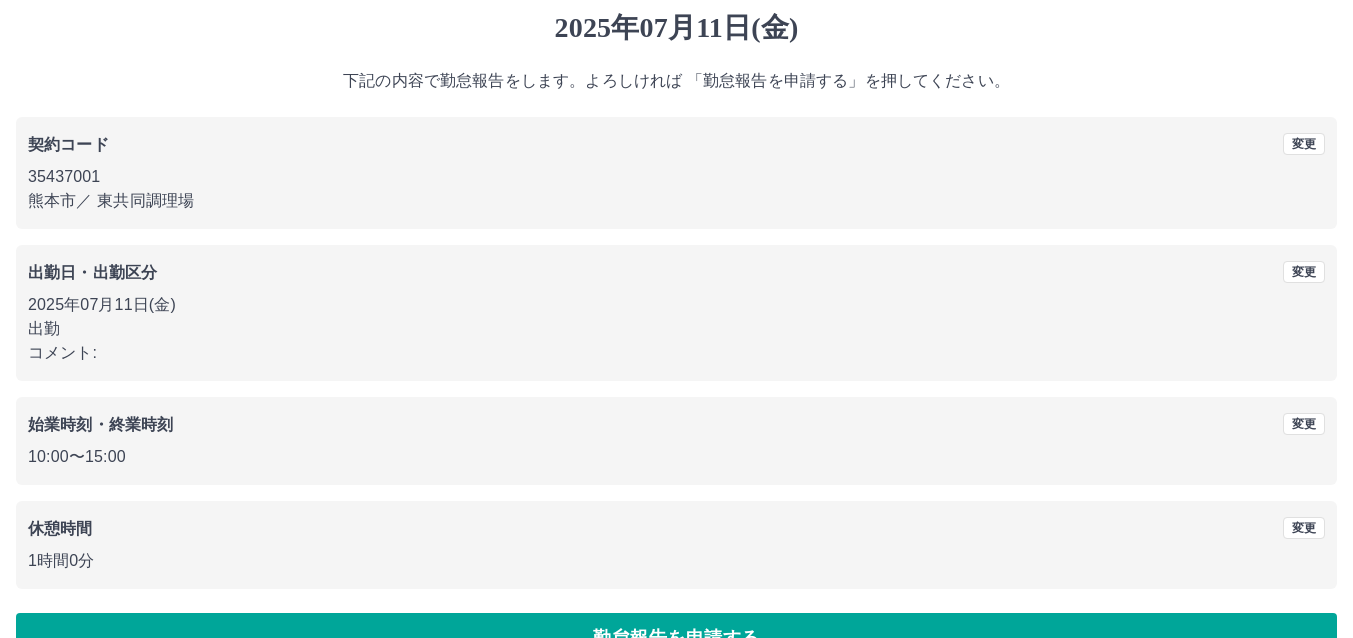 scroll, scrollTop: 111, scrollLeft: 0, axis: vertical 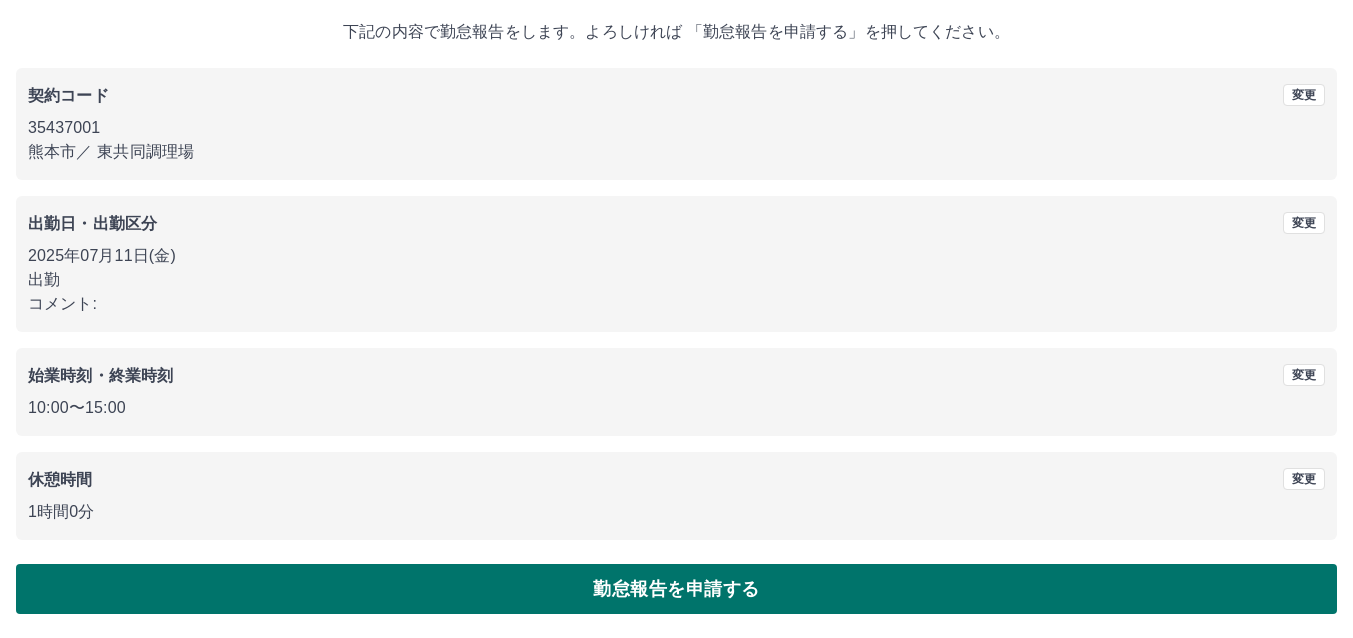 click on "勤怠報告を申請する" at bounding box center (676, 589) 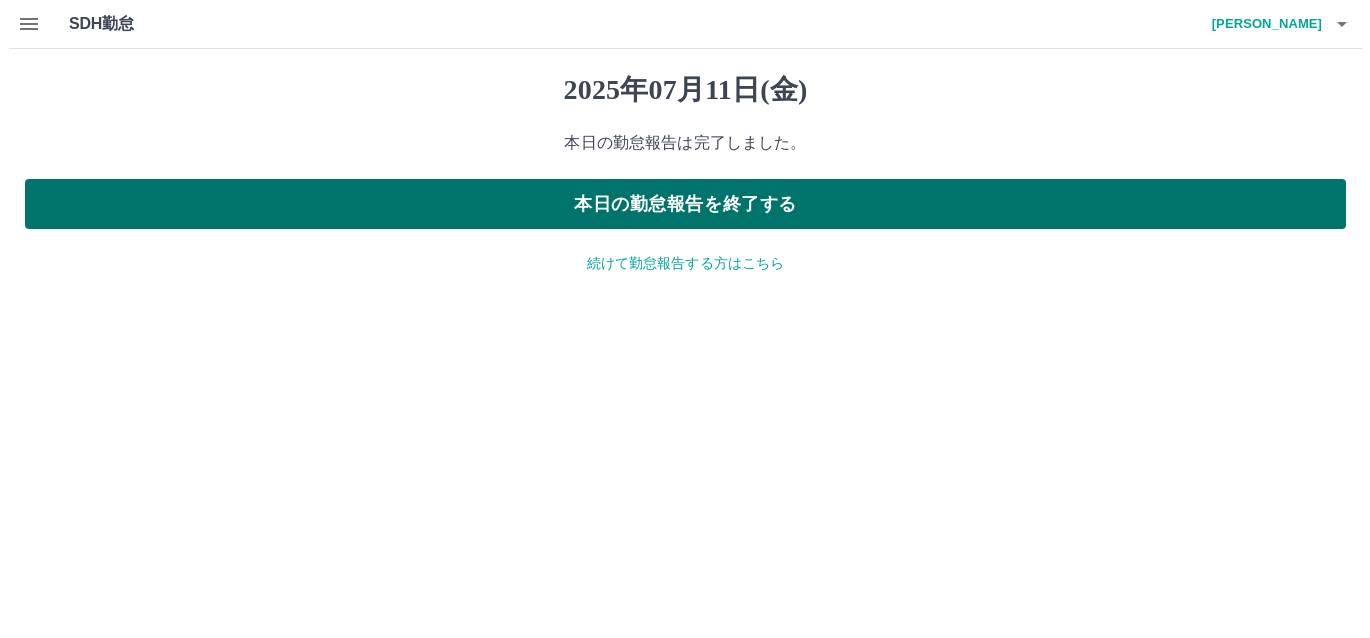 scroll, scrollTop: 0, scrollLeft: 0, axis: both 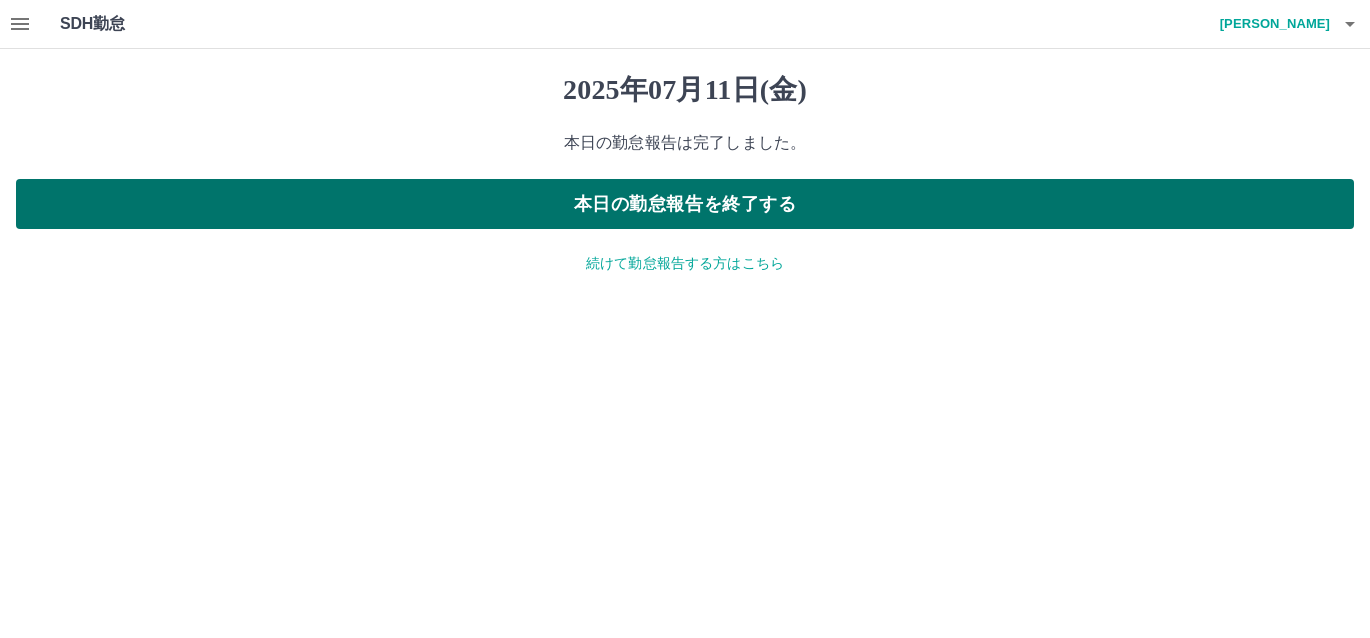 click on "本日の勤怠報告を終了する" at bounding box center [685, 204] 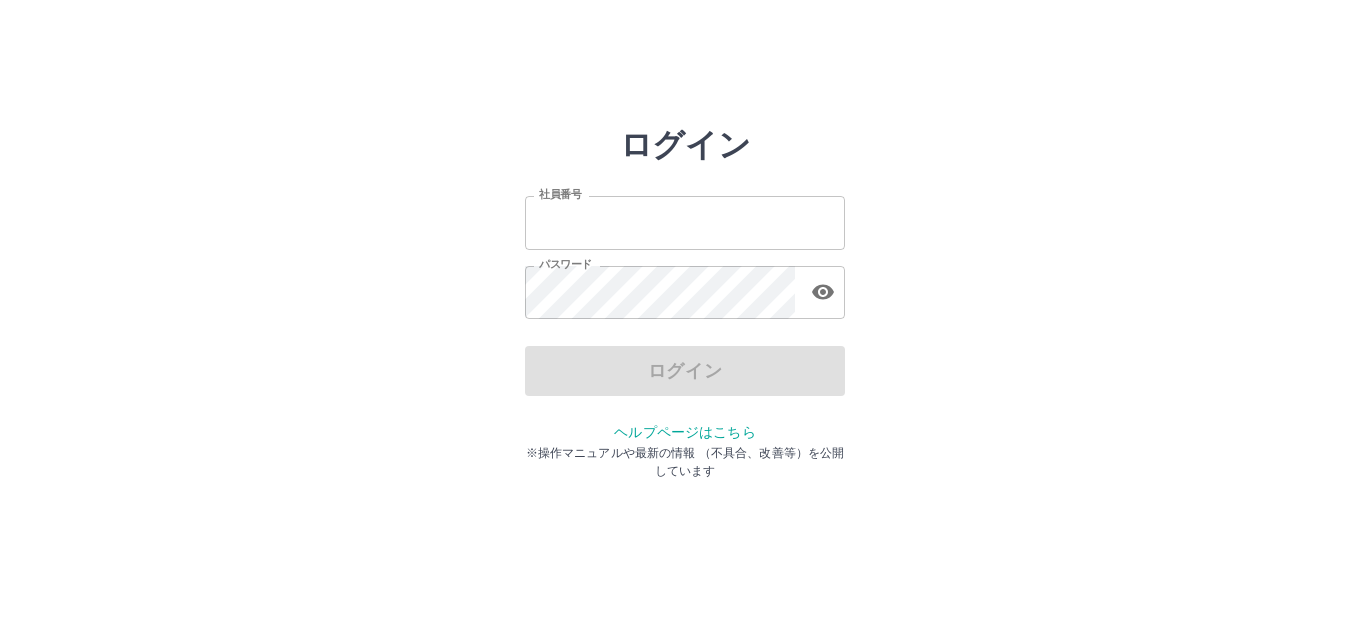 scroll, scrollTop: 0, scrollLeft: 0, axis: both 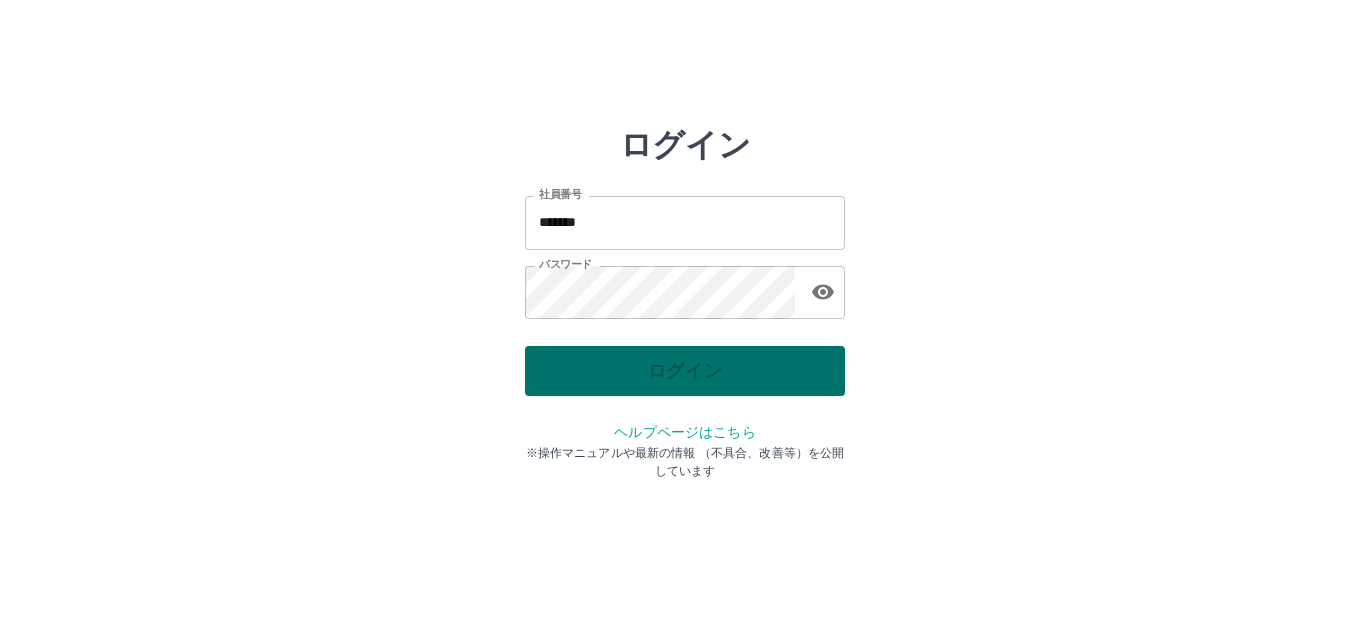 click on "ログイン" at bounding box center [685, 371] 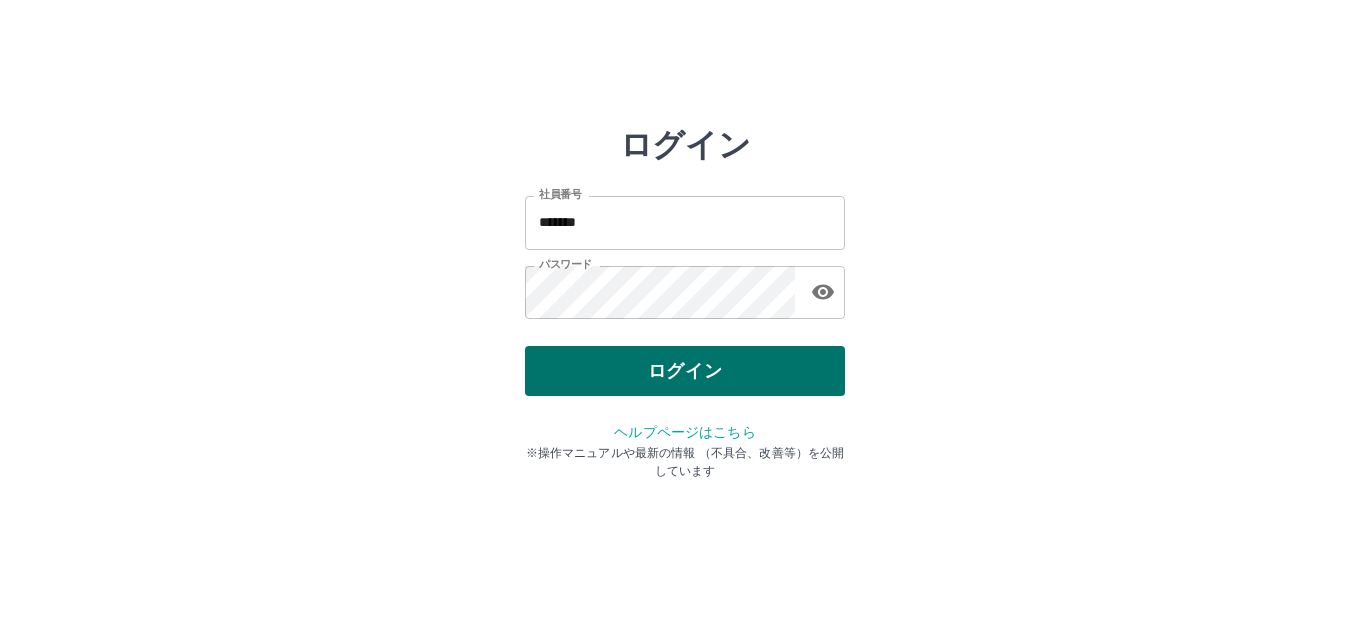 click on "ログイン" at bounding box center (685, 371) 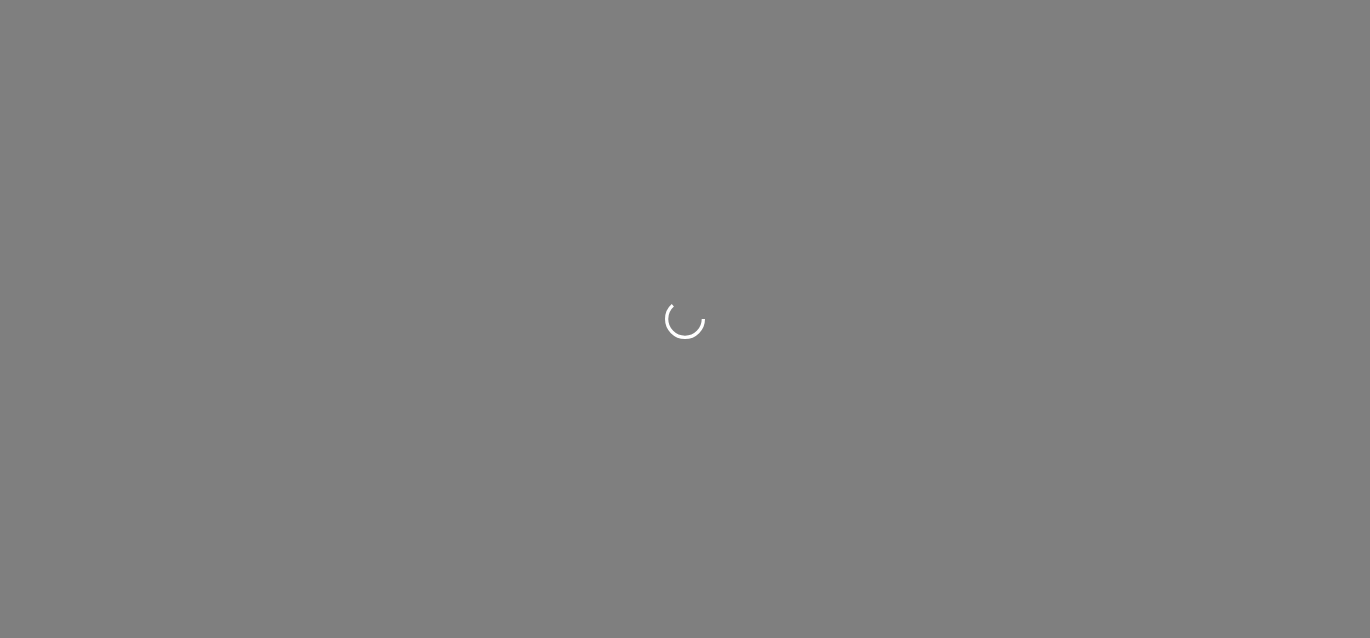 scroll, scrollTop: 0, scrollLeft: 0, axis: both 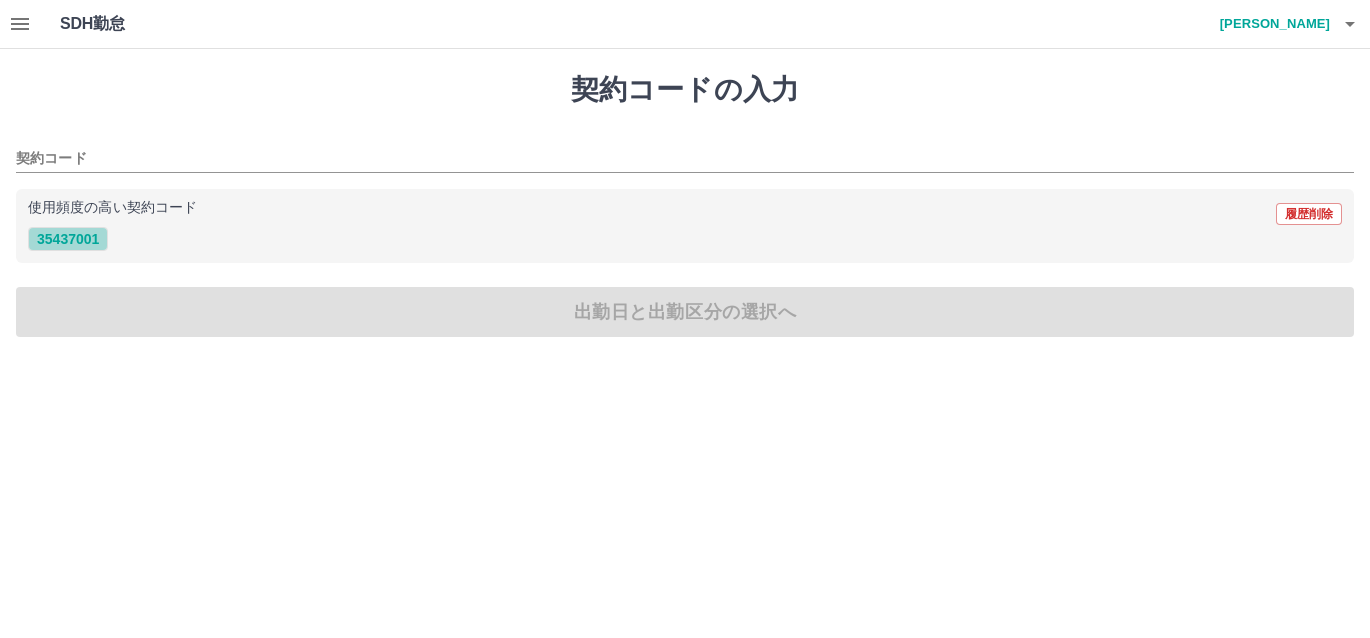 click on "35437001" at bounding box center (68, 239) 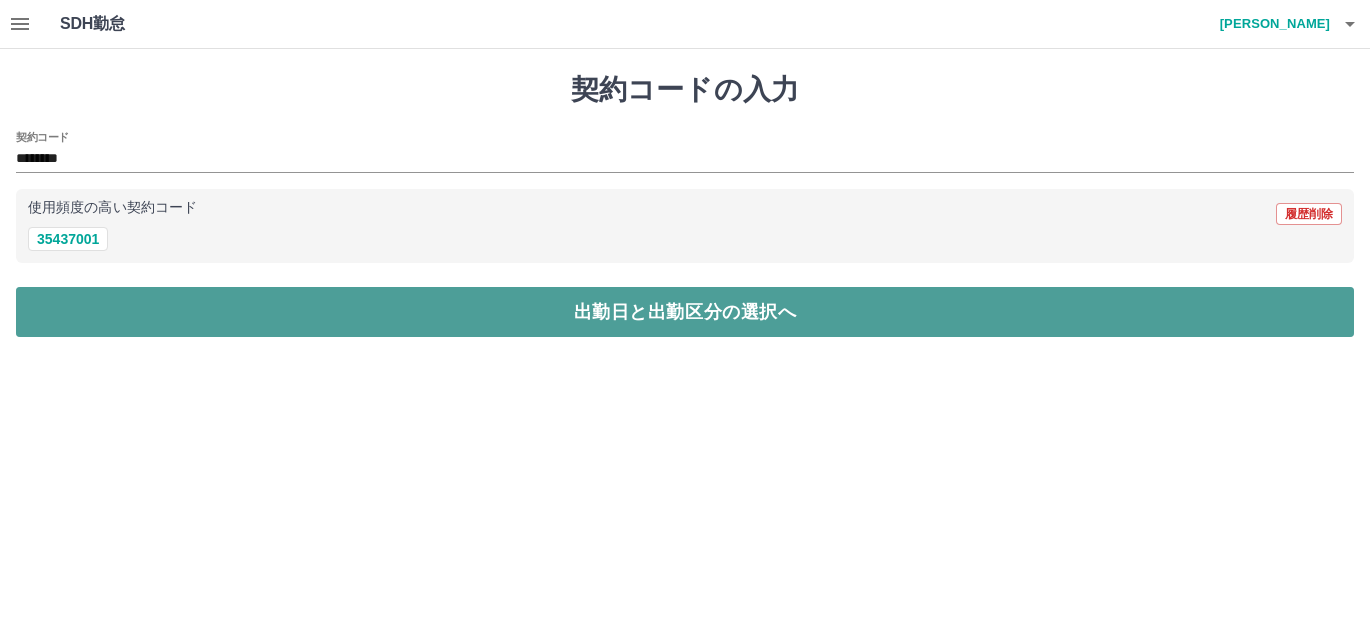 click on "出勤日と出勤区分の選択へ" at bounding box center [685, 312] 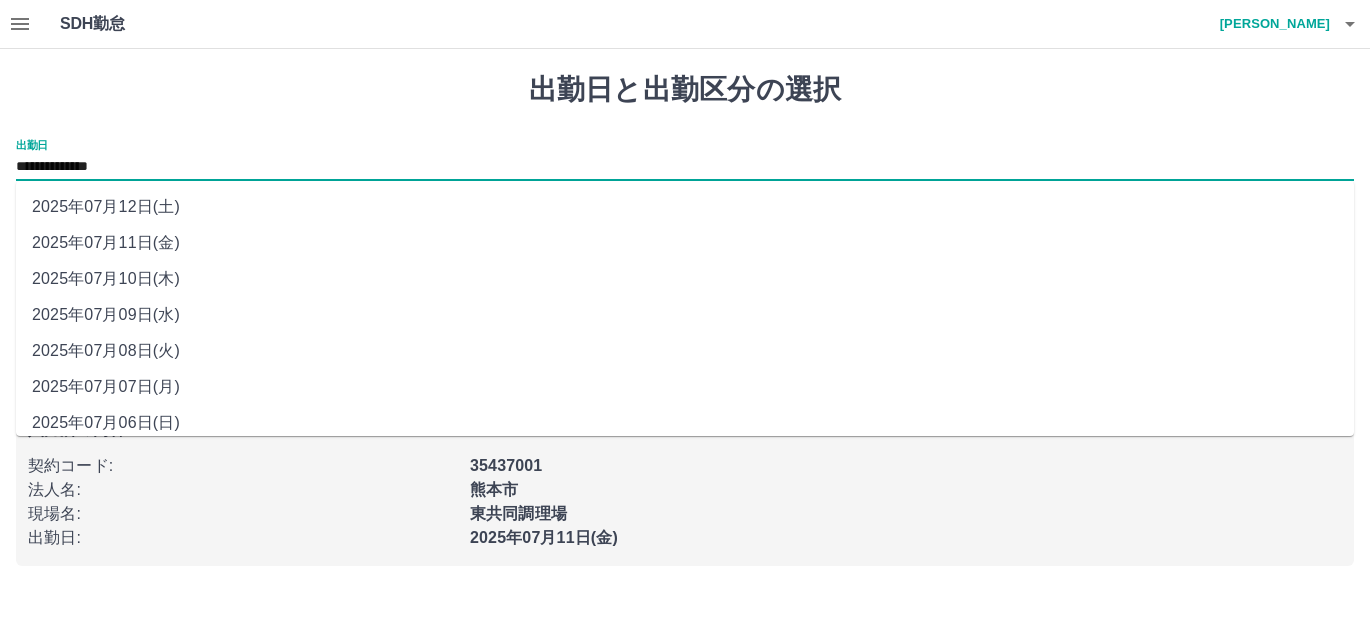click on "**********" at bounding box center [685, 167] 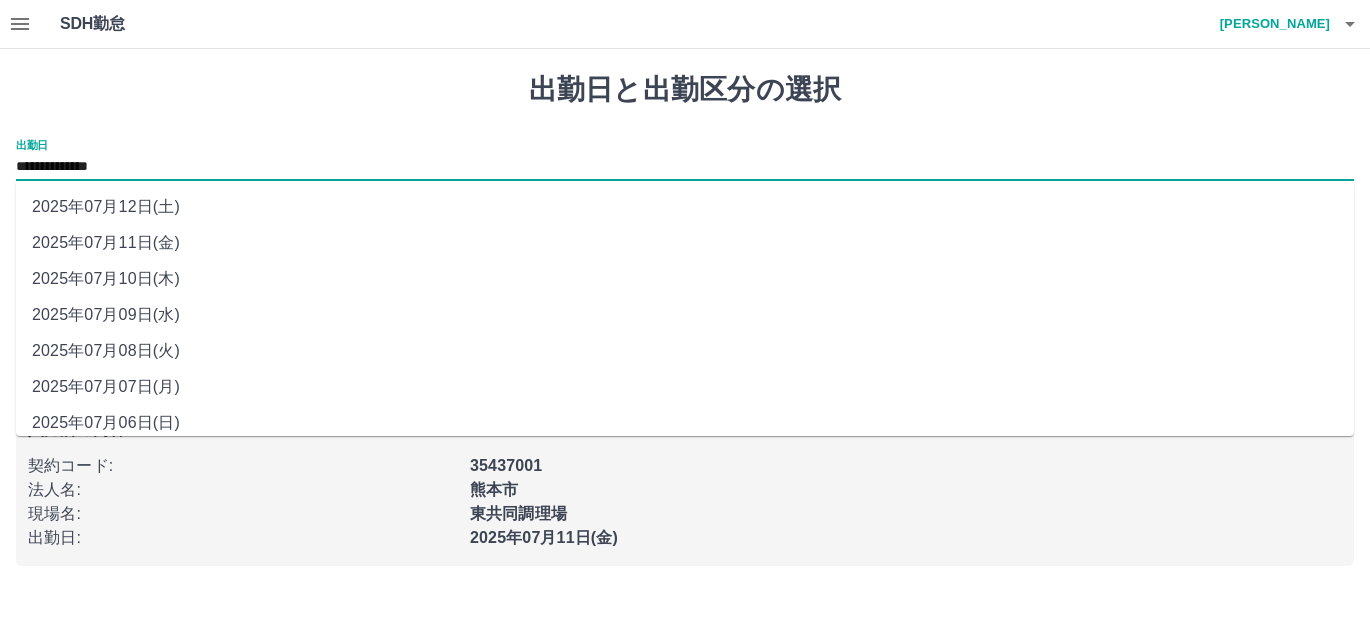 click on "2025年07月12日(土)" at bounding box center (685, 207) 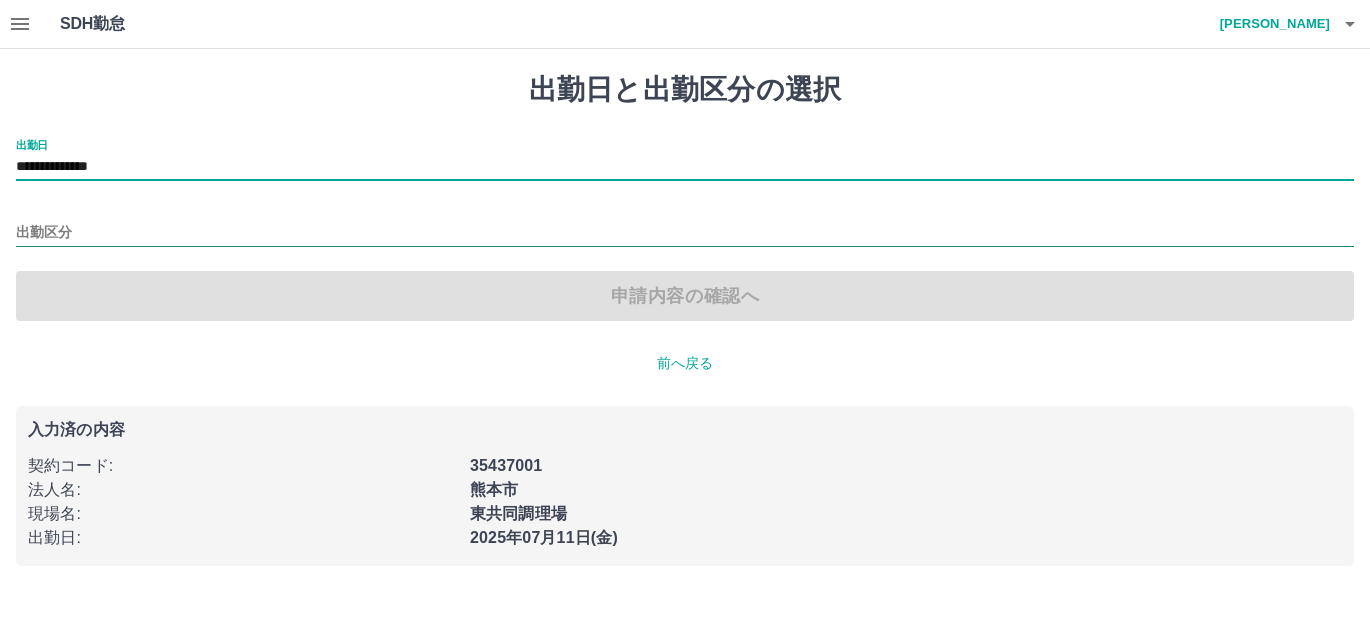 click on "出勤区分" at bounding box center (685, 233) 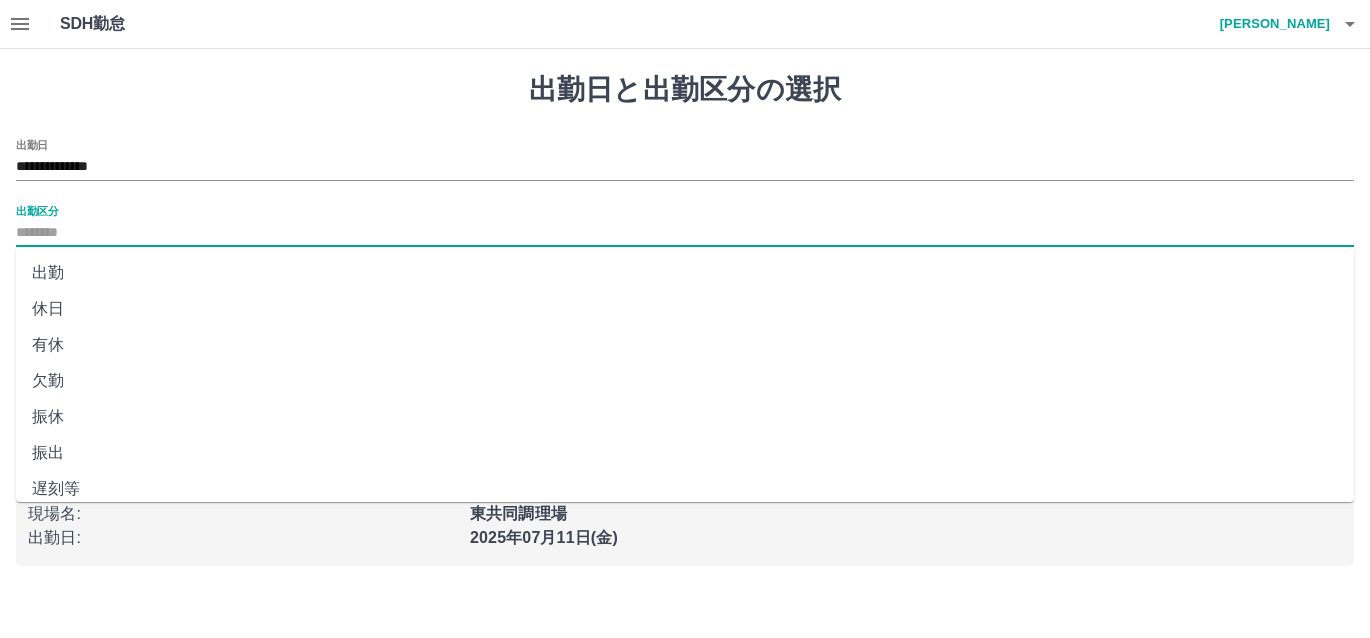 click on "休日" at bounding box center (685, 309) 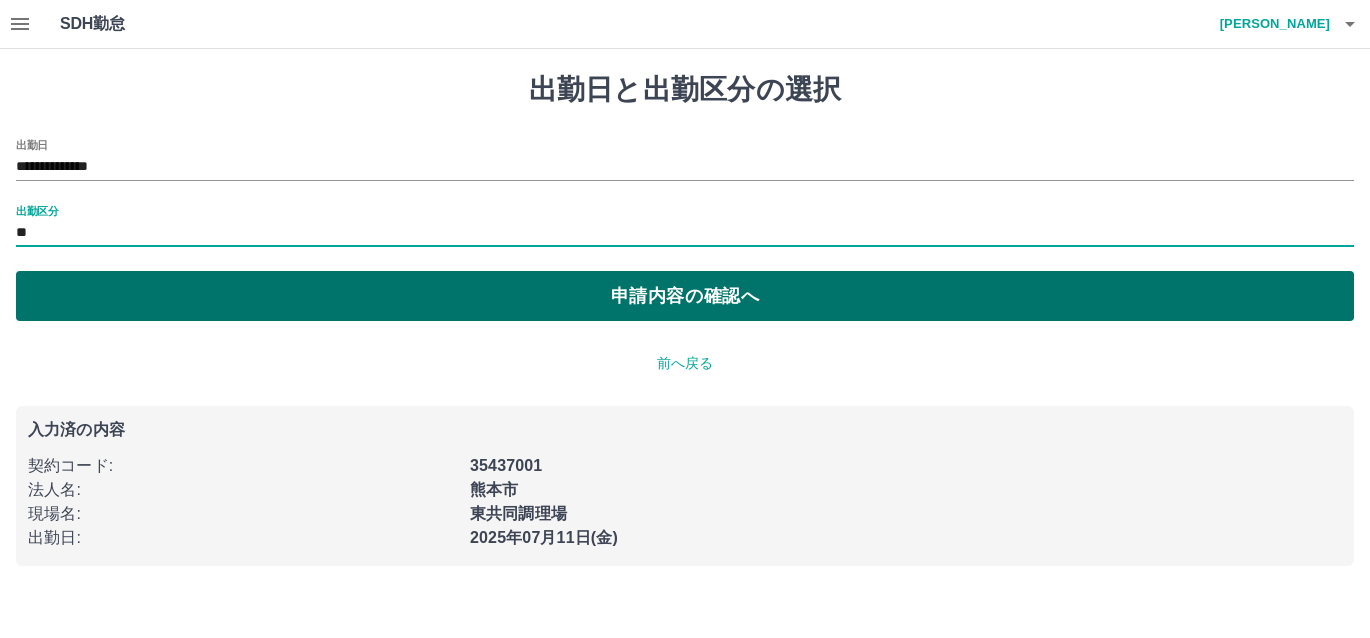 click on "申請内容の確認へ" at bounding box center [685, 296] 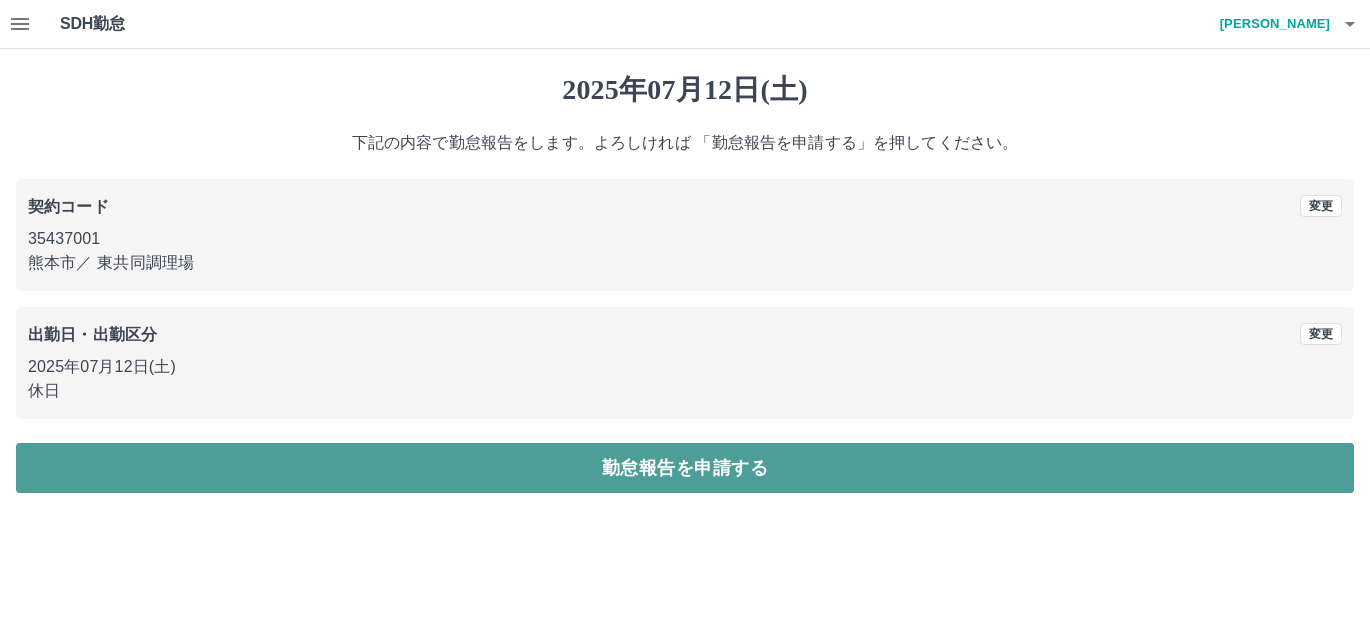 click on "勤怠報告を申請する" at bounding box center (685, 468) 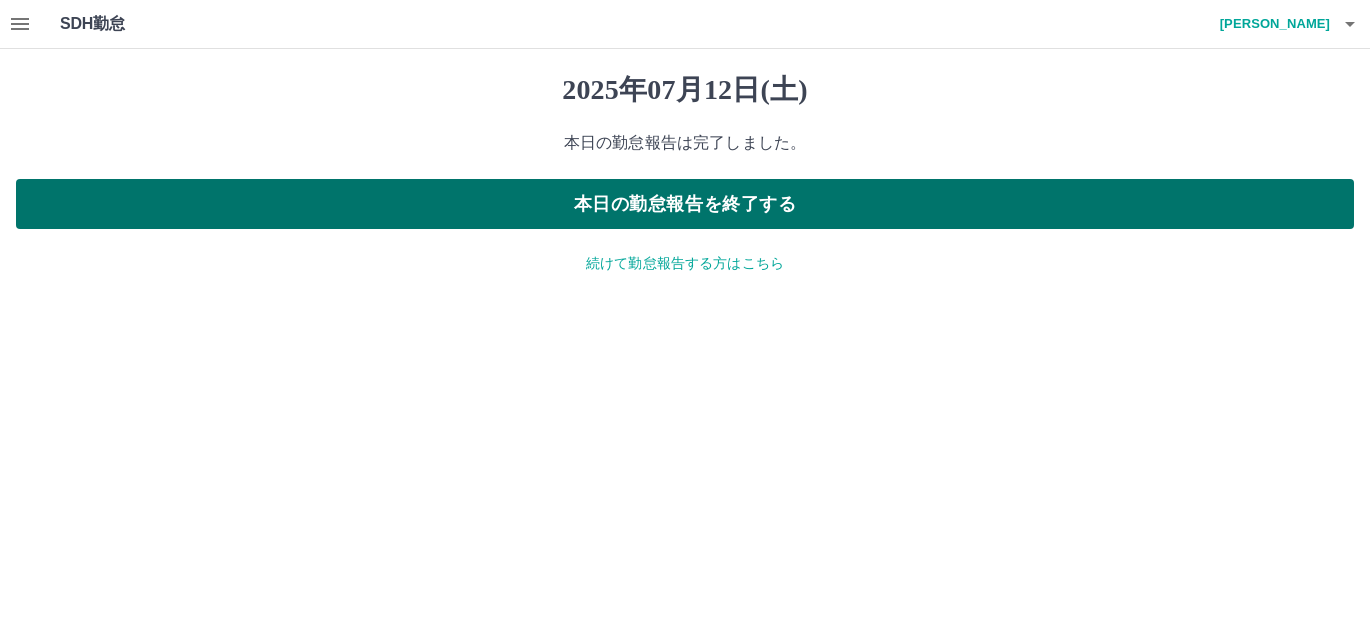 click on "本日の勤怠報告を終了する" at bounding box center (685, 204) 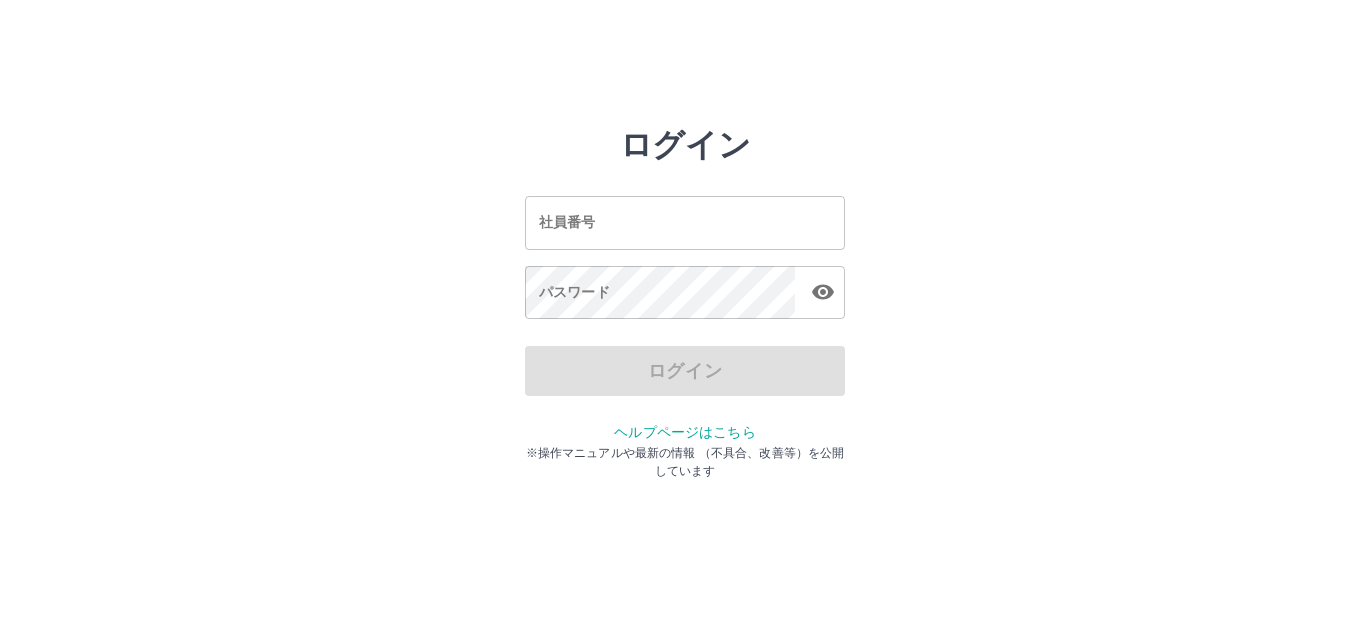 scroll, scrollTop: 0, scrollLeft: 0, axis: both 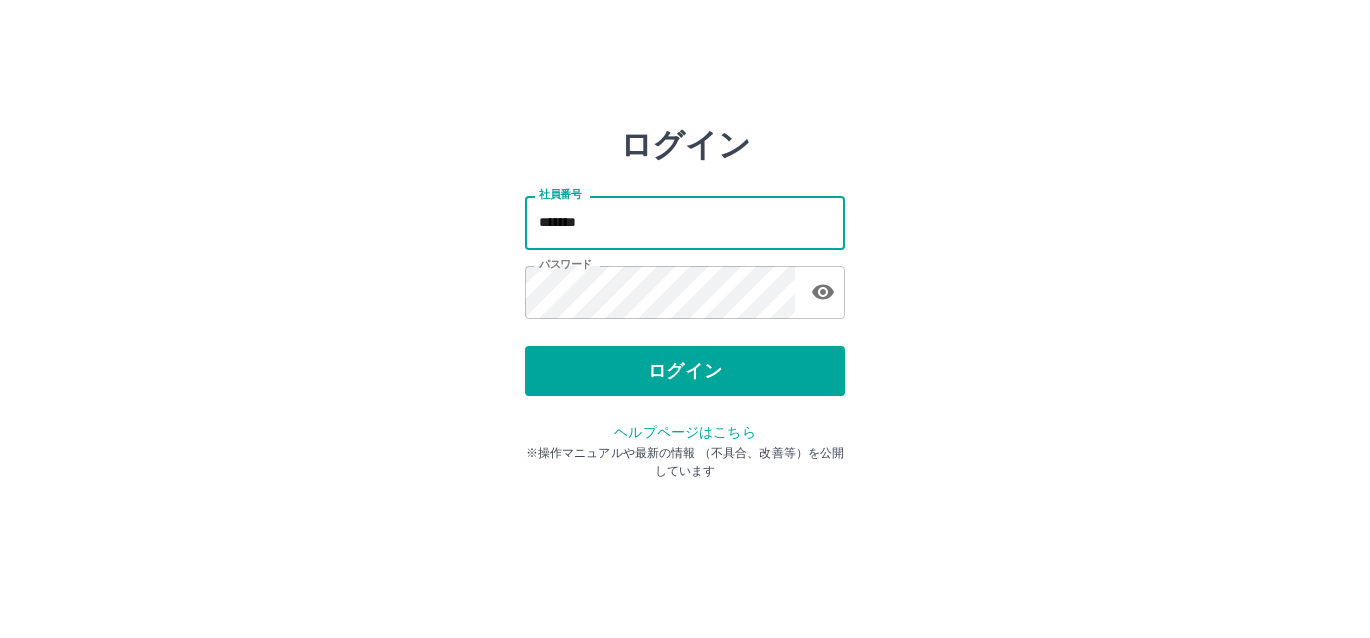 click on "*******" at bounding box center (685, 222) 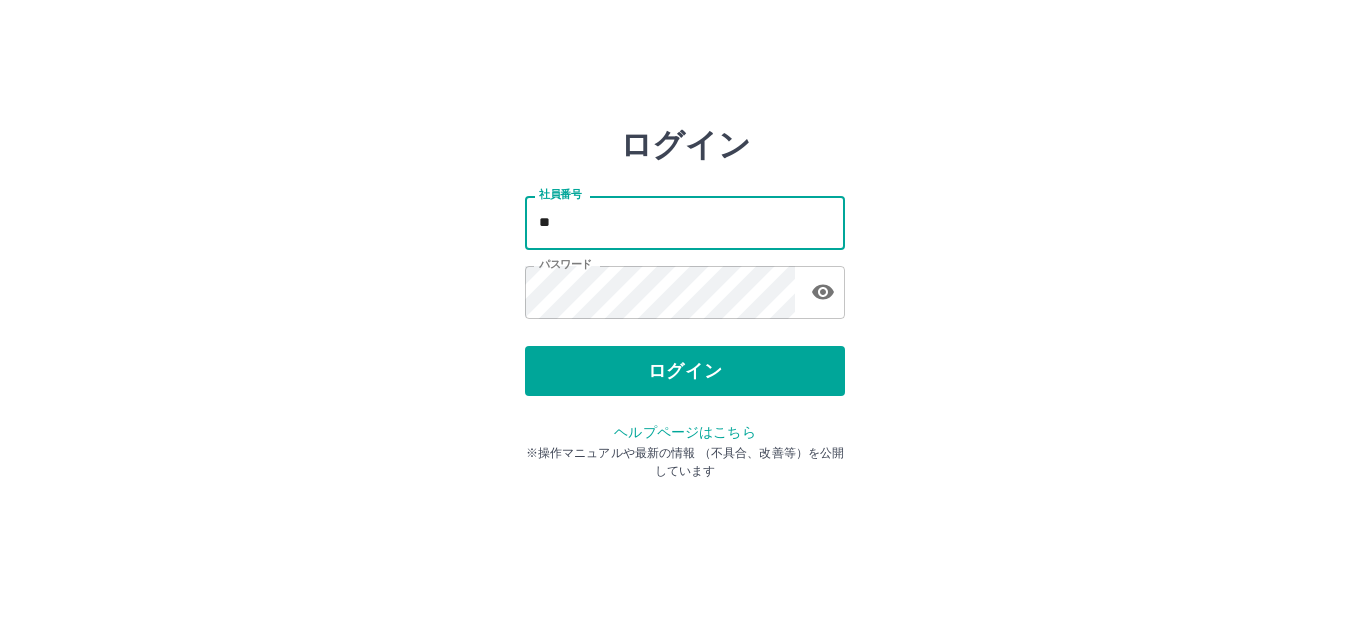 type on "*" 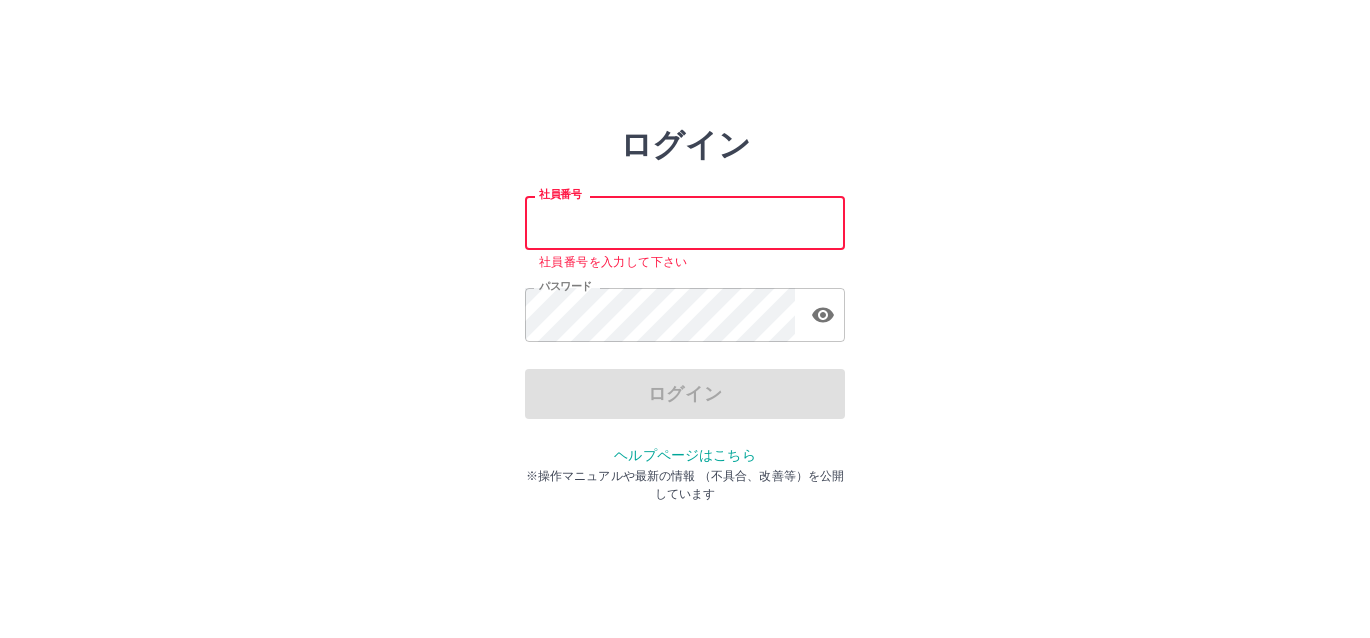 type on "*******" 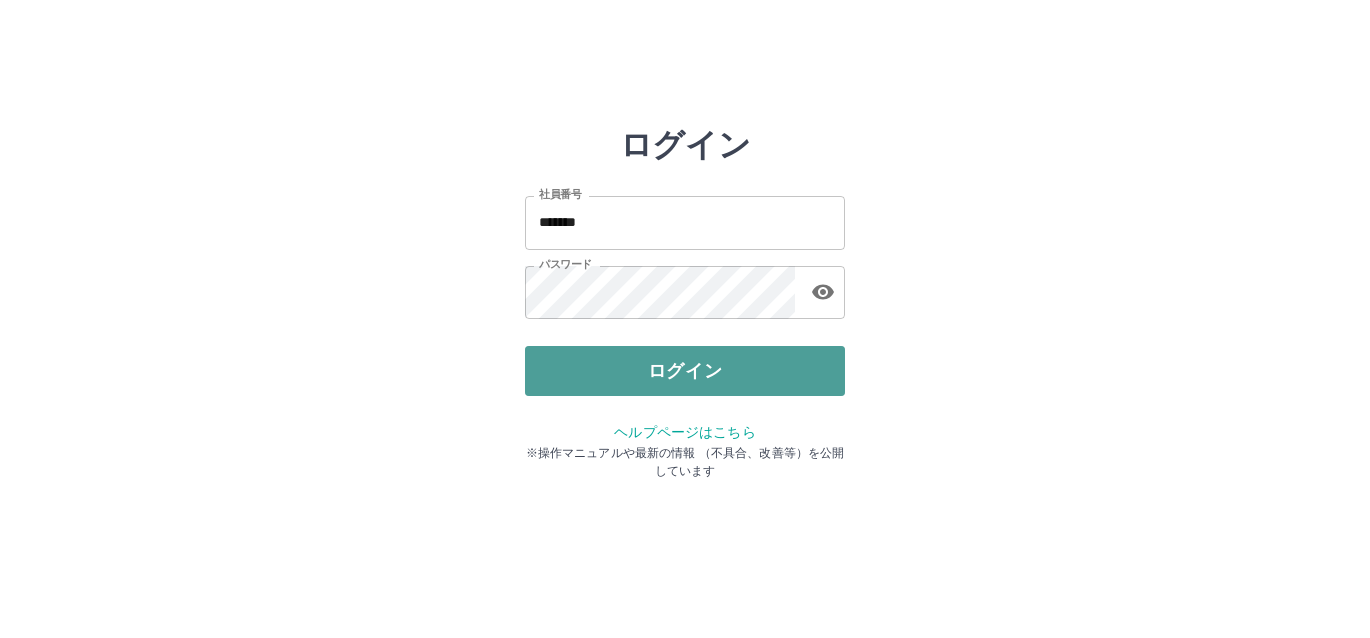click on "ログイン" at bounding box center (685, 371) 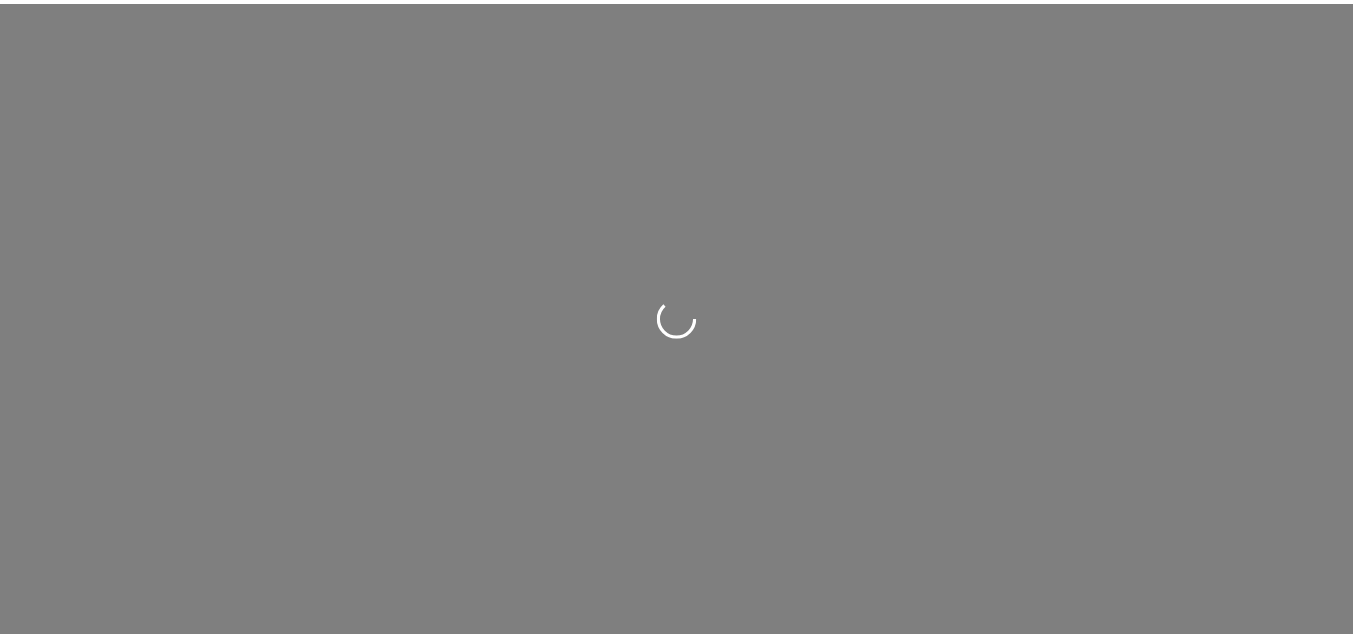 scroll, scrollTop: 0, scrollLeft: 0, axis: both 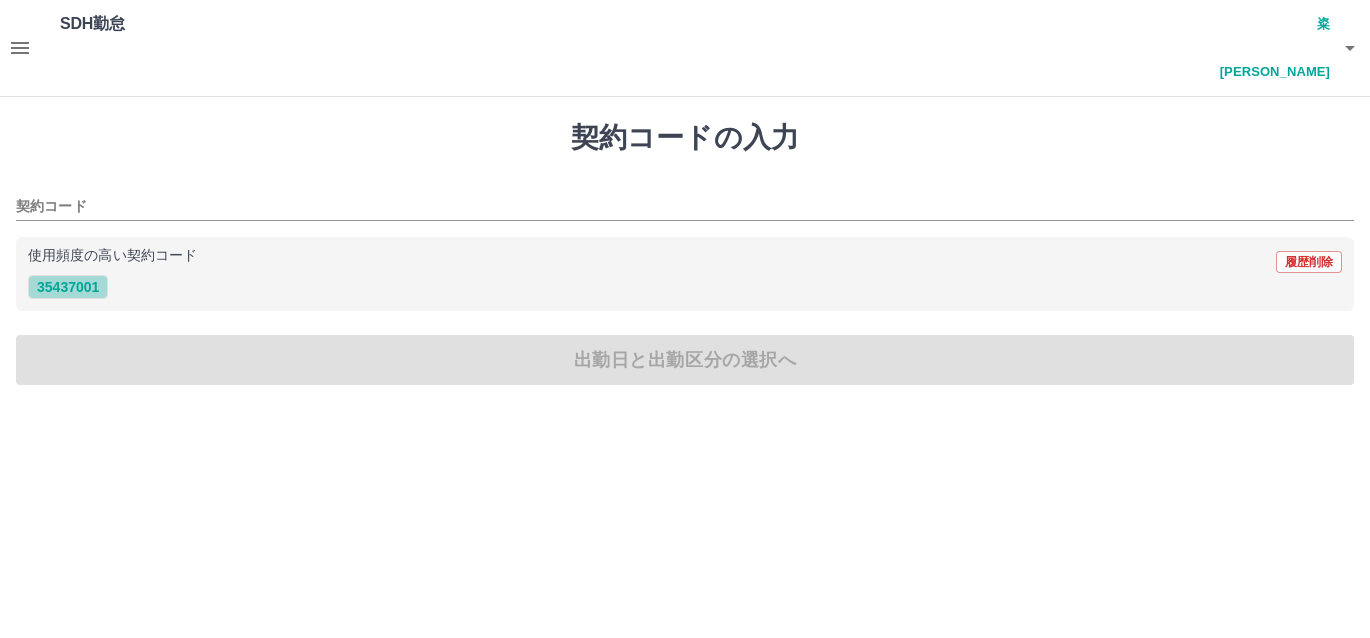 click on "35437001" at bounding box center [68, 287] 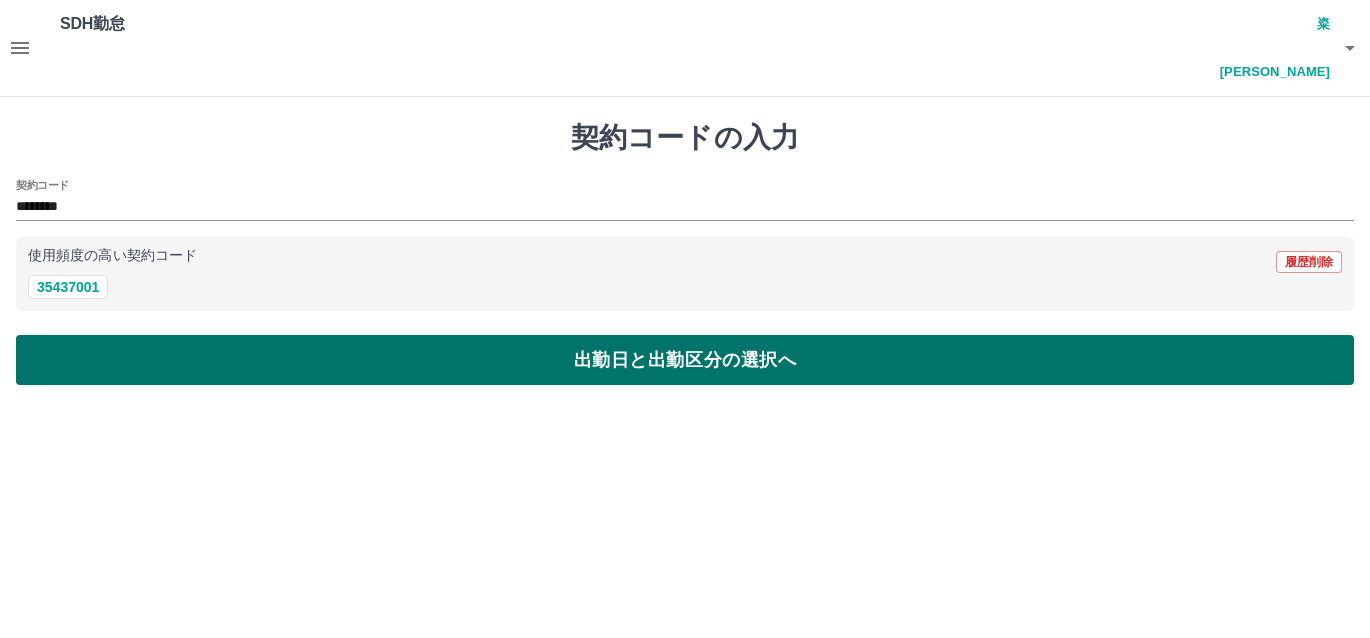 click on "出勤日と出勤区分の選択へ" at bounding box center [685, 360] 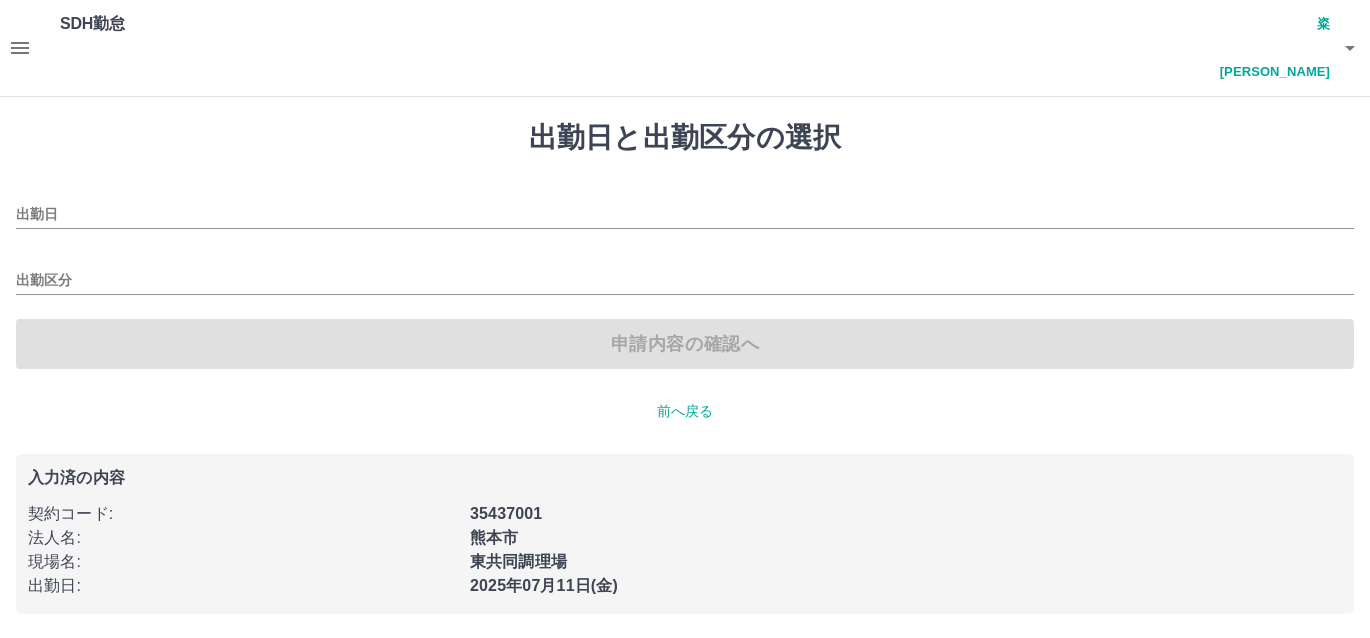 type on "**********" 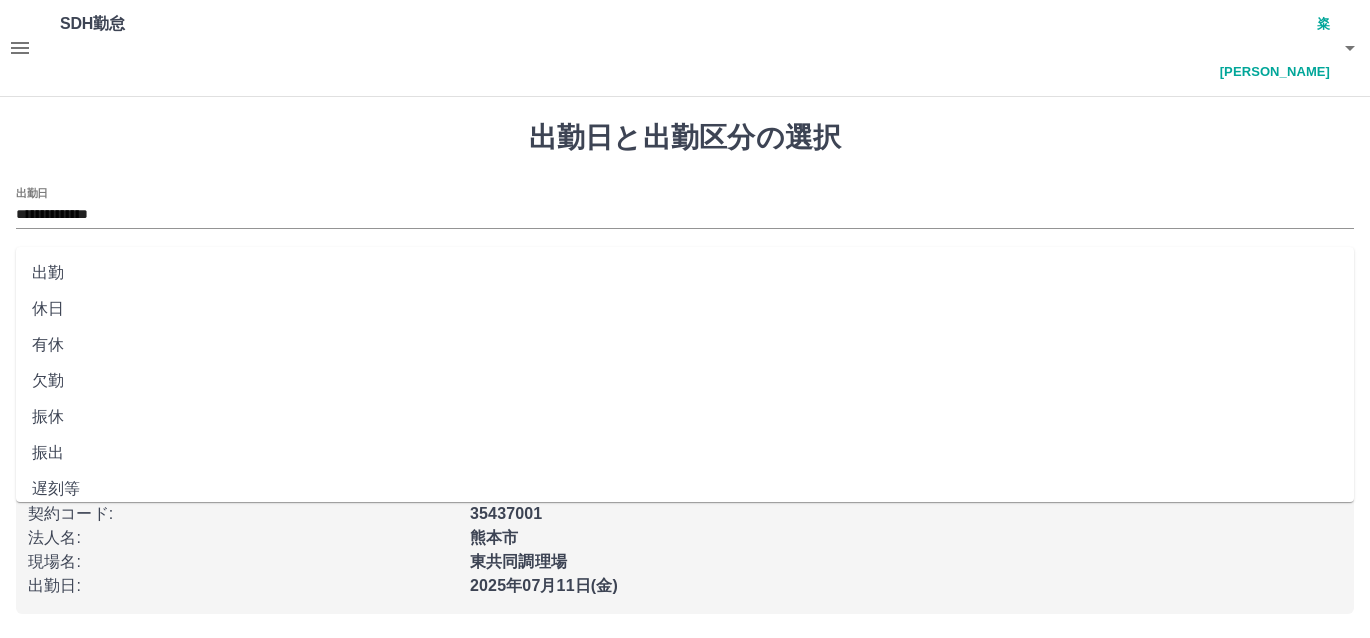 click on "出勤区分" at bounding box center [685, 281] 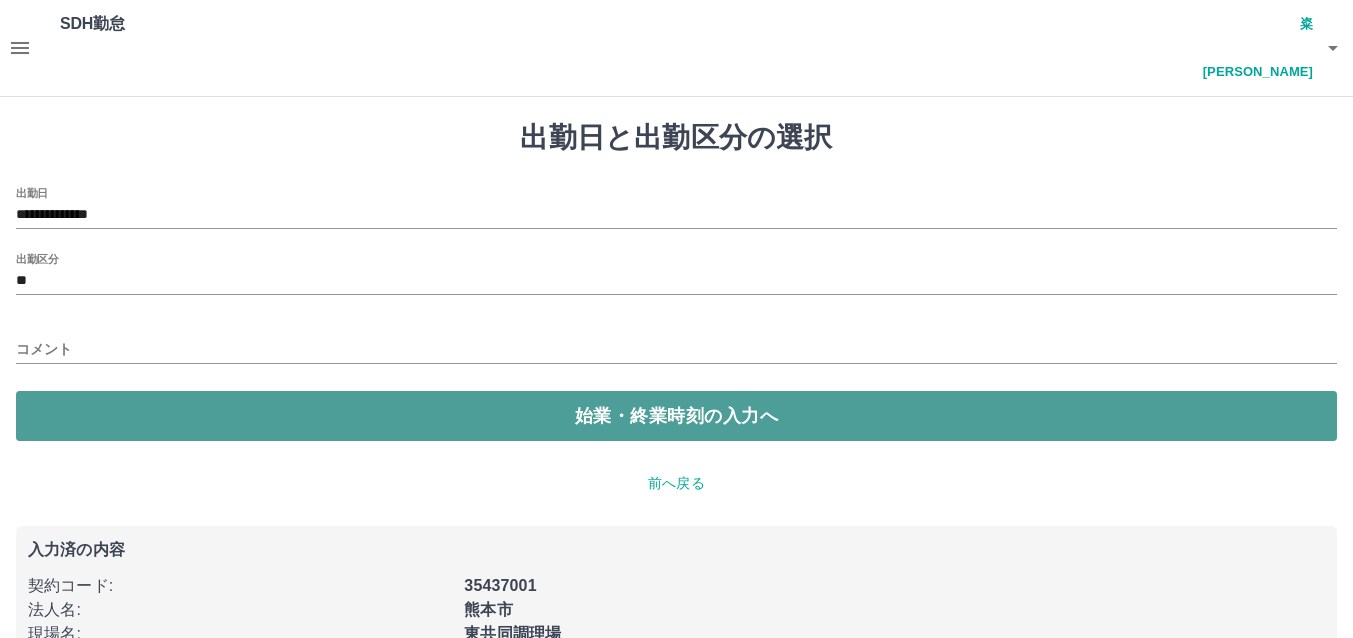 click on "始業・終業時刻の入力へ" at bounding box center [676, 416] 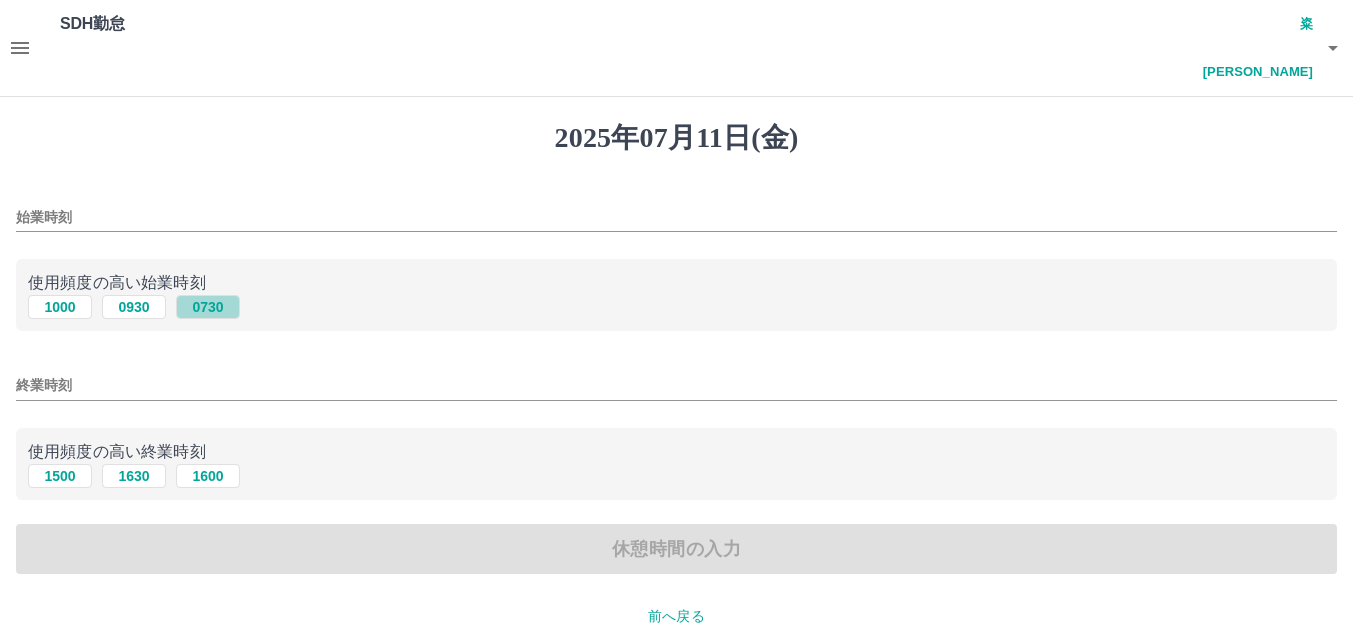 click on "0730" at bounding box center [208, 307] 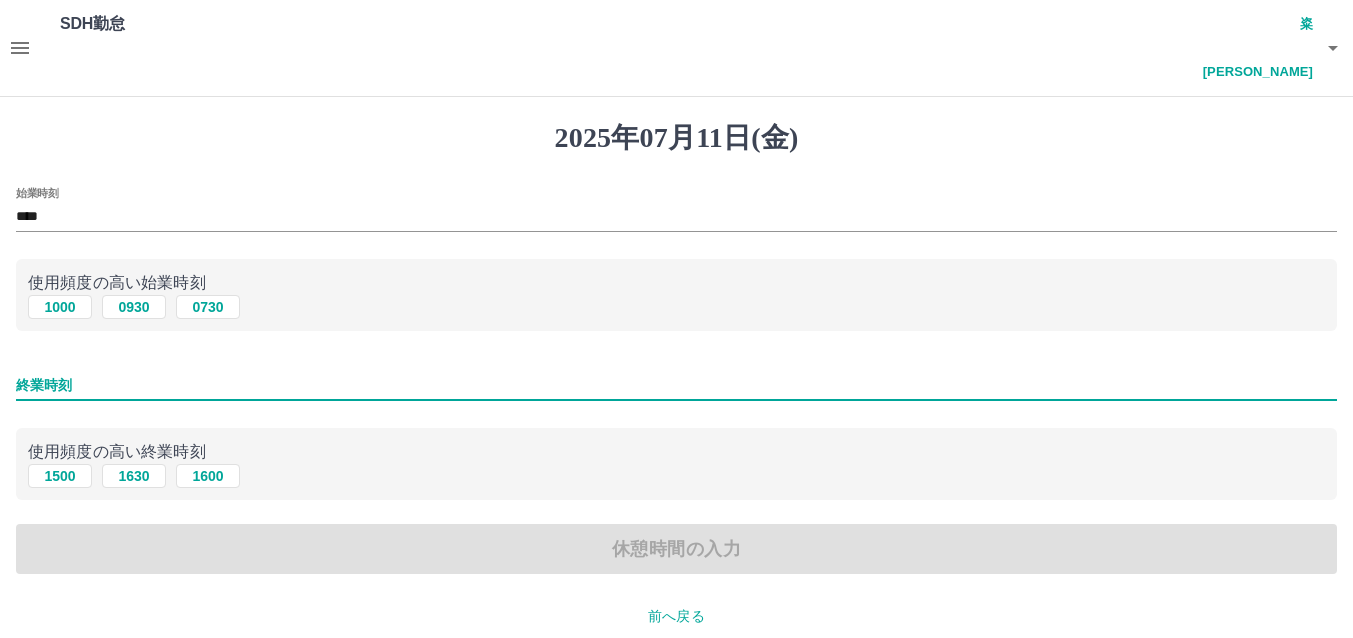 click on "終業時刻" at bounding box center [676, 385] 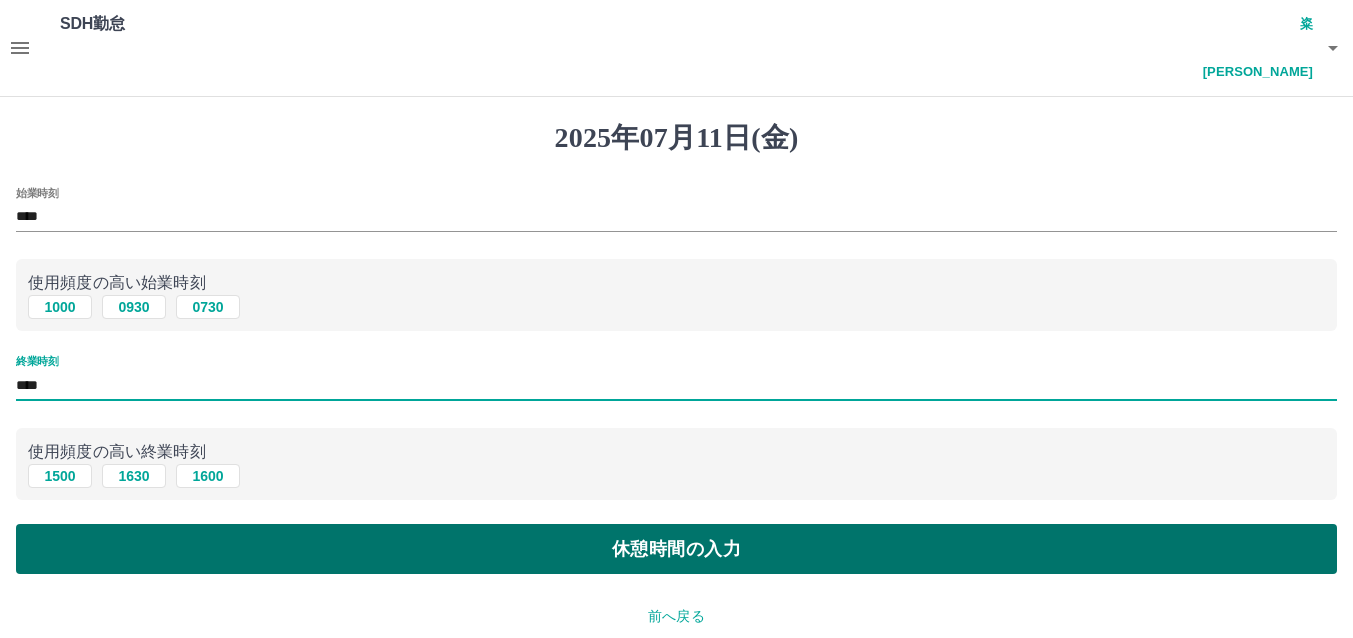 type on "****" 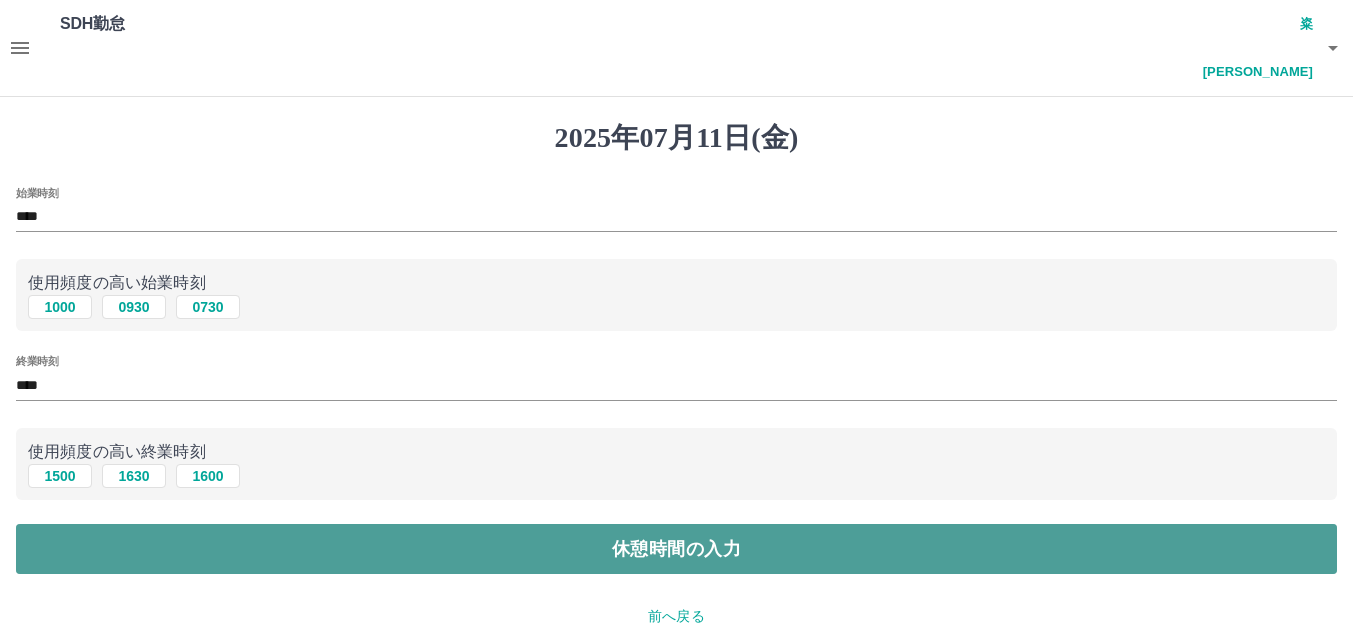 click on "休憩時間の入力" at bounding box center (676, 549) 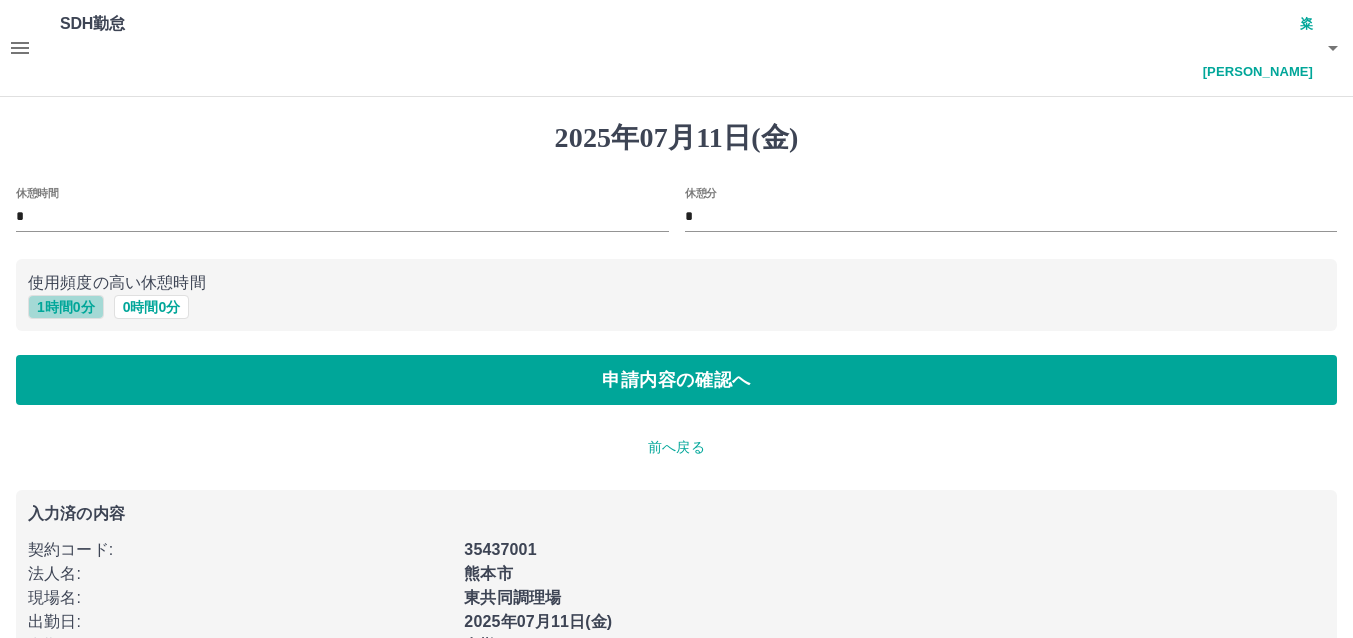 click on "1 時間 0 分" at bounding box center [66, 307] 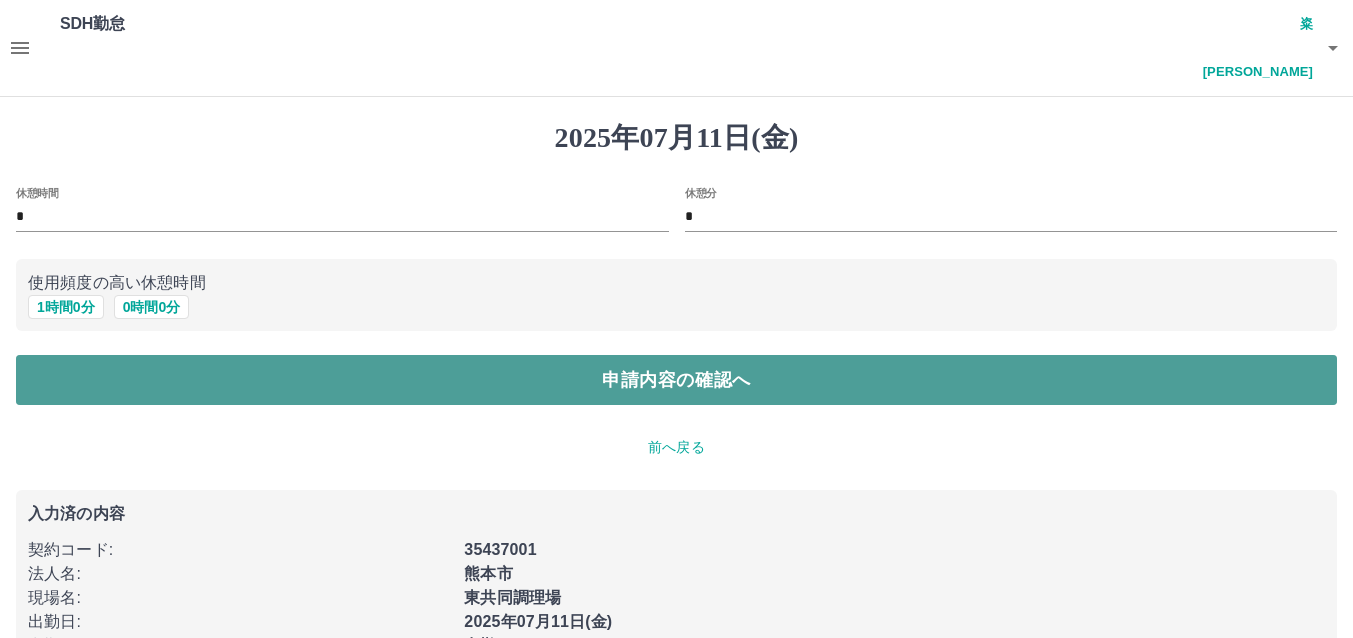click on "申請内容の確認へ" at bounding box center [676, 380] 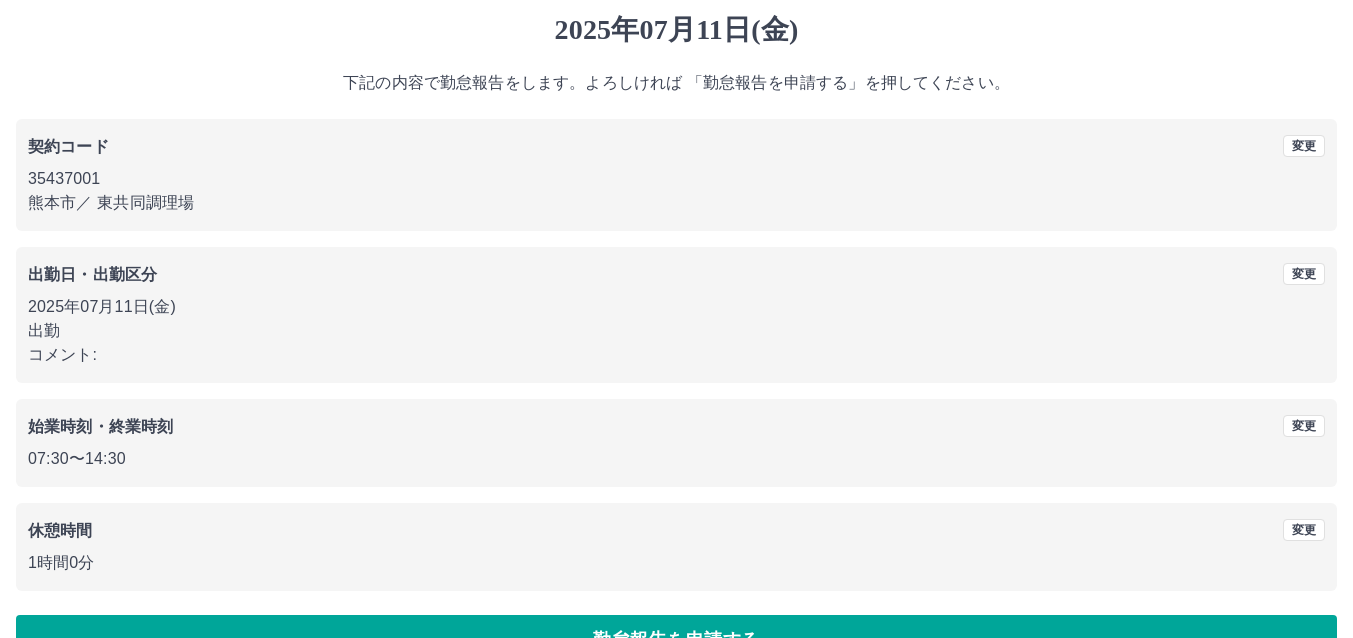 scroll, scrollTop: 111, scrollLeft: 0, axis: vertical 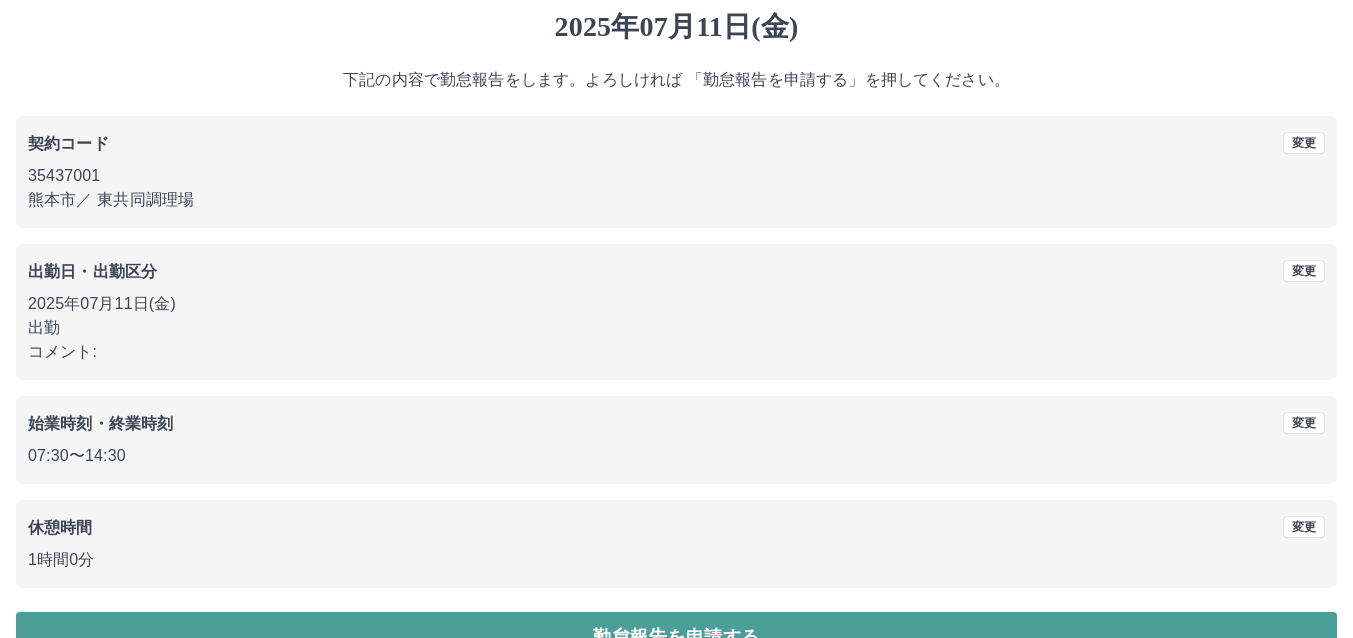 click on "勤怠報告を申請する" at bounding box center [676, 637] 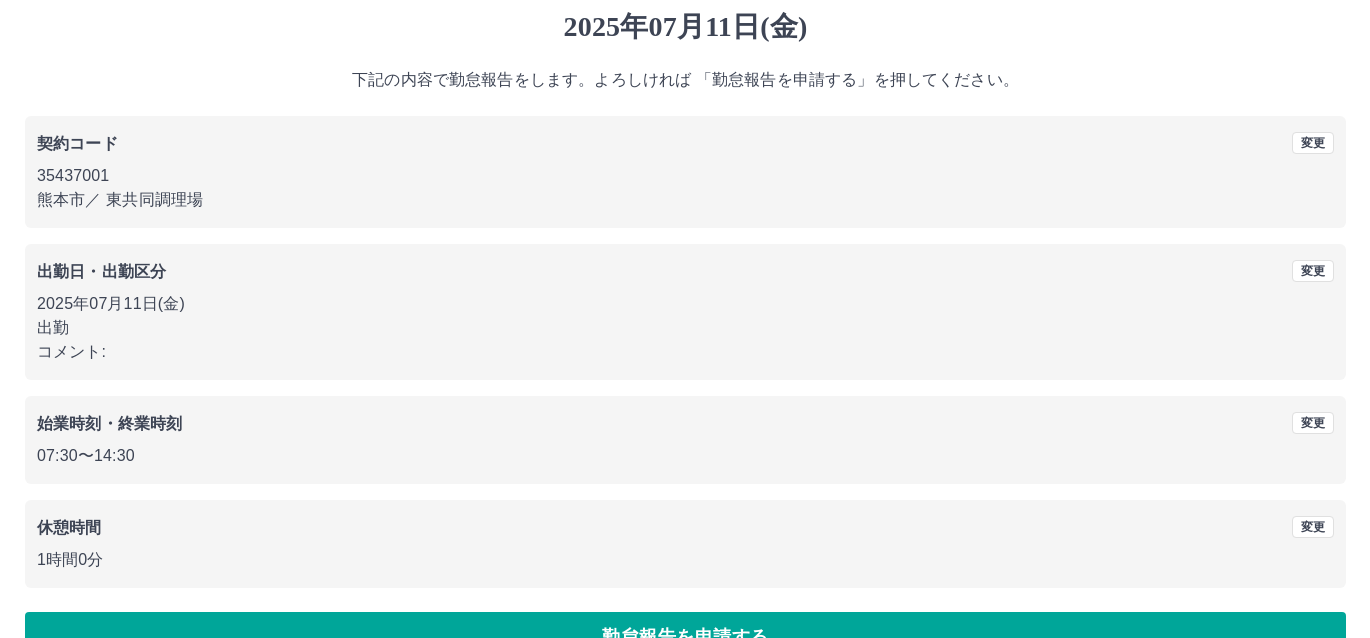 scroll, scrollTop: 0, scrollLeft: 0, axis: both 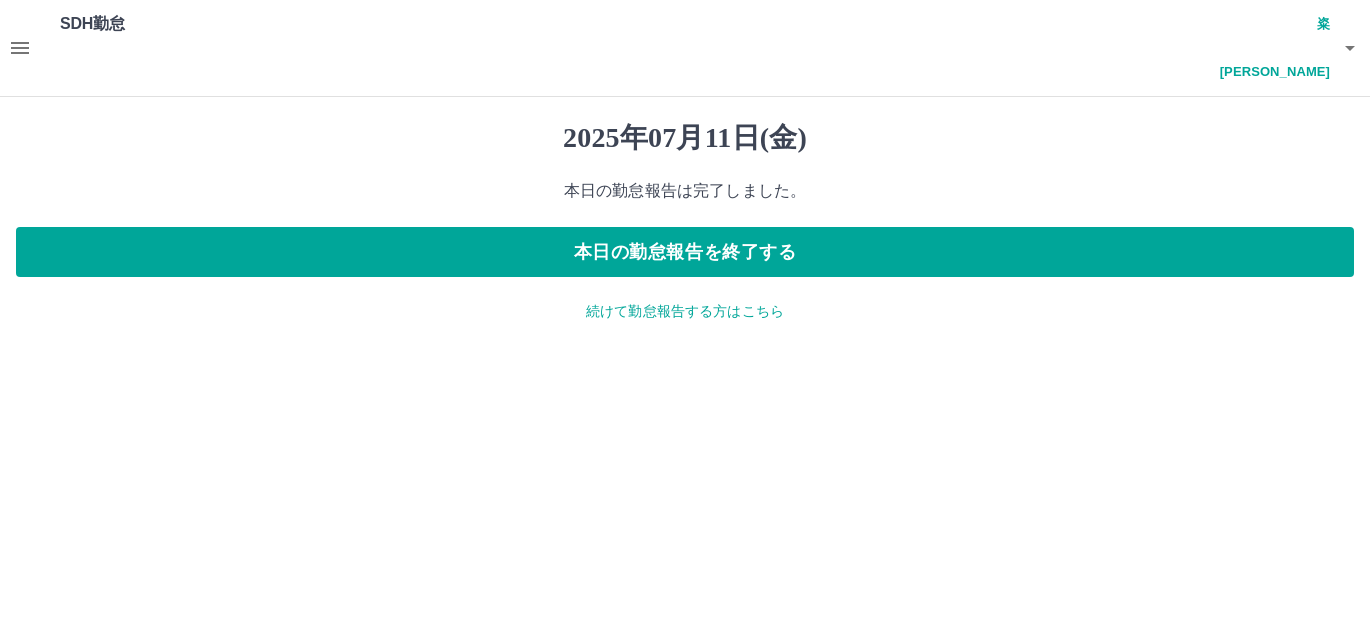click on "続けて勤怠報告する方はこちら" at bounding box center [685, 311] 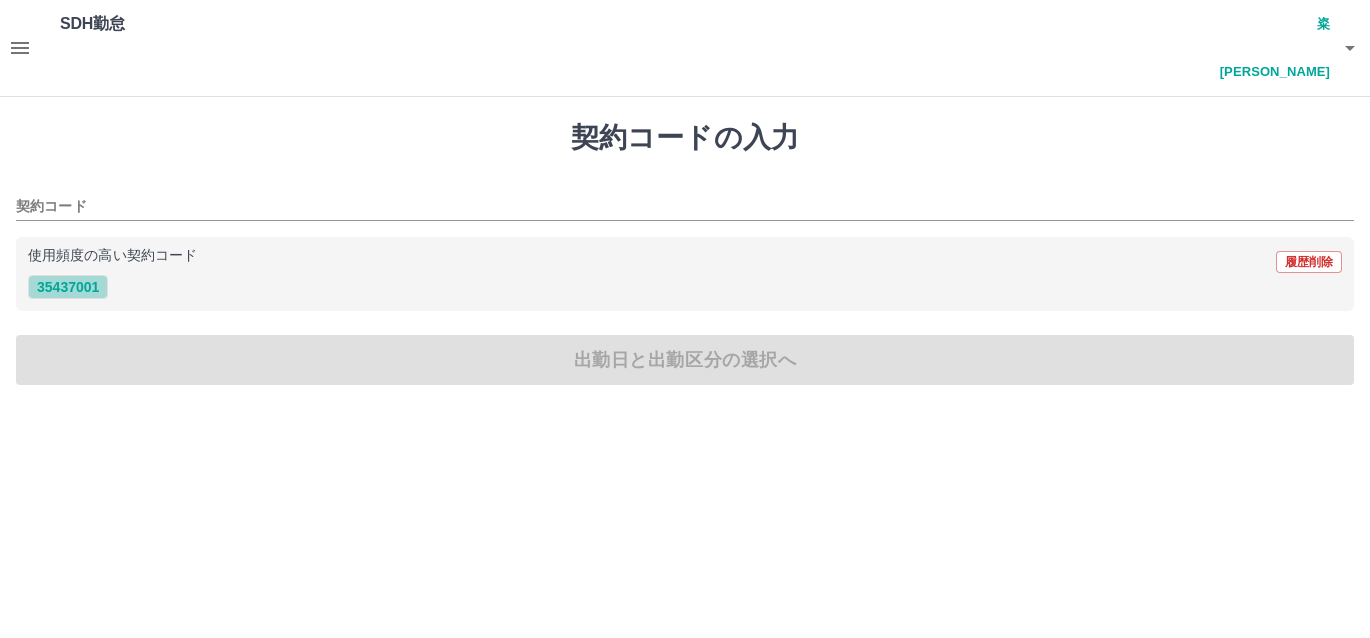 click on "35437001" at bounding box center [68, 287] 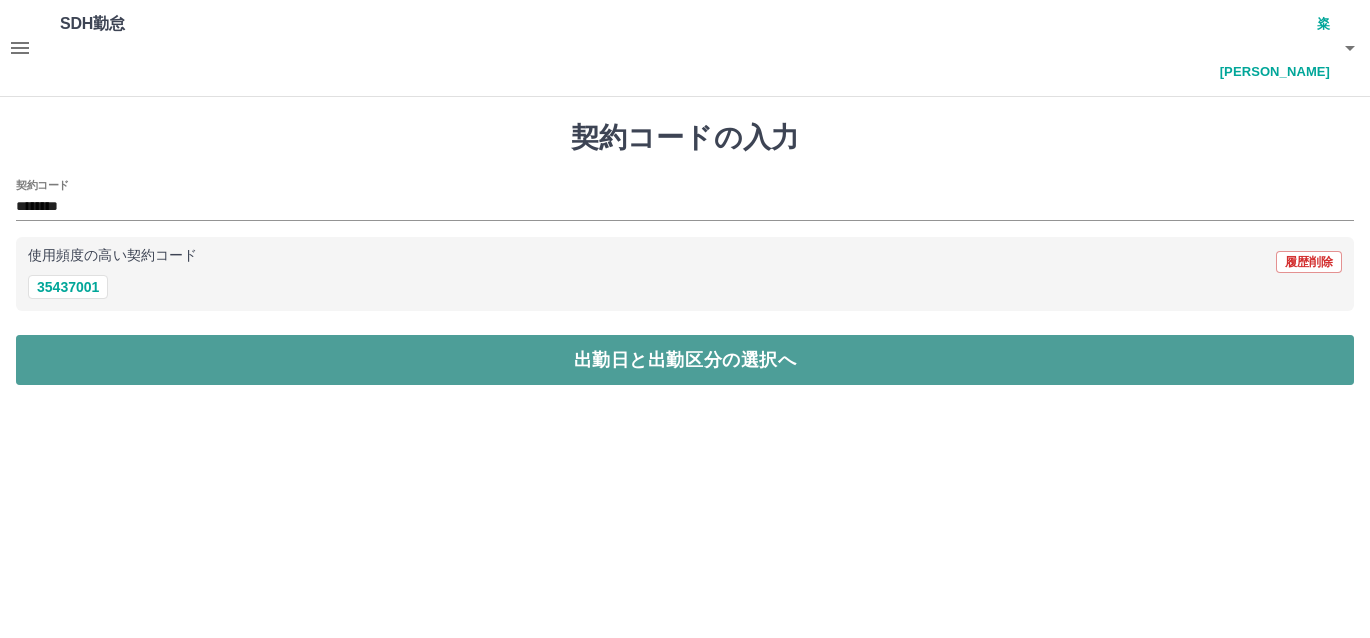 click on "出勤日と出勤区分の選択へ" at bounding box center (685, 360) 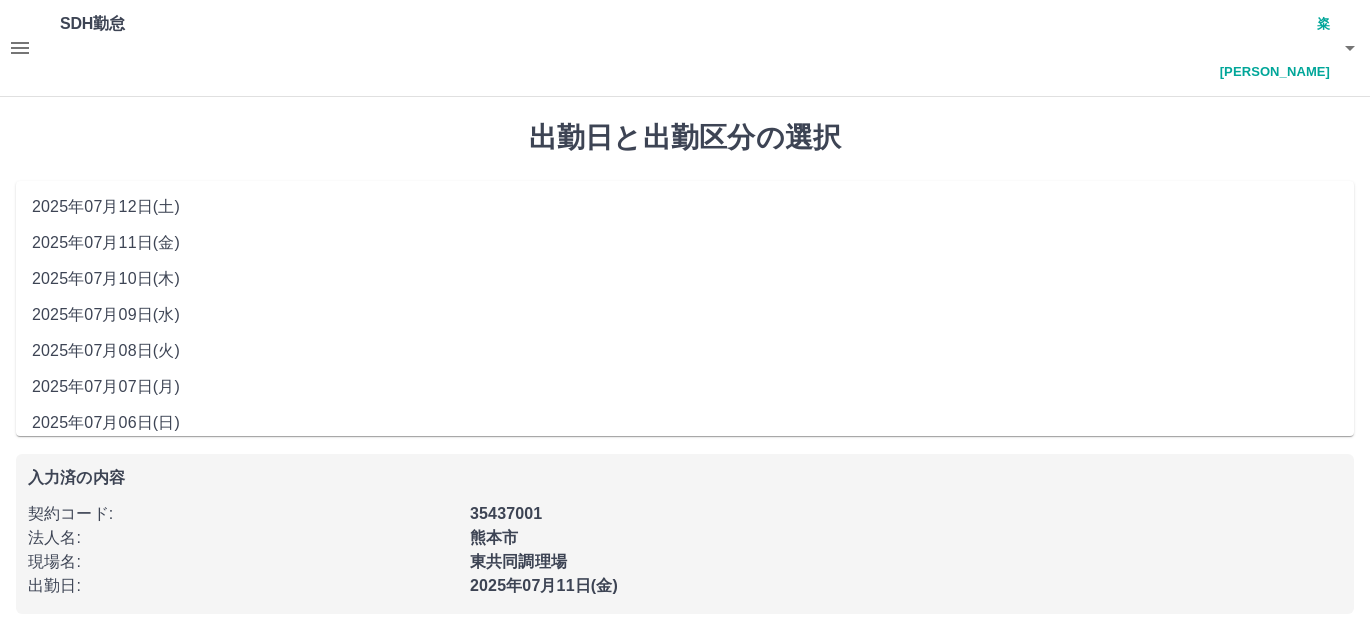click on "**********" at bounding box center [685, 215] 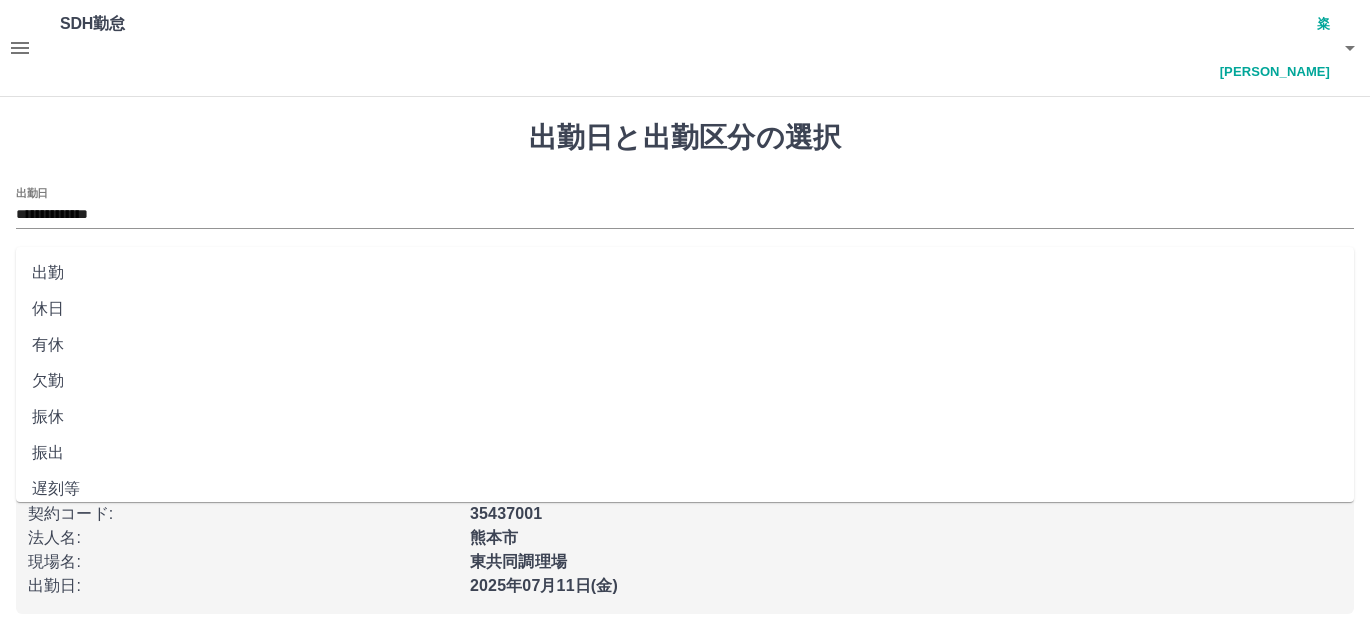 click on "出勤区分" at bounding box center (685, 281) 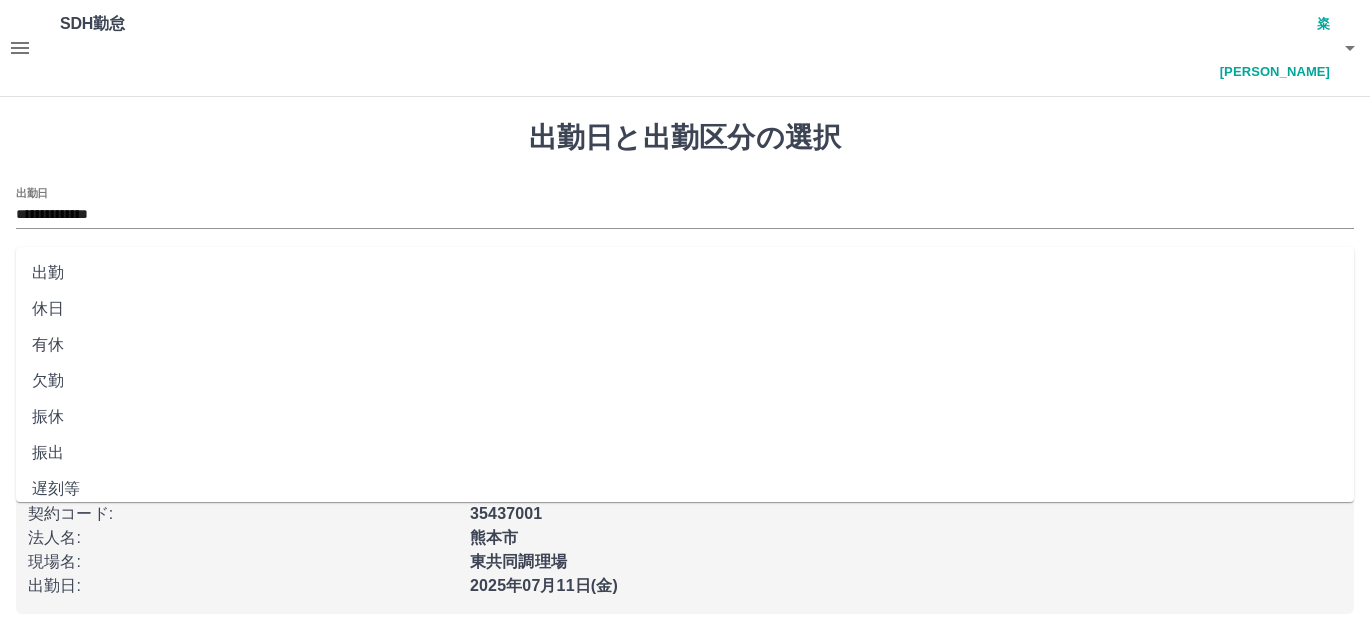 click on "休日" at bounding box center (685, 309) 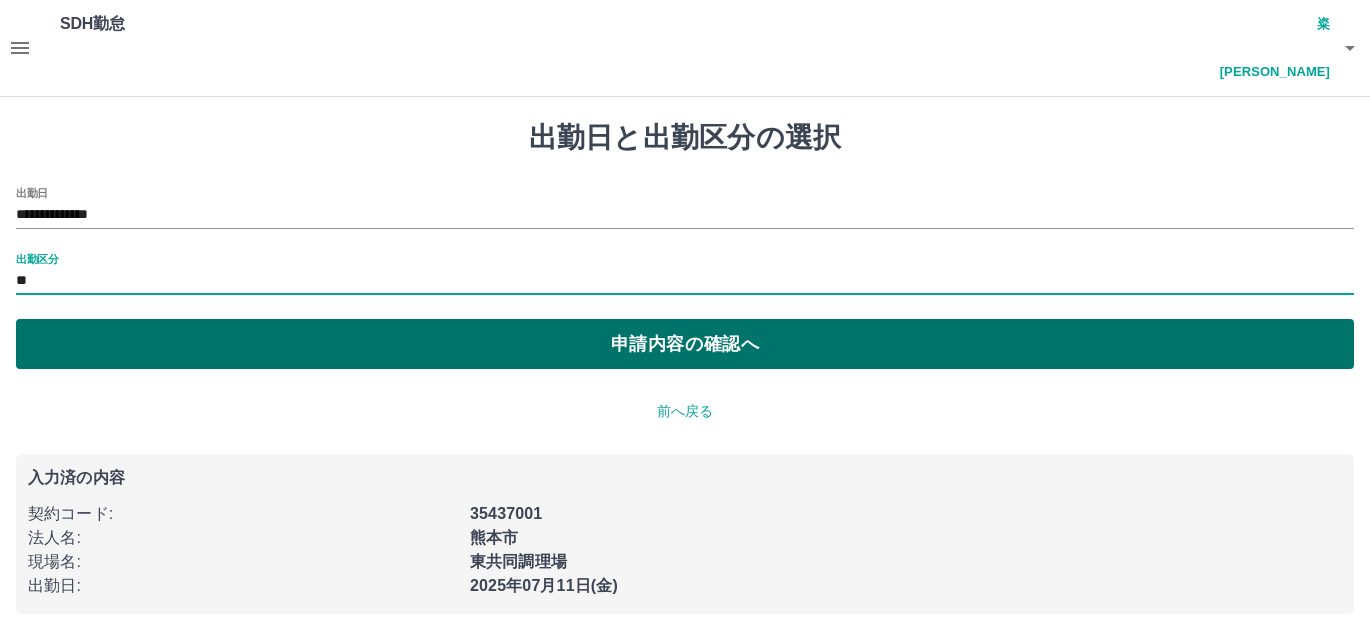click on "申請内容の確認へ" at bounding box center [685, 344] 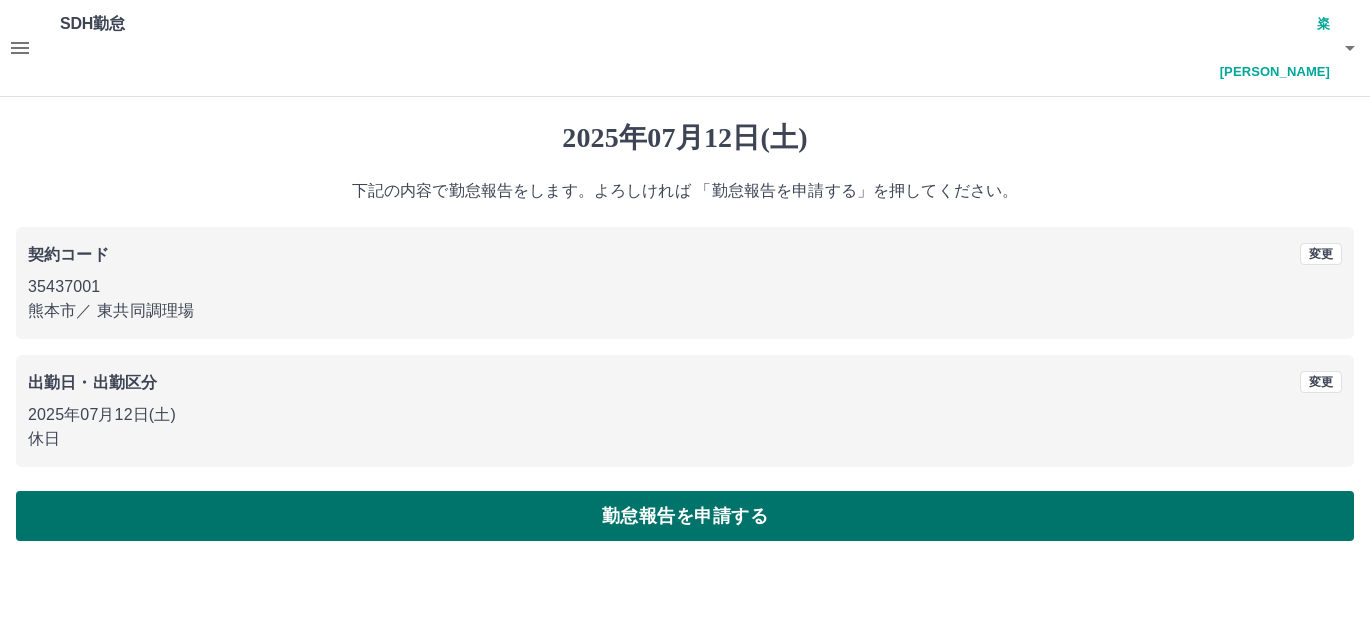 click on "勤怠報告を申請する" at bounding box center (685, 516) 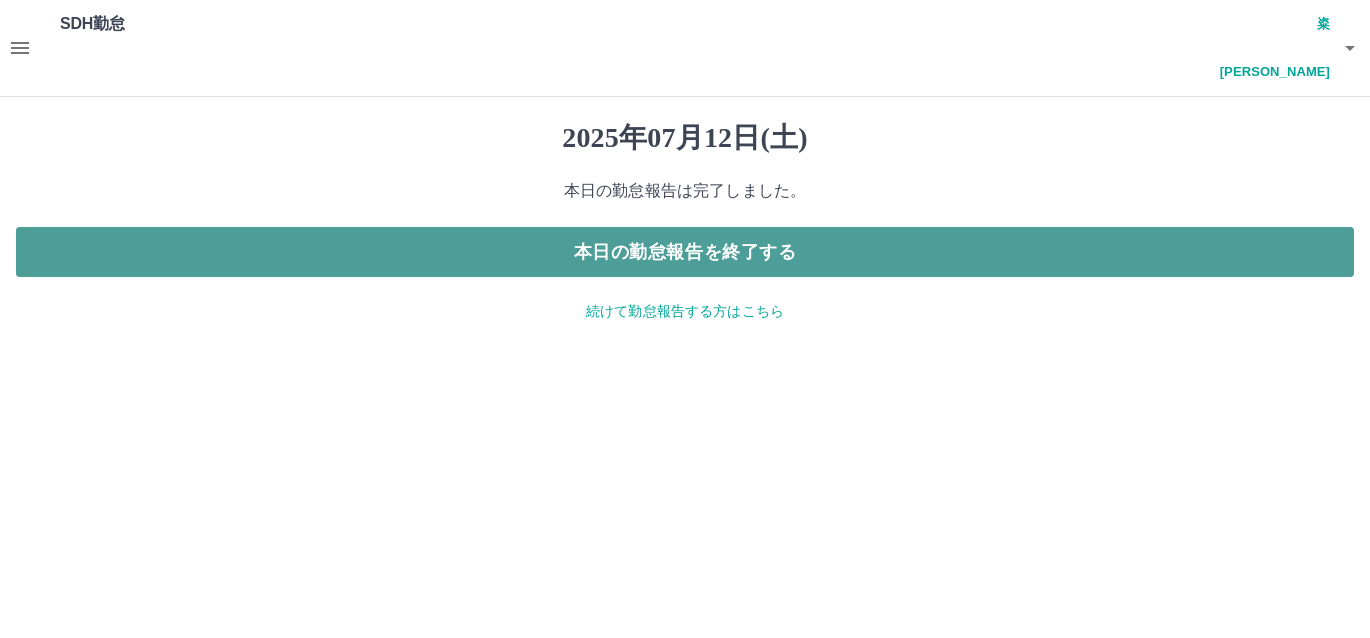 click on "本日の勤怠報告を終了する" at bounding box center [685, 252] 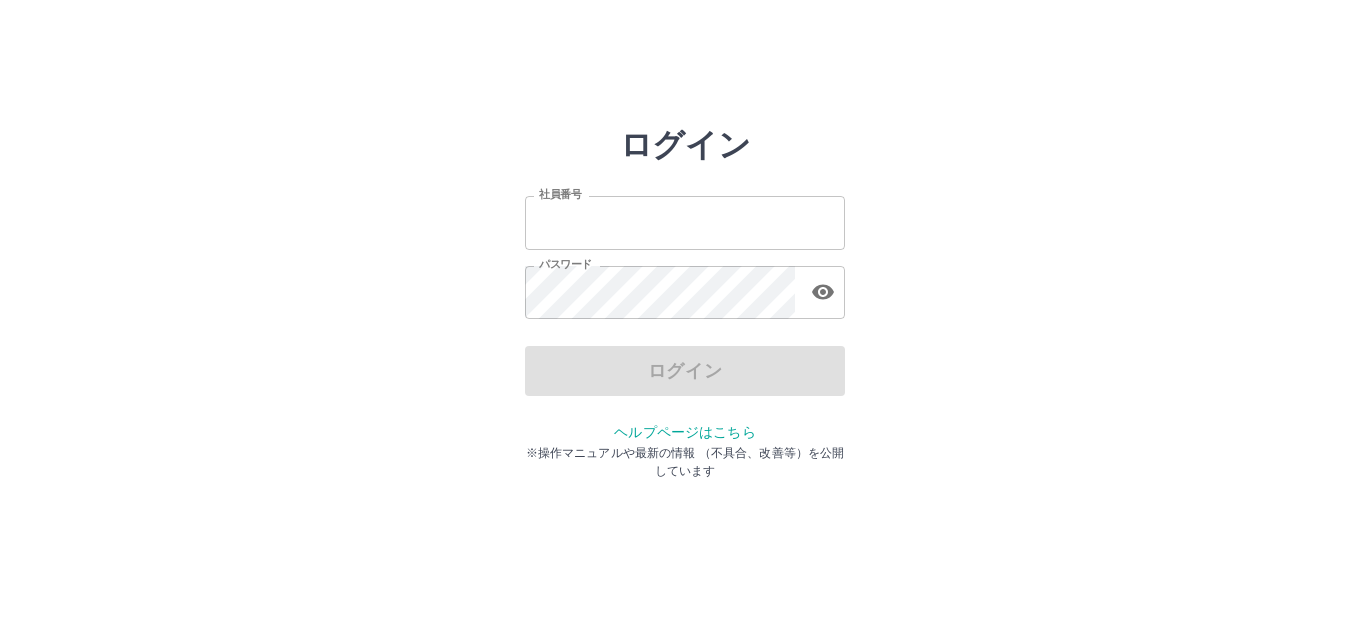 scroll, scrollTop: 0, scrollLeft: 0, axis: both 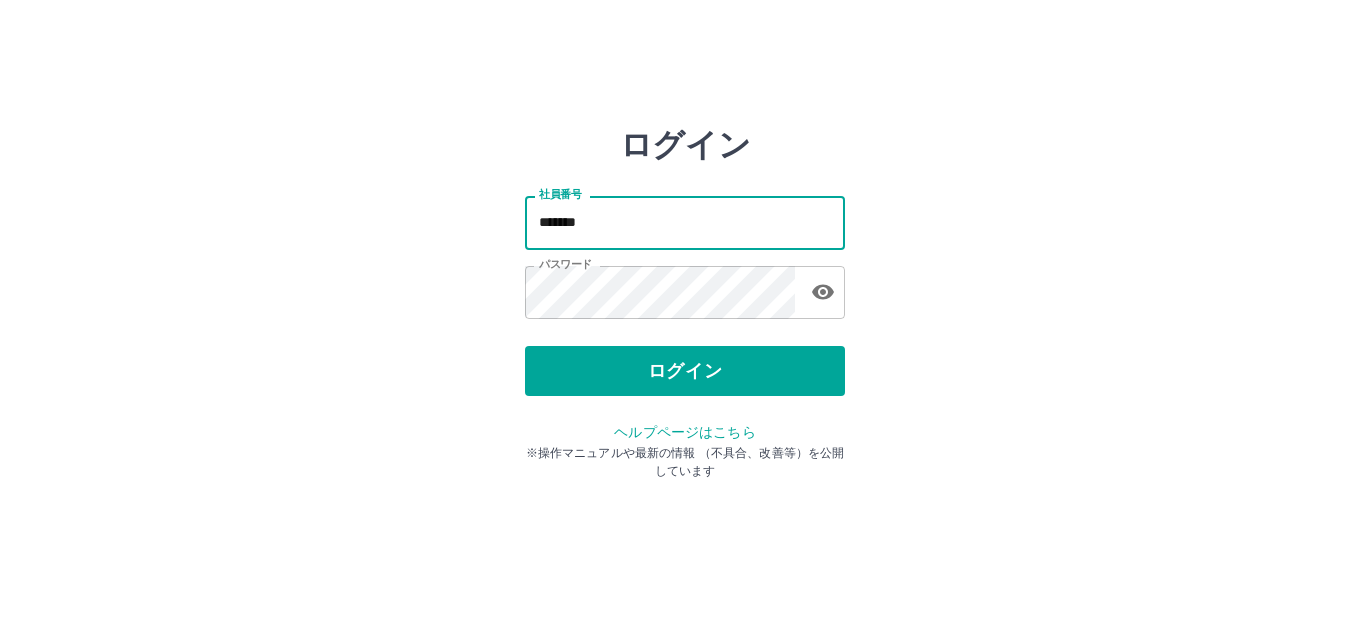 click on "*******" at bounding box center [685, 222] 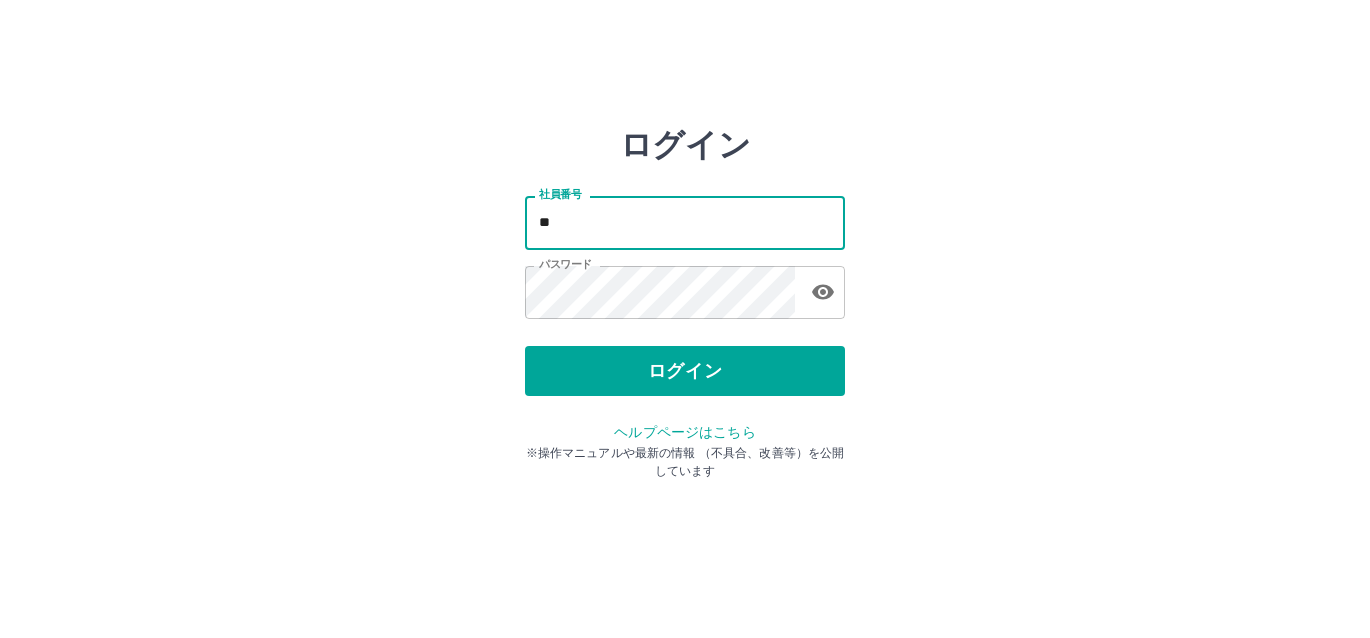 type on "*" 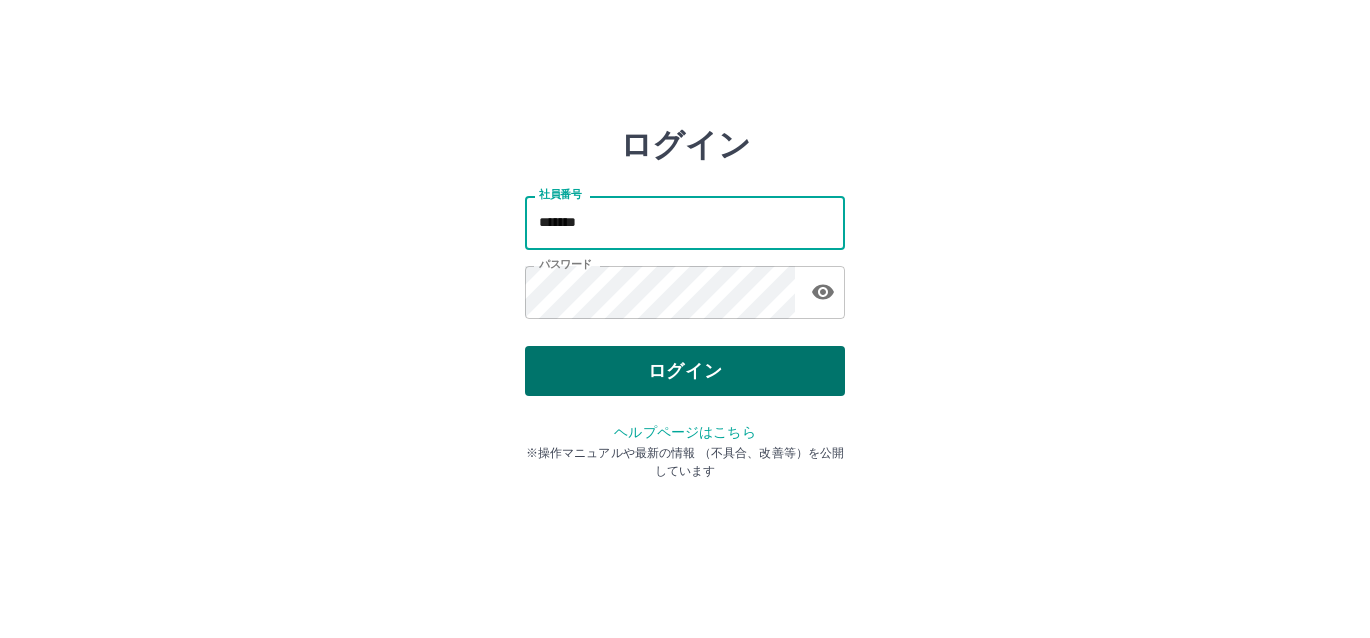 type on "*******" 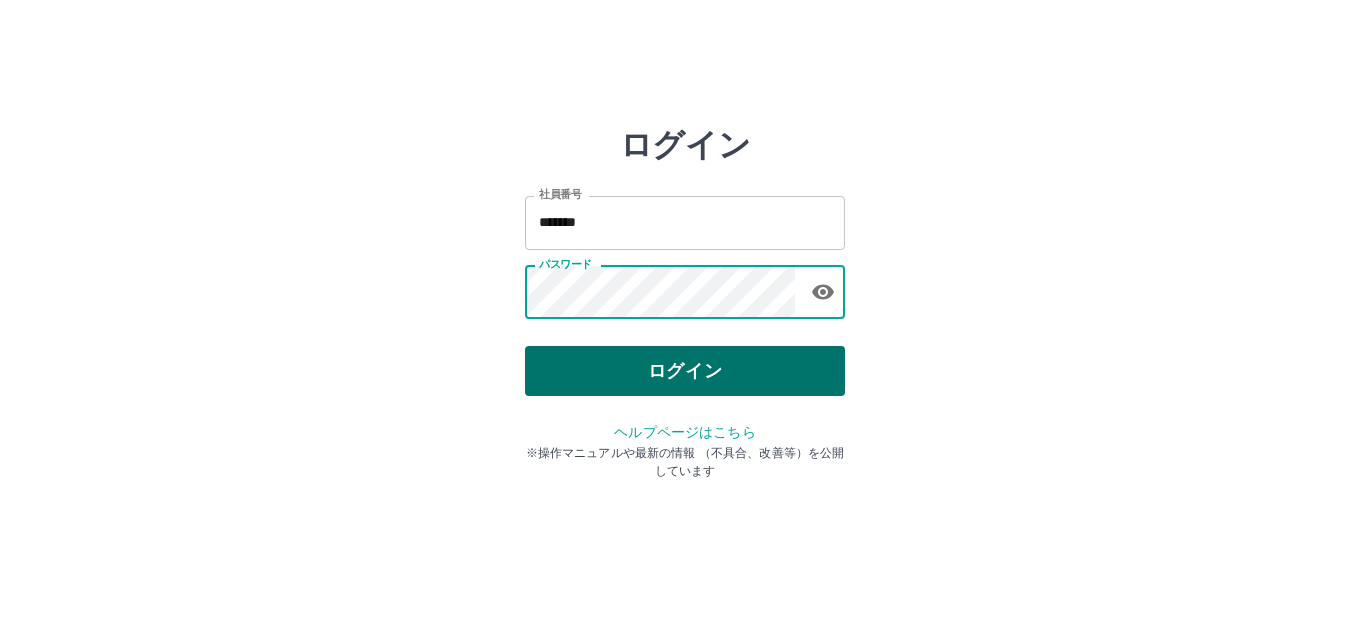 click on "ログイン" at bounding box center (685, 371) 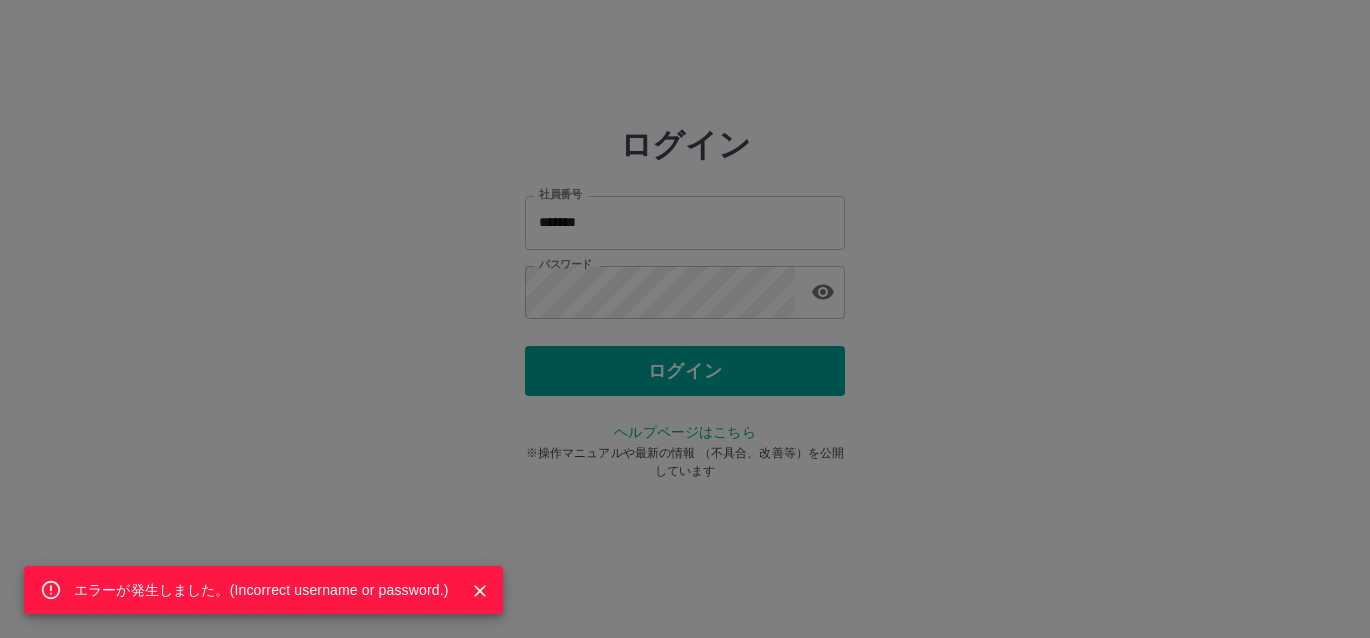 type 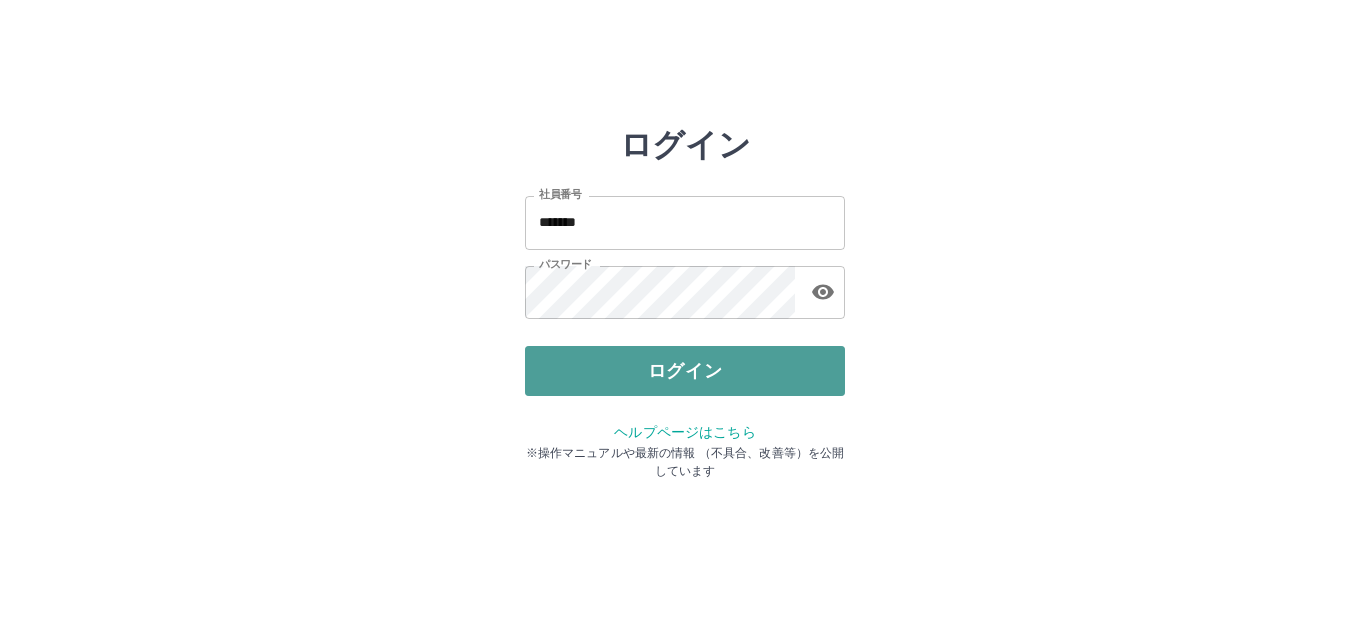 click on "ログイン" at bounding box center [685, 371] 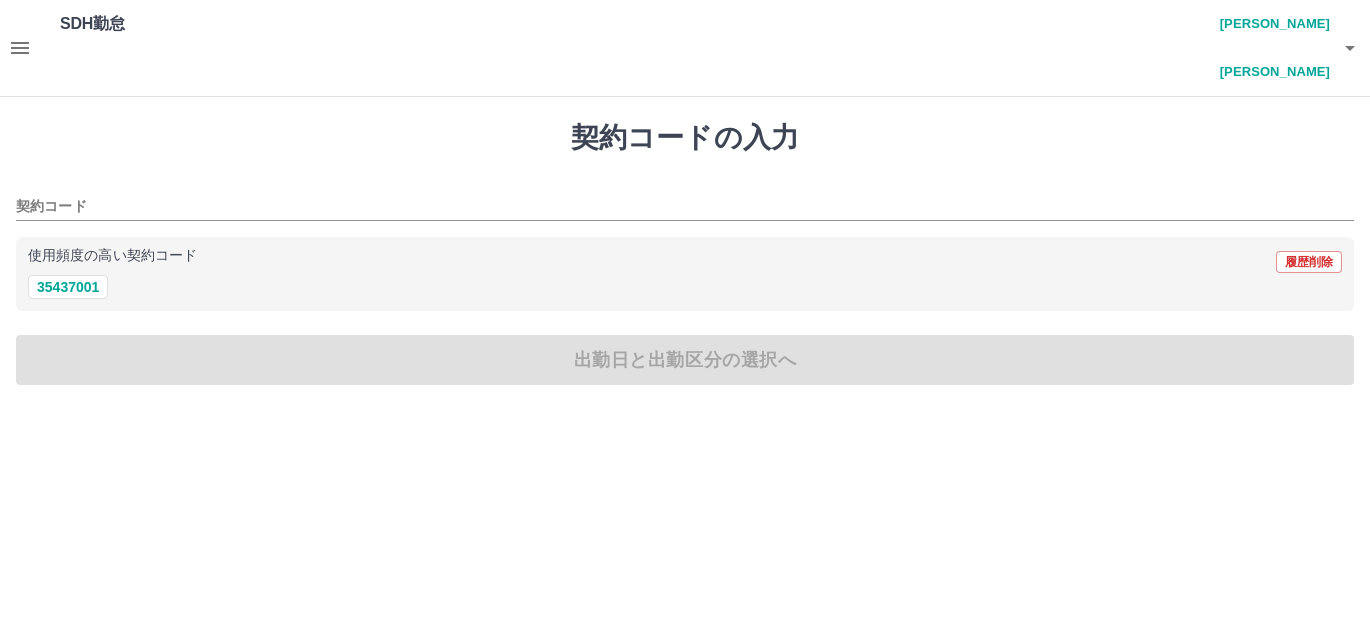 scroll, scrollTop: 0, scrollLeft: 0, axis: both 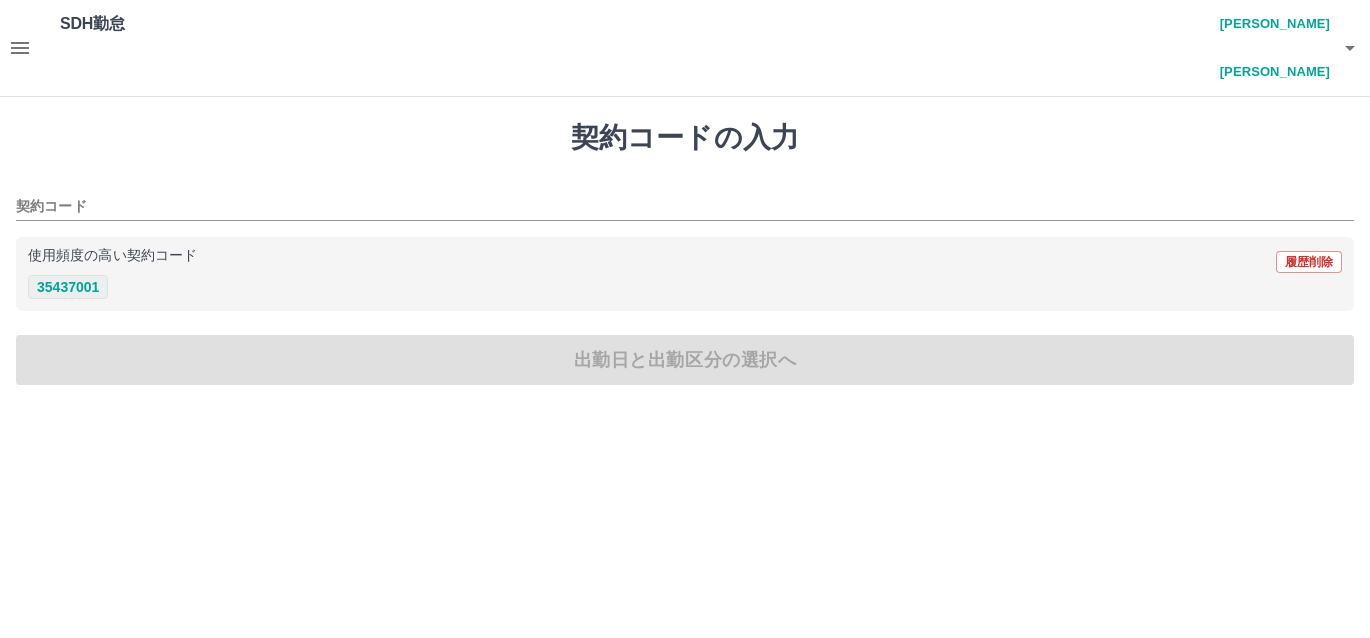 click on "35437001" at bounding box center [68, 287] 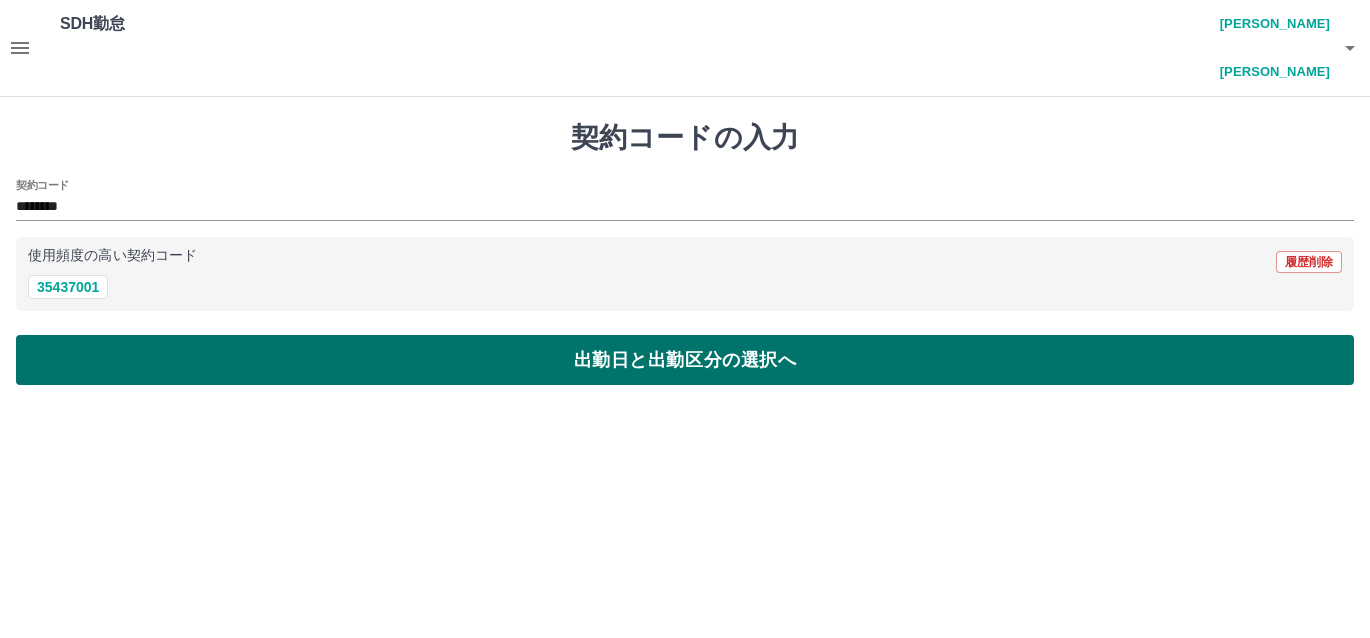 click on "出勤日と出勤区分の選択へ" at bounding box center [685, 360] 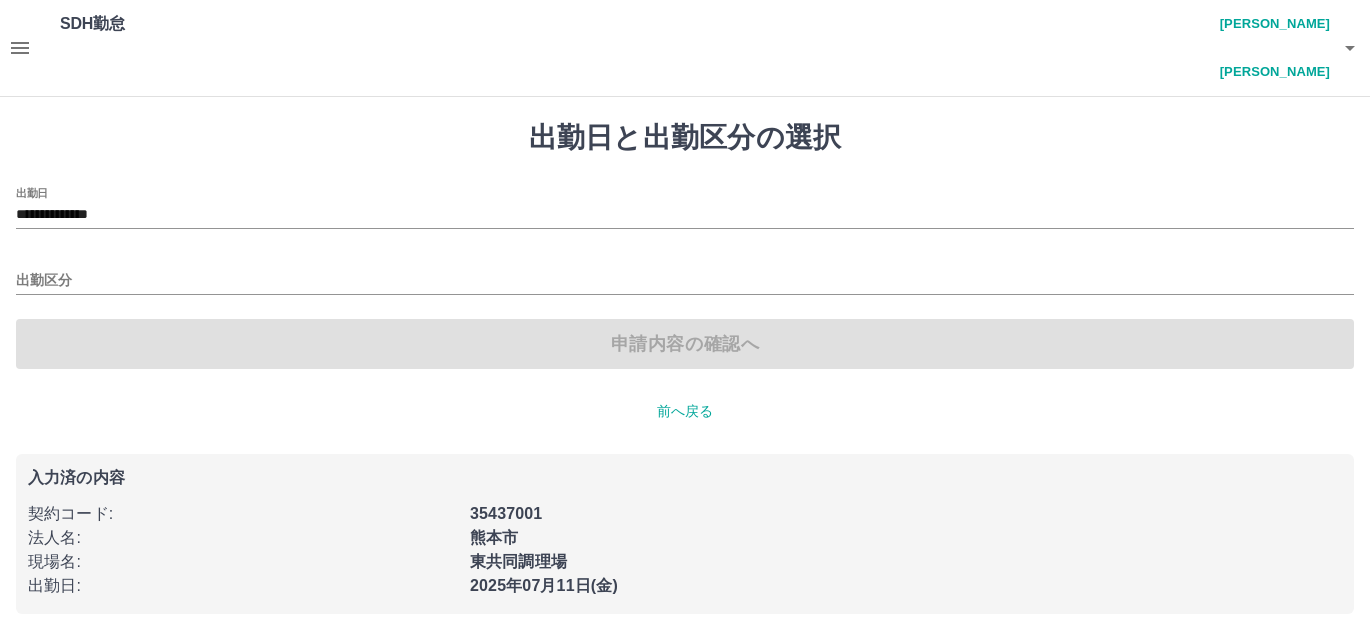 click on "出勤区分" at bounding box center (685, 274) 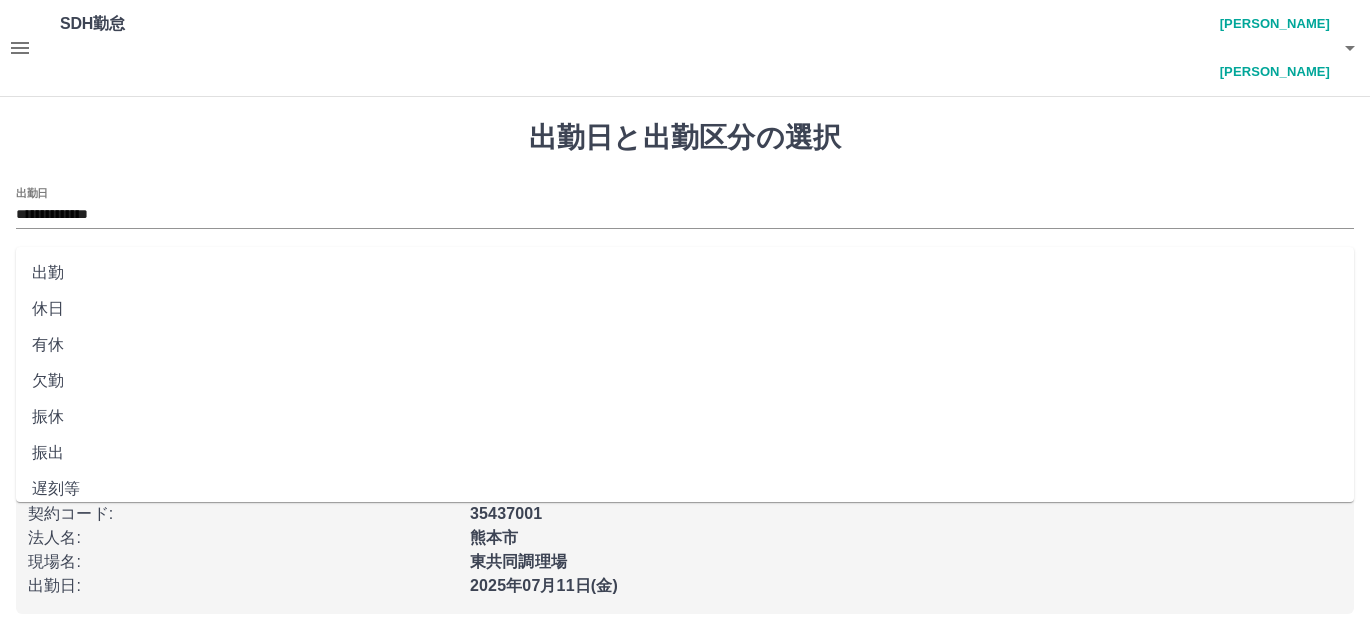 click on "出勤区分" at bounding box center [685, 281] 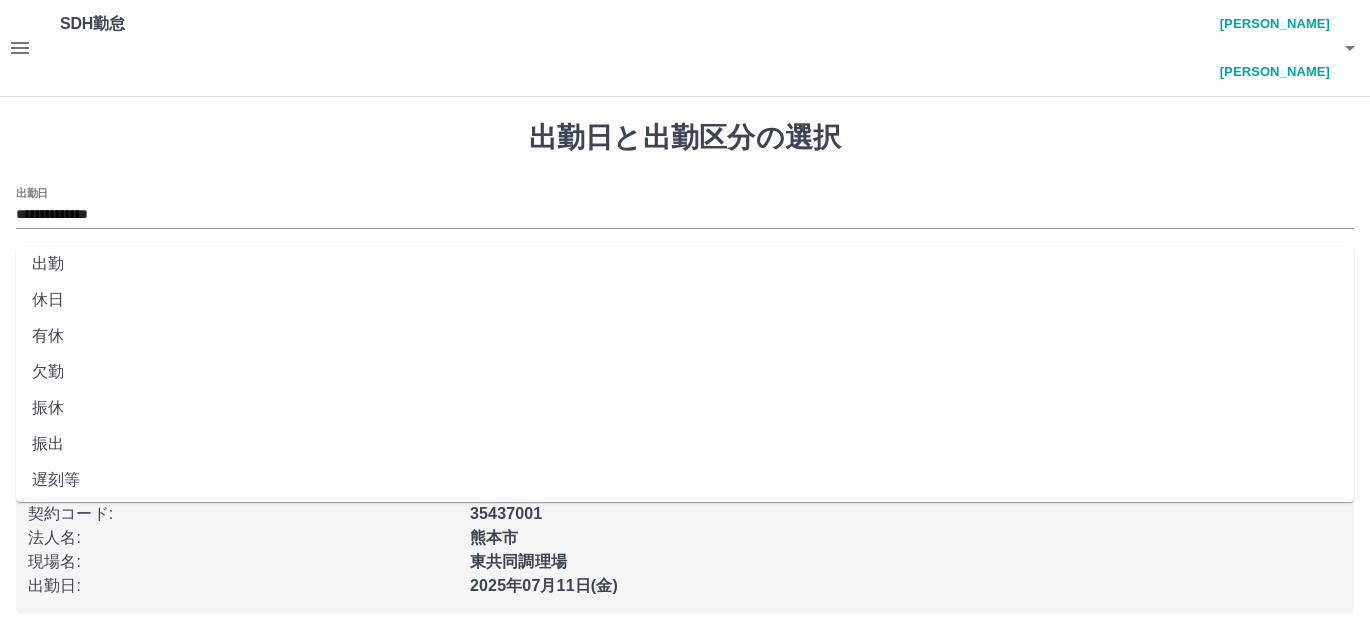 scroll, scrollTop: 0, scrollLeft: 0, axis: both 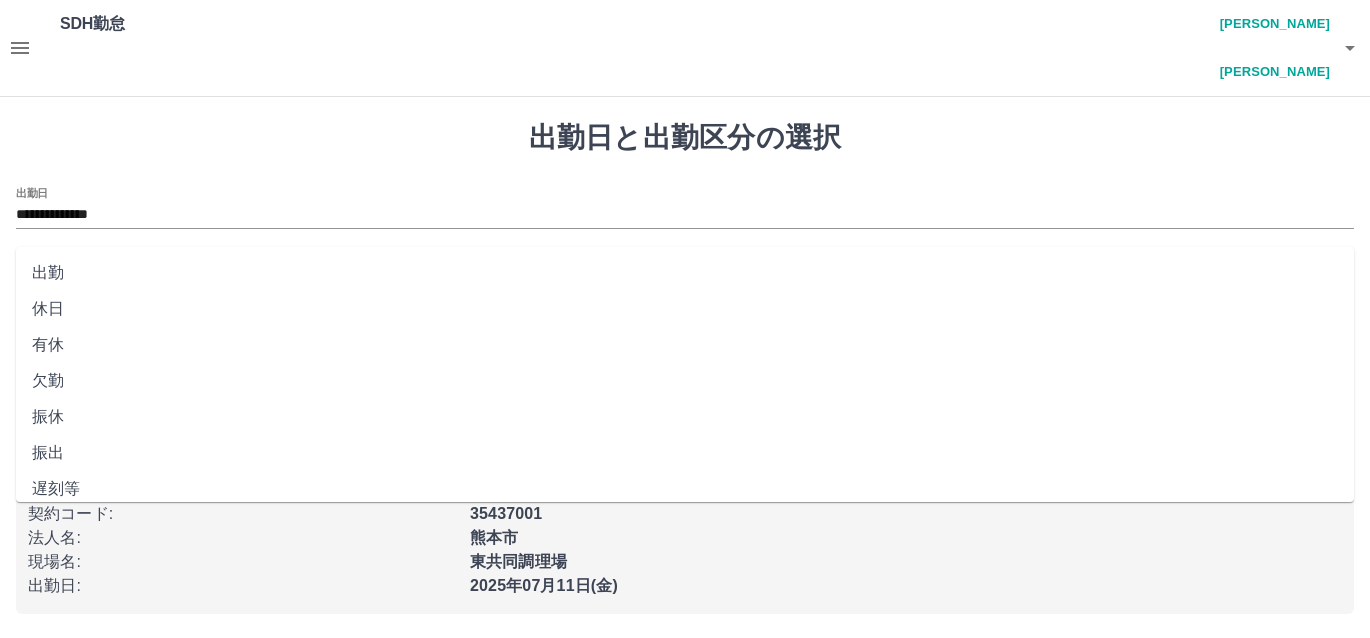 click on "出勤区分" at bounding box center [685, 281] 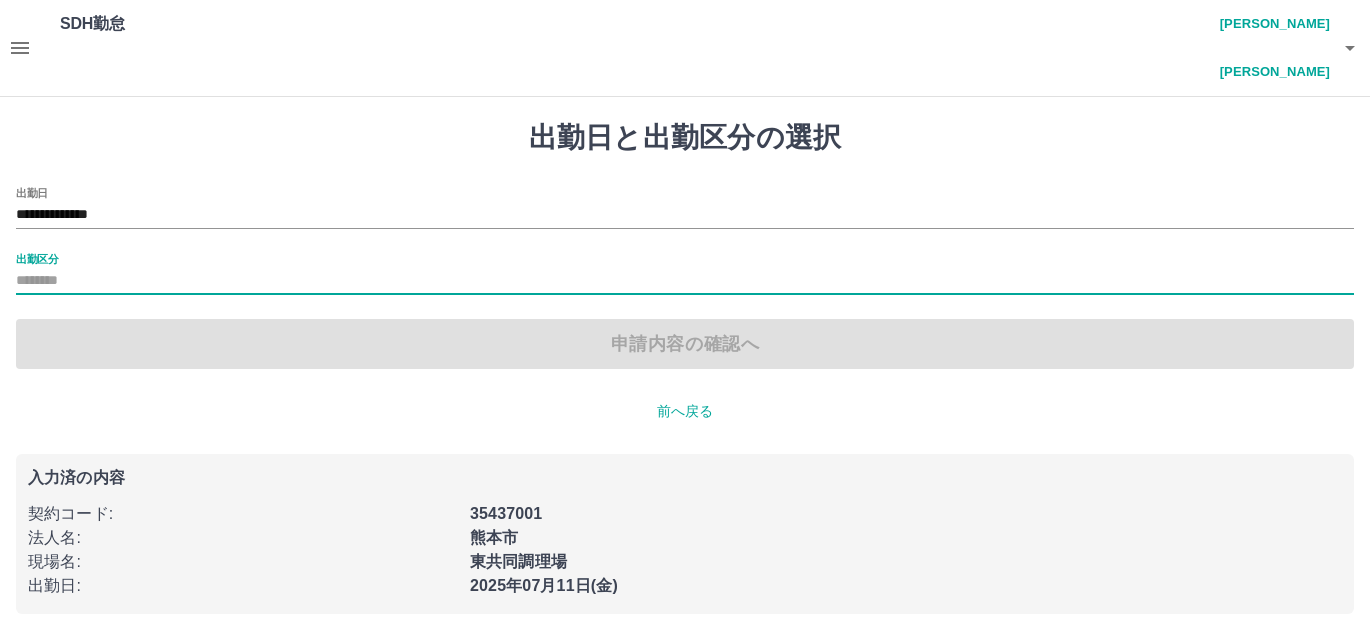 click on "出勤区分" at bounding box center (685, 281) 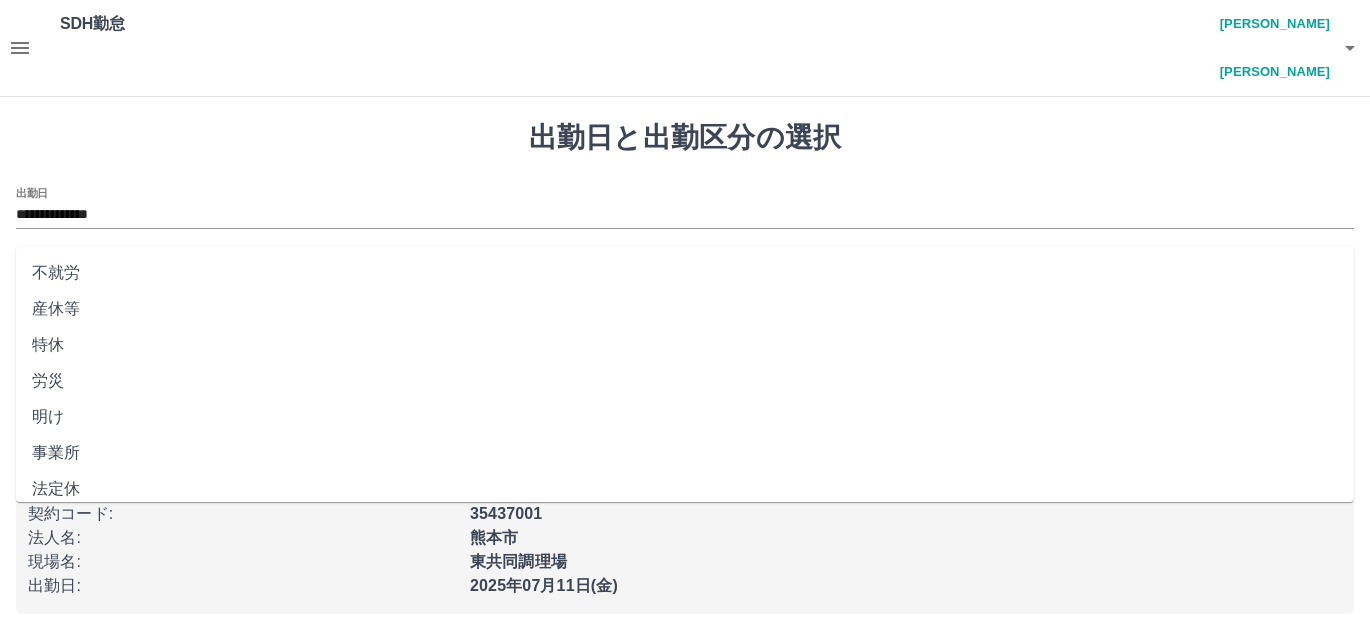 scroll, scrollTop: 409, scrollLeft: 0, axis: vertical 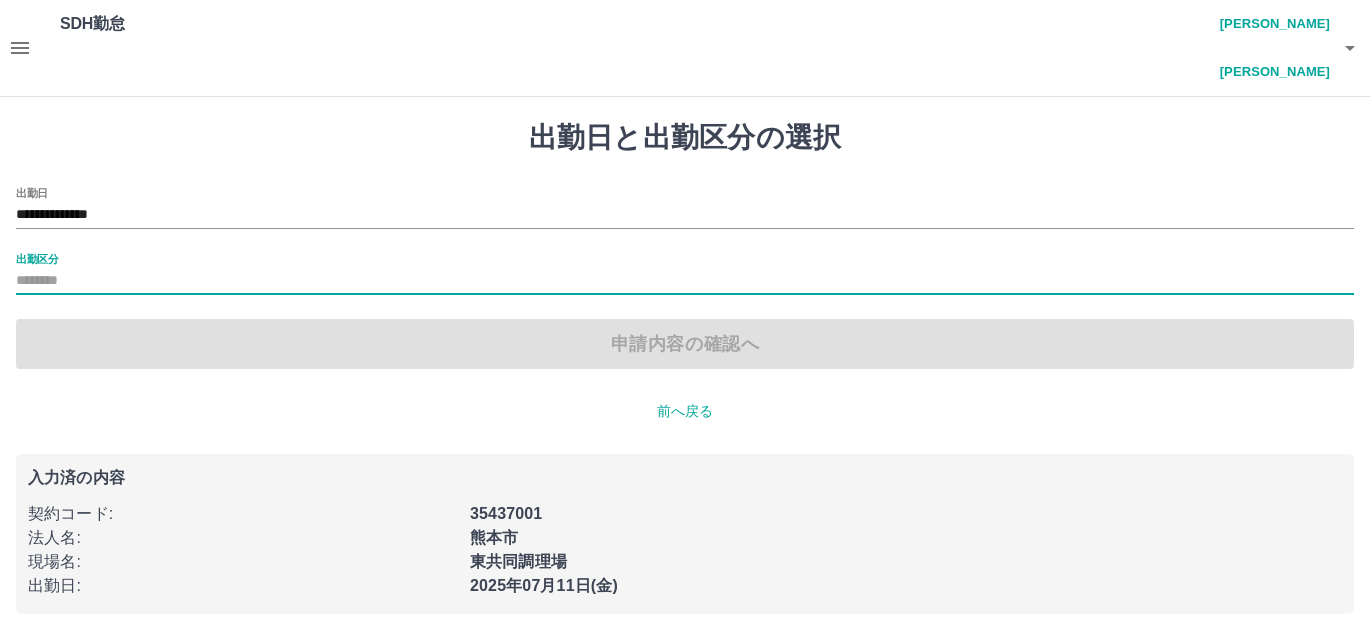 click on "出勤区分" at bounding box center [685, 281] 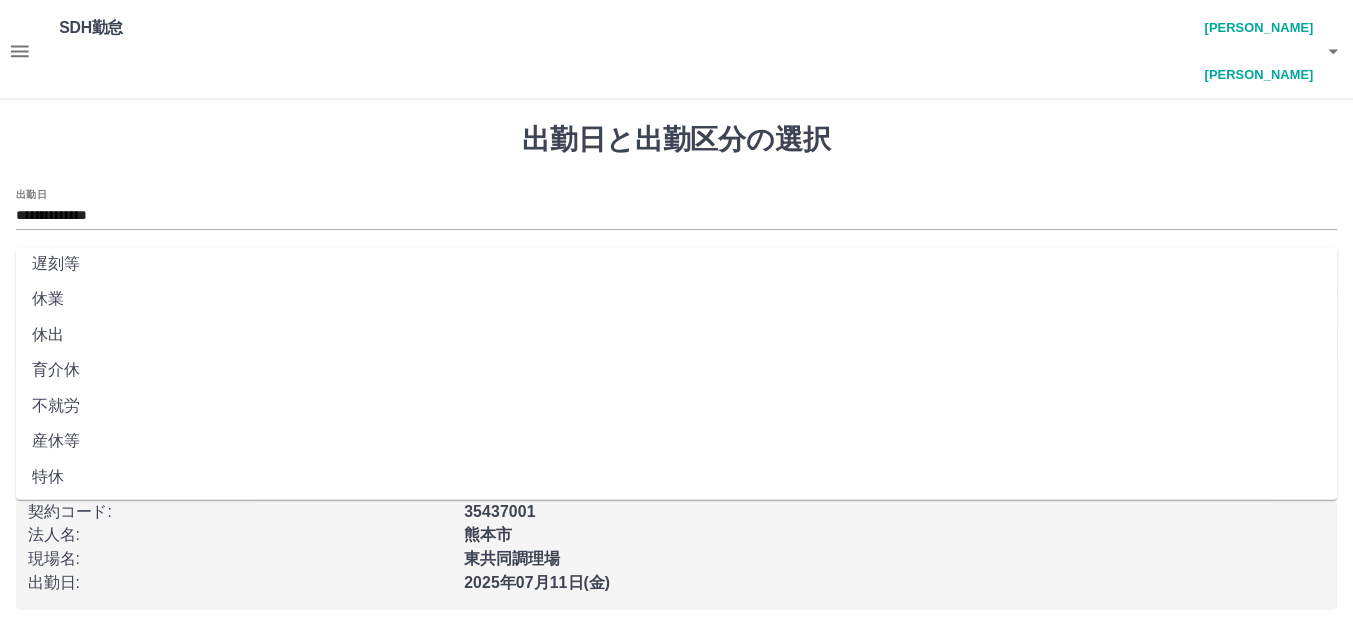 scroll, scrollTop: 100, scrollLeft: 0, axis: vertical 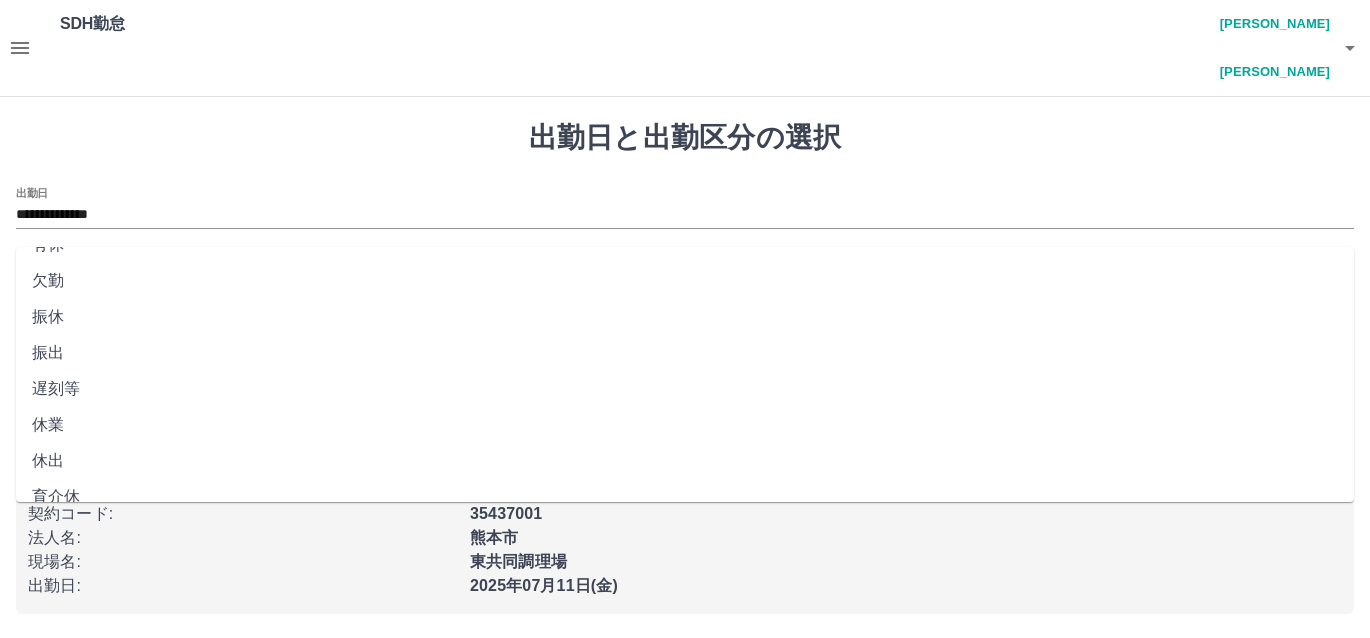 click on "遅刻等" at bounding box center [685, 389] 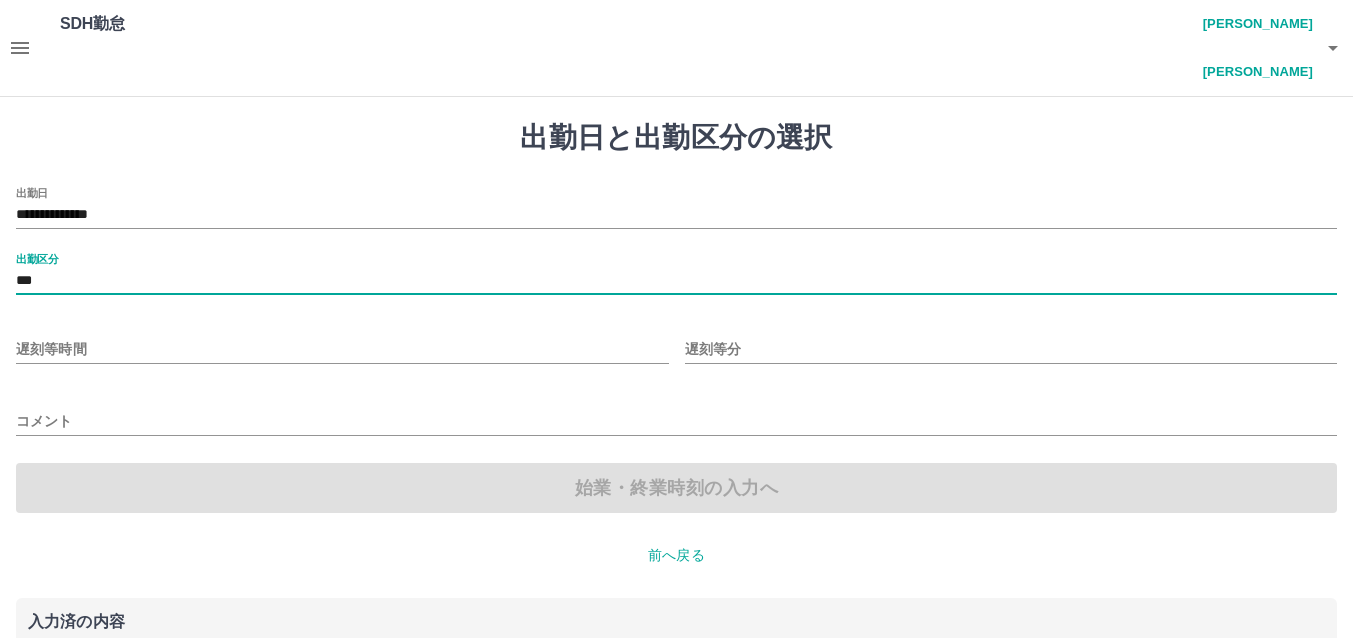 click on "***" at bounding box center (676, 281) 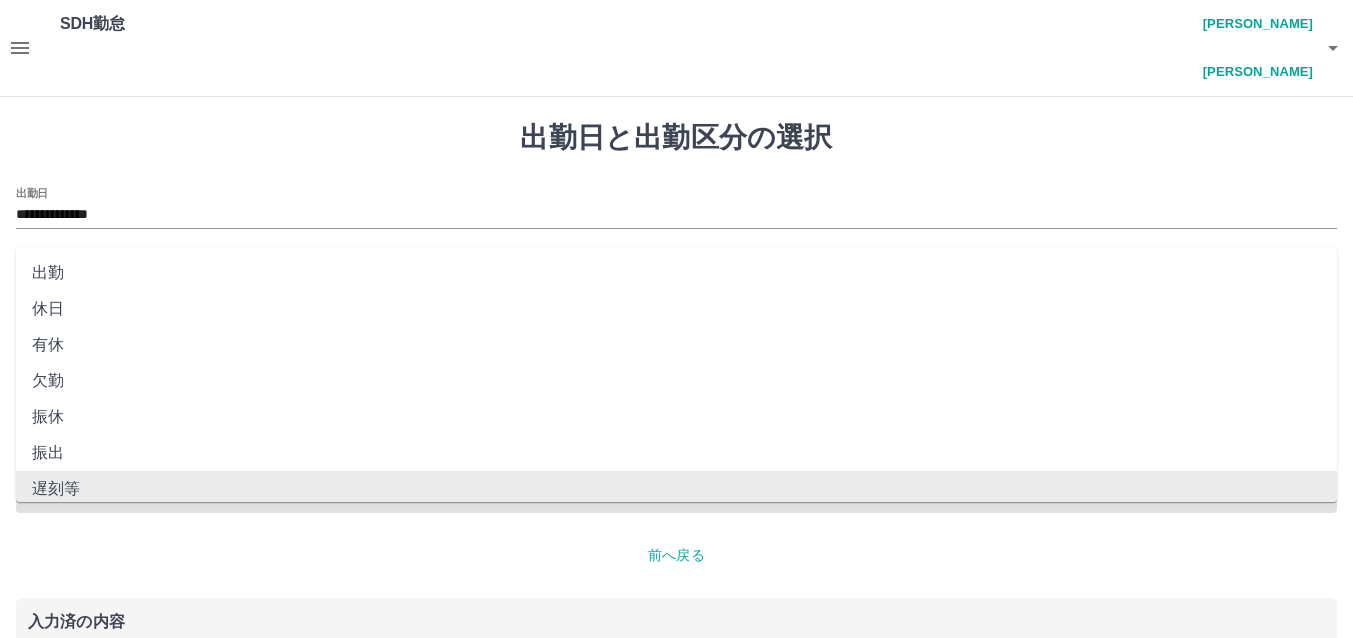 scroll, scrollTop: 5, scrollLeft: 0, axis: vertical 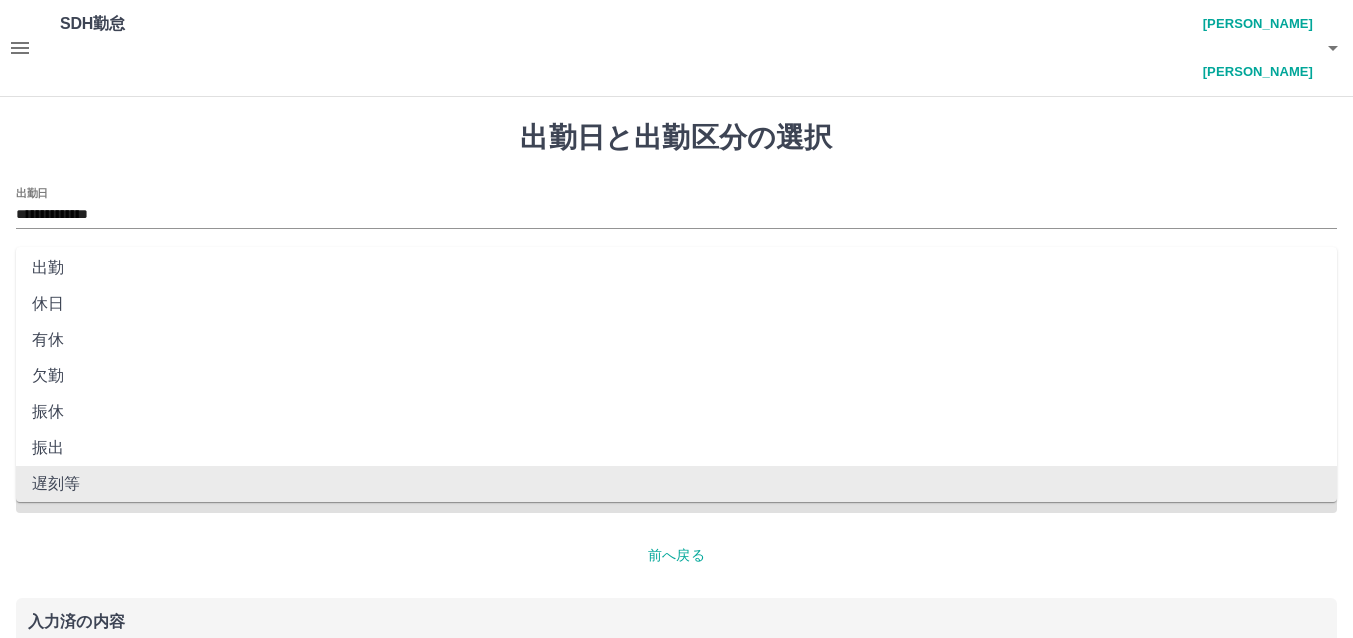 click on "遅刻等" at bounding box center (676, 484) 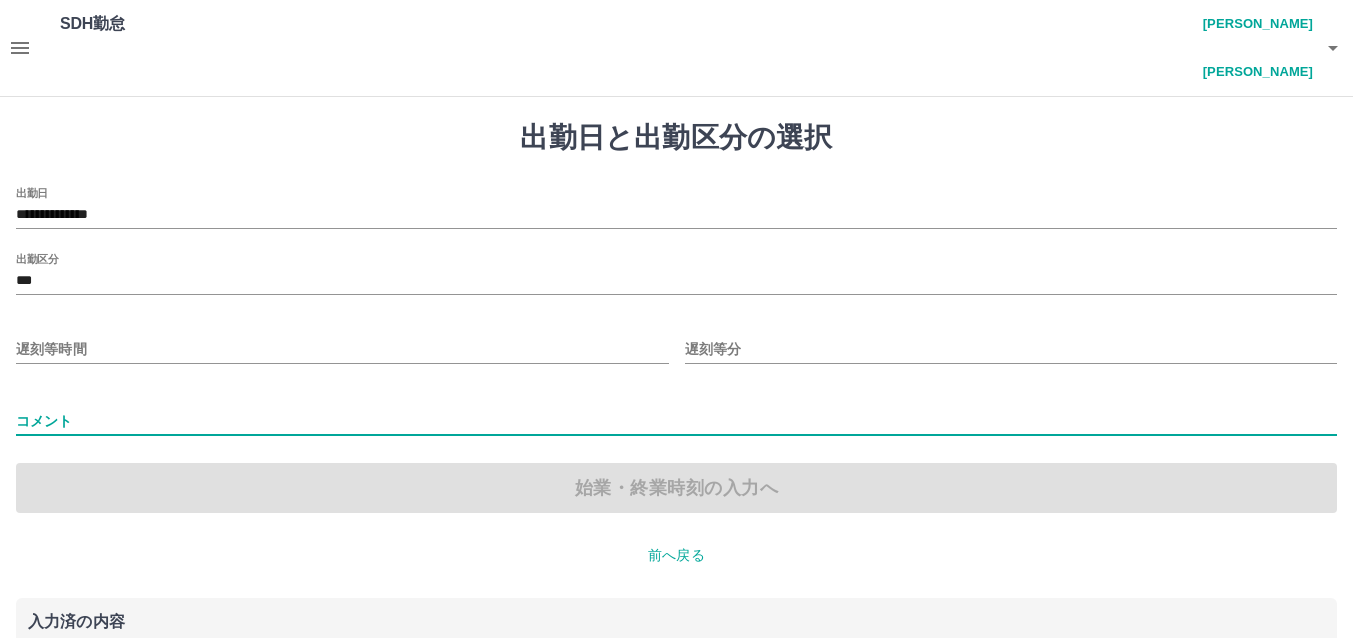 click on "コメント" at bounding box center (676, 421) 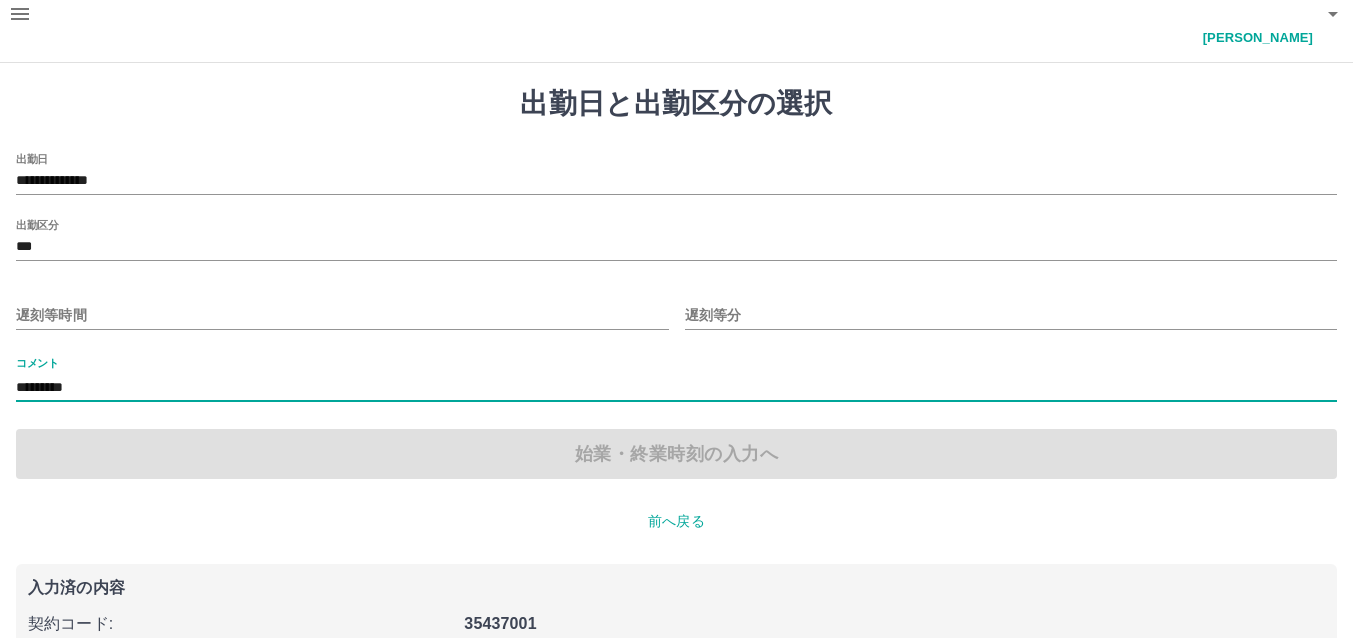 scroll, scrollTop: 0, scrollLeft: 0, axis: both 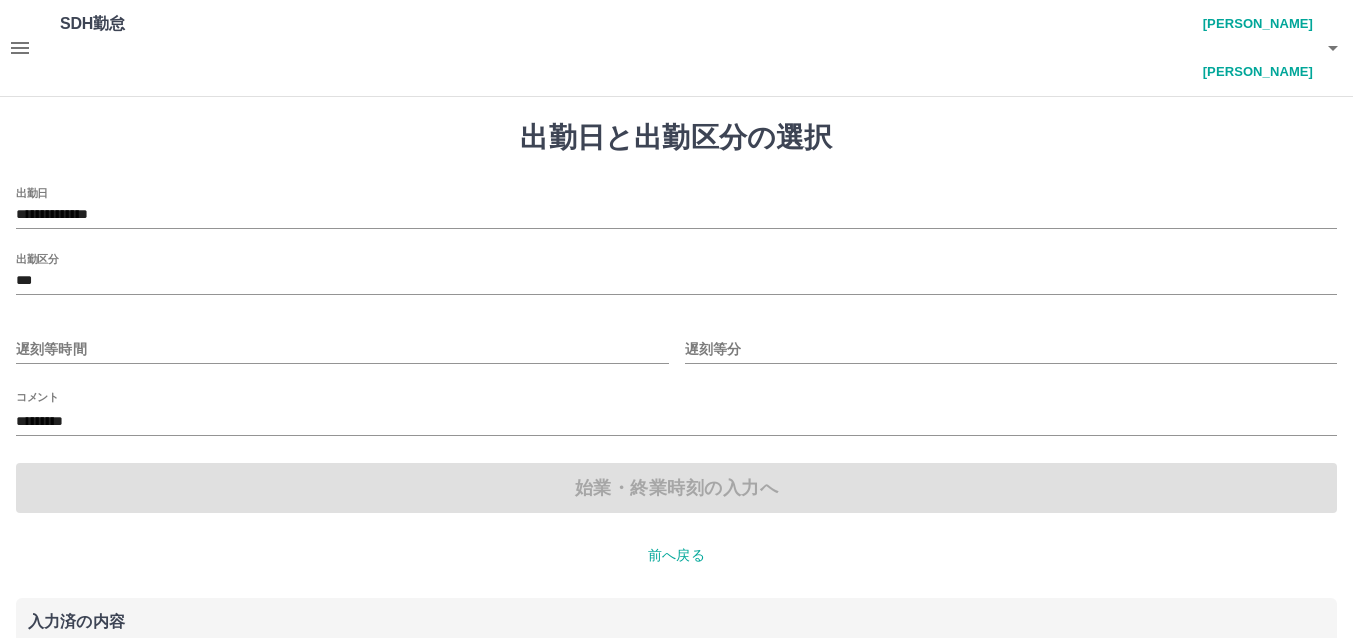 click on "遅刻等時間" at bounding box center (342, 343) 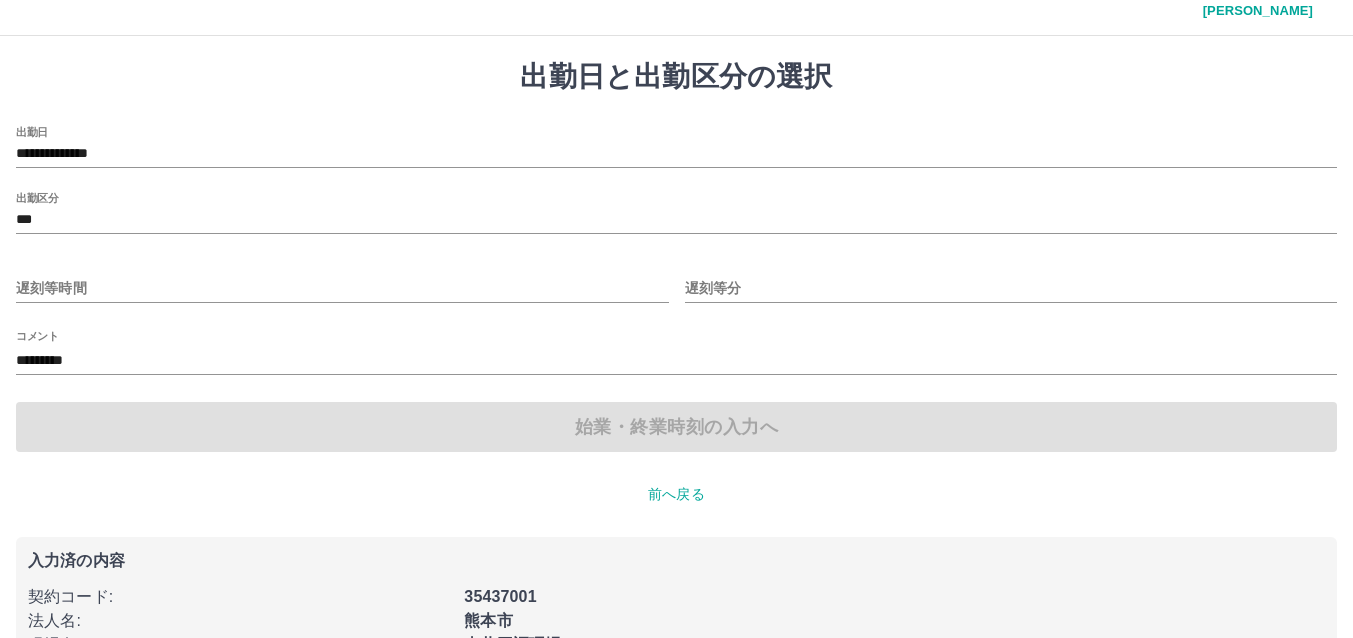 scroll, scrollTop: 0, scrollLeft: 0, axis: both 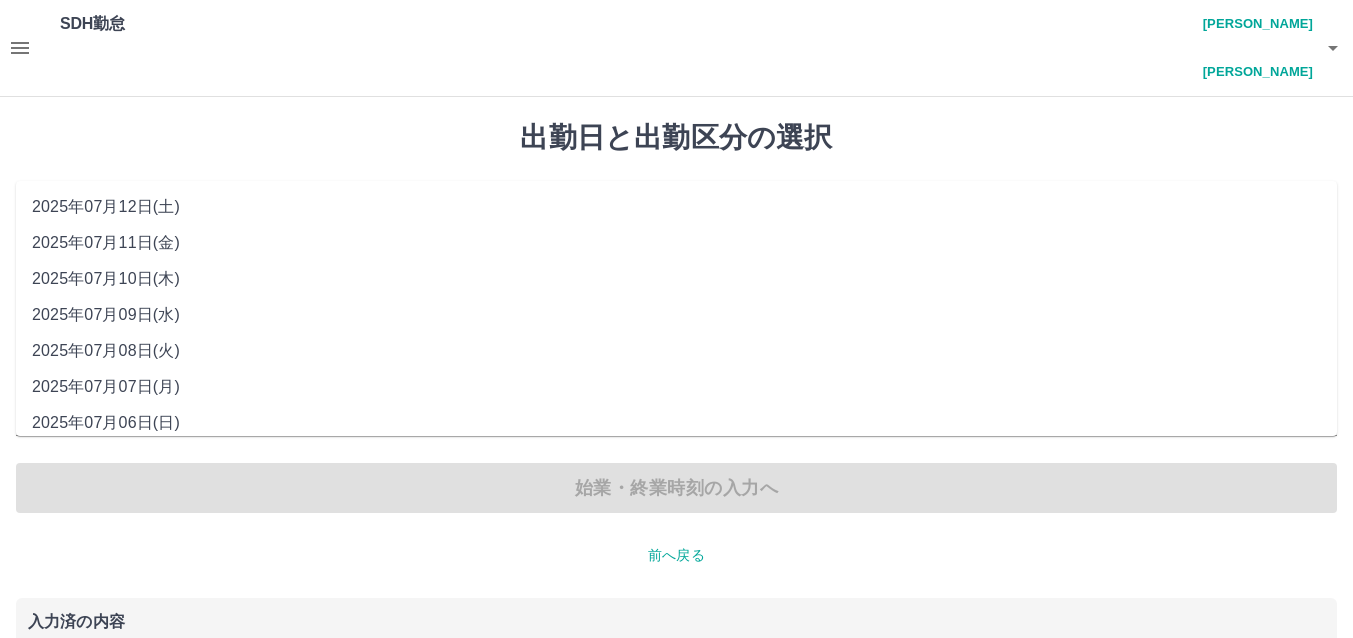 click on "**********" at bounding box center (676, 215) 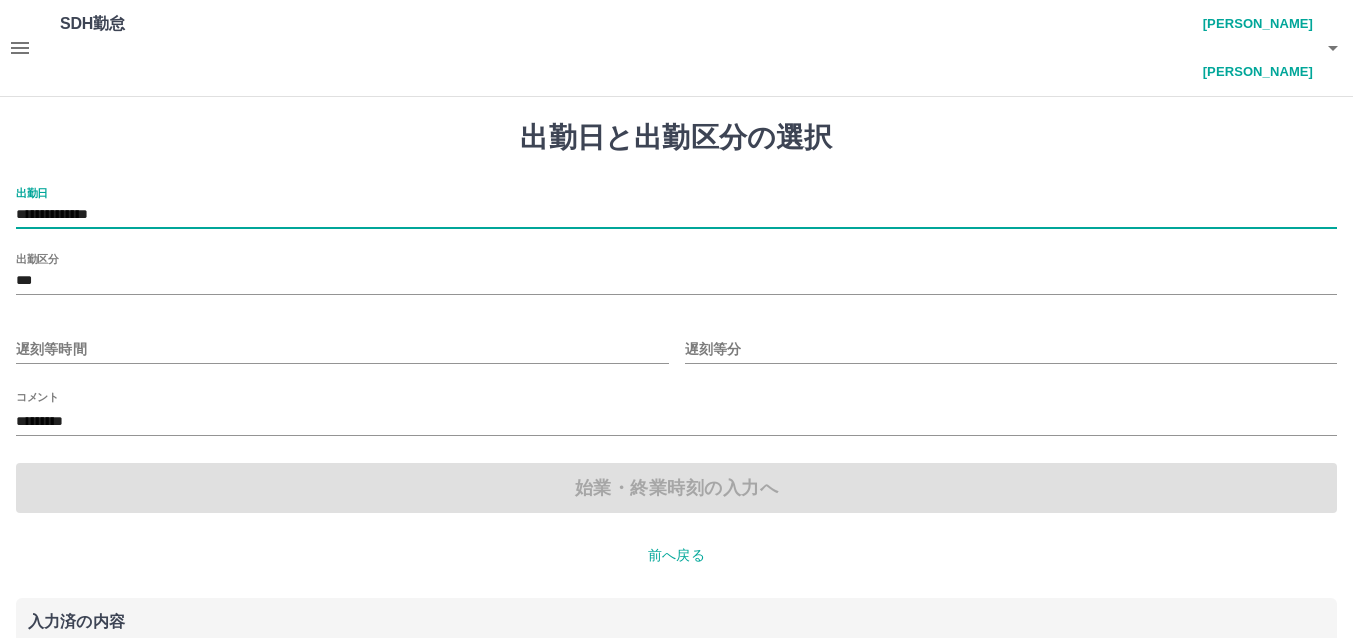 click on "遅刻等時間" at bounding box center [342, 349] 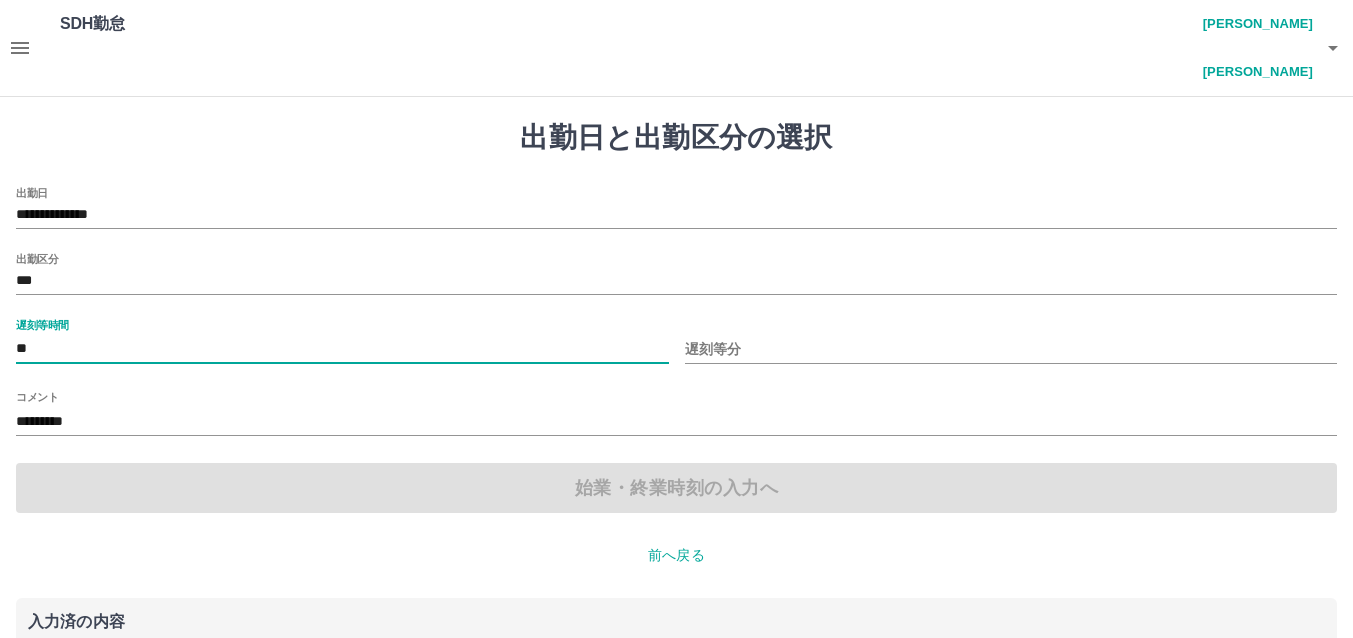type on "**" 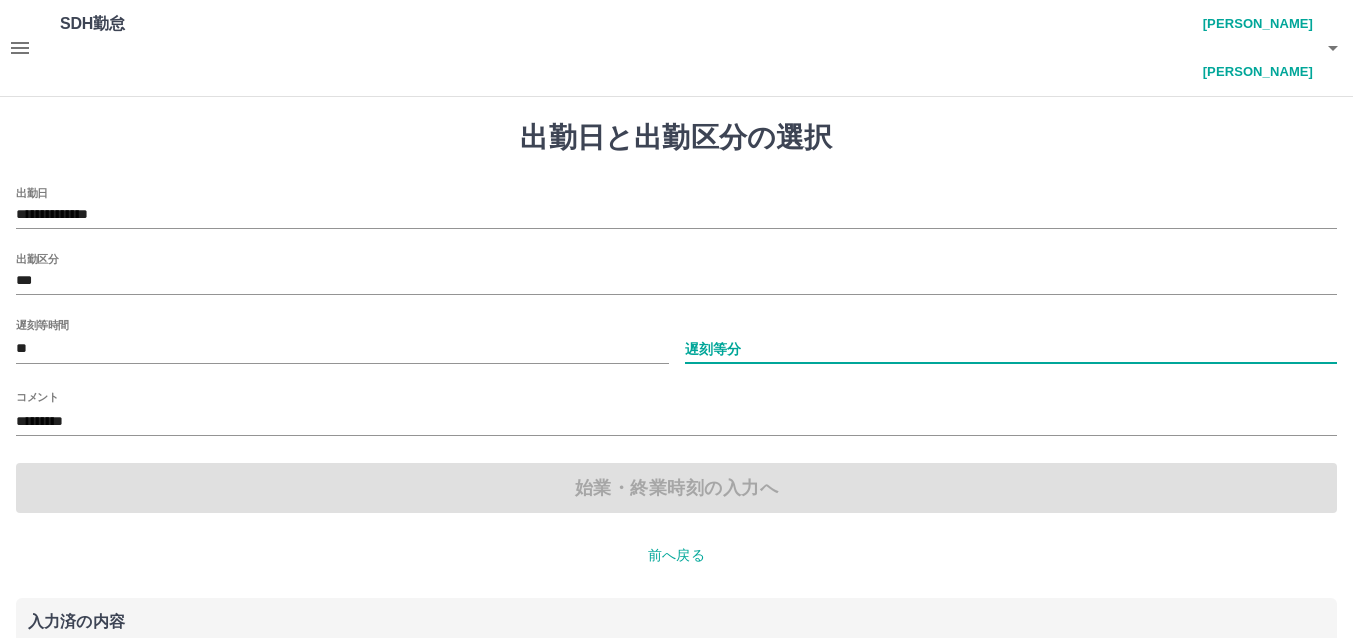 type on "**" 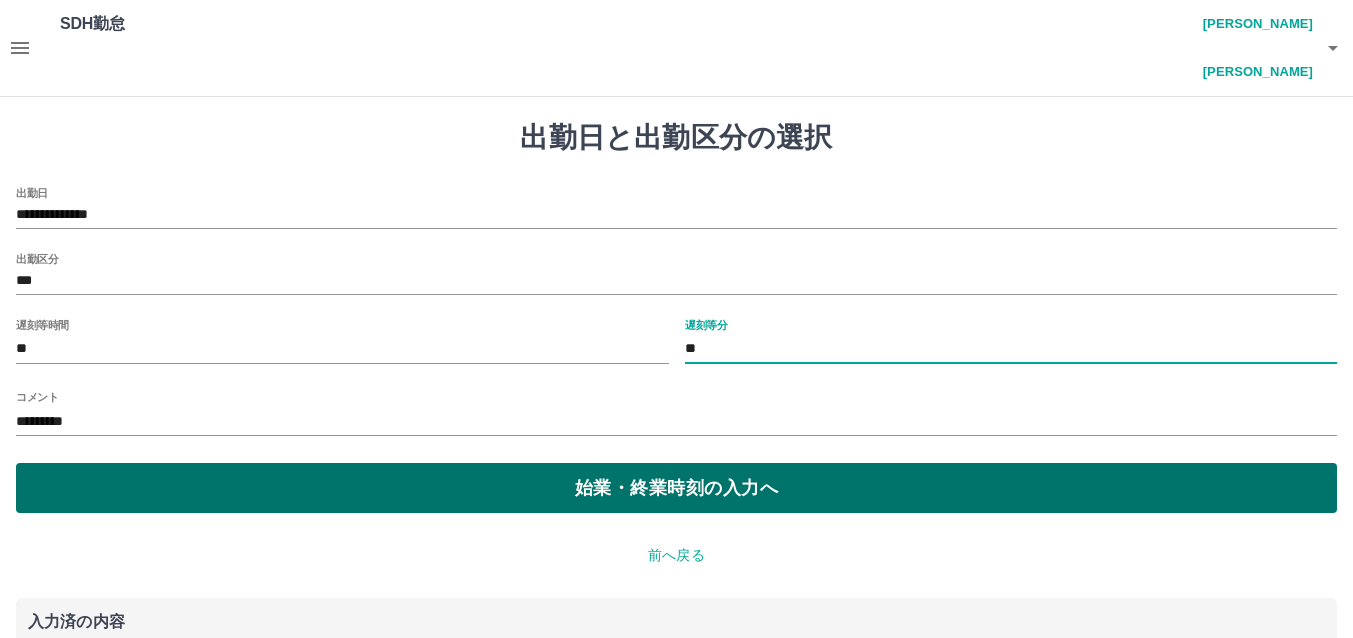 click on "始業・終業時刻の入力へ" at bounding box center (676, 488) 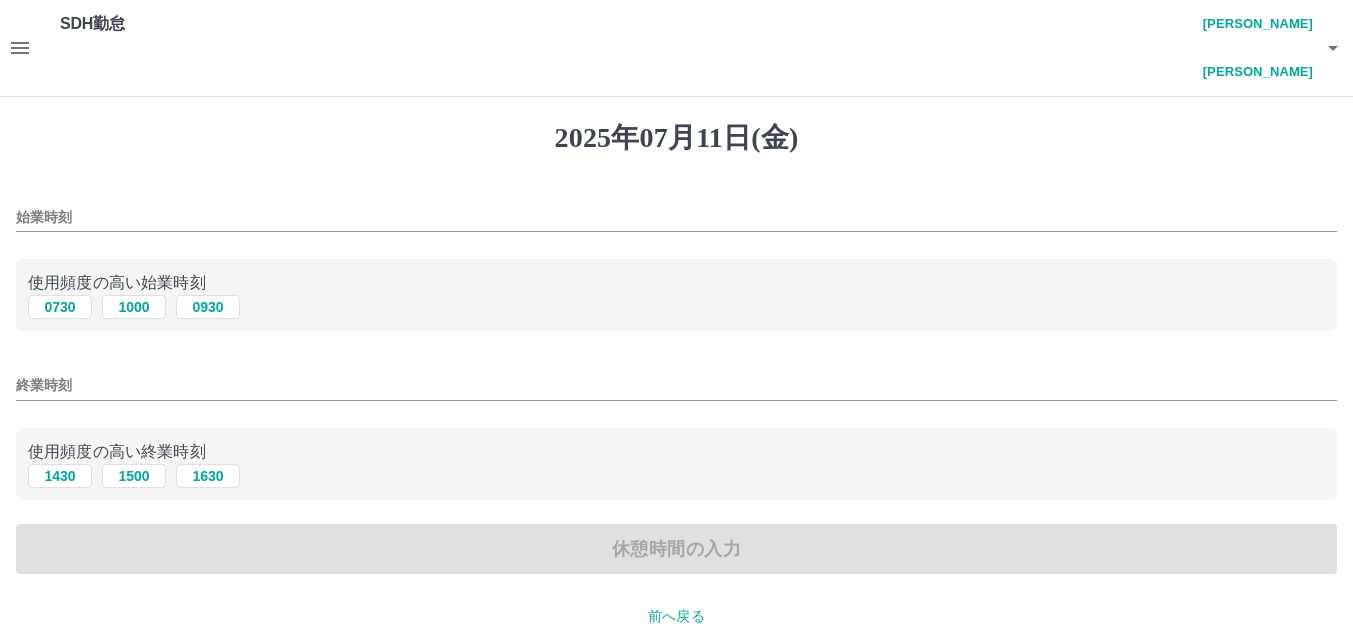click on "始業時刻" at bounding box center (676, 217) 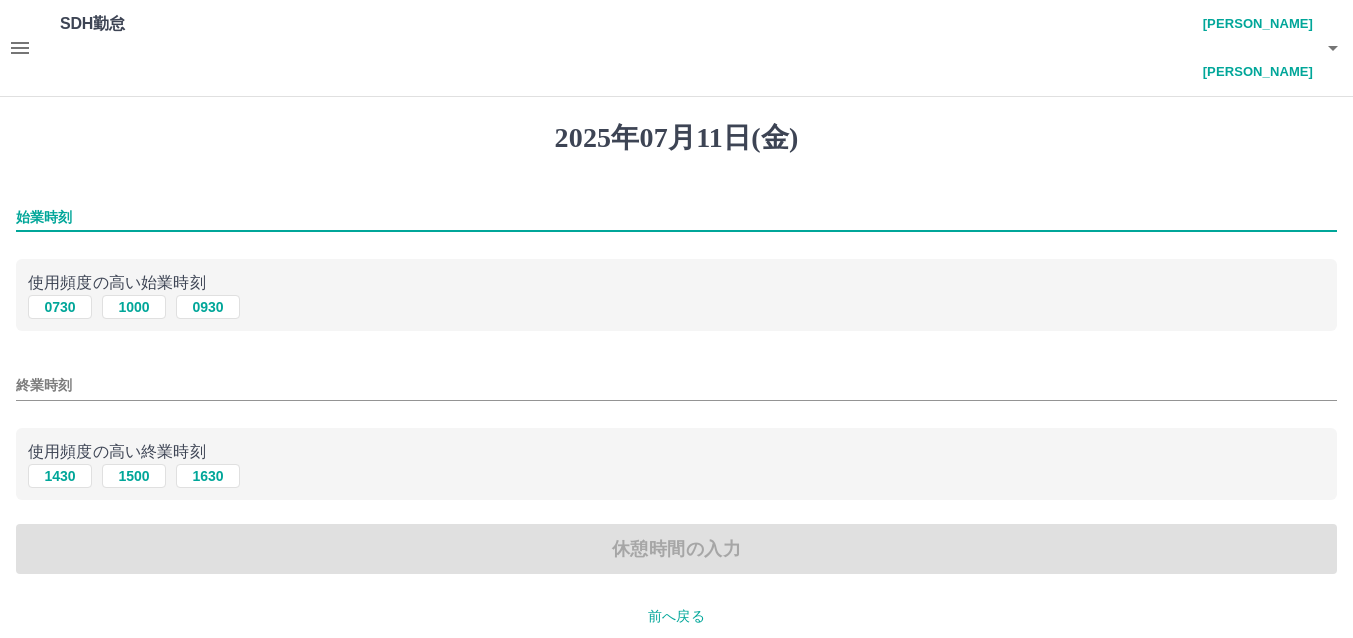 type on "****" 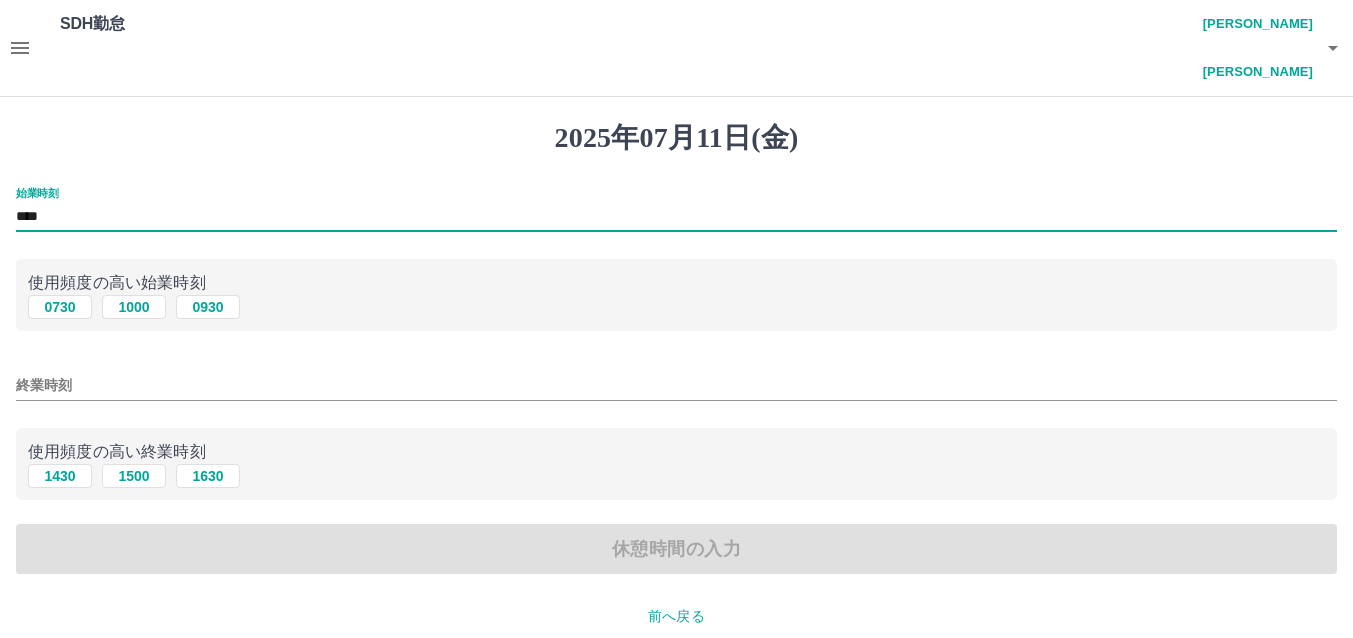 click on "終業時刻" at bounding box center (676, 385) 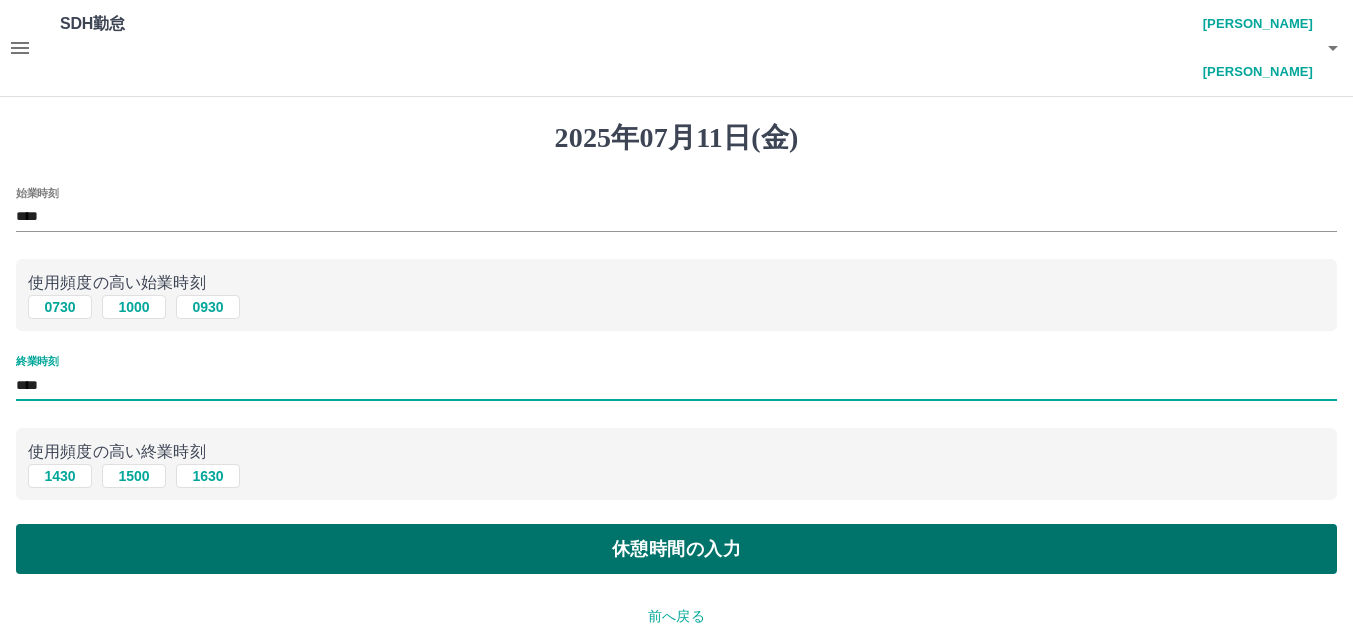 type on "****" 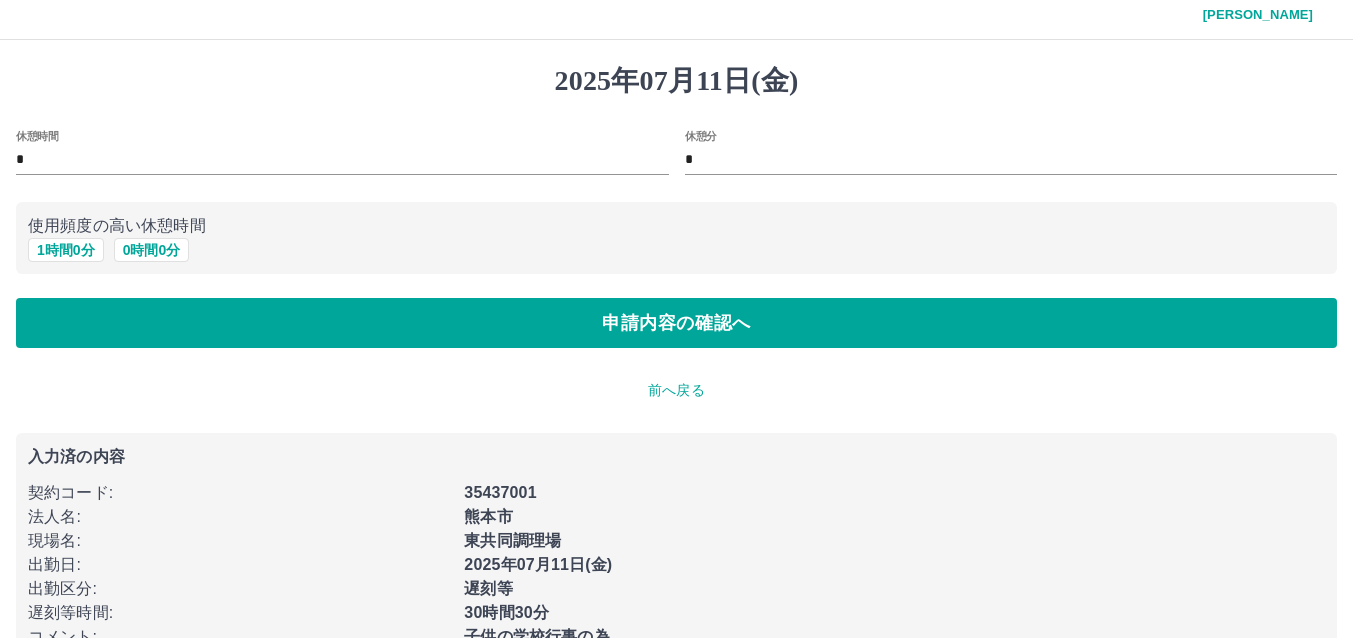 scroll, scrollTop: 109, scrollLeft: 0, axis: vertical 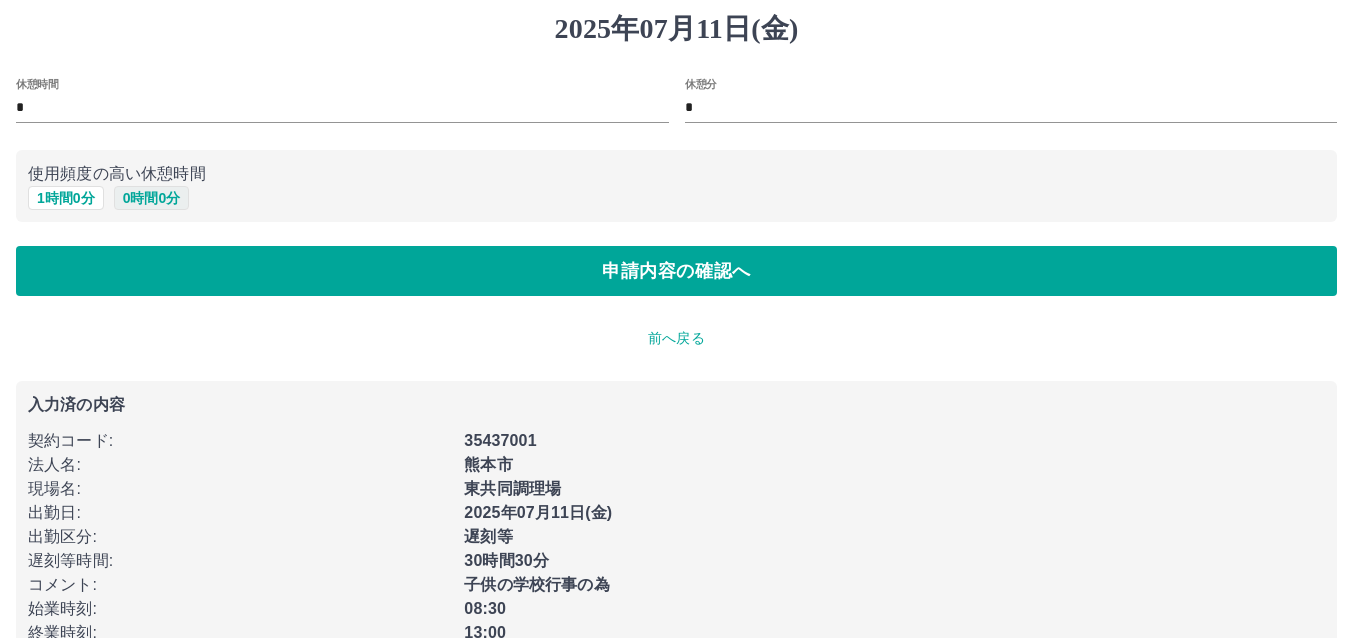 click on "0 時間 0 分" at bounding box center [152, 198] 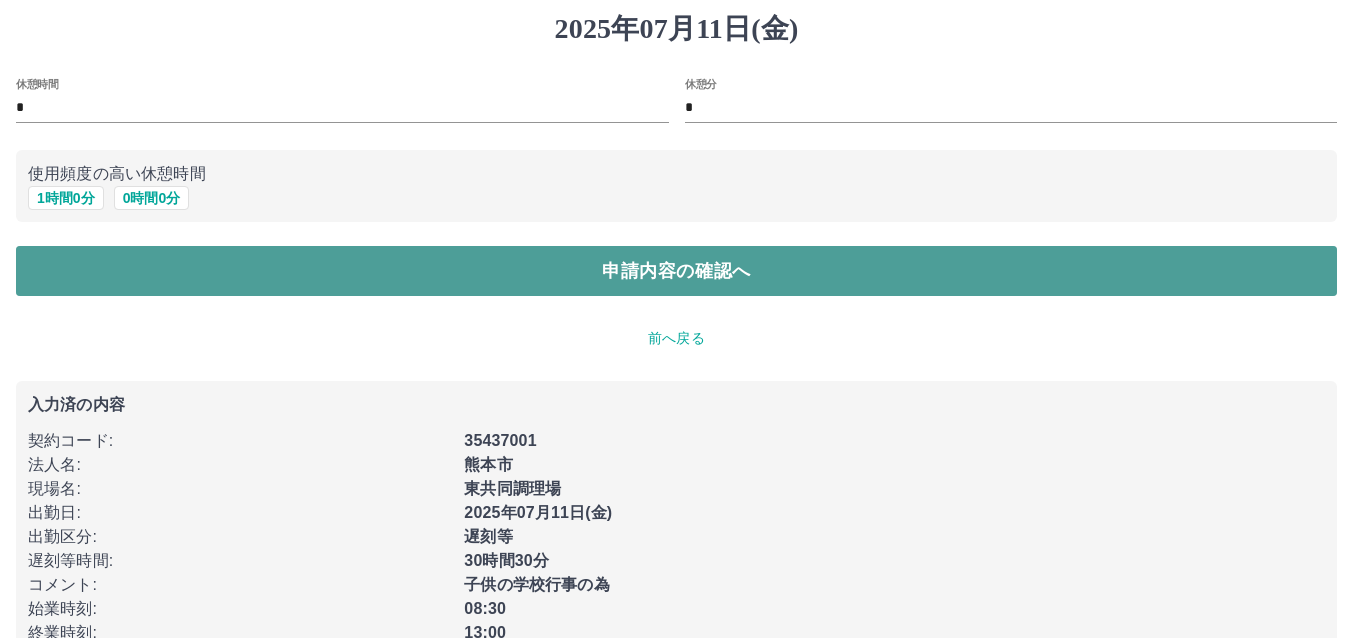 click on "申請内容の確認へ" at bounding box center [676, 271] 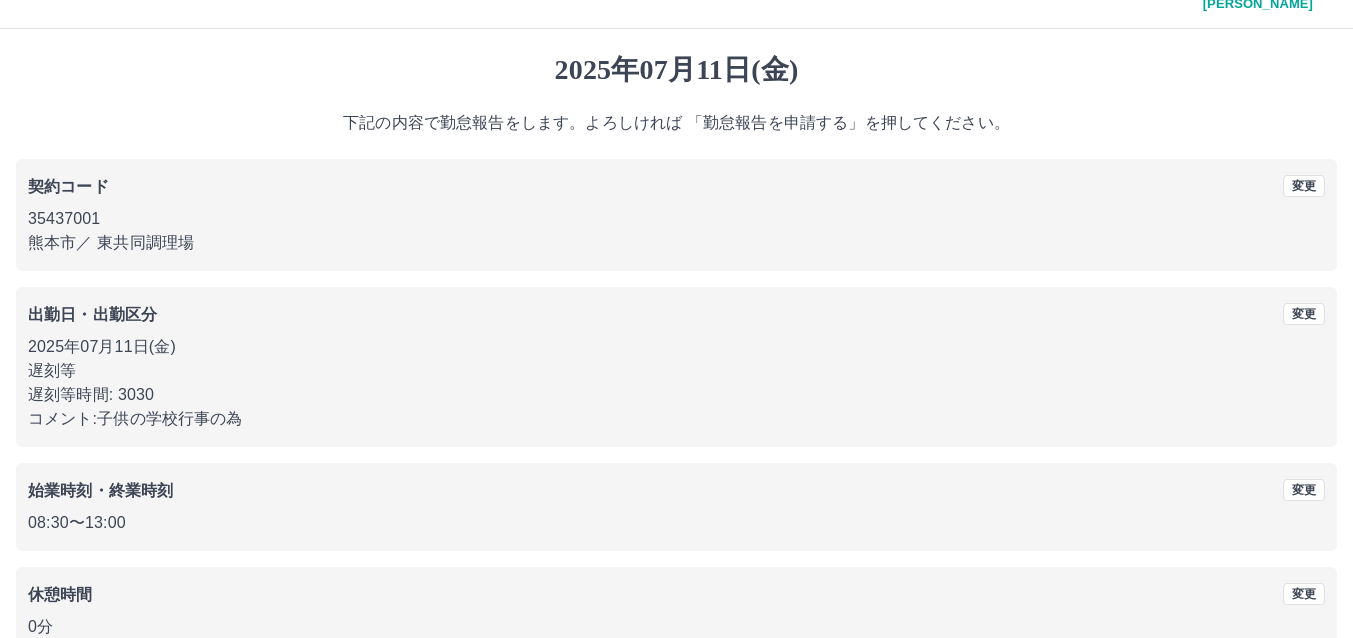 scroll, scrollTop: 135, scrollLeft: 0, axis: vertical 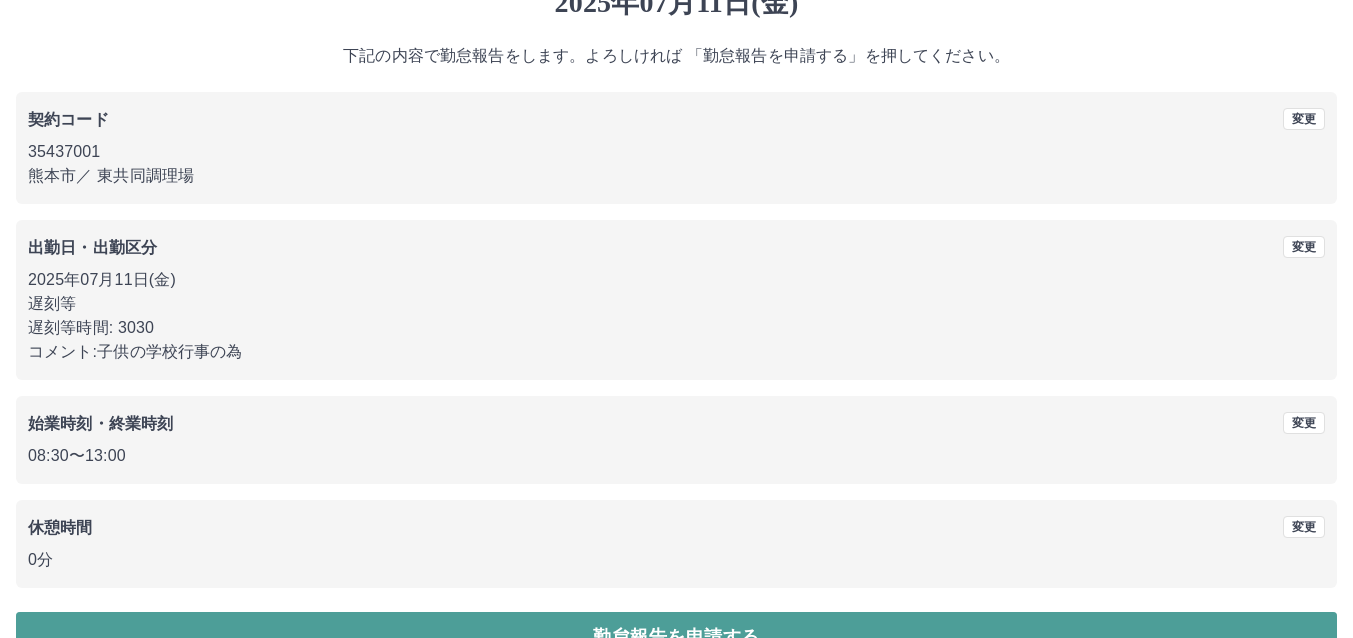 click on "勤怠報告を申請する" at bounding box center [676, 637] 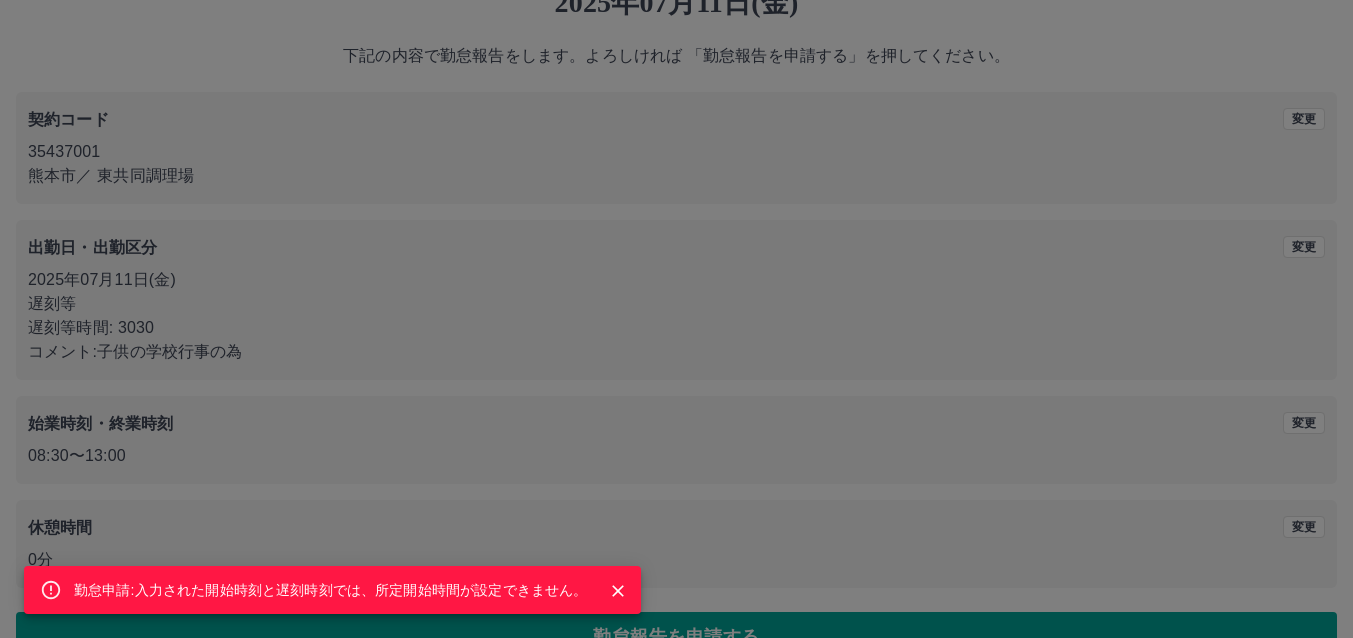 click 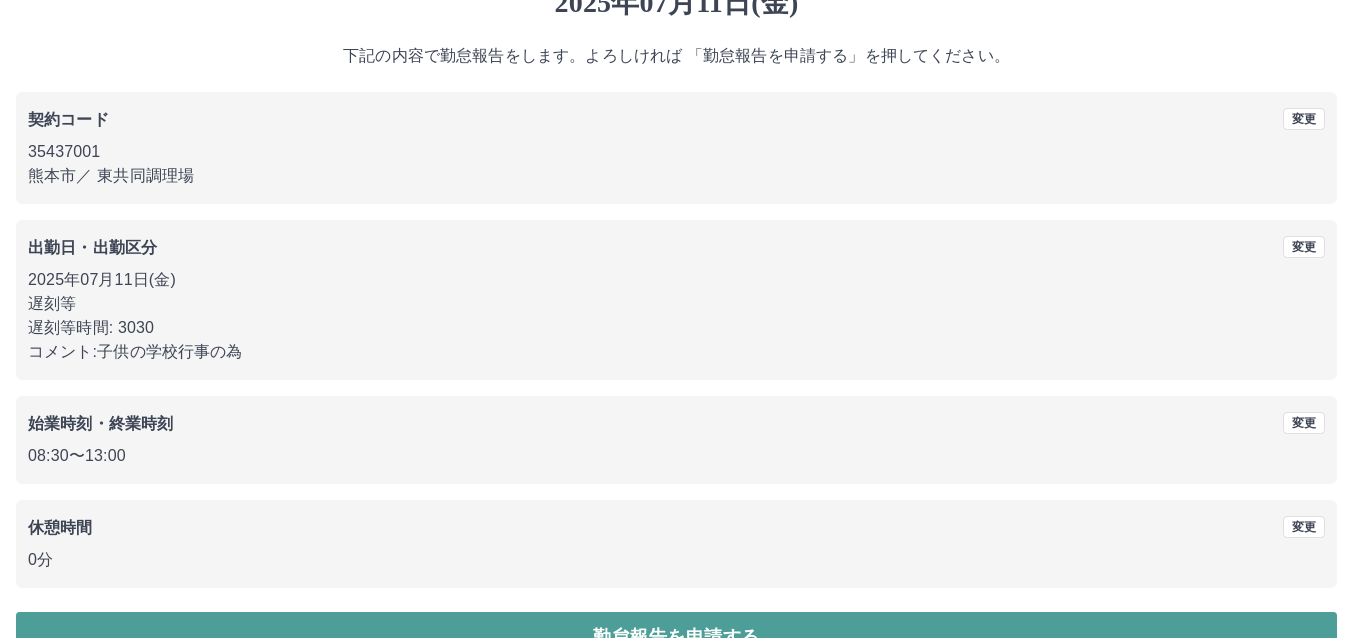 click on "勤怠報告を申請する" at bounding box center (676, 637) 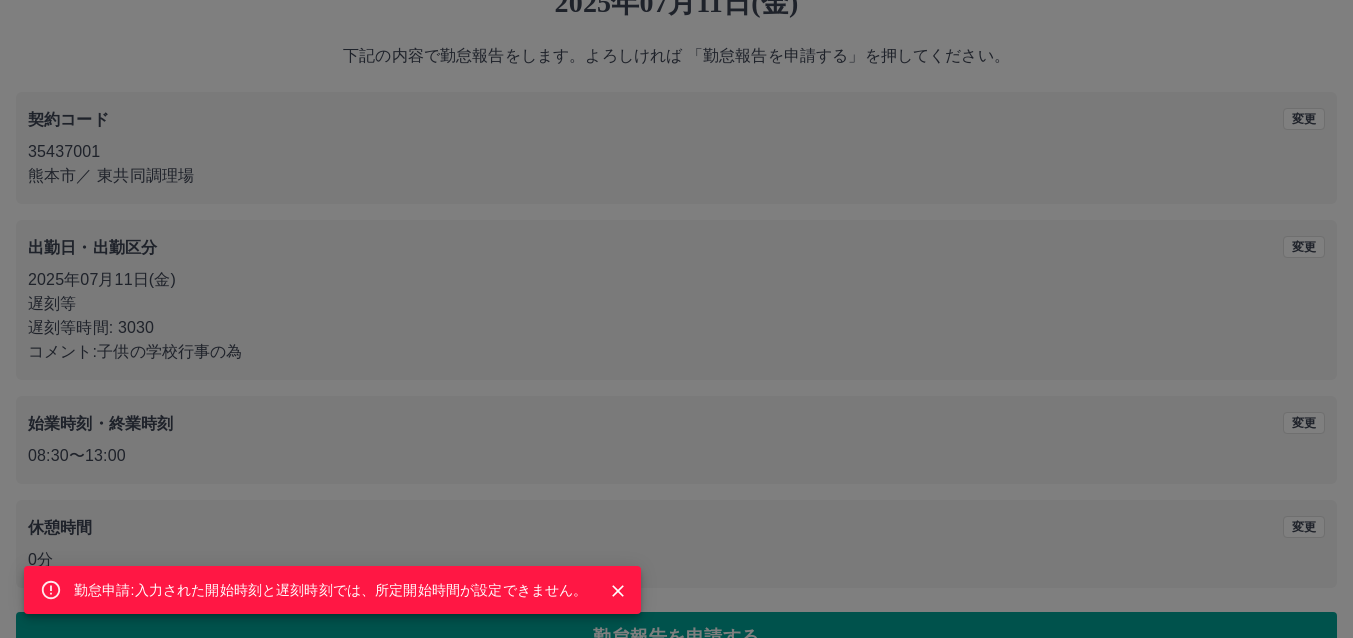click on "勤怠申請:入力された開始時刻と遅刻時刻では、所定開始時間が設定できません。" at bounding box center [676, 319] 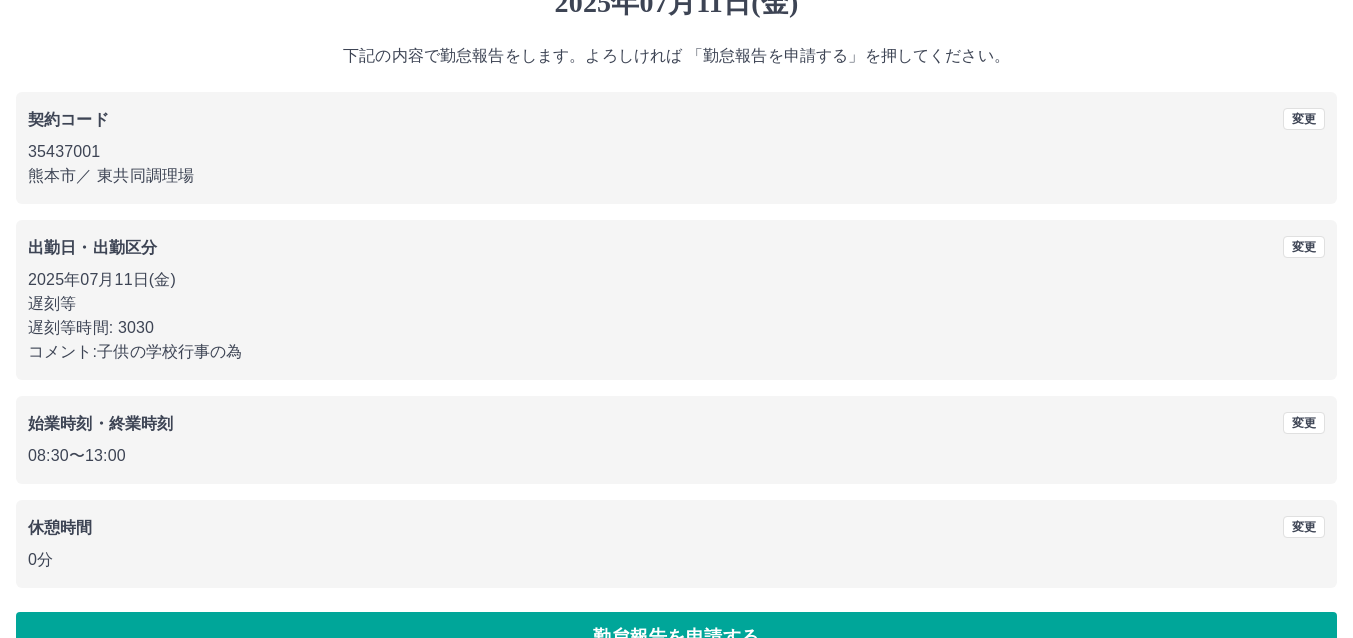 click on "遅刻等時間:   3030" at bounding box center [676, 328] 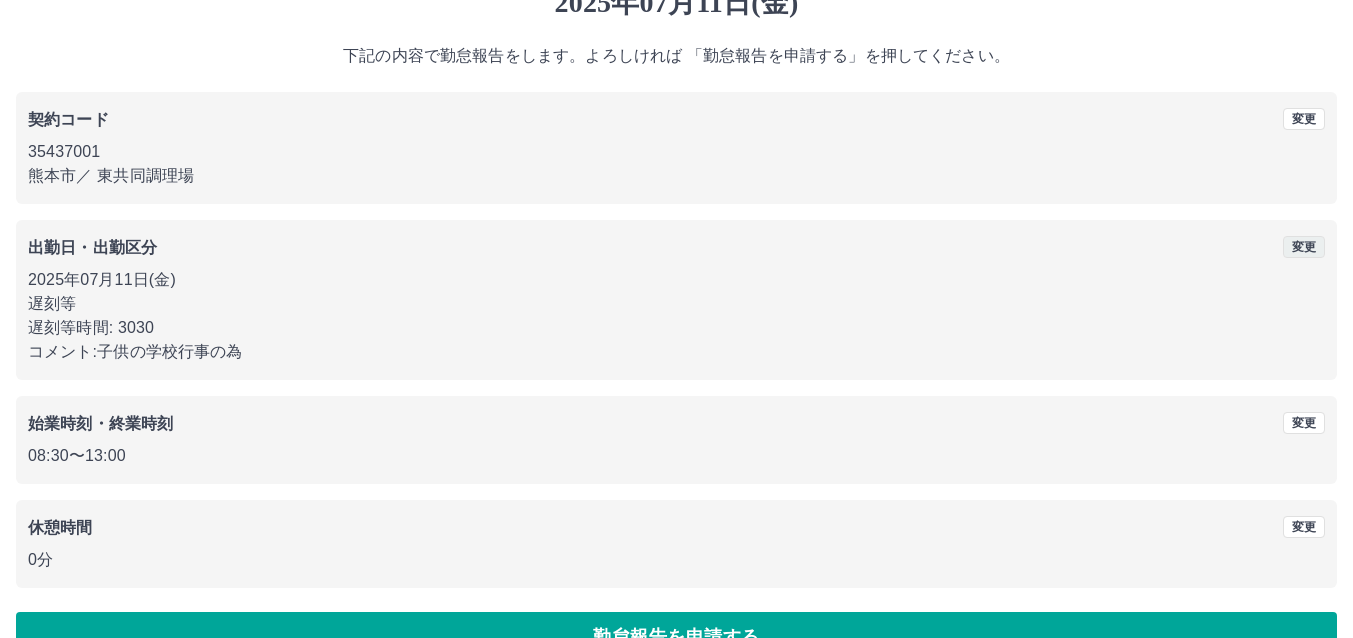 click on "変更" at bounding box center (1304, 247) 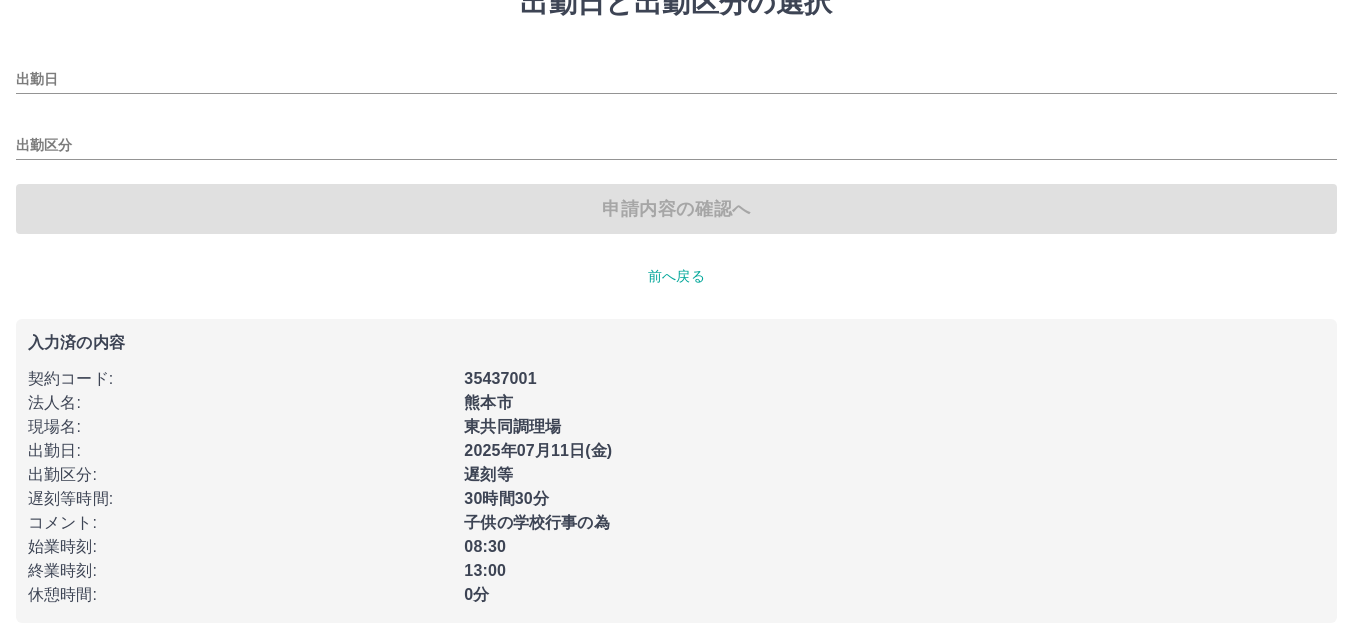 type on "**********" 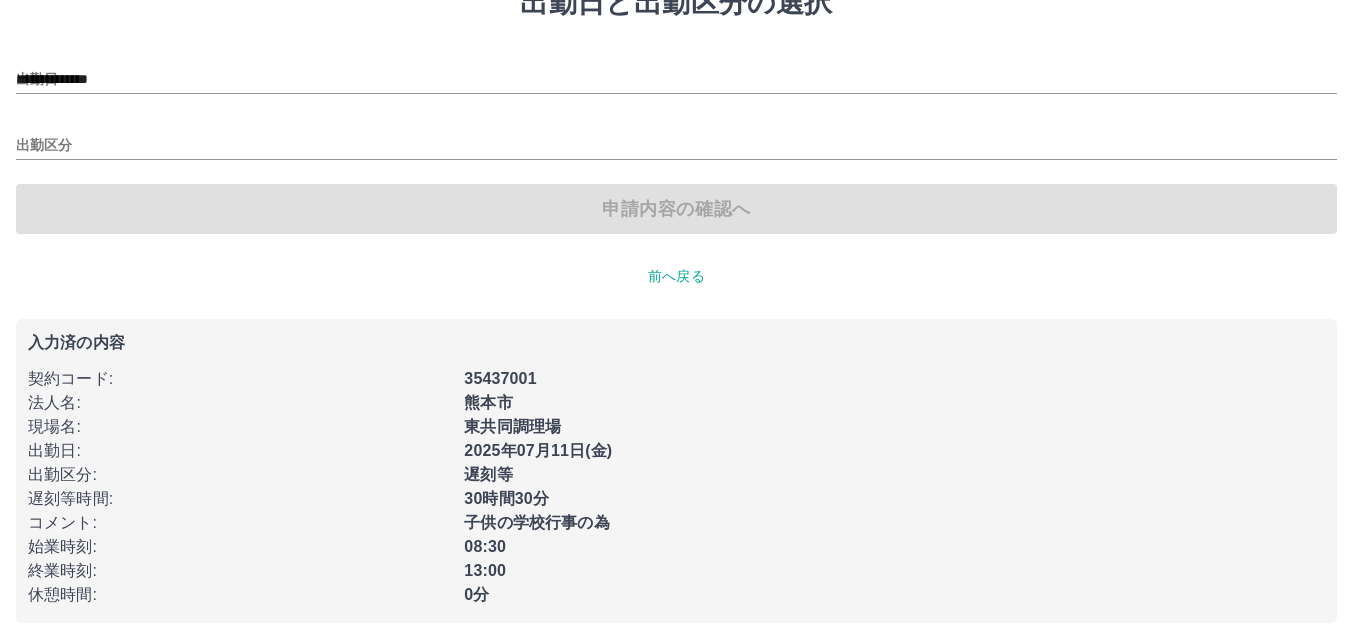 scroll, scrollTop: 0, scrollLeft: 0, axis: both 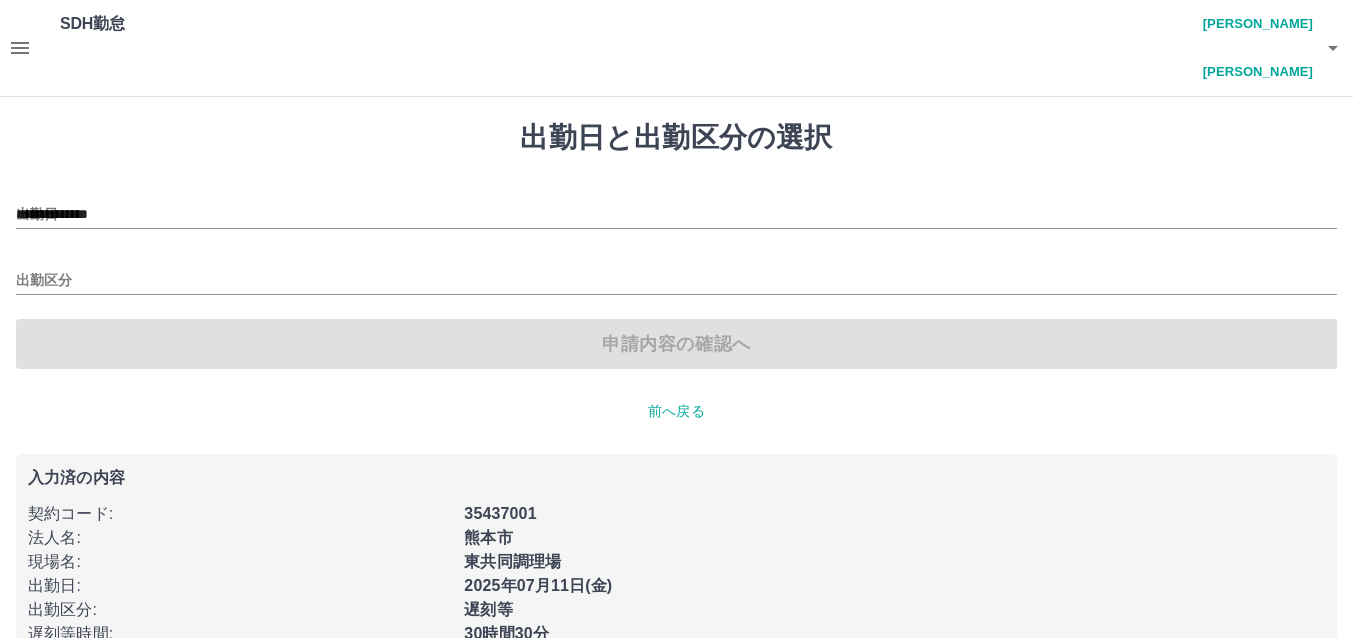 type on "***" 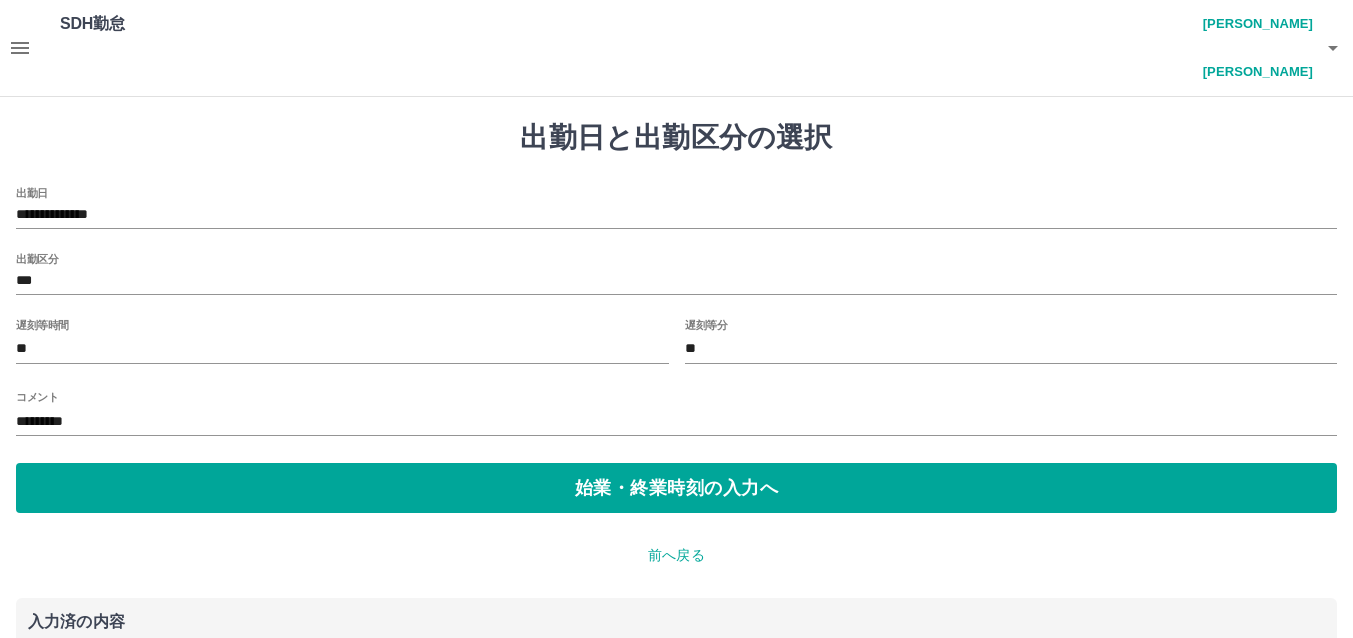 click on "**" at bounding box center (1011, 349) 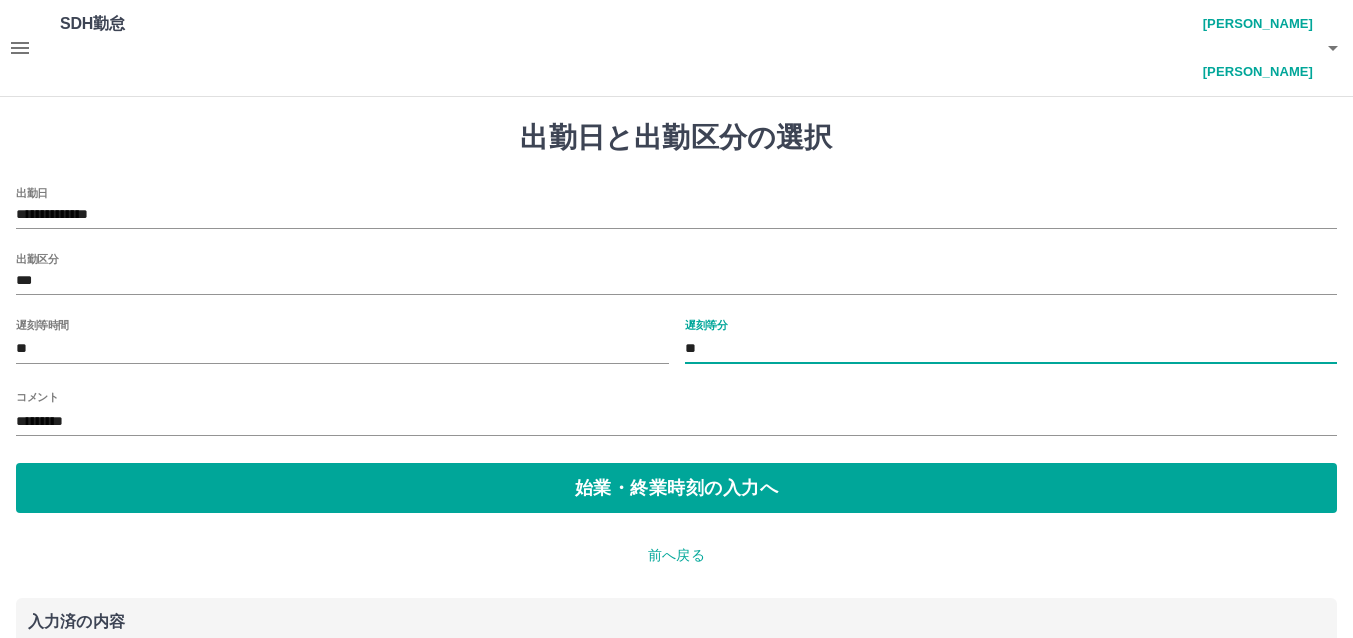 type on "*" 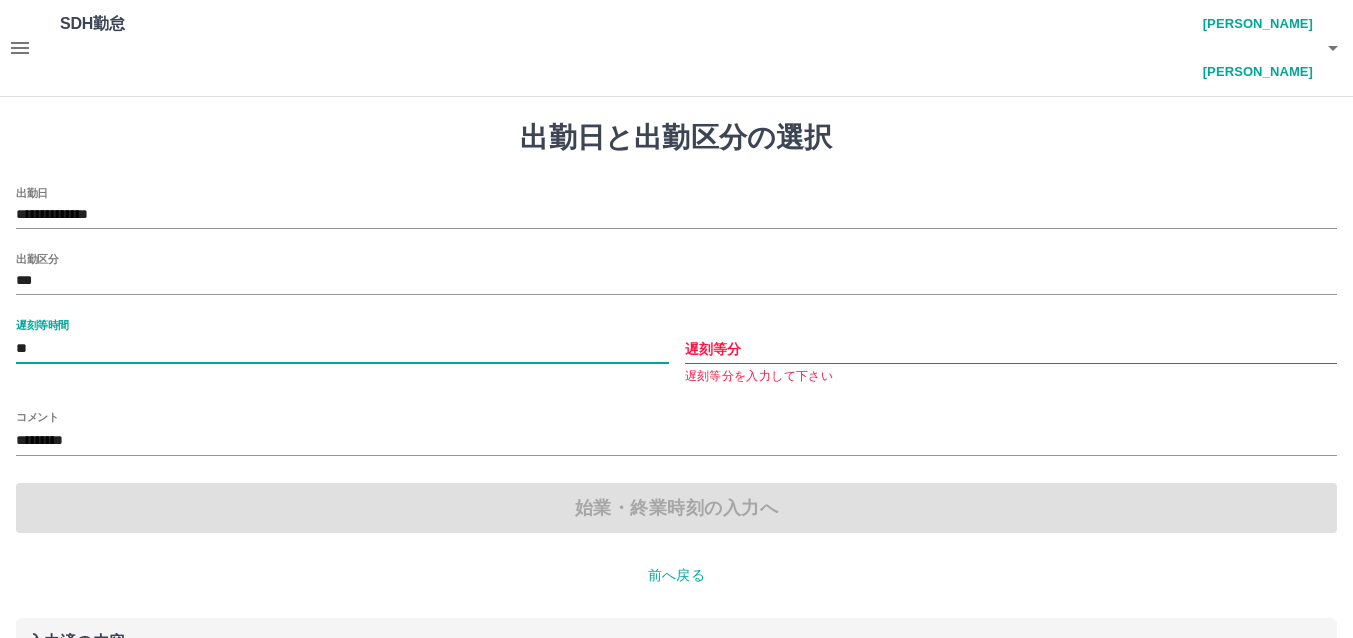 click on "**" at bounding box center [342, 349] 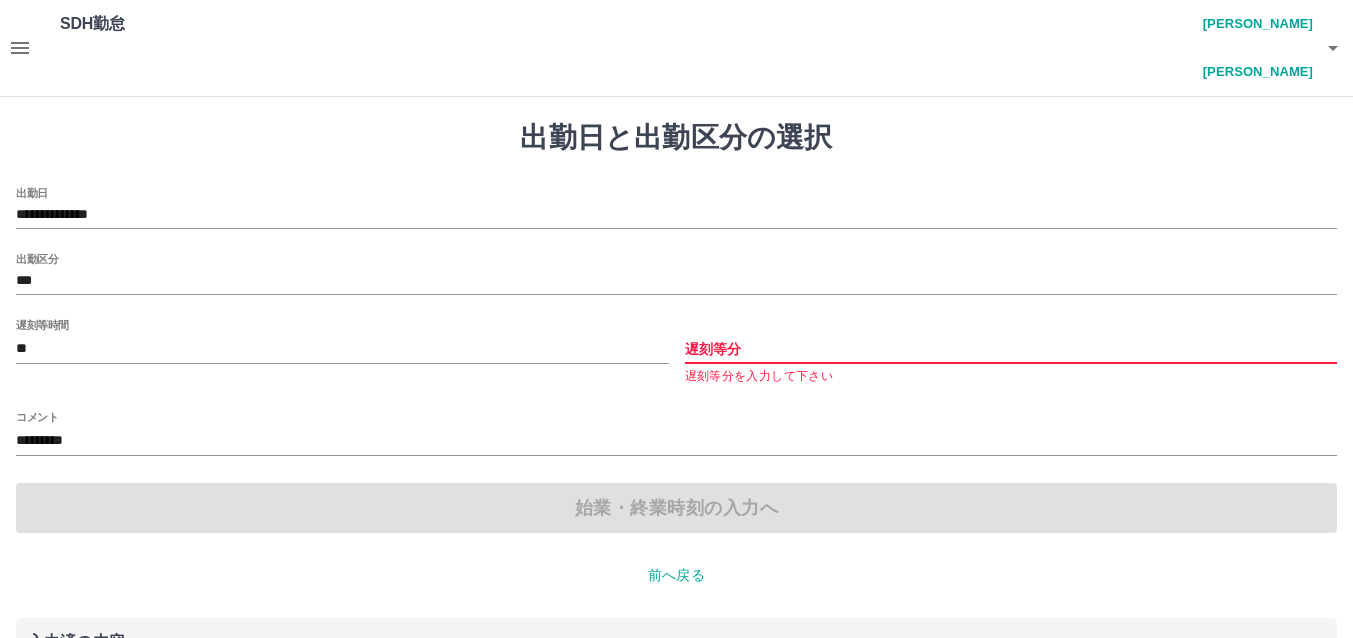 type on "**" 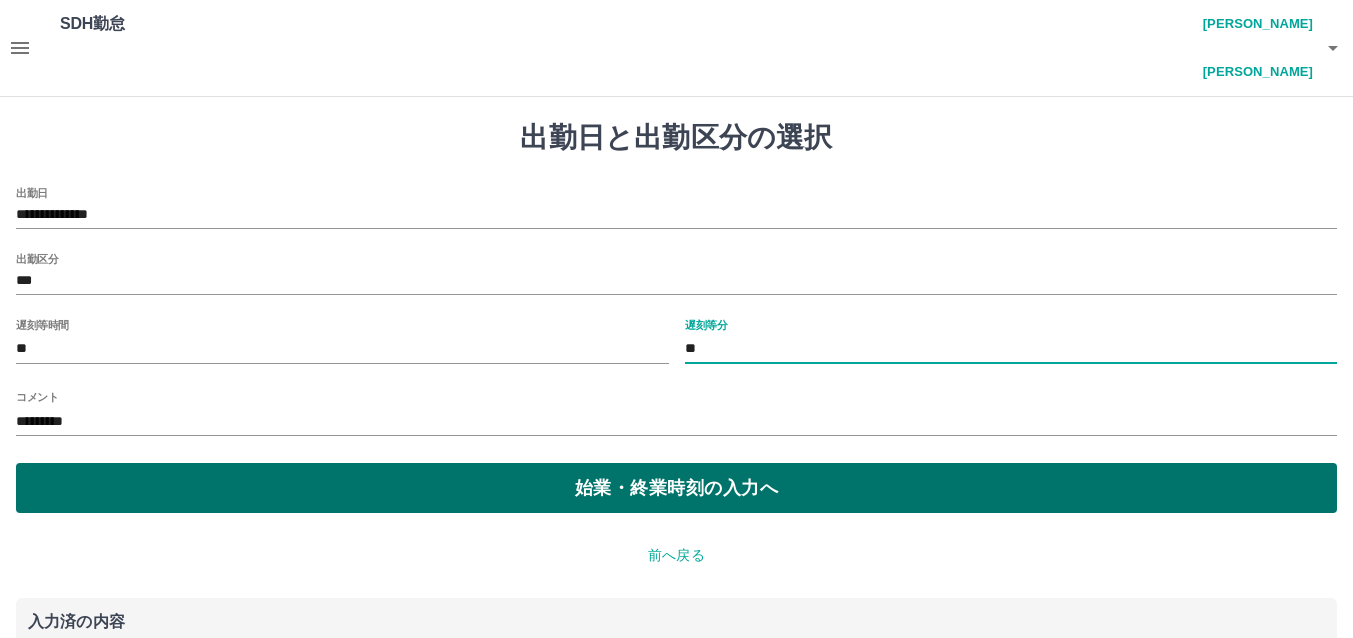 click on "始業・終業時刻の入力へ" at bounding box center (676, 488) 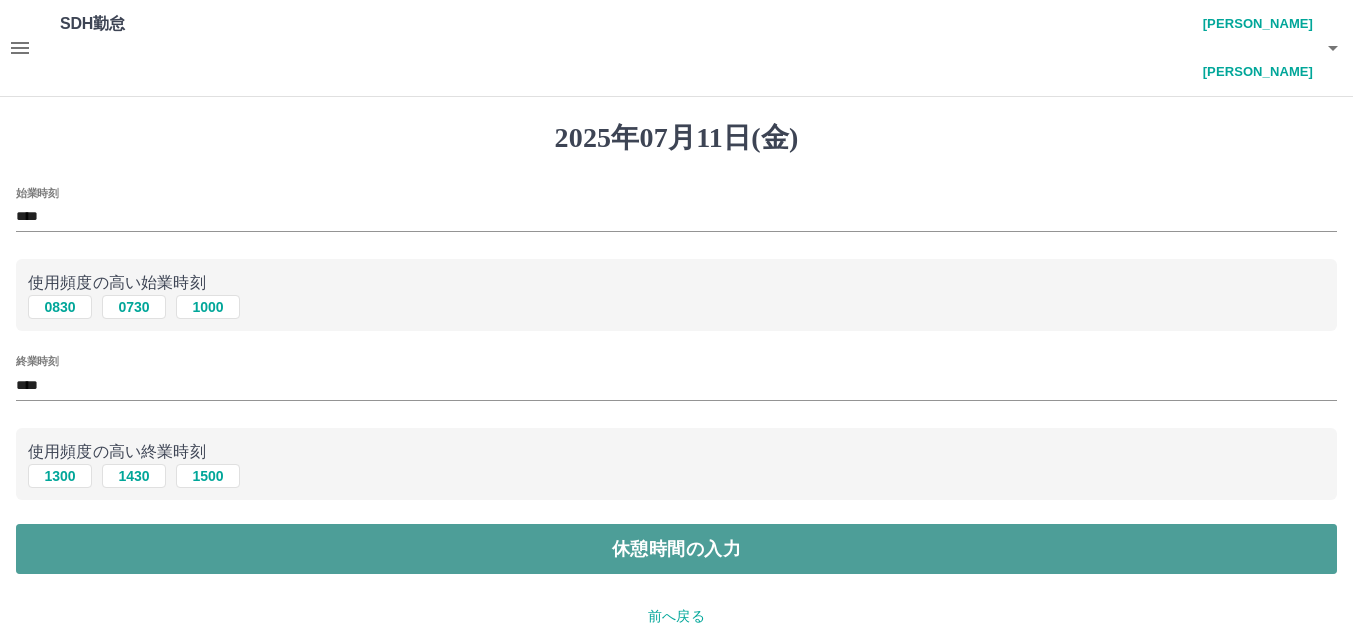 click on "休憩時間の入力" at bounding box center (676, 549) 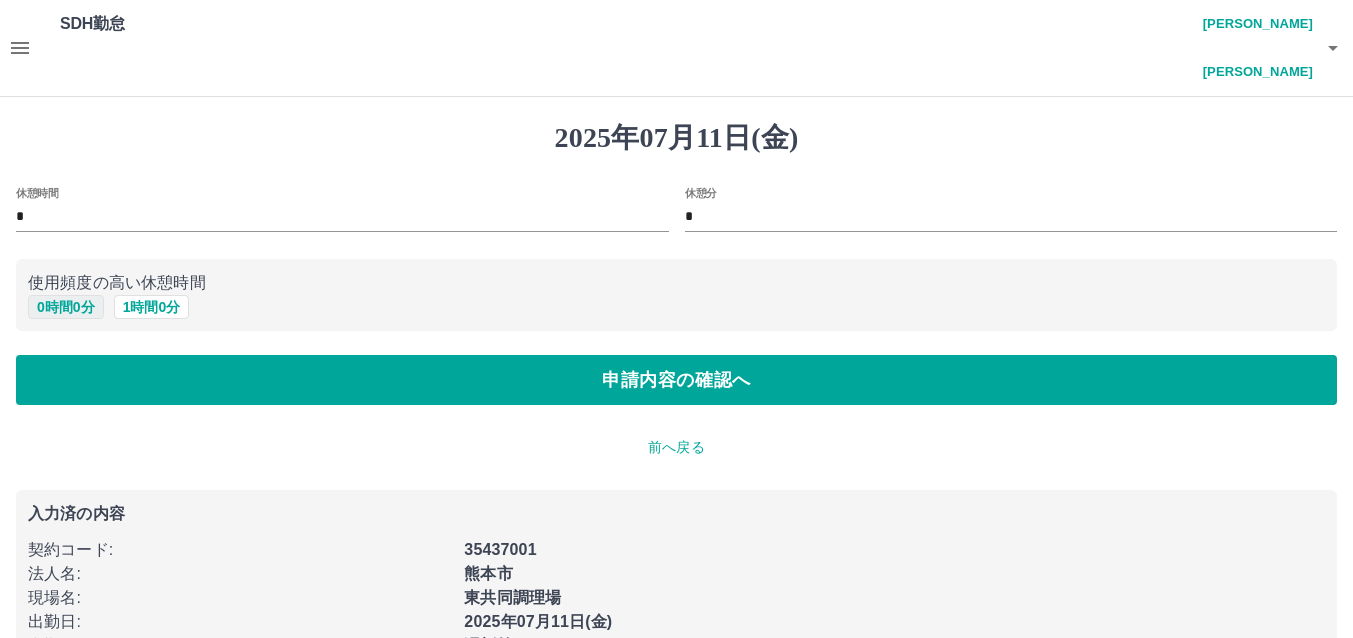 click on "0 時間 0 分" at bounding box center [66, 307] 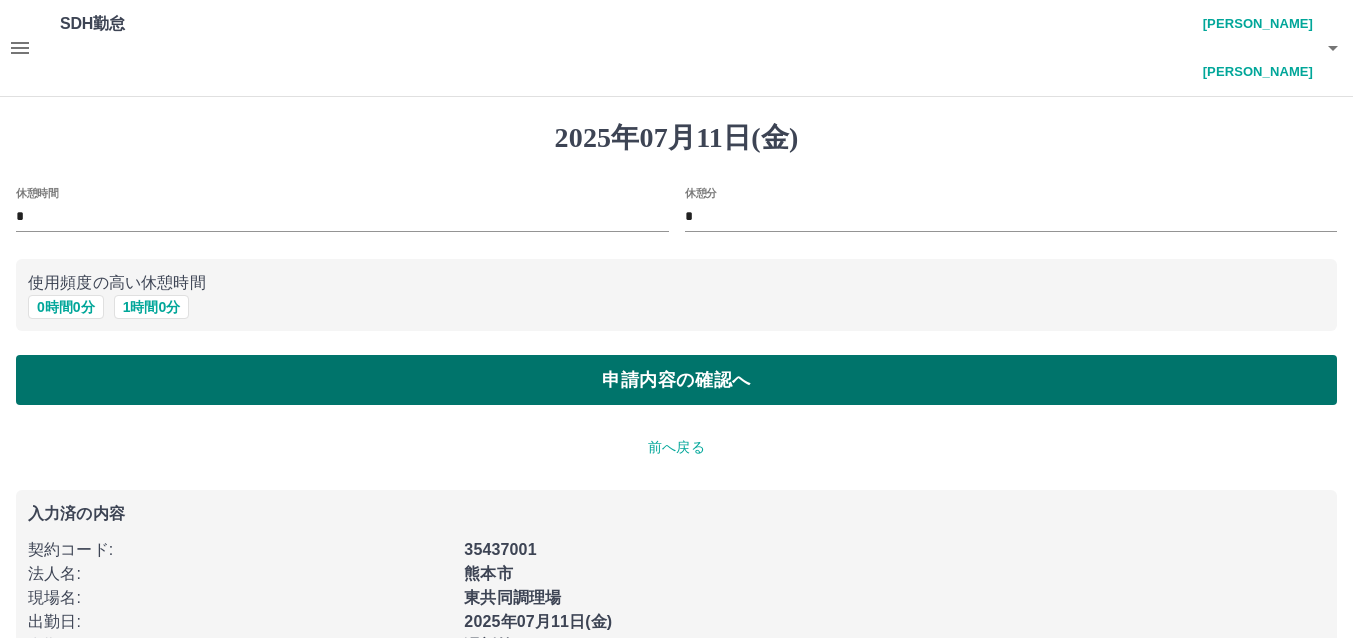 click on "申請内容の確認へ" at bounding box center (676, 380) 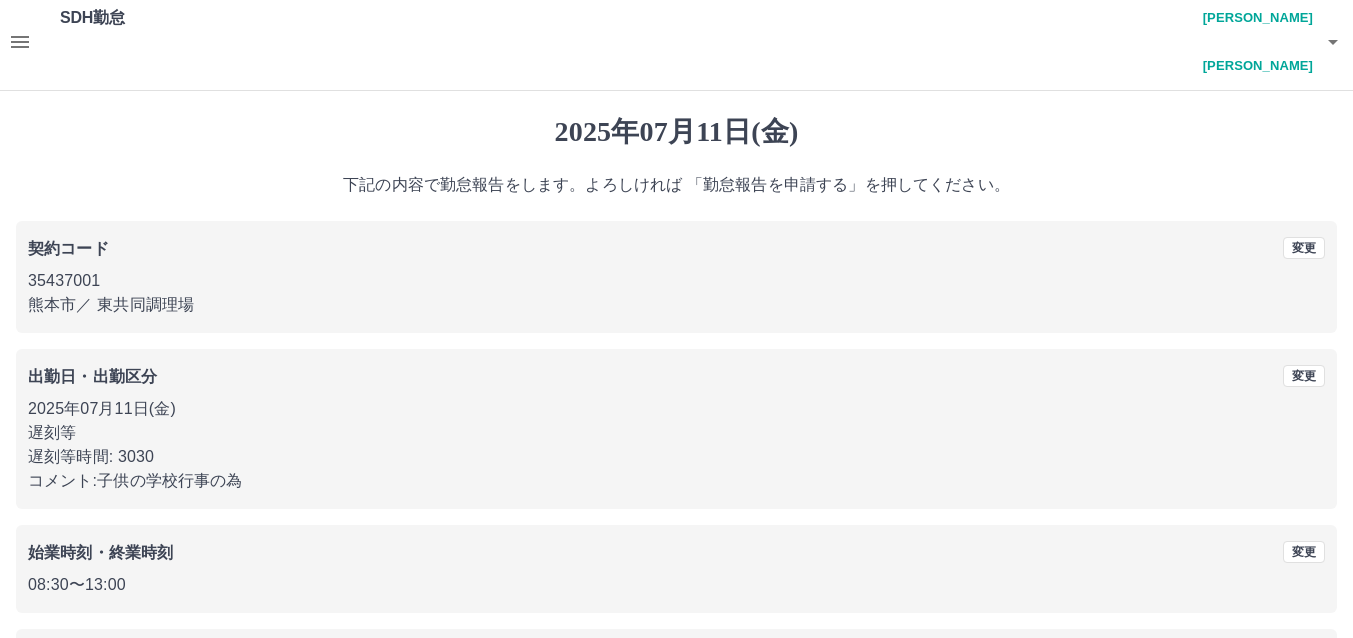 scroll, scrollTop: 135, scrollLeft: 0, axis: vertical 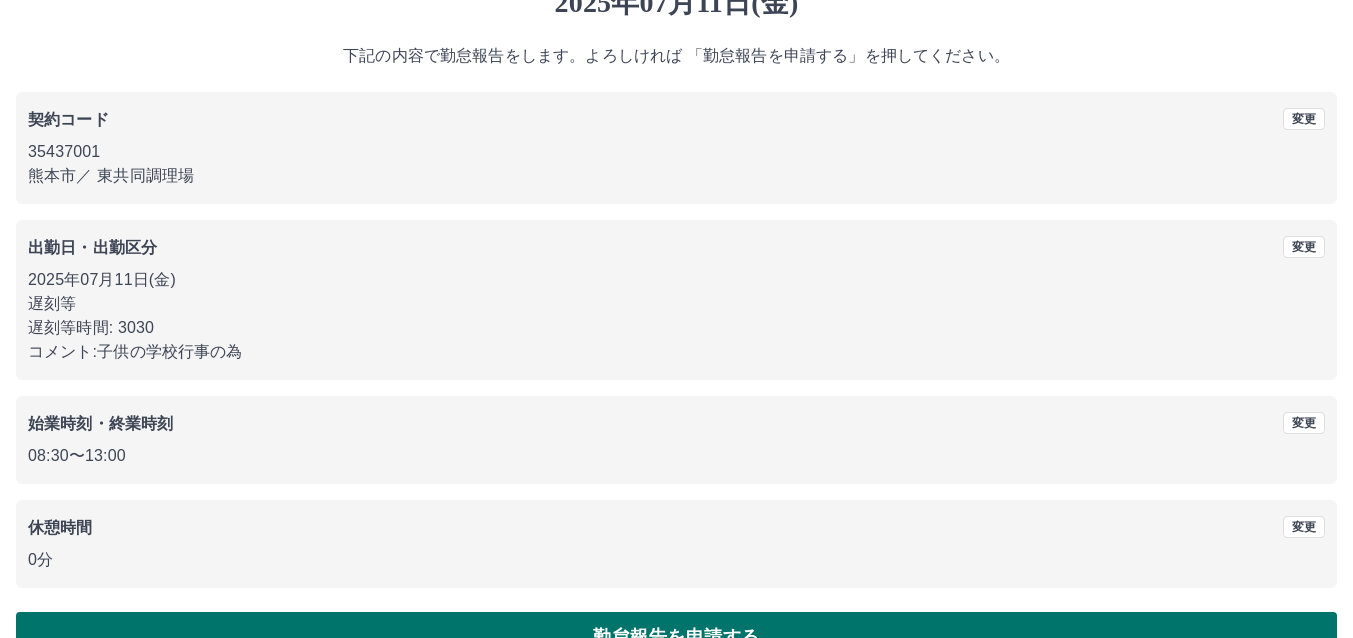 click on "勤怠報告を申請する" at bounding box center [676, 637] 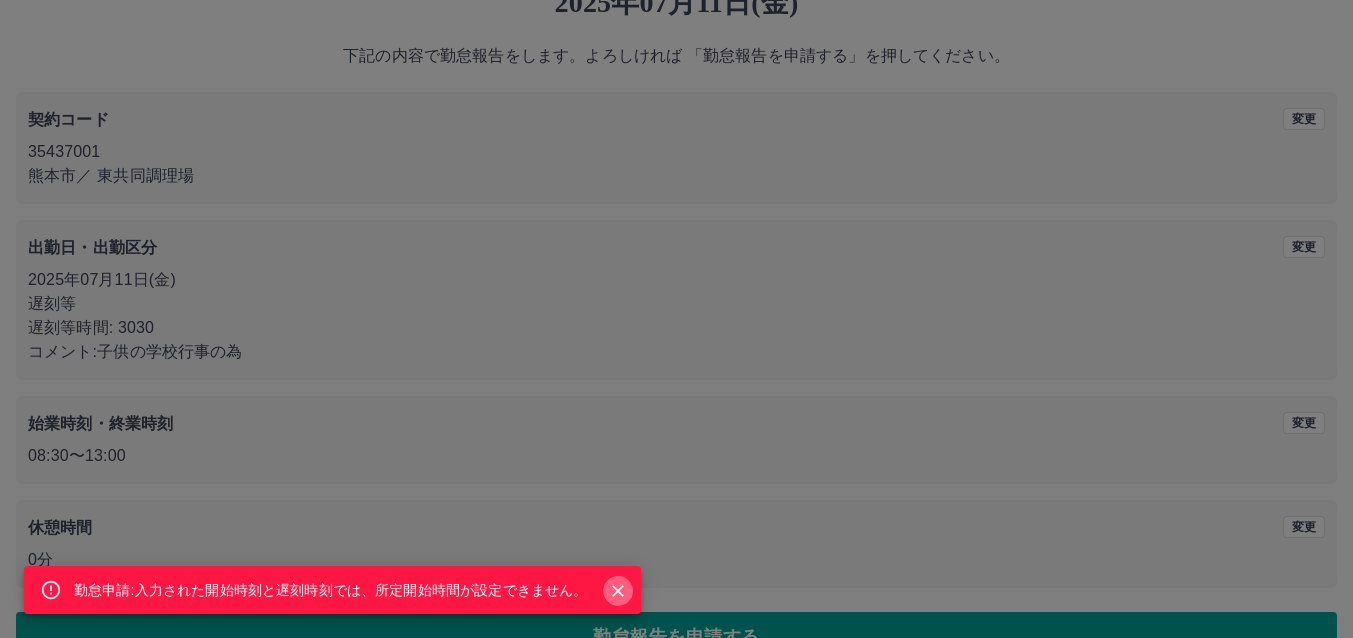 click 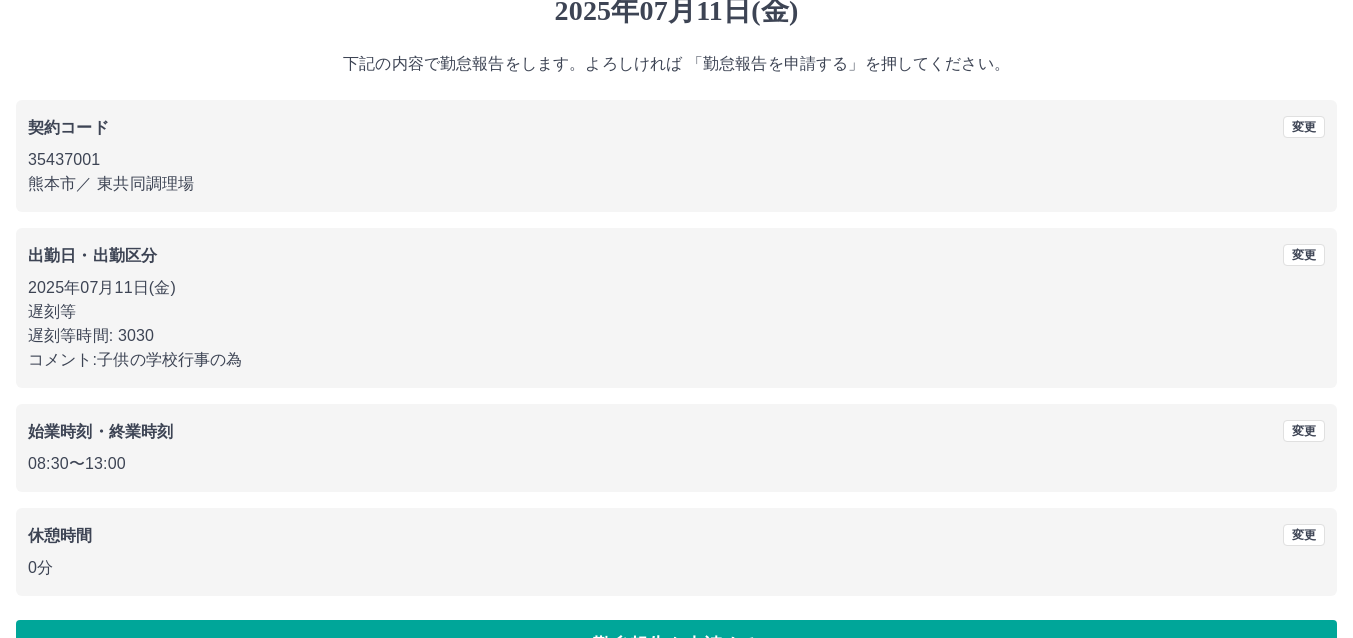 scroll, scrollTop: 135, scrollLeft: 0, axis: vertical 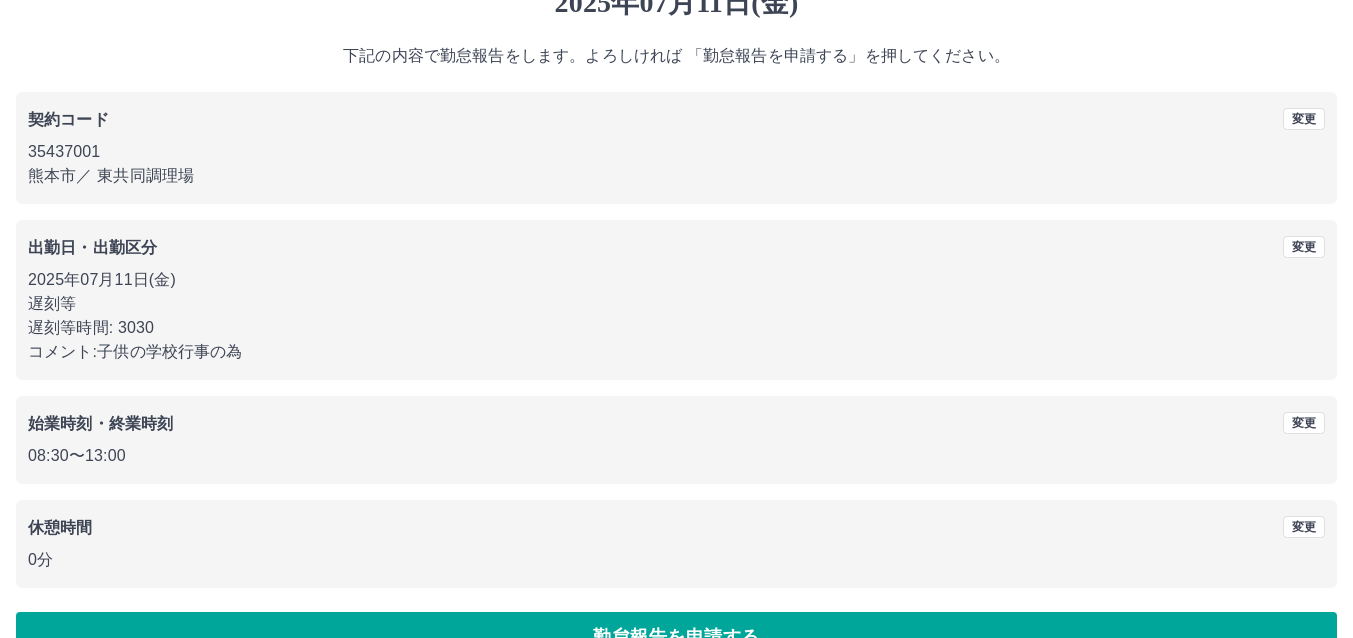 click on "遅刻等時間:   3030" at bounding box center [676, 328] 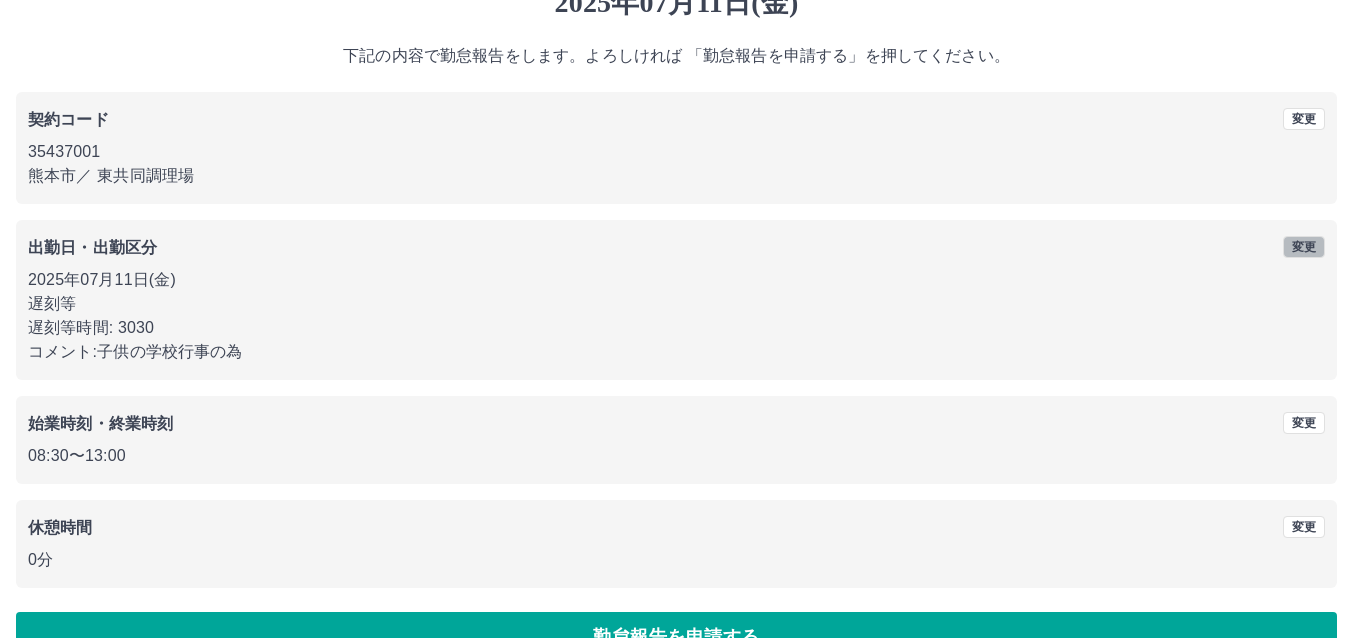 click on "変更" at bounding box center (1304, 247) 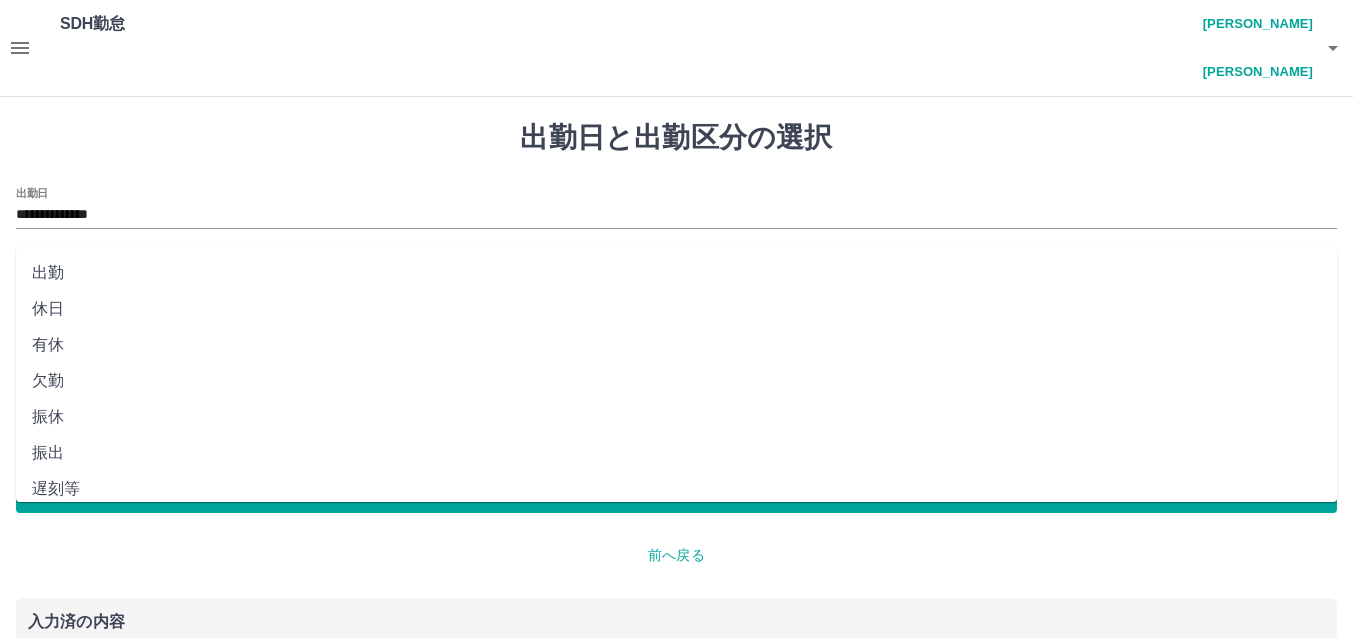 click on "***" at bounding box center (676, 281) 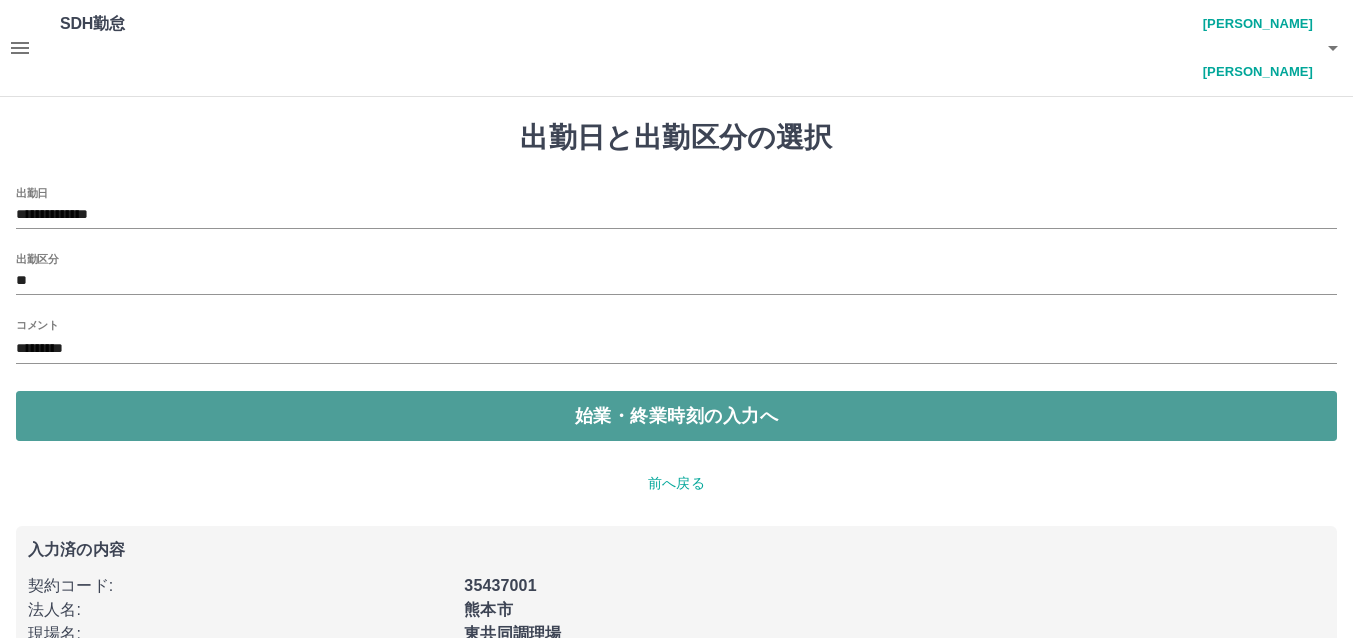 click on "始業・終業時刻の入力へ" at bounding box center [676, 416] 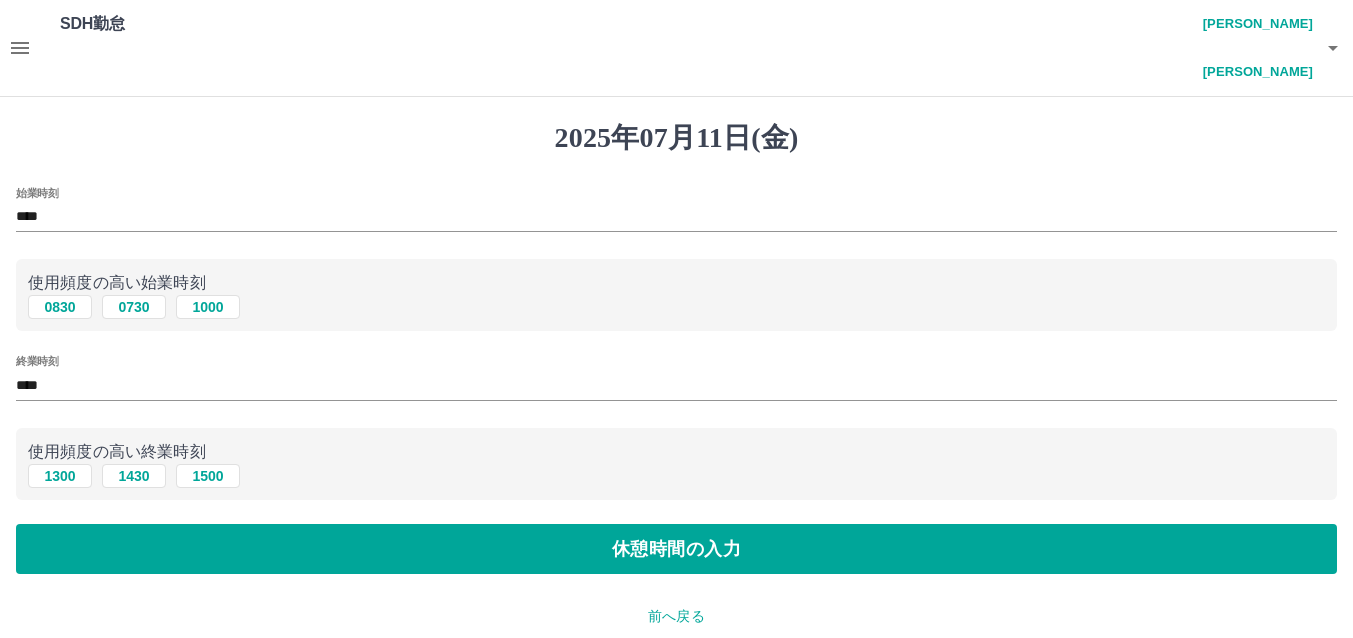 click on "前へ戻る" at bounding box center [676, 616] 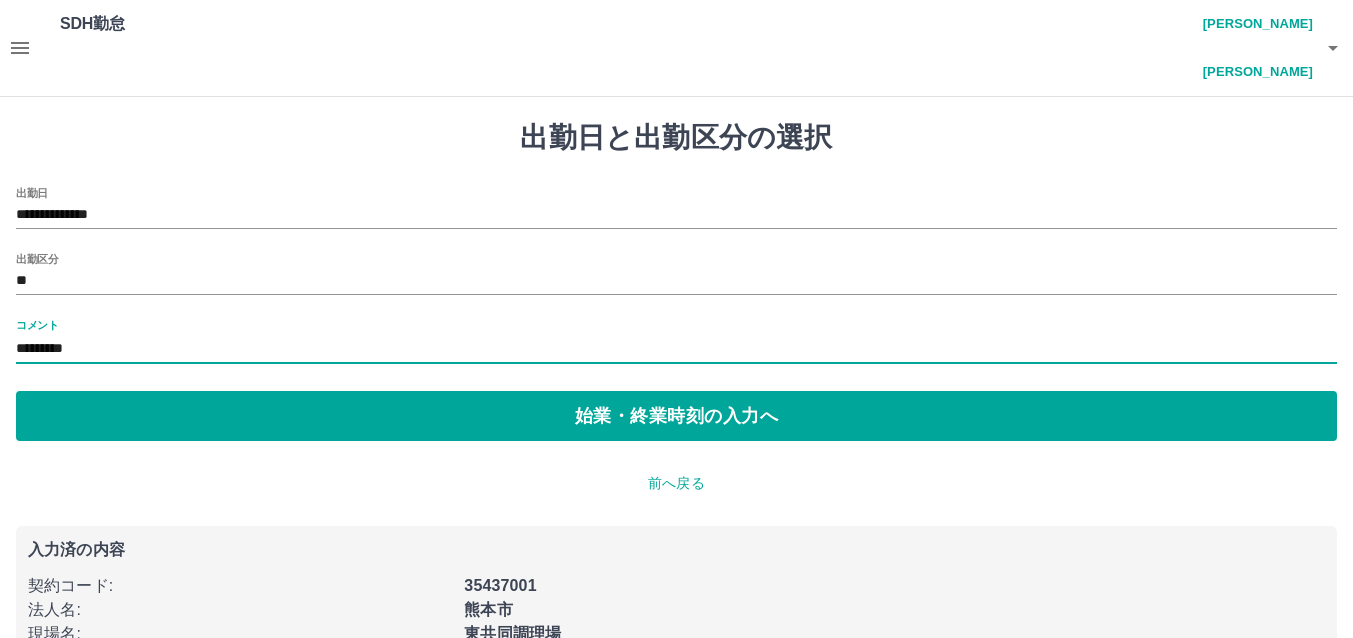 click on "*********" at bounding box center [676, 349] 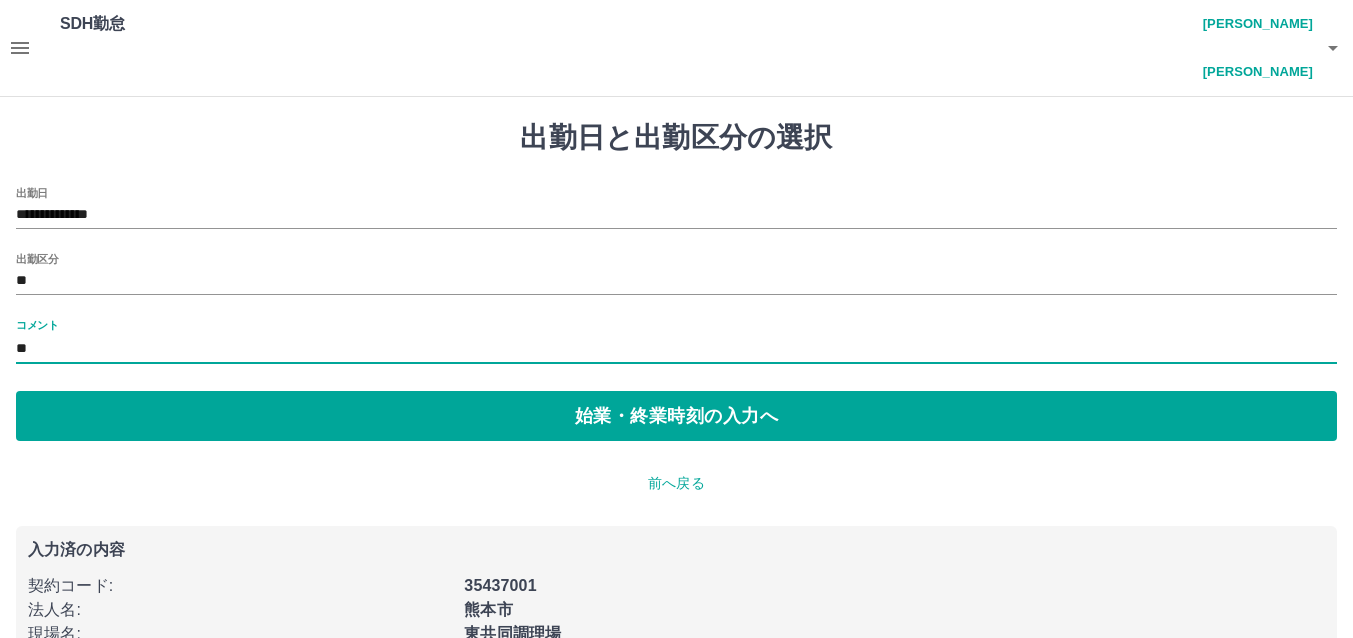 type on "*" 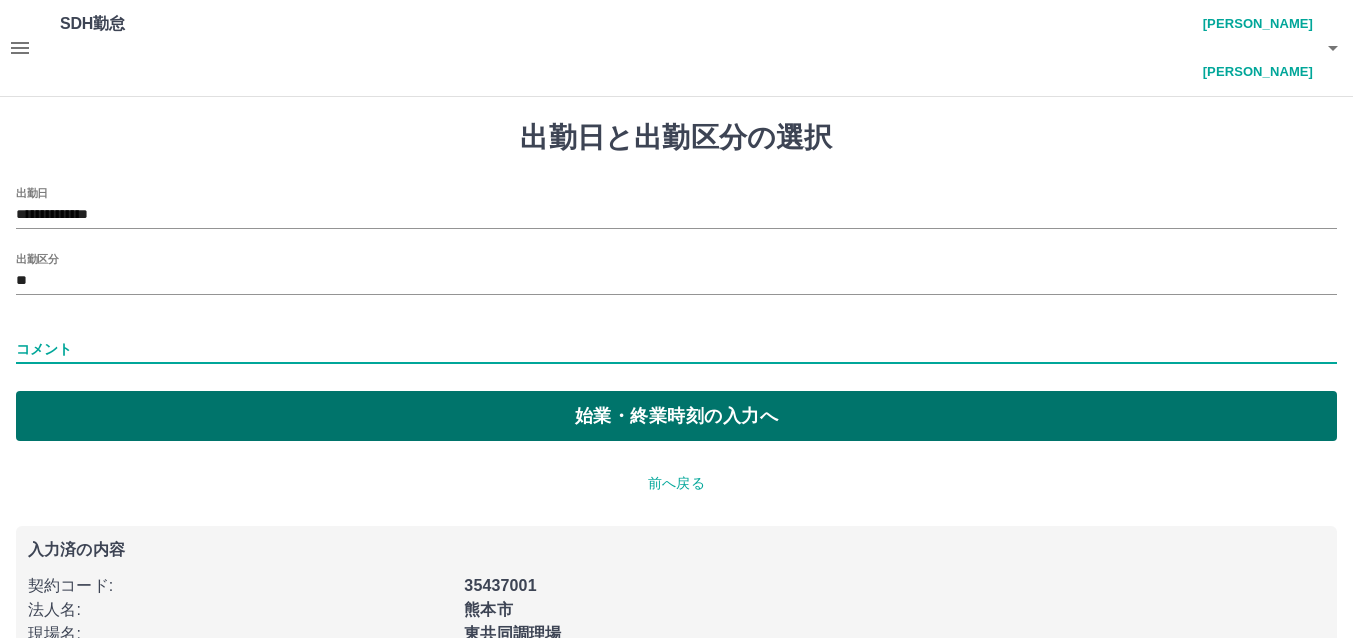 type 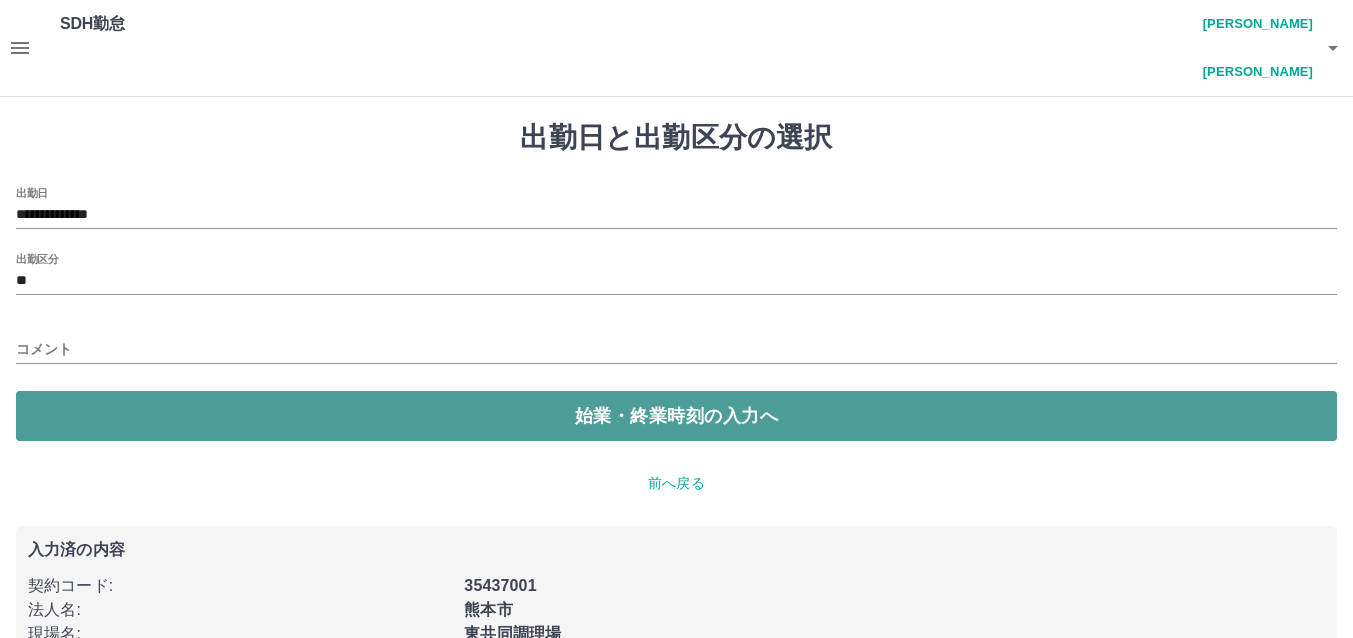 click on "始業・終業時刻の入力へ" at bounding box center [676, 416] 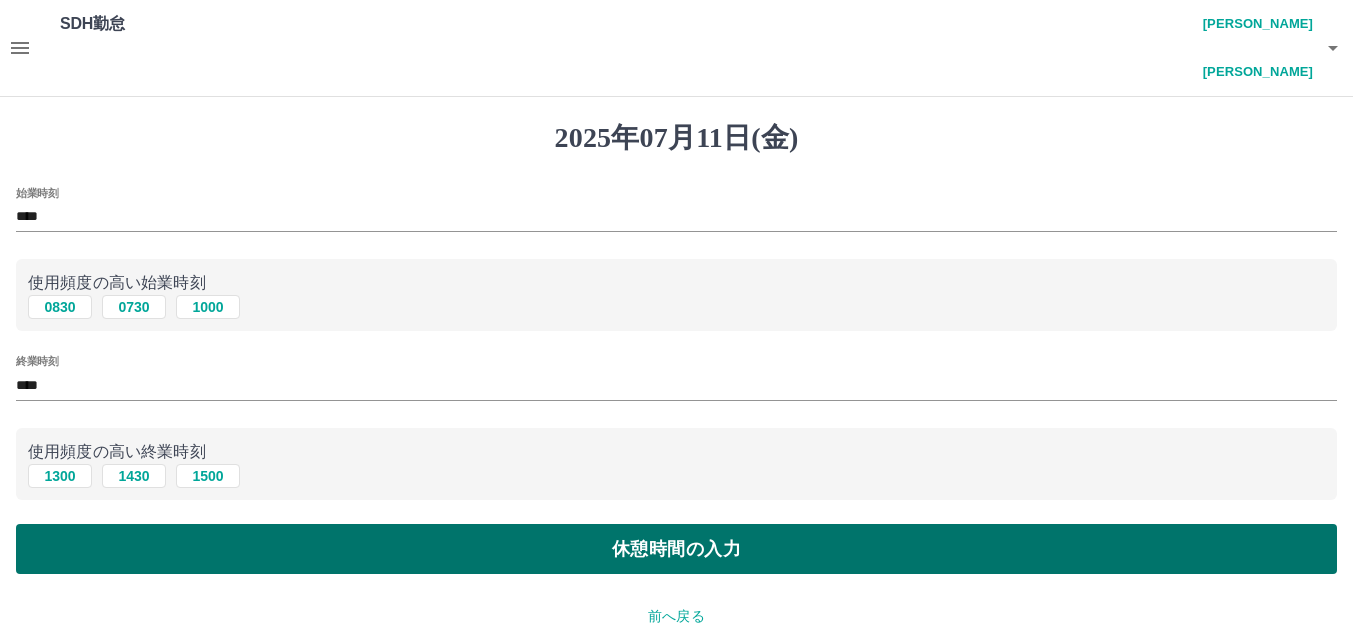 click on "休憩時間の入力" at bounding box center [676, 549] 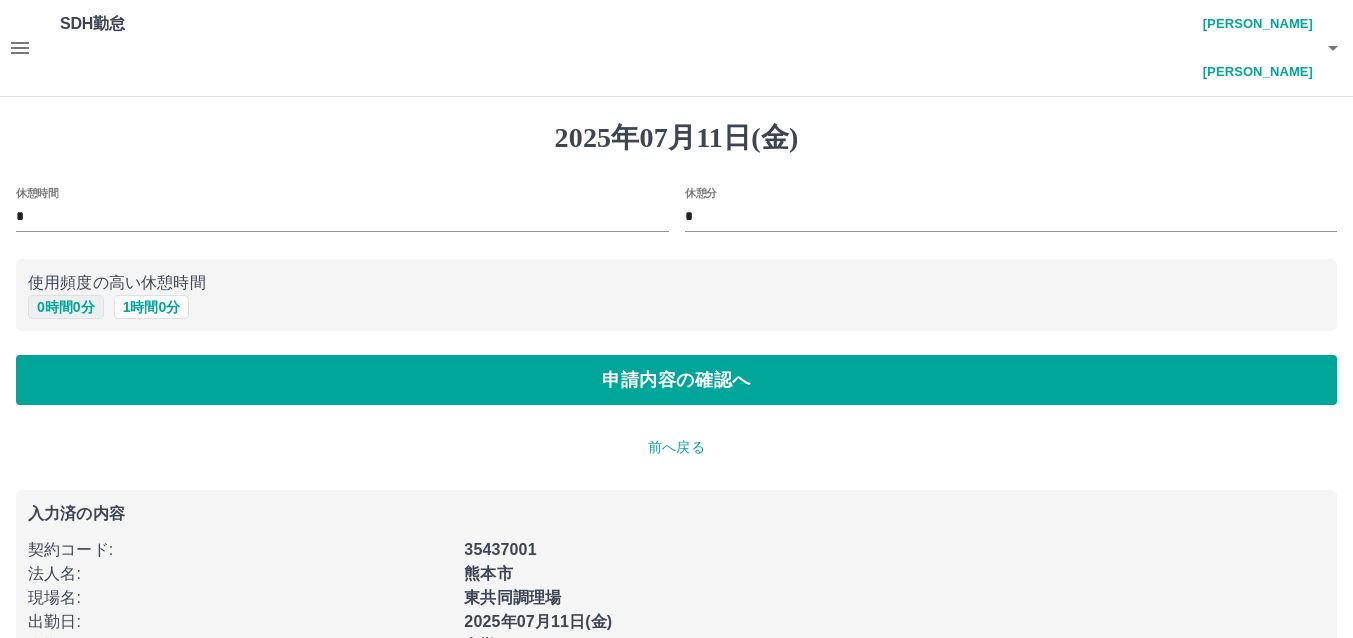 click on "0 時間 0 分" at bounding box center (66, 307) 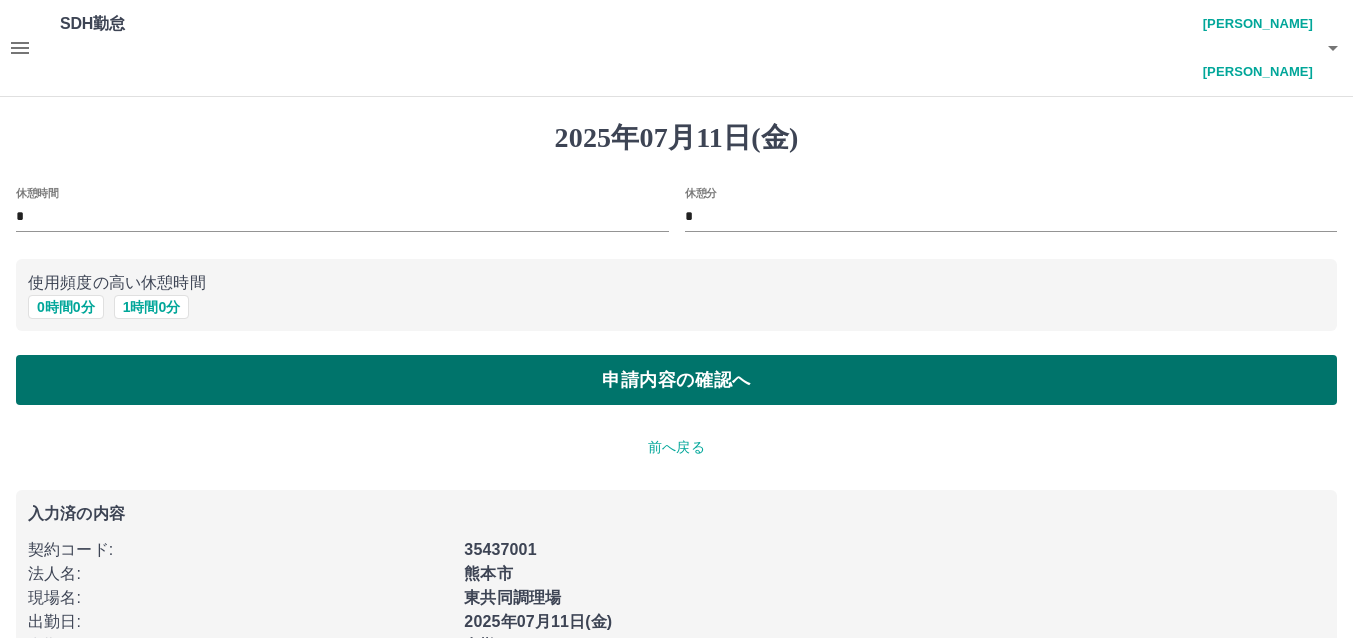 click on "申請内容の確認へ" at bounding box center (676, 380) 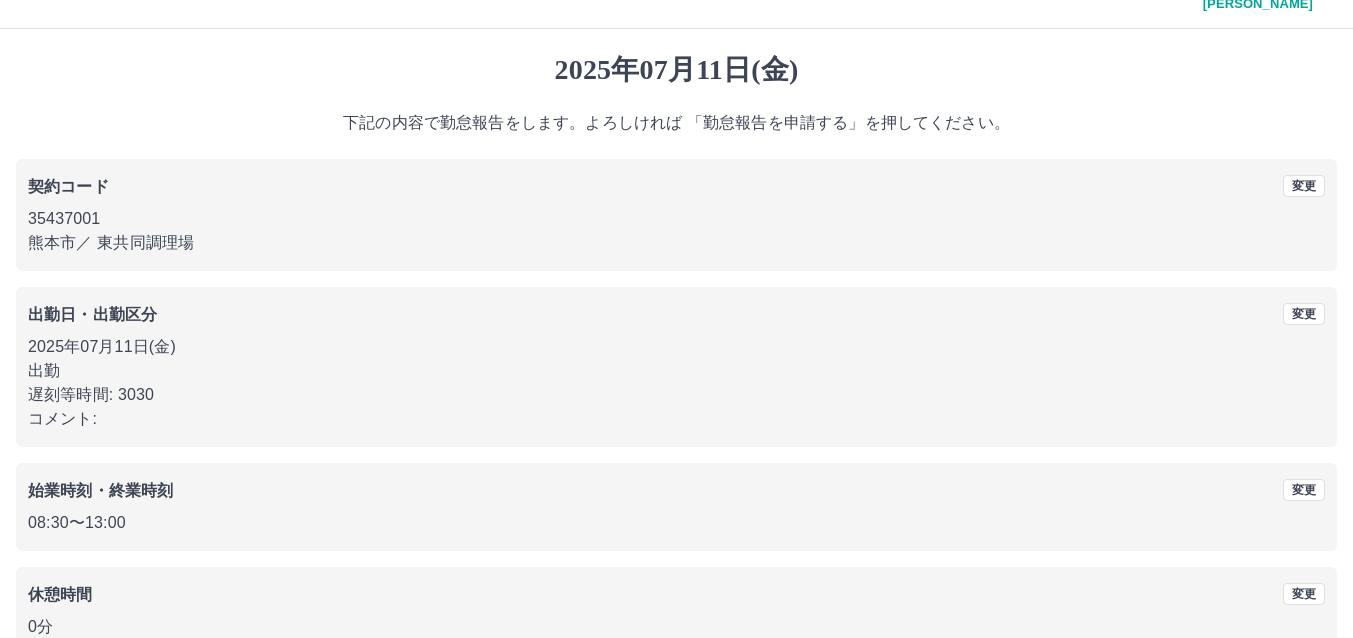 scroll, scrollTop: 135, scrollLeft: 0, axis: vertical 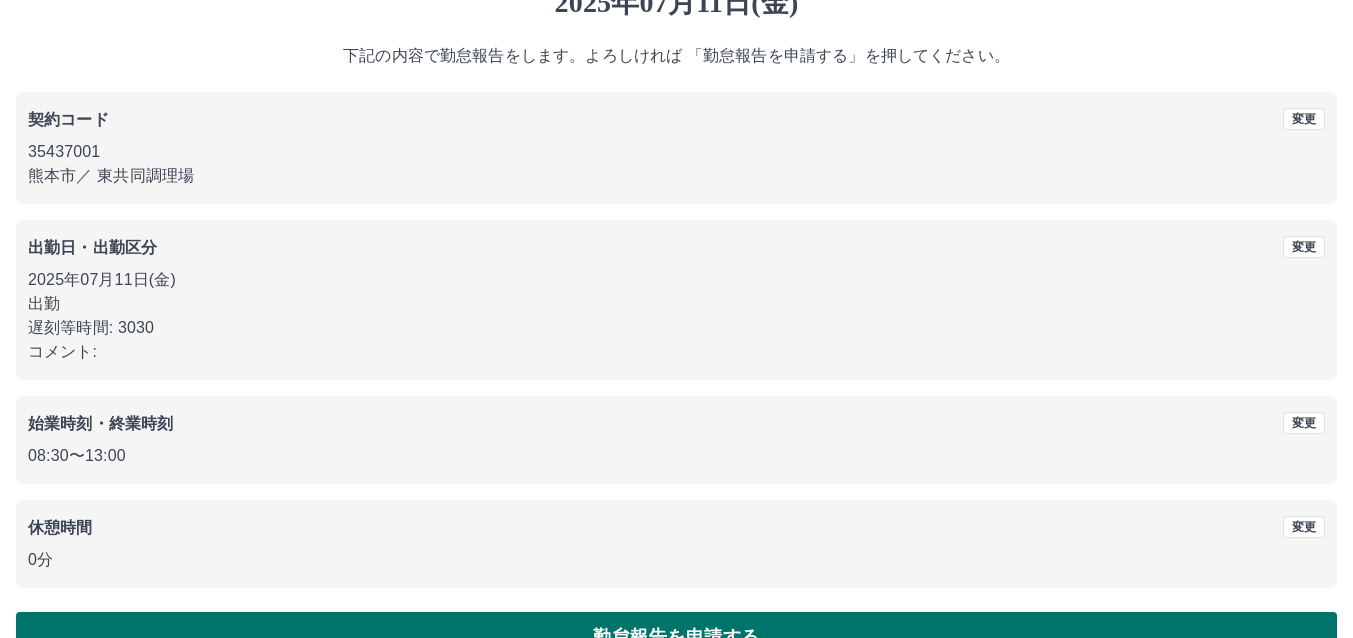 click on "勤怠報告を申請する" at bounding box center [676, 637] 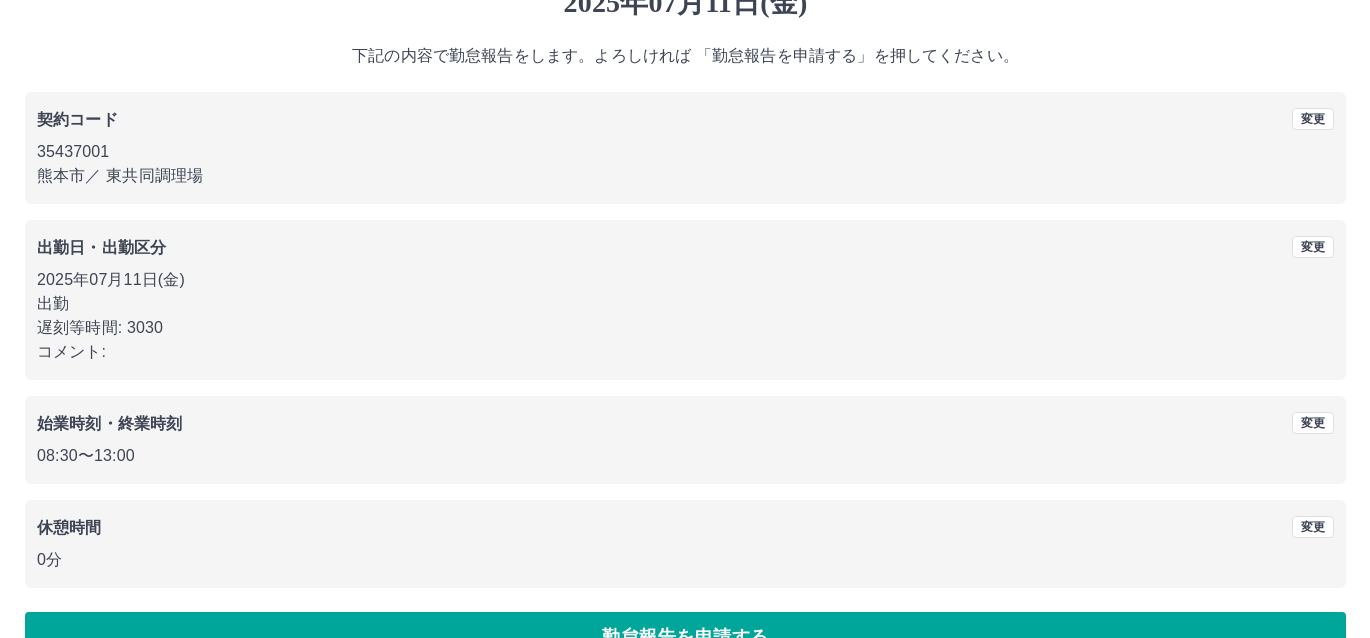 scroll, scrollTop: 0, scrollLeft: 0, axis: both 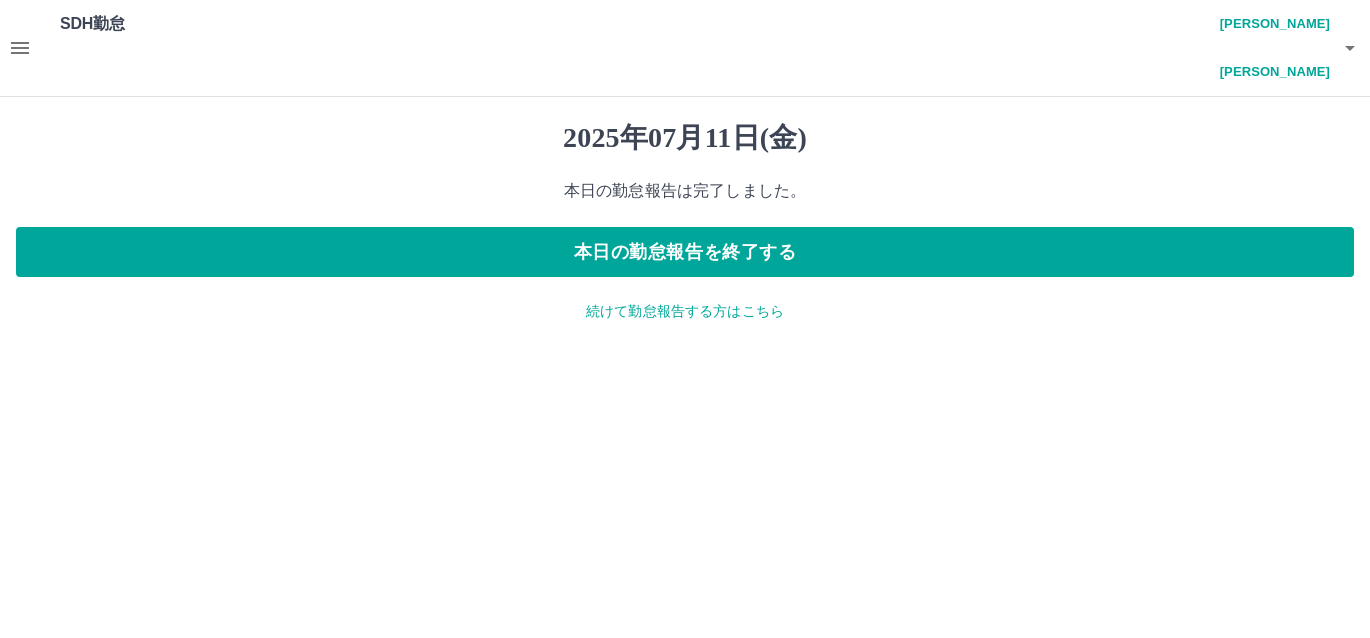 click on "続けて勤怠報告する方はこちら" at bounding box center [685, 311] 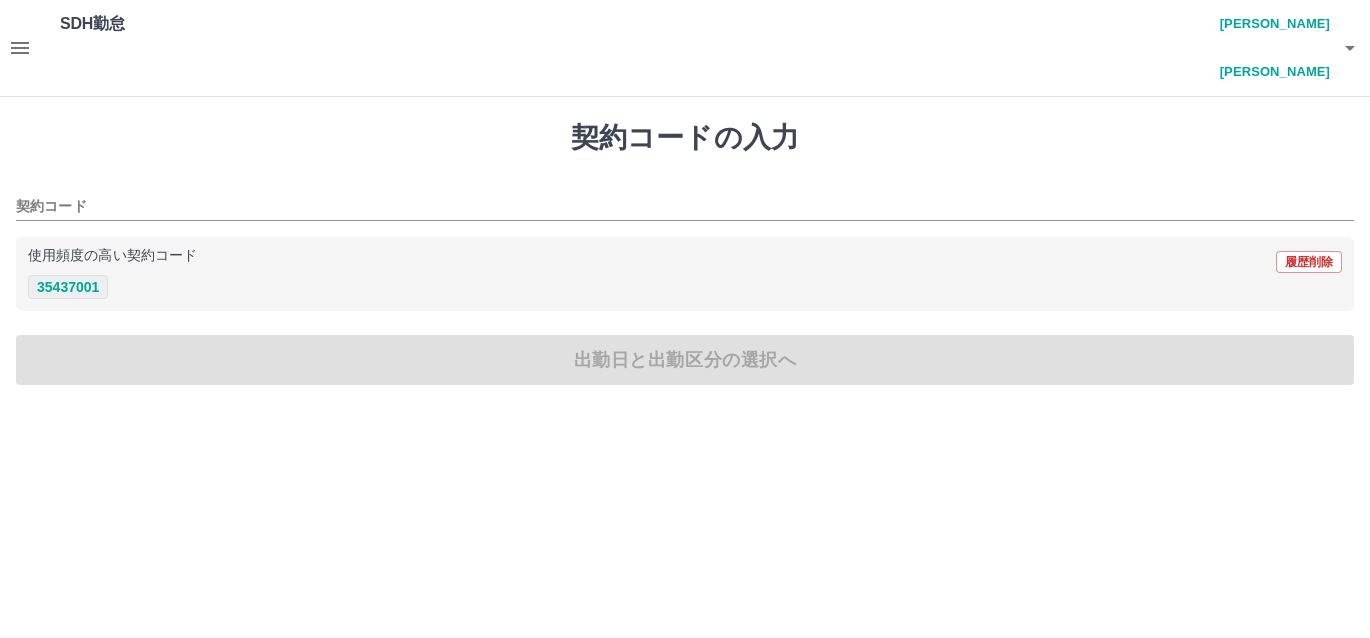 click on "35437001" at bounding box center (68, 287) 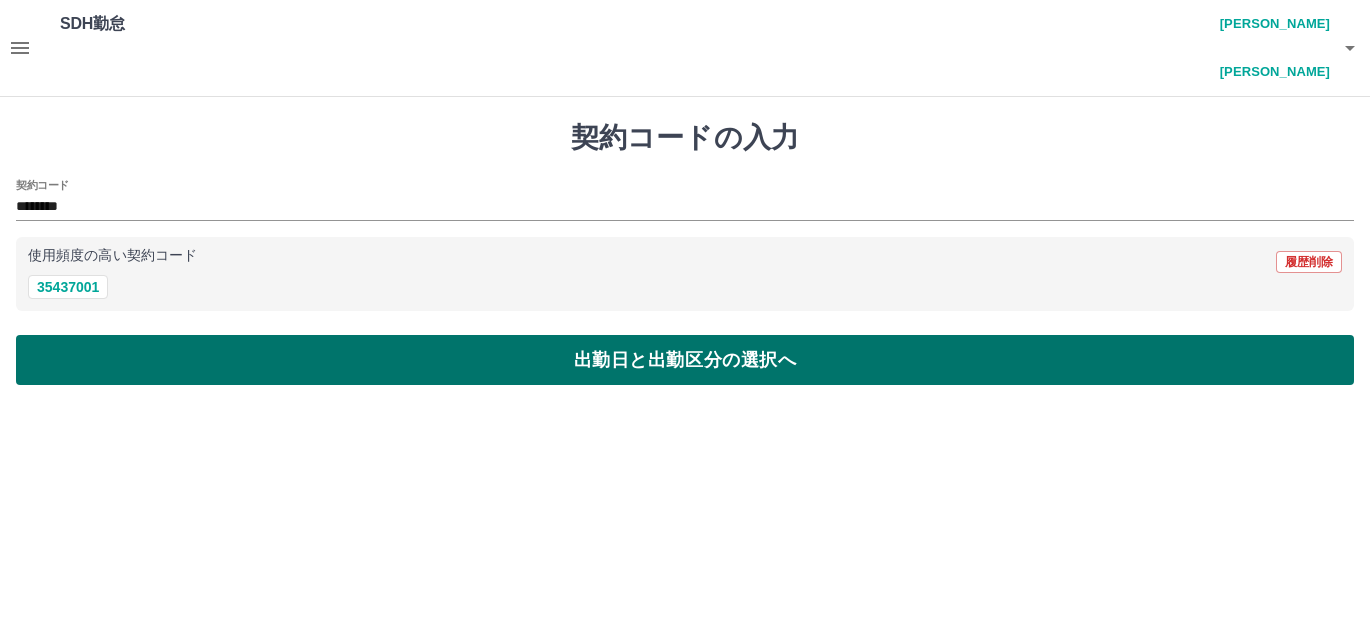 click on "出勤日と出勤区分の選択へ" at bounding box center [685, 360] 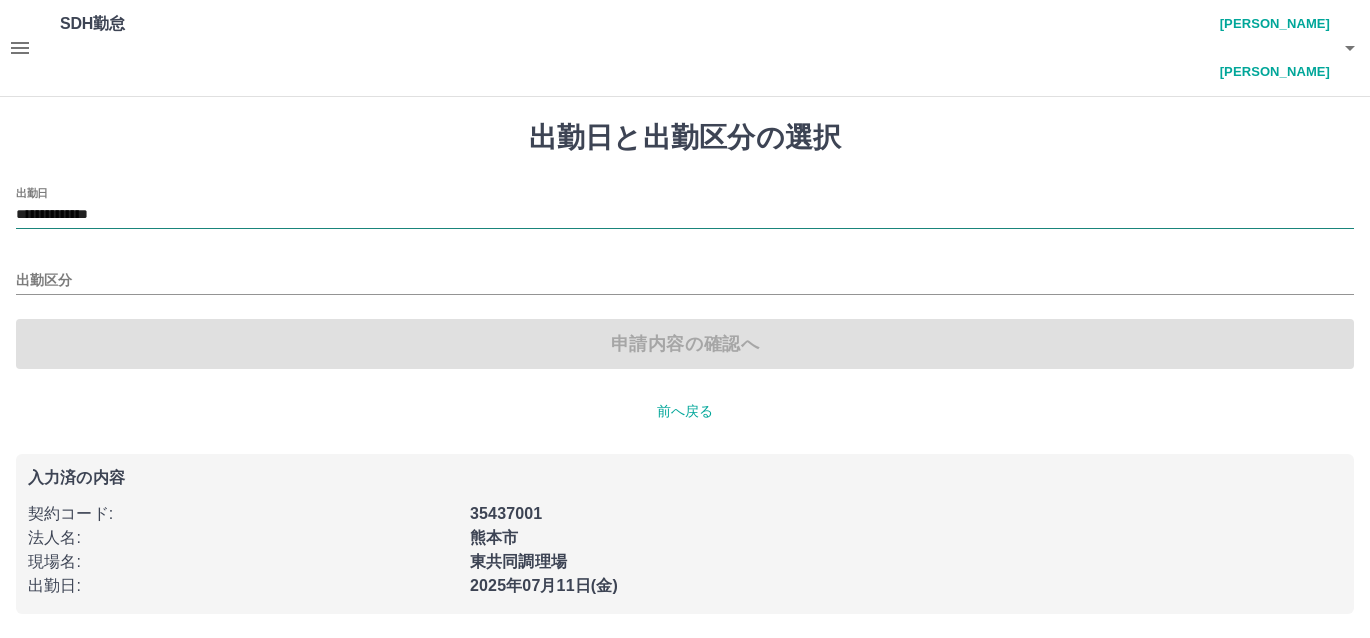 click on "**********" at bounding box center (685, 215) 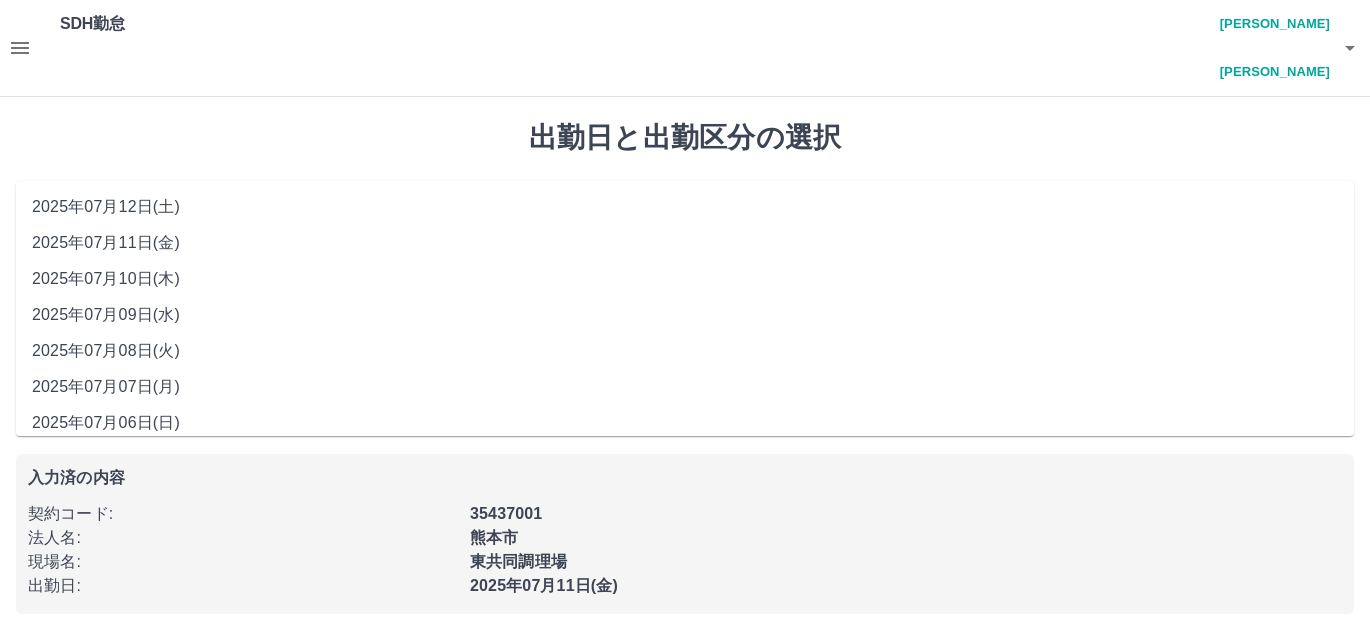 click on "2025年07月10日(木)" at bounding box center (685, 279) 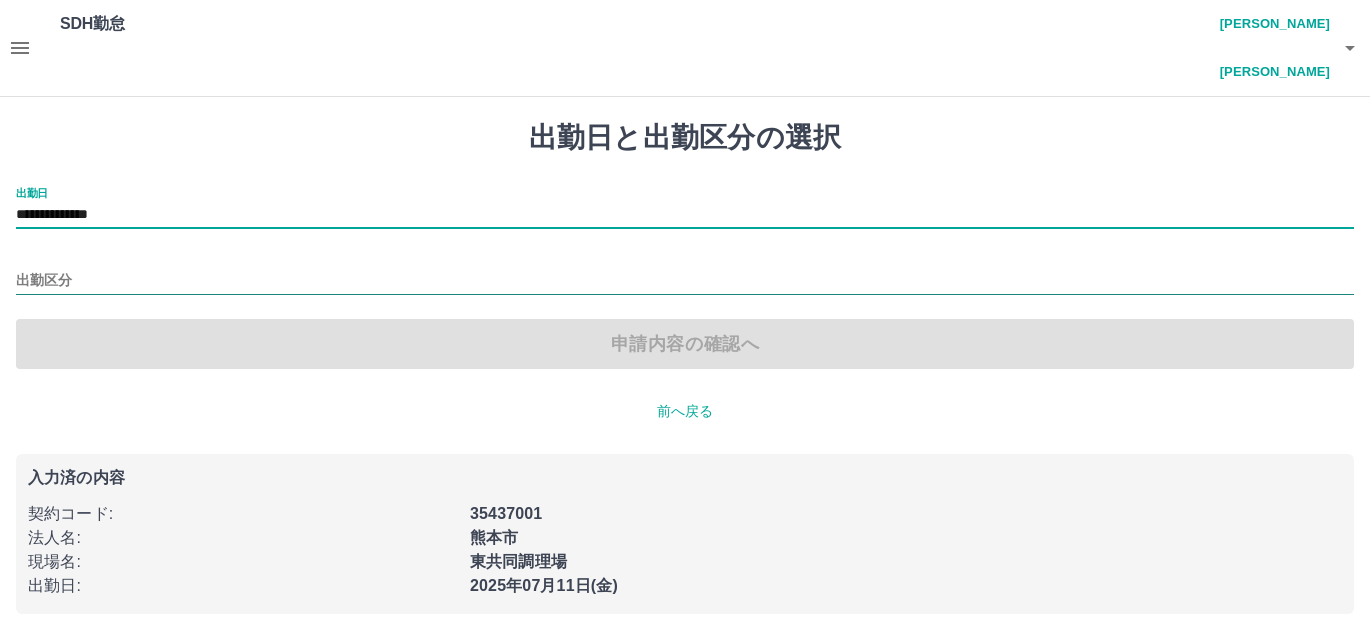 click on "出勤区分" at bounding box center [685, 281] 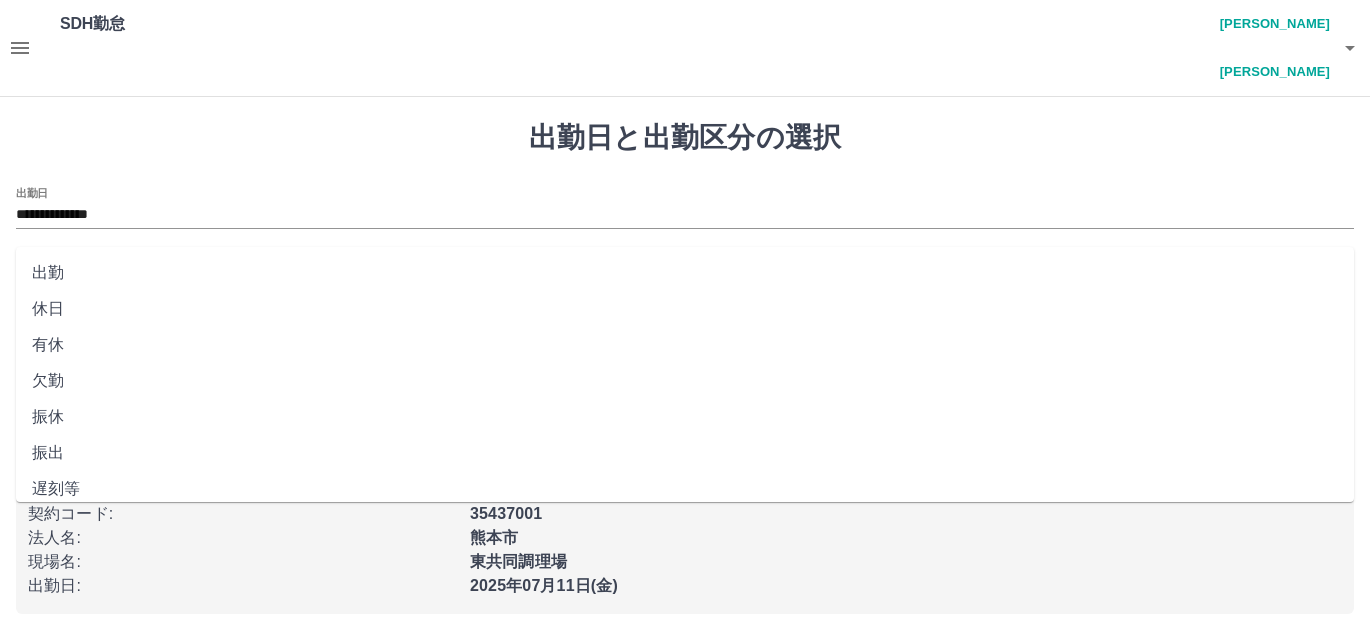 click on "休日" at bounding box center (685, 309) 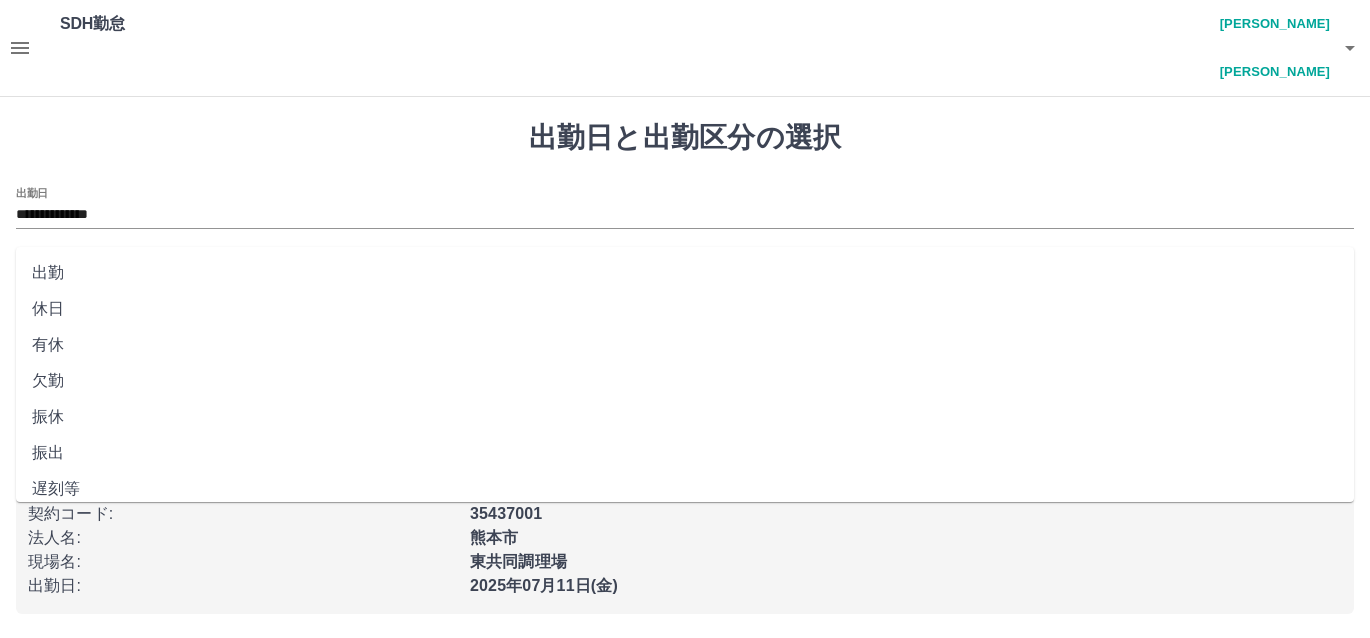 type on "**" 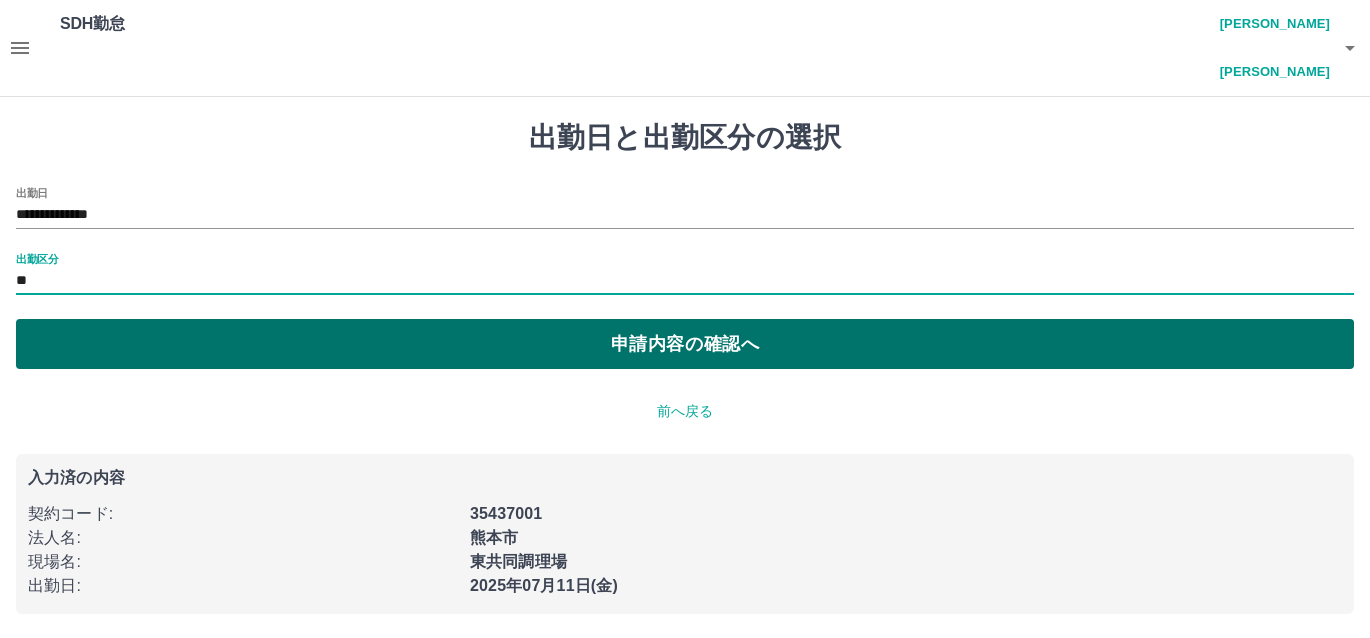 click on "申請内容の確認へ" at bounding box center (685, 344) 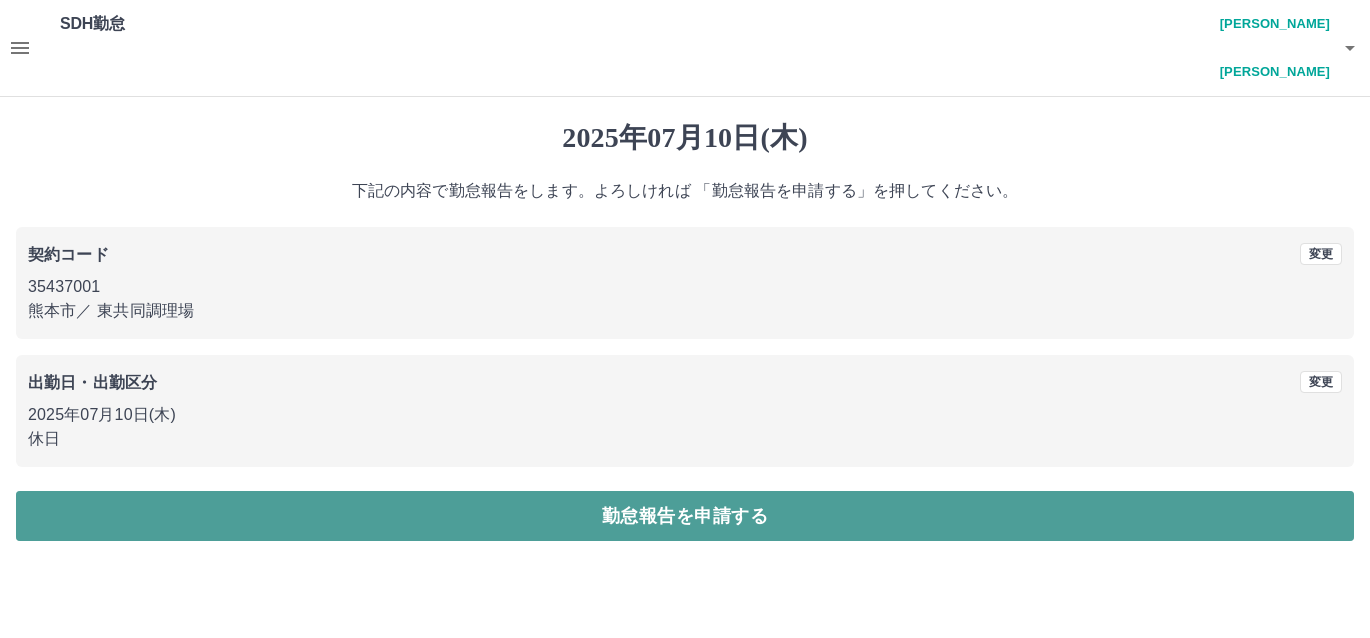 click on "勤怠報告を申請する" at bounding box center (685, 516) 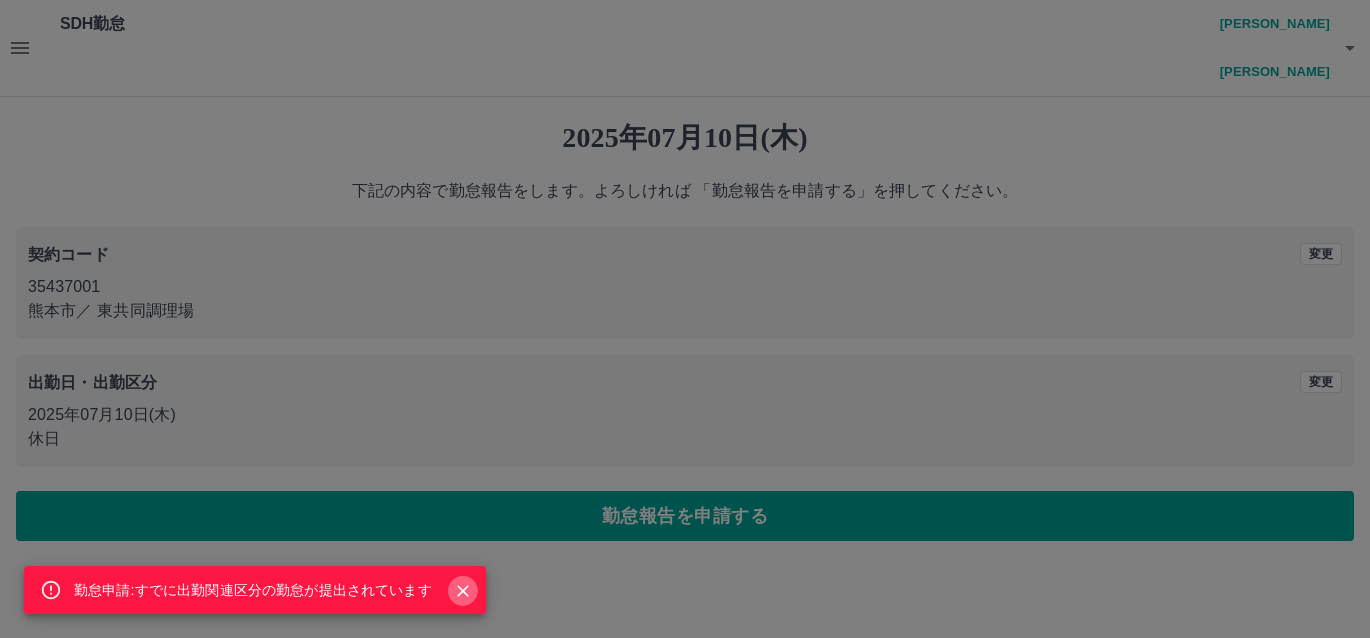 click 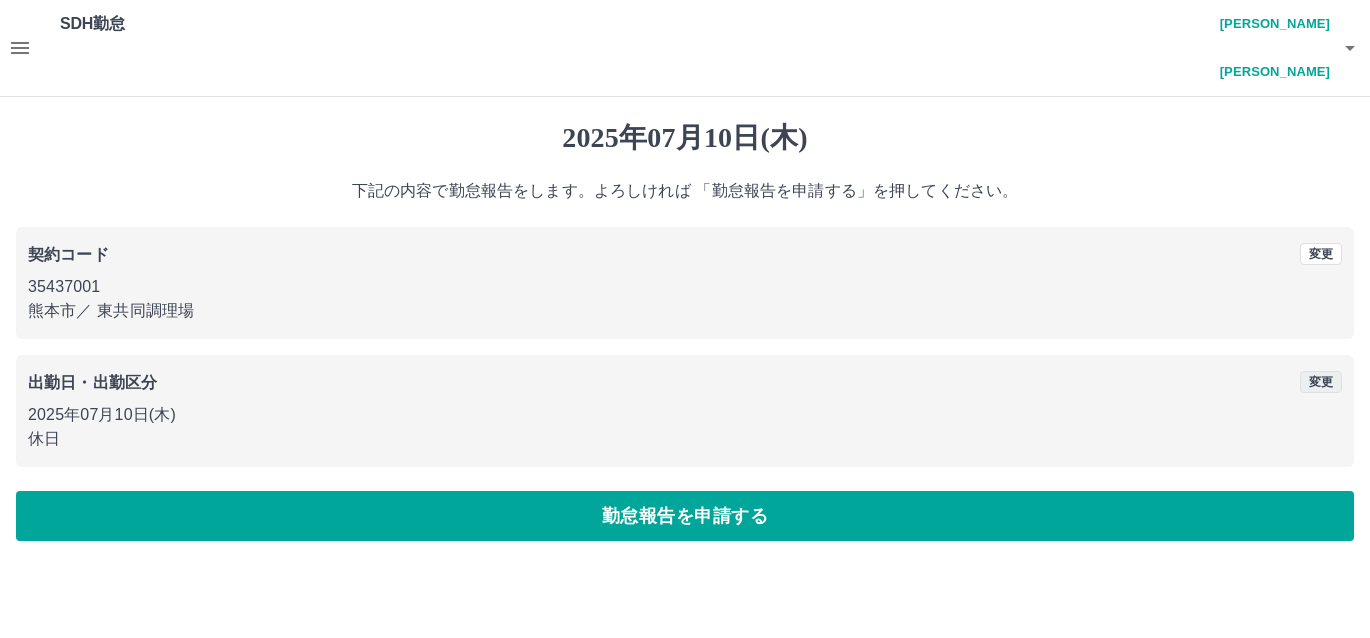 click on "変更" at bounding box center [1321, 382] 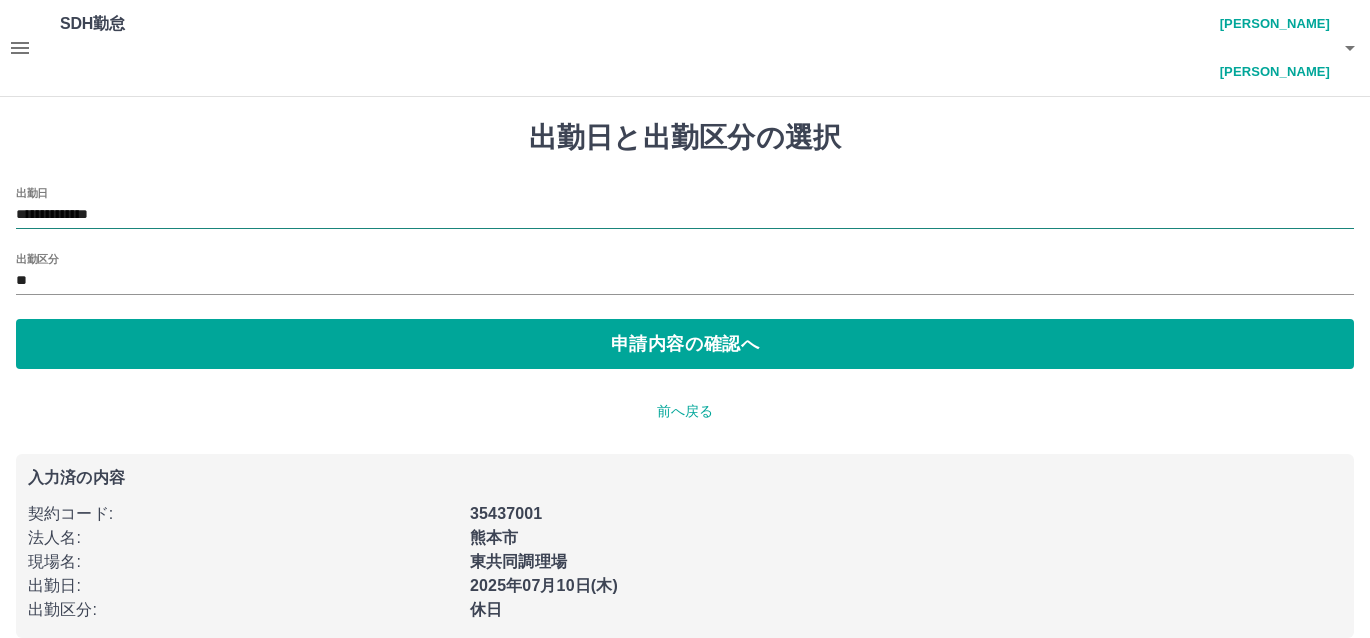 click on "**********" at bounding box center (685, 215) 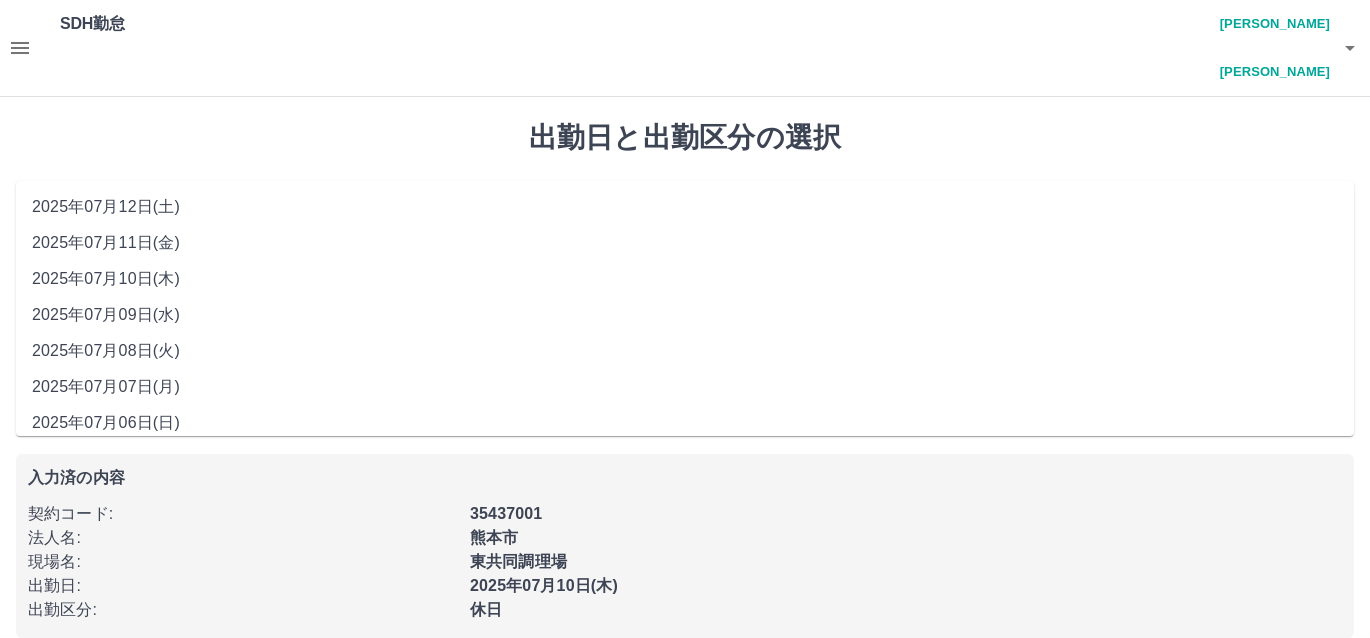 click on "2025年07月12日(土)" at bounding box center (685, 207) 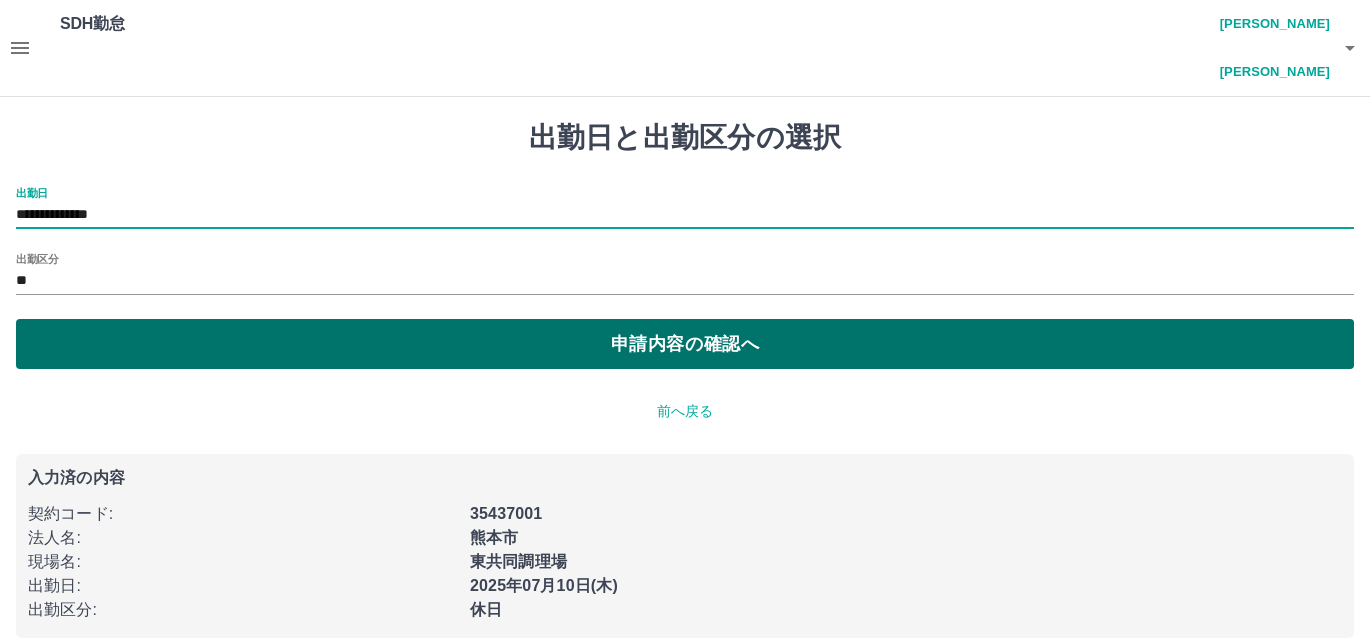 click on "申請内容の確認へ" at bounding box center [685, 344] 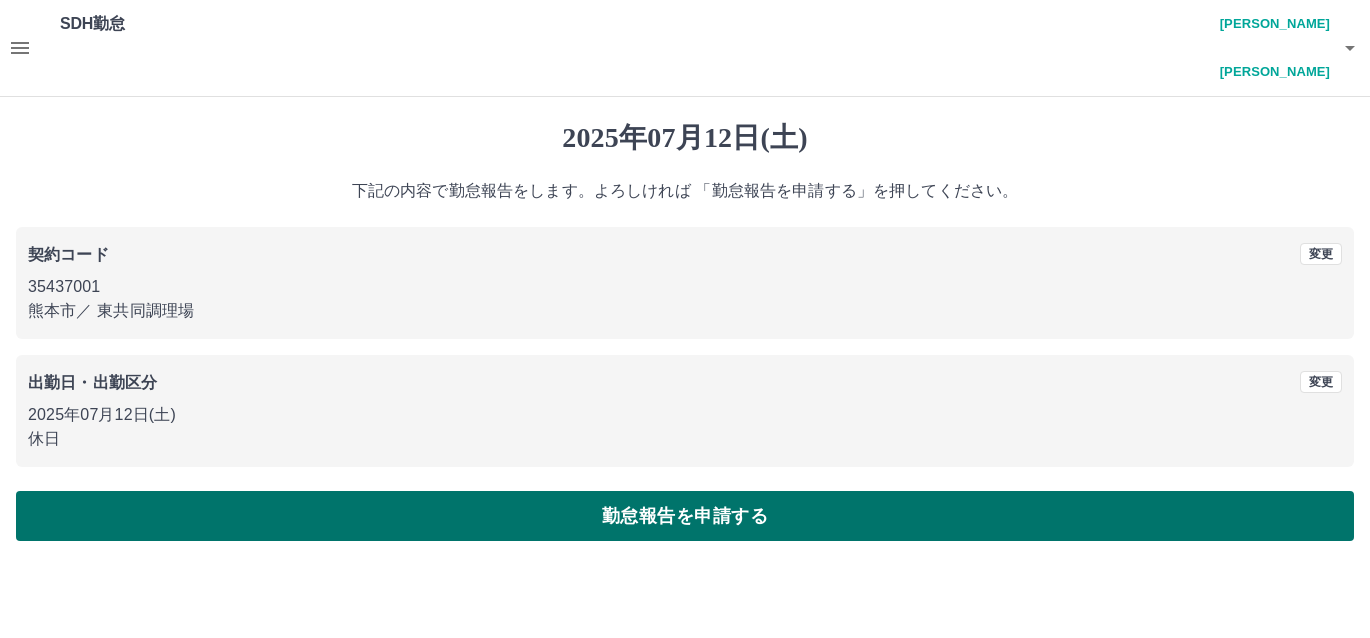 click on "勤怠報告を申請する" at bounding box center (685, 516) 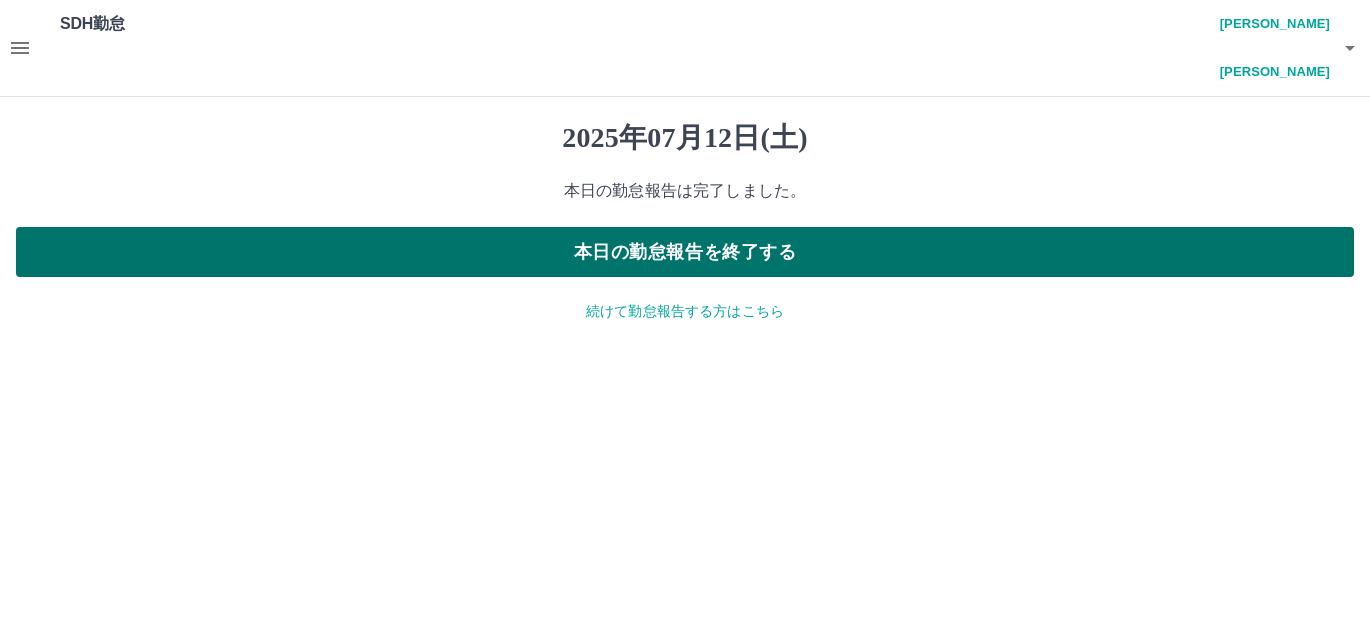 click on "本日の勤怠報告を終了する" at bounding box center (685, 252) 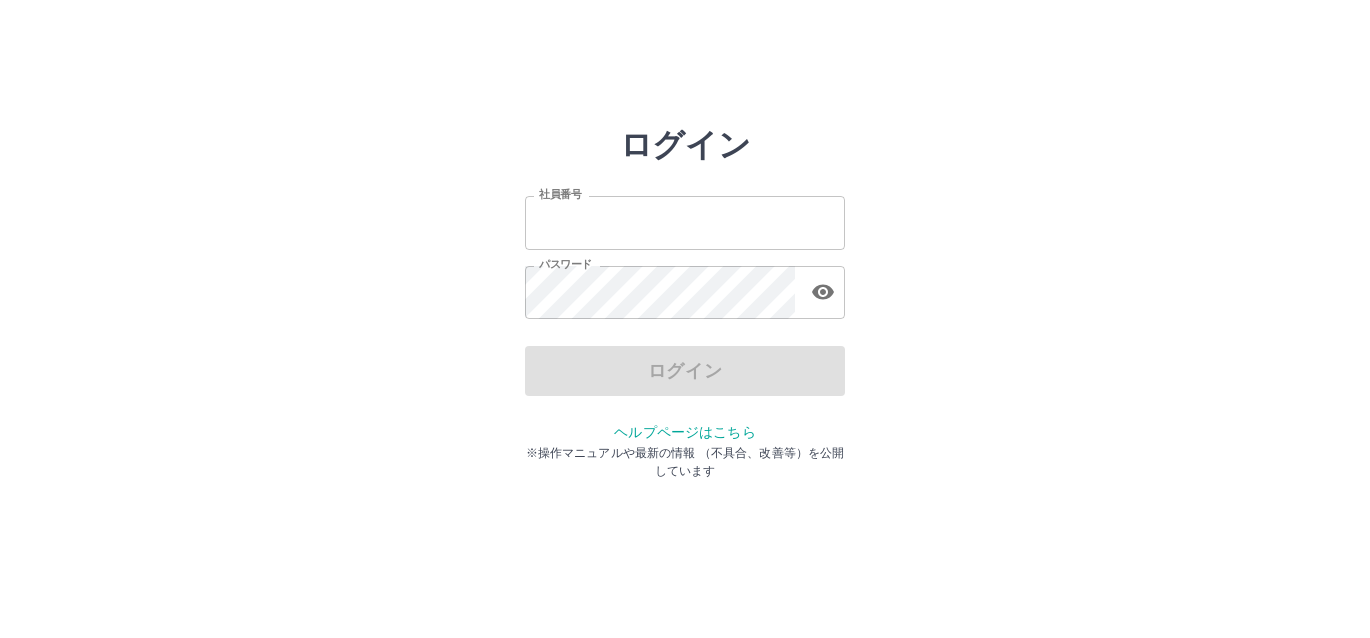 scroll, scrollTop: 0, scrollLeft: 0, axis: both 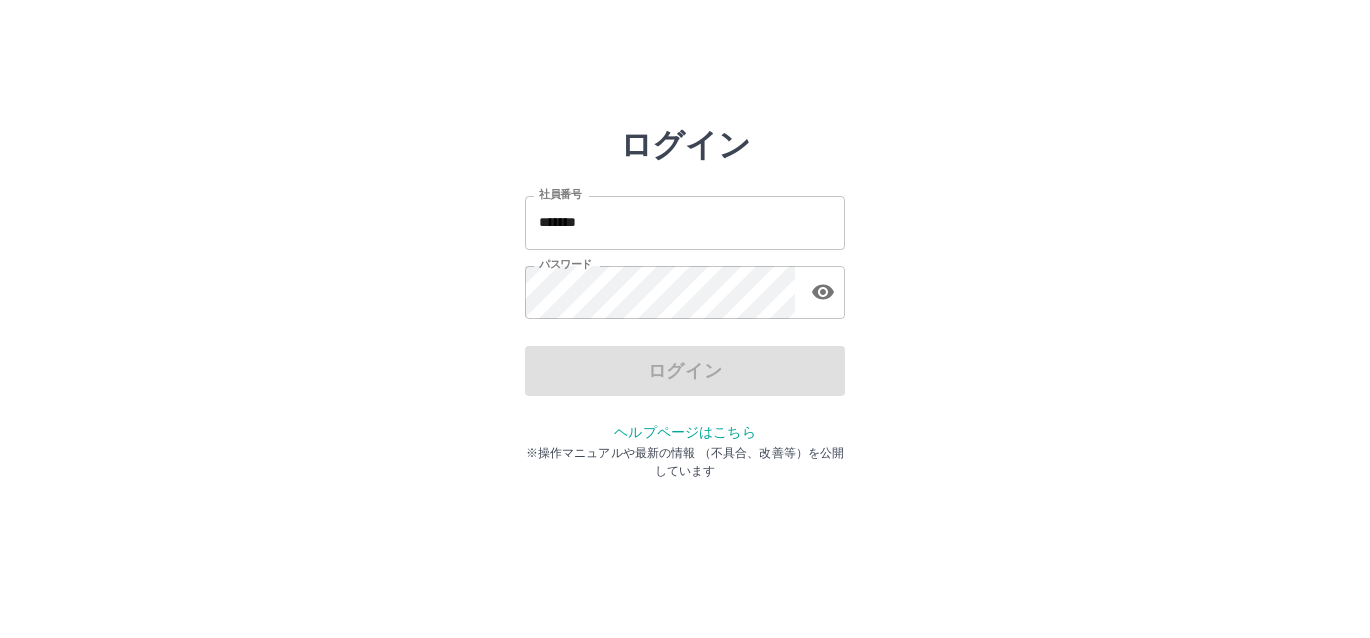 click on "ログイン 社員番号 ******* 社員番号 パスワード パスワード ログイン ヘルプページはこちら ※操作マニュアルや最新の情報 （不具合、改善等）を公開しています" at bounding box center [685, 223] 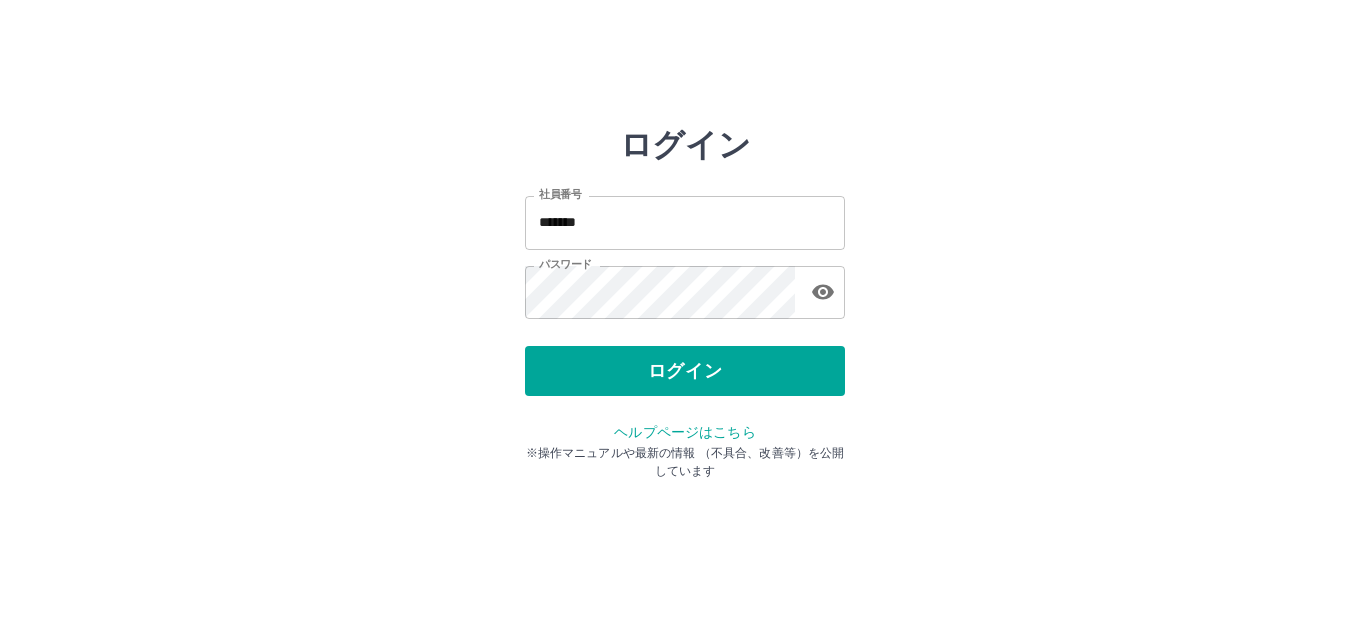 click on "*******" at bounding box center (685, 222) 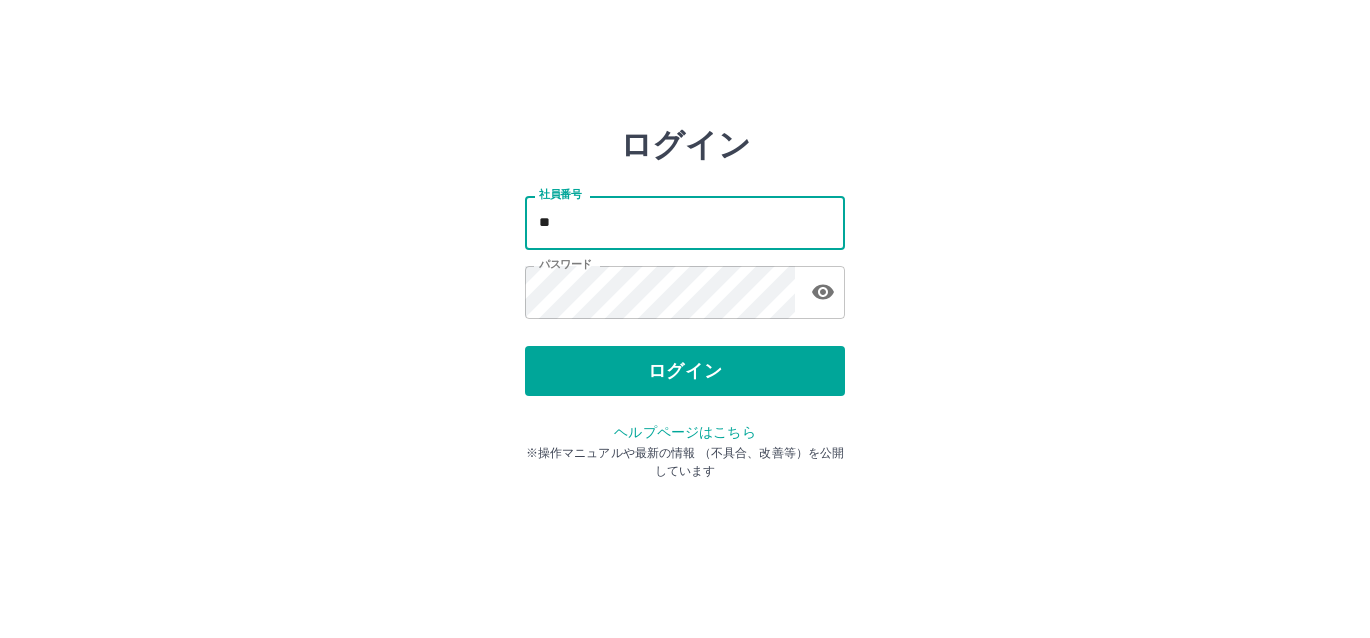 type on "*" 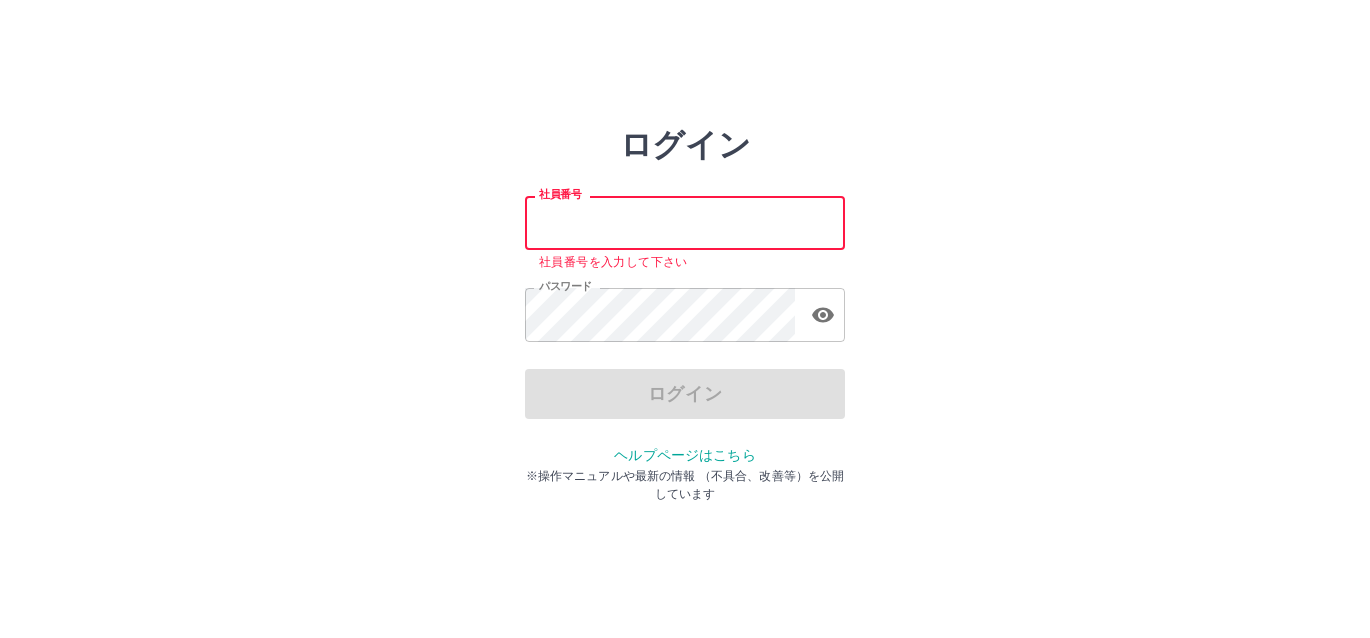 type on "*******" 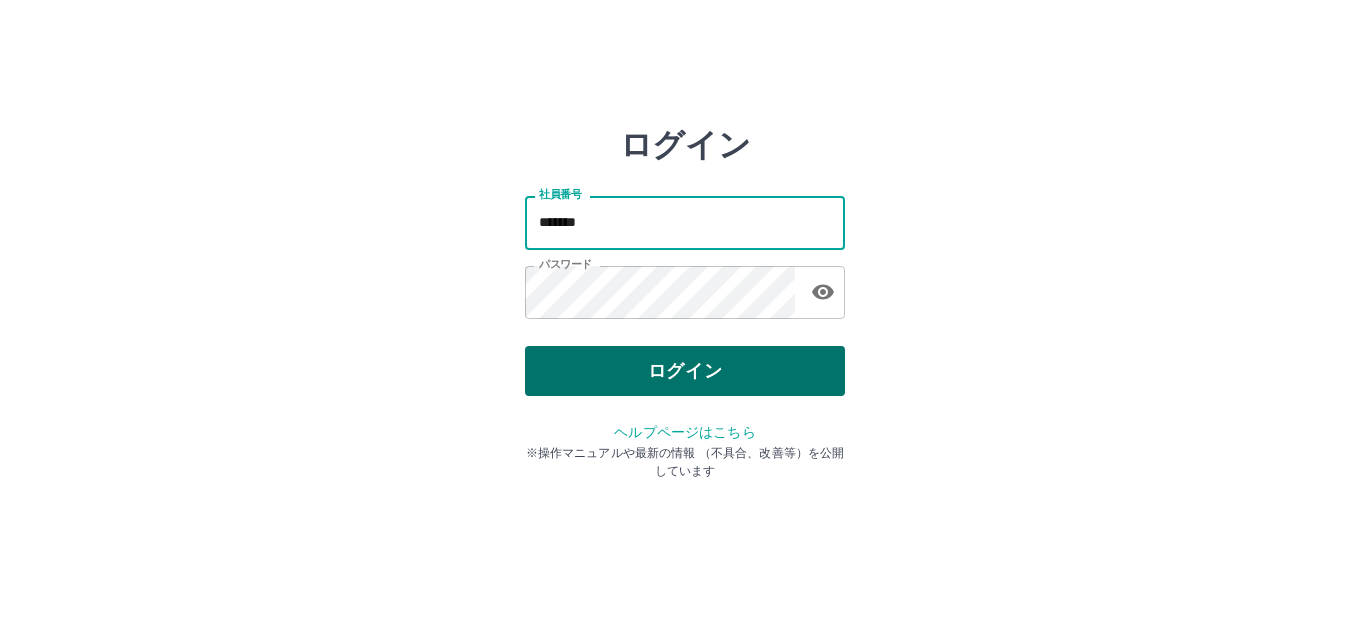click on "ログイン" at bounding box center (685, 371) 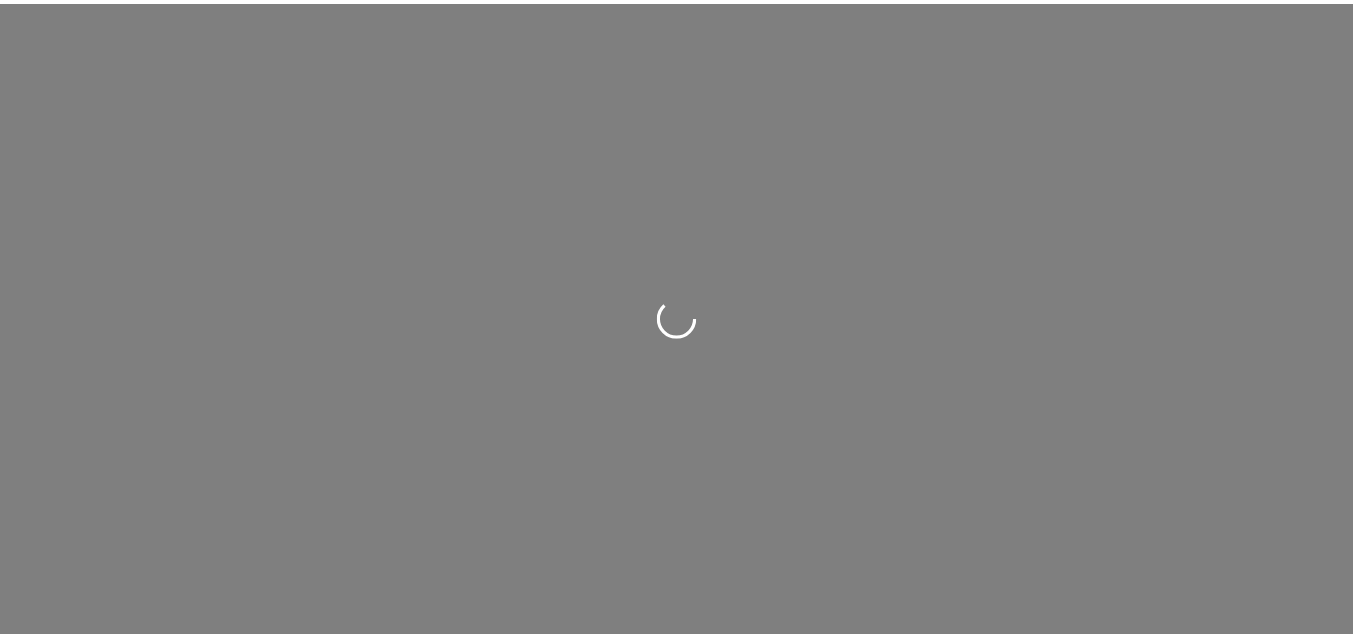 scroll, scrollTop: 0, scrollLeft: 0, axis: both 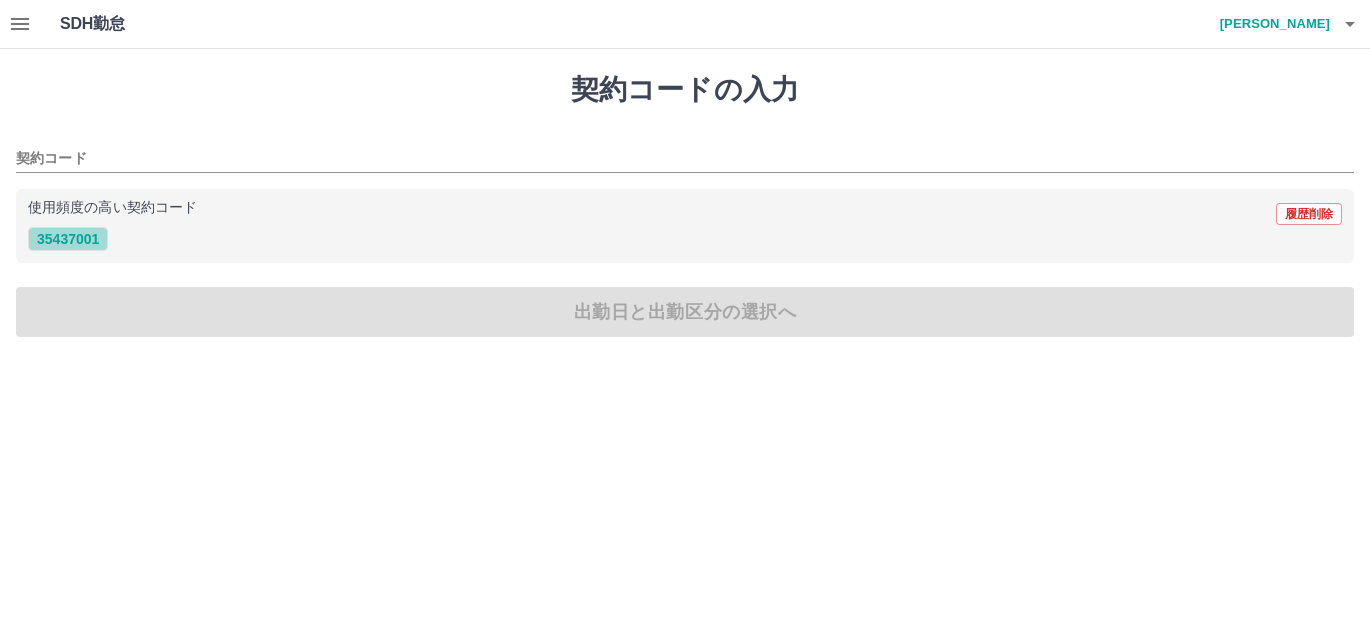 click on "35437001" at bounding box center [68, 239] 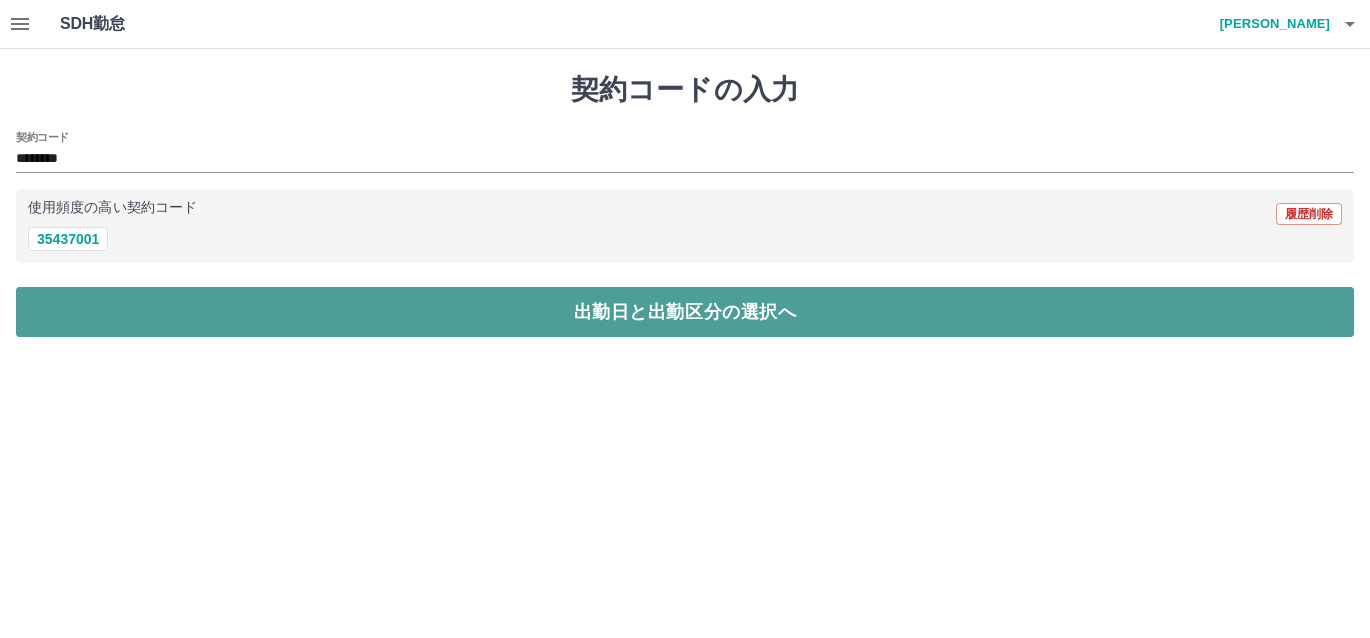 click on "出勤日と出勤区分の選択へ" at bounding box center [685, 312] 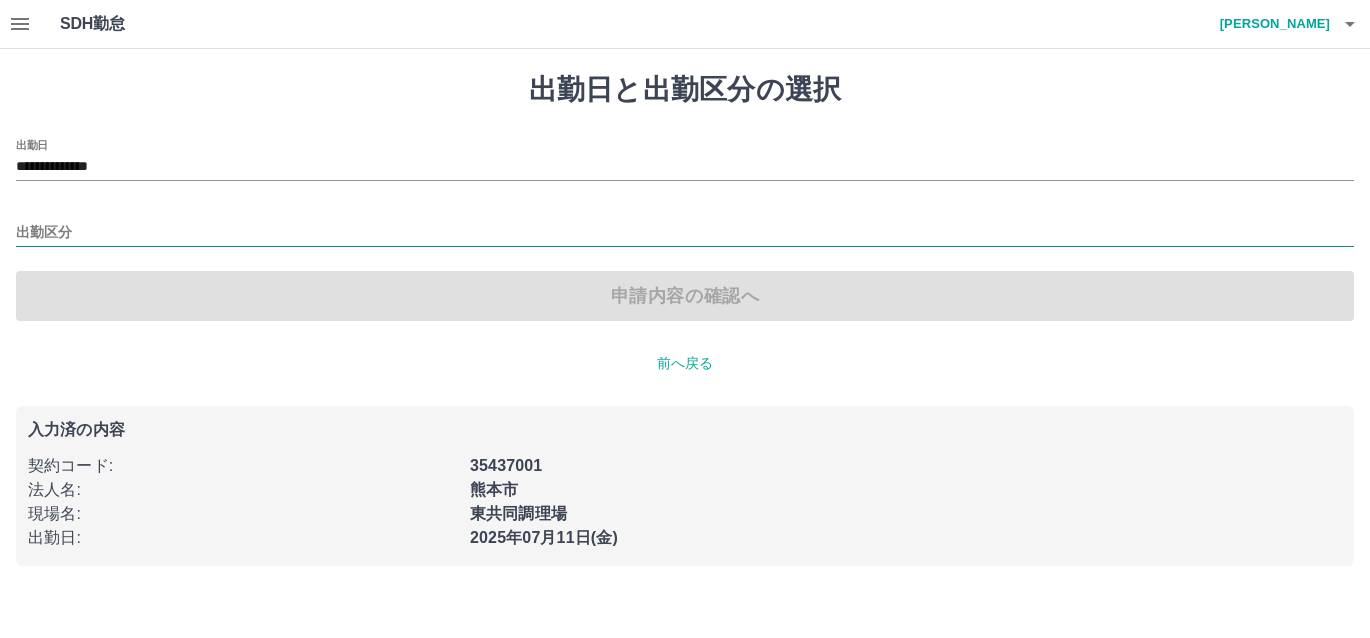 click on "出勤区分" at bounding box center (685, 233) 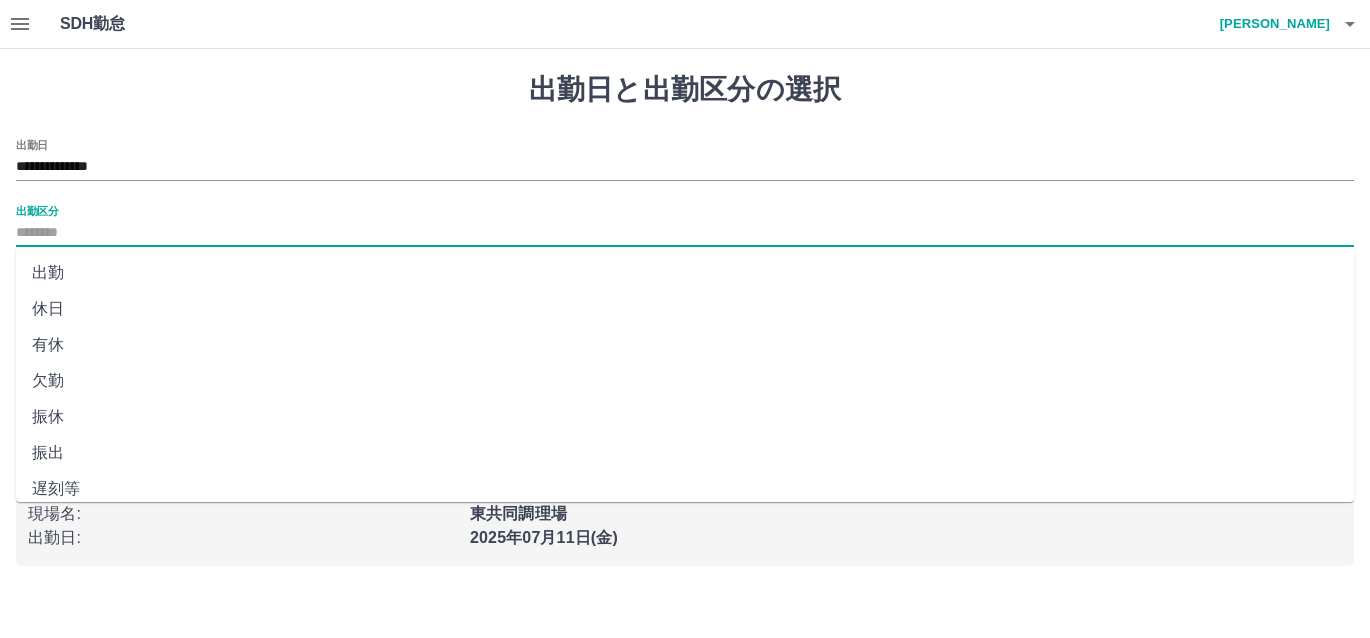click on "出勤" at bounding box center (685, 273) 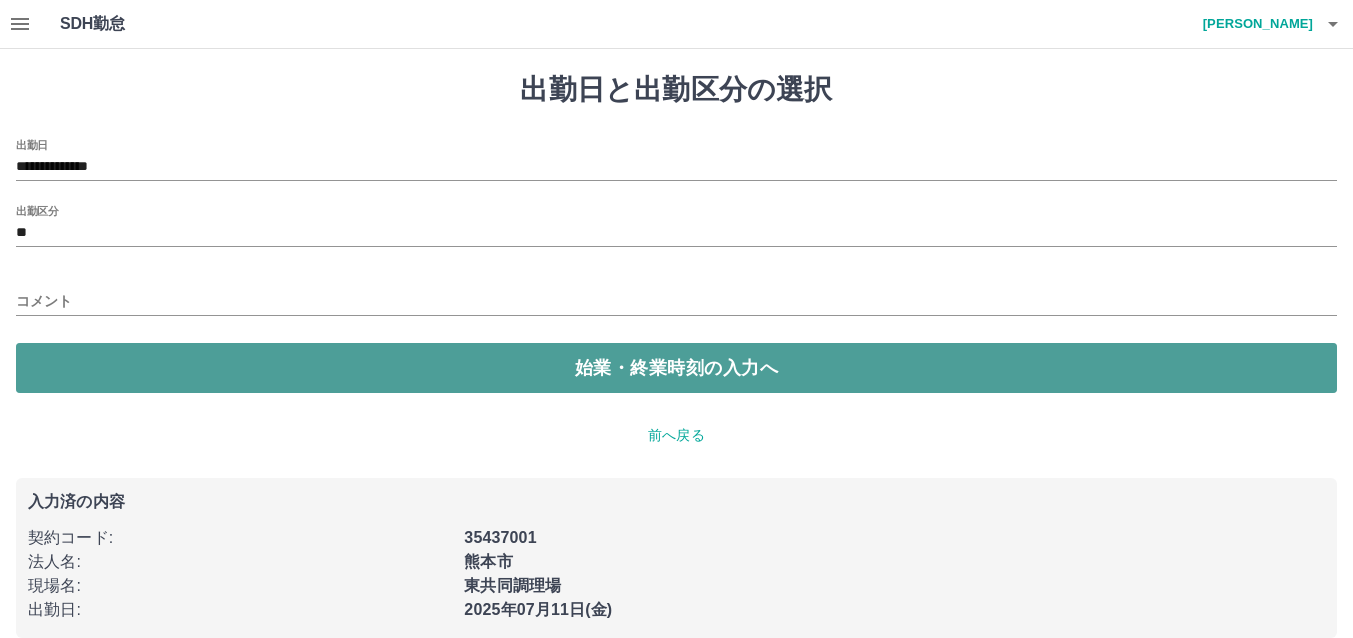 click on "始業・終業時刻の入力へ" at bounding box center [676, 368] 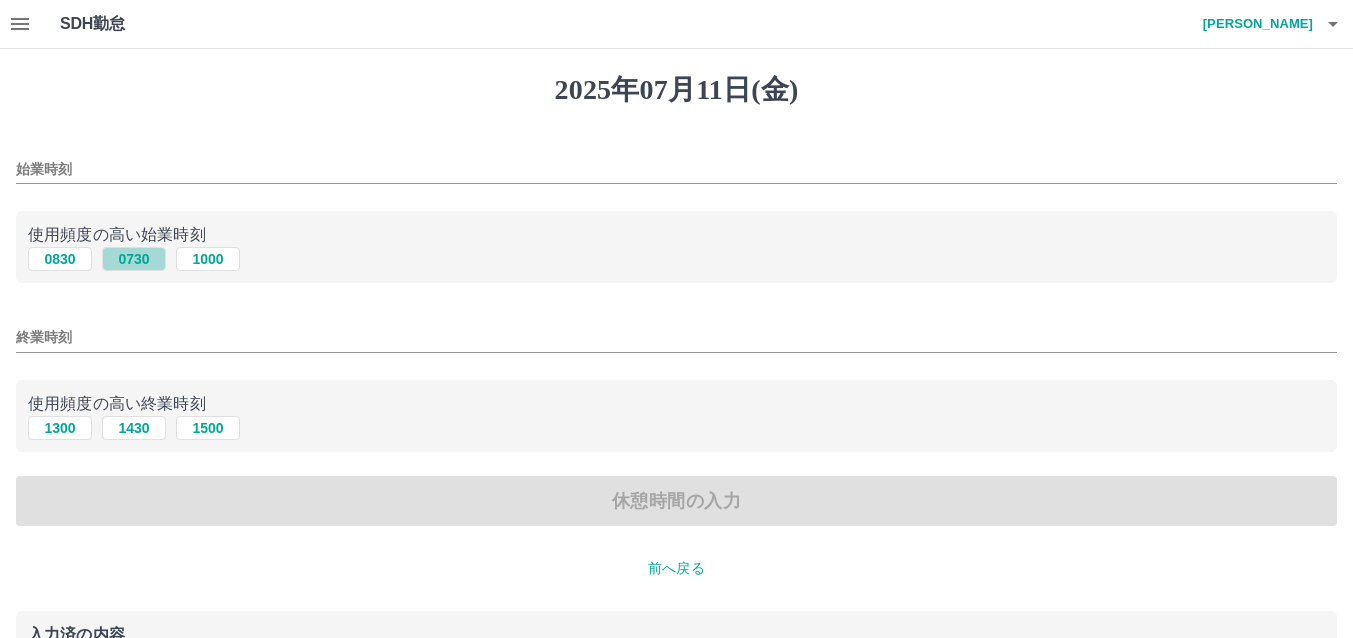 click on "0730" at bounding box center [134, 259] 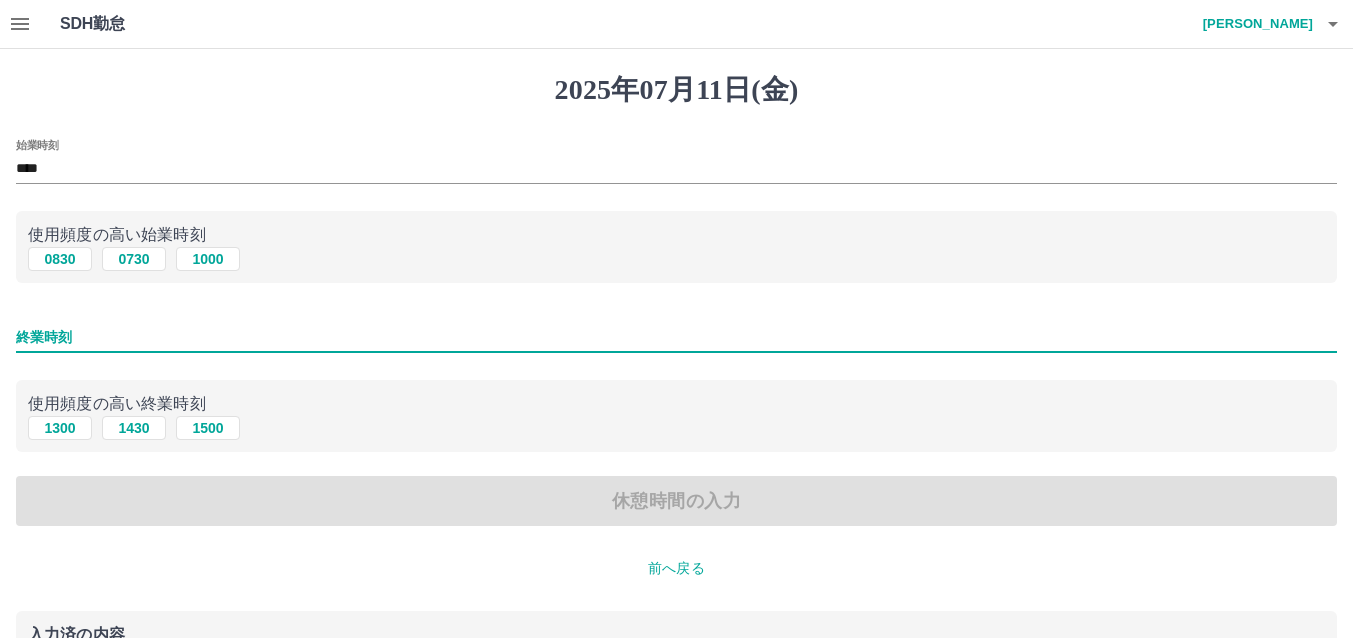 click on "終業時刻" at bounding box center (676, 337) 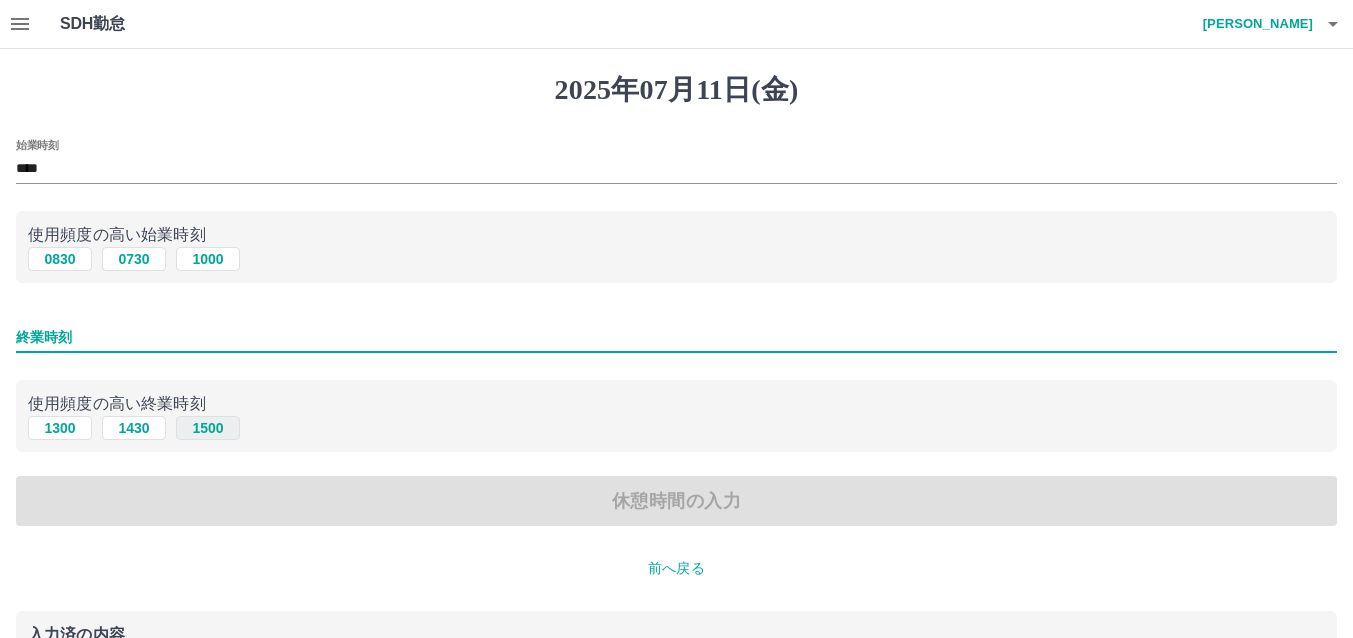 type on "****" 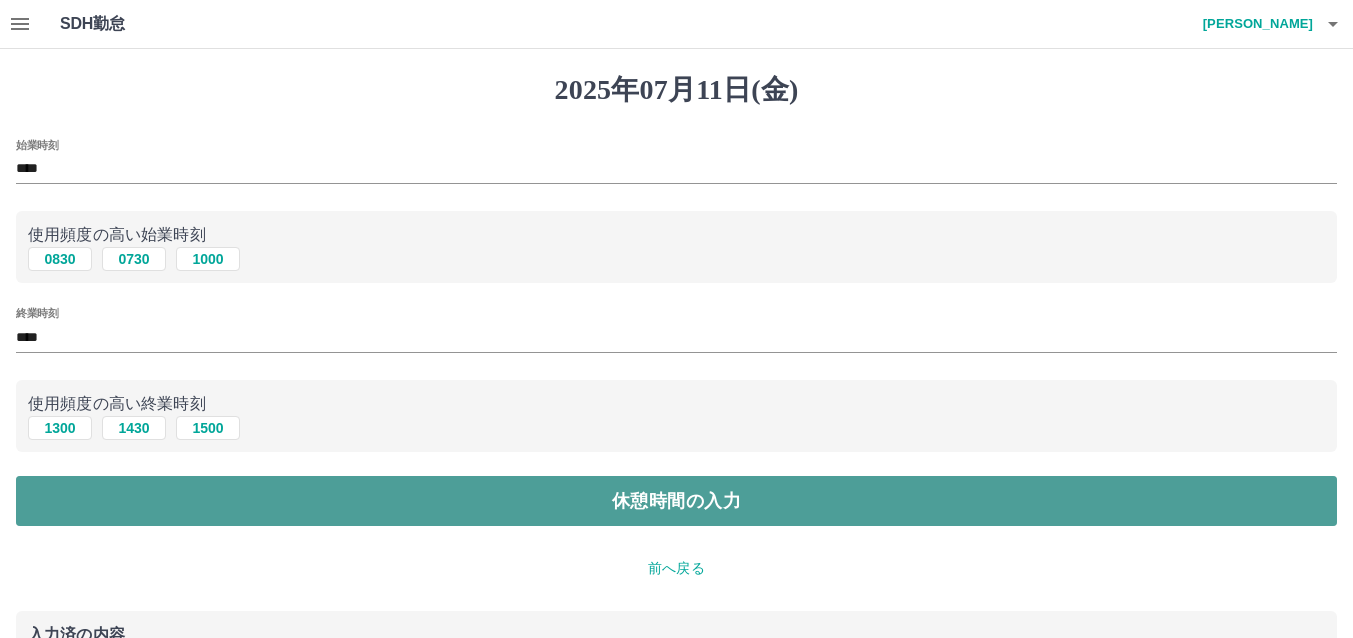 click on "休憩時間の入力" at bounding box center [676, 501] 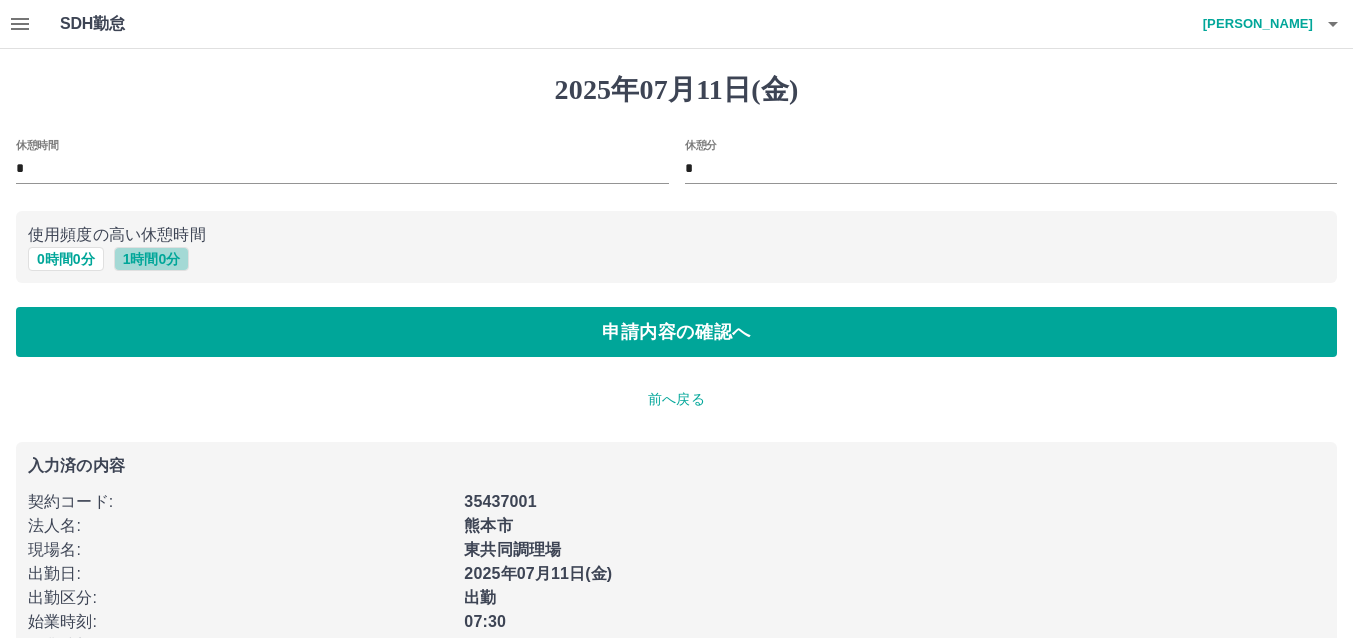 click on "1 時間 0 分" at bounding box center (152, 259) 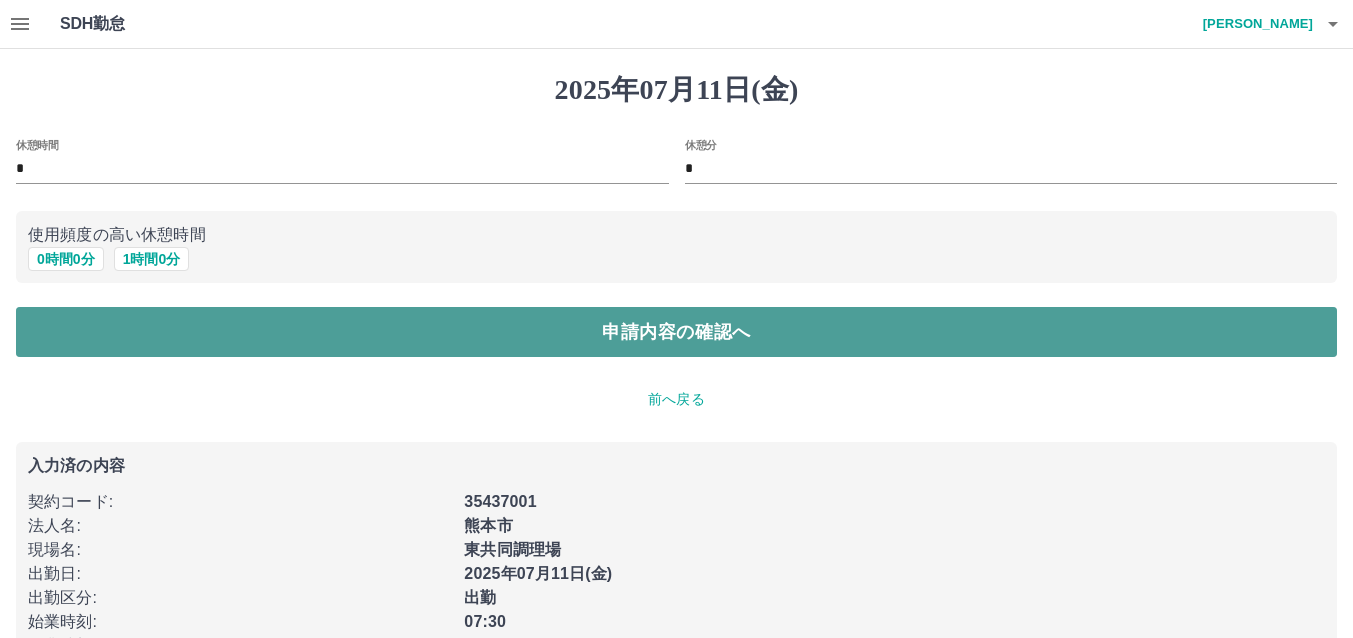 click on "申請内容の確認へ" at bounding box center [676, 332] 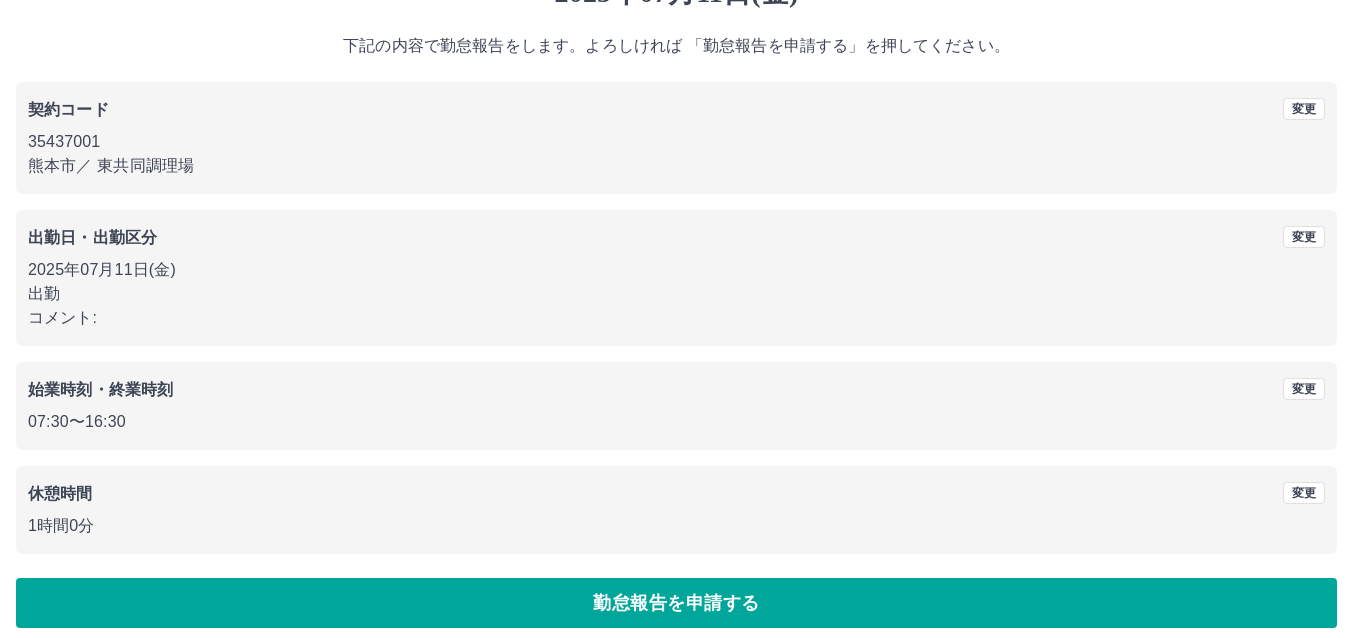 scroll, scrollTop: 111, scrollLeft: 0, axis: vertical 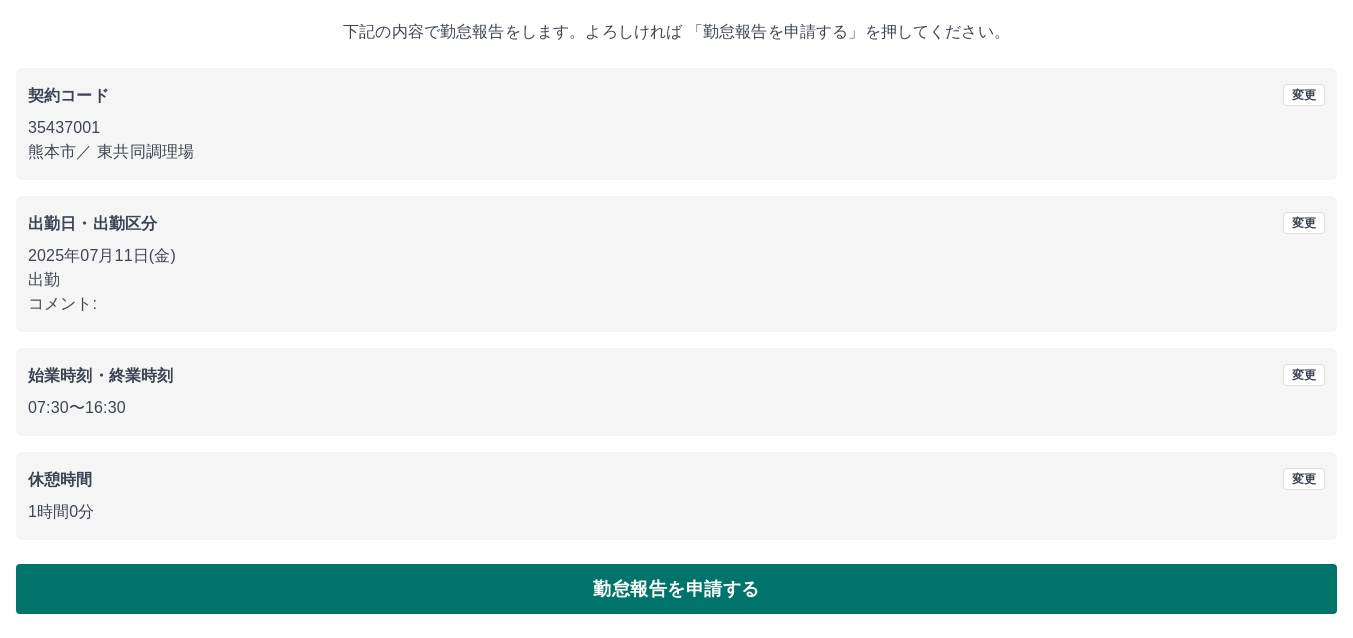 click on "勤怠報告を申請する" at bounding box center (676, 589) 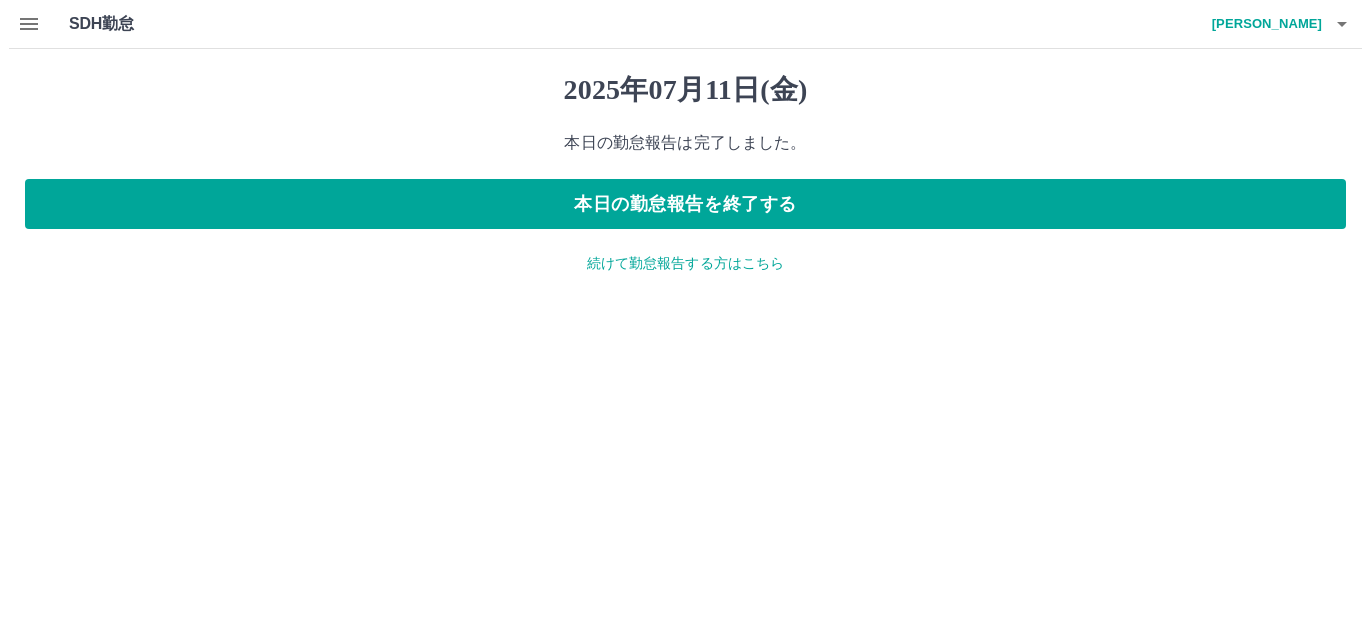 scroll, scrollTop: 0, scrollLeft: 0, axis: both 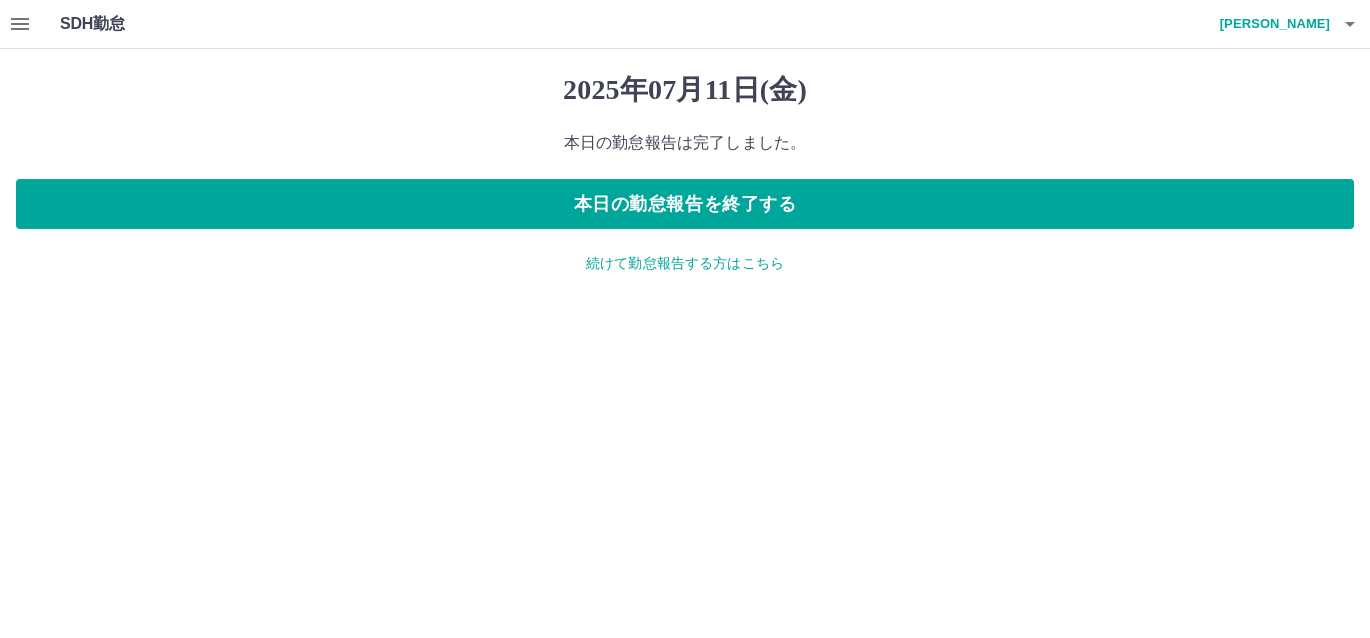 click on "続けて勤怠報告する方はこちら" at bounding box center (685, 263) 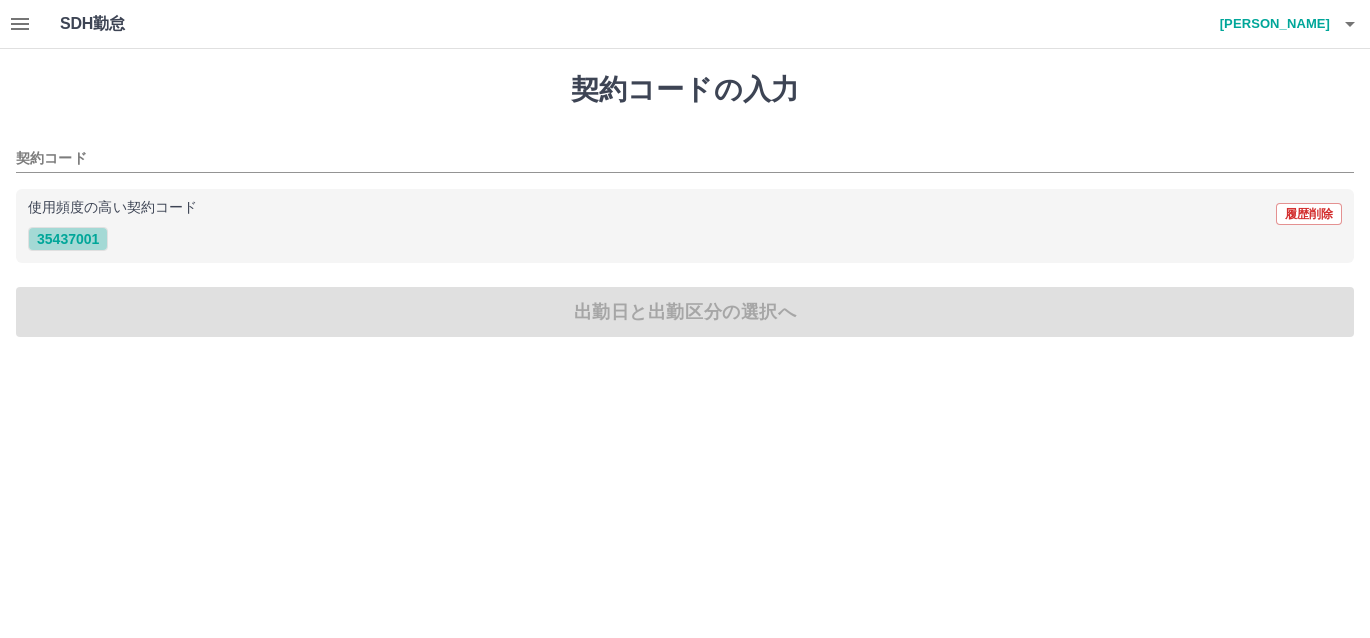 click on "35437001" at bounding box center (68, 239) 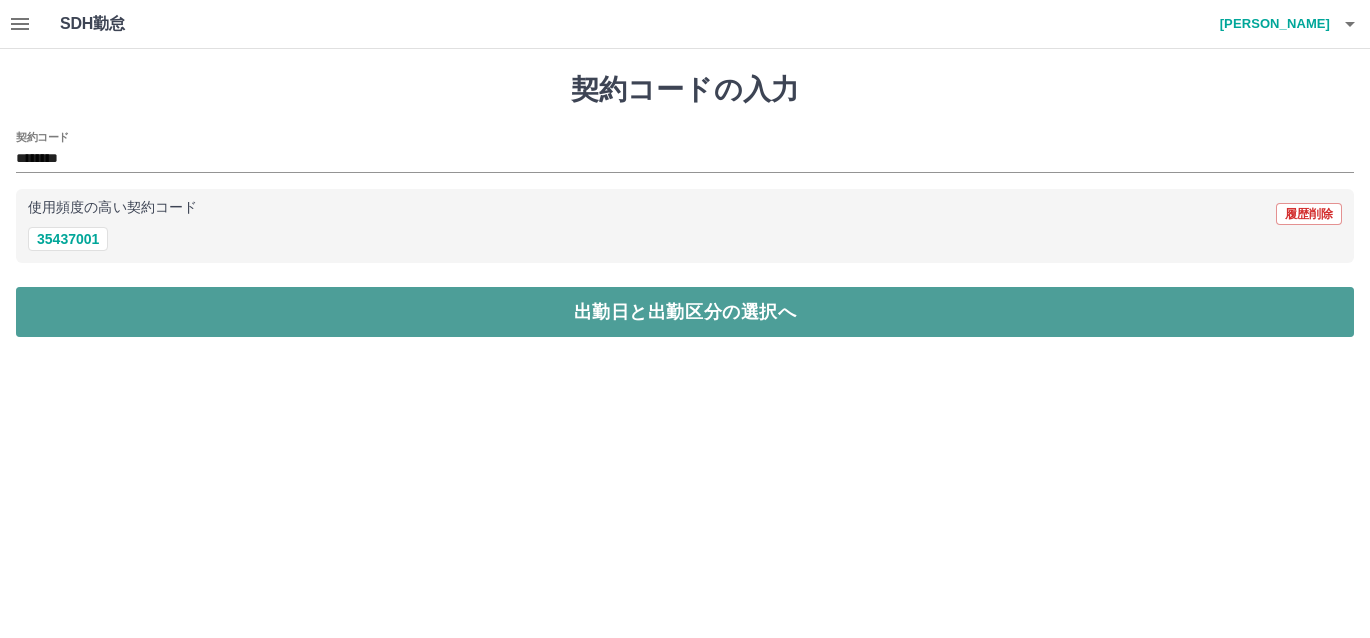 click on "出勤日と出勤区分の選択へ" at bounding box center (685, 312) 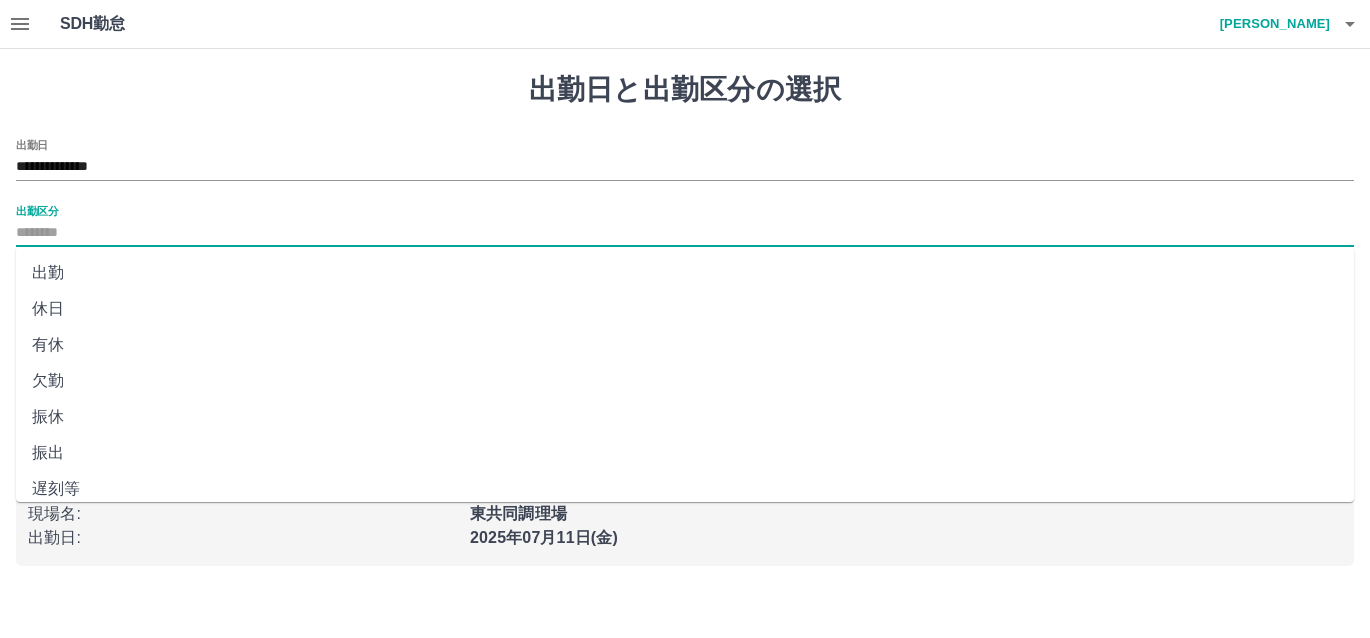 click on "出勤区分" at bounding box center [685, 233] 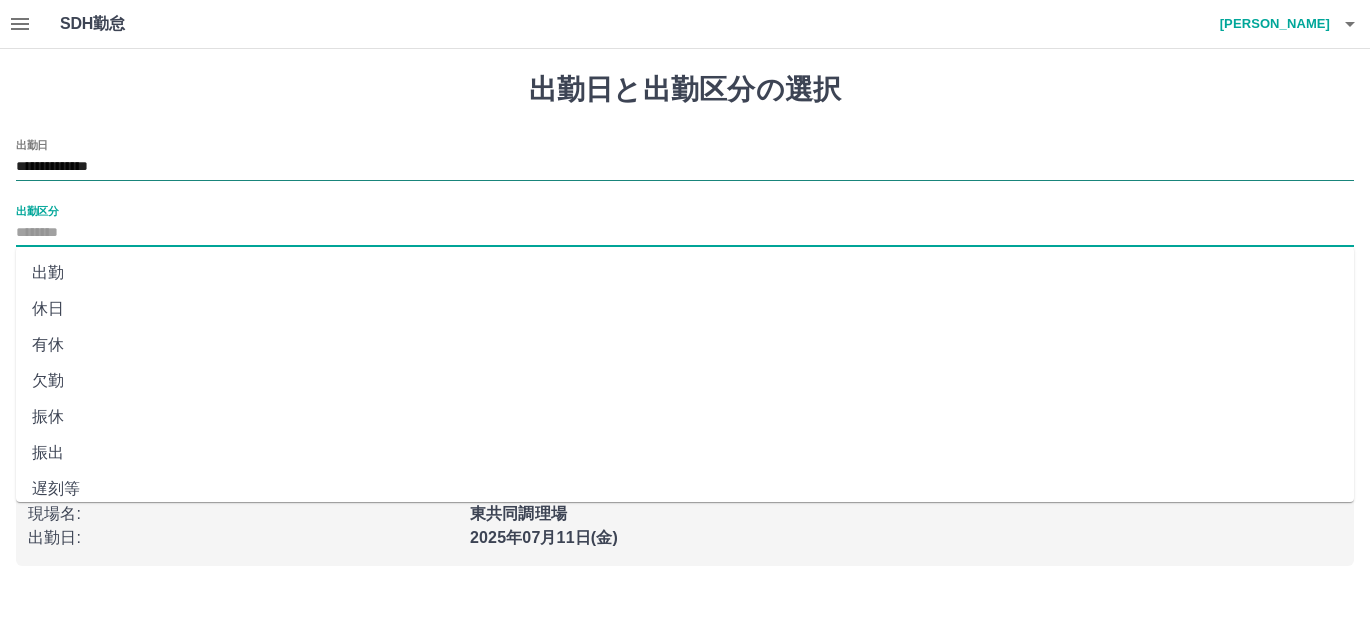 click on "**********" at bounding box center (685, 167) 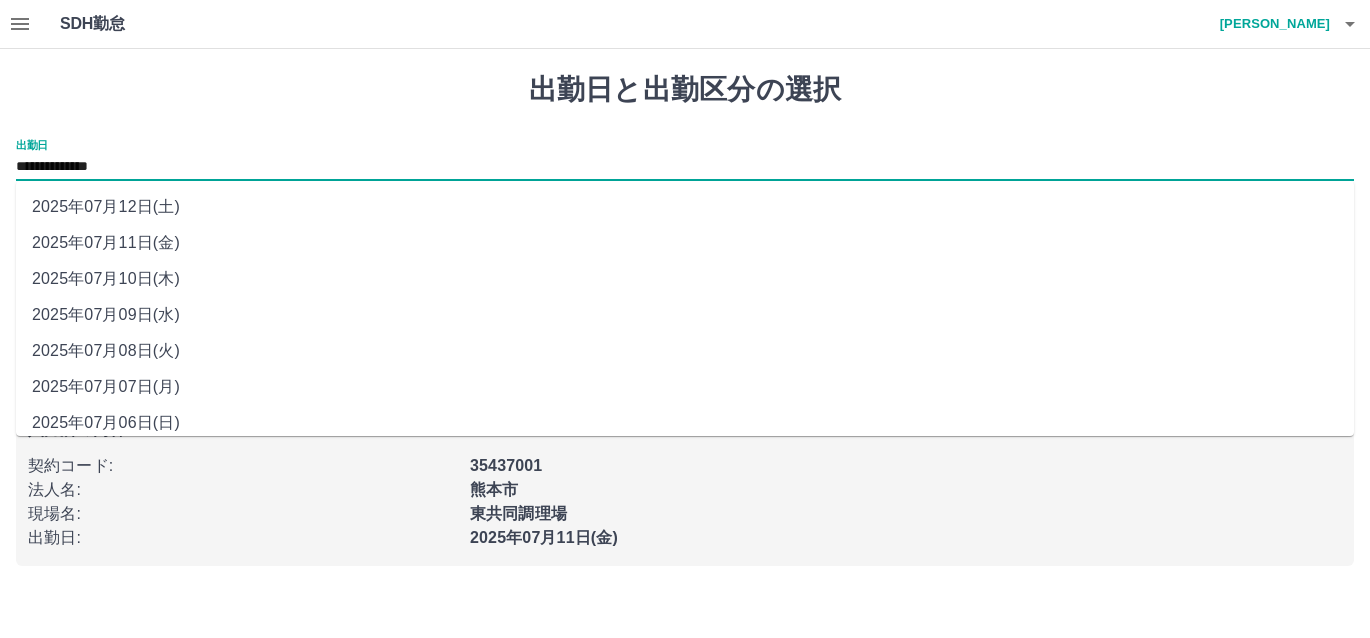 click on "2025年07月12日(土)" at bounding box center [685, 207] 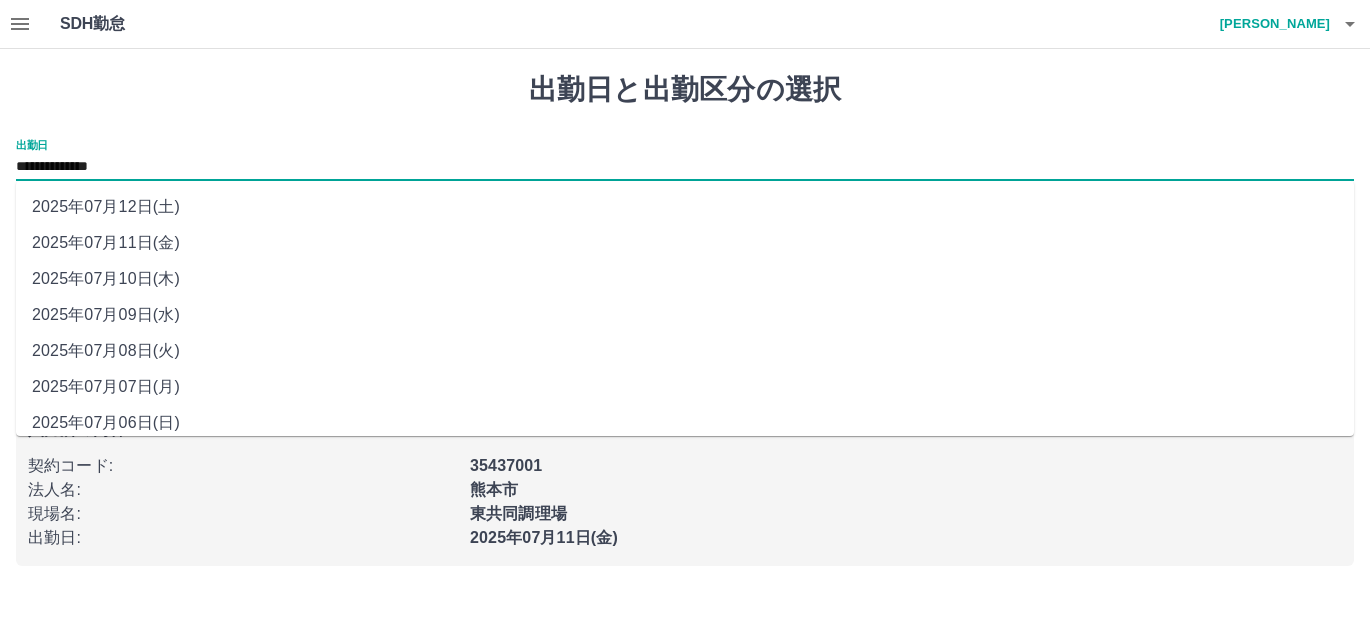 type on "**********" 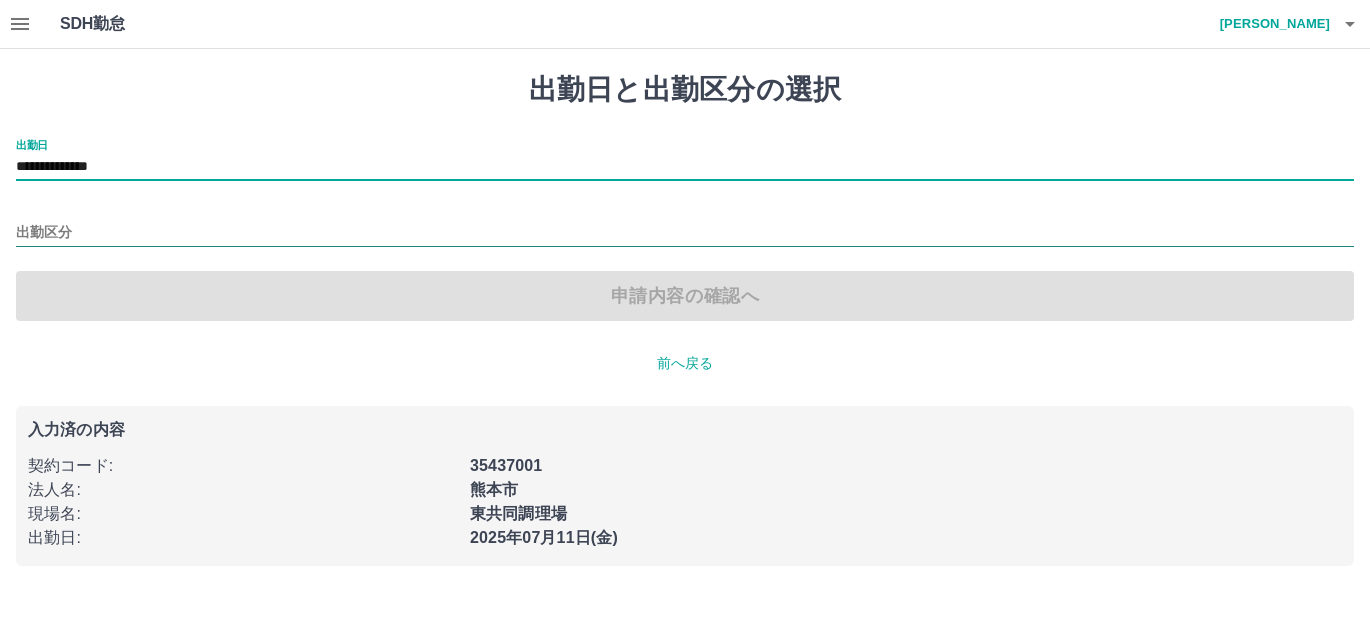 click on "出勤区分" at bounding box center (685, 233) 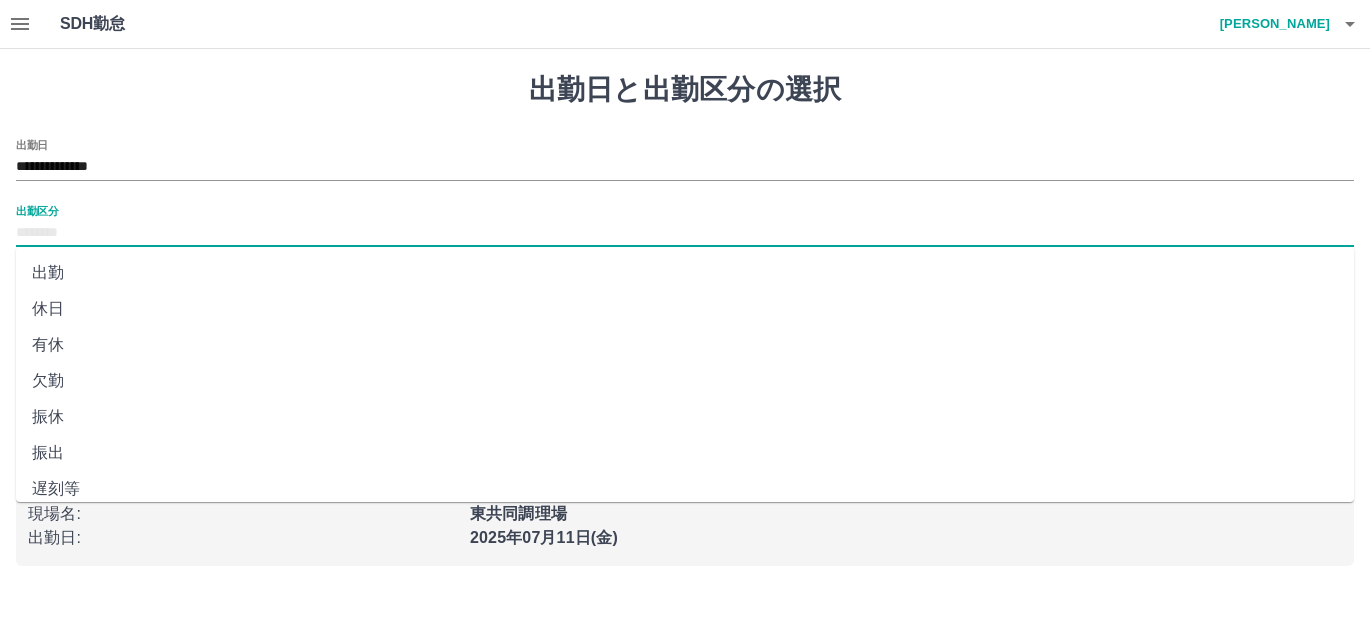 click on "休日" at bounding box center (685, 309) 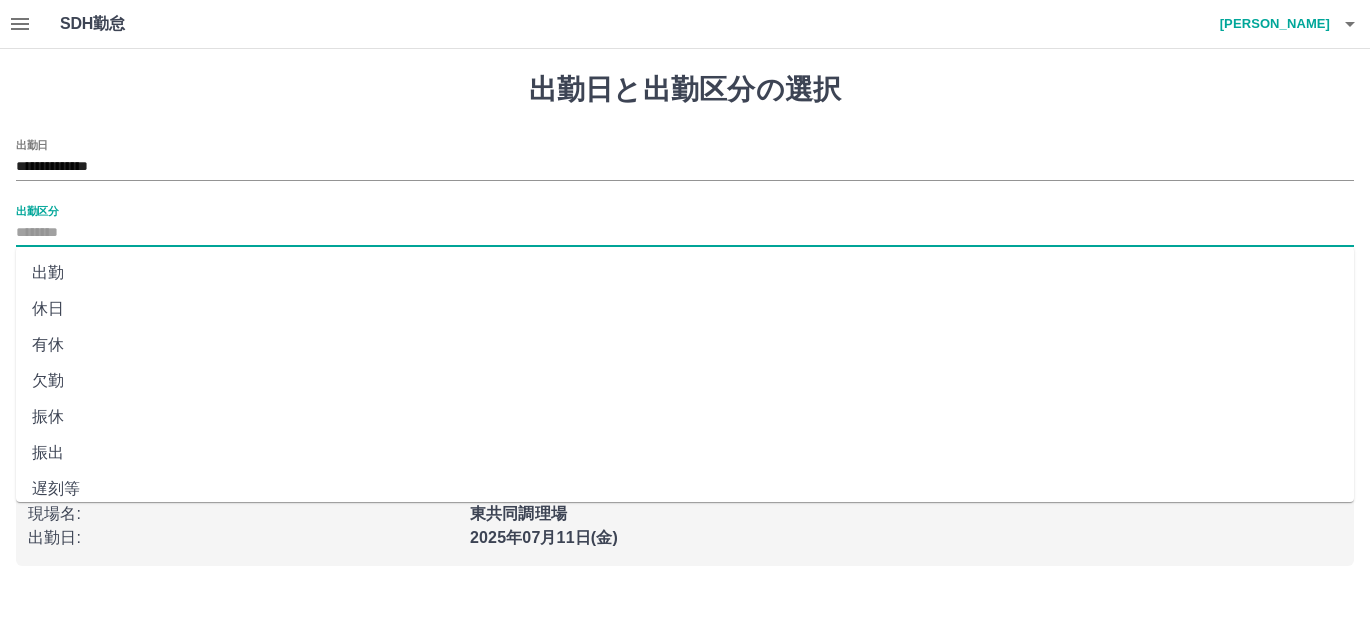 type on "**" 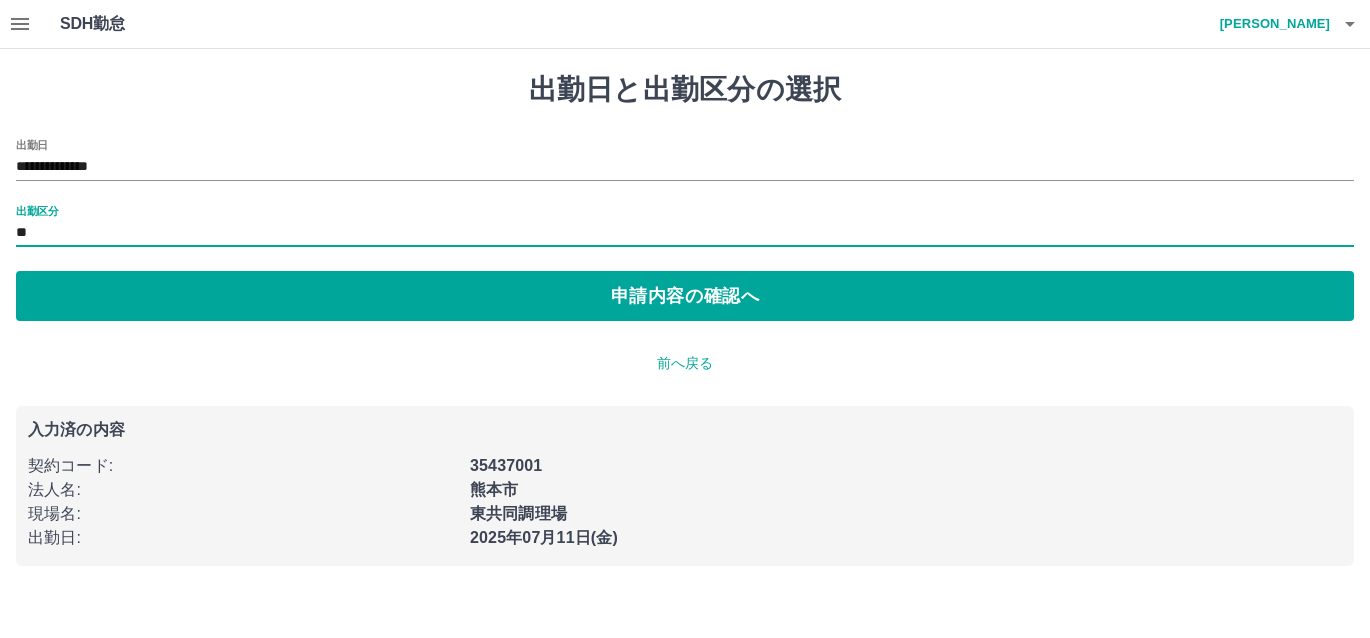 click on "申請内容の確認へ" at bounding box center [685, 296] 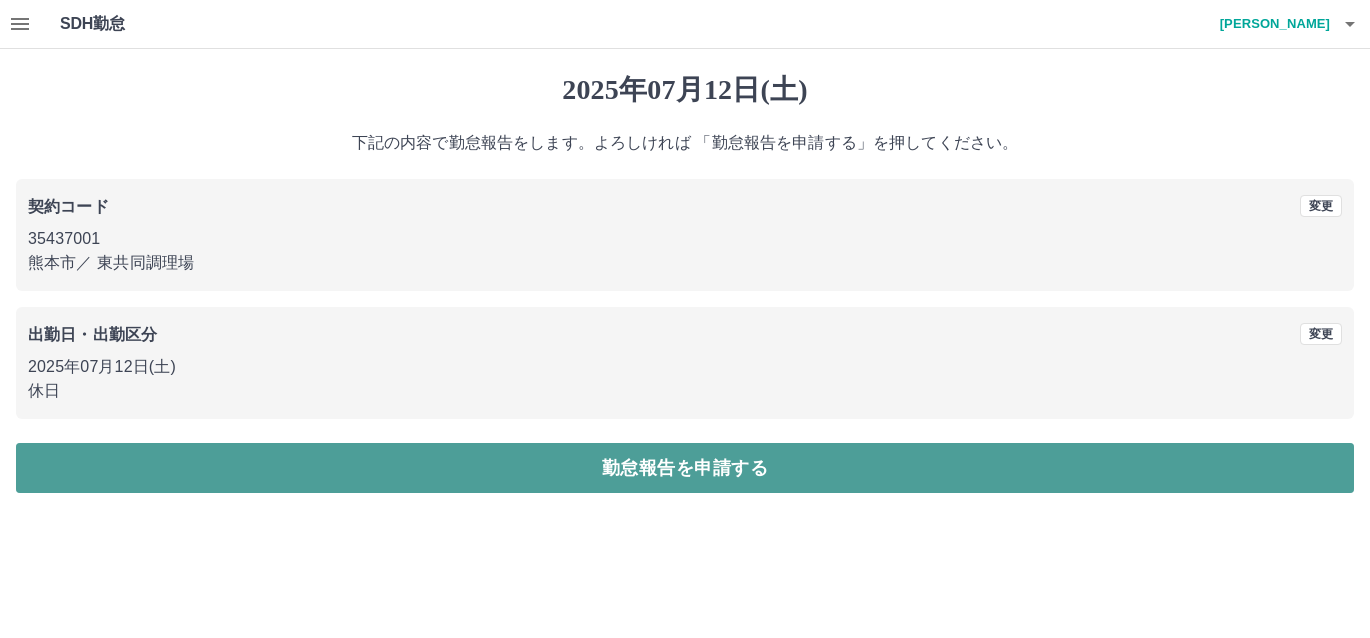 click on "勤怠報告を申請する" at bounding box center [685, 468] 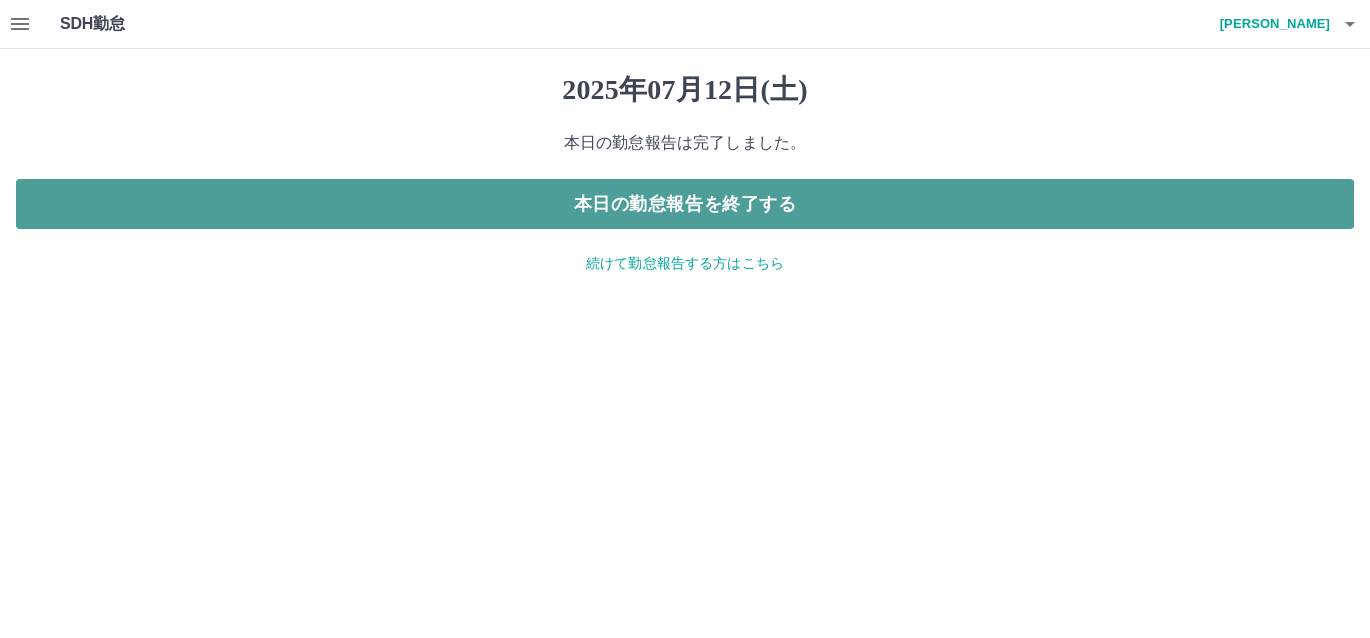 click on "本日の勤怠報告を終了する" at bounding box center [685, 204] 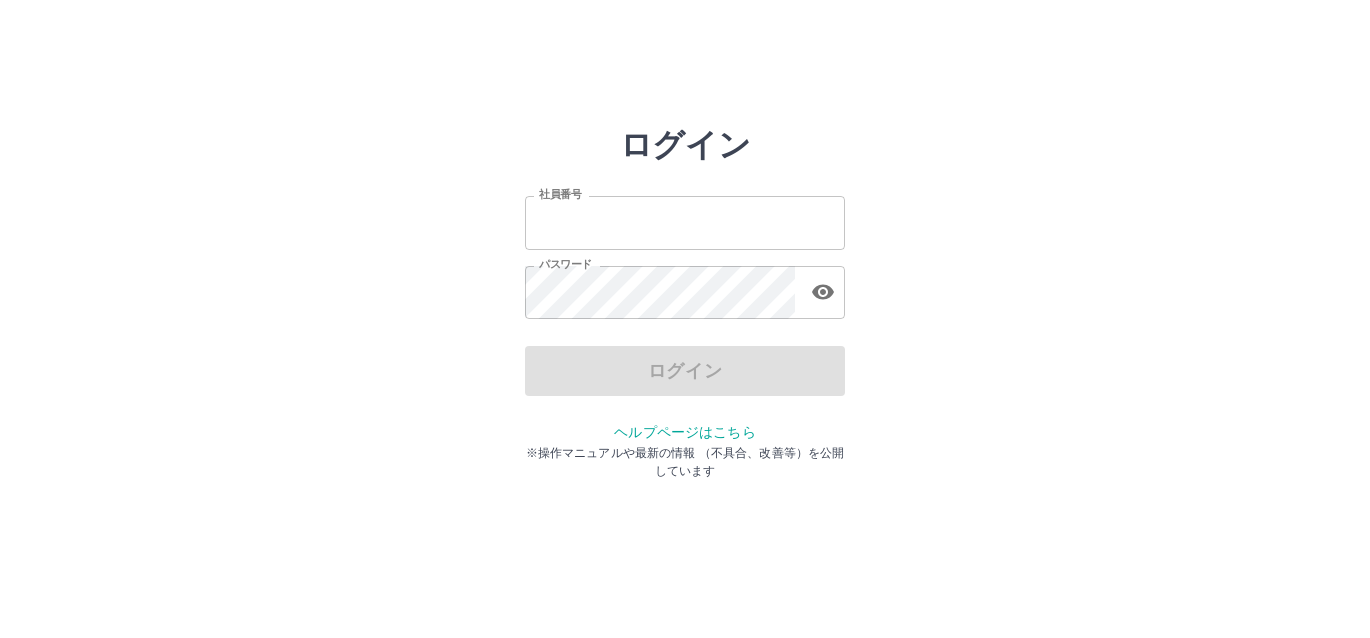 scroll, scrollTop: 0, scrollLeft: 0, axis: both 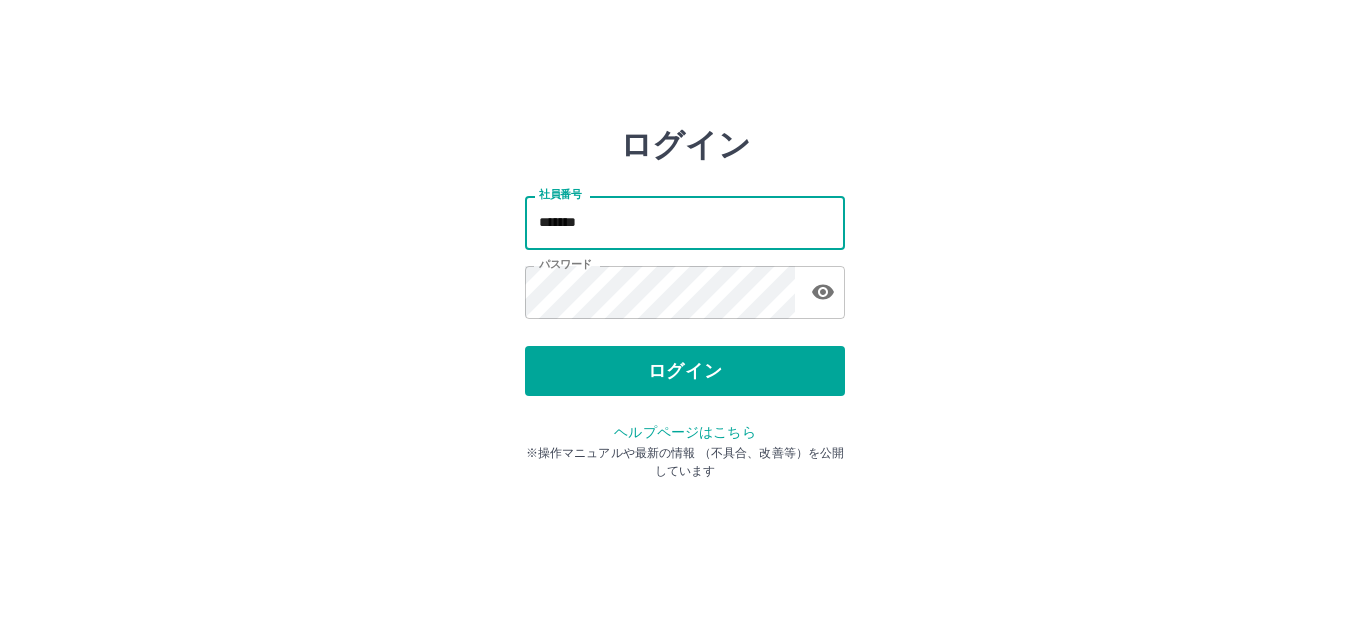 click on "*******" at bounding box center (685, 222) 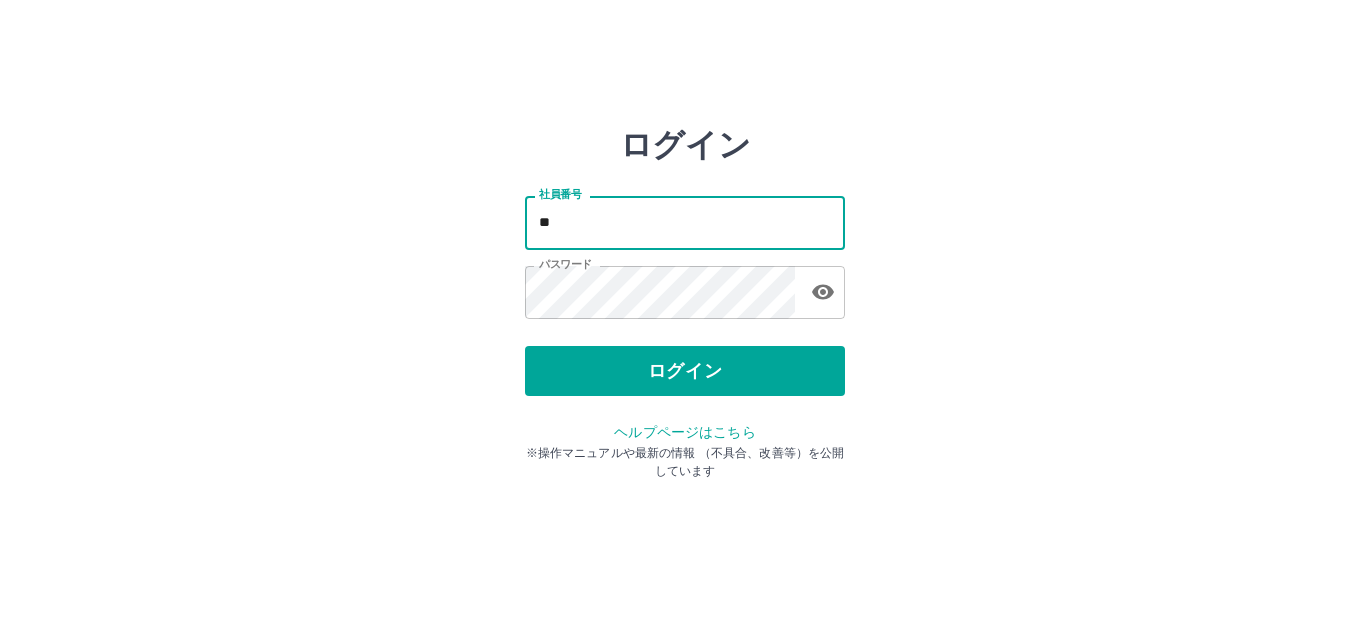 type on "*" 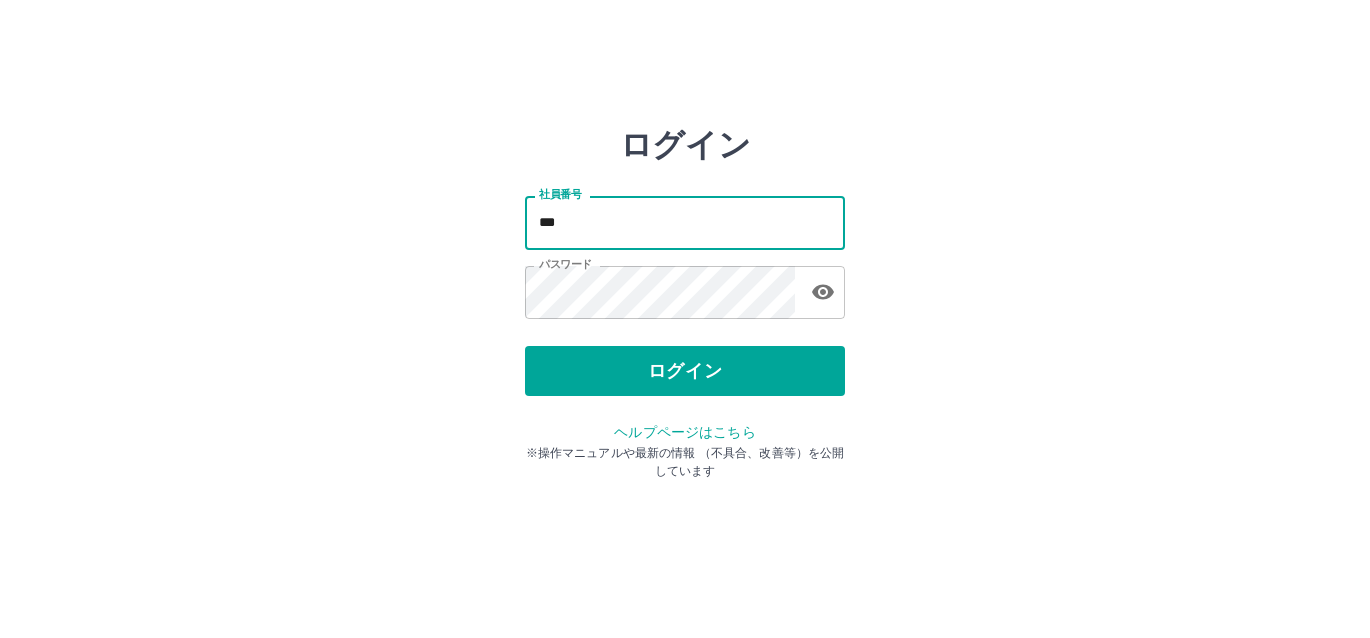 type on "*******" 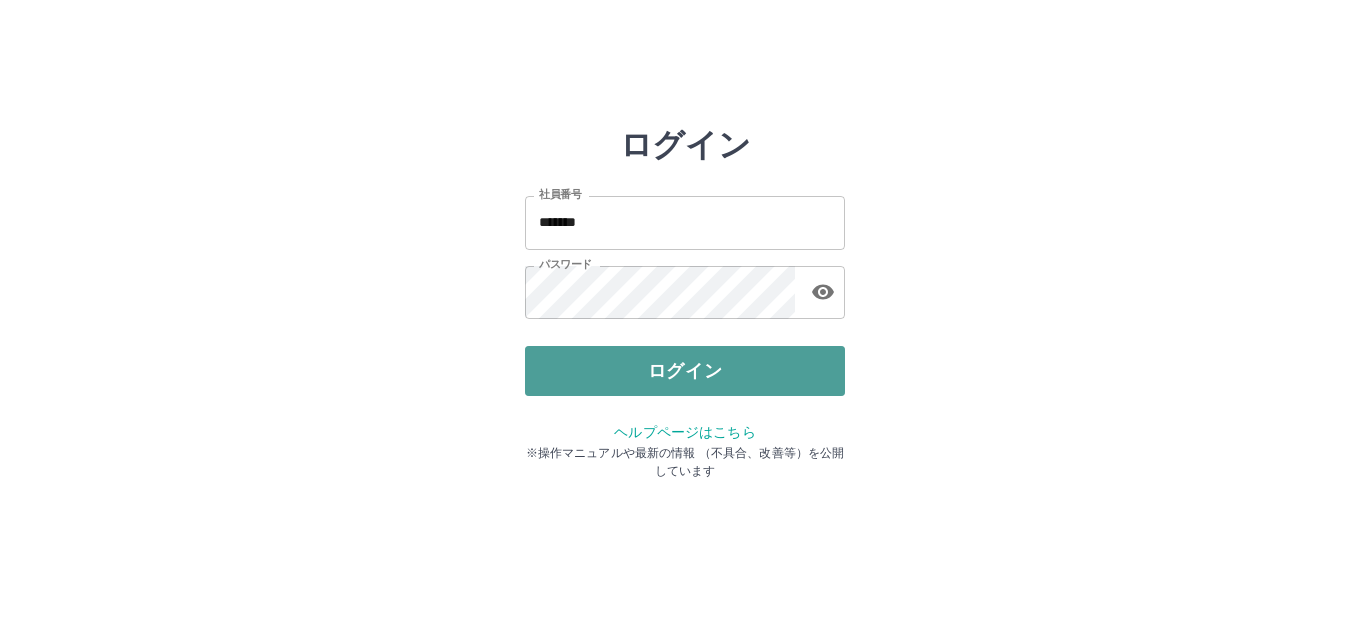 click on "ログイン" at bounding box center (685, 371) 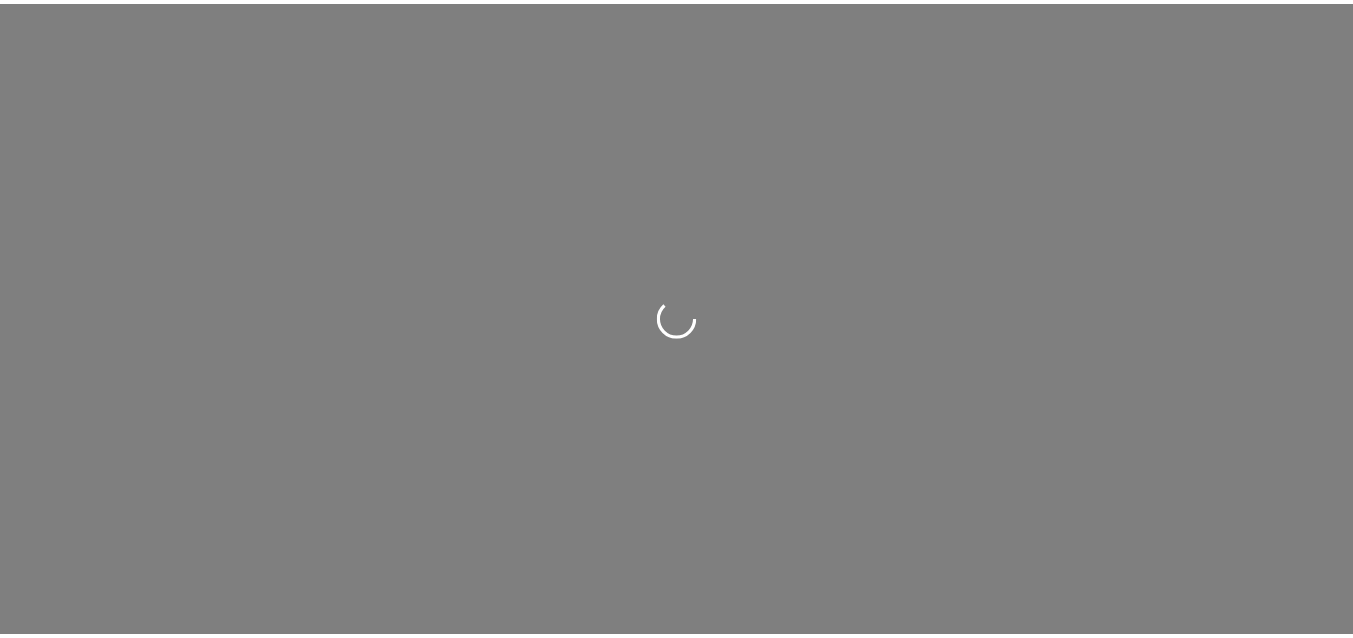 scroll, scrollTop: 0, scrollLeft: 0, axis: both 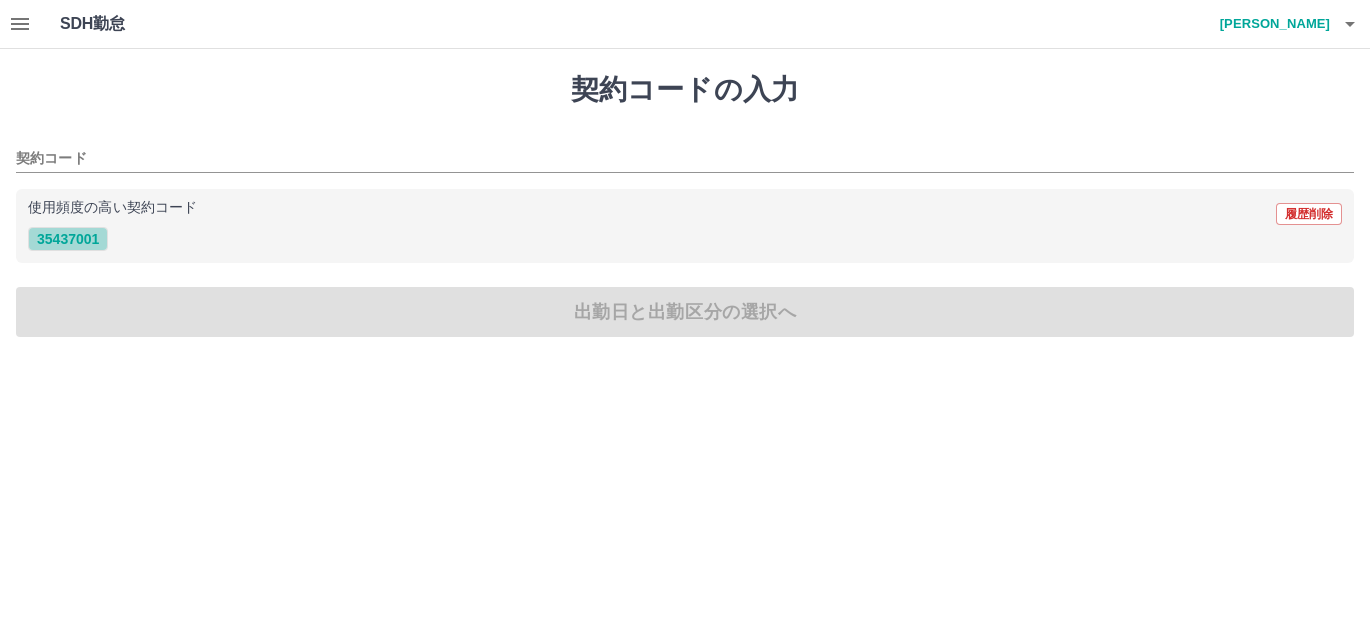 click on "35437001" at bounding box center (68, 239) 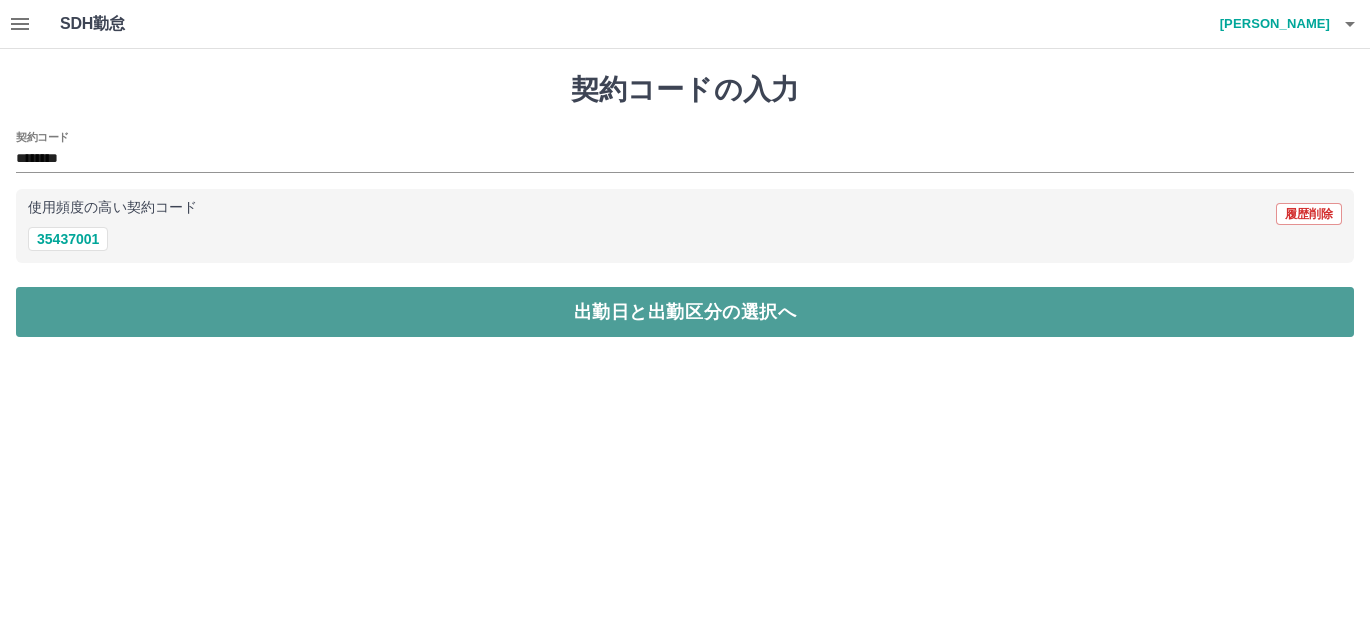 click on "出勤日と出勤区分の選択へ" at bounding box center (685, 312) 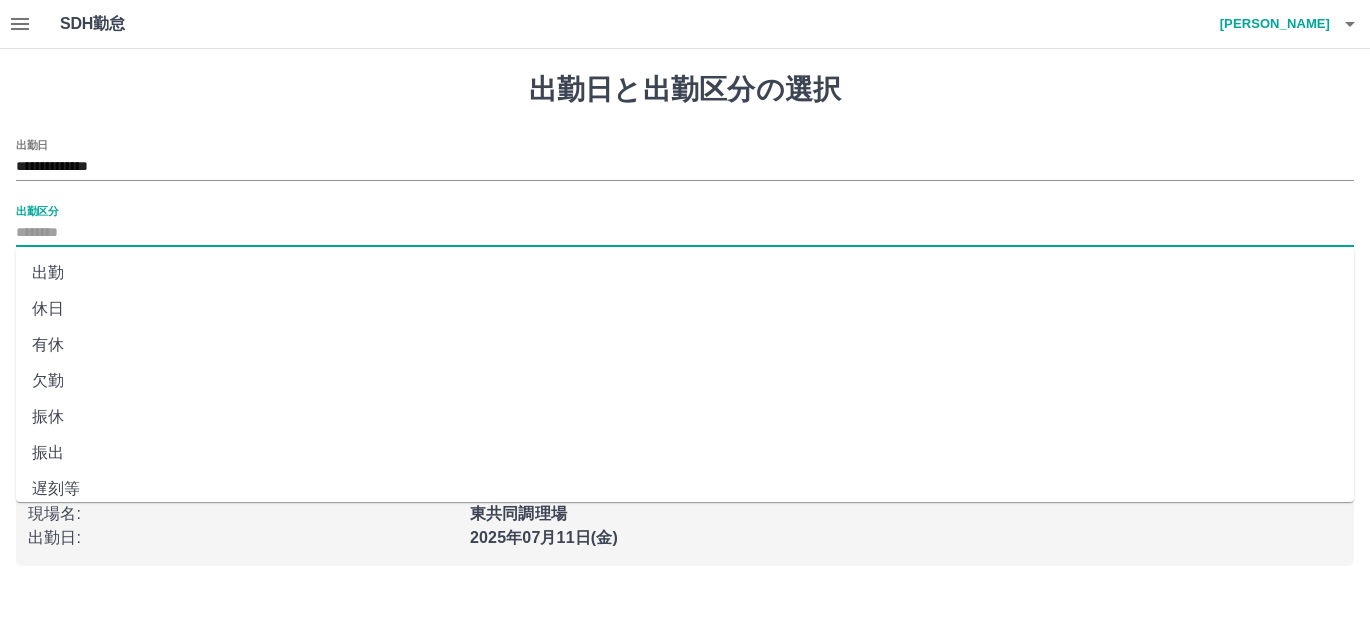 click on "出勤区分" at bounding box center [685, 233] 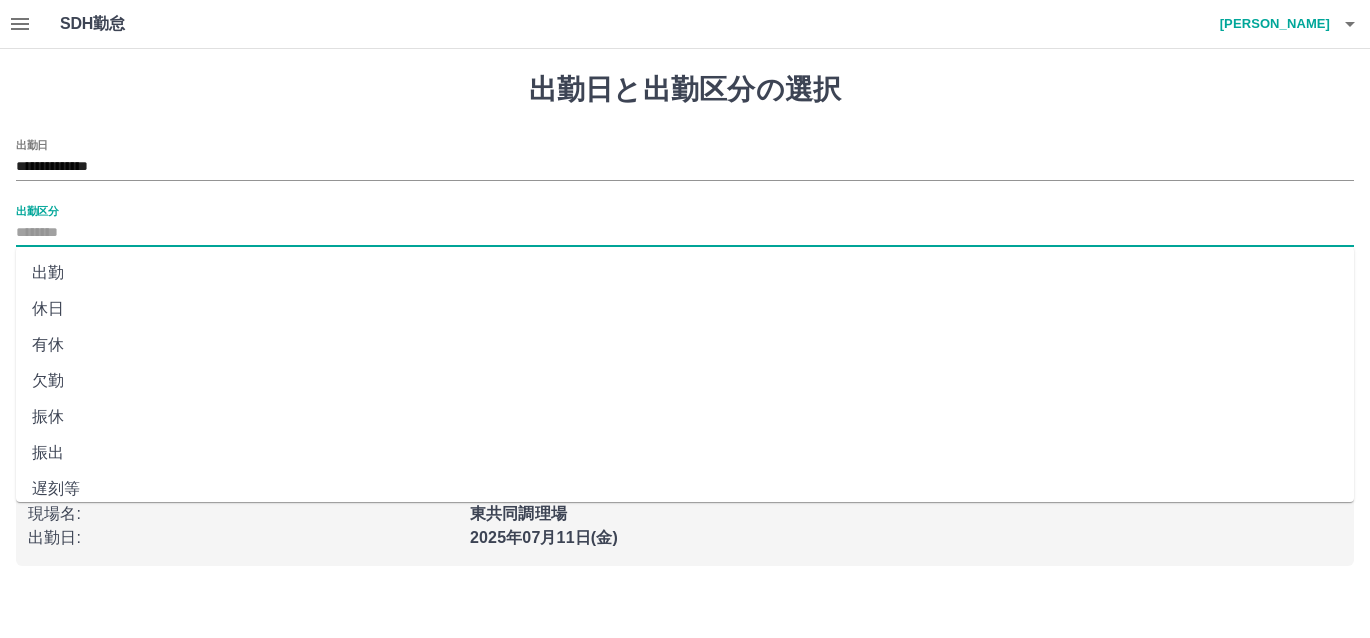 click on "出勤" at bounding box center [685, 273] 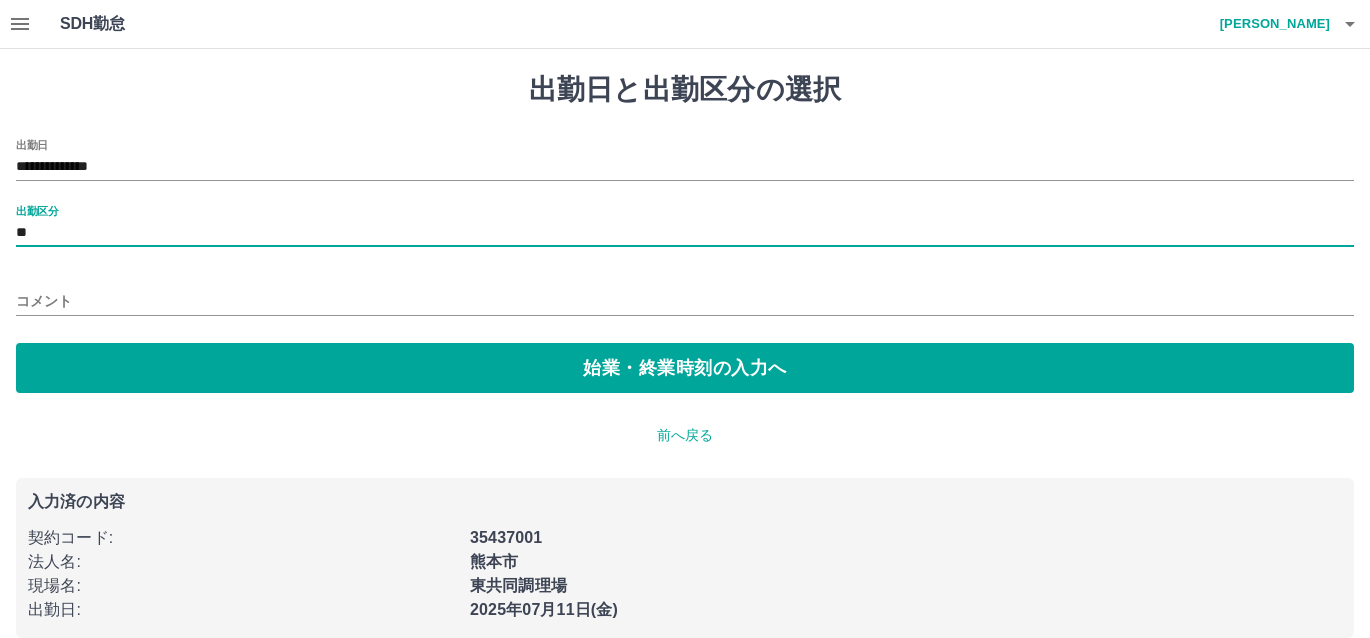 type on "**" 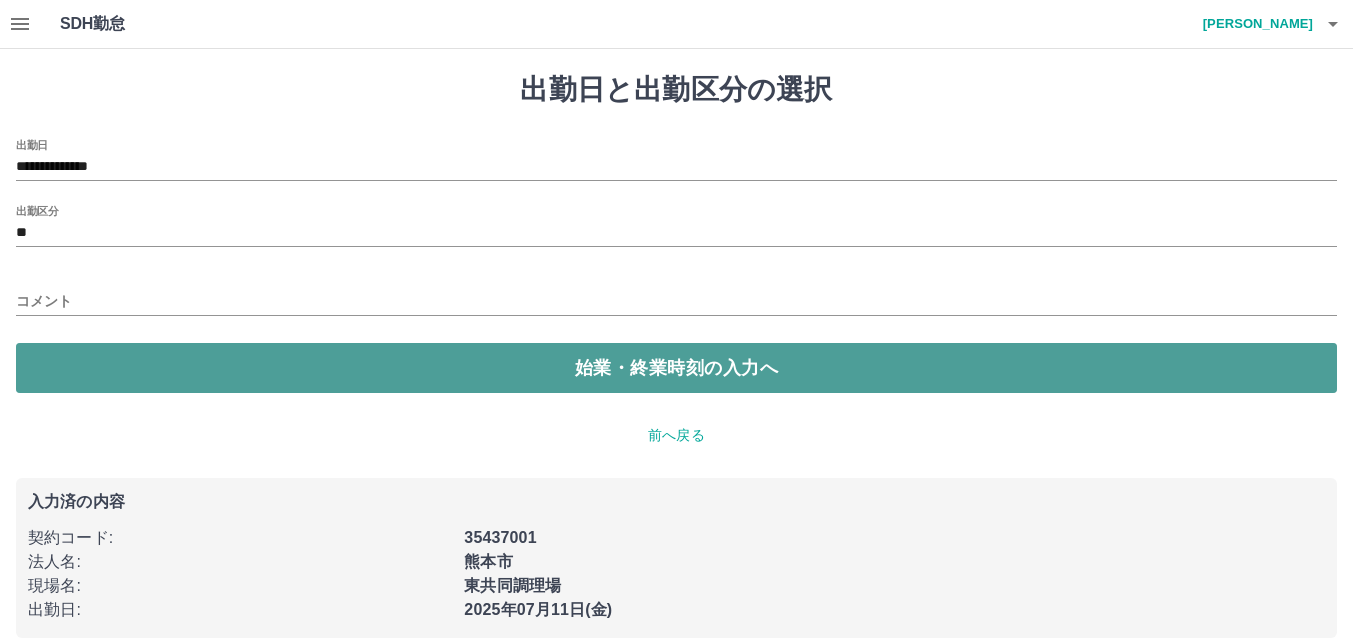click on "始業・終業時刻の入力へ" at bounding box center (676, 368) 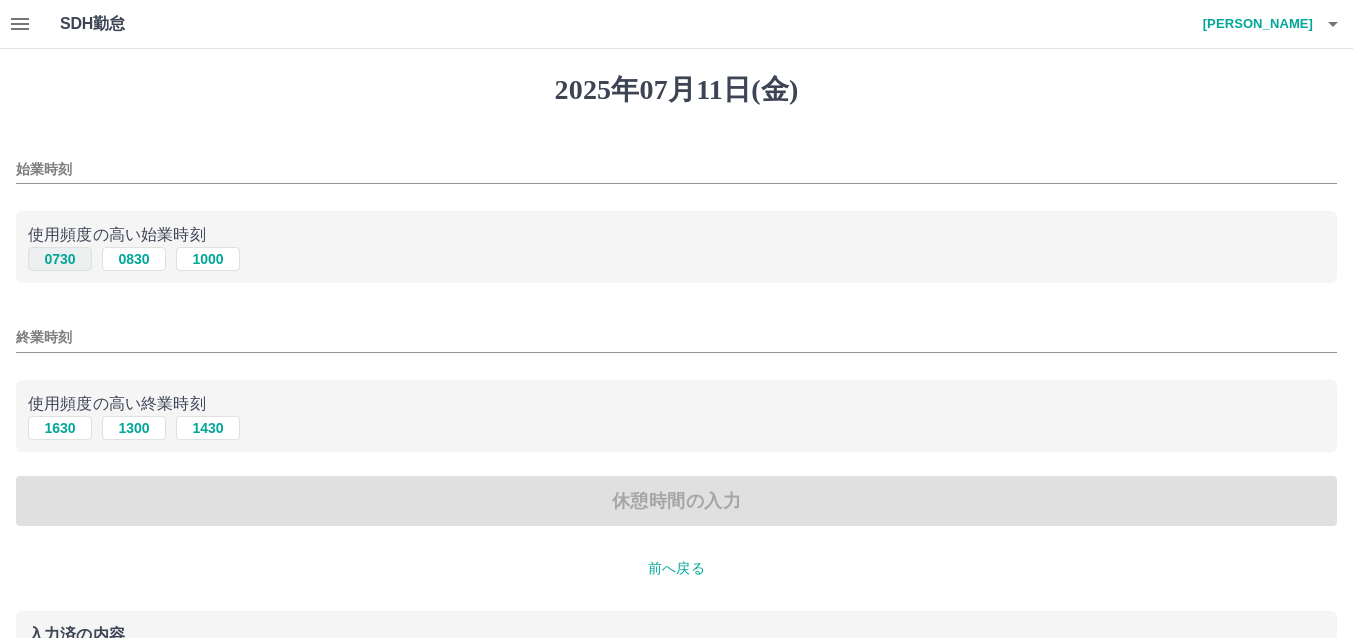 click on "0730" at bounding box center (60, 259) 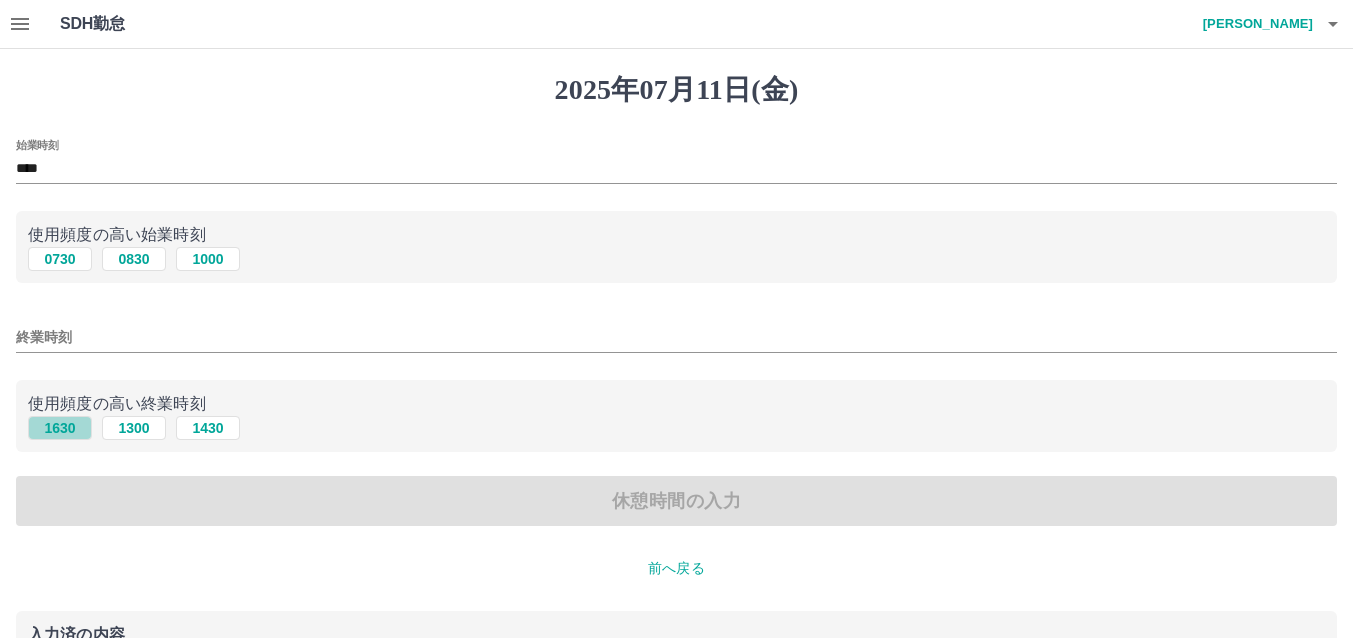 drag, startPoint x: 79, startPoint y: 426, endPoint x: 87, endPoint y: 452, distance: 27.202942 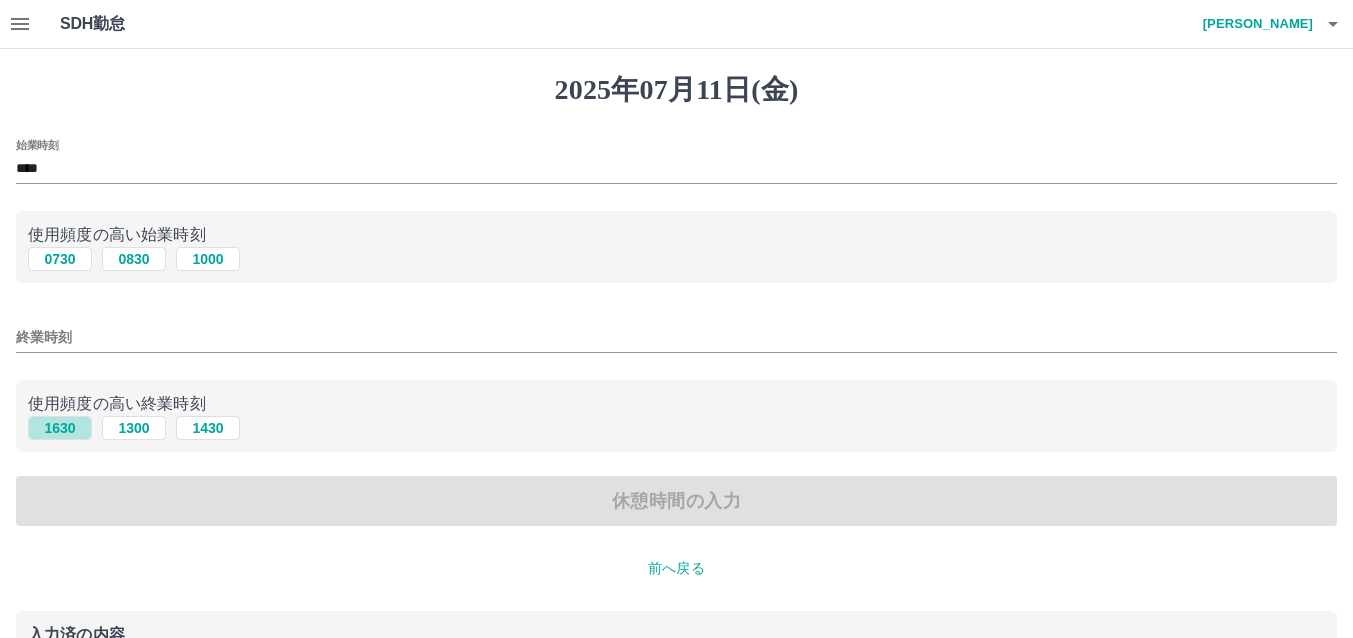 click on "1630" at bounding box center [60, 428] 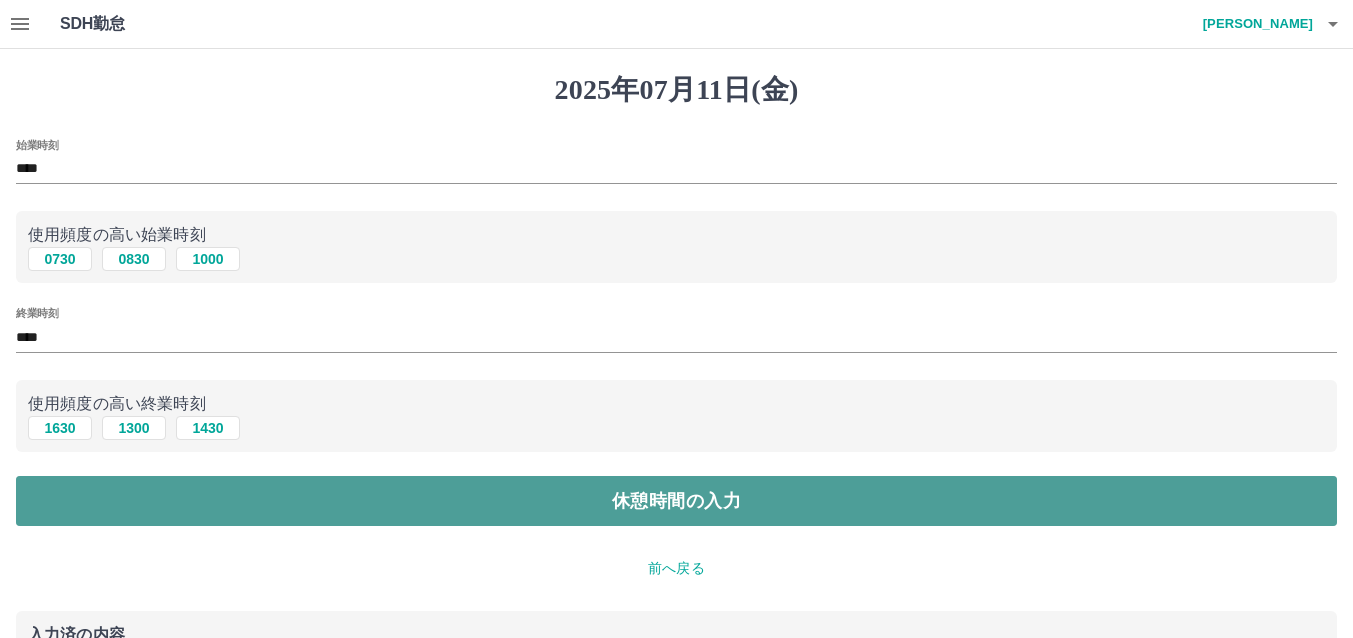 click on "休憩時間の入力" at bounding box center (676, 501) 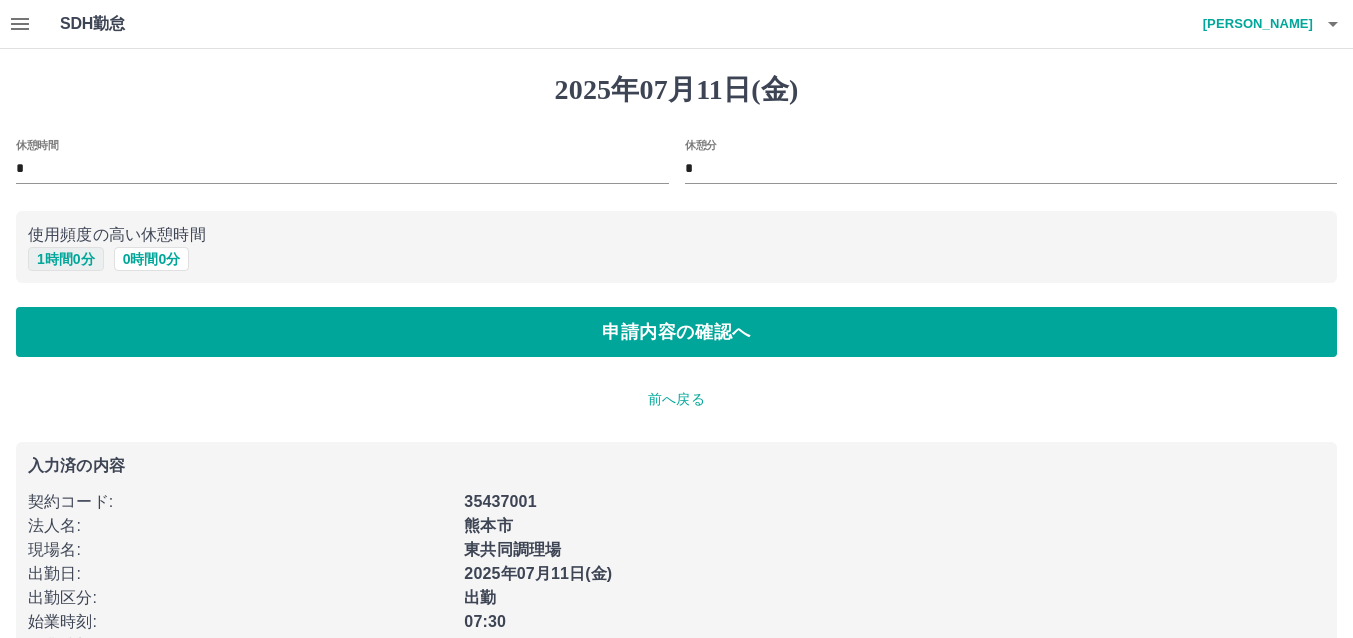 click on "1 時間 0 分" at bounding box center [66, 259] 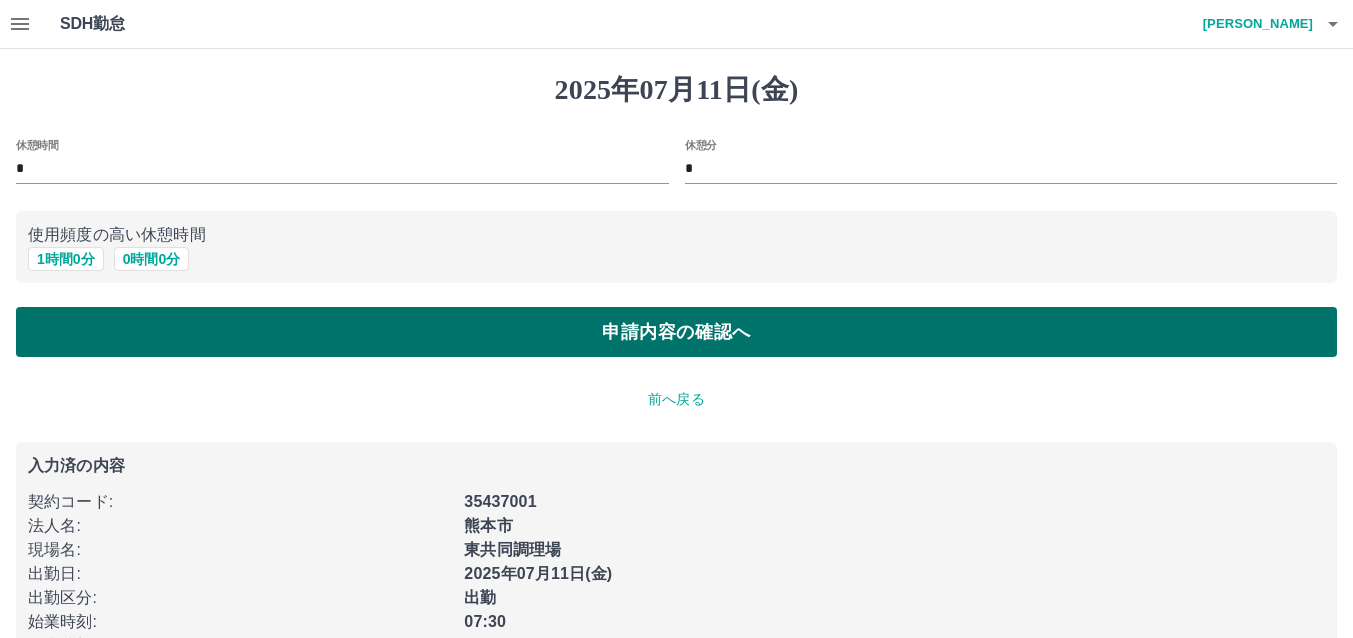 click on "申請内容の確認へ" at bounding box center [676, 332] 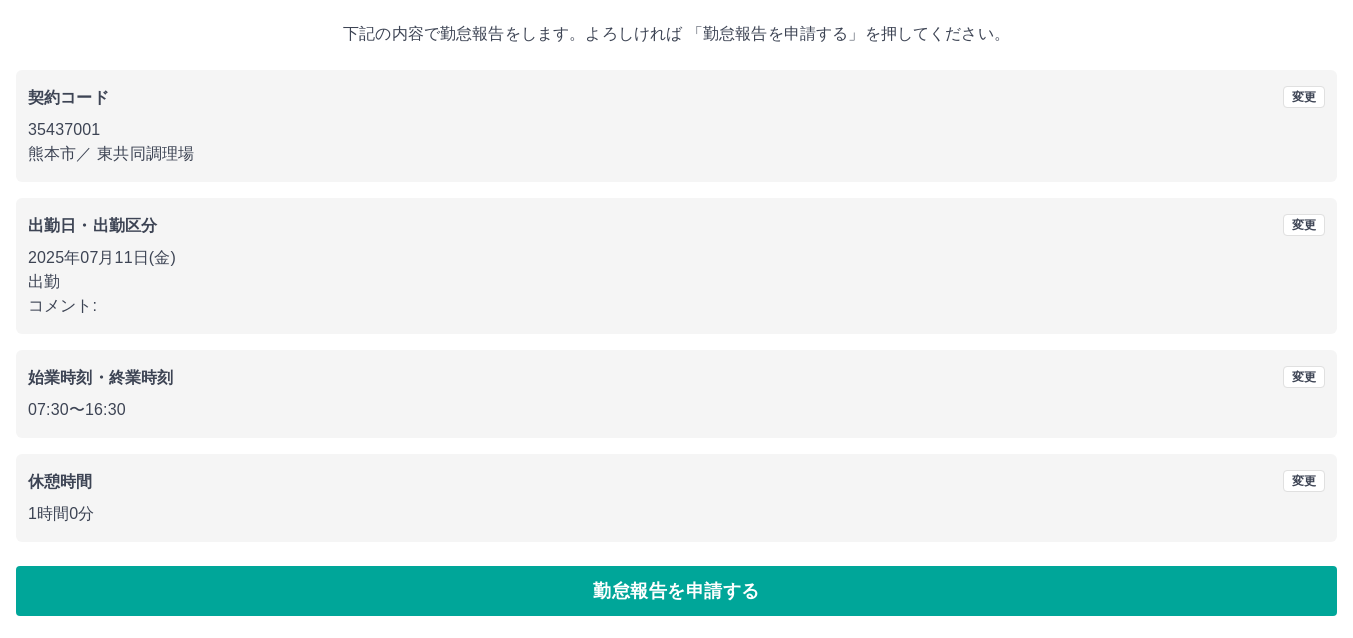 scroll, scrollTop: 111, scrollLeft: 0, axis: vertical 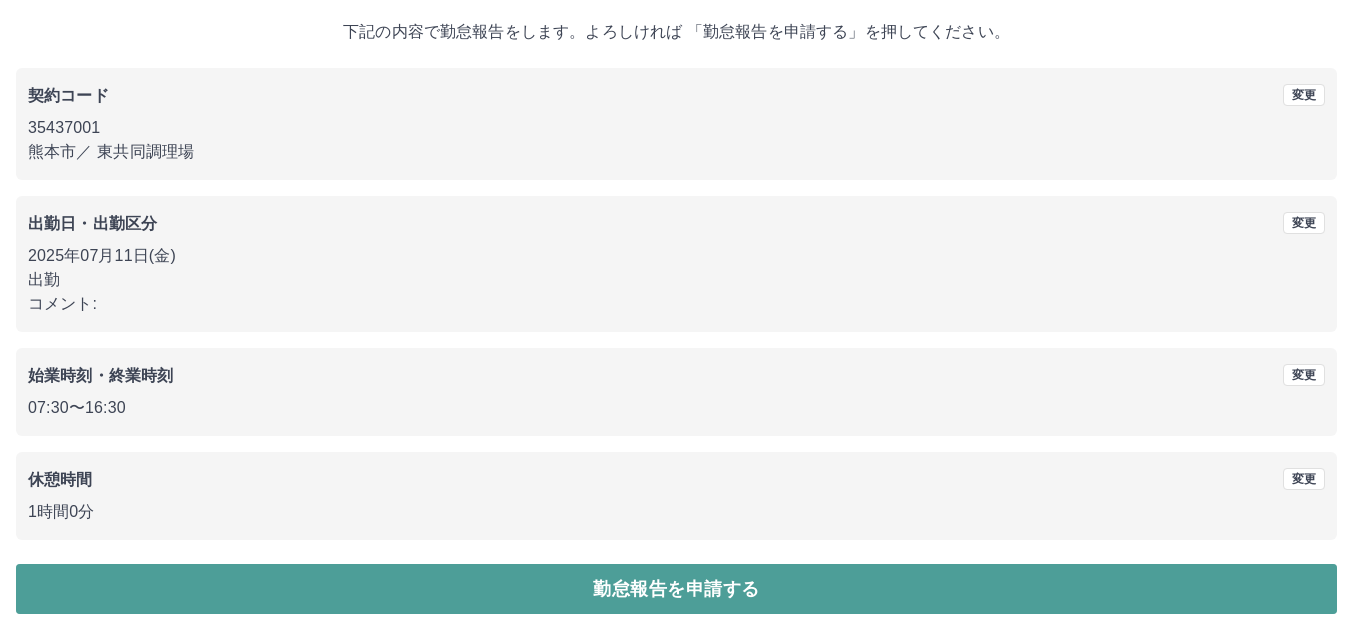 click on "勤怠報告を申請する" at bounding box center (676, 589) 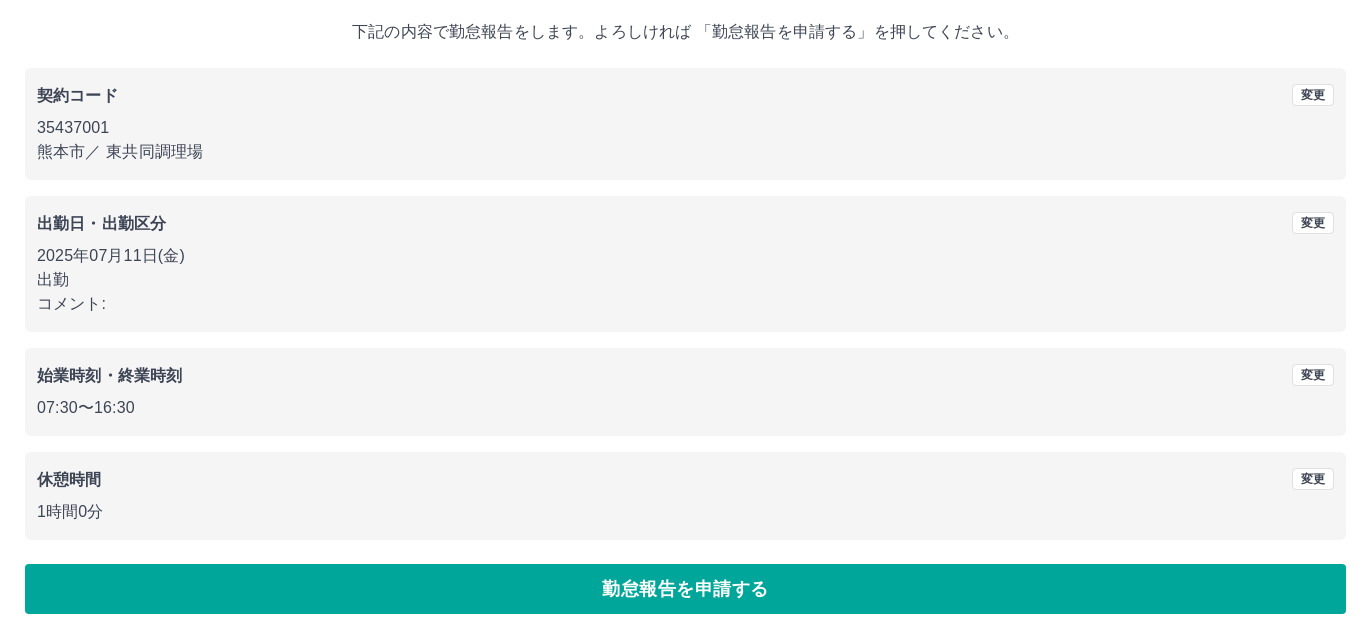 scroll, scrollTop: 0, scrollLeft: 0, axis: both 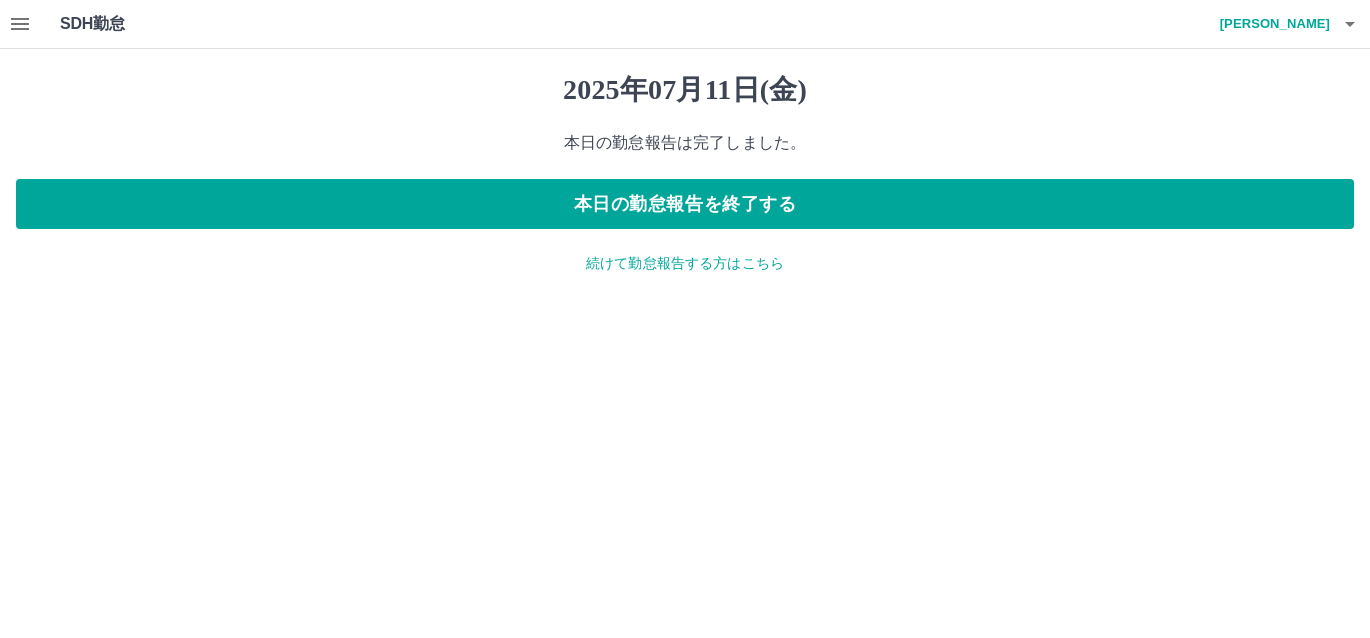 click on "続けて勤怠報告する方はこちら" at bounding box center (685, 263) 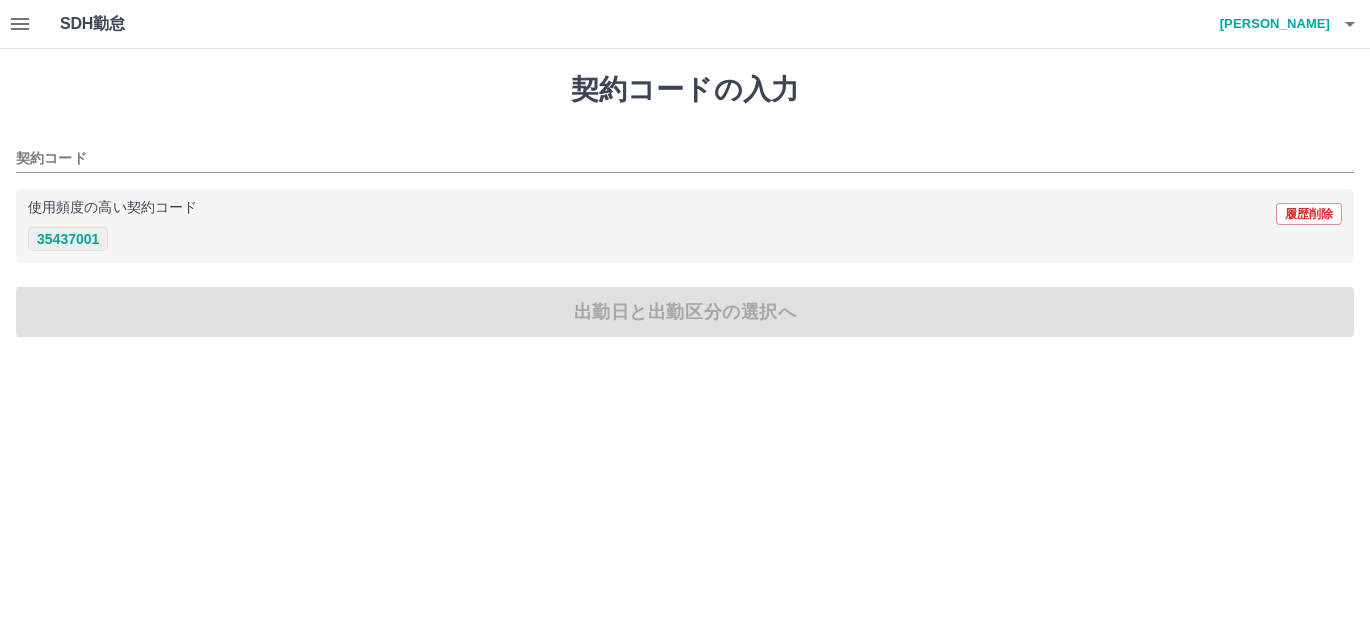 click on "35437001" at bounding box center [68, 239] 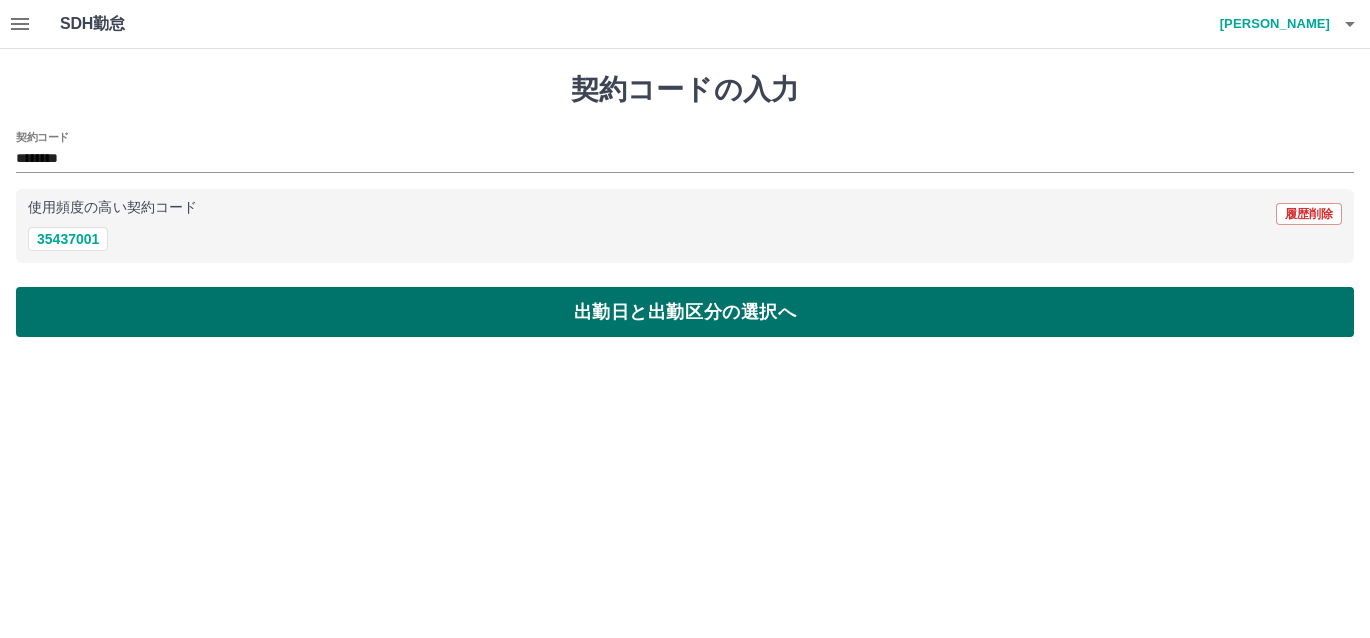 click on "出勤日と出勤区分の選択へ" at bounding box center [685, 312] 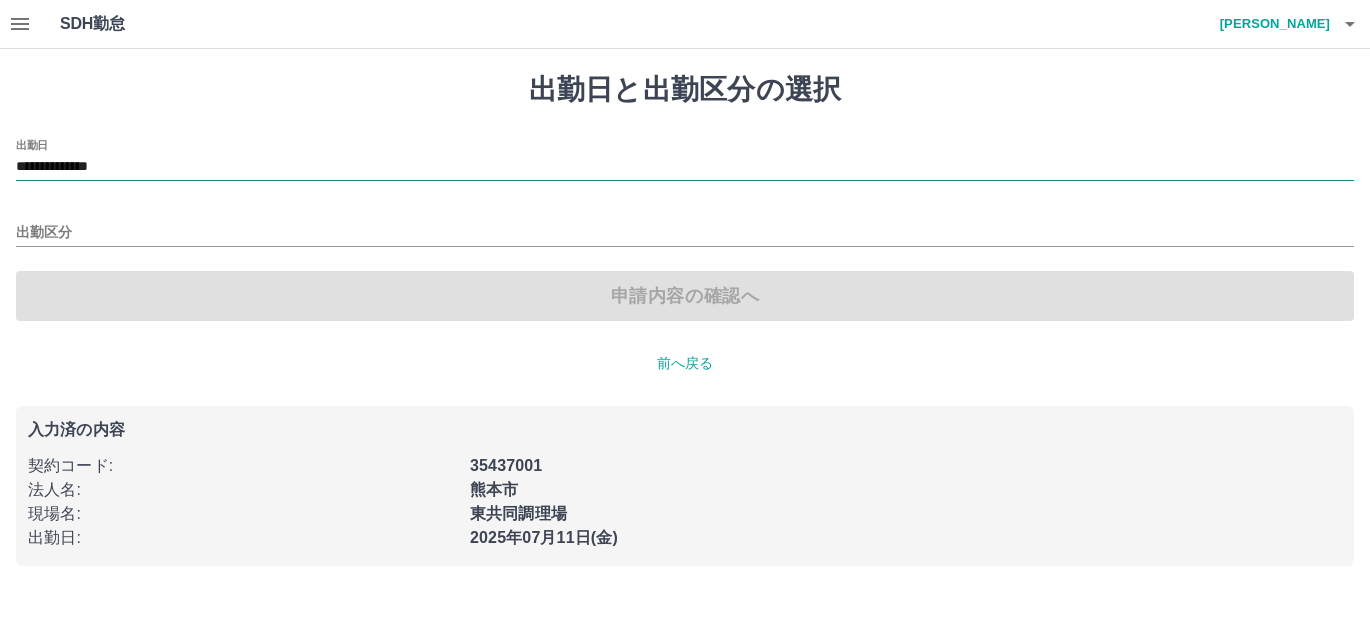 click on "**********" at bounding box center (685, 168) 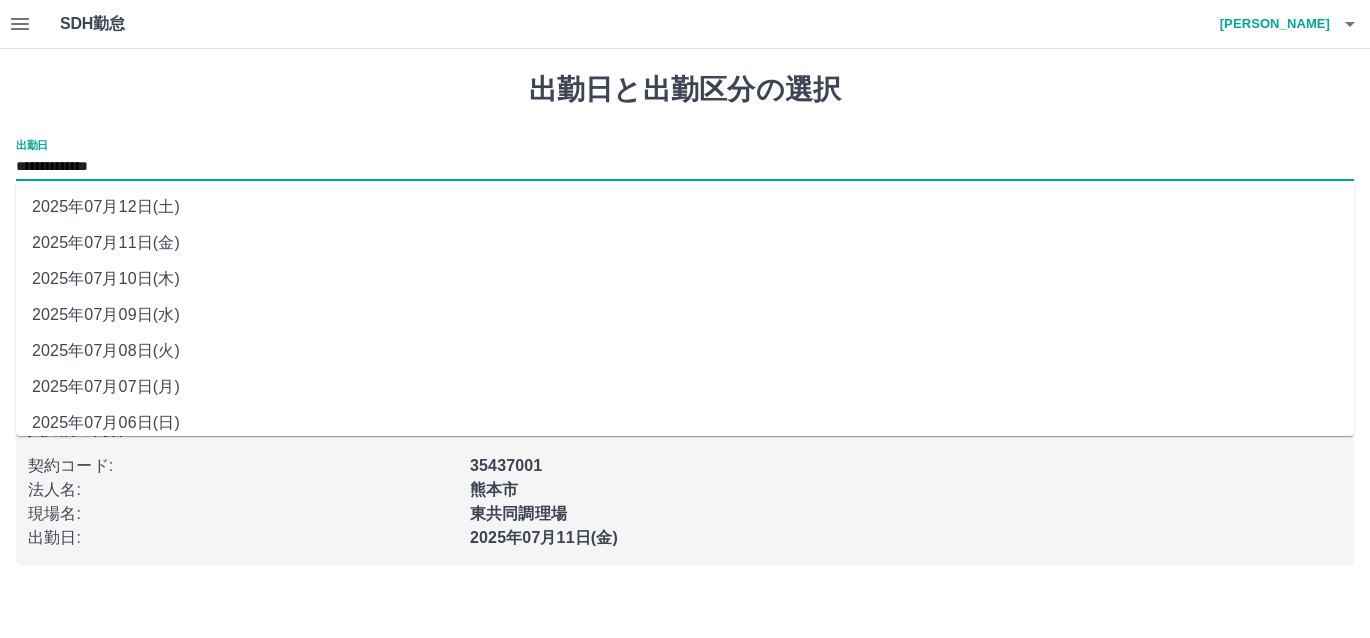 click on "2025年07月12日(土)" at bounding box center [685, 207] 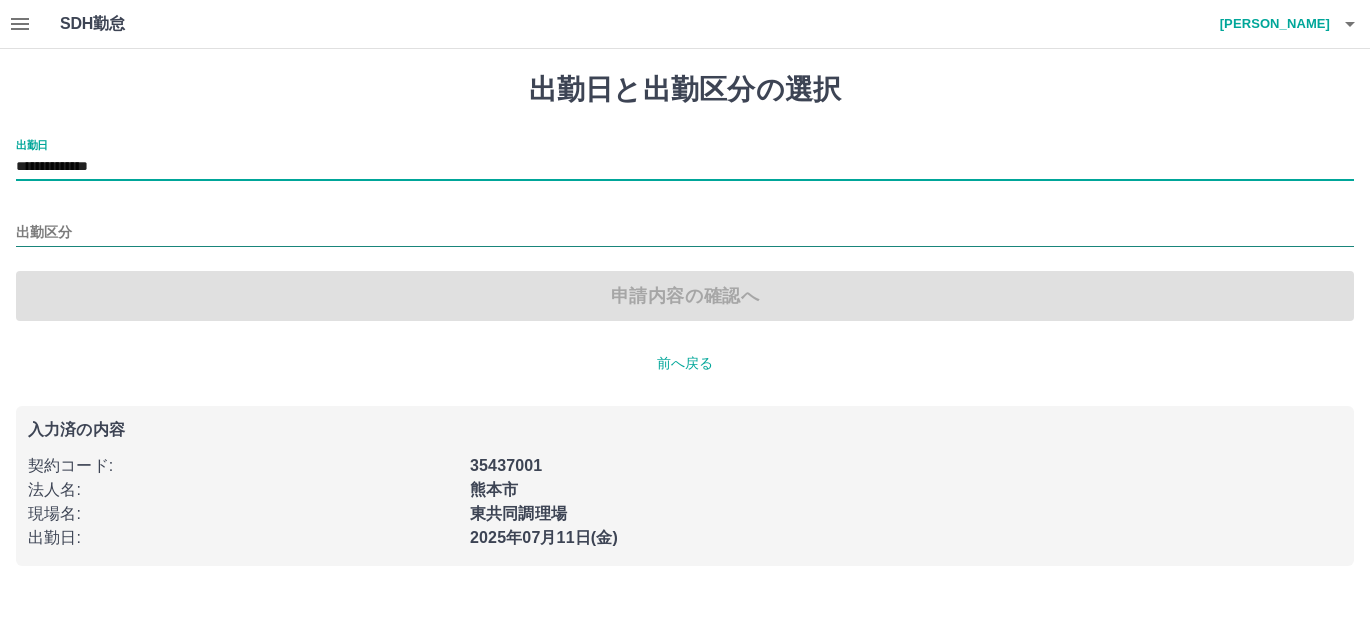 click on "出勤区分" at bounding box center [685, 233] 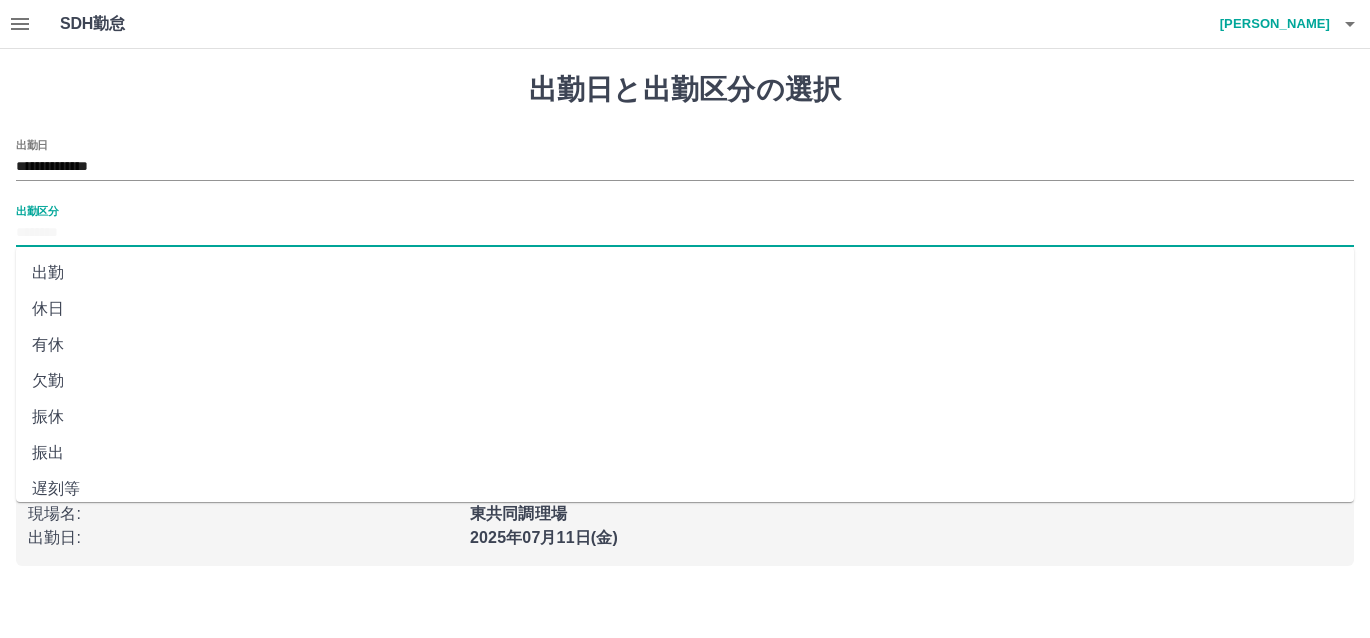 click on "休日" at bounding box center (685, 309) 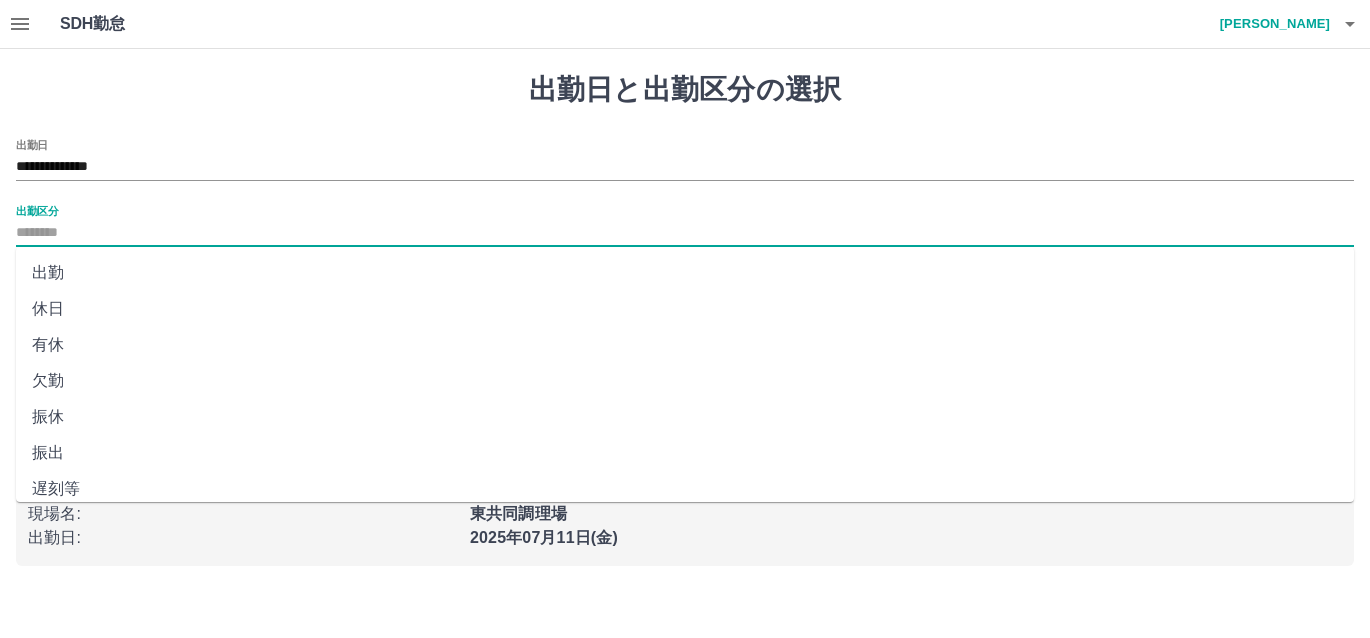 type on "**" 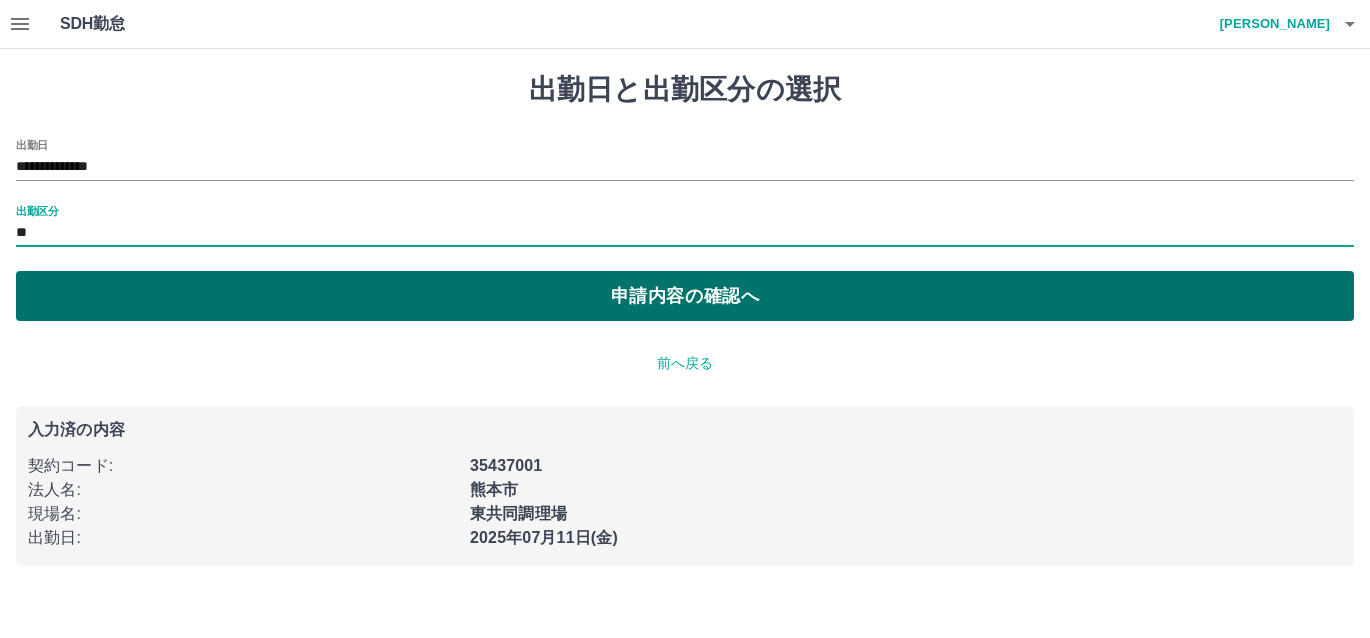 click on "申請内容の確認へ" at bounding box center (685, 296) 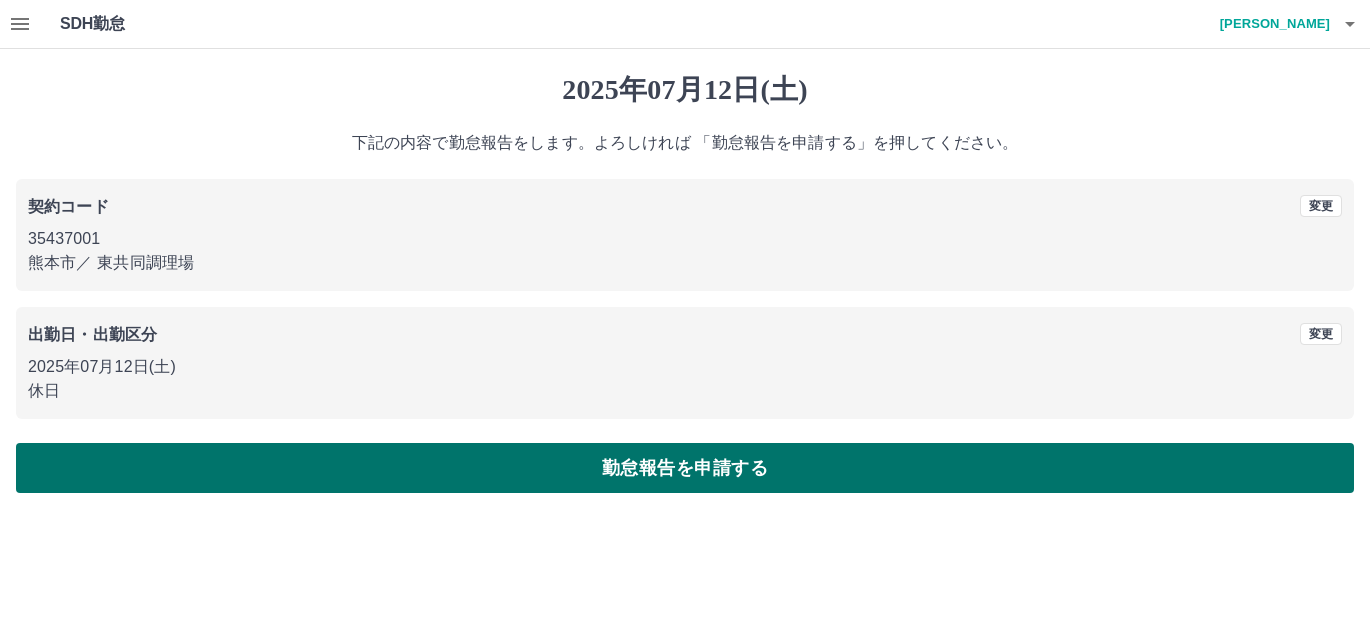 click on "勤怠報告を申請する" at bounding box center (685, 468) 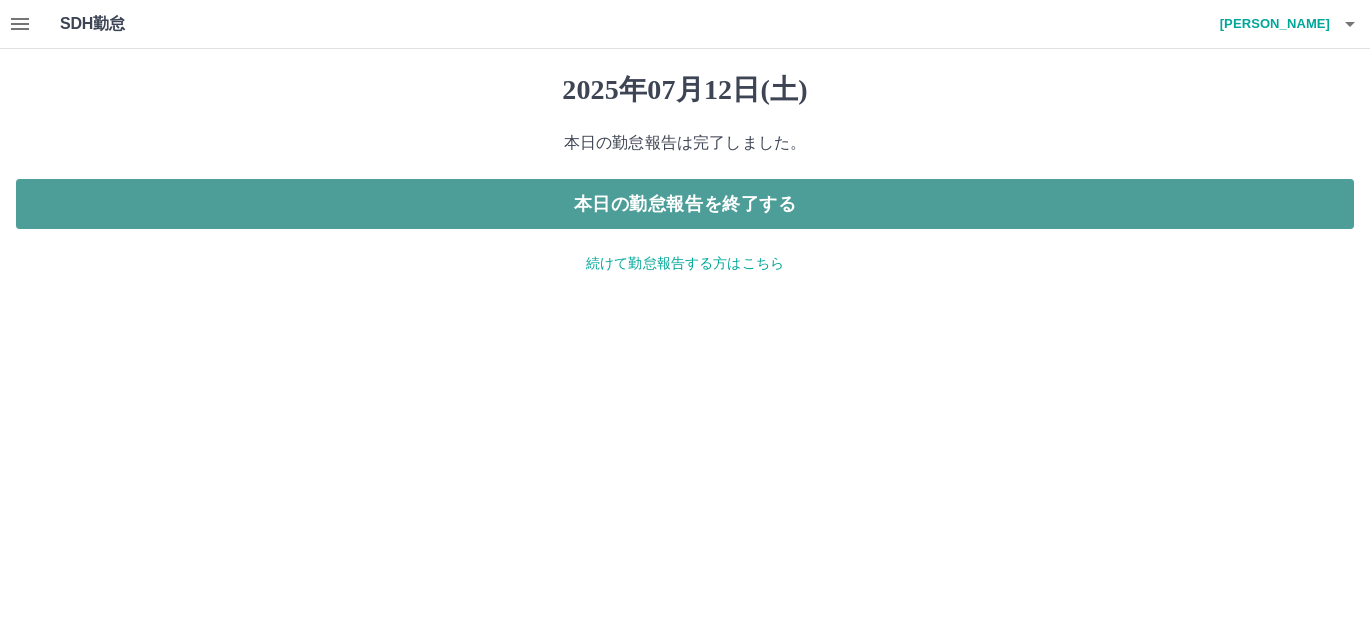 click on "本日の勤怠報告を終了する" at bounding box center [685, 204] 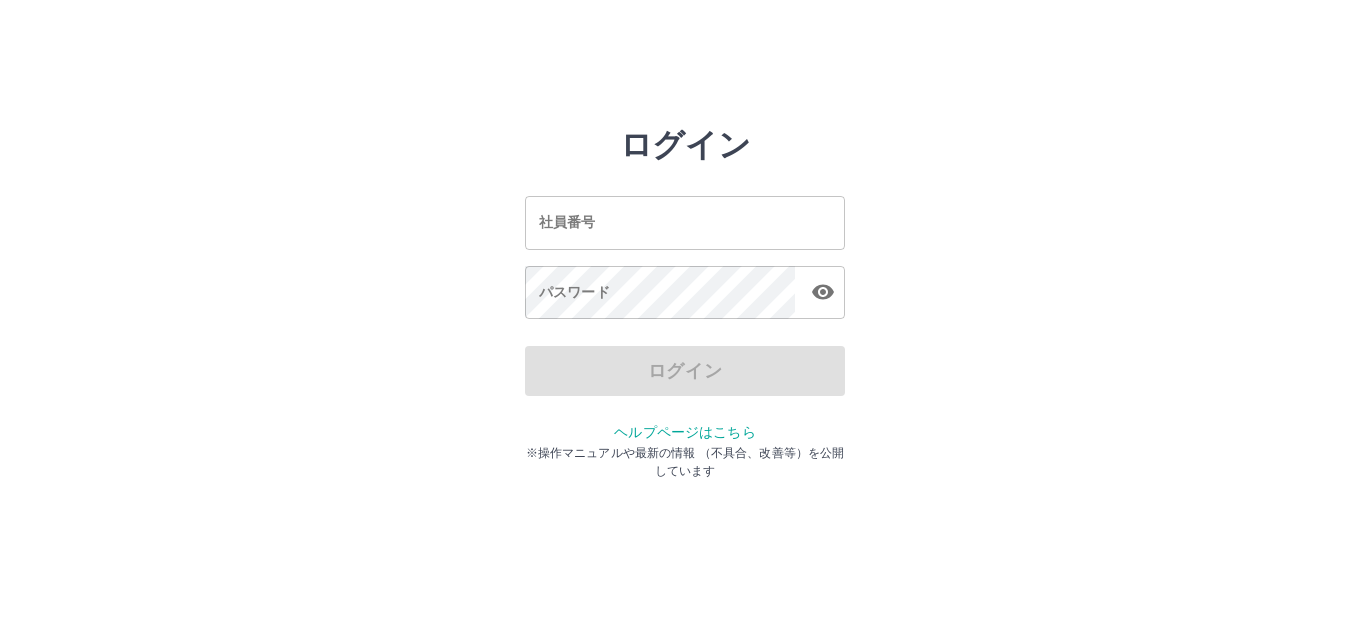 scroll, scrollTop: 0, scrollLeft: 0, axis: both 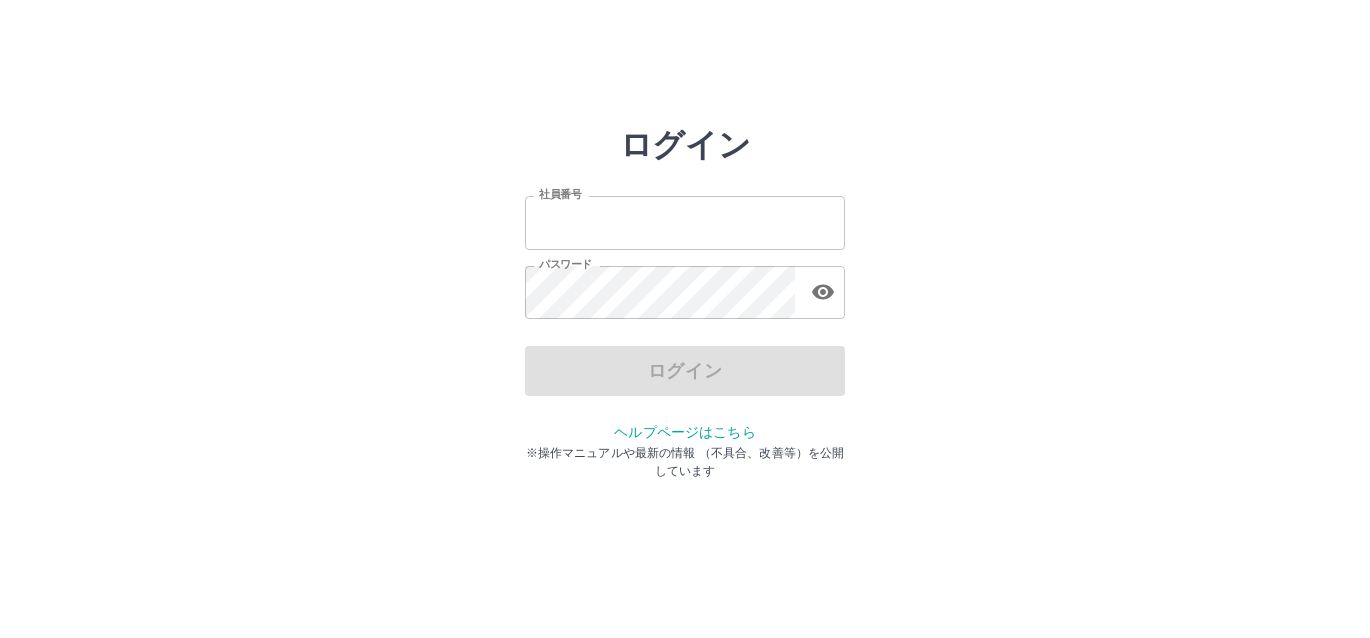 type on "*******" 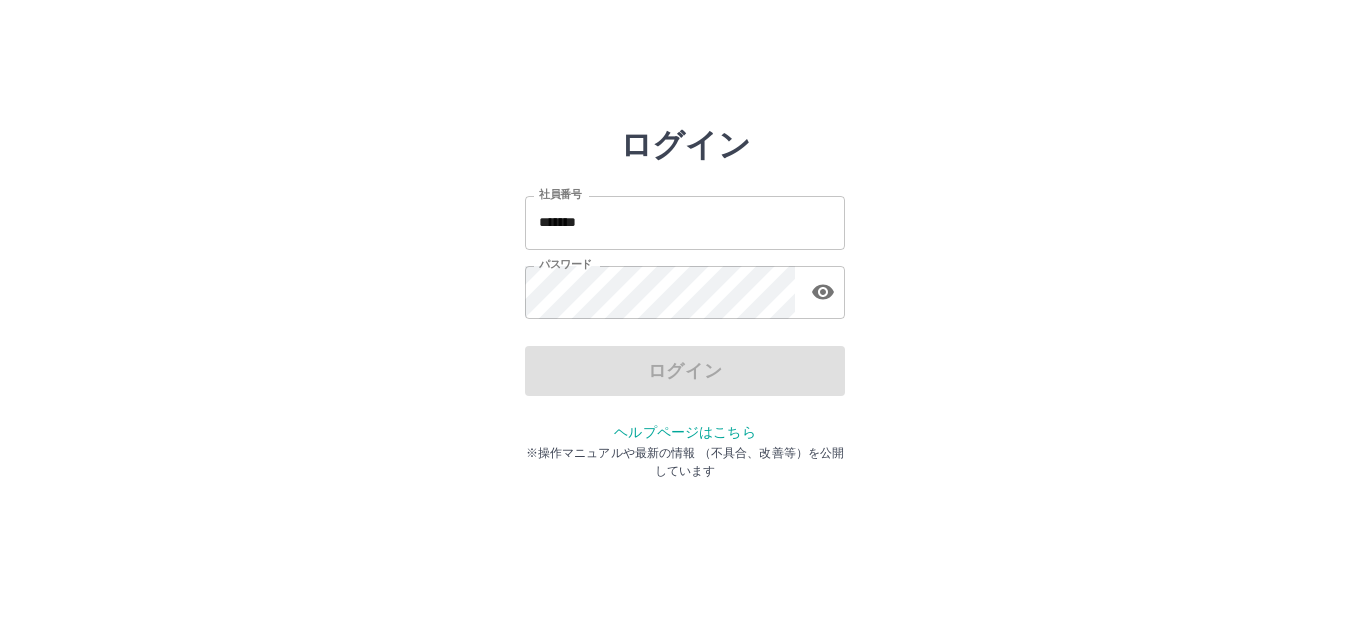 click on "*******" at bounding box center (685, 222) 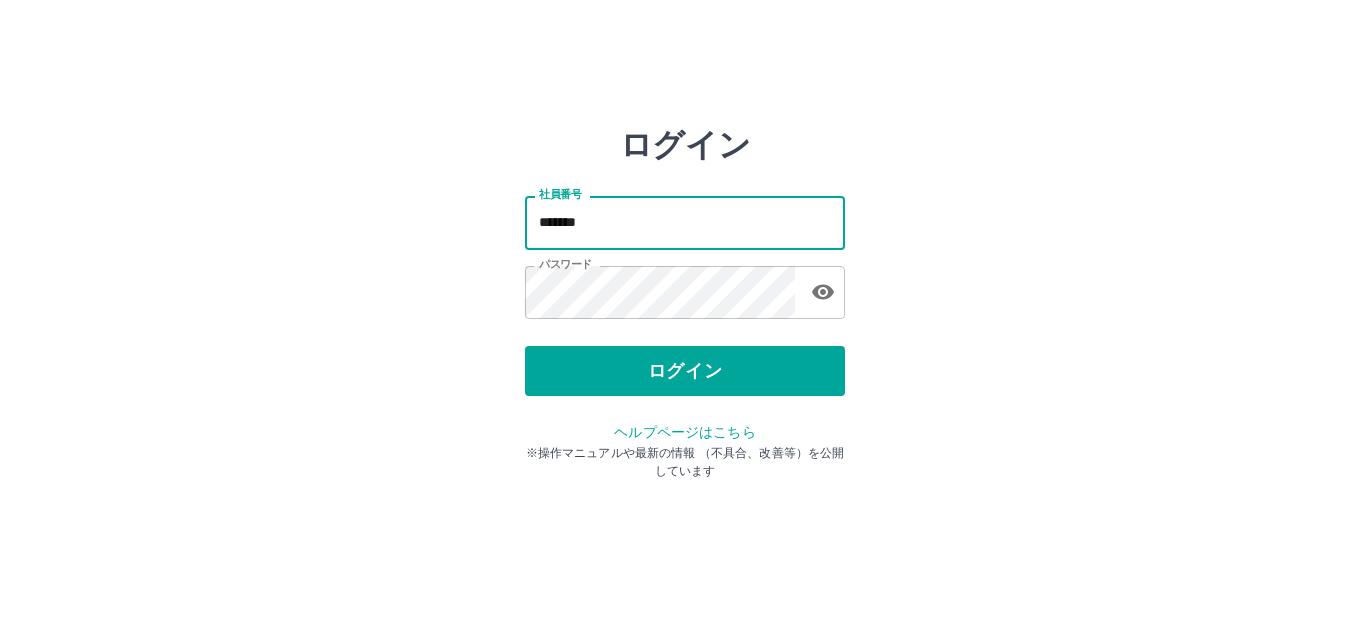 drag, startPoint x: 676, startPoint y: 226, endPoint x: 724, endPoint y: 237, distance: 49.24429 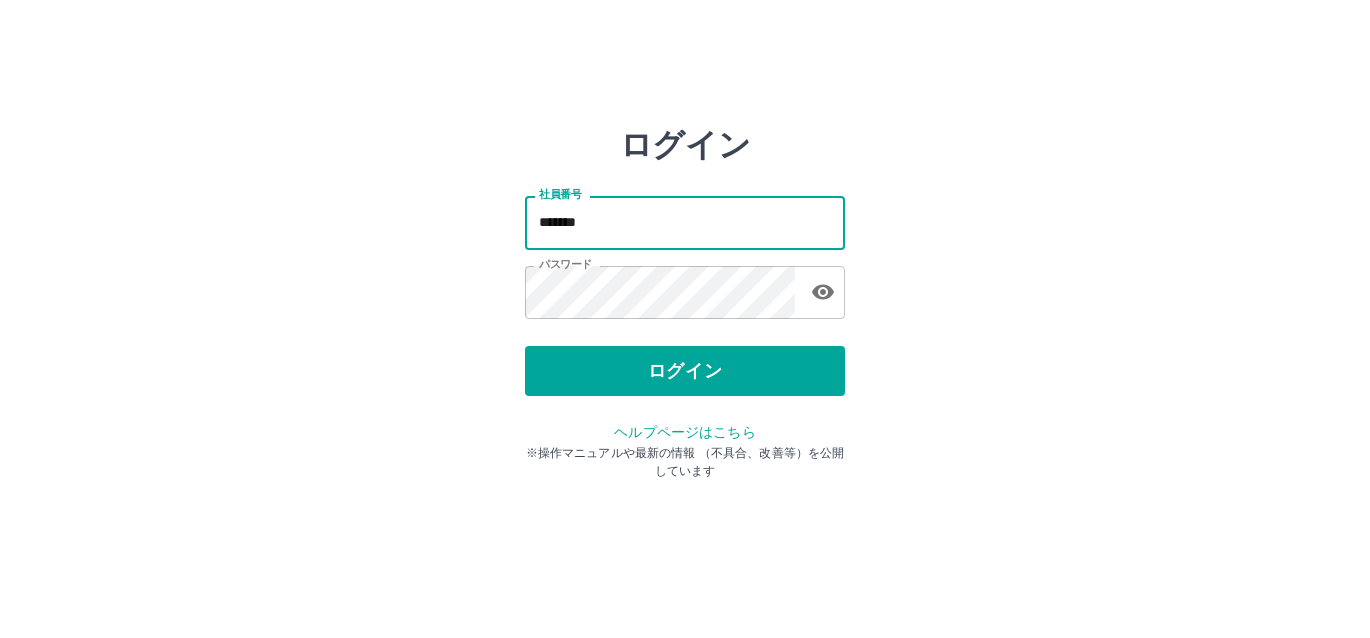 type on "*******" 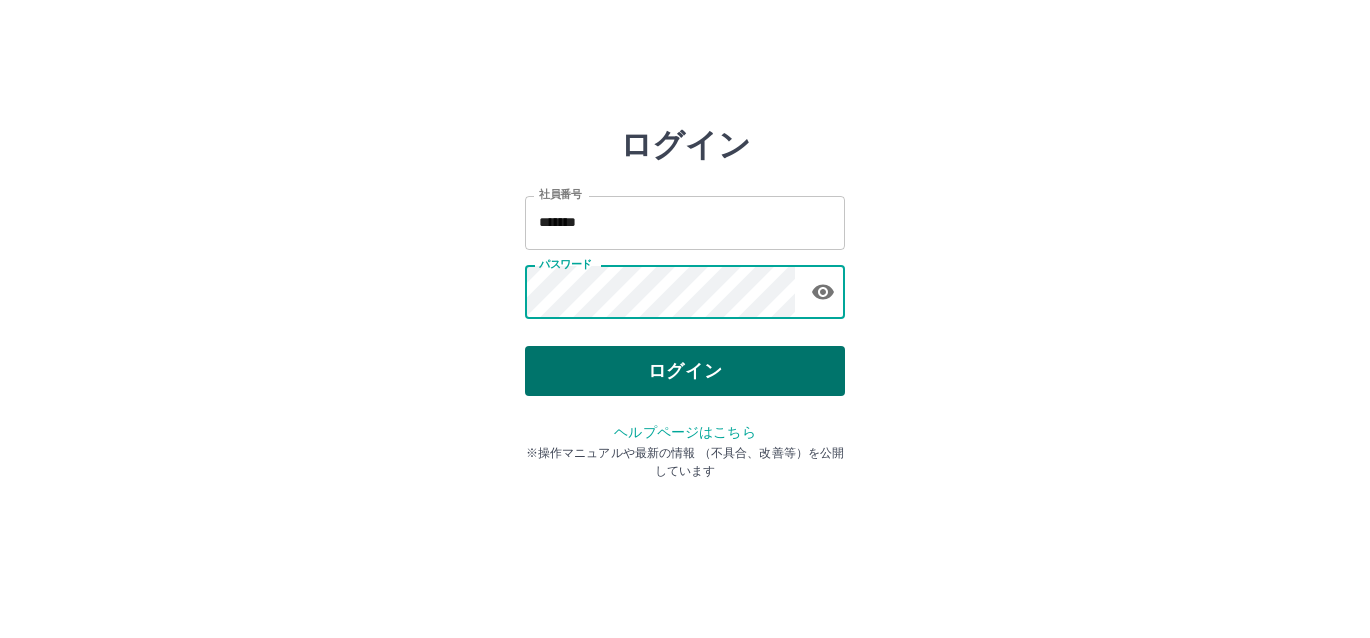 click on "ログイン" at bounding box center (685, 371) 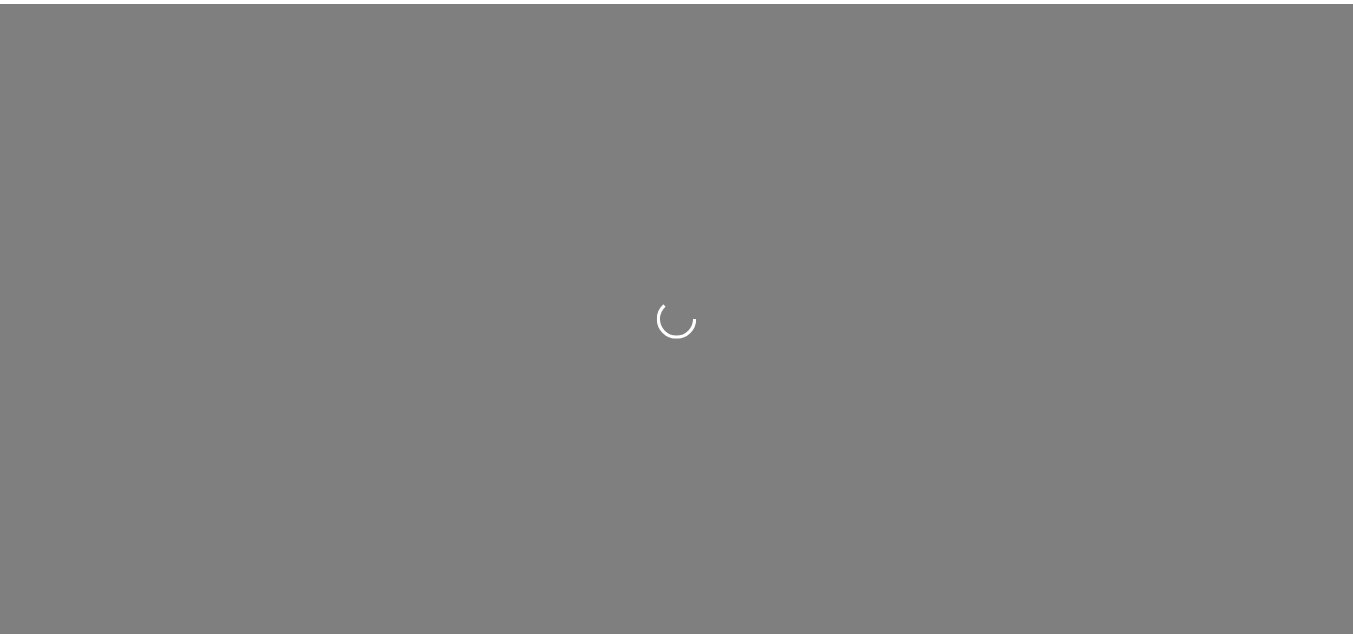 scroll, scrollTop: 0, scrollLeft: 0, axis: both 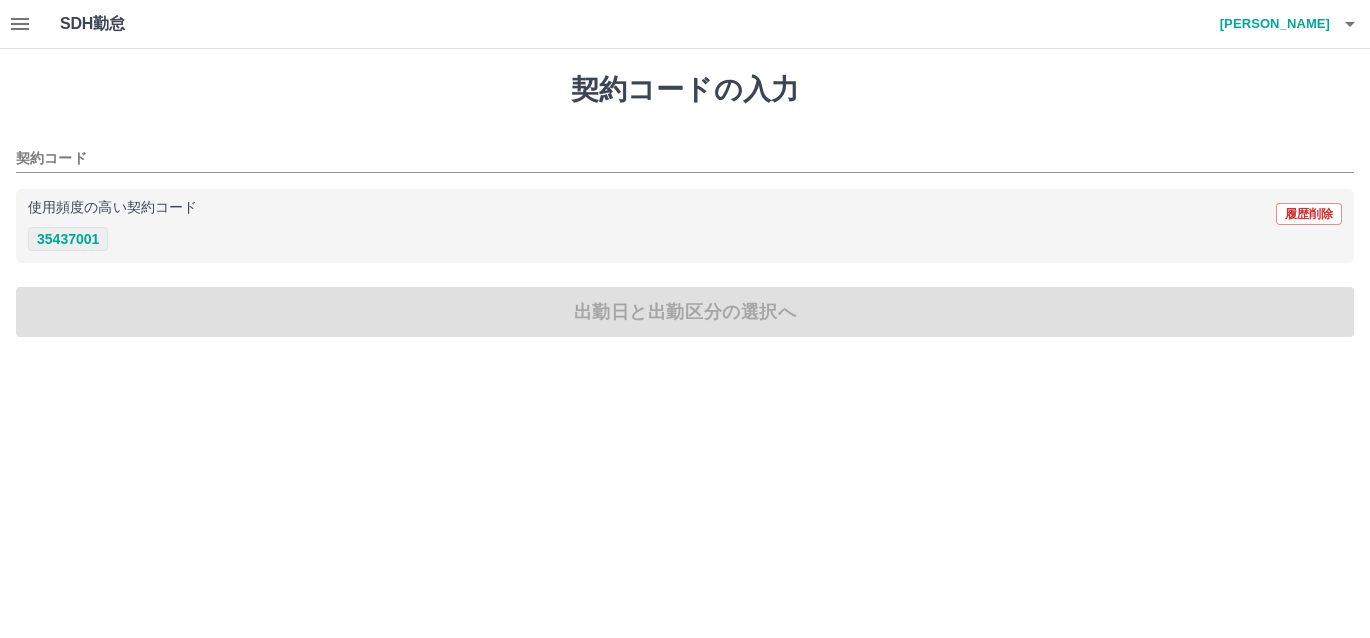 click on "35437001" at bounding box center (68, 239) 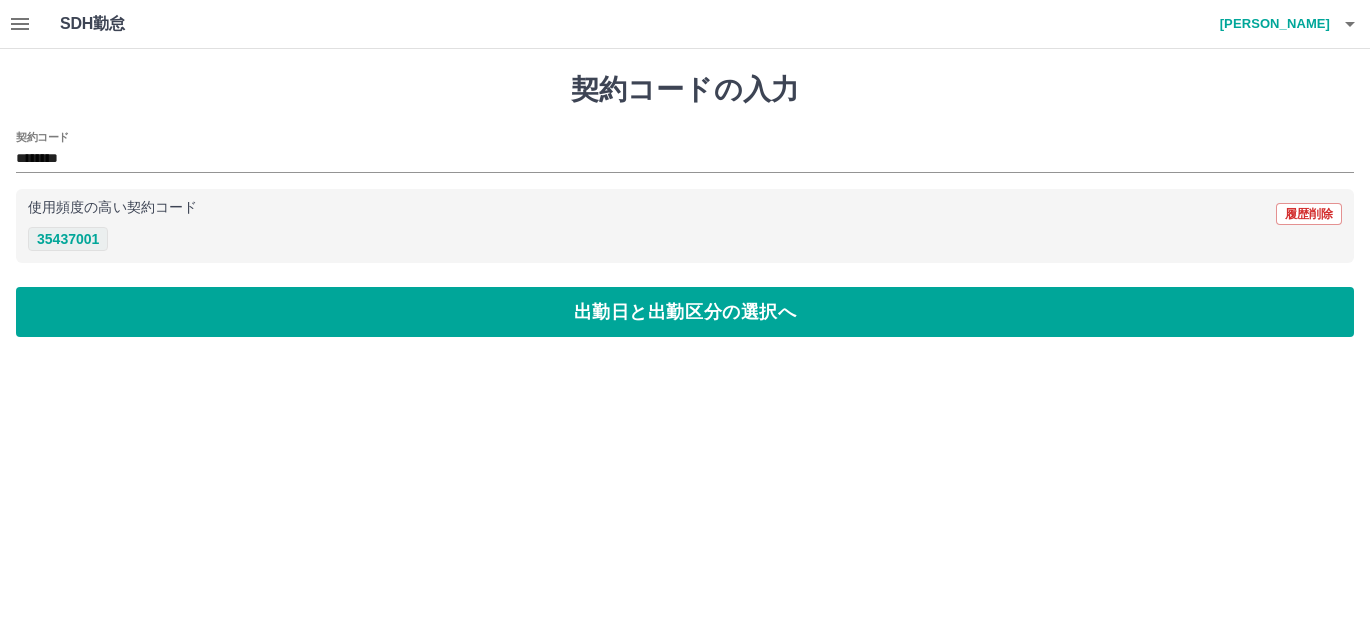 type on "********" 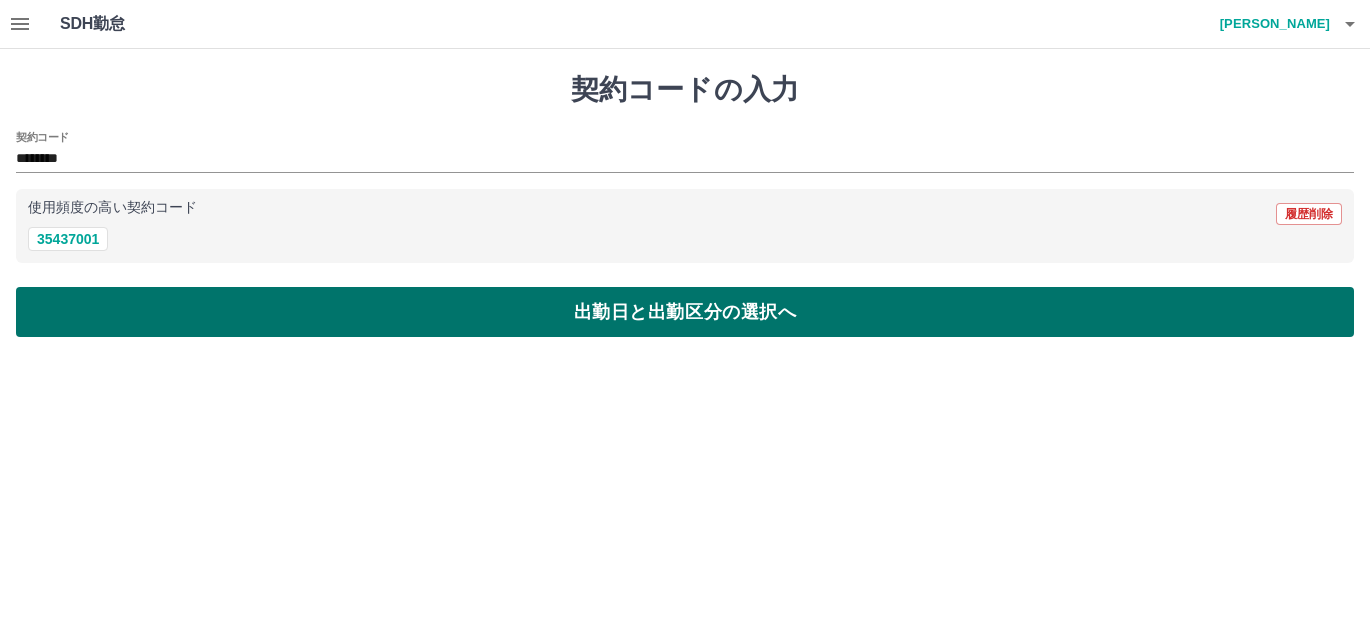 click on "出勤日と出勤区分の選択へ" at bounding box center [685, 312] 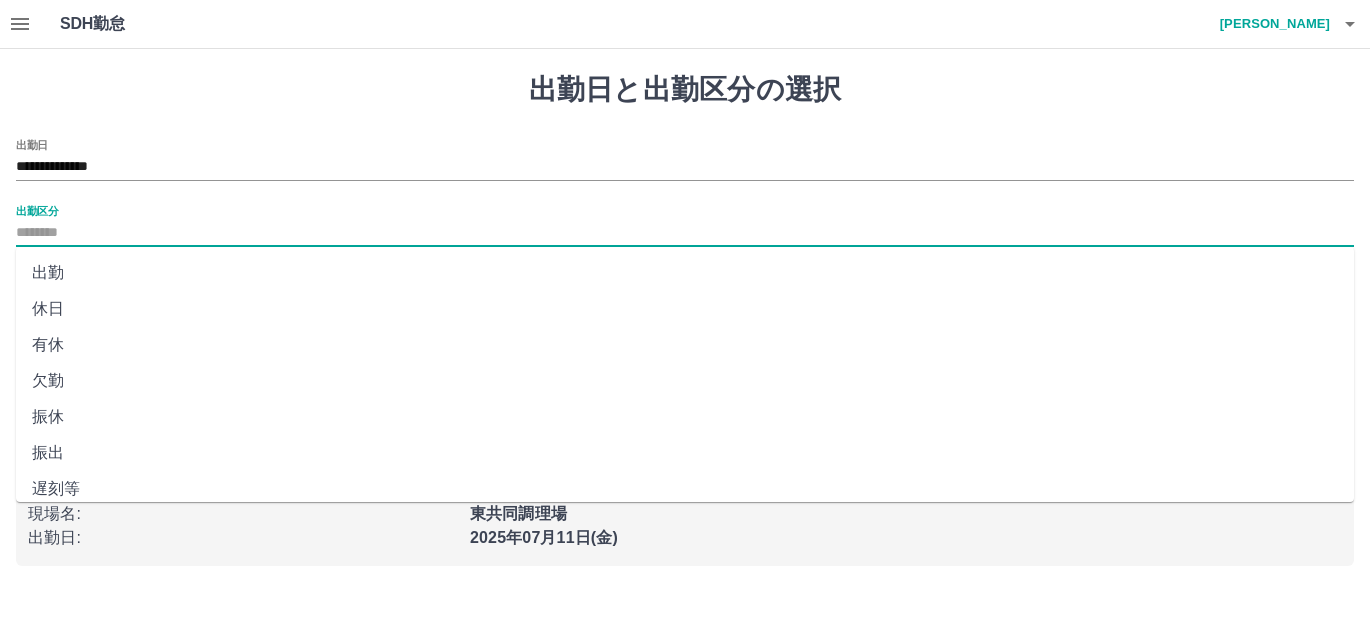 click on "出勤区分" at bounding box center [685, 233] 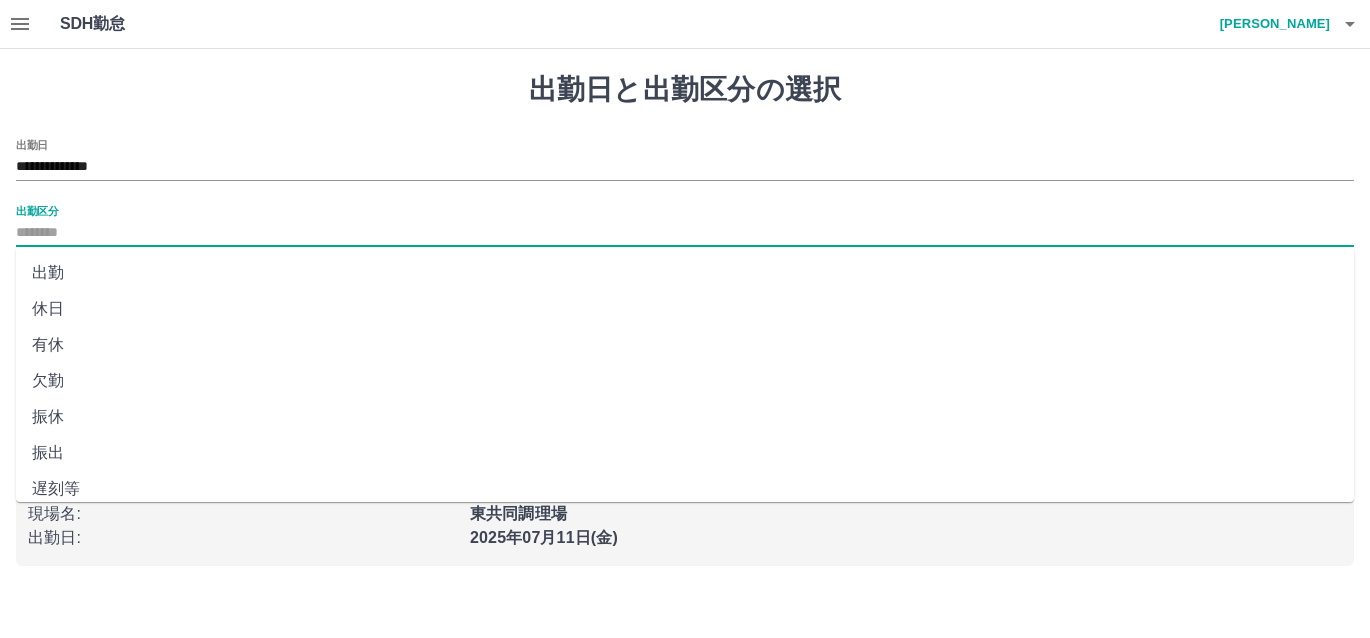 click on "出勤" at bounding box center [685, 273] 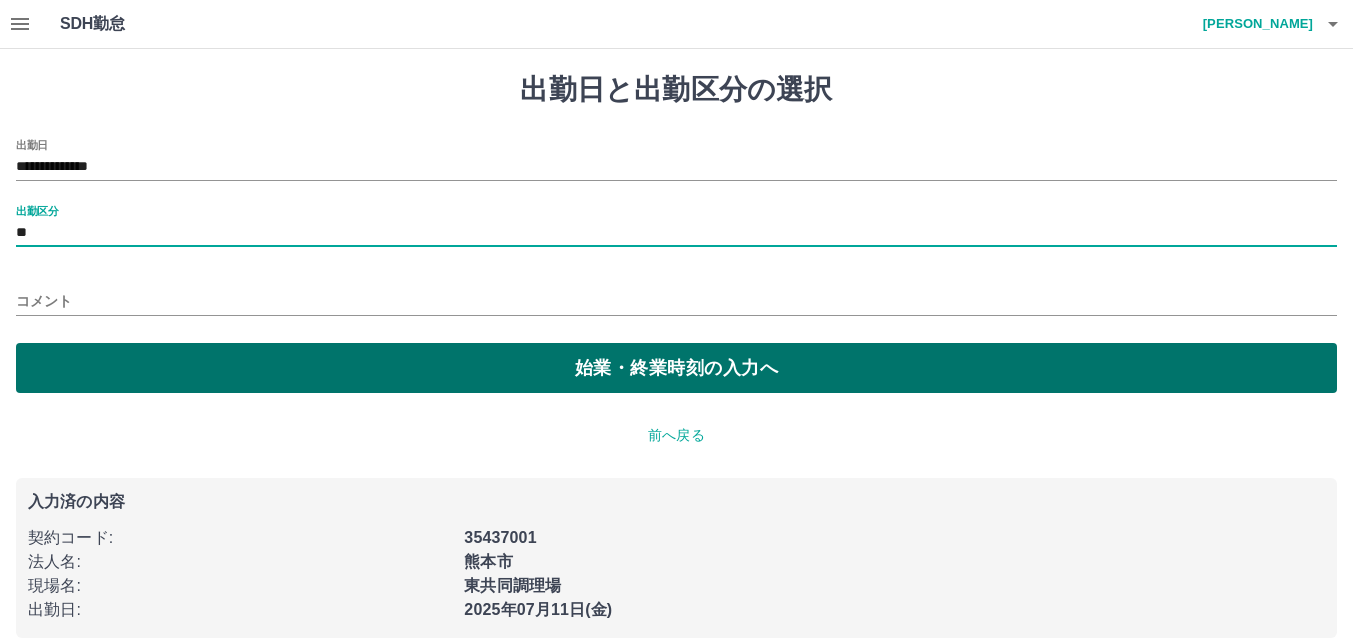 click on "始業・終業時刻の入力へ" at bounding box center [676, 368] 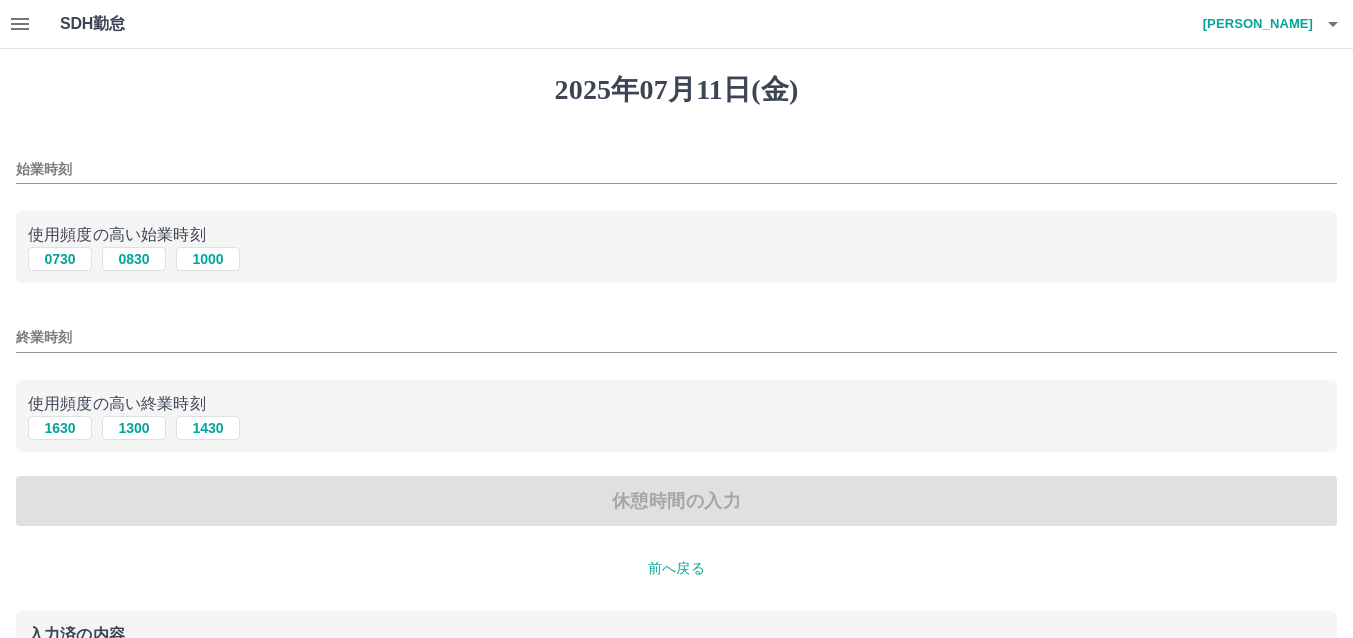 click on "始業時刻" at bounding box center [676, 169] 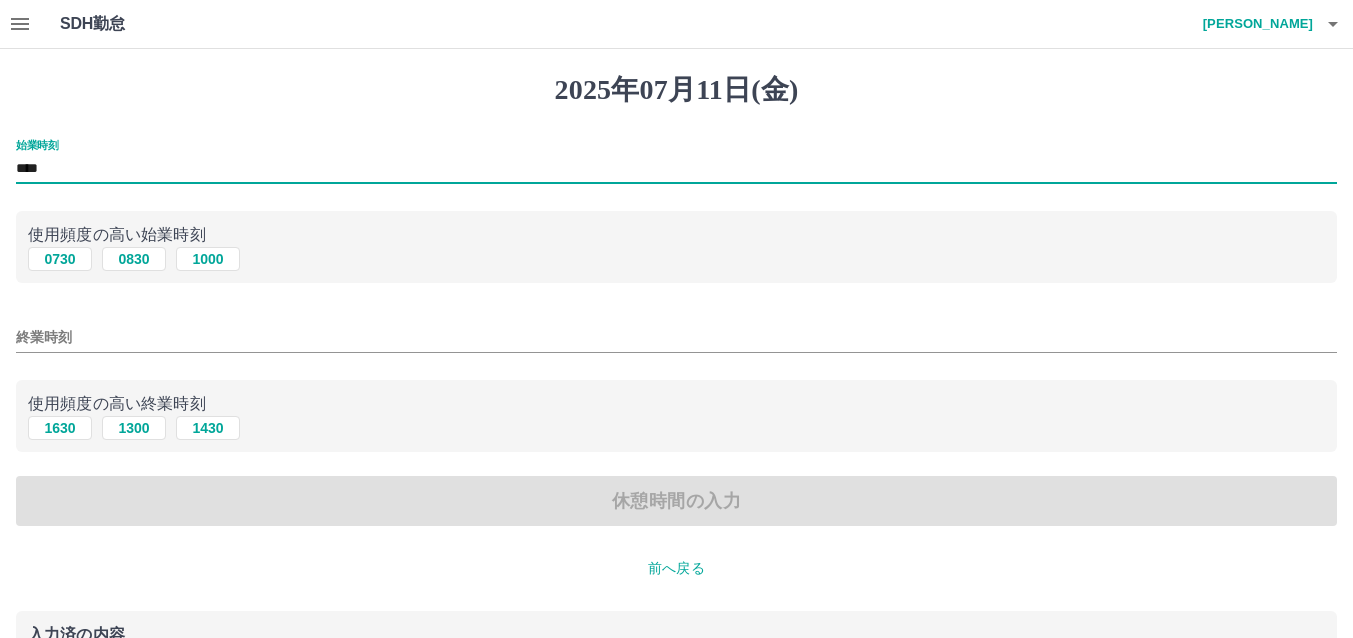 type on "****" 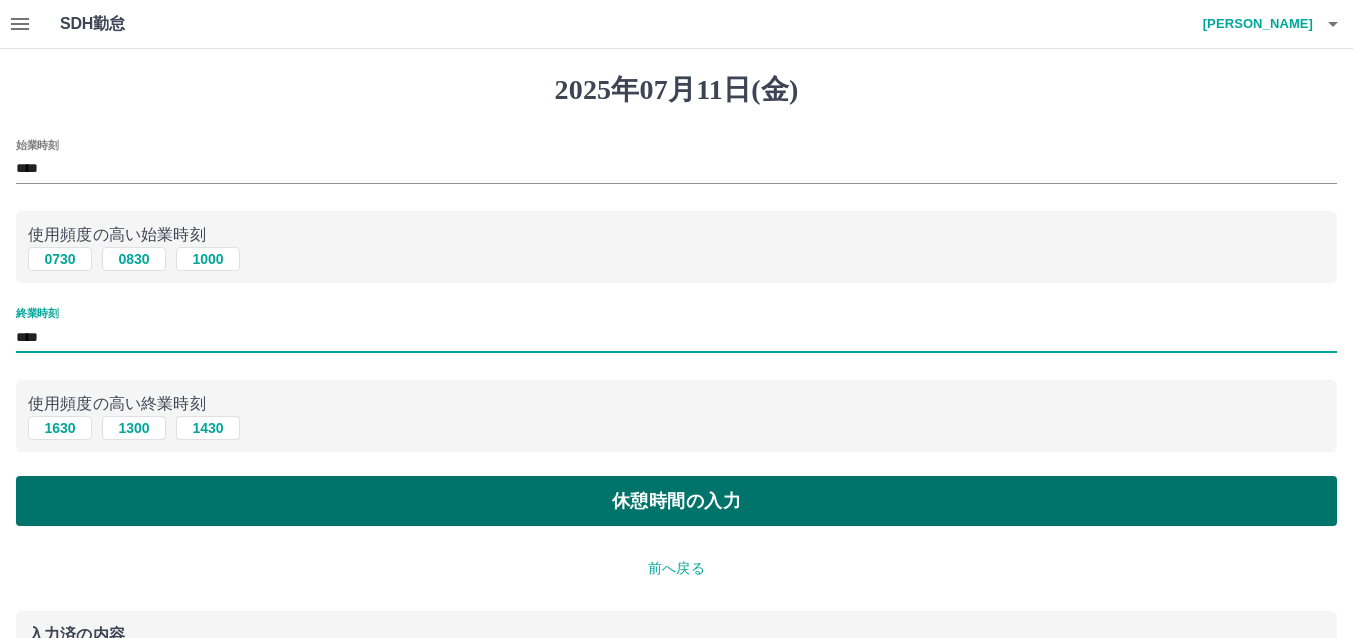 type on "****" 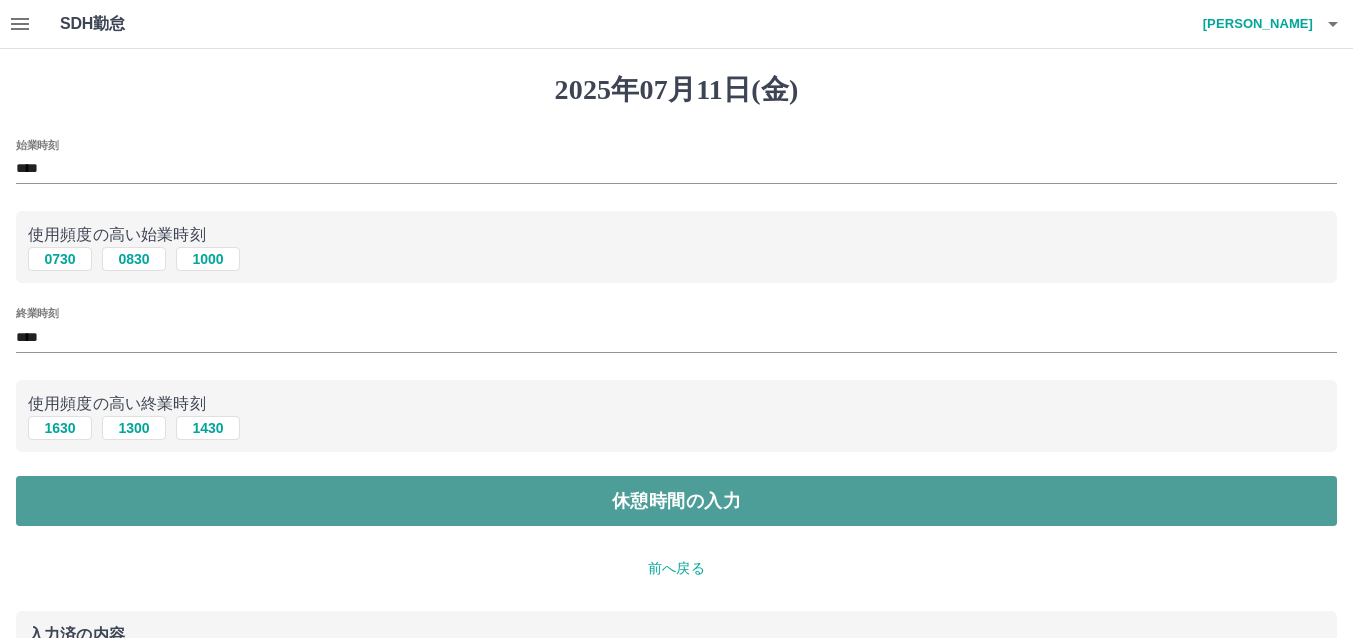 click on "休憩時間の入力" at bounding box center (676, 501) 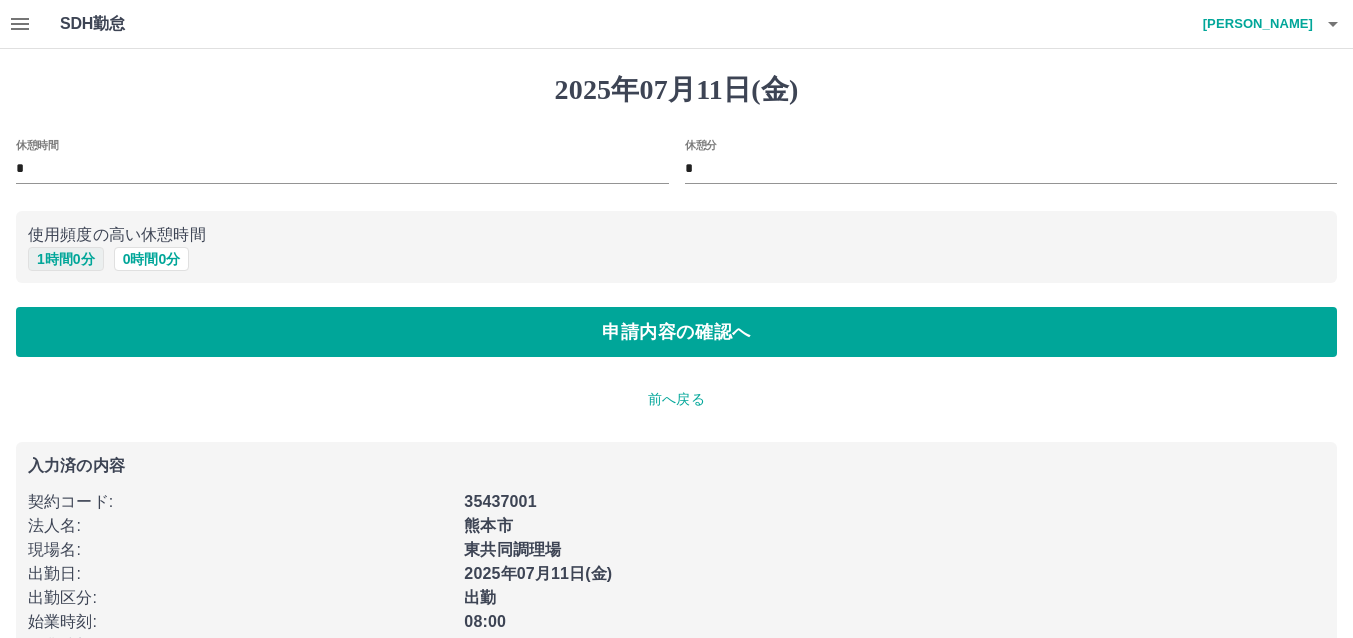 click on "1 時間 0 分" at bounding box center (66, 259) 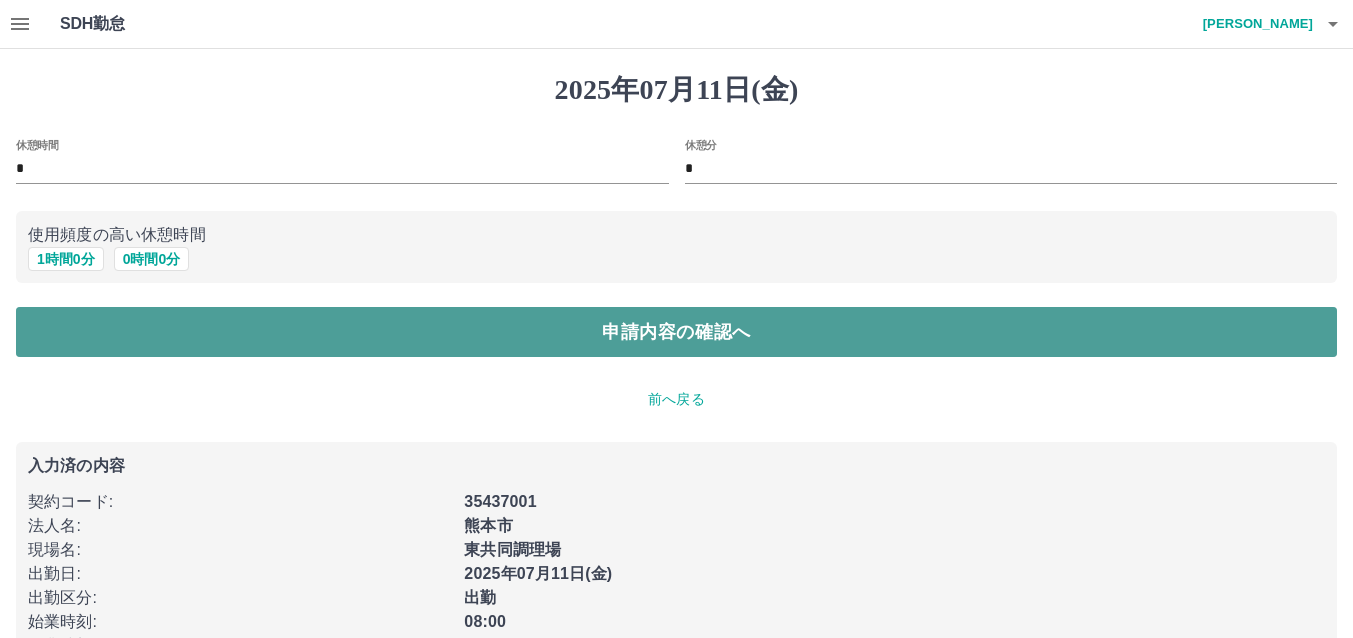 click on "申請内容の確認へ" at bounding box center [676, 332] 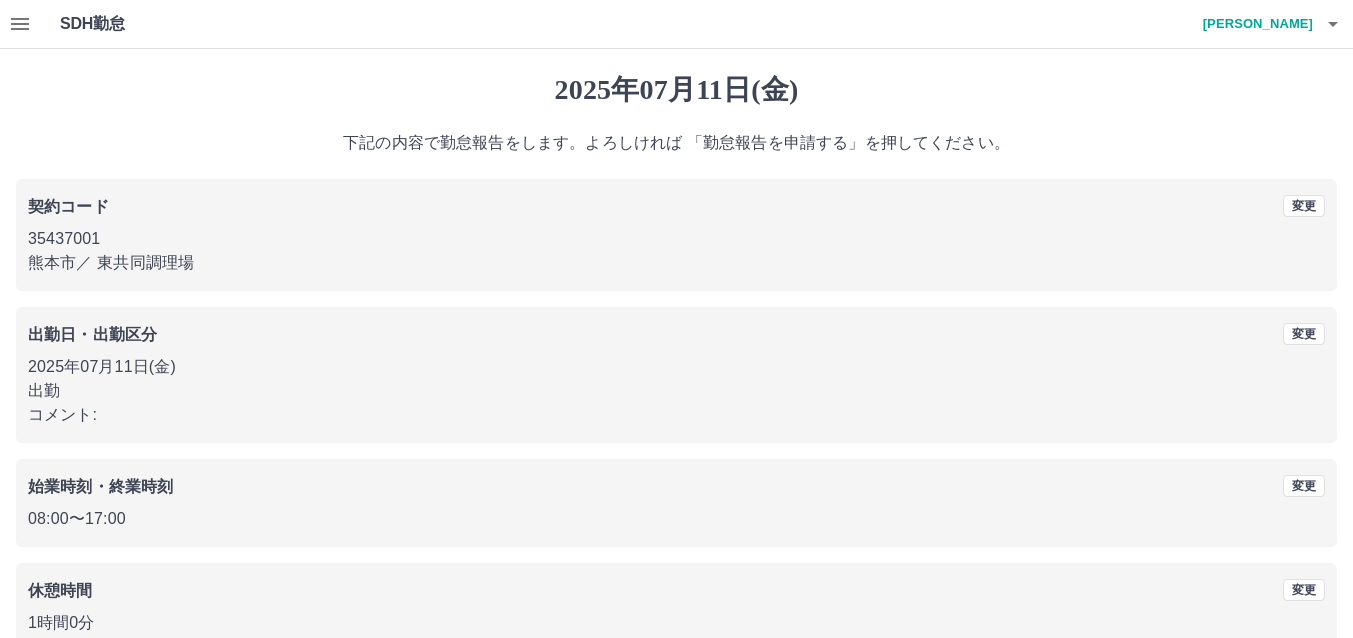 scroll, scrollTop: 111, scrollLeft: 0, axis: vertical 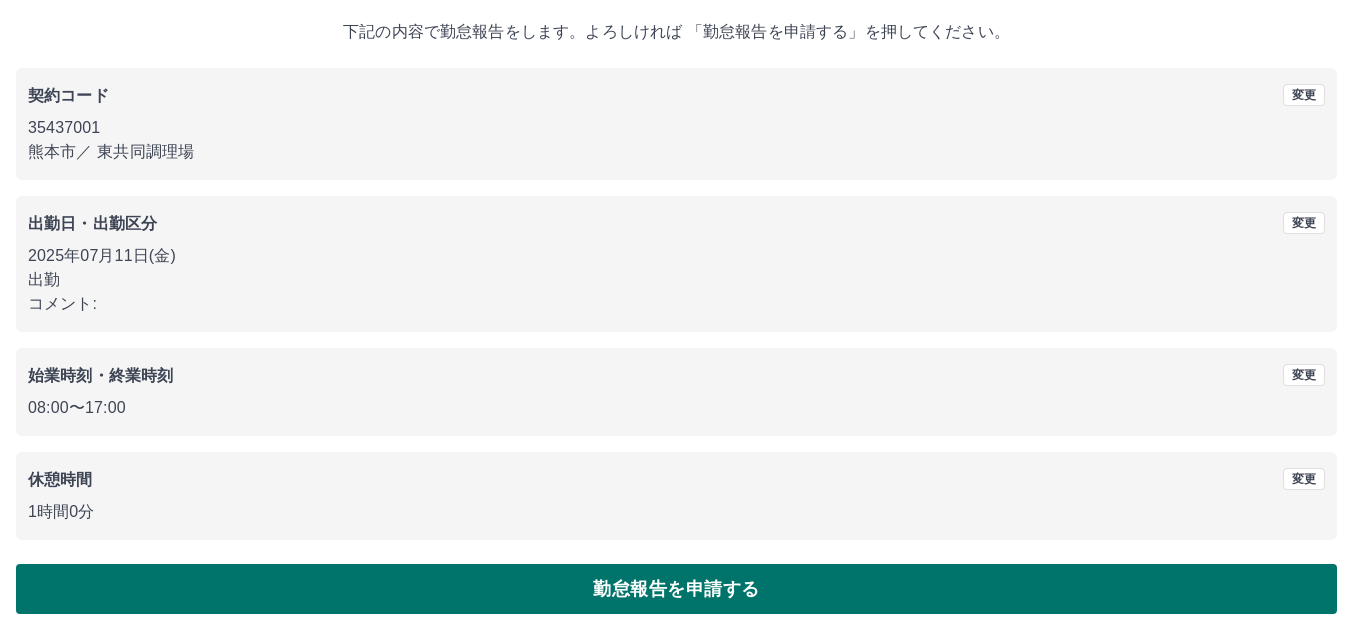 click on "勤怠報告を申請する" at bounding box center (676, 589) 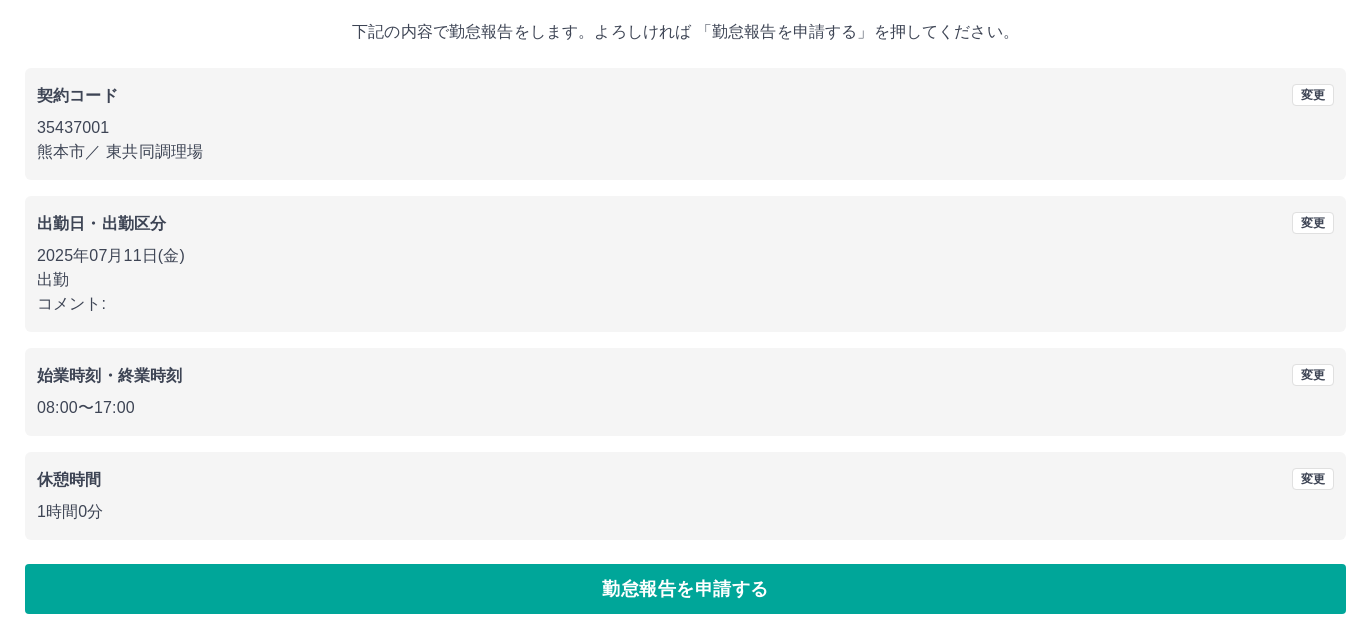 scroll, scrollTop: 0, scrollLeft: 0, axis: both 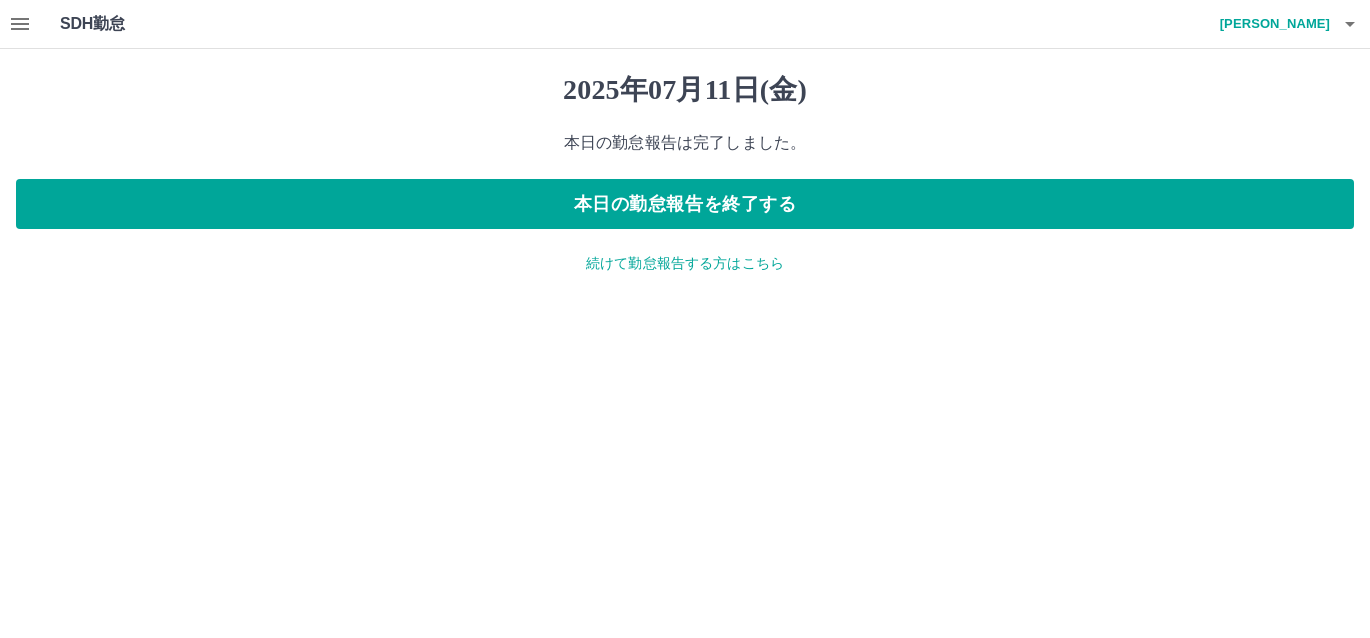 click on "続けて勤怠報告する方はこちら" at bounding box center [685, 263] 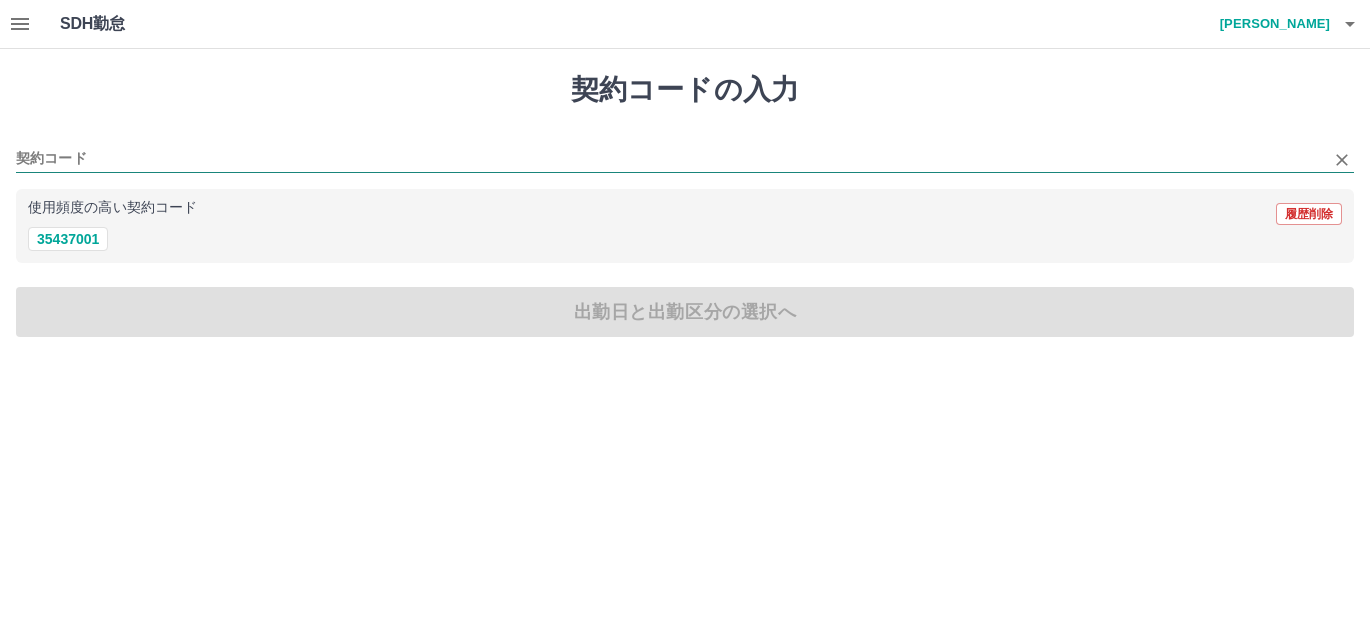 click on "契約コード" at bounding box center [670, 159] 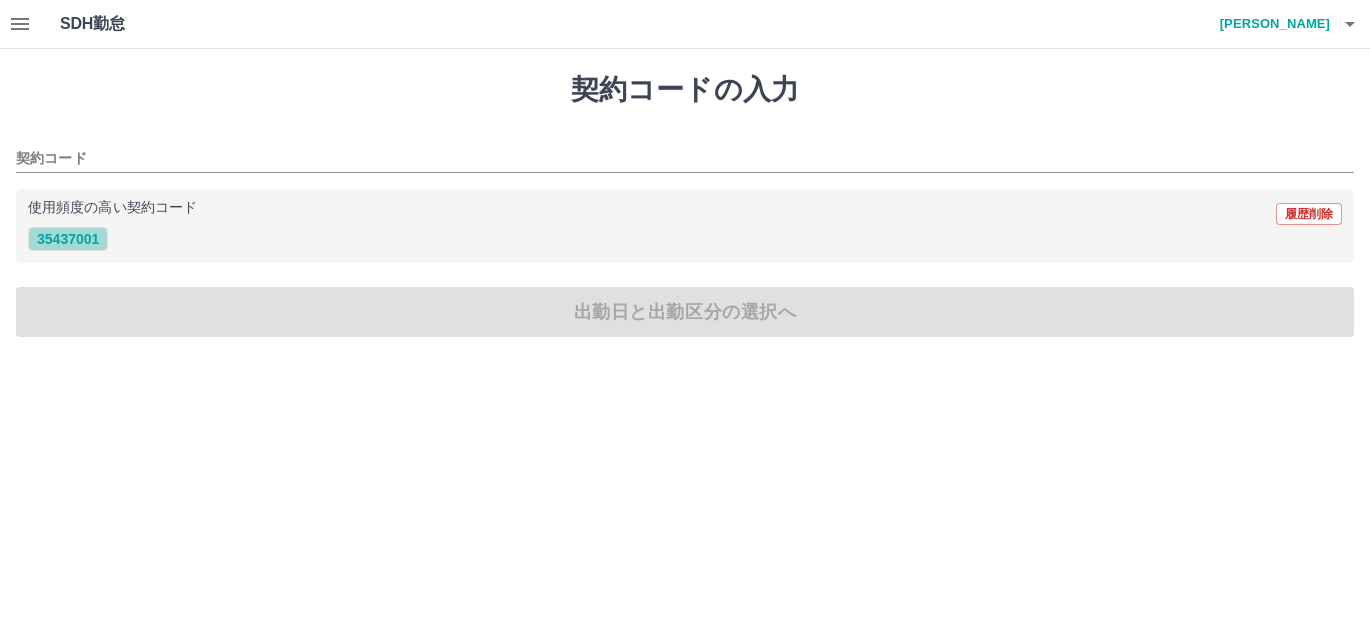 click on "35437001" at bounding box center [68, 239] 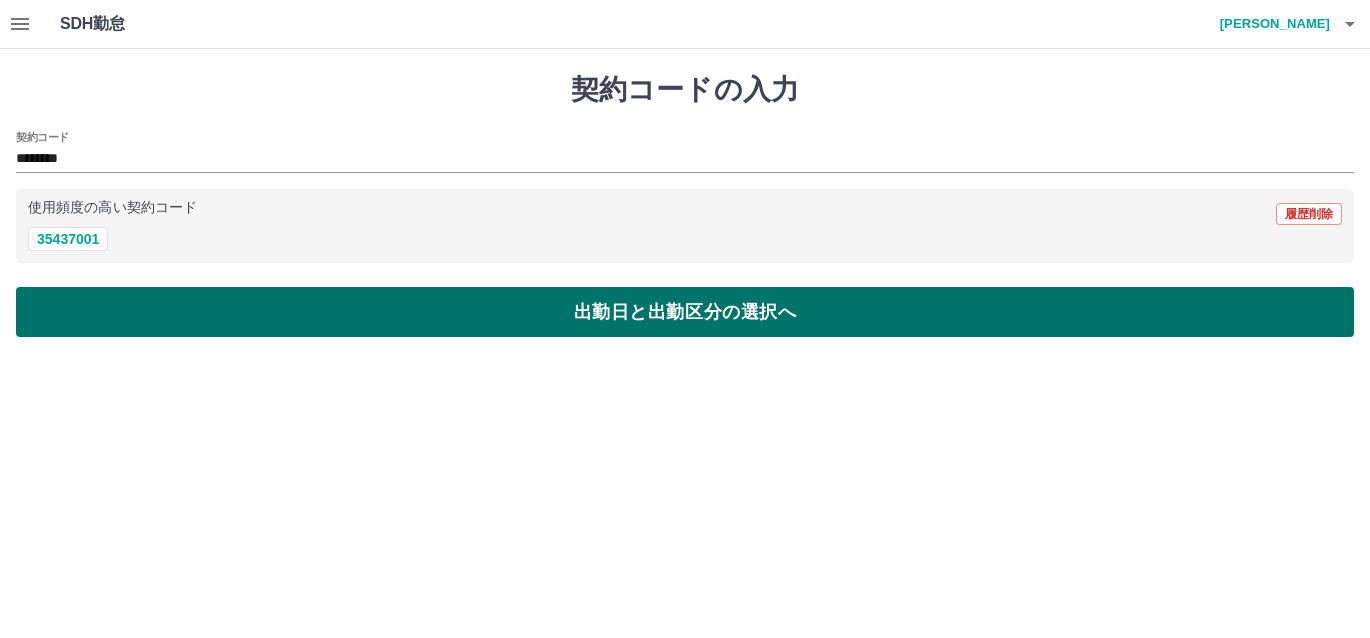 click on "出勤日と出勤区分の選択へ" at bounding box center (685, 312) 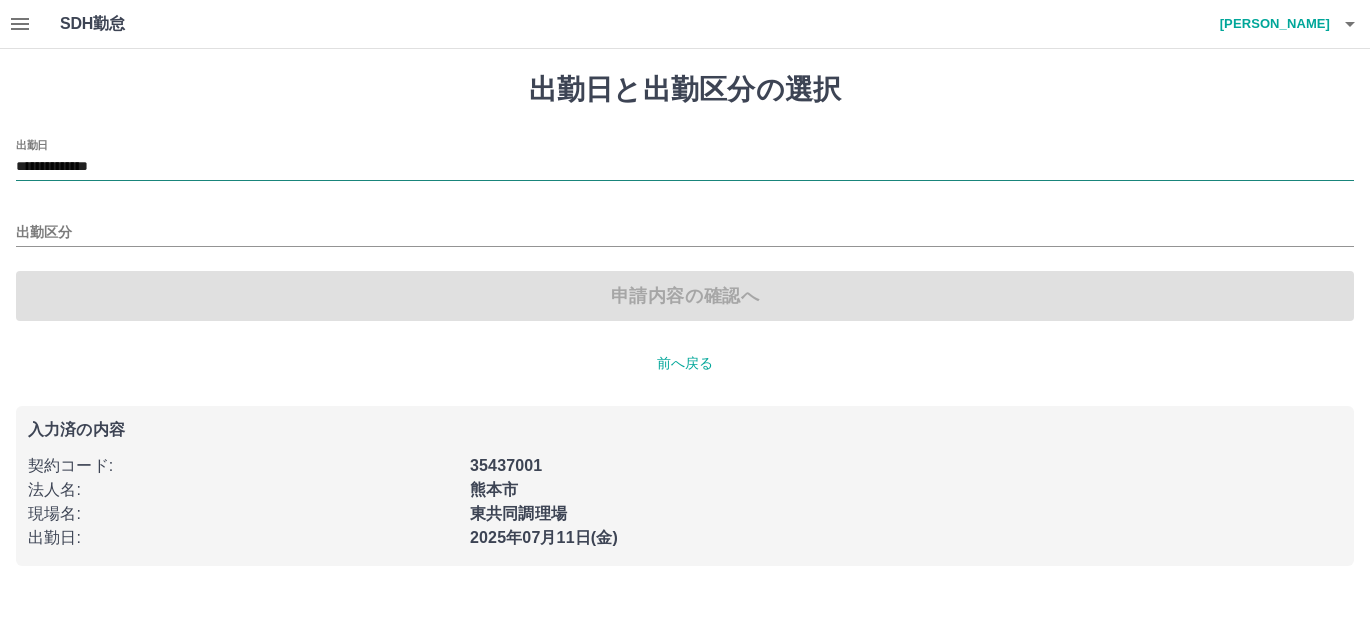 click on "**********" at bounding box center (685, 167) 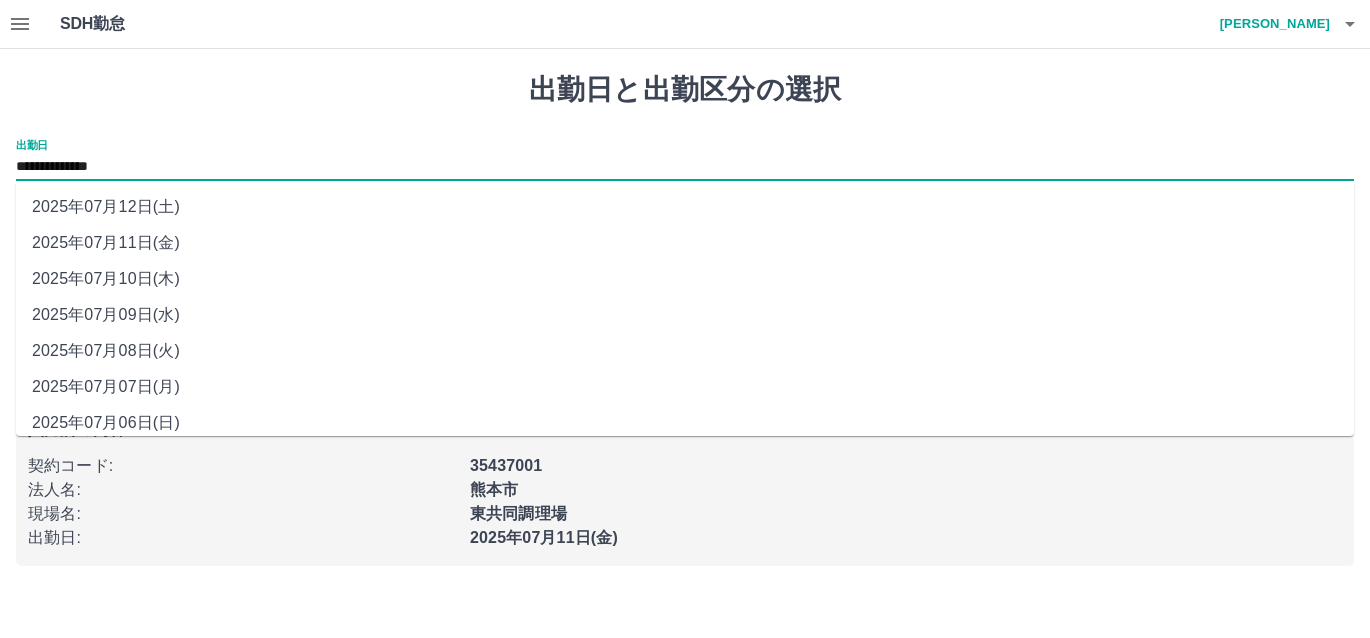 click on "2025年07月12日(土)" at bounding box center [685, 207] 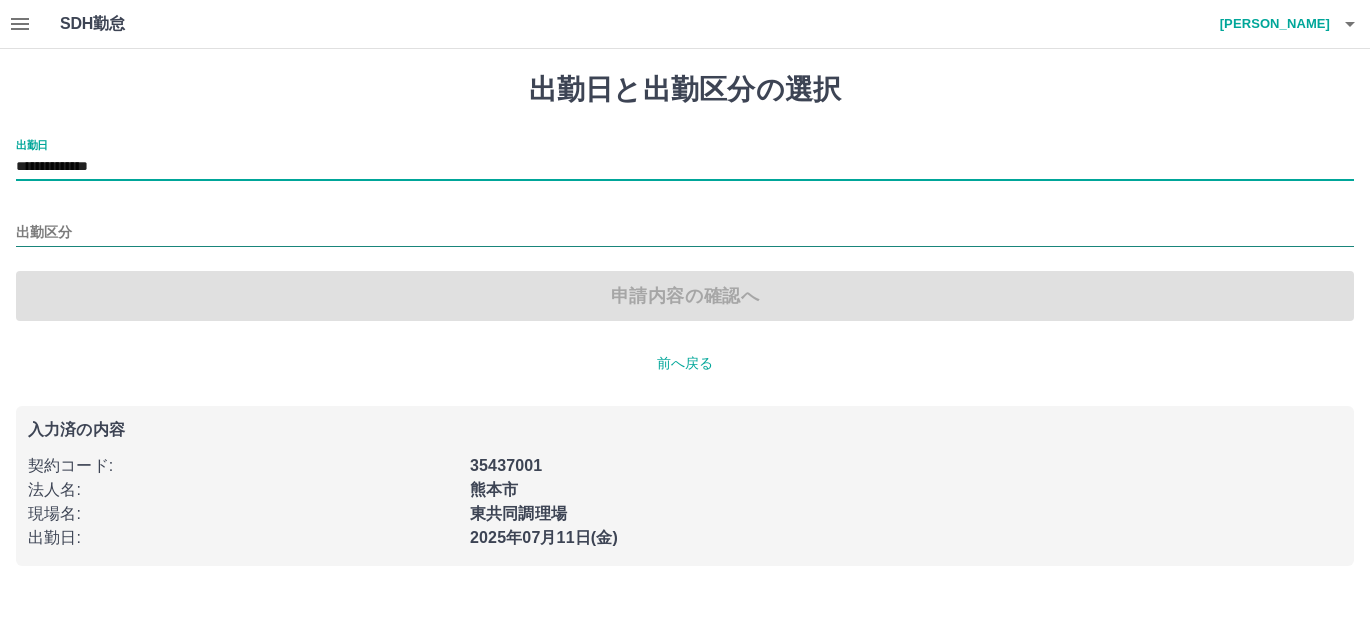 click on "出勤区分" at bounding box center [685, 233] 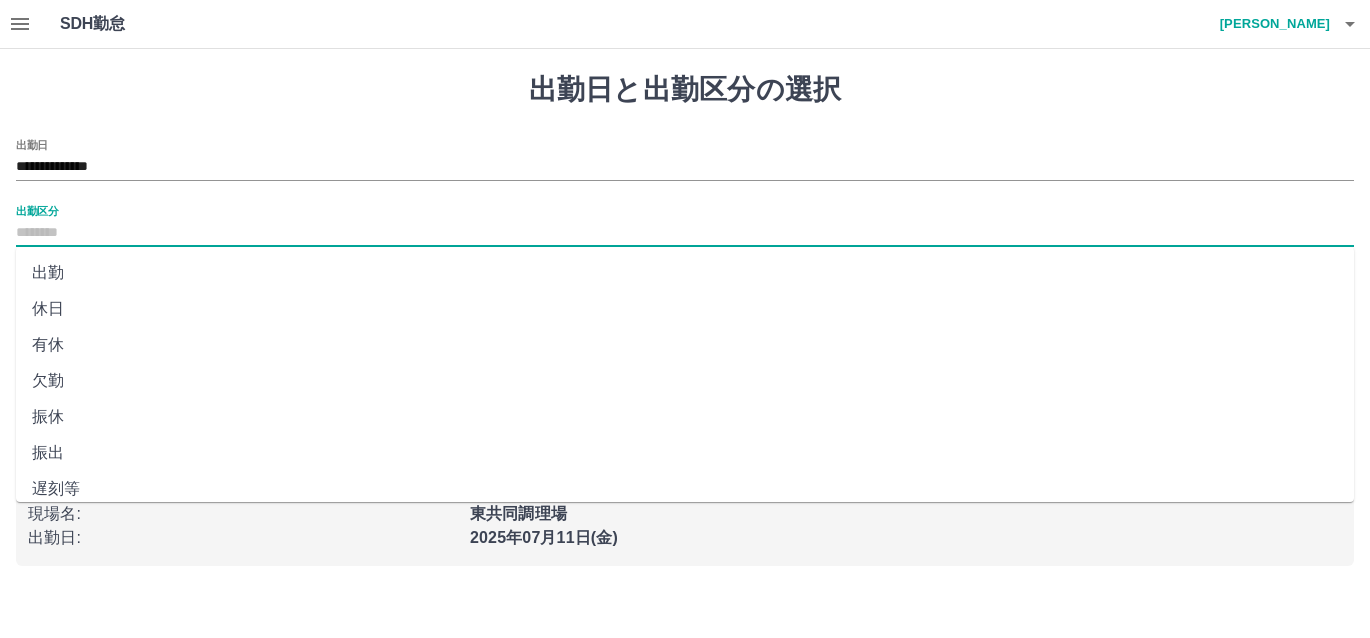 click on "休日" at bounding box center (685, 309) 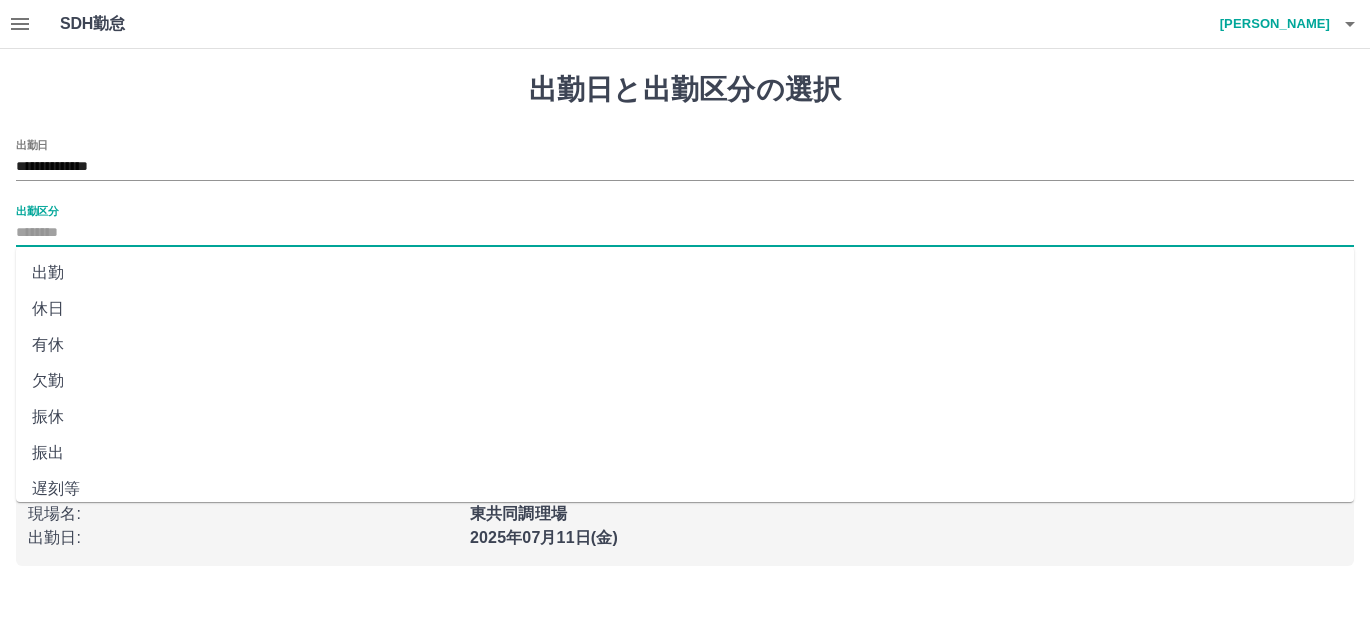 type on "**" 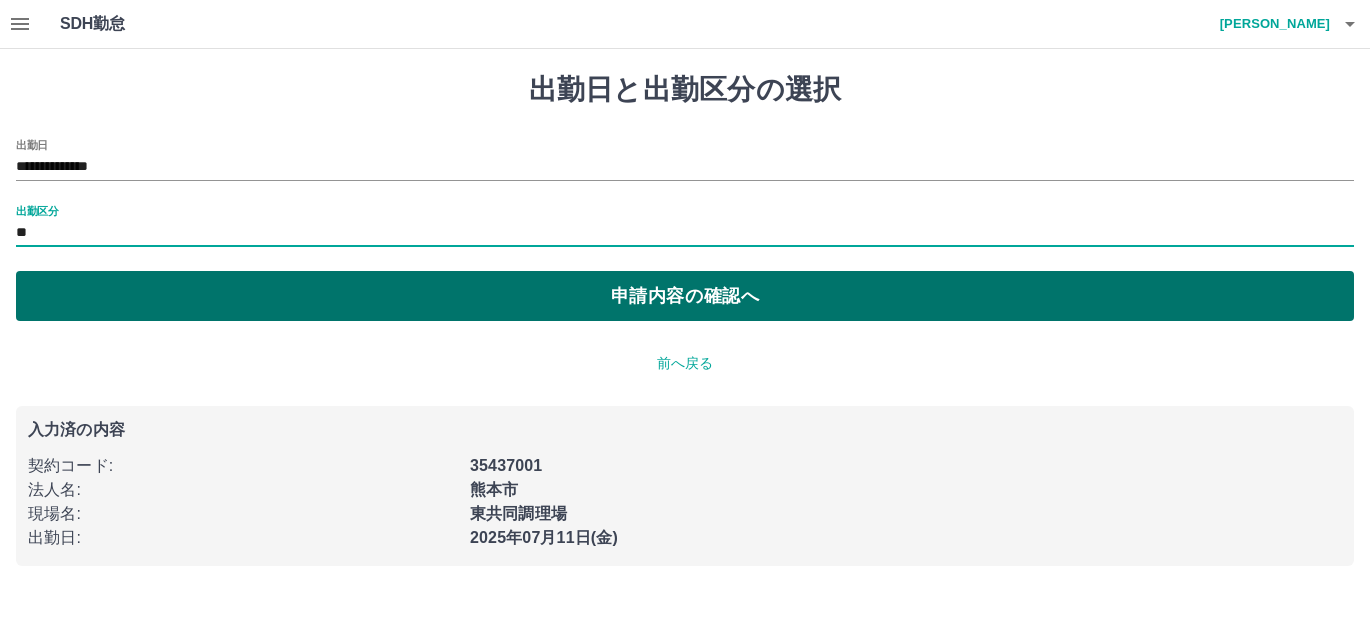 click on "申請内容の確認へ" at bounding box center [685, 296] 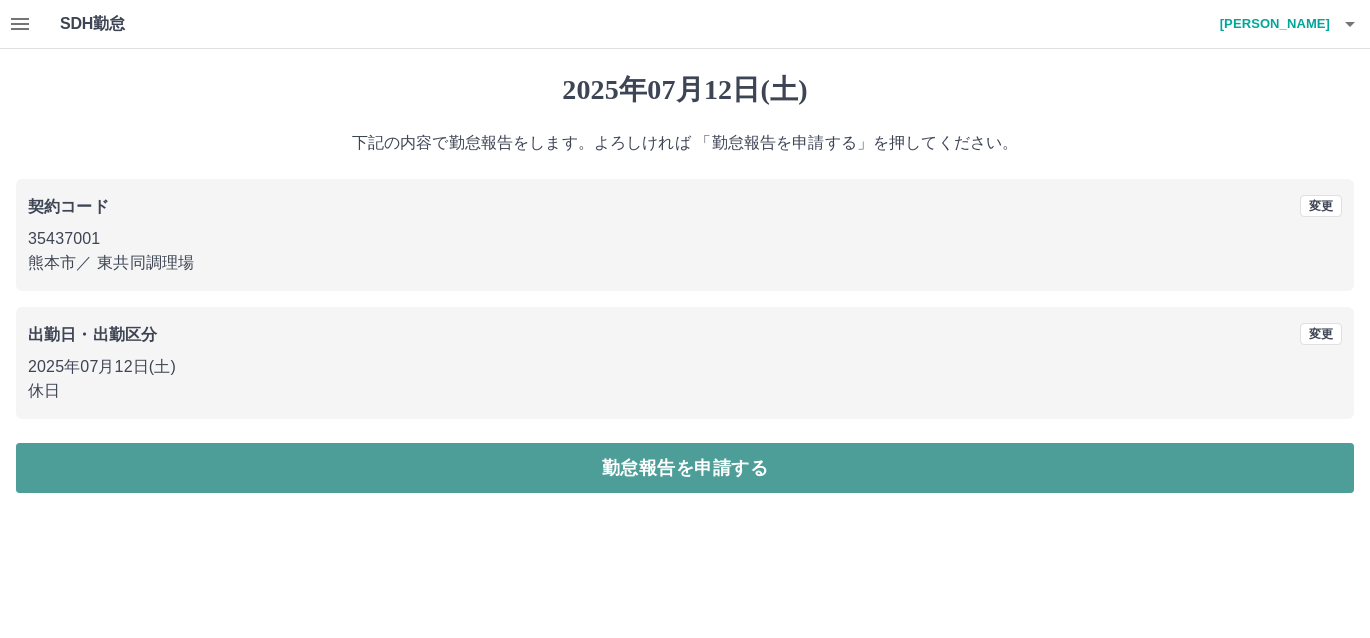 click on "勤怠報告を申請する" at bounding box center [685, 468] 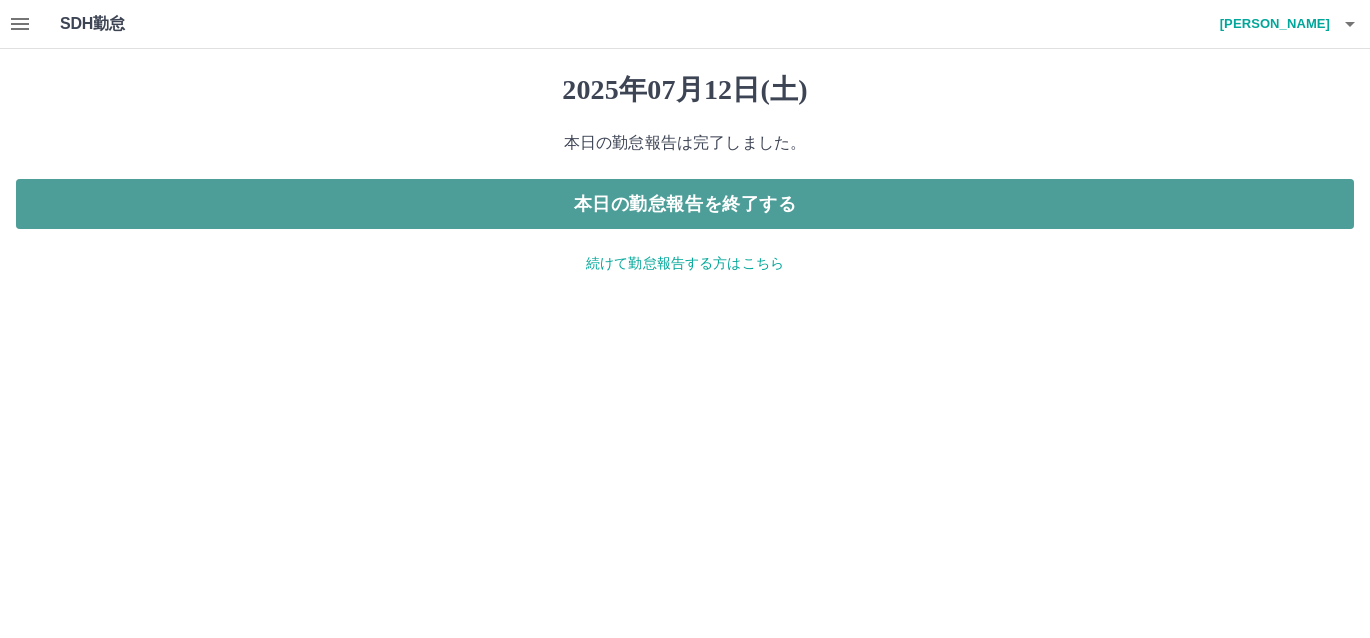 click on "本日の勤怠報告を終了する" at bounding box center [685, 204] 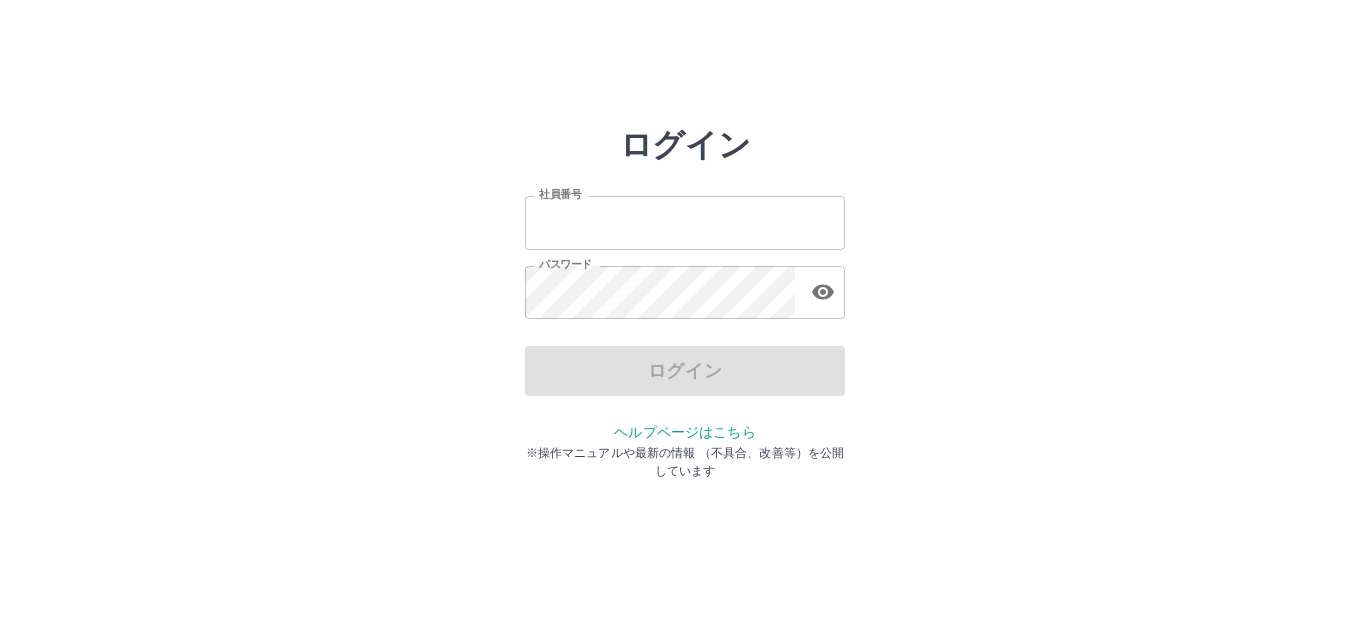 scroll, scrollTop: 0, scrollLeft: 0, axis: both 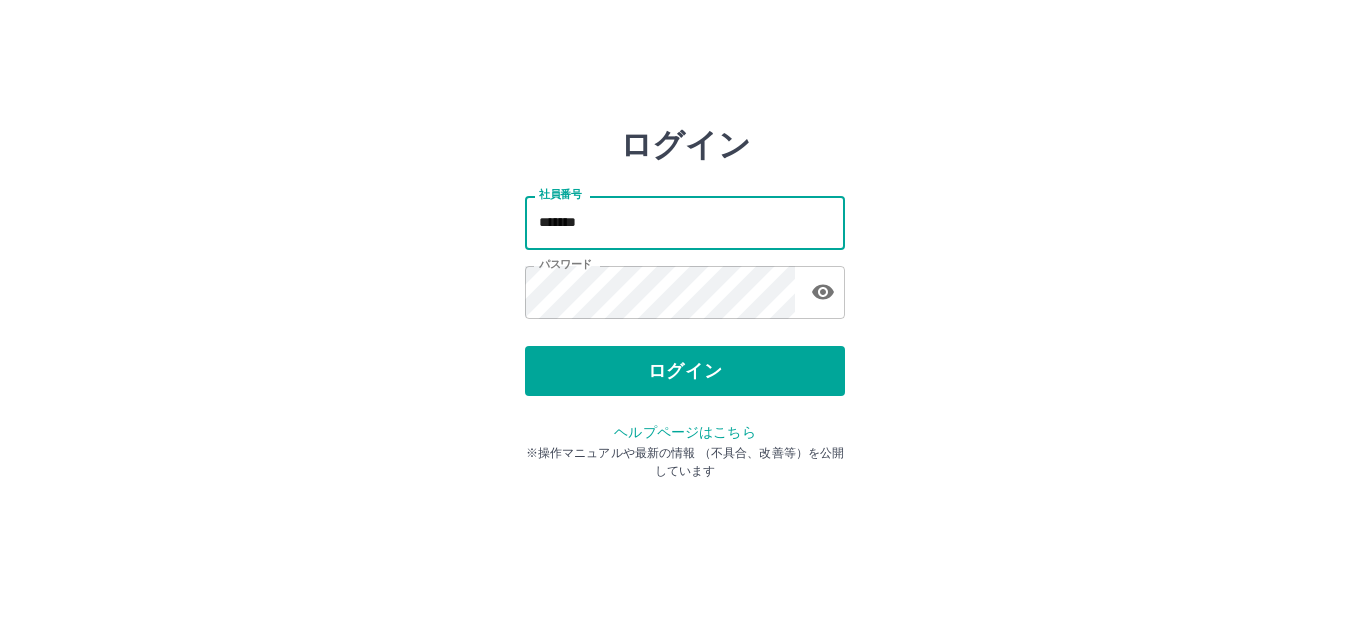 click on "*******" at bounding box center [685, 222] 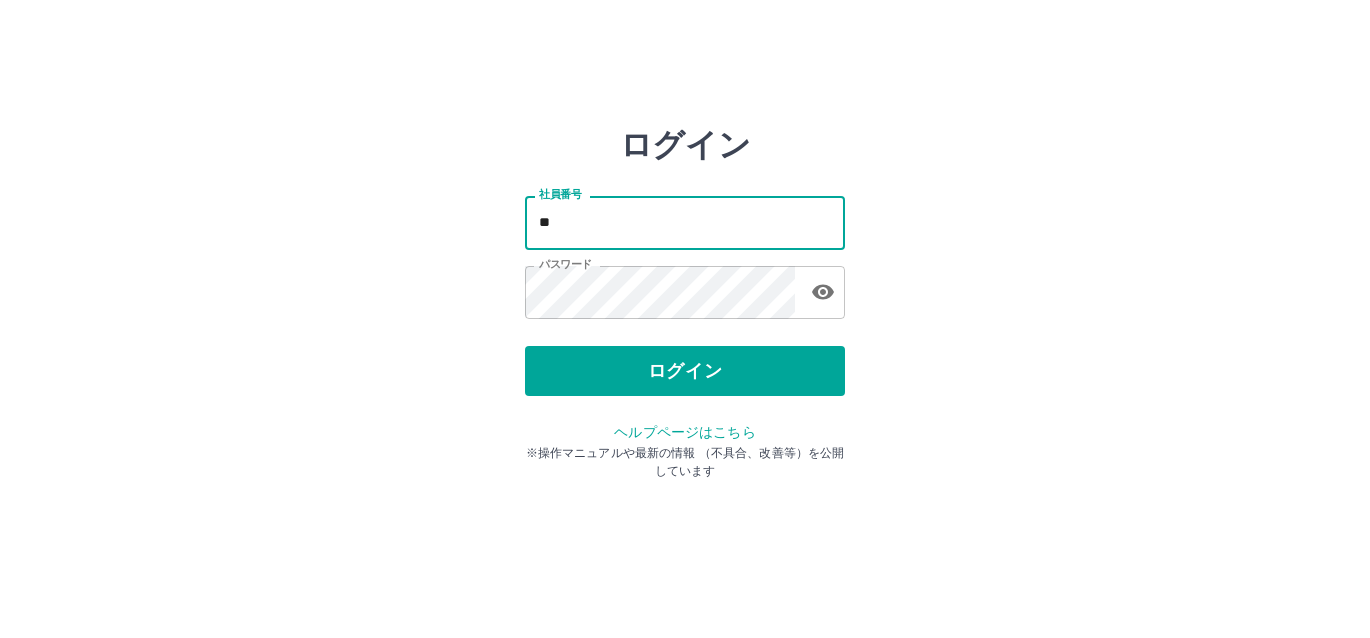 type on "*" 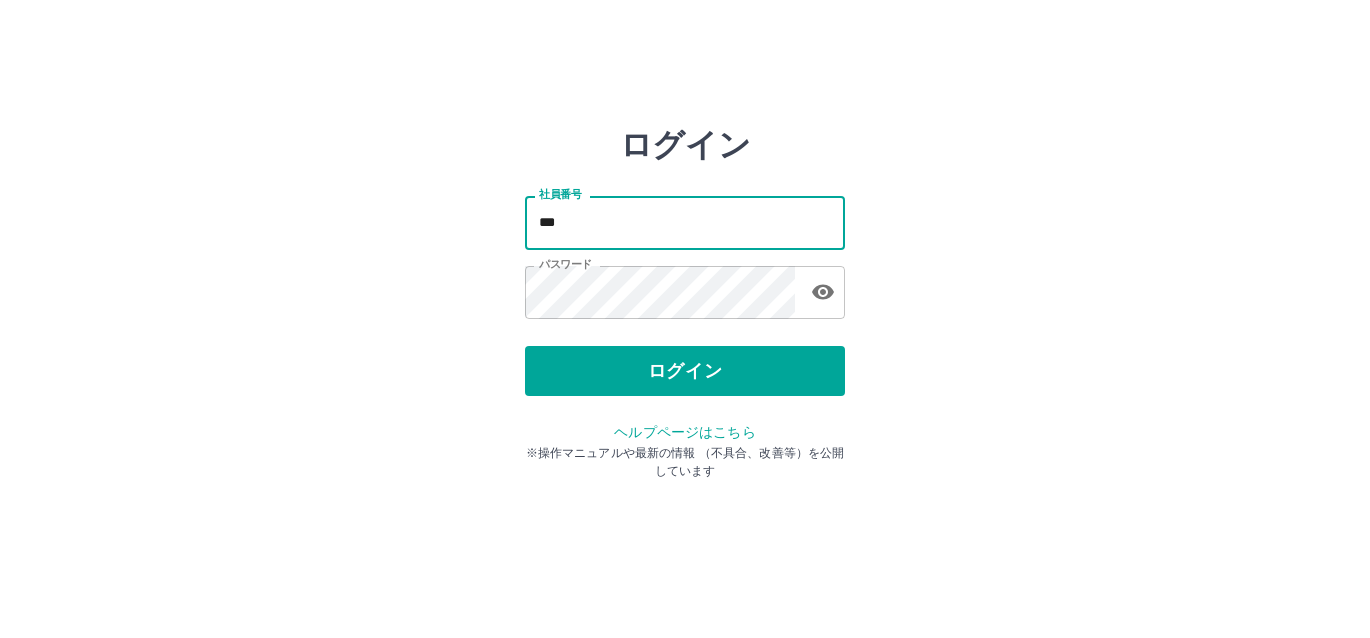 type on "*******" 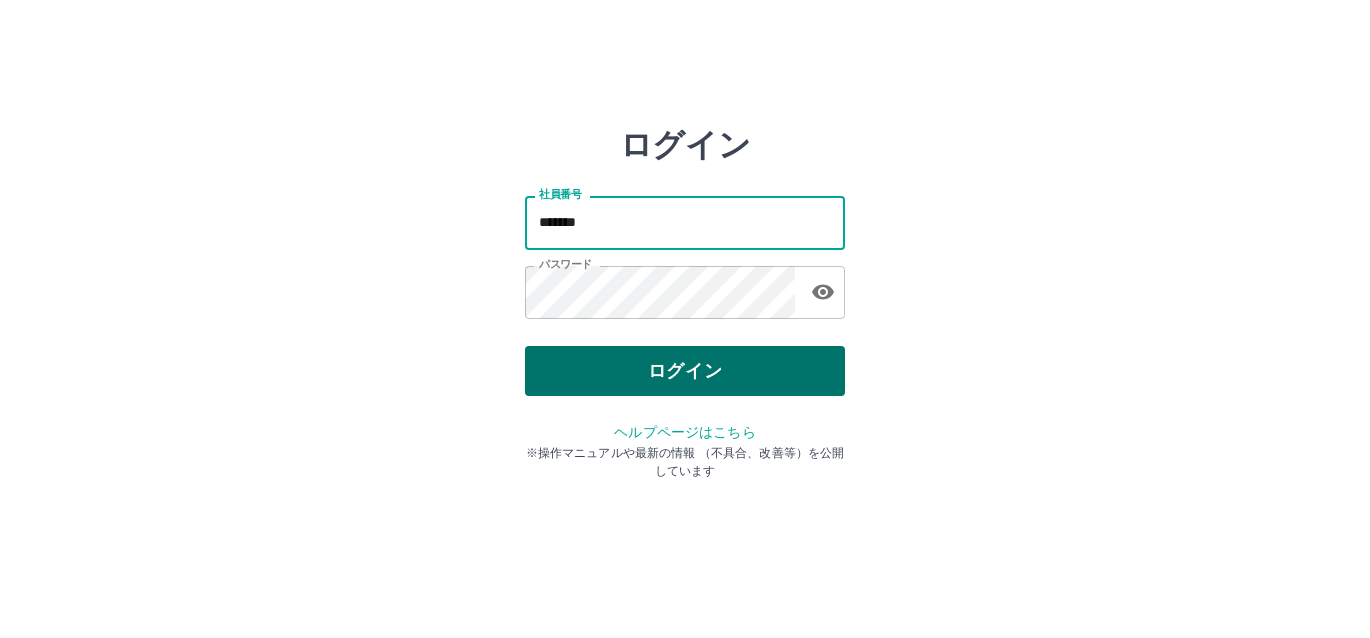 click on "ログイン" at bounding box center [685, 371] 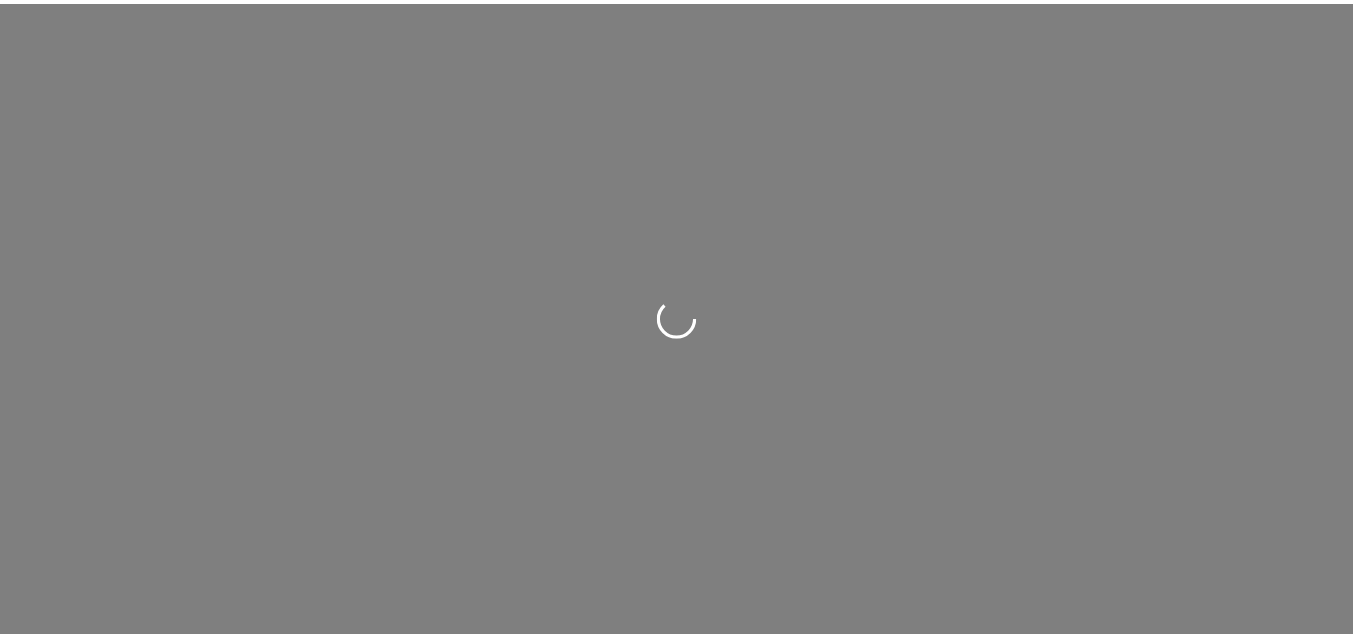 scroll, scrollTop: 0, scrollLeft: 0, axis: both 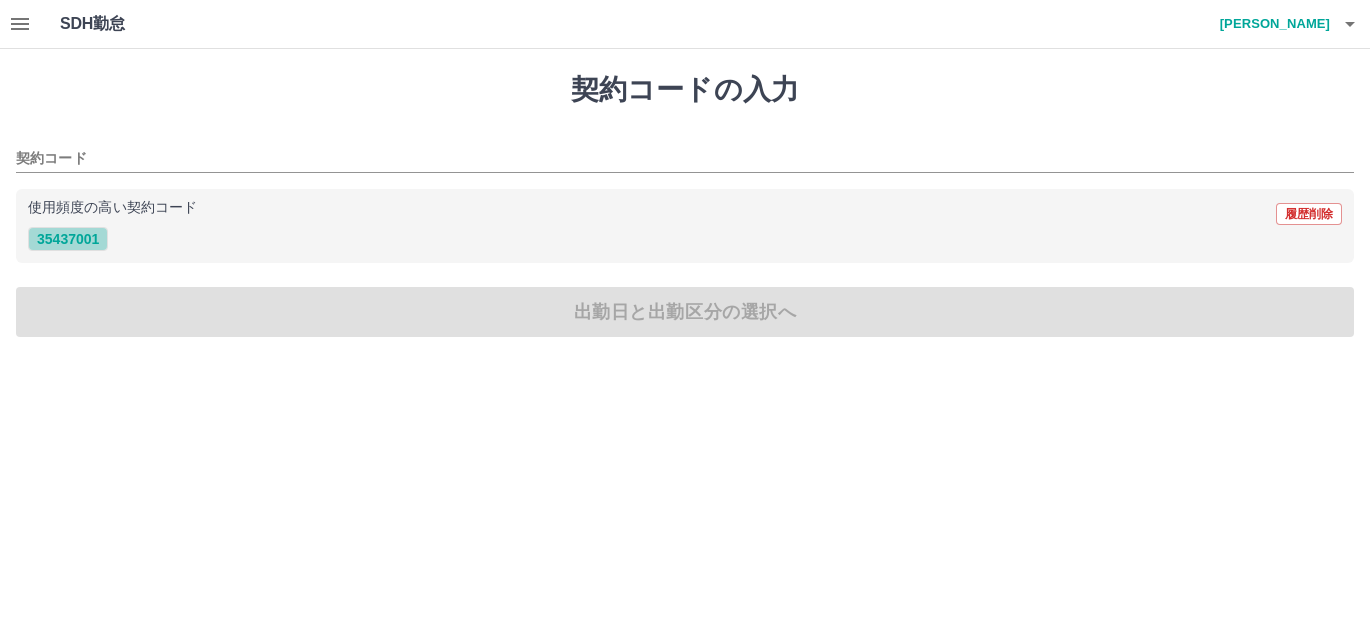 click on "35437001" at bounding box center [68, 239] 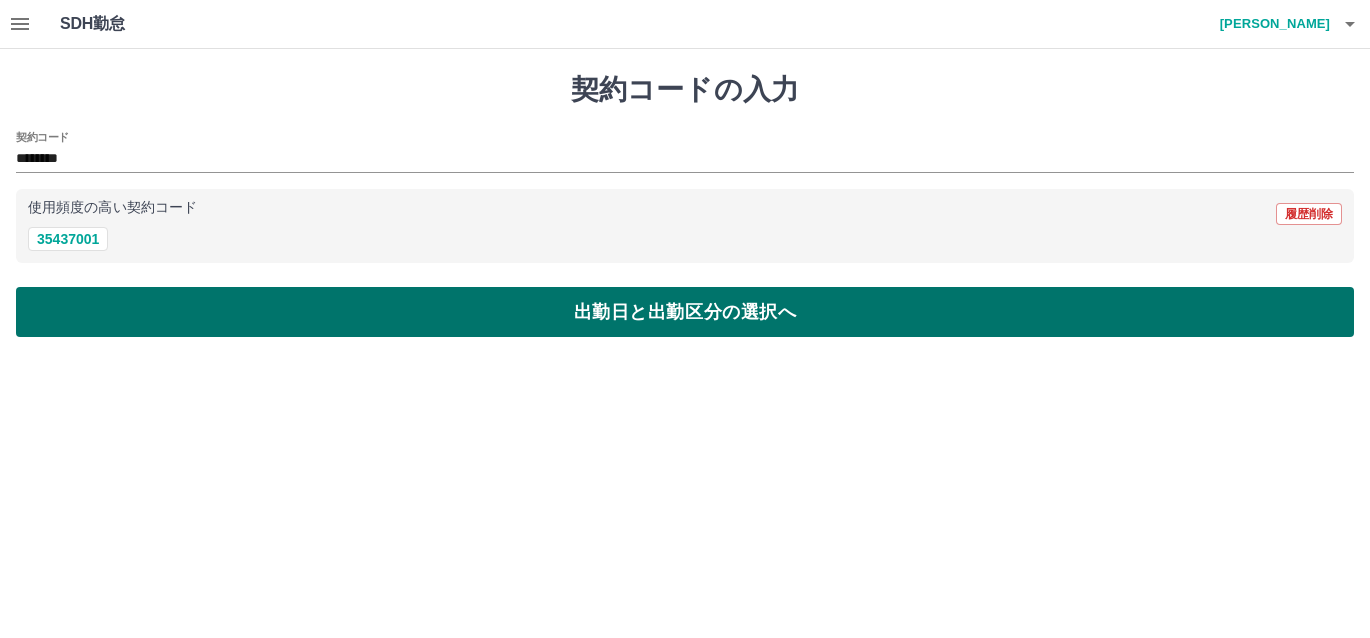 click on "出勤日と出勤区分の選択へ" at bounding box center (685, 312) 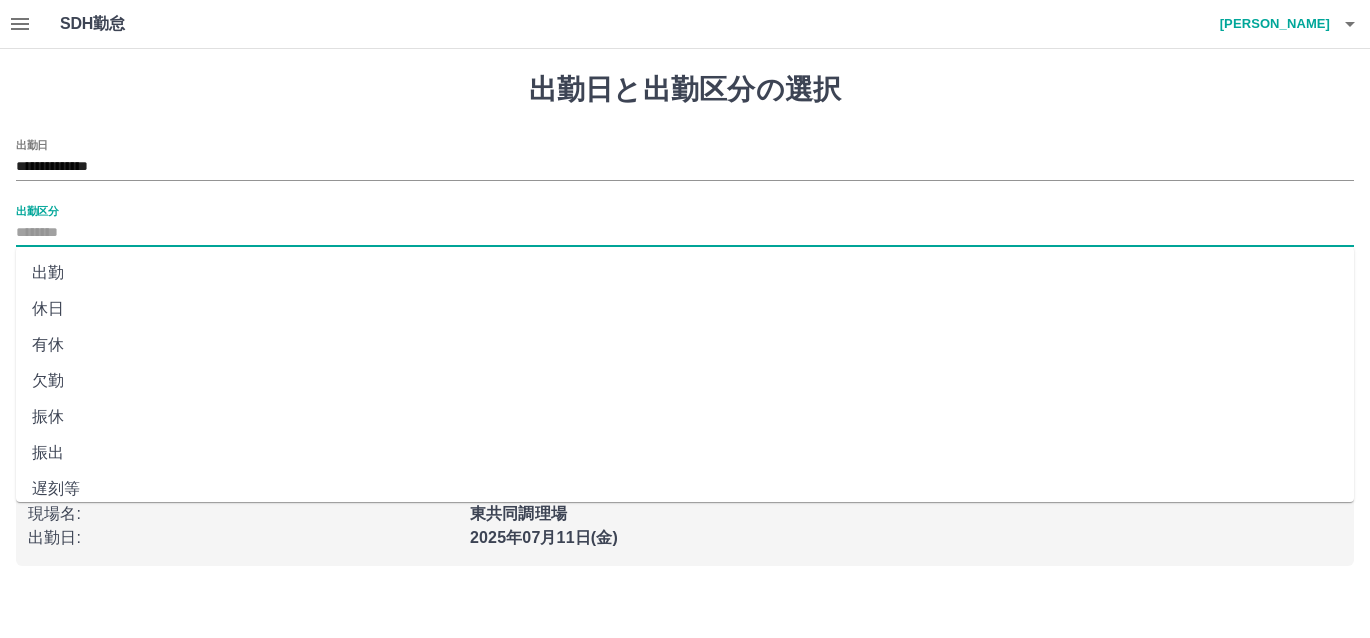 click on "出勤区分" at bounding box center (685, 233) 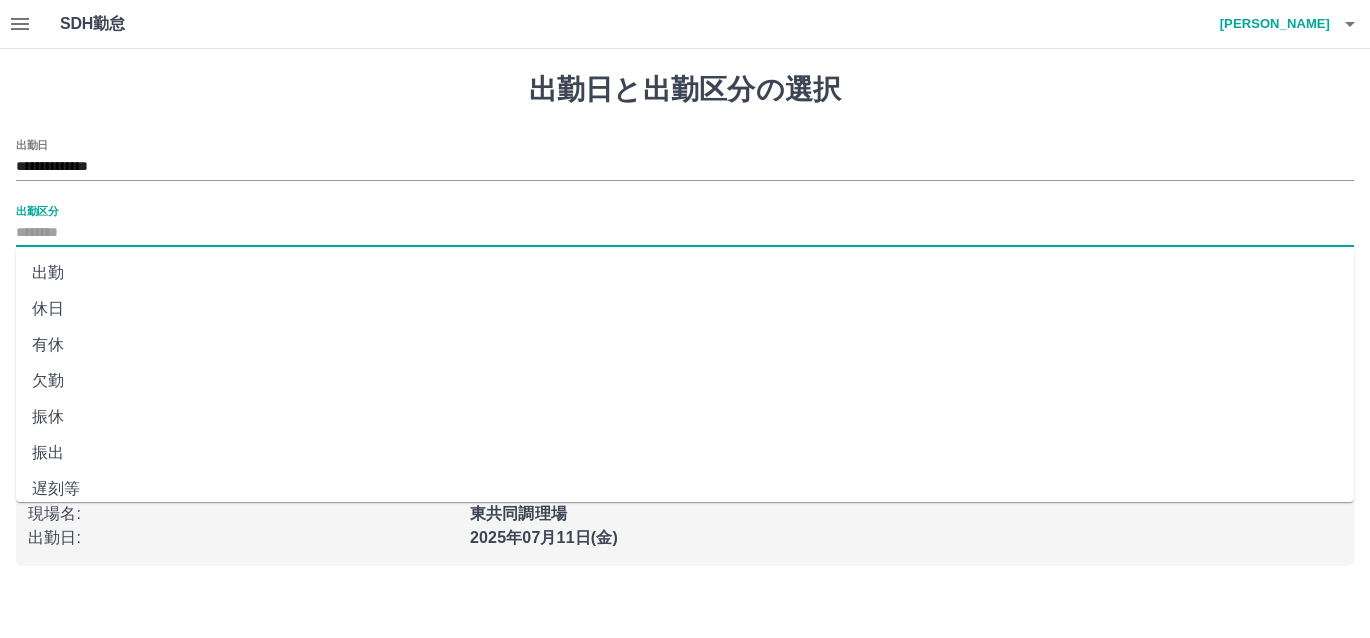 click on "出勤" at bounding box center (685, 273) 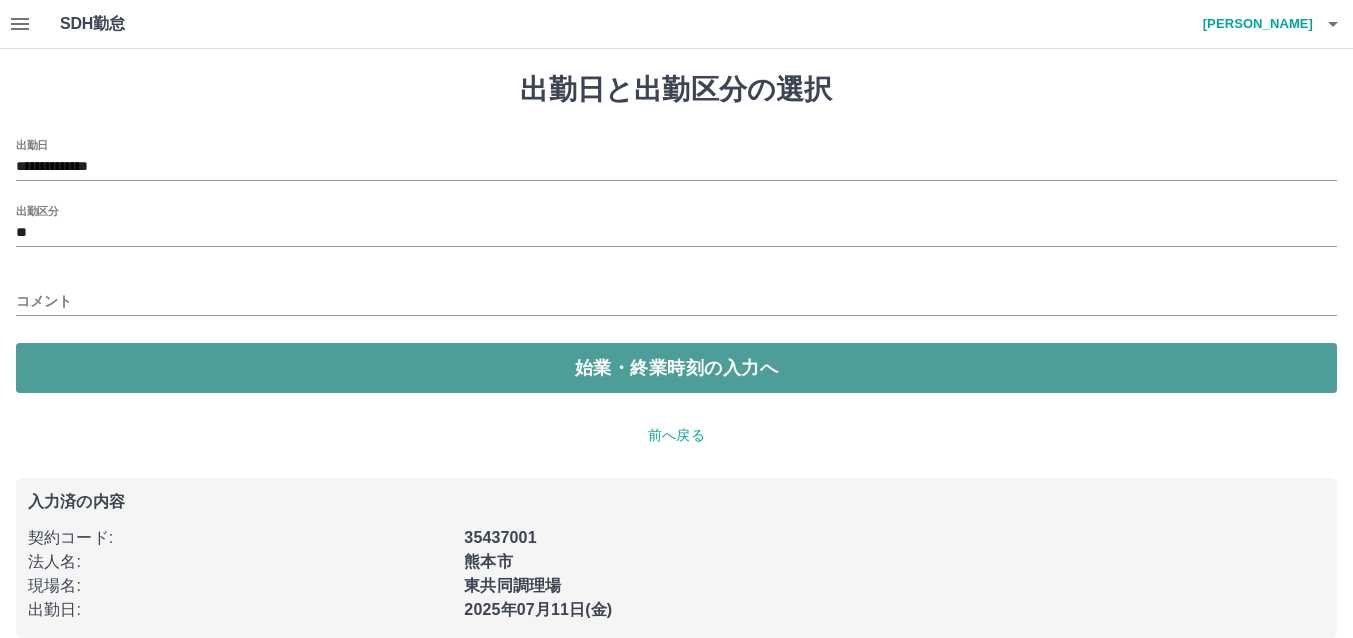 click on "始業・終業時刻の入力へ" at bounding box center (676, 368) 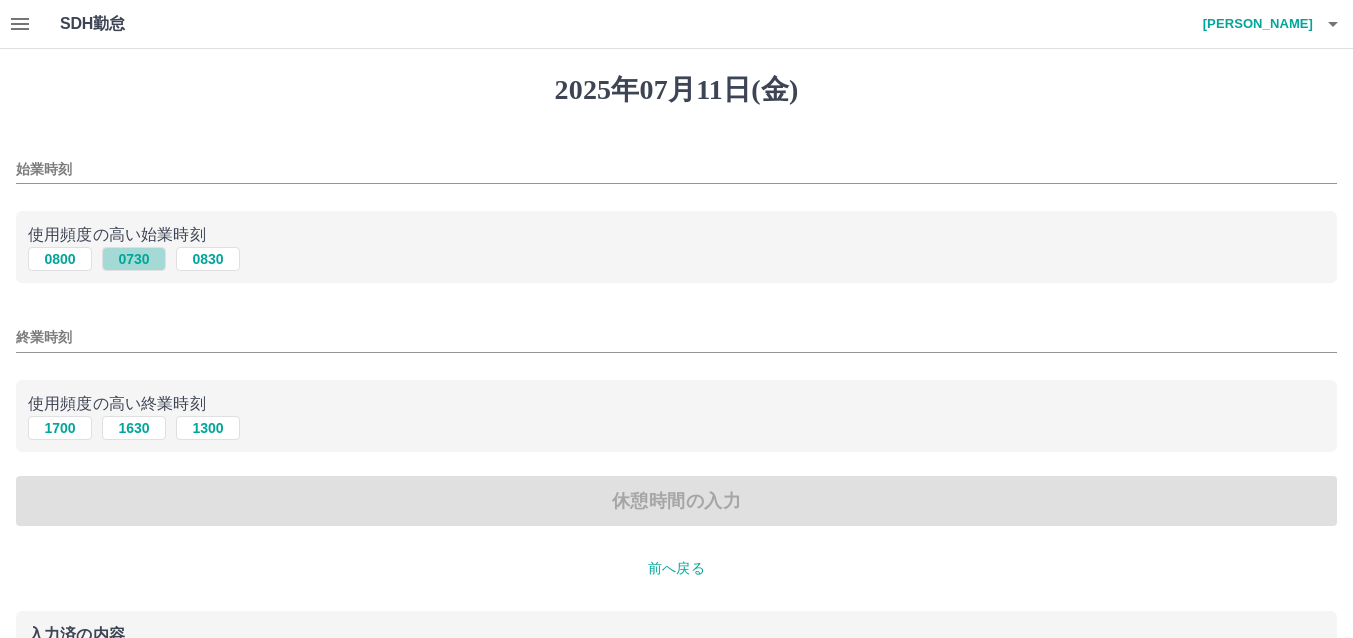 click on "0730" at bounding box center (134, 259) 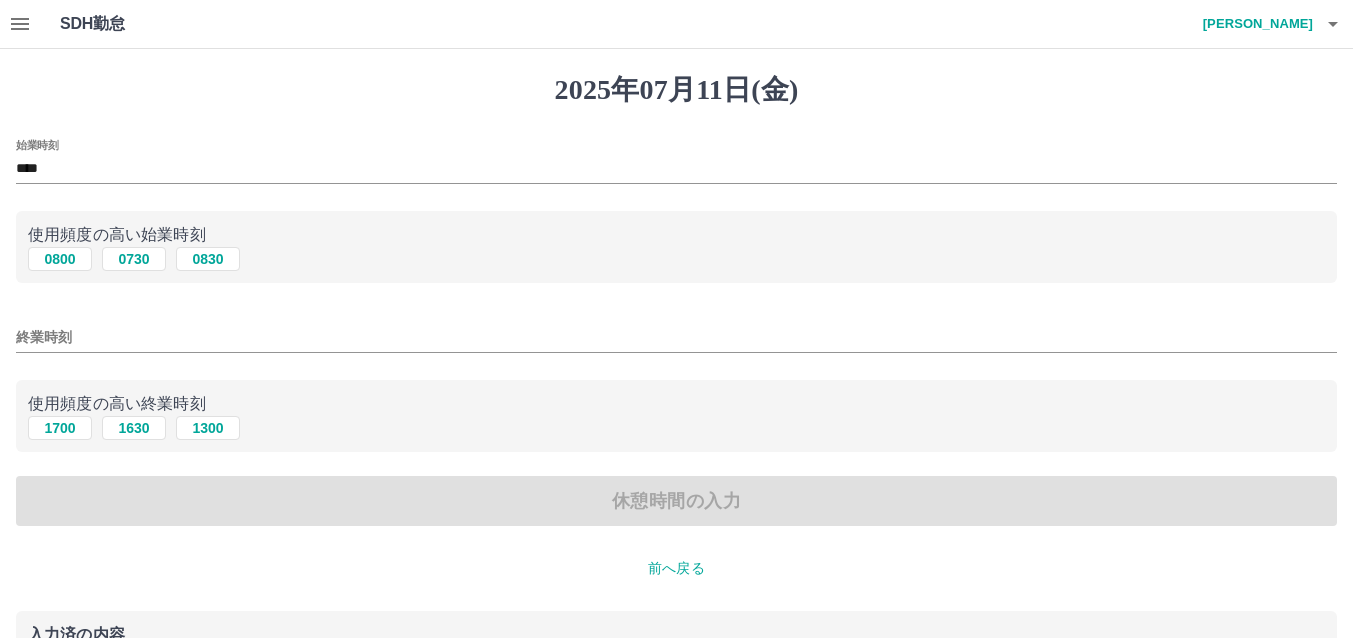 click on "終業時刻" at bounding box center (676, 337) 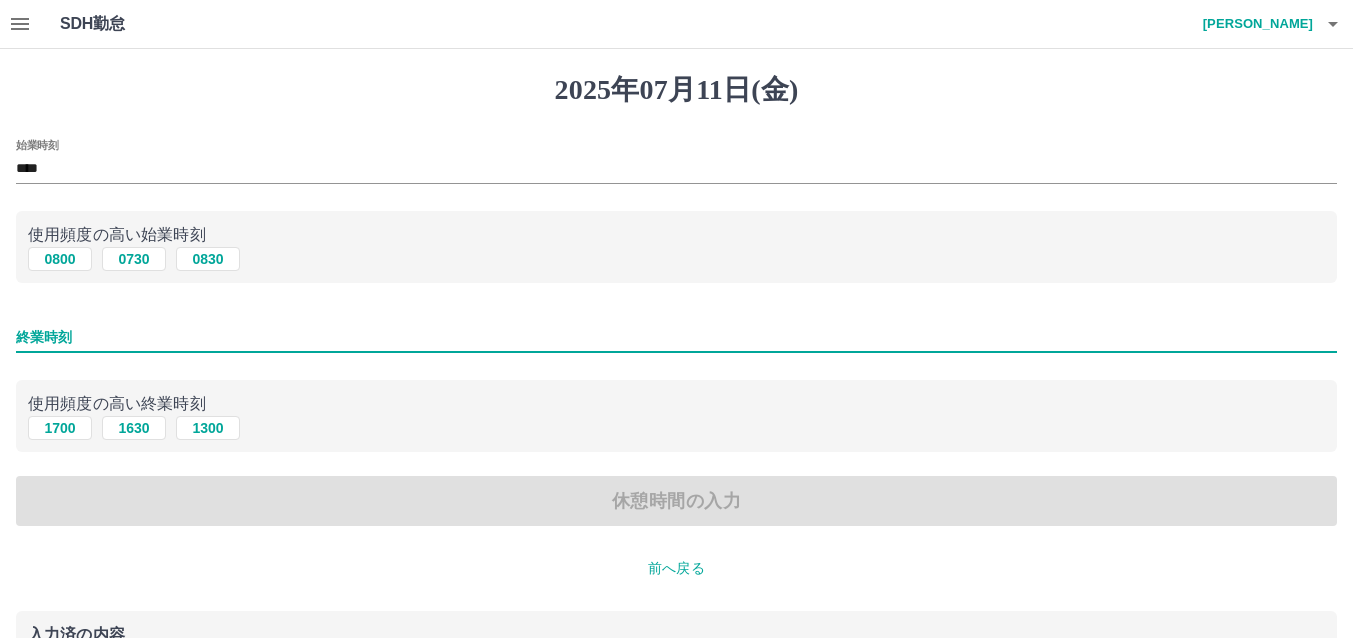 type on "****" 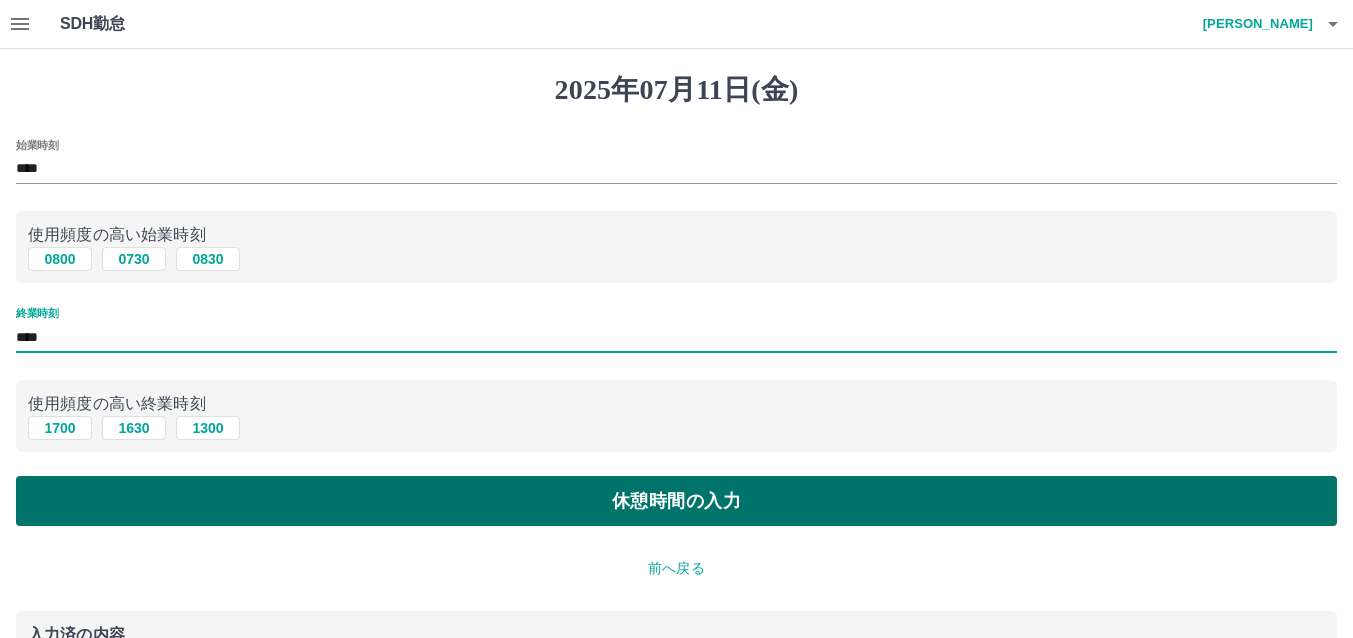 click on "休憩時間の入力" at bounding box center [676, 501] 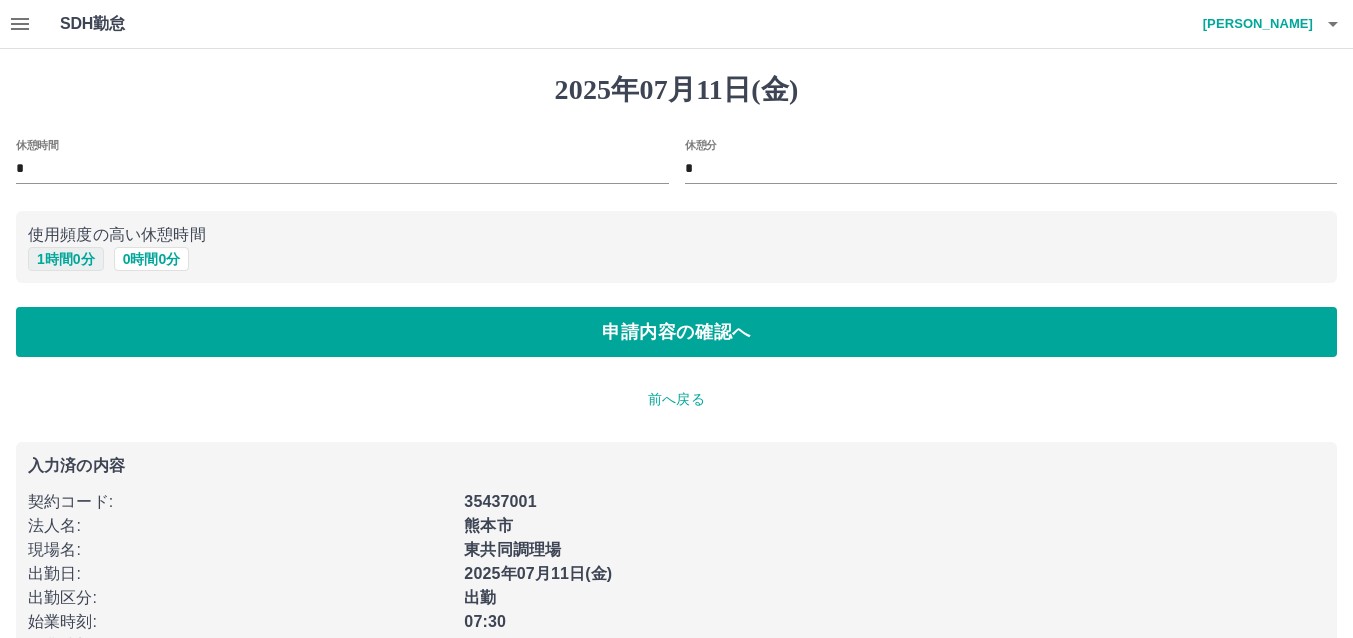 click on "1 時間 0 分" at bounding box center (66, 259) 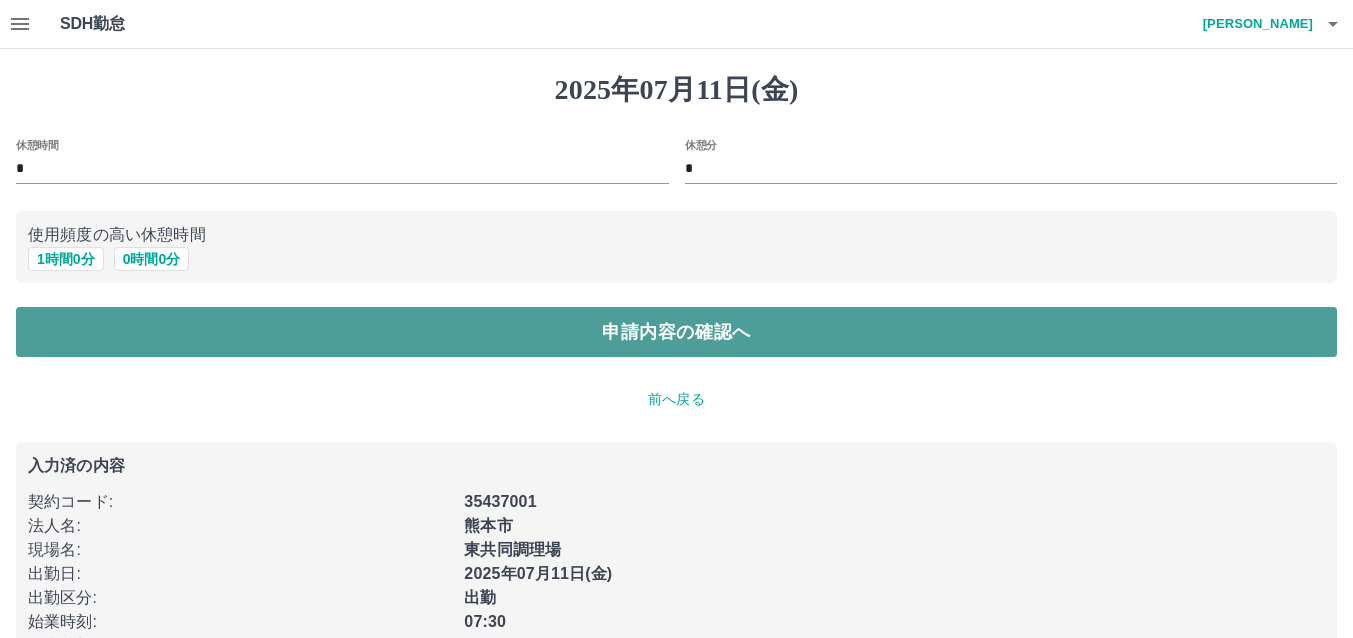 click on "申請内容の確認へ" at bounding box center [676, 332] 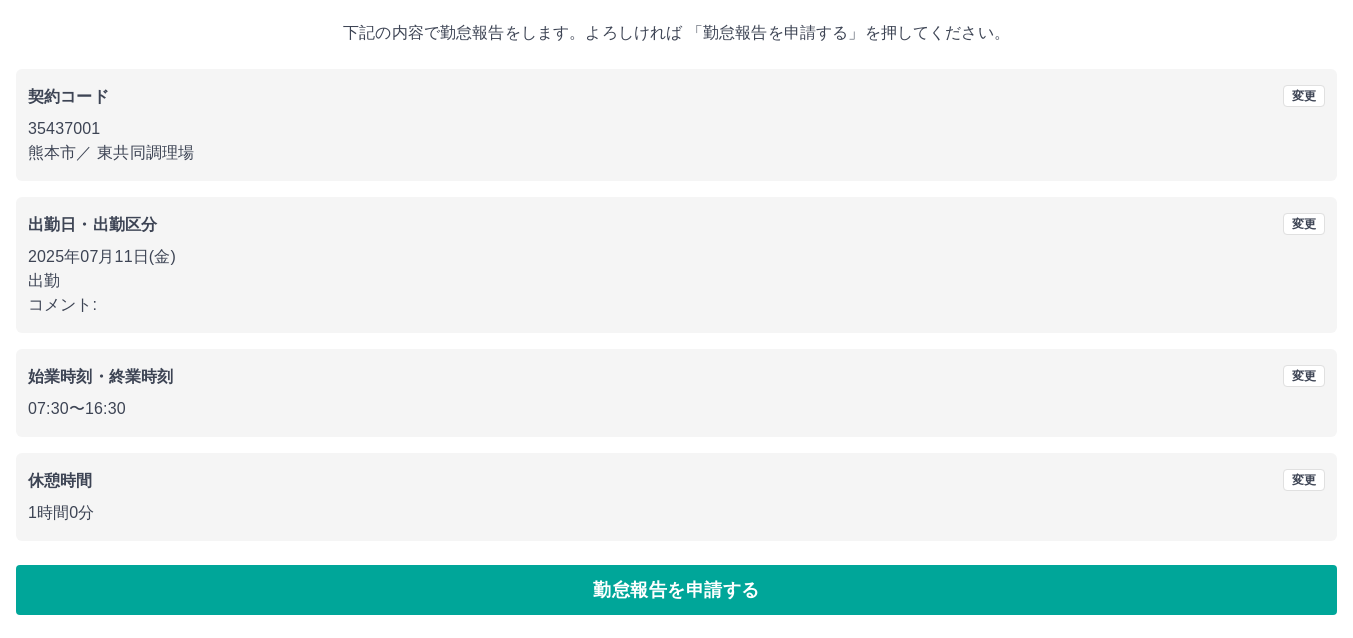 scroll, scrollTop: 111, scrollLeft: 0, axis: vertical 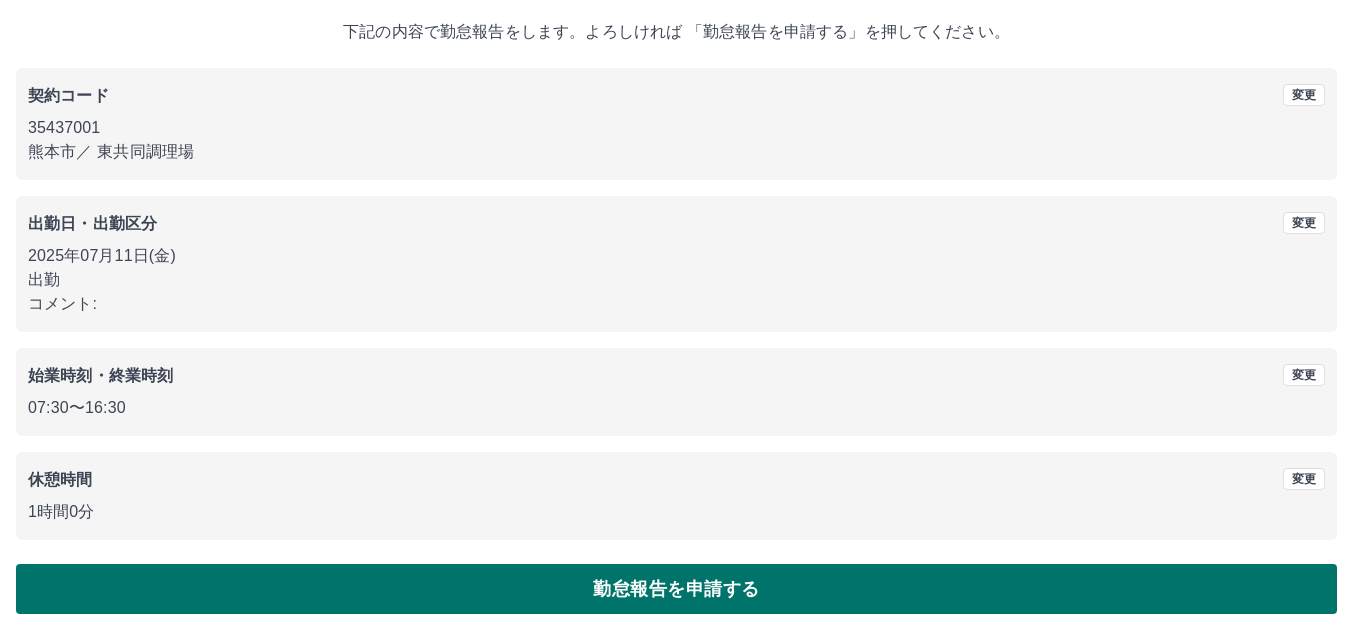 click on "勤怠報告を申請する" at bounding box center (676, 589) 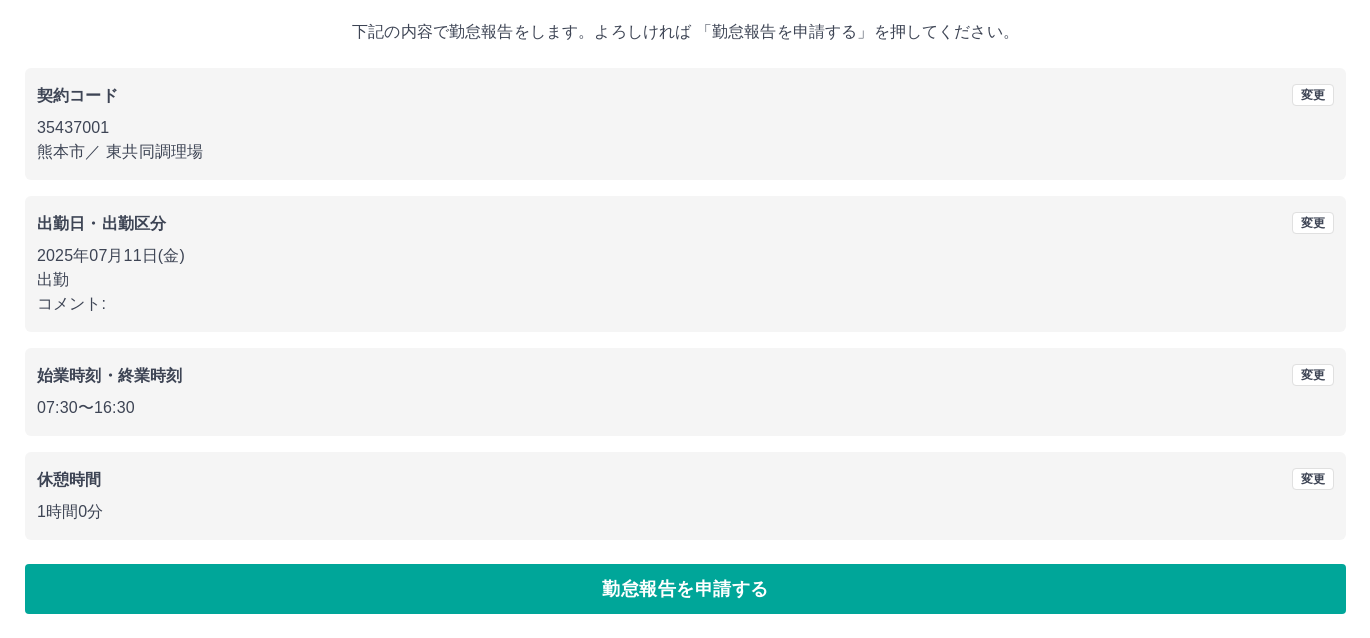 scroll, scrollTop: 0, scrollLeft: 0, axis: both 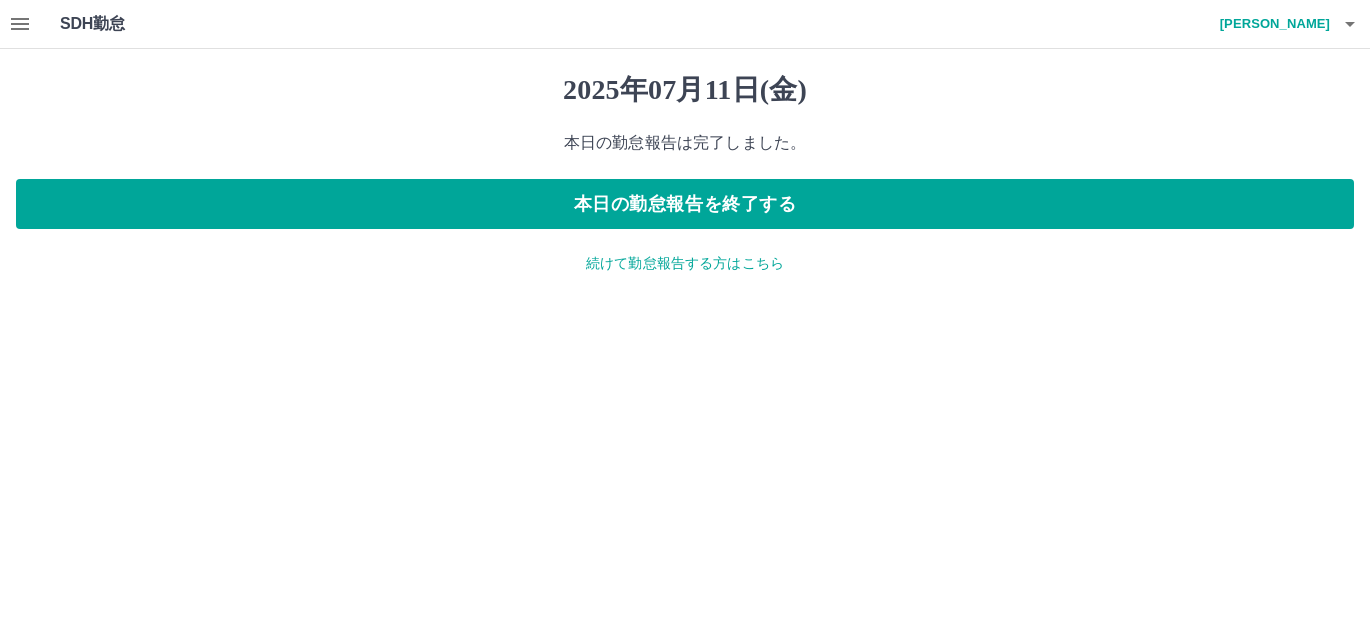 click on "続けて勤怠報告する方はこちら" at bounding box center [685, 263] 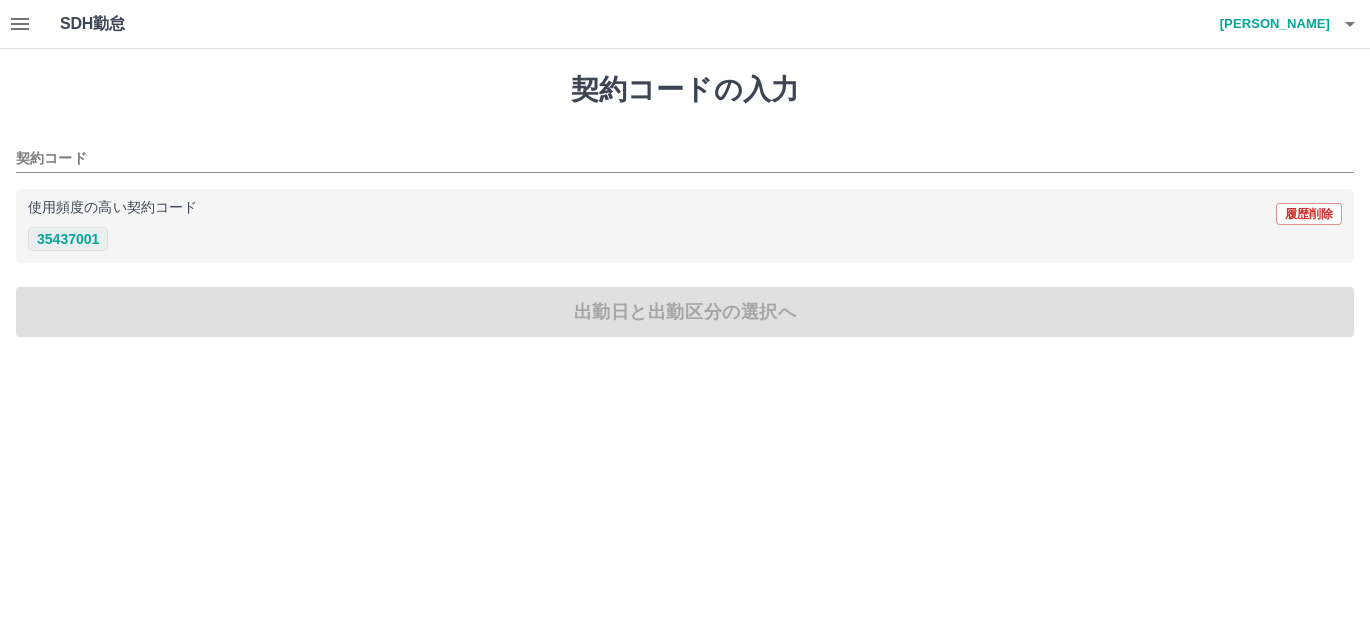 click on "35437001" at bounding box center [68, 239] 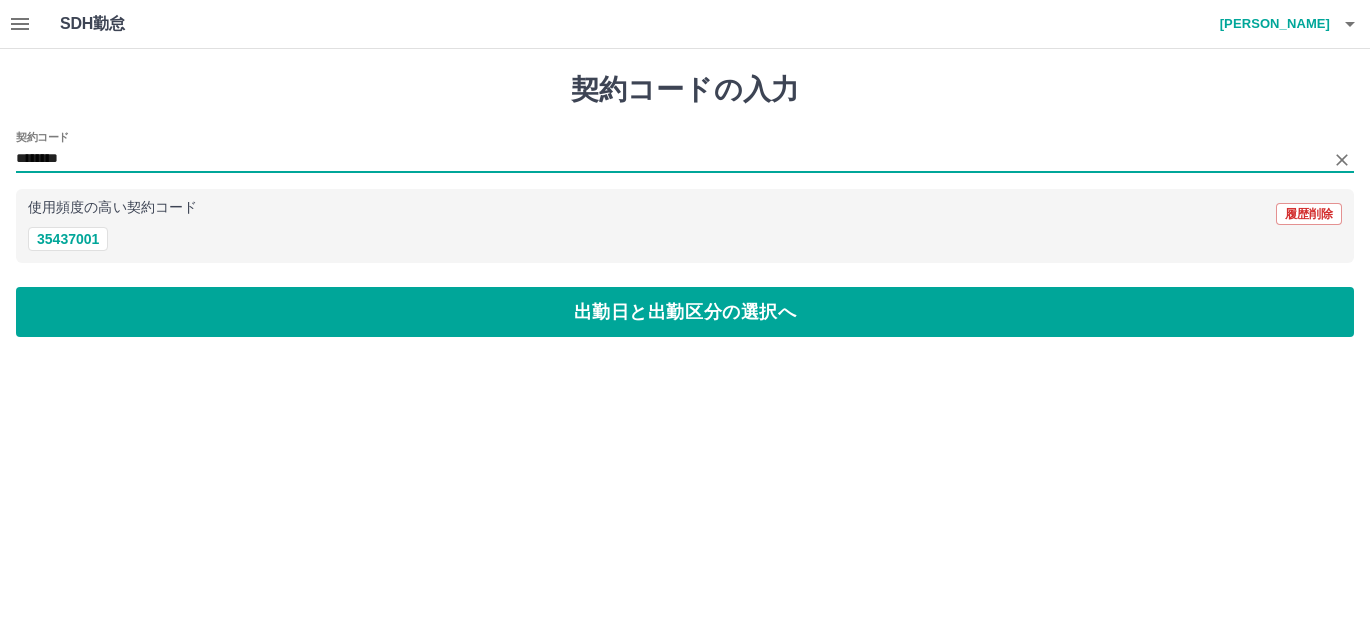 click on "********" at bounding box center [670, 159] 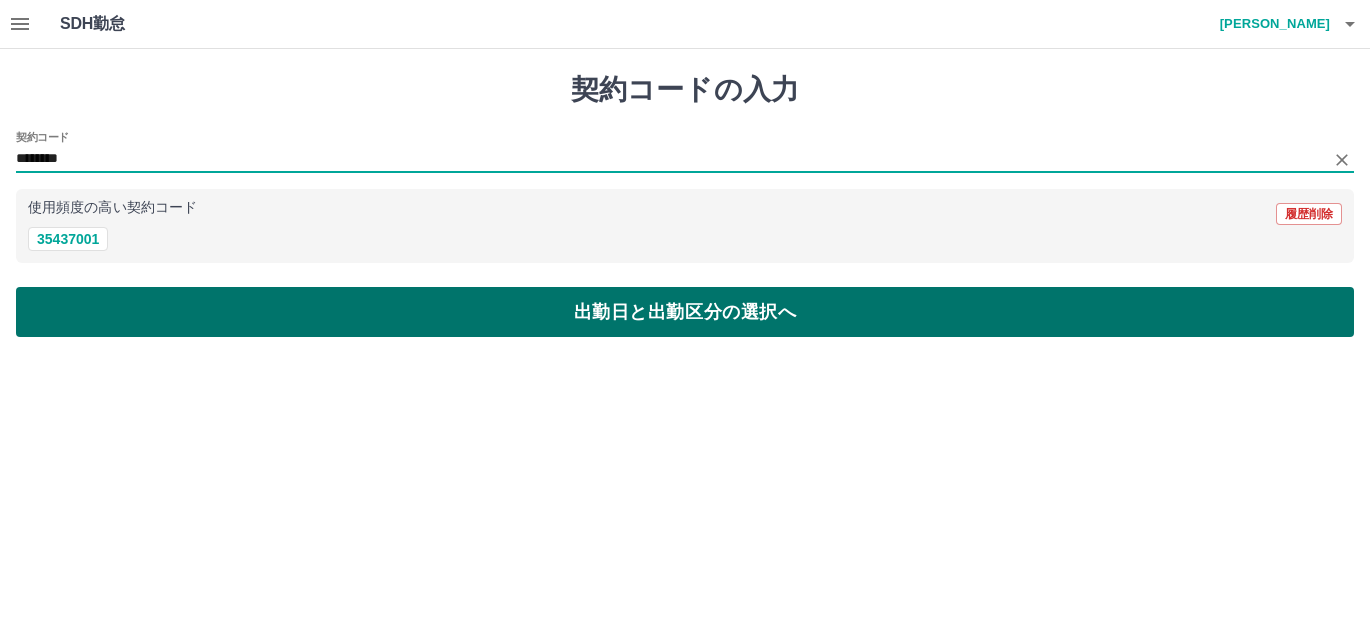 click on "出勤日と出勤区分の選択へ" at bounding box center [685, 312] 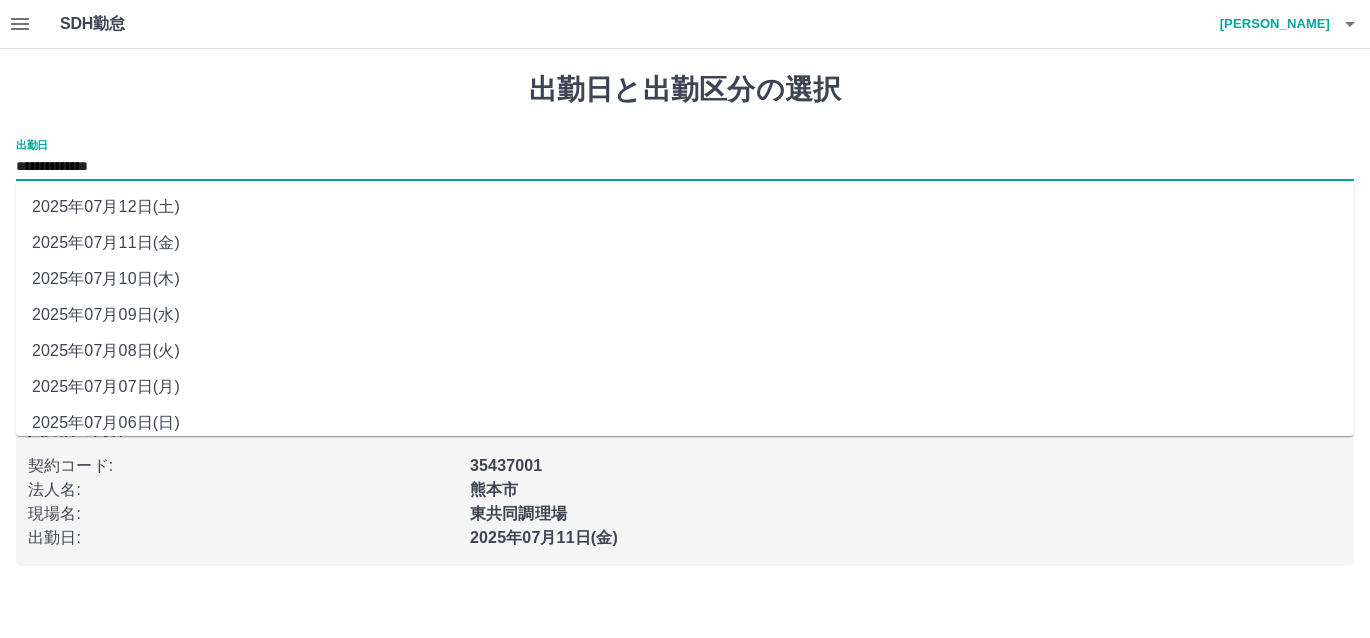 click on "**********" at bounding box center (685, 167) 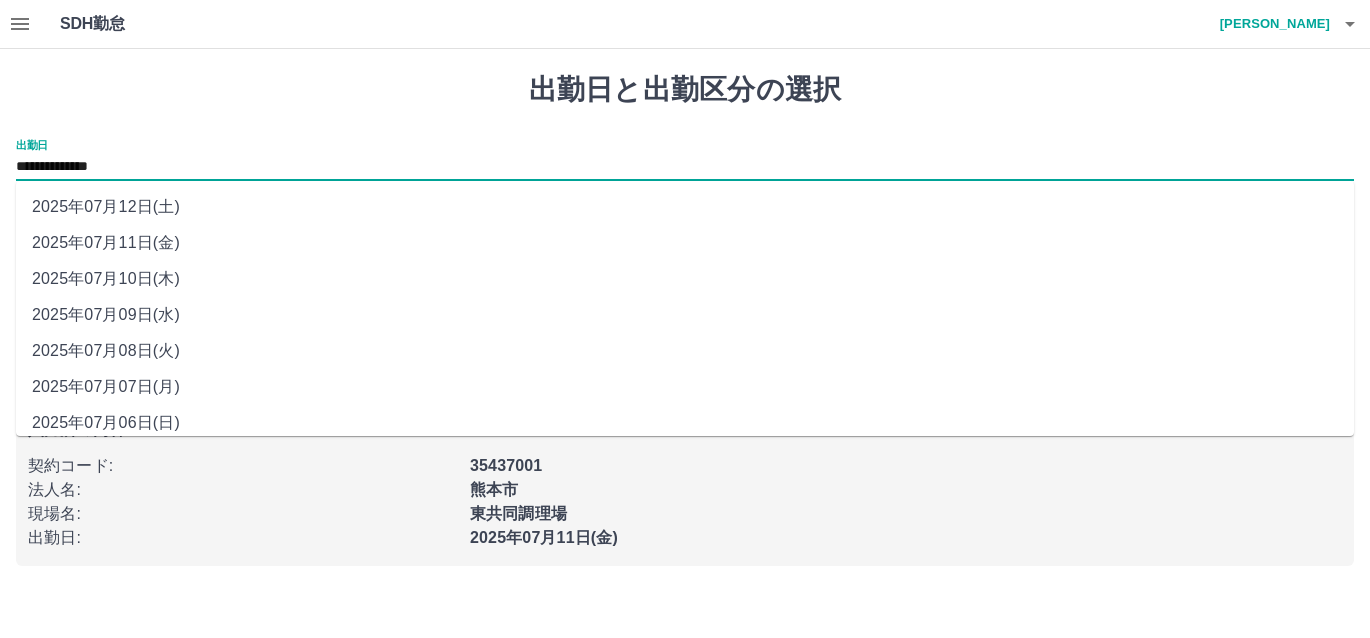click on "2025年07月12日(土)" at bounding box center [685, 207] 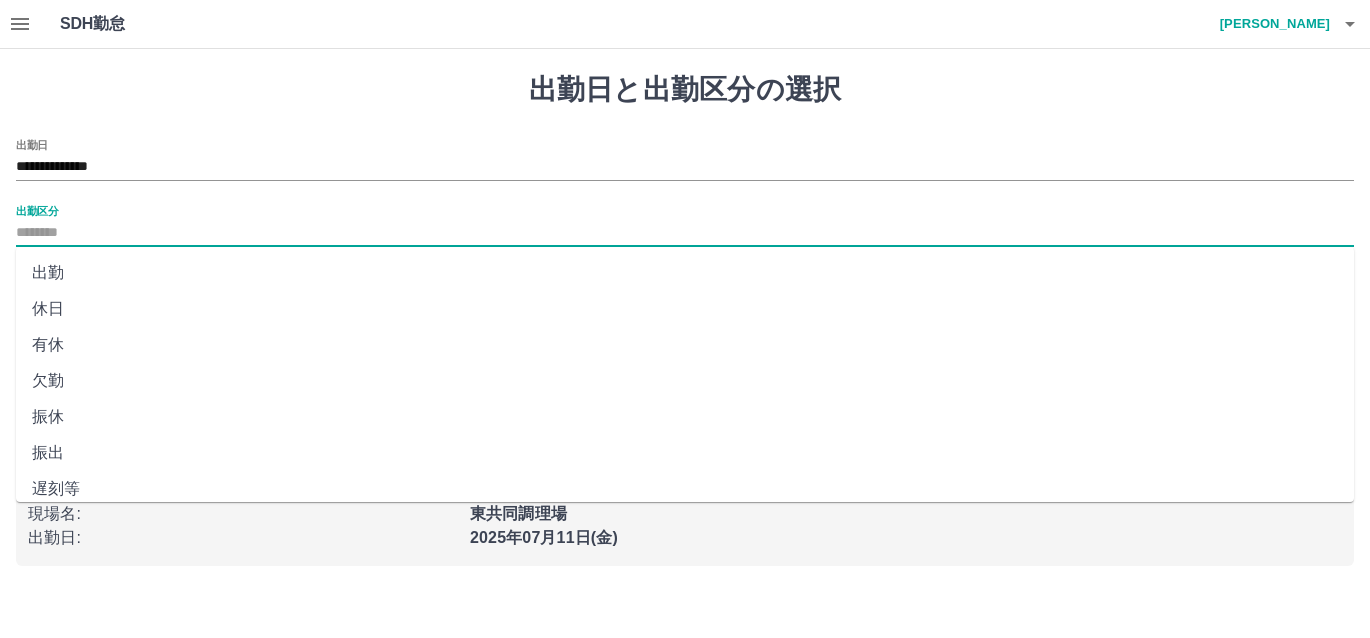 click on "出勤区分" at bounding box center (685, 233) 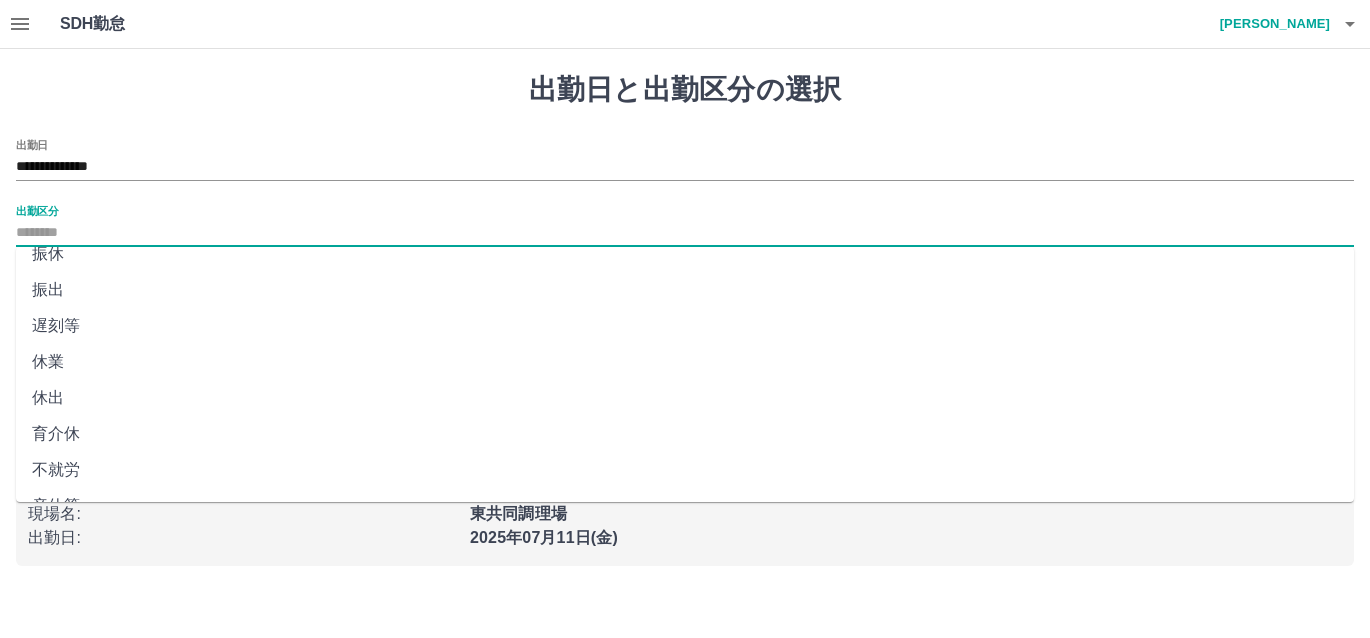 scroll, scrollTop: 0, scrollLeft: 0, axis: both 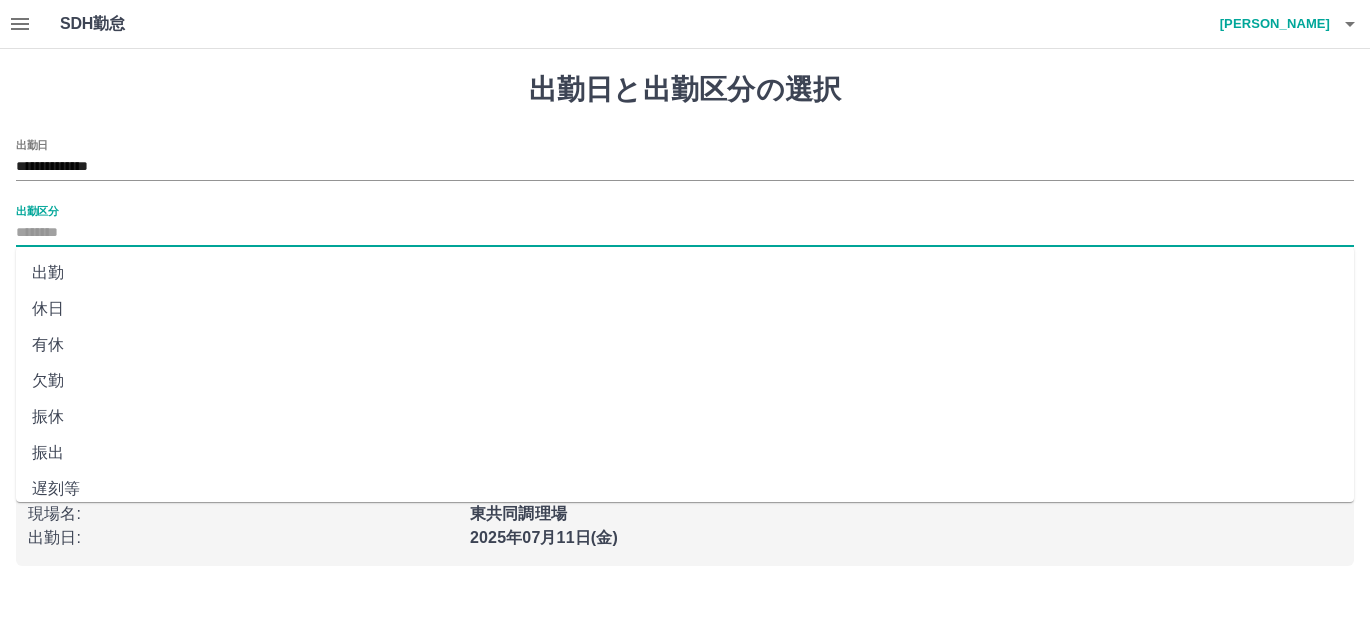 click on "休日" at bounding box center (685, 309) 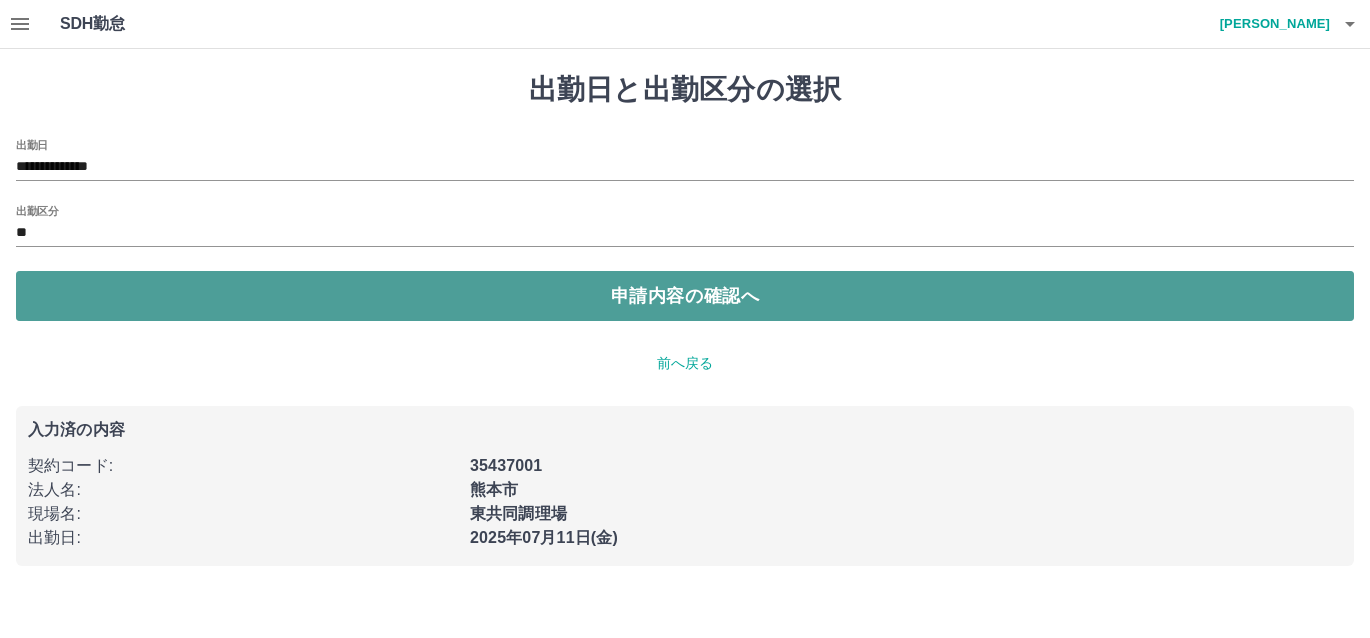 click on "申請内容の確認へ" at bounding box center (685, 296) 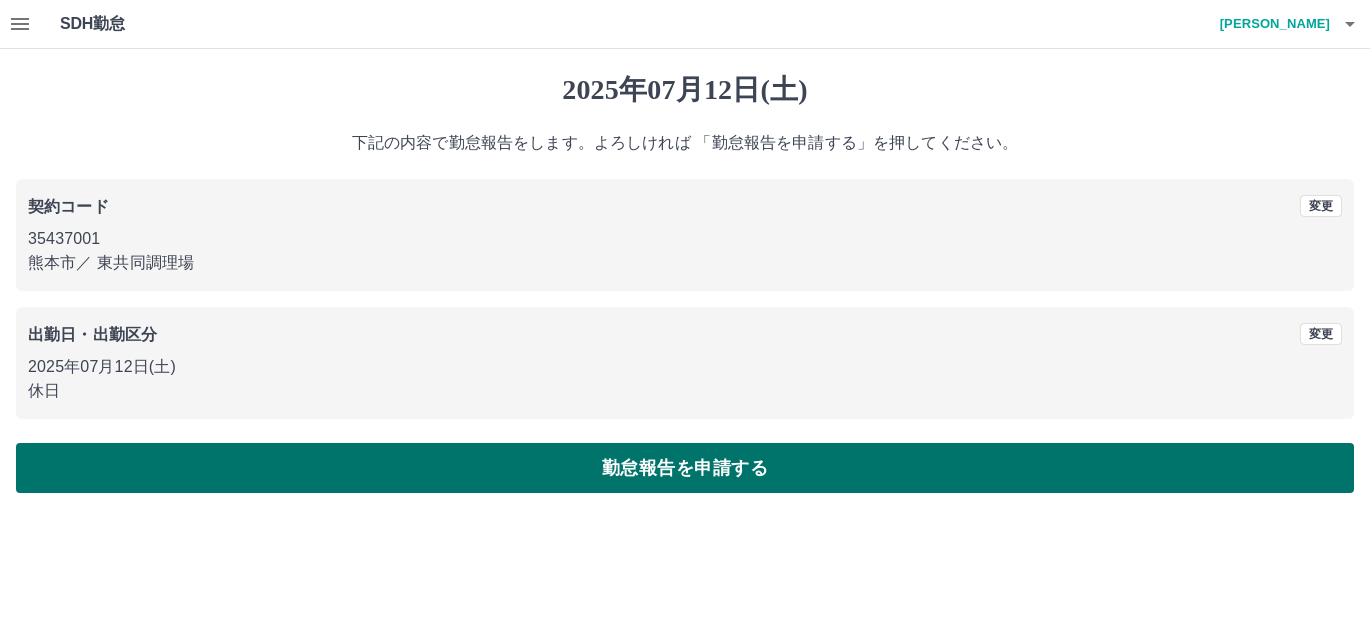 click on "勤怠報告を申請する" at bounding box center [685, 468] 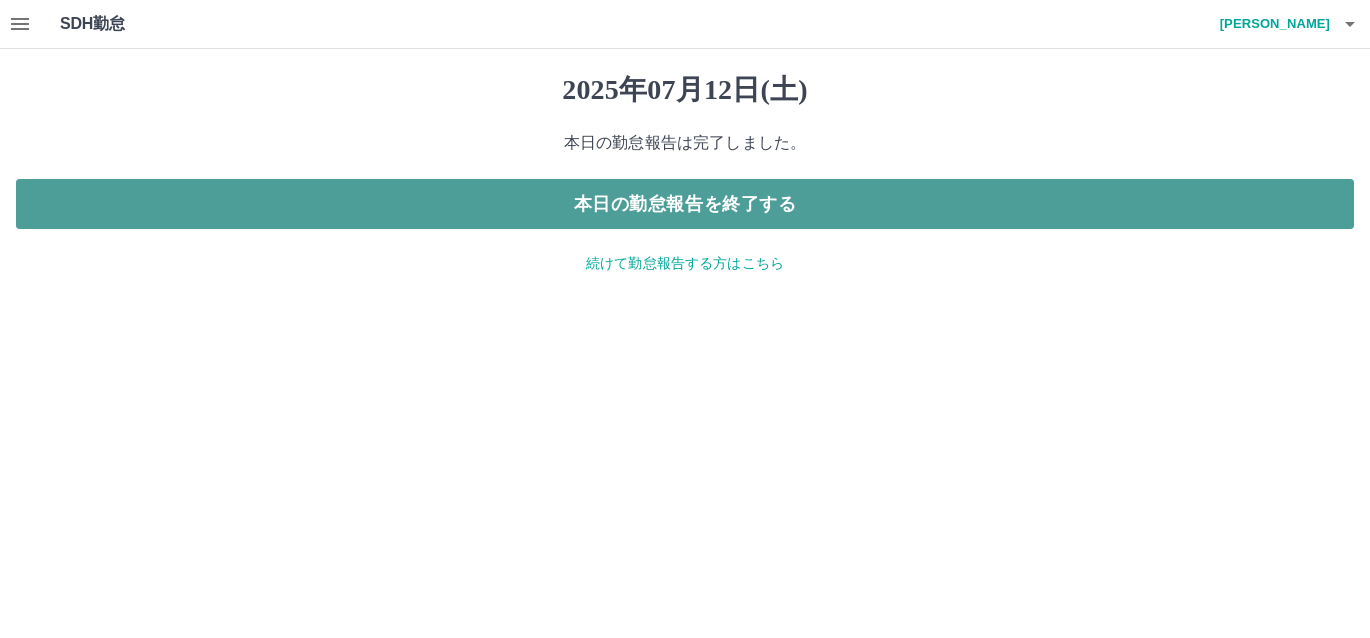click on "本日の勤怠報告を終了する" at bounding box center [685, 204] 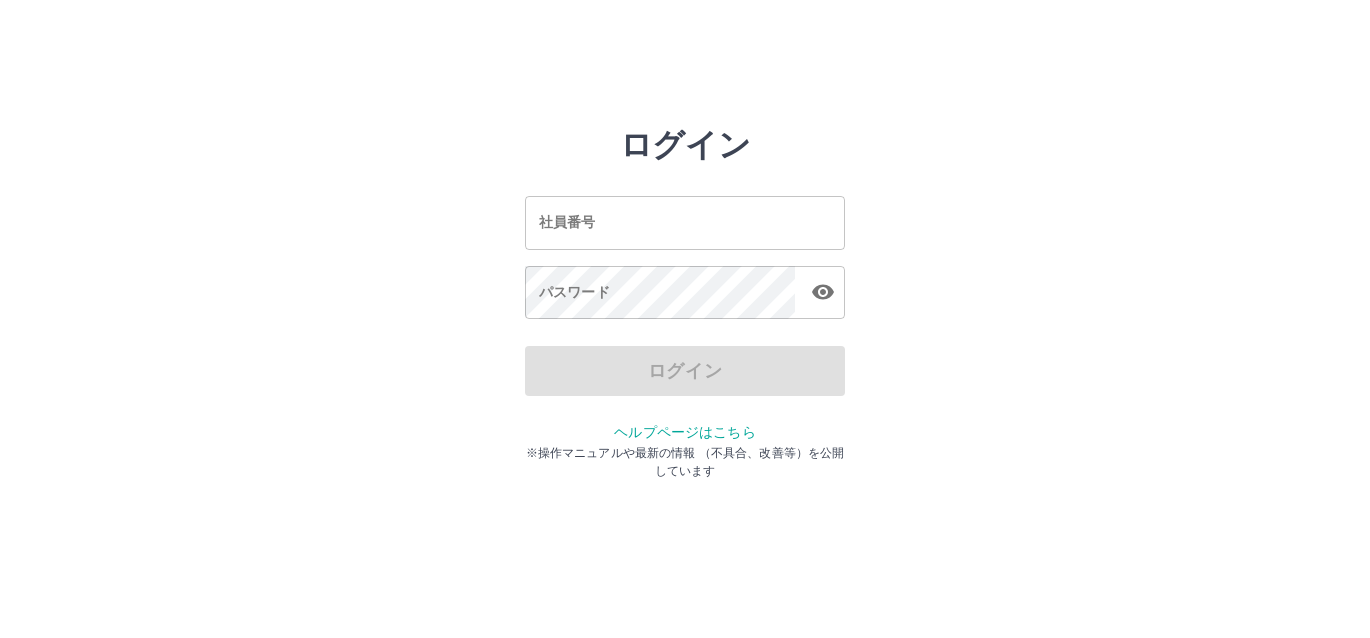 scroll, scrollTop: 0, scrollLeft: 0, axis: both 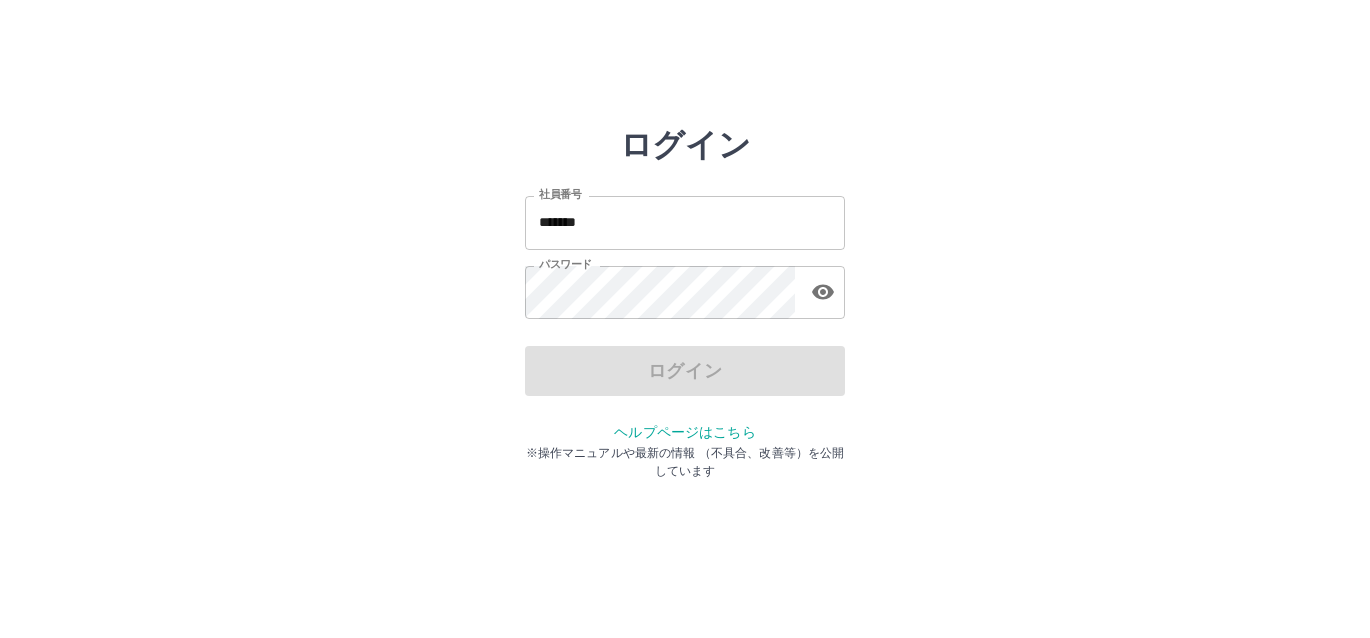 click on "*******" at bounding box center [685, 222] 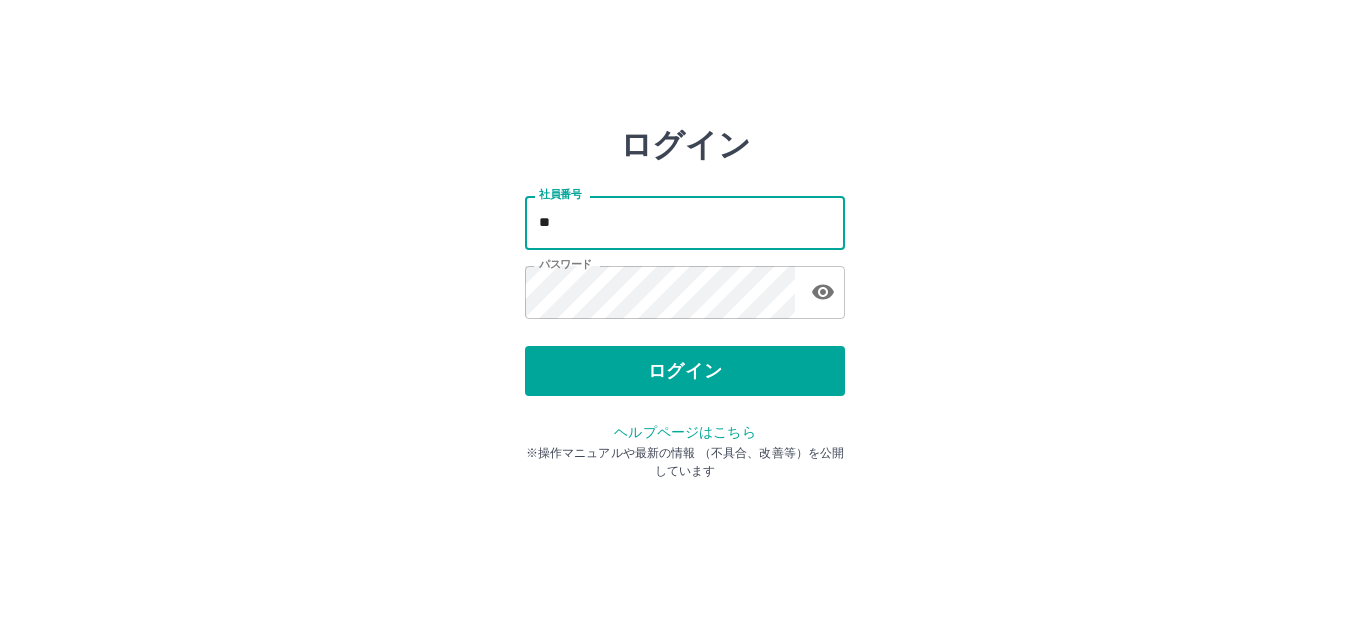 type on "*" 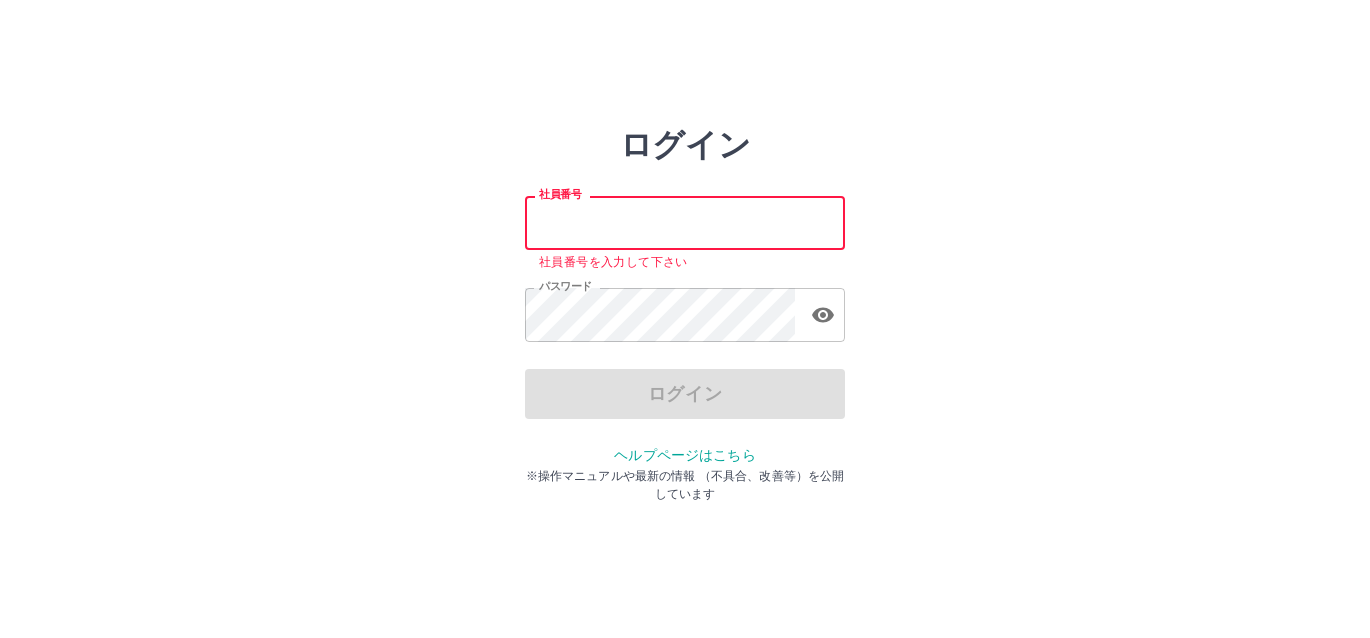type on "*******" 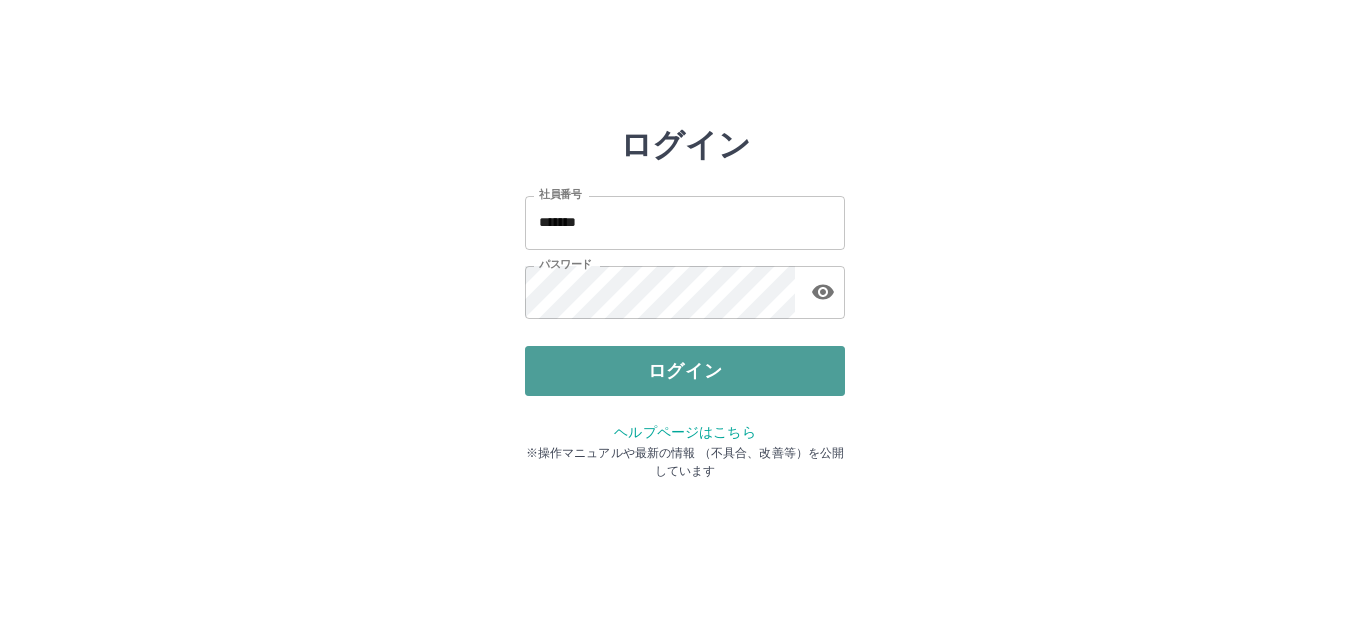 click on "ログイン" at bounding box center (685, 371) 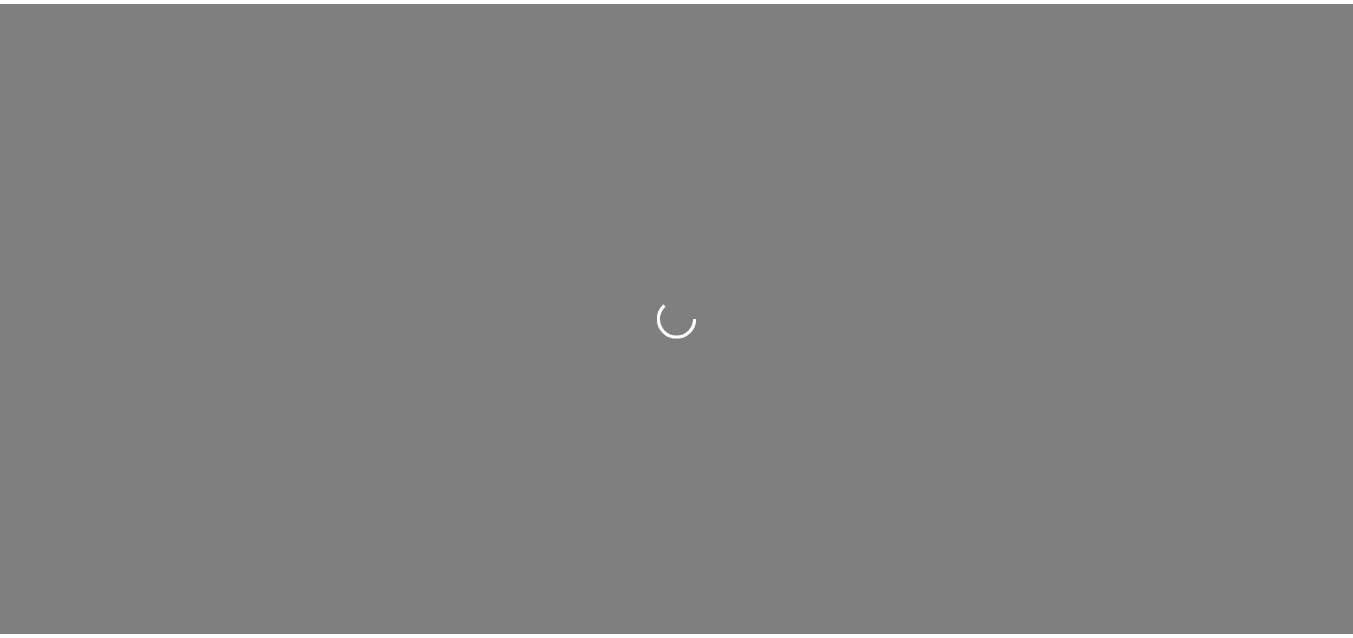 scroll, scrollTop: 0, scrollLeft: 0, axis: both 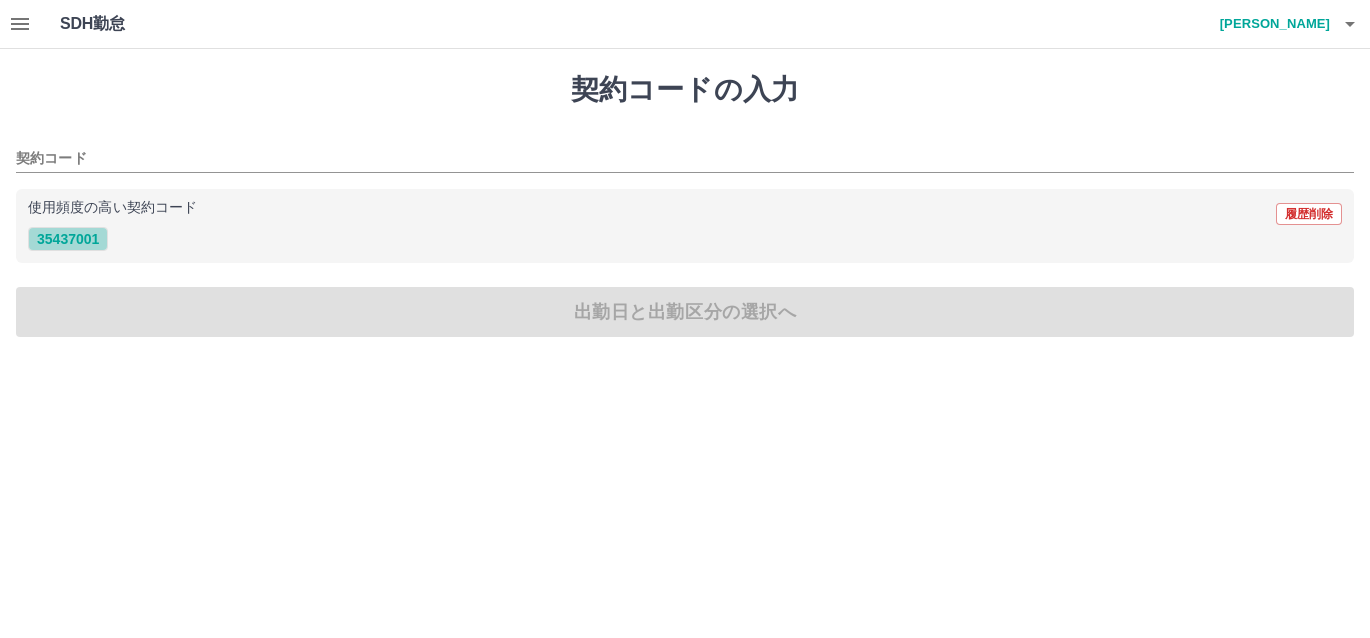 click on "35437001" at bounding box center (68, 239) 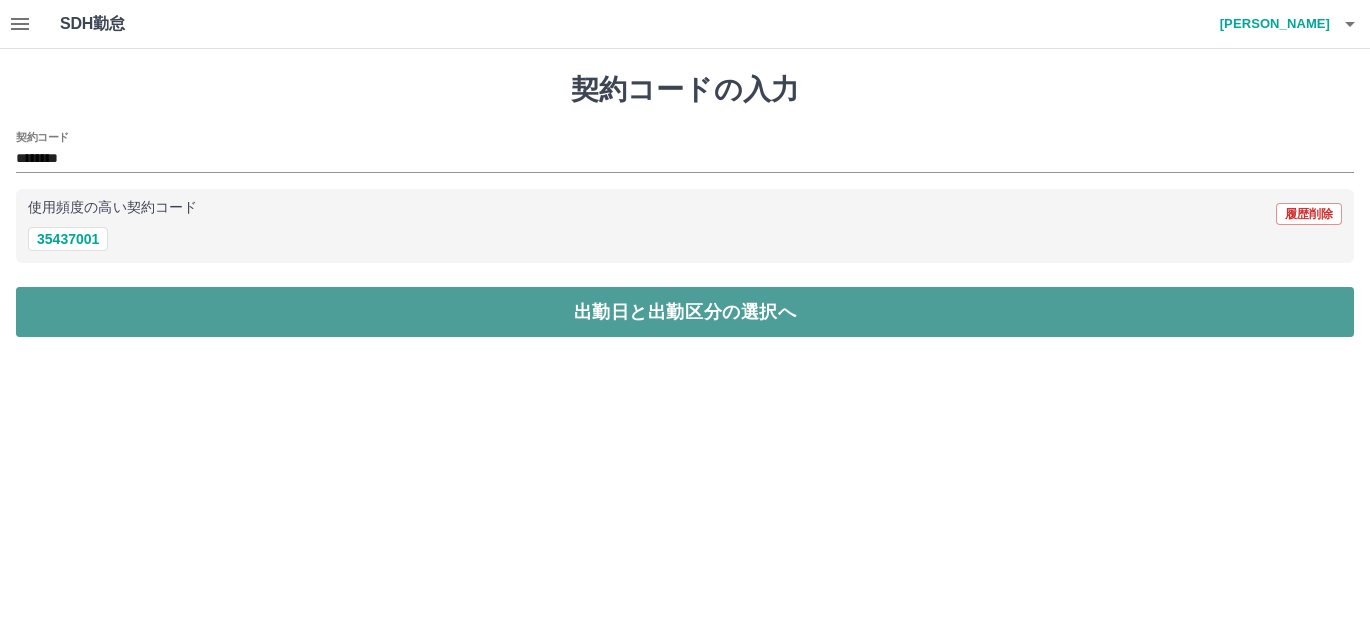 click on "出勤日と出勤区分の選択へ" at bounding box center [685, 312] 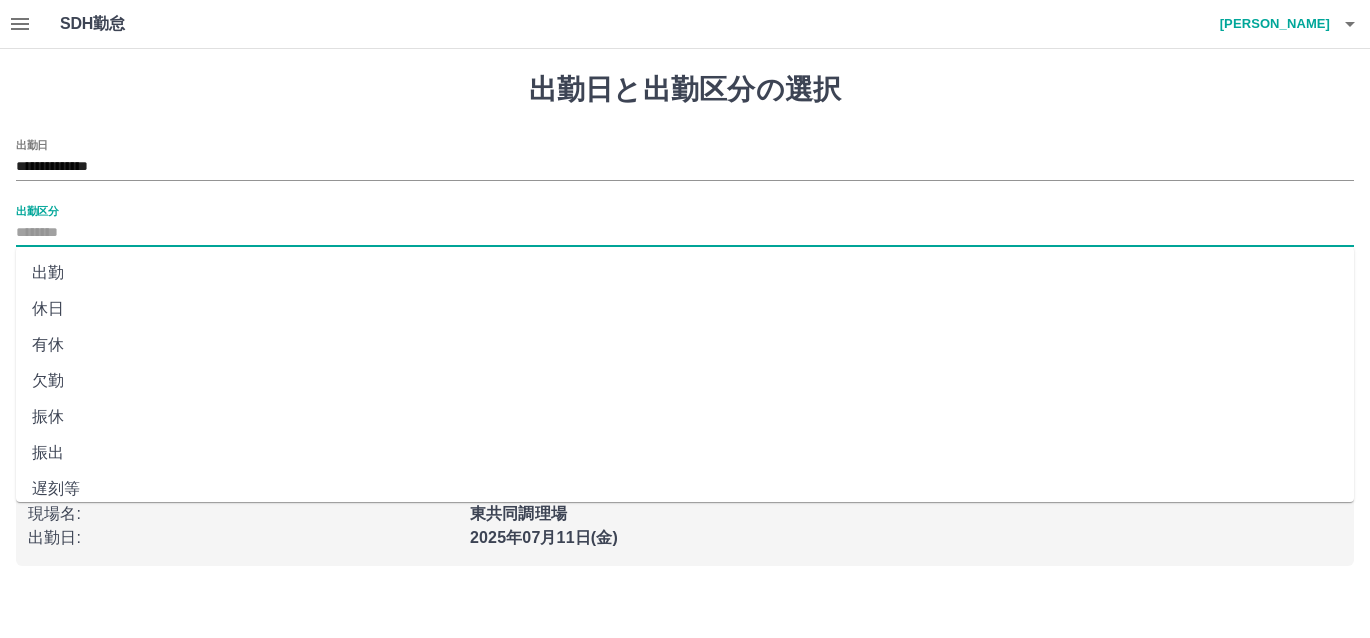 click on "出勤区分" at bounding box center [685, 233] 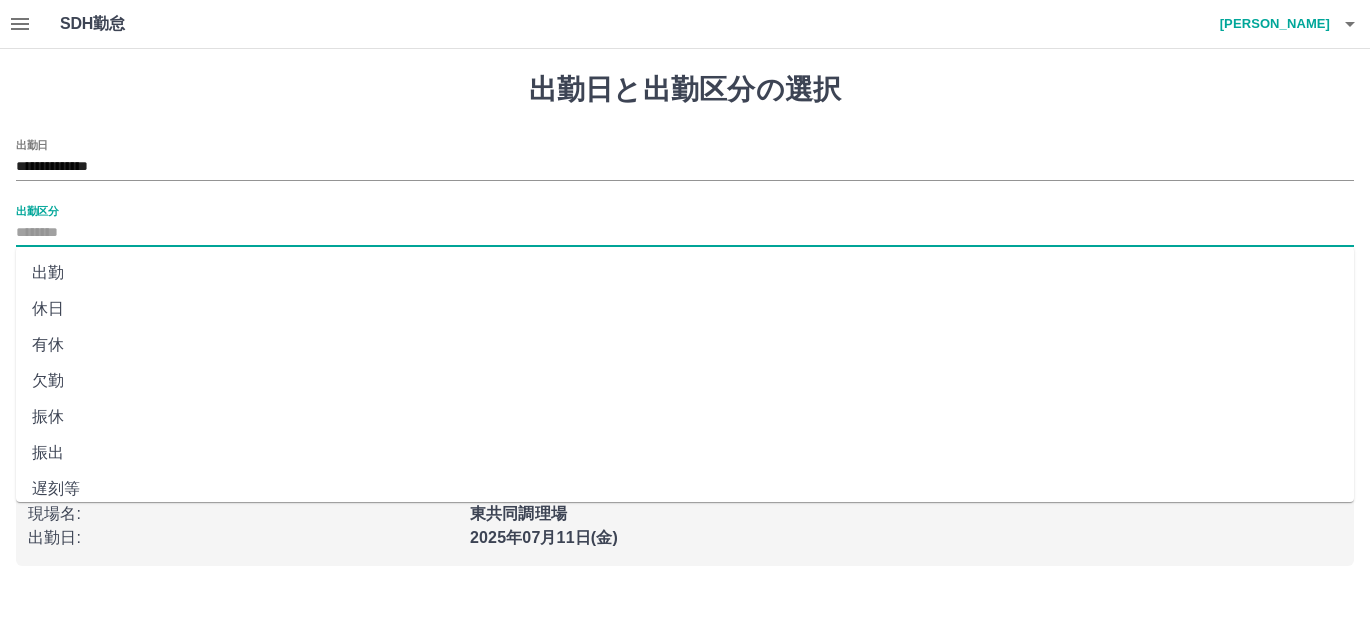 click on "出勤" at bounding box center [685, 273] 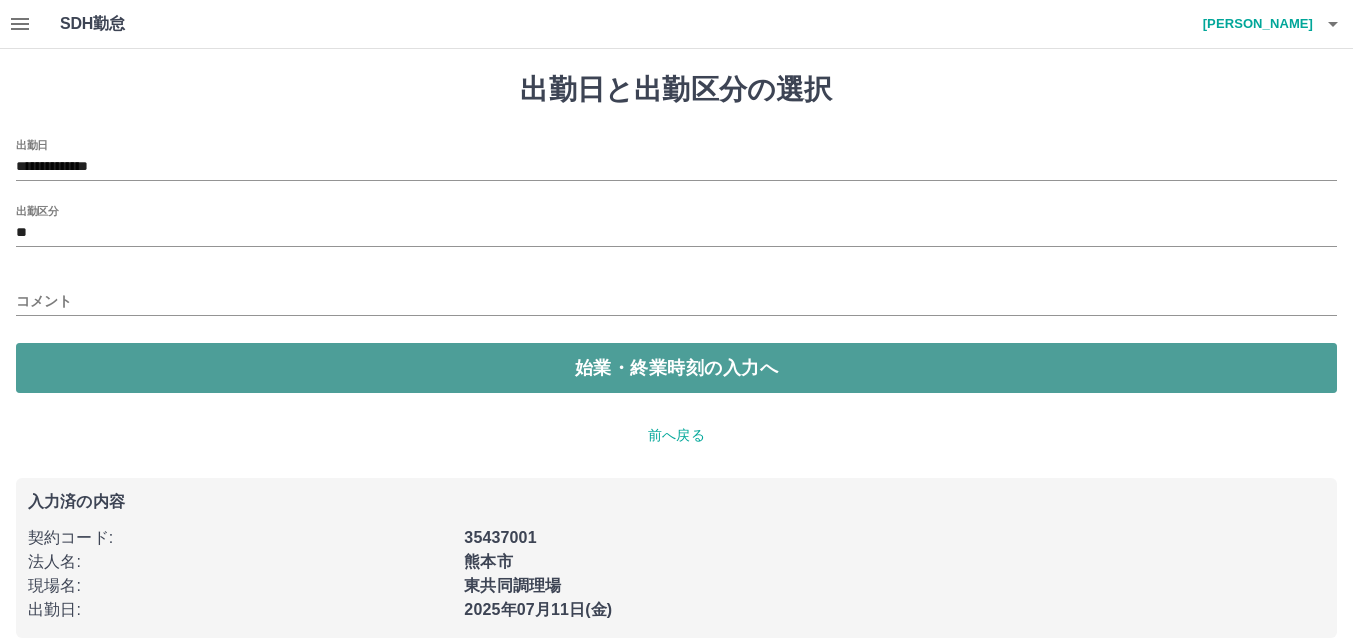 click on "始業・終業時刻の入力へ" at bounding box center (676, 368) 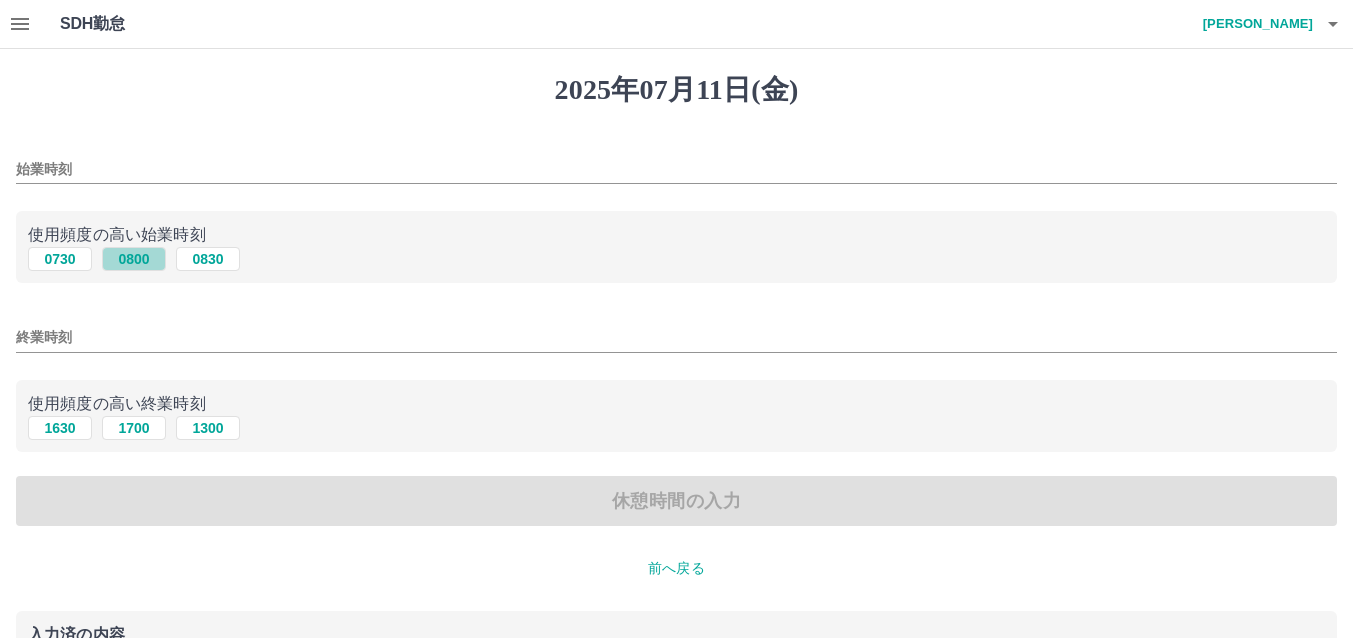 click on "0800" at bounding box center (134, 259) 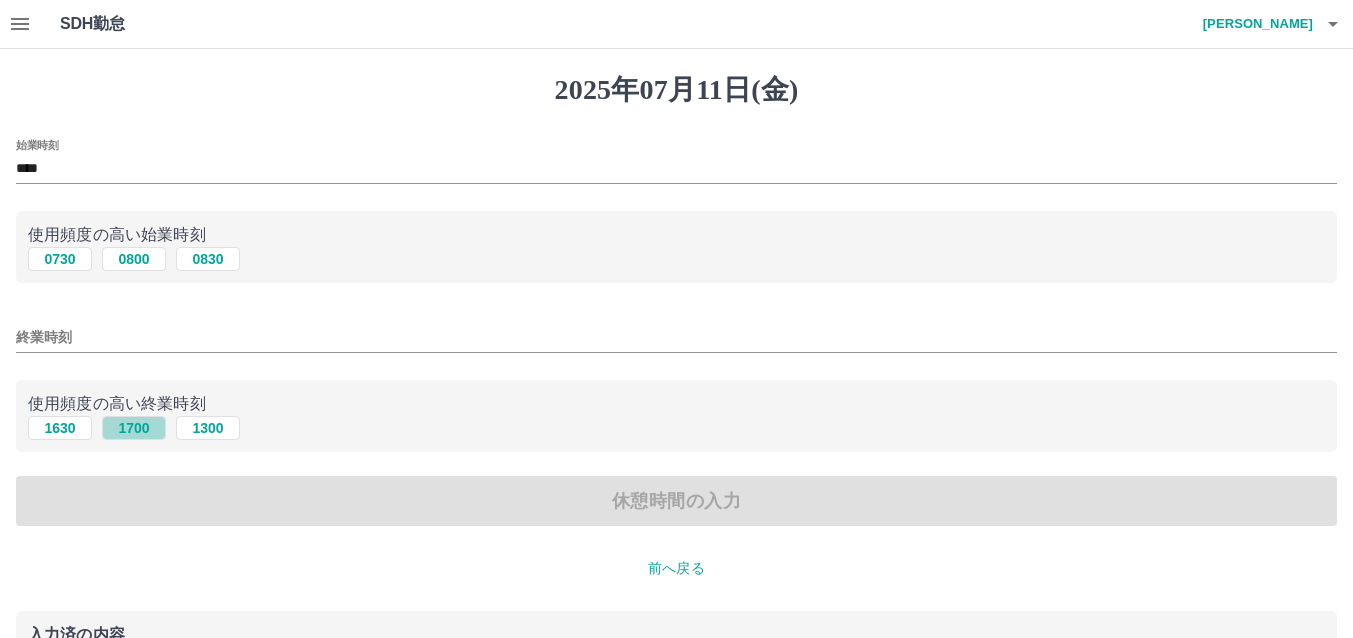 click on "1700" at bounding box center [134, 428] 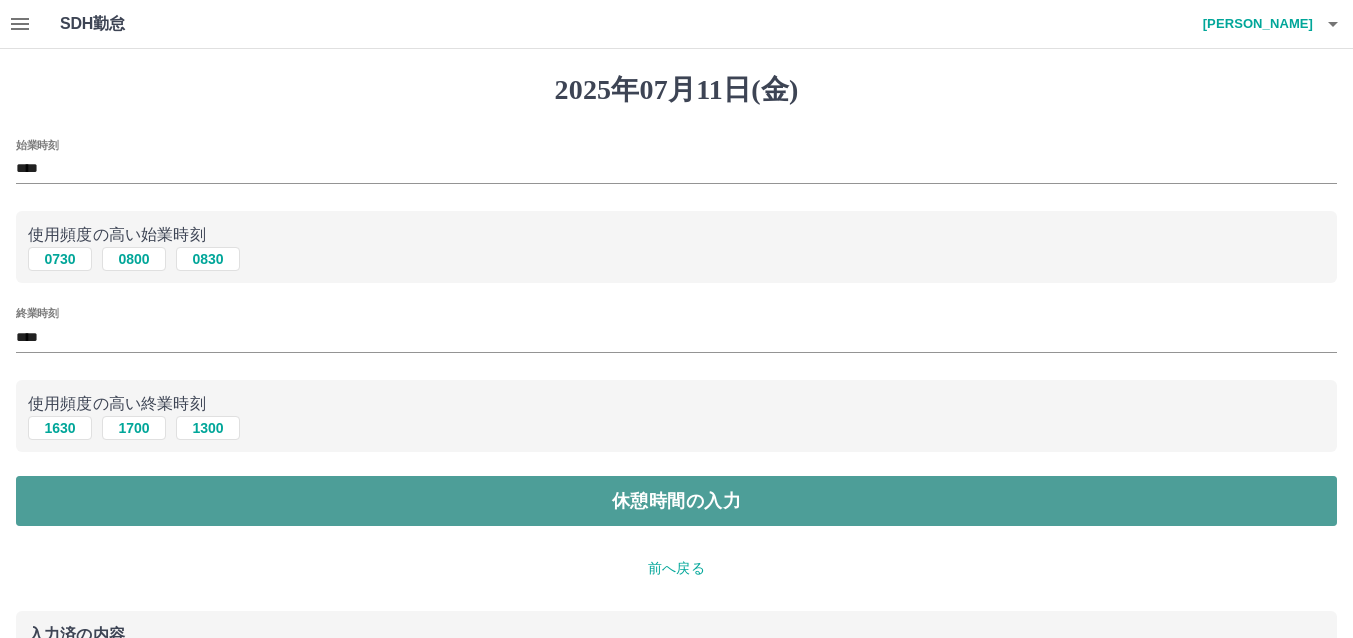 click on "休憩時間の入力" at bounding box center (676, 501) 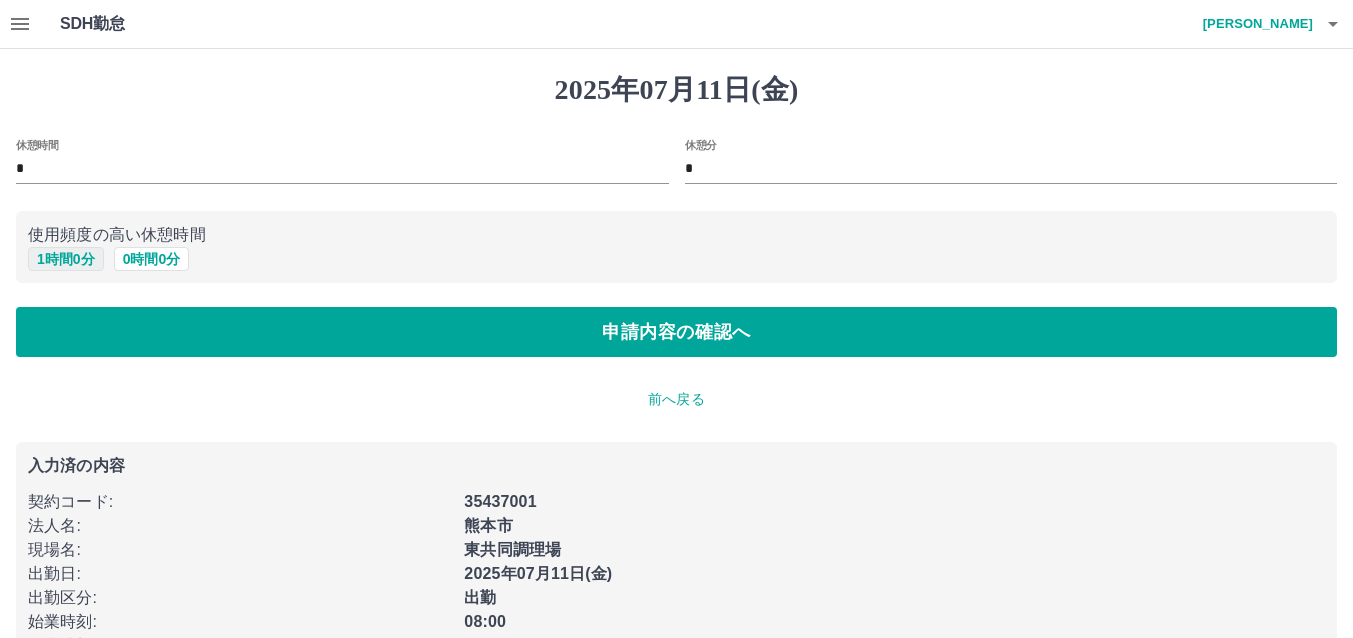 click on "1 時間 0 分" at bounding box center [66, 259] 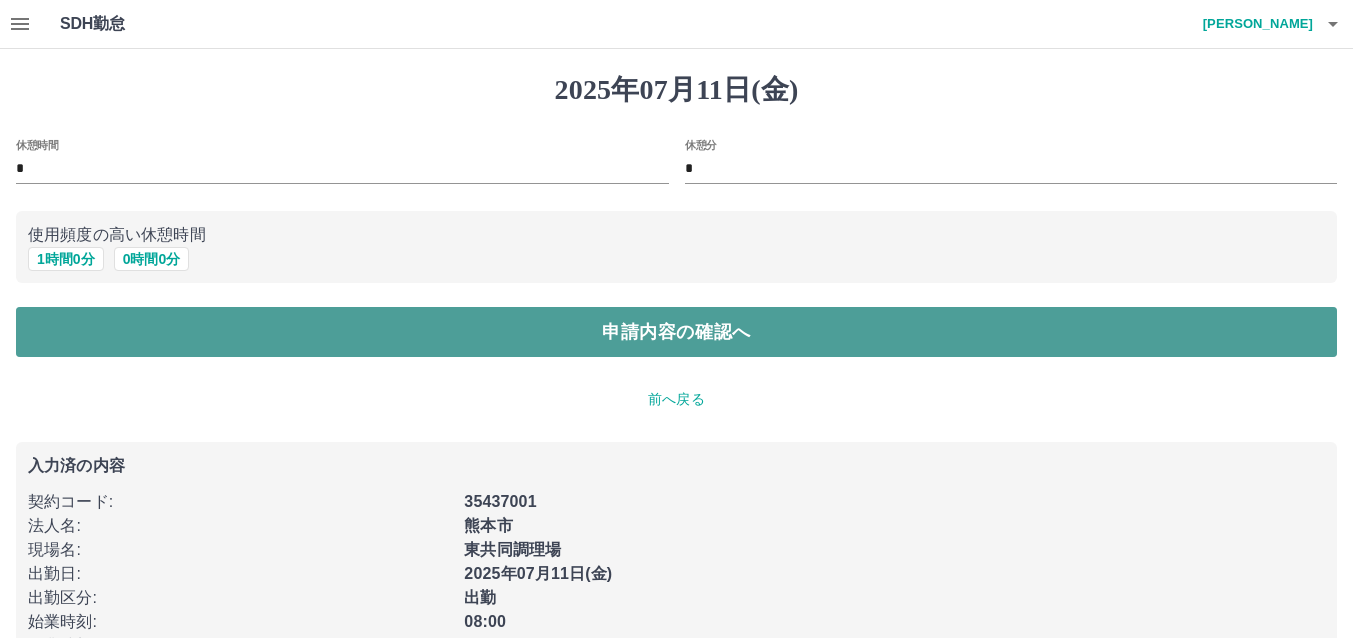 click on "申請内容の確認へ" at bounding box center (676, 332) 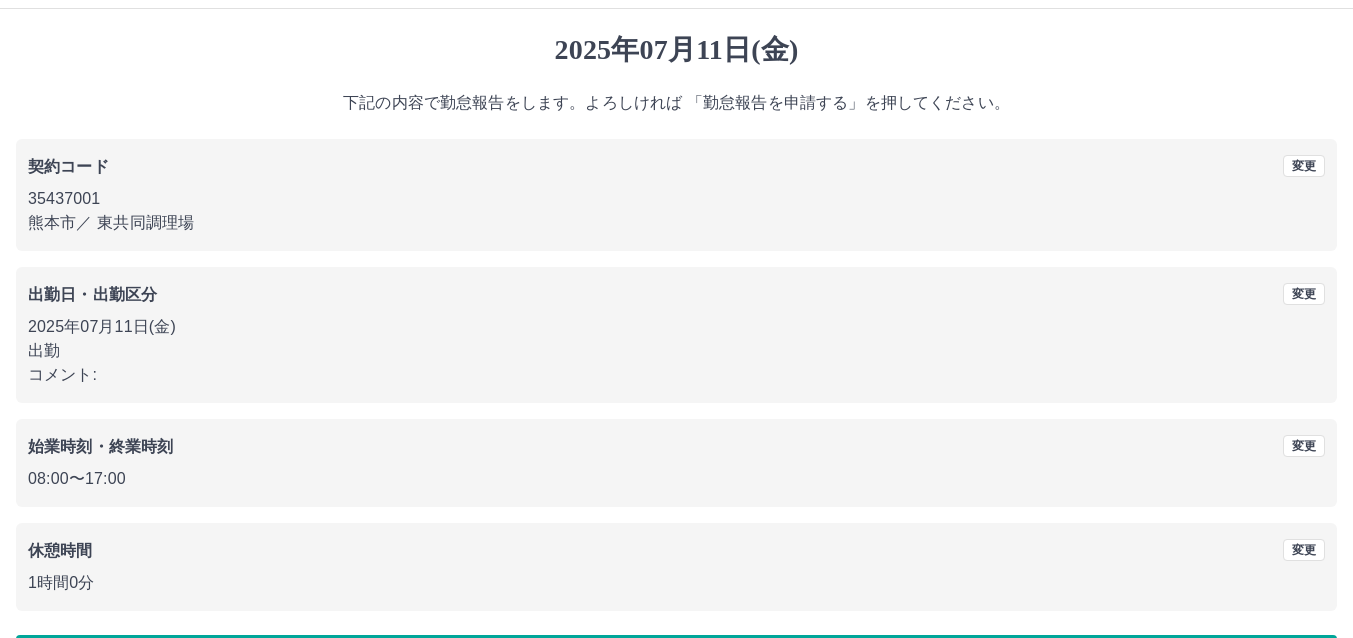 scroll, scrollTop: 111, scrollLeft: 0, axis: vertical 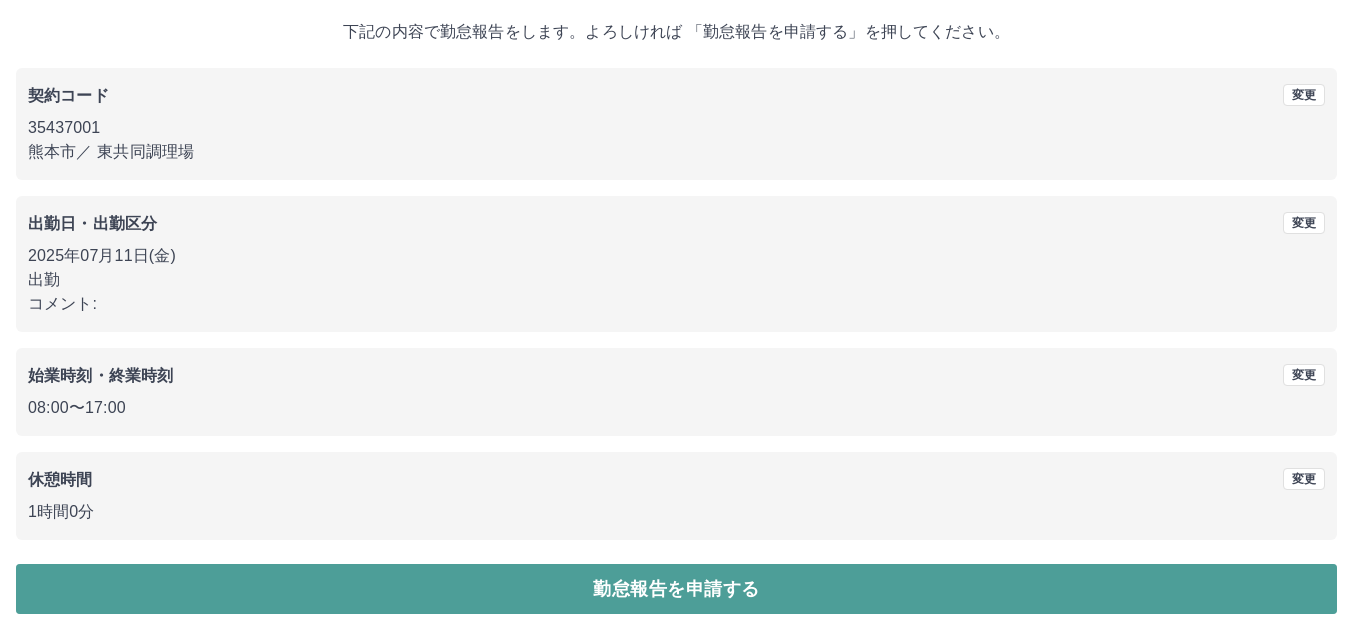 click on "勤怠報告を申請する" at bounding box center (676, 589) 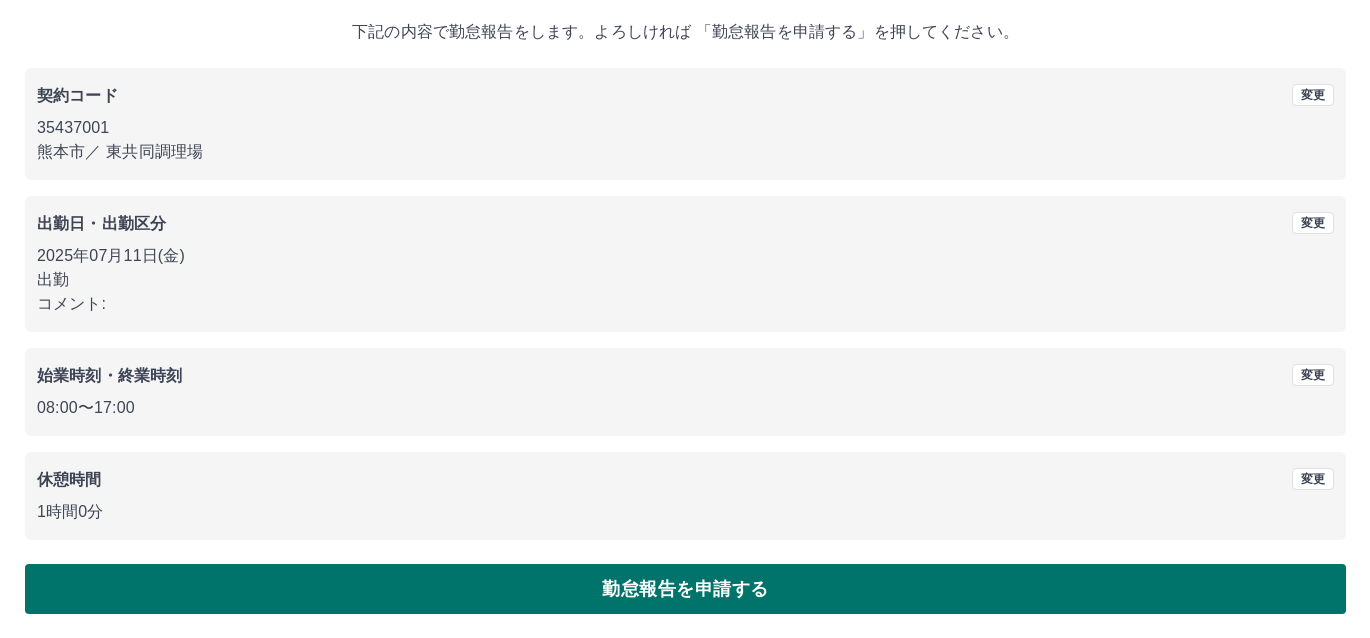 scroll, scrollTop: 0, scrollLeft: 0, axis: both 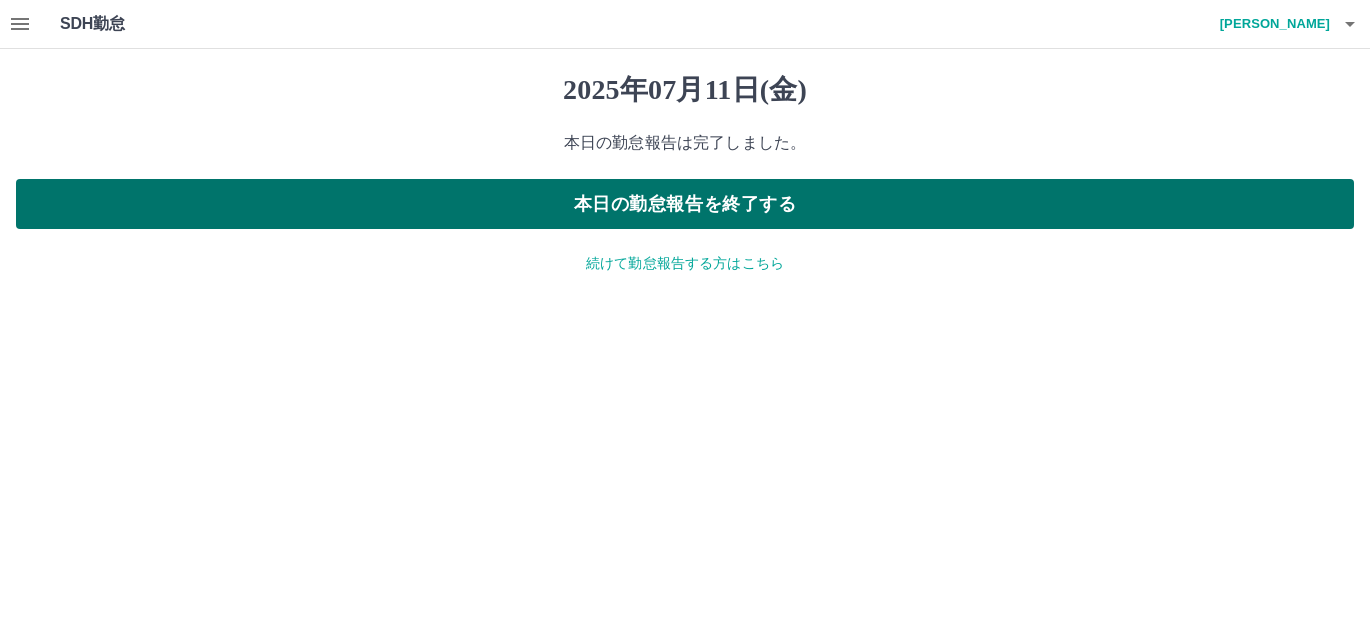 click on "本日の勤怠報告を終了する" at bounding box center (685, 204) 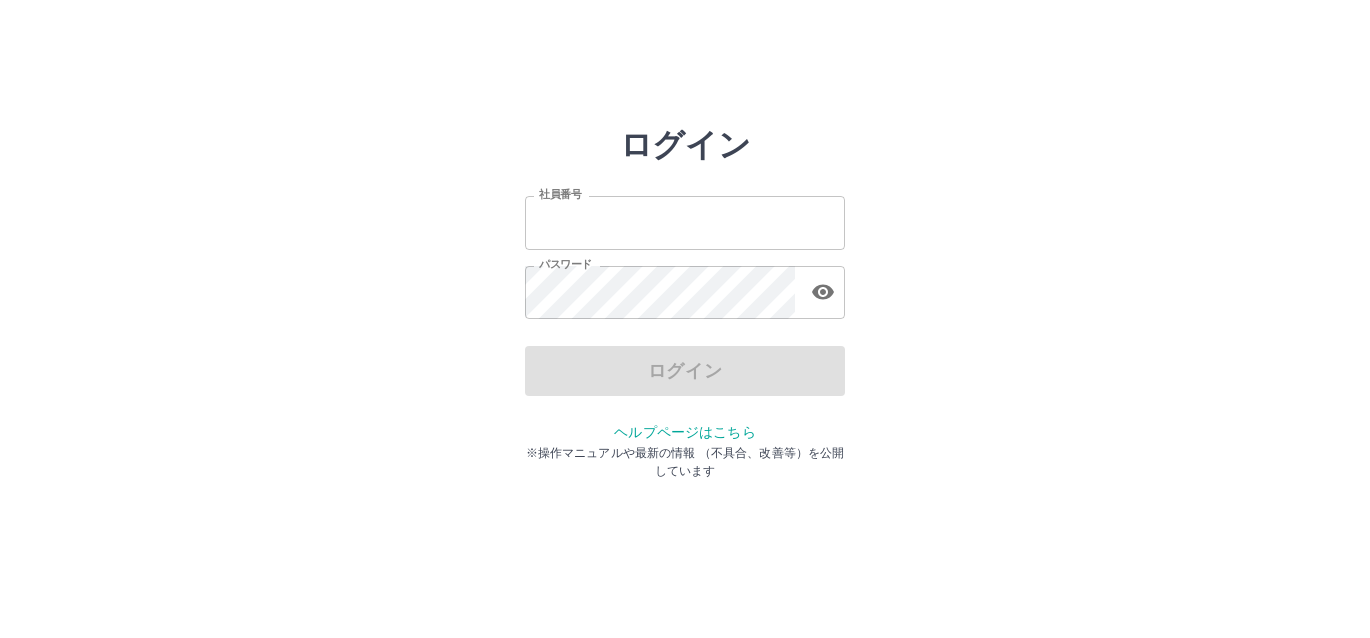 scroll, scrollTop: 0, scrollLeft: 0, axis: both 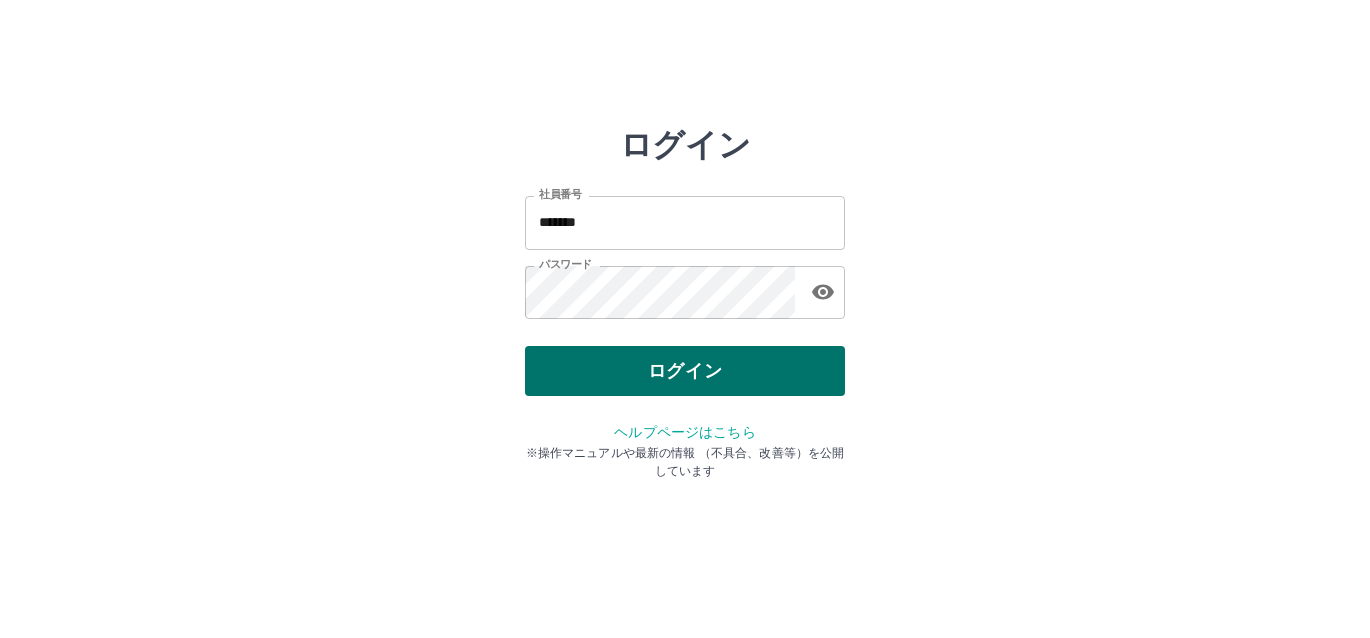 drag, startPoint x: 954, startPoint y: 367, endPoint x: 740, endPoint y: 361, distance: 214.08409 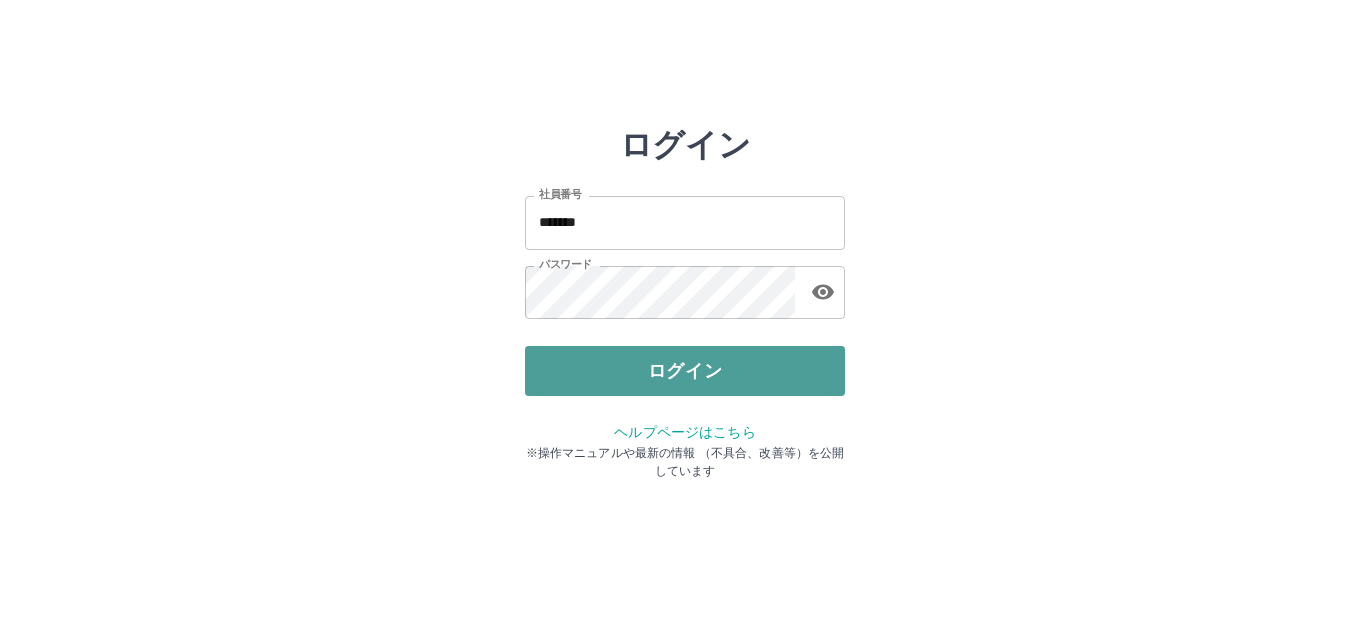 click on "ログイン" at bounding box center (685, 371) 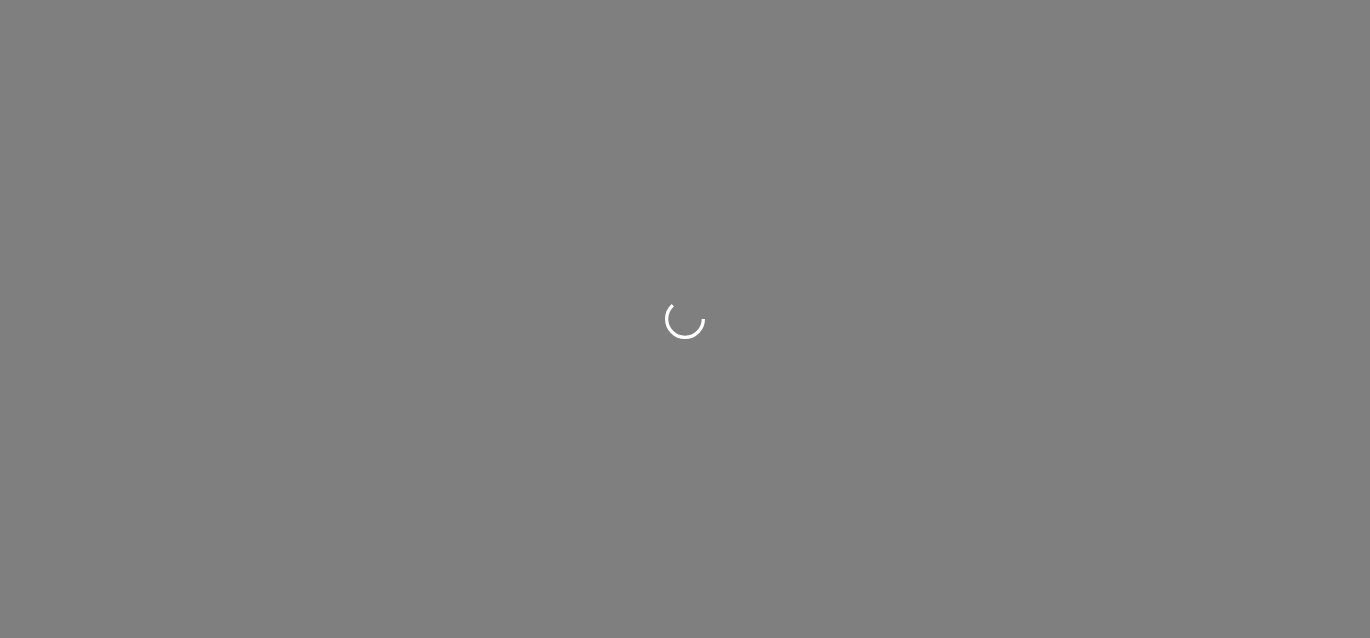 scroll, scrollTop: 0, scrollLeft: 0, axis: both 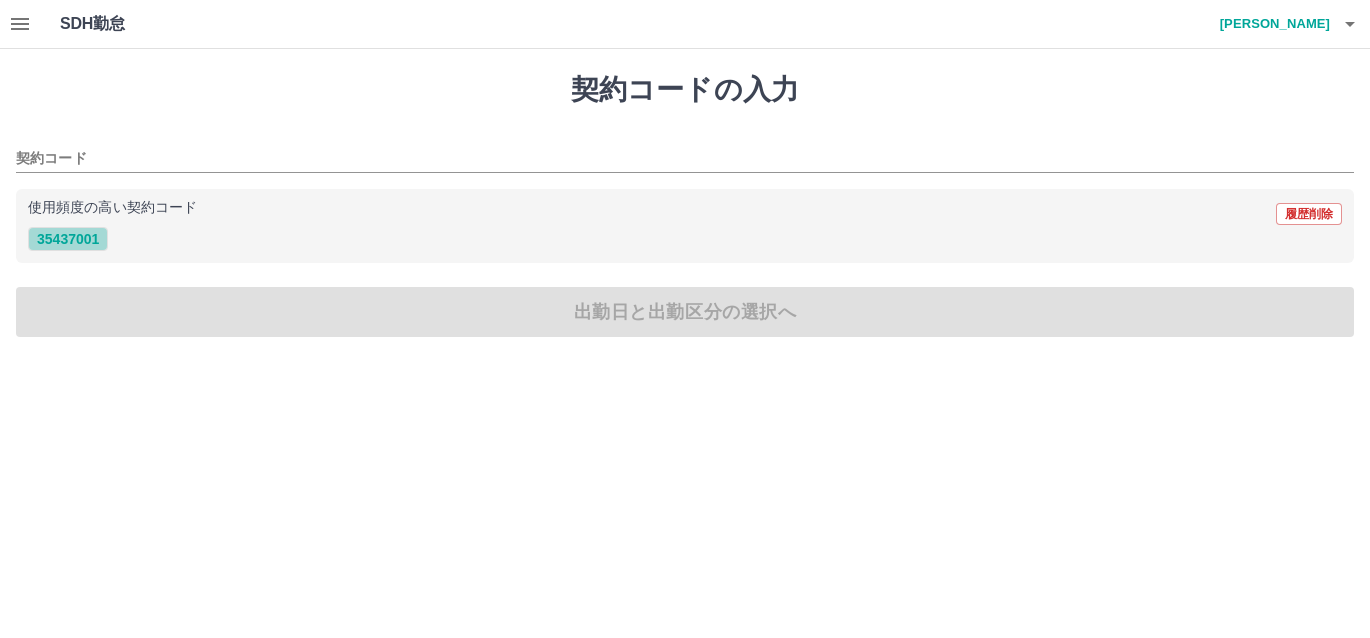 click on "35437001" at bounding box center (68, 239) 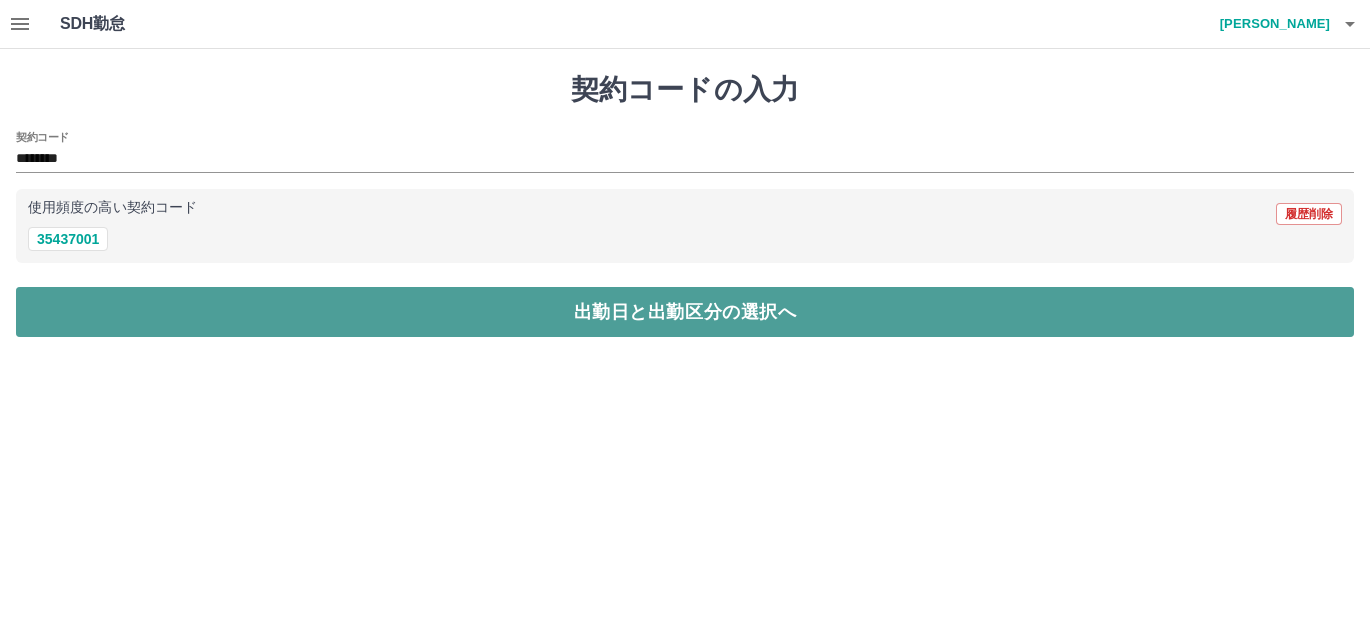 click on "出勤日と出勤区分の選択へ" at bounding box center (685, 312) 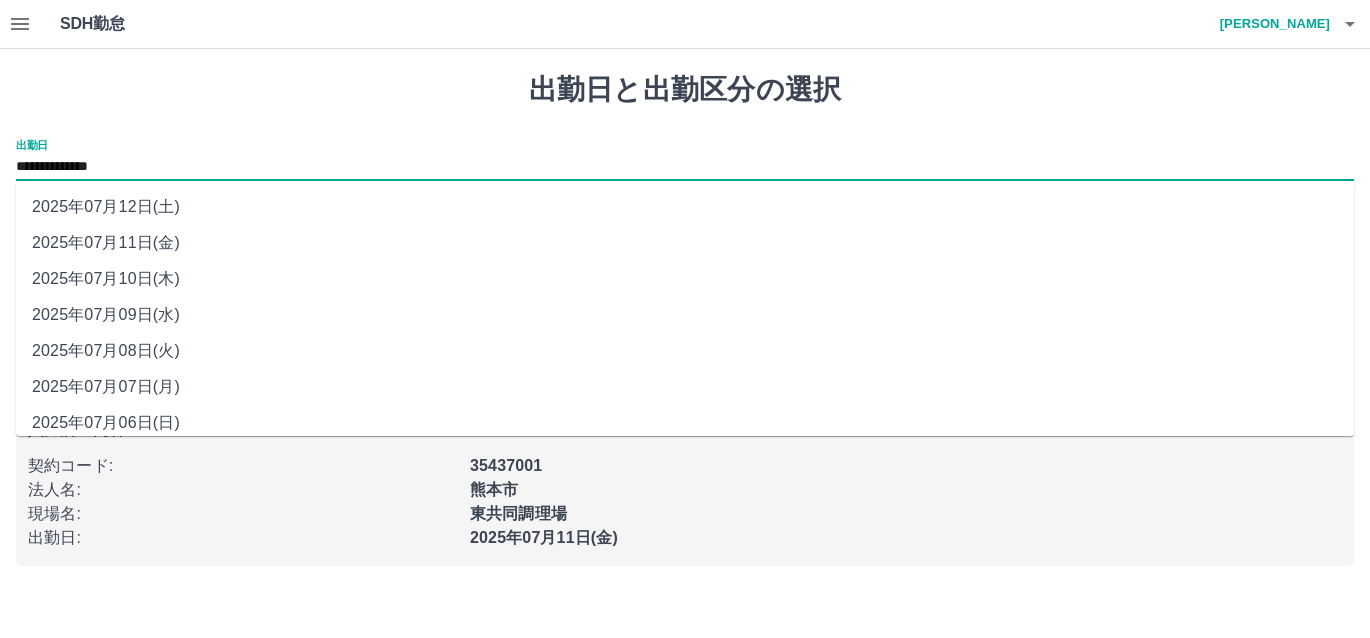 click on "**********" at bounding box center (685, 167) 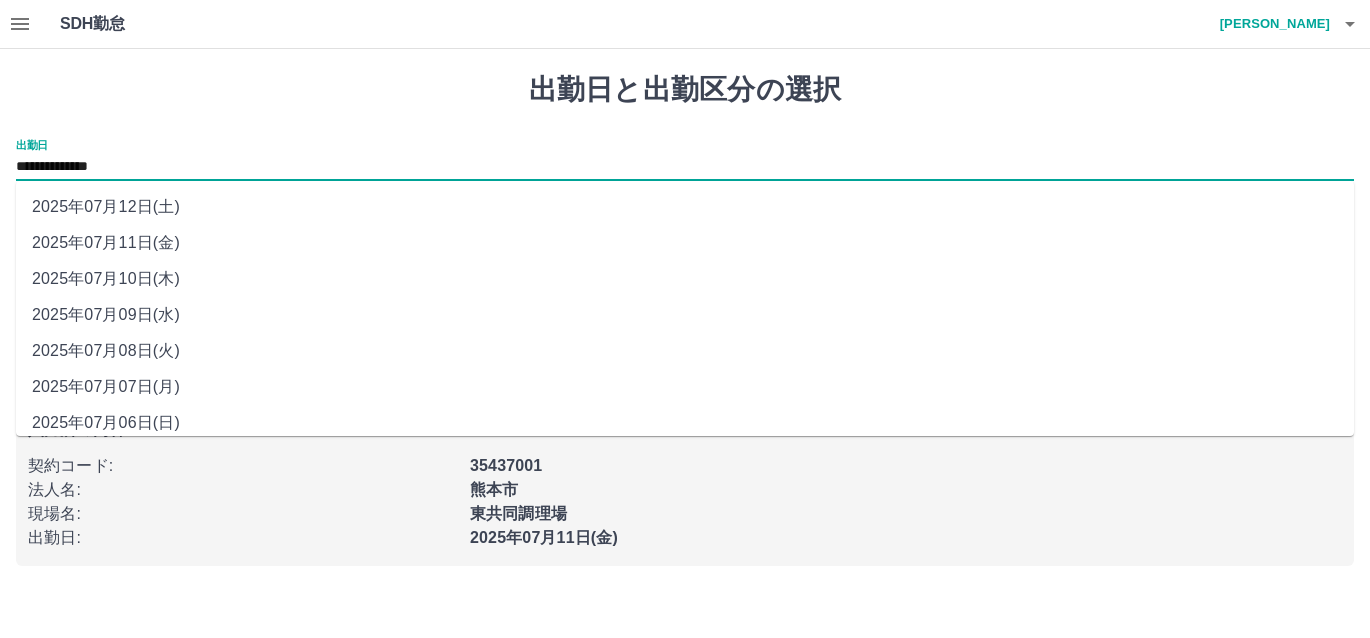 click on "2025年07月12日(土)" at bounding box center [685, 207] 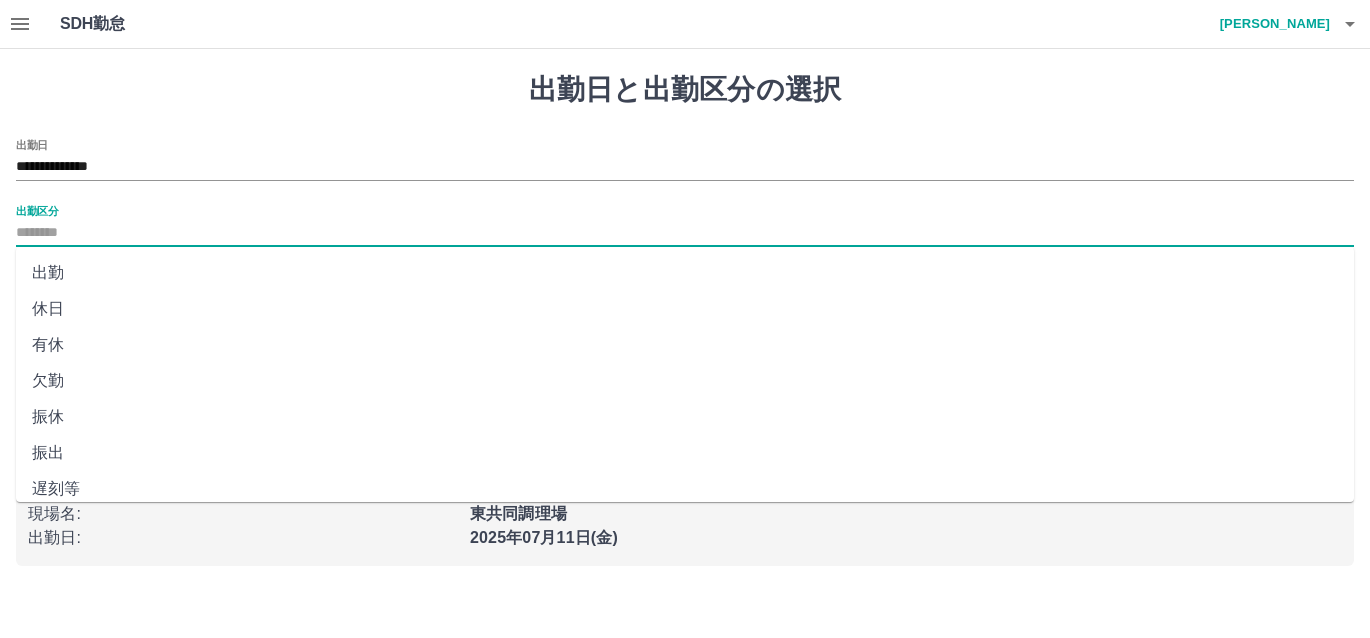 click on "出勤区分" at bounding box center [685, 233] 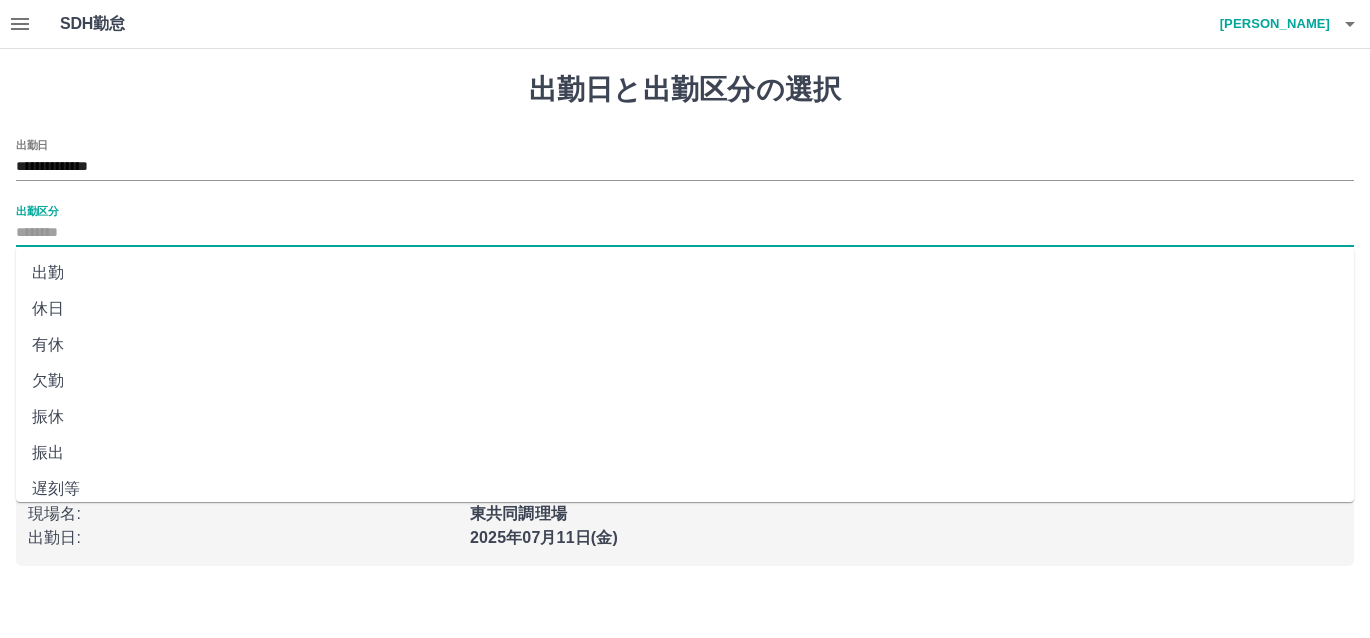 click on "休日" at bounding box center (685, 309) 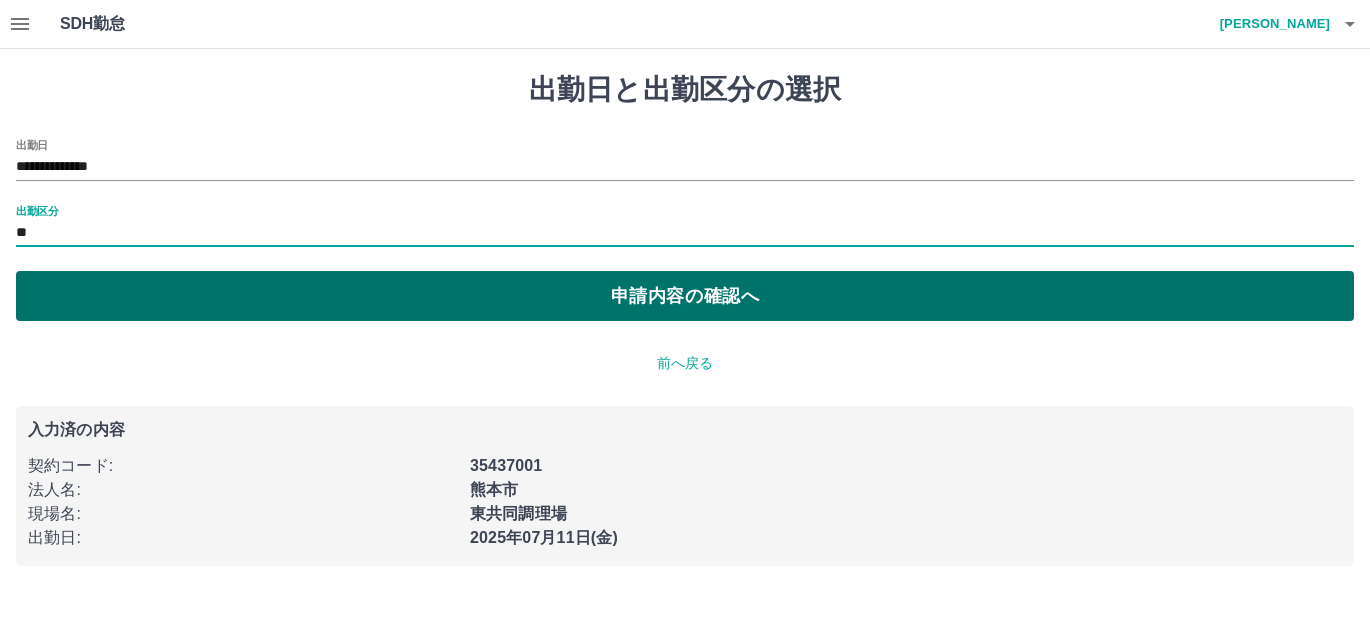 click on "申請内容の確認へ" at bounding box center (685, 296) 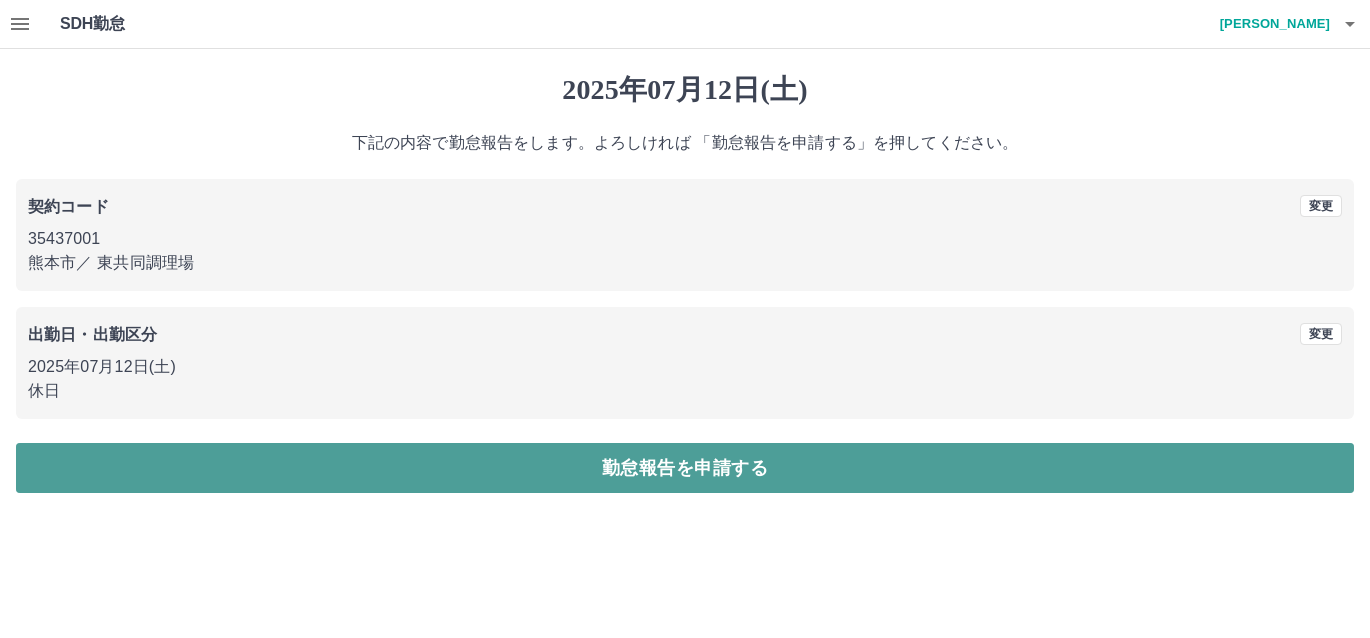 click on "勤怠報告を申請する" at bounding box center [685, 468] 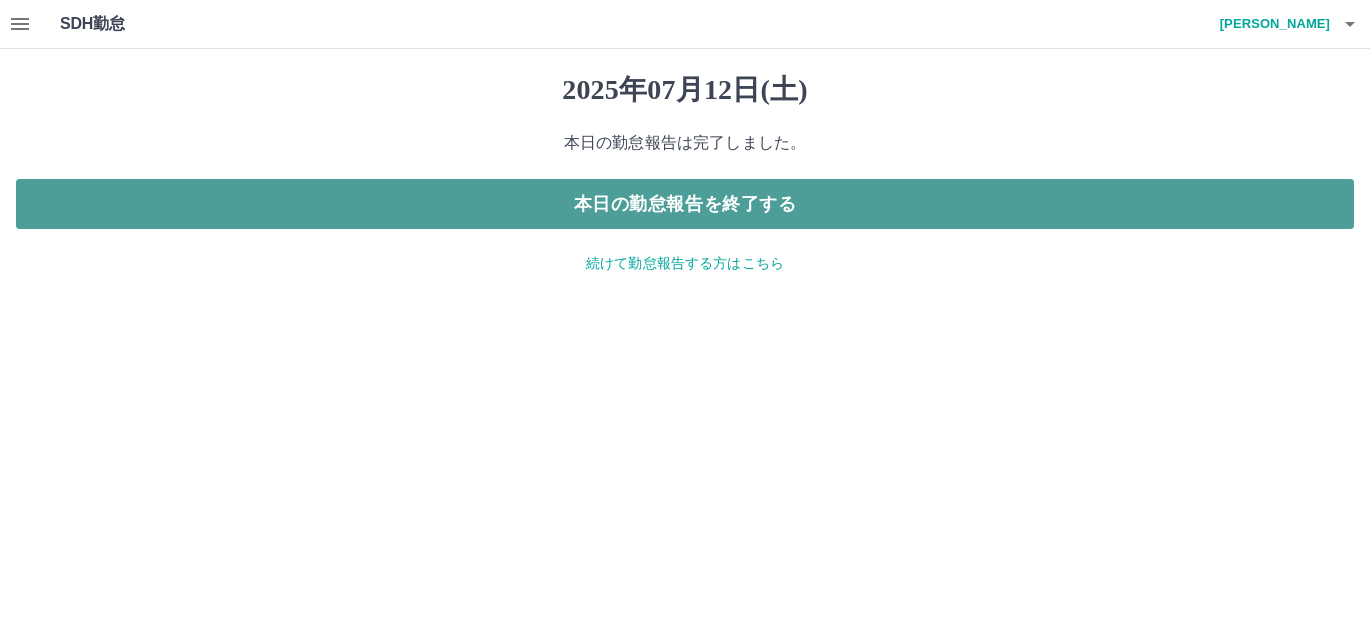 click on "本日の勤怠報告を終了する" at bounding box center (685, 204) 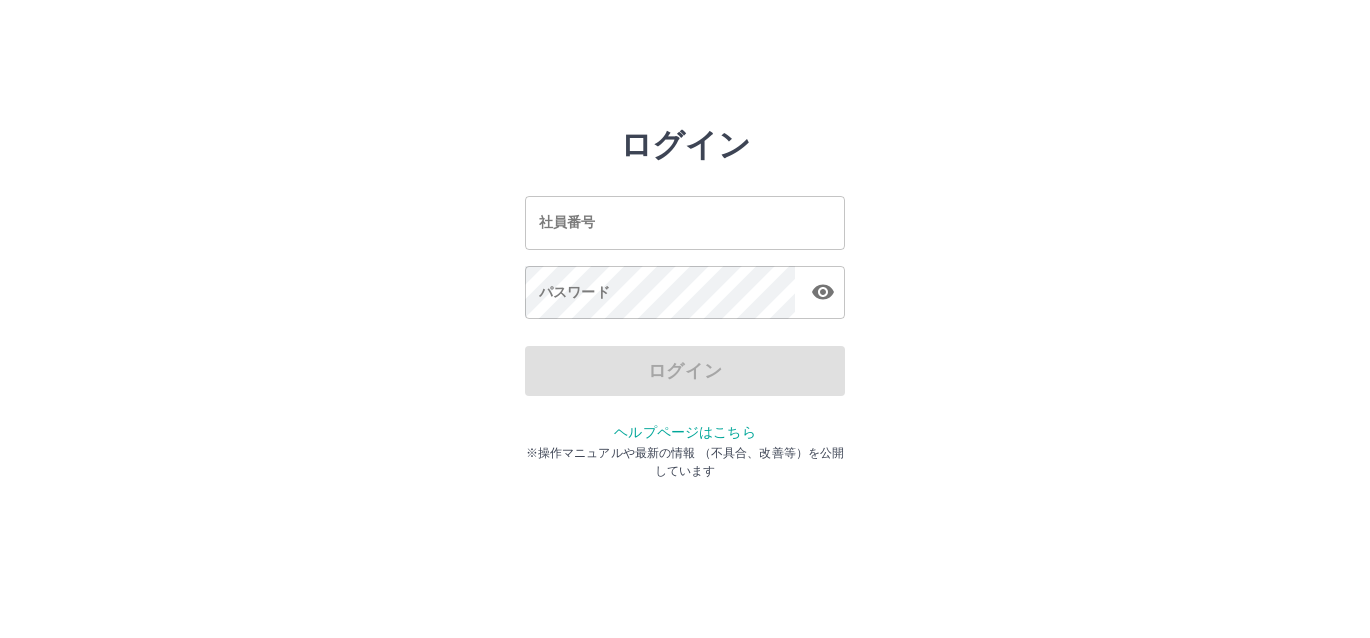 scroll, scrollTop: 0, scrollLeft: 0, axis: both 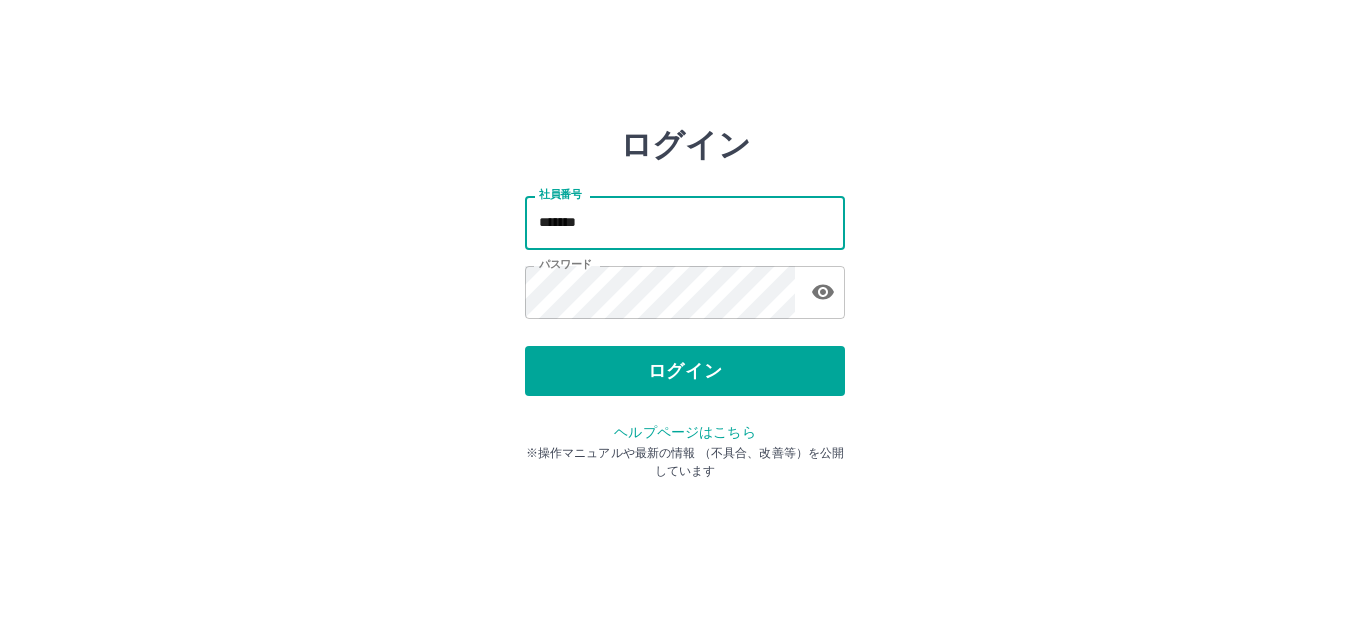 click on "*******" at bounding box center [685, 222] 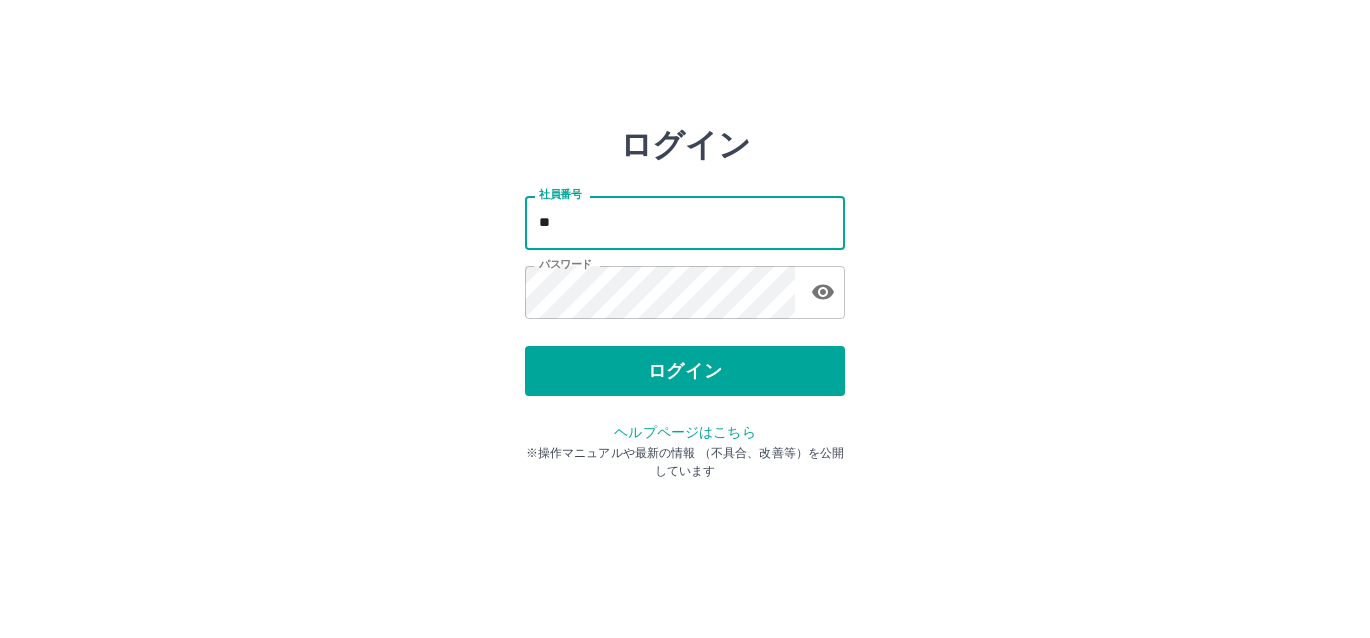 type on "*" 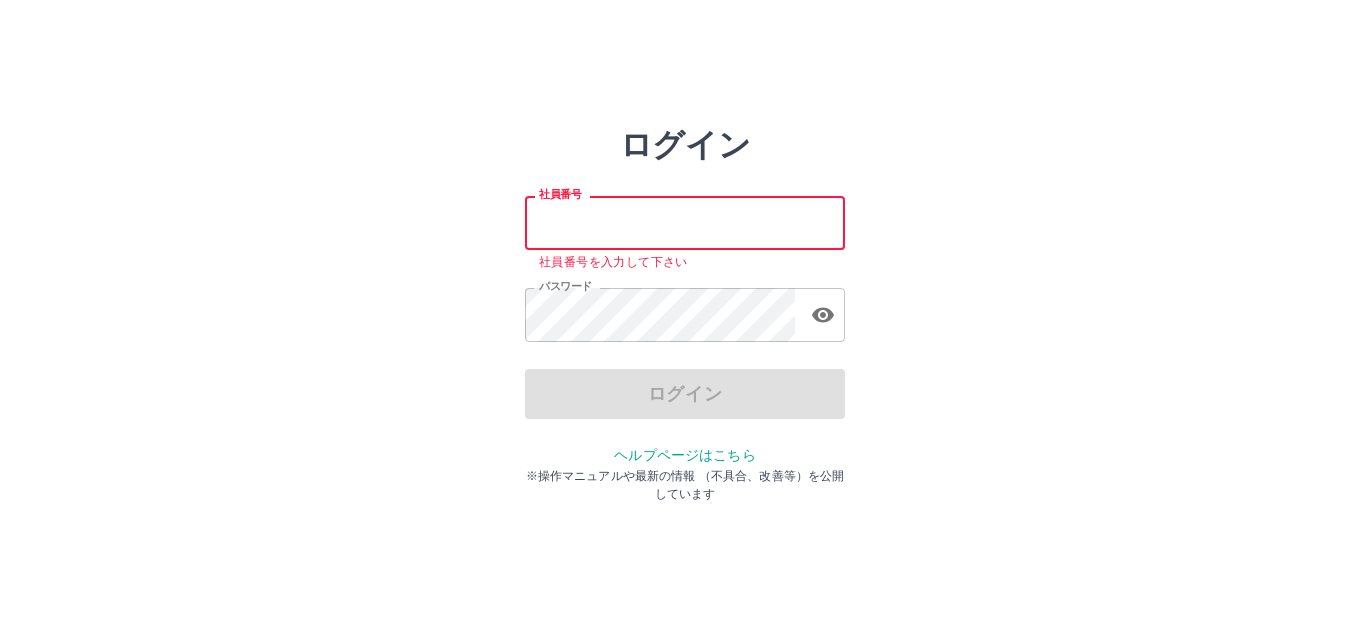 click on "社員番号" at bounding box center (685, 222) 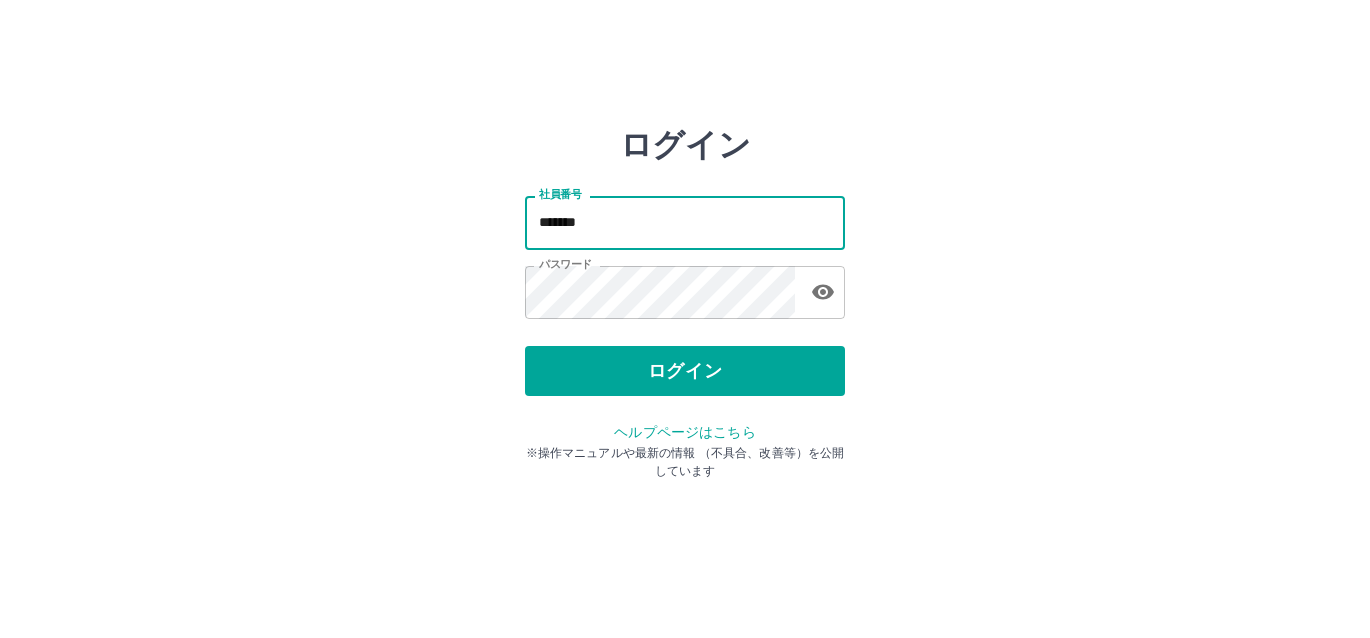 type on "*******" 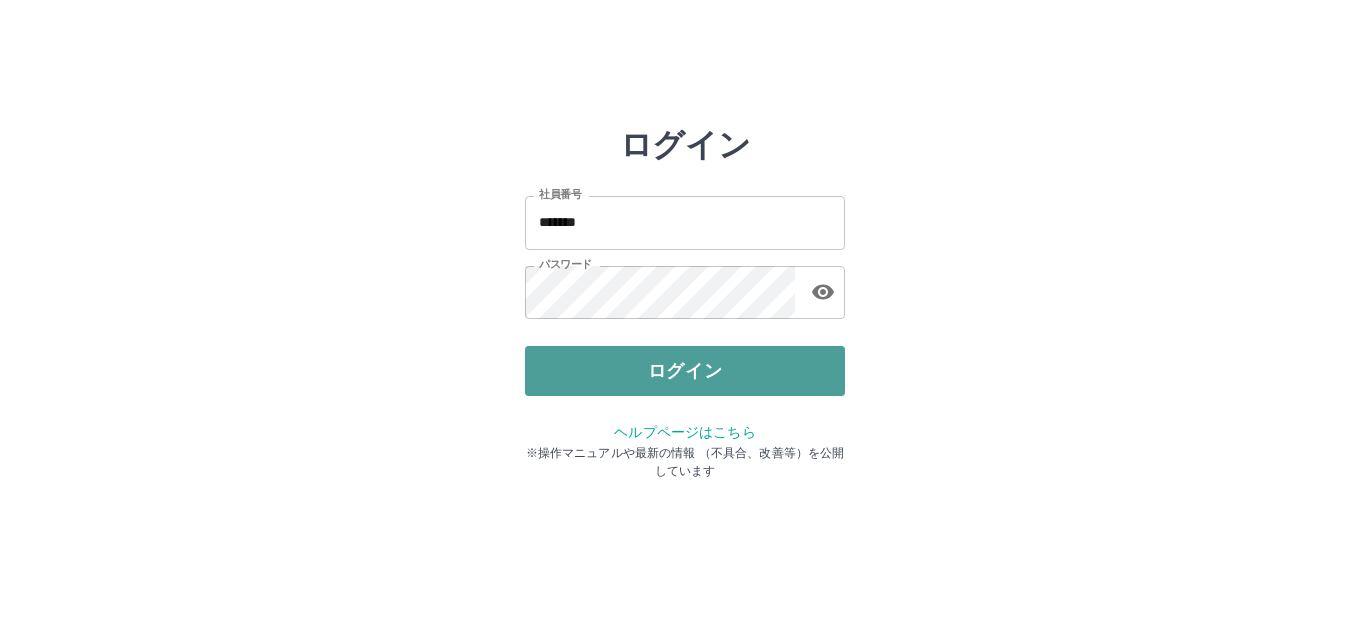 click on "ログイン" at bounding box center [685, 371] 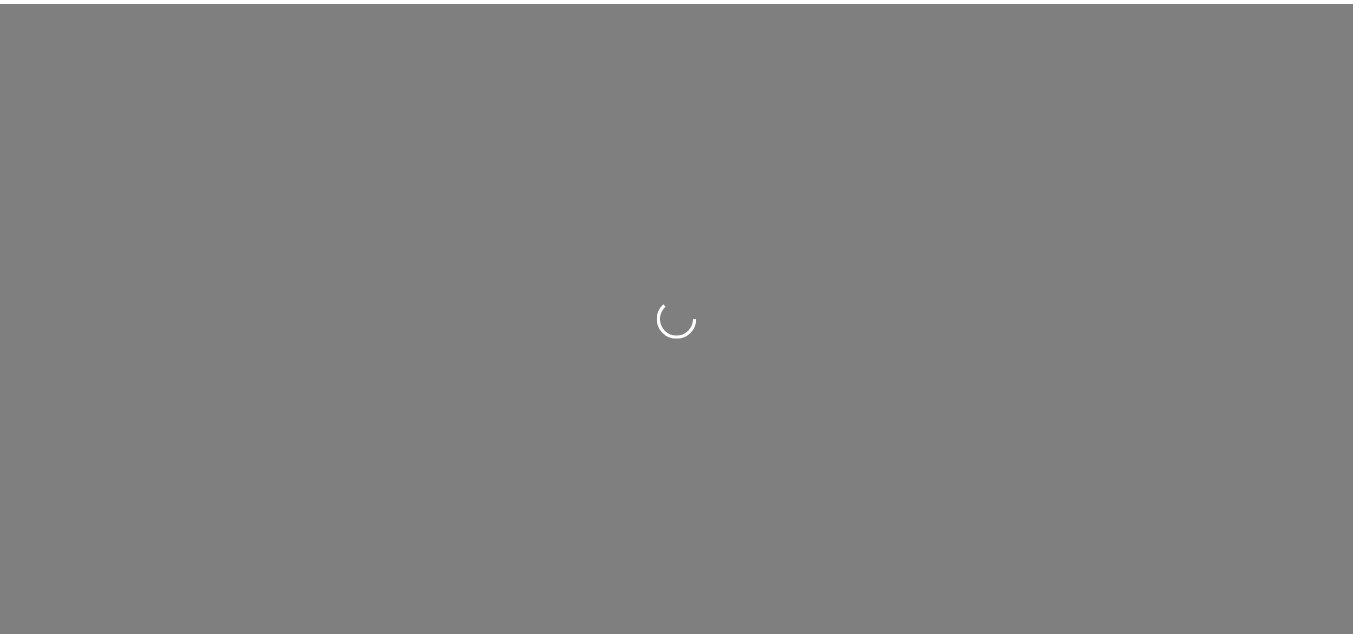scroll, scrollTop: 0, scrollLeft: 0, axis: both 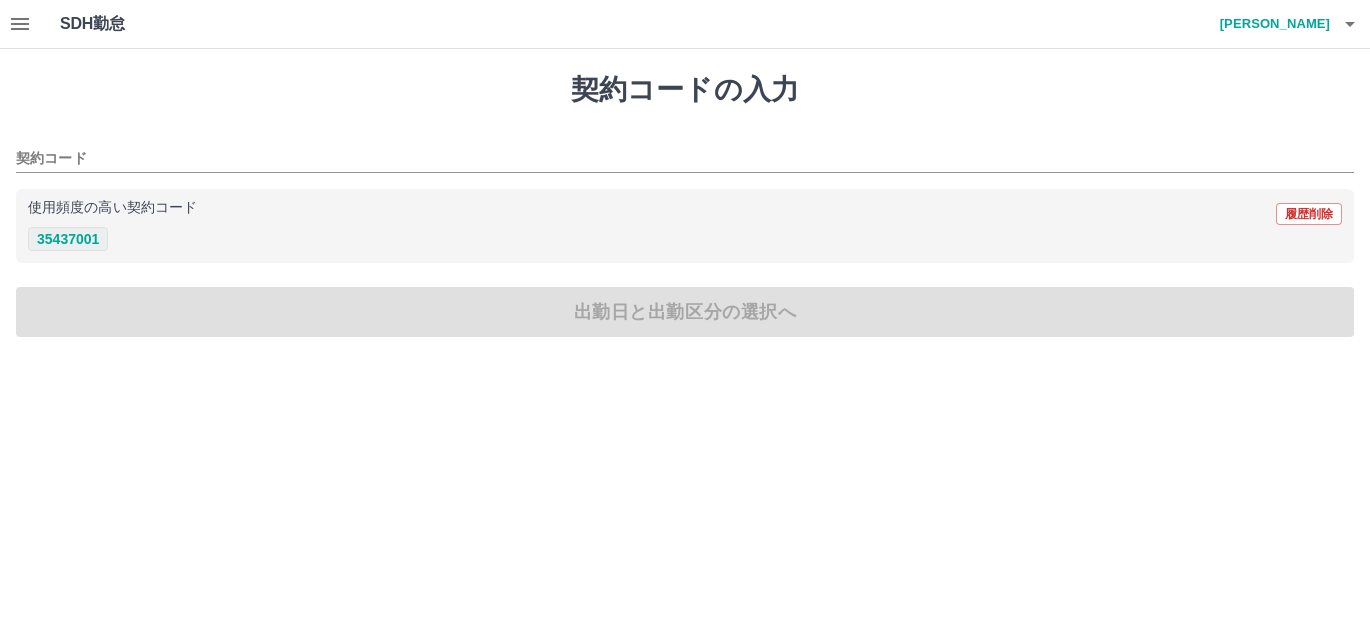 click on "35437001" at bounding box center [68, 239] 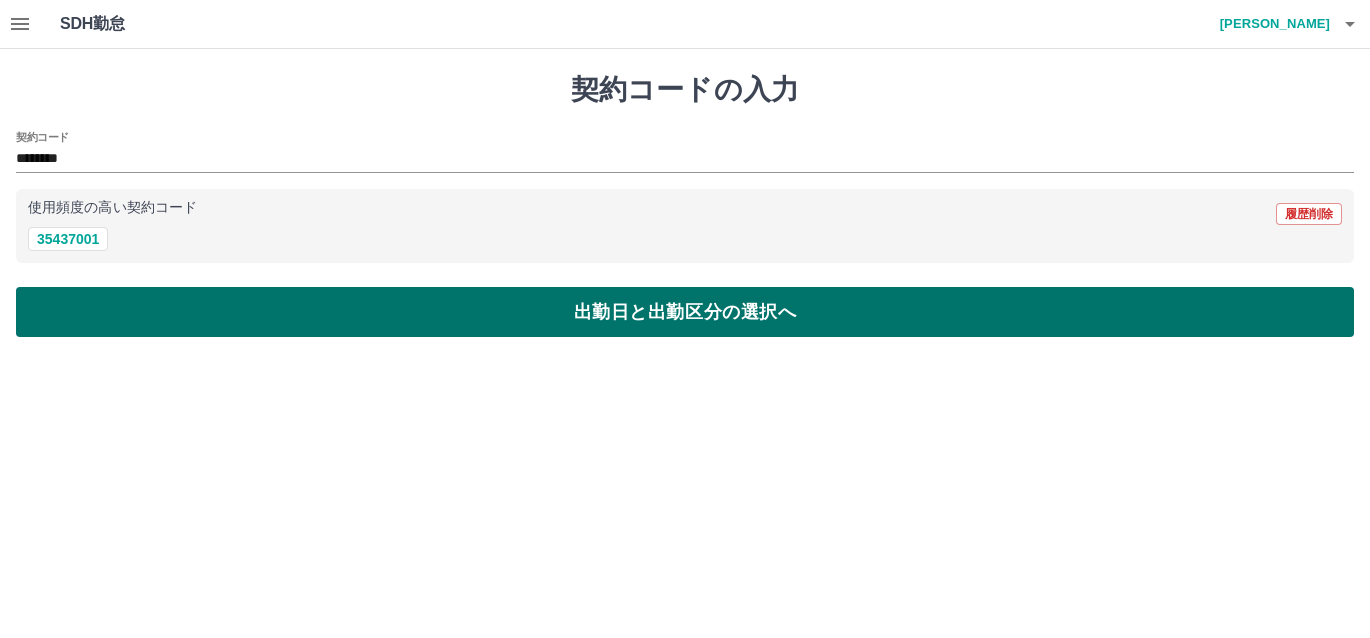 click on "出勤日と出勤区分の選択へ" at bounding box center (685, 312) 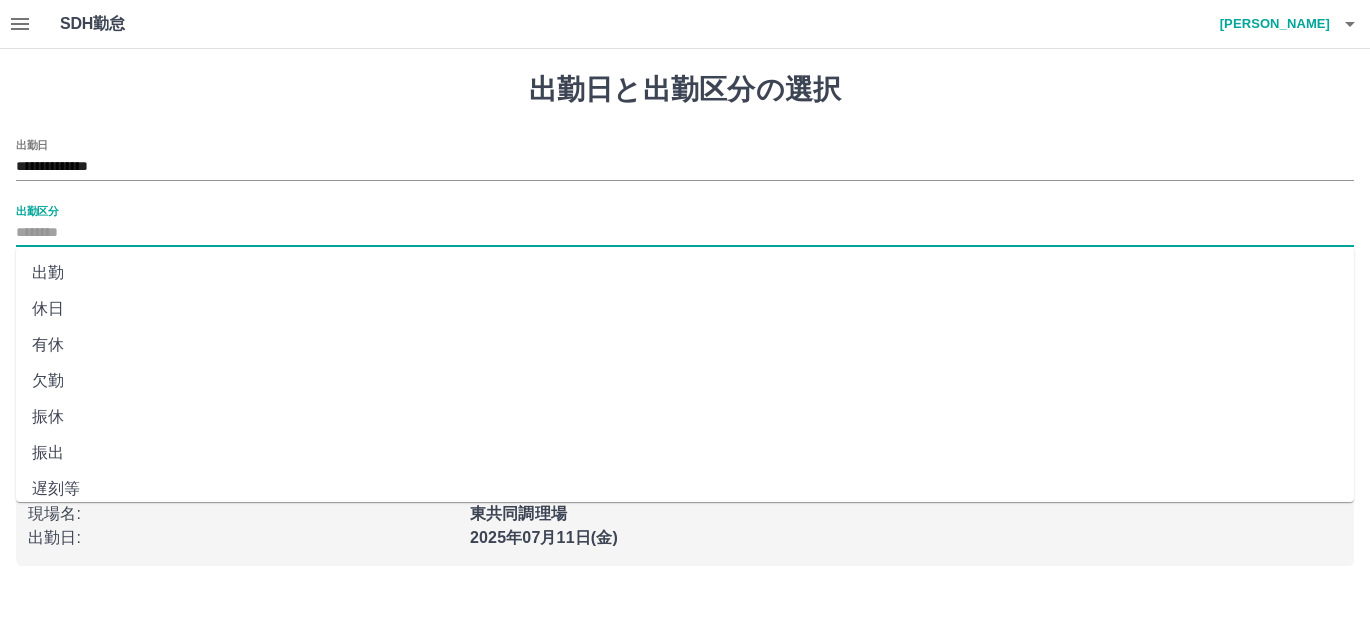 click on "出勤区分" at bounding box center (685, 233) 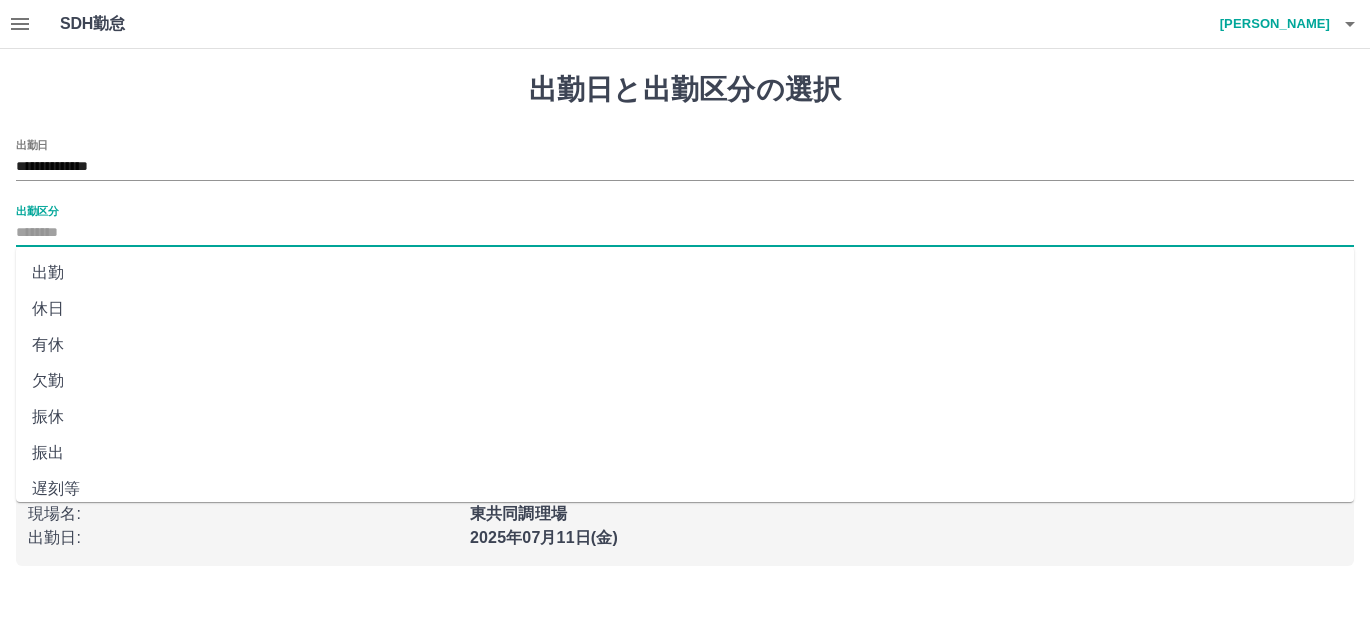 click on "出勤" at bounding box center (685, 273) 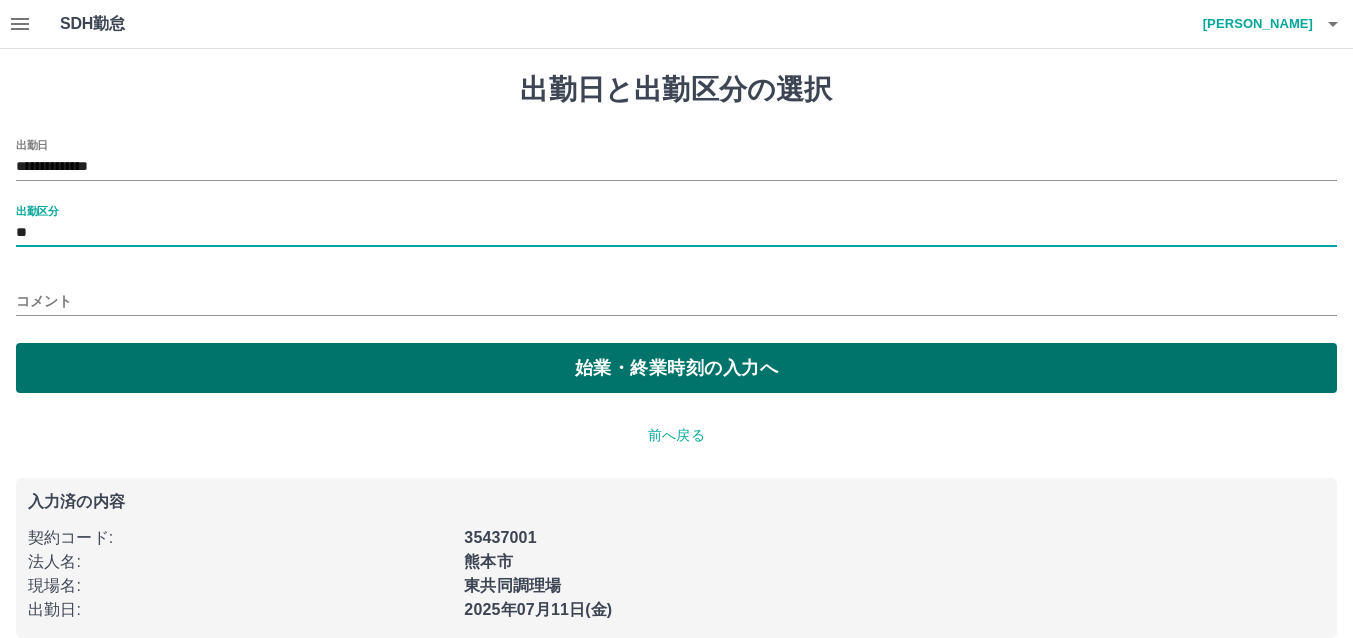 click on "始業・終業時刻の入力へ" at bounding box center [676, 368] 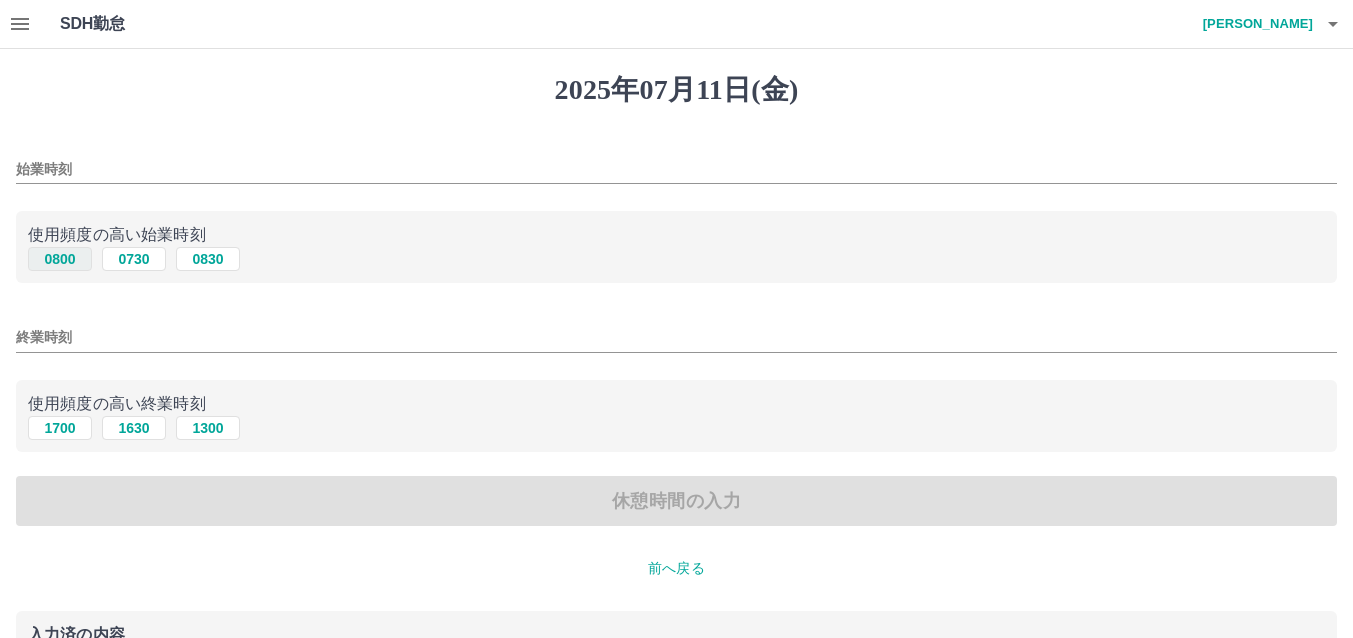 click on "0800" at bounding box center [60, 259] 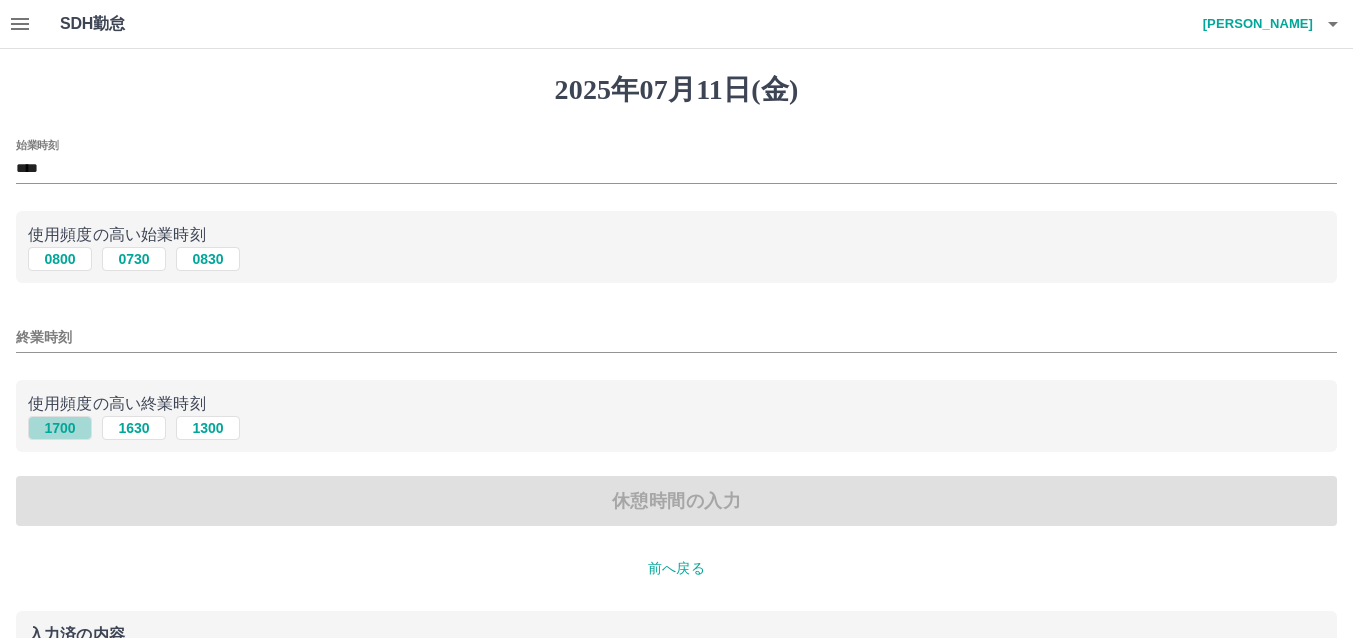 click on "1700" at bounding box center (60, 428) 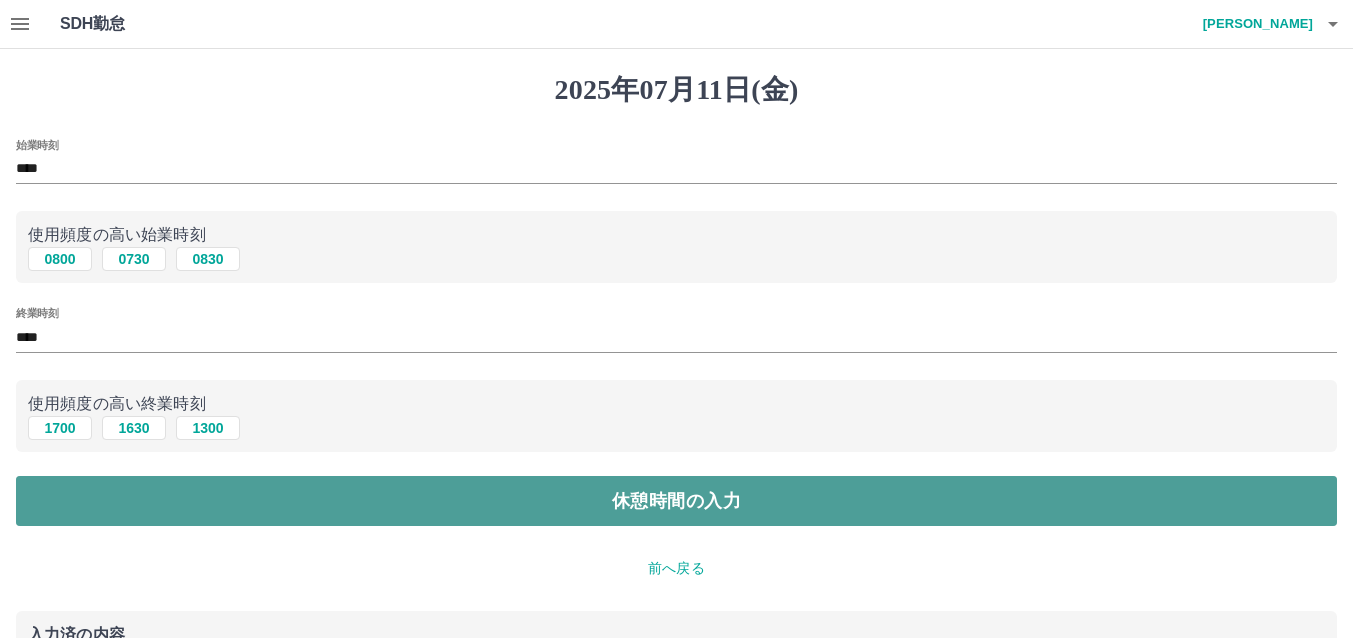 click on "休憩時間の入力" at bounding box center [676, 501] 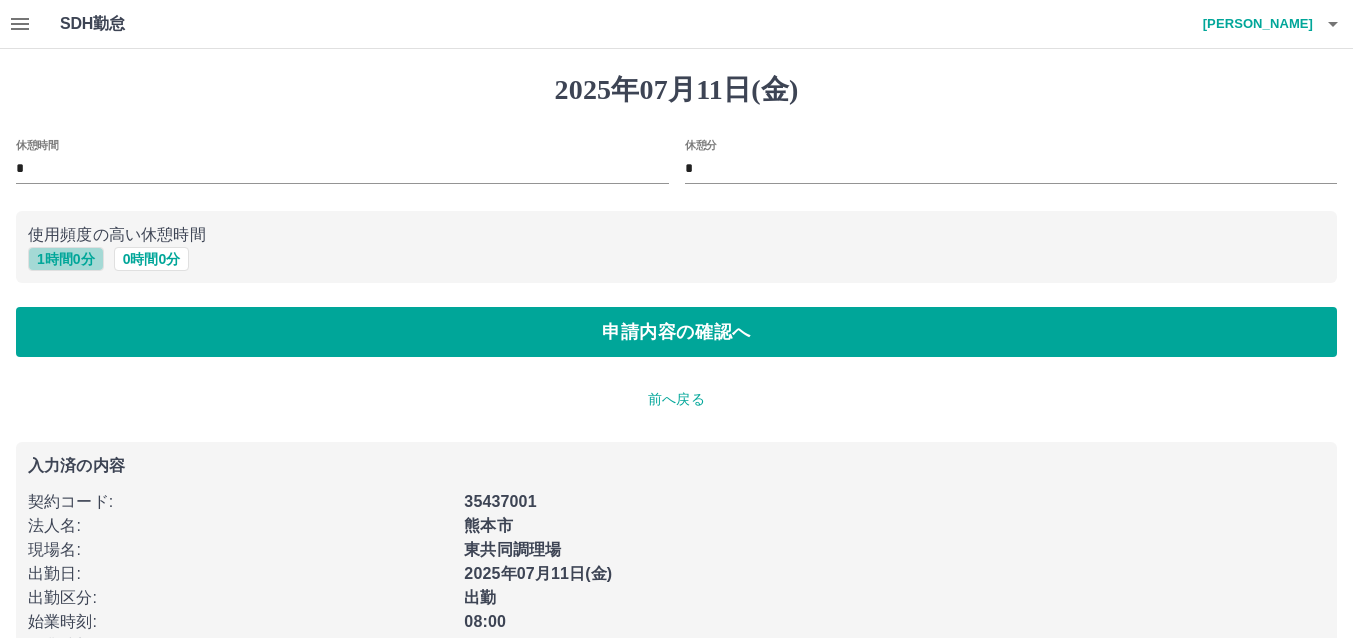 click on "1 時間 0 分" at bounding box center (66, 259) 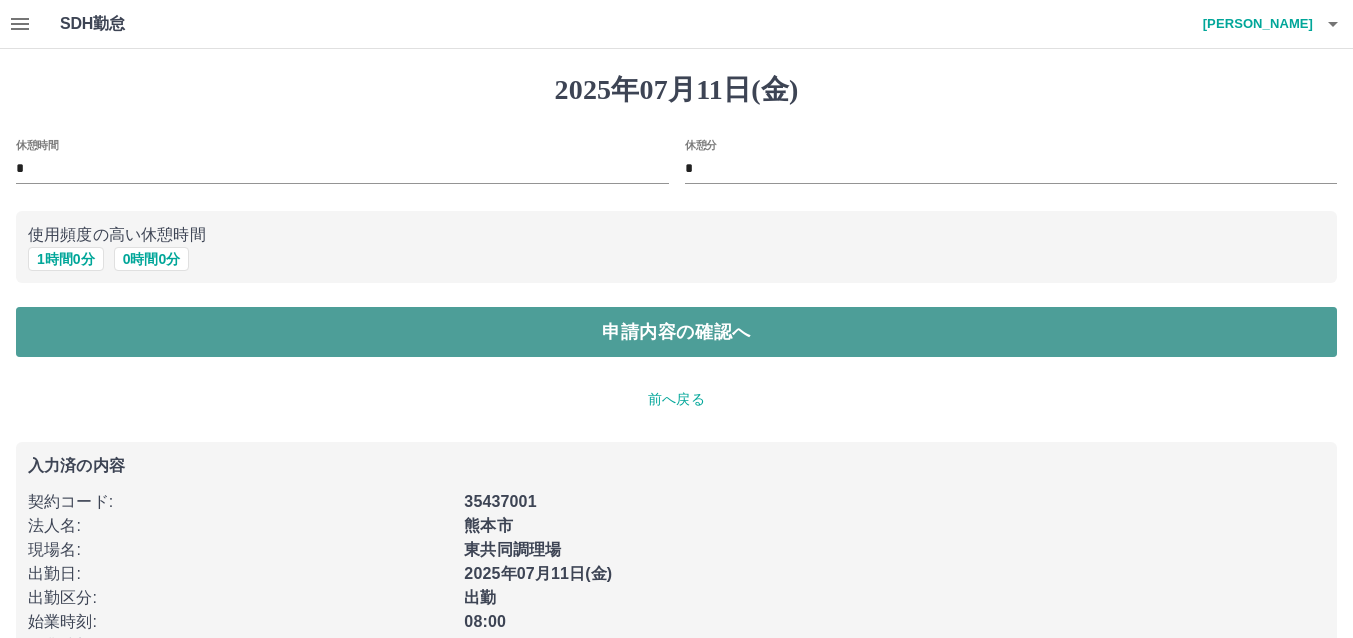 click on "申請内容の確認へ" at bounding box center [676, 332] 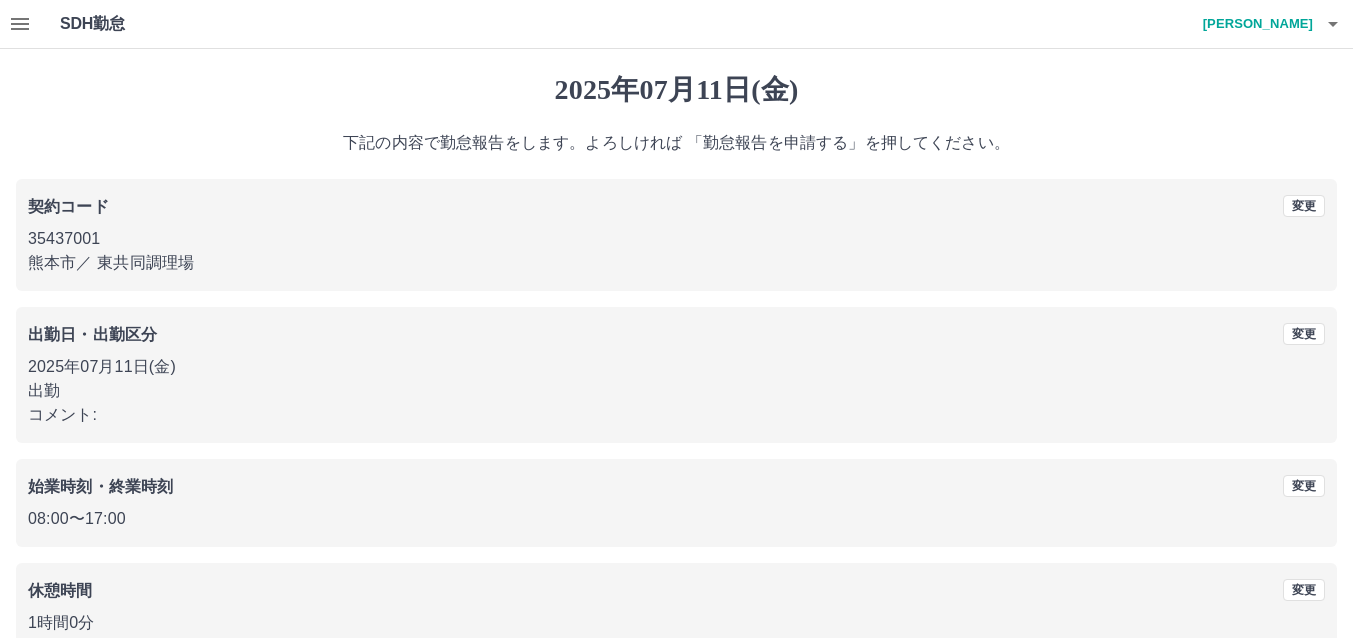 click at bounding box center (676, 319) 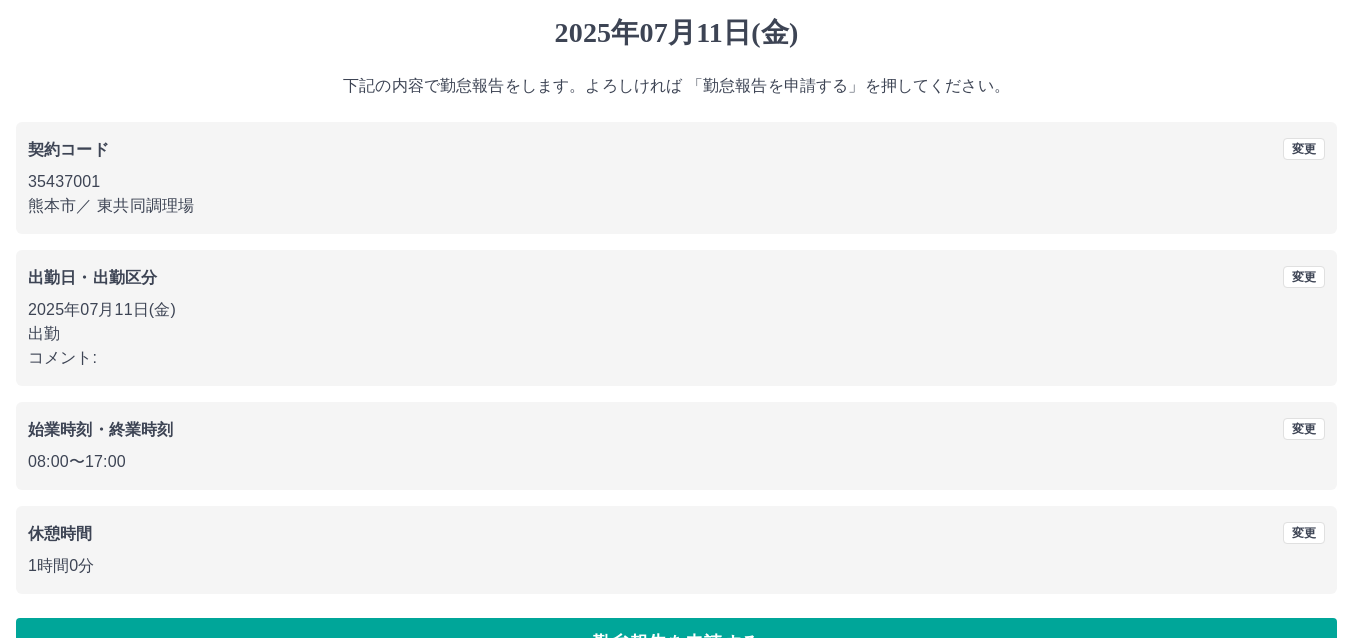 scroll, scrollTop: 111, scrollLeft: 0, axis: vertical 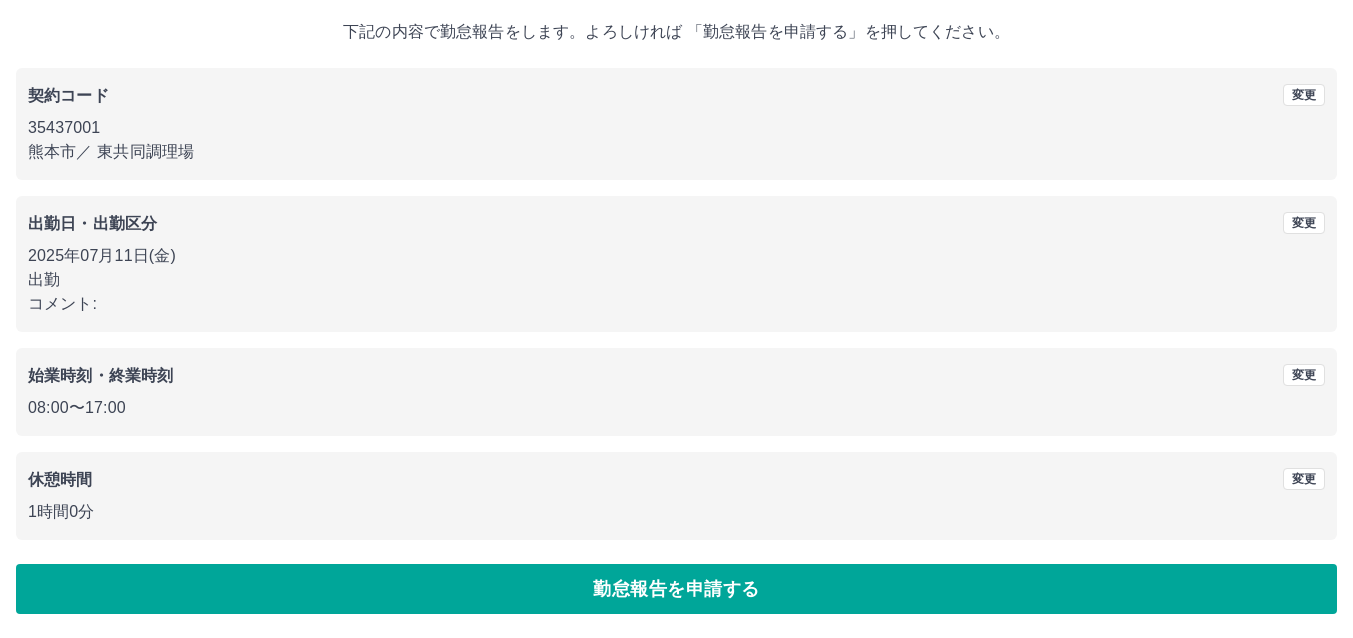click on "2025年07月11日(金) 下記の内容で勤怠報告をします。よろしければ 「勤怠報告を申請する」を押してください。 契約コード 変更 35437001 熊本市  ／   東共同調理場 出勤日・出勤区分 変更 2025年07月11日(金) 出勤 コメント:  始業時刻・終業時刻 変更 08:00 〜 17:00 休憩時間 変更 1時間0分 勤怠報告を申請する" at bounding box center [676, 288] 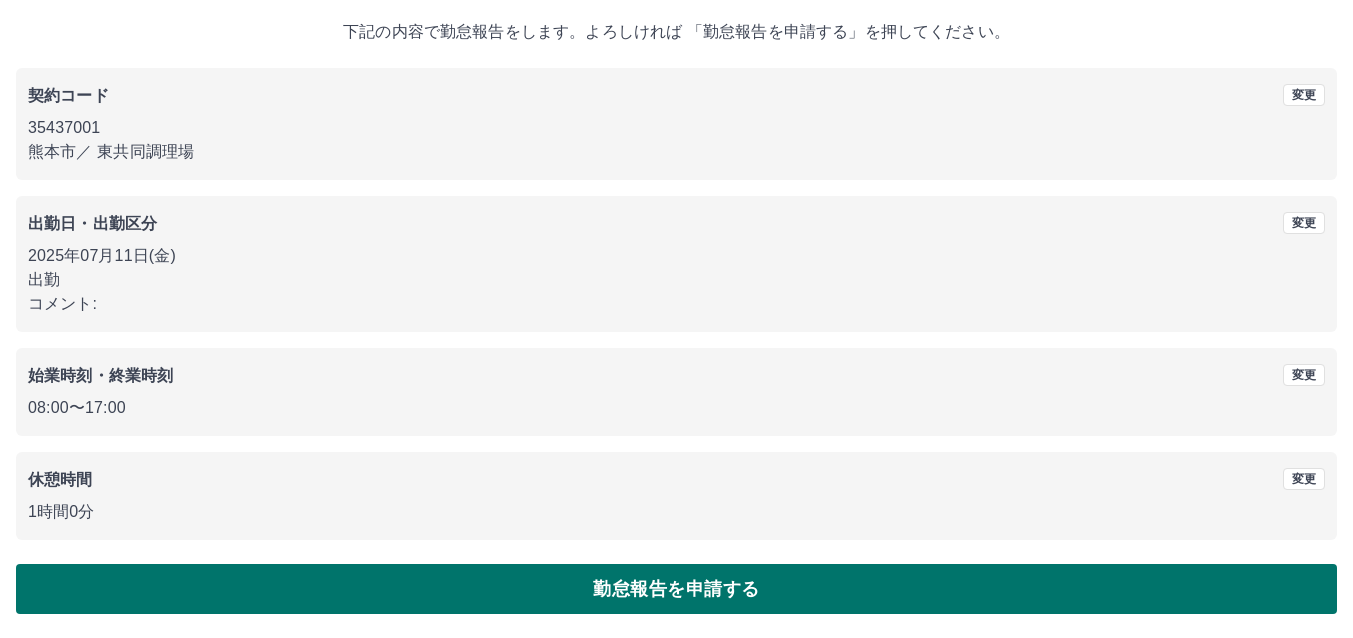 click on "勤怠報告を申請する" at bounding box center (676, 589) 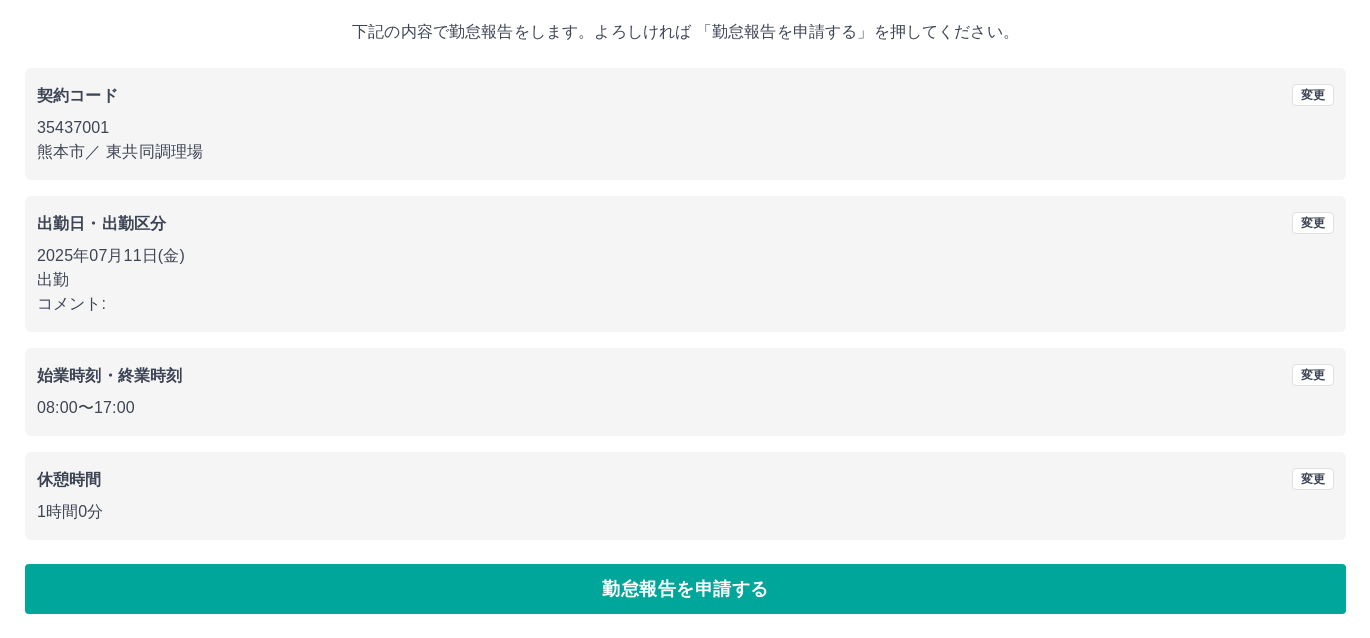 scroll, scrollTop: 0, scrollLeft: 0, axis: both 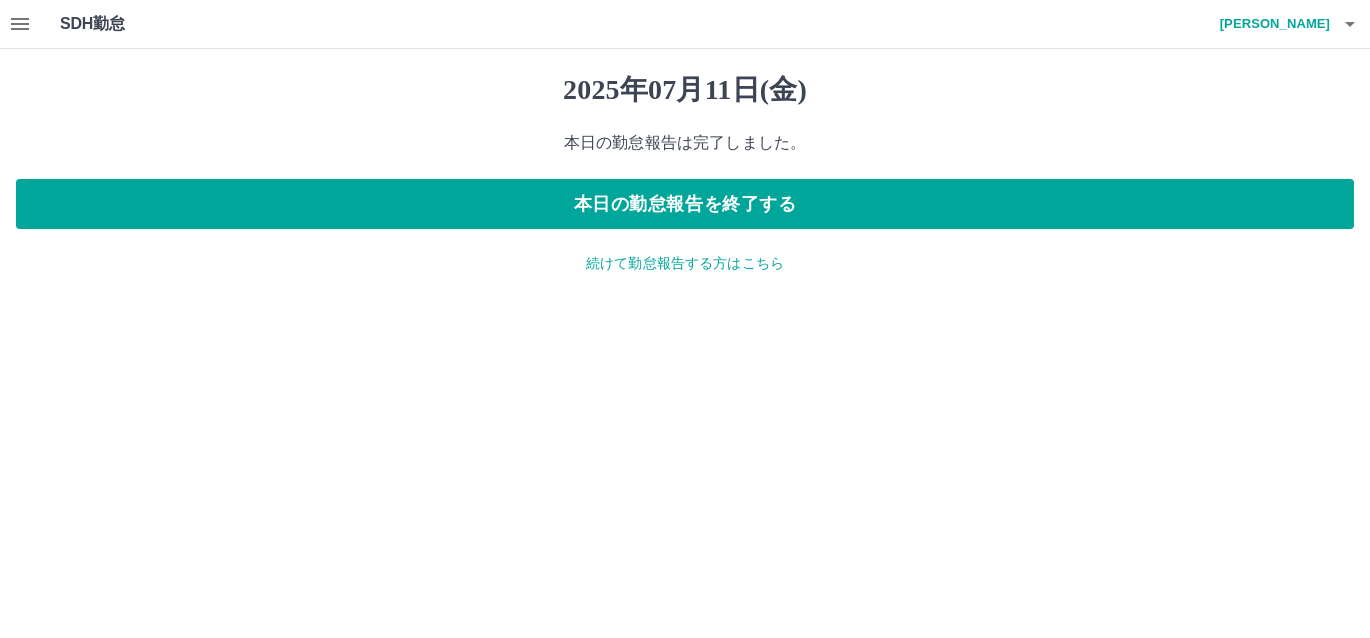 click on "続けて勤怠報告する方はこちら" at bounding box center [685, 263] 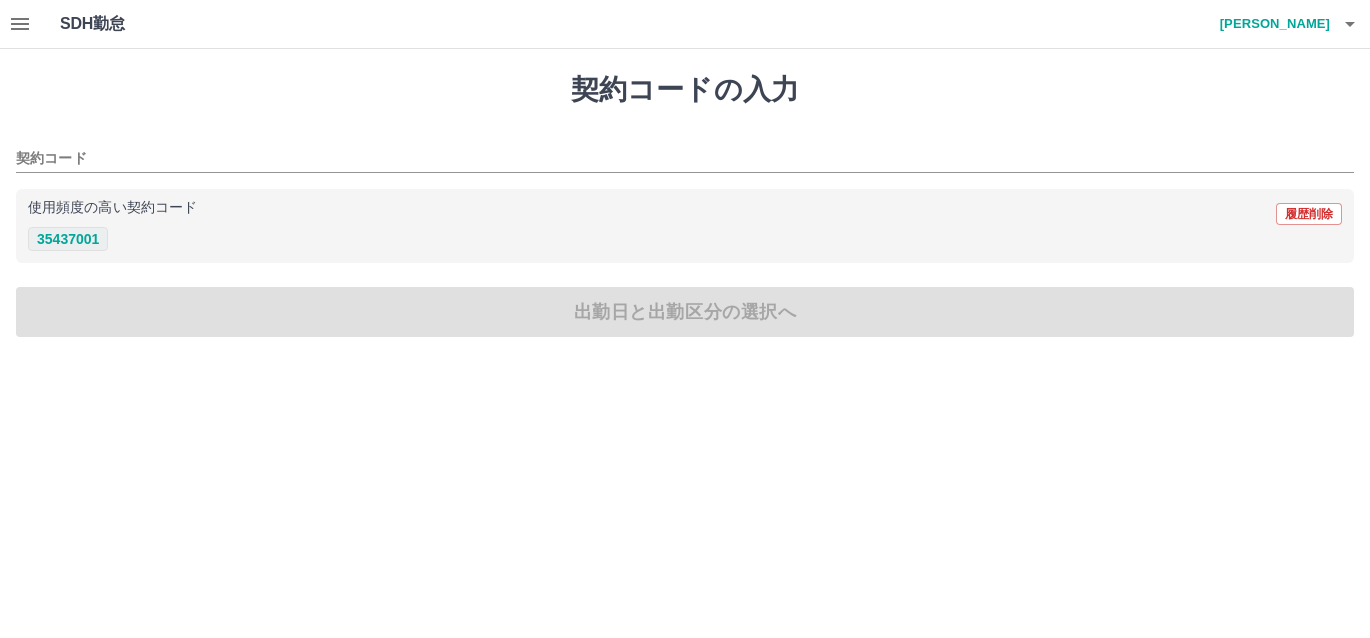 click on "35437001" at bounding box center (68, 239) 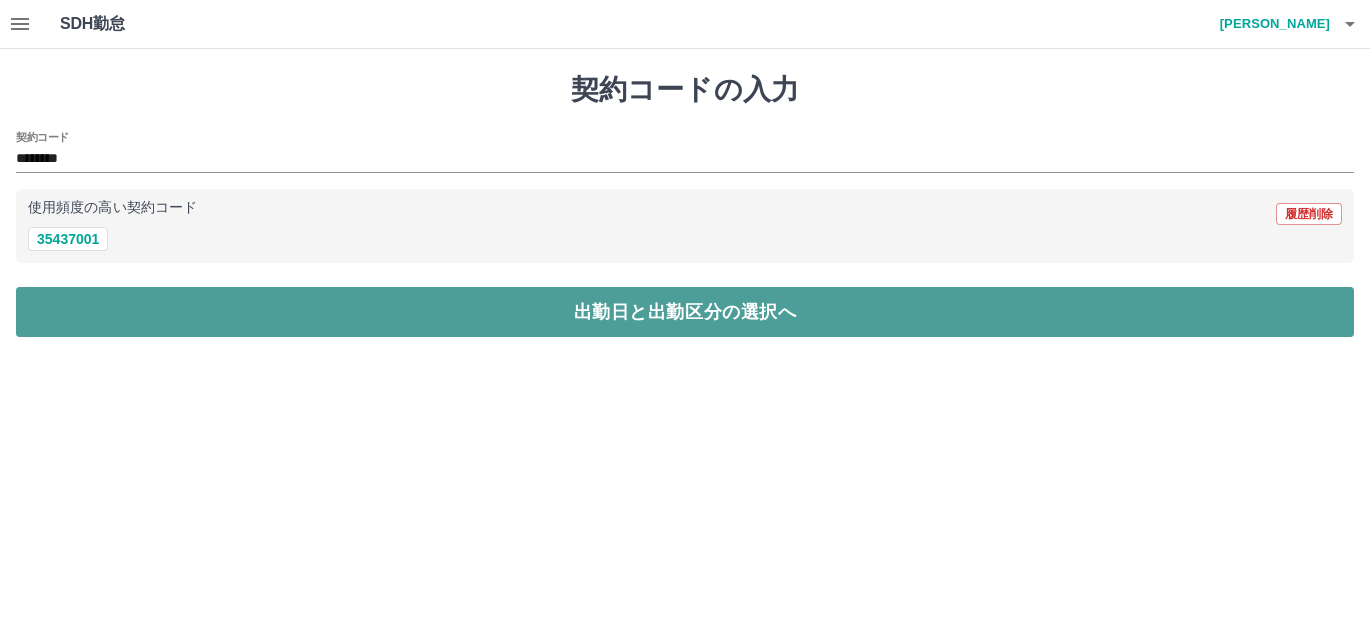click on "出勤日と出勤区分の選択へ" at bounding box center (685, 312) 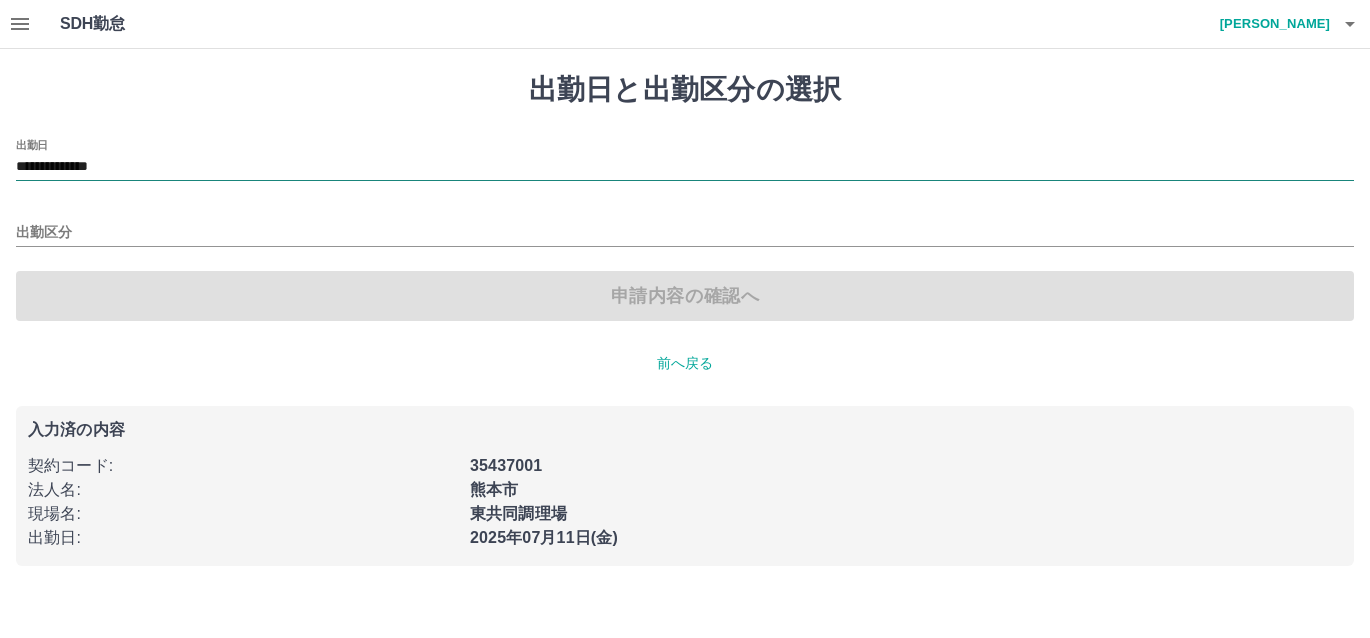 click on "**********" at bounding box center (685, 167) 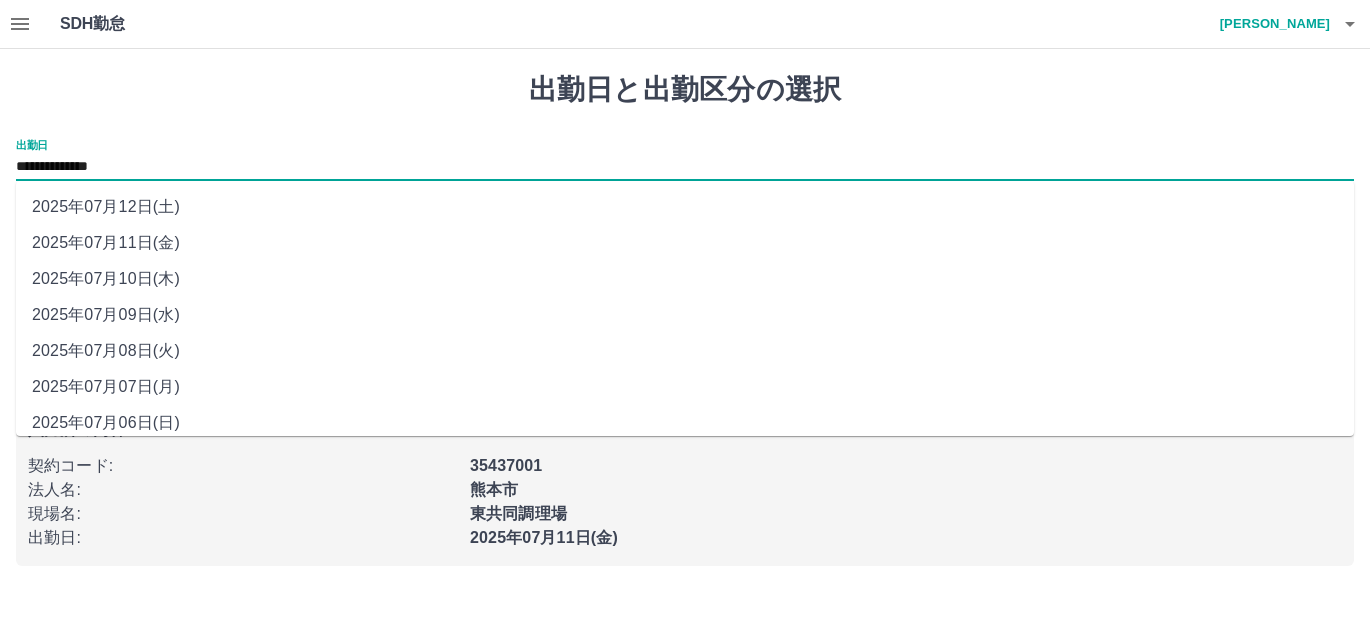 click on "2025年07月12日(土)" at bounding box center (685, 207) 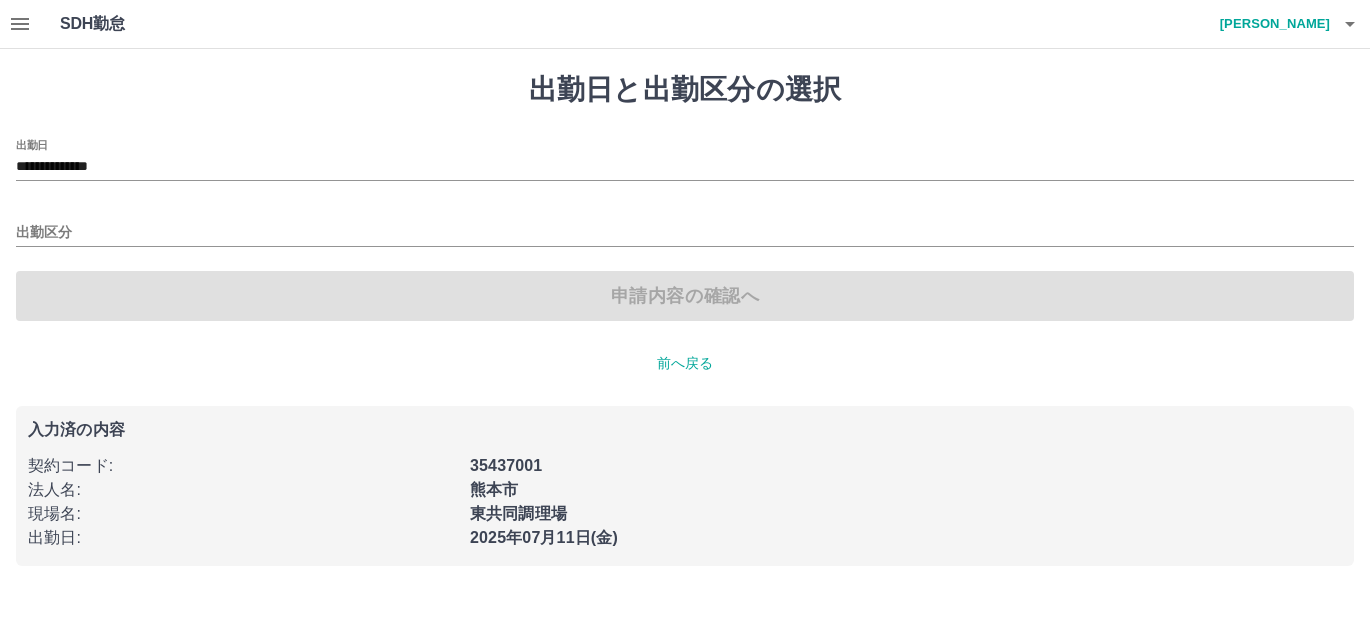 click on "**********" at bounding box center [685, 230] 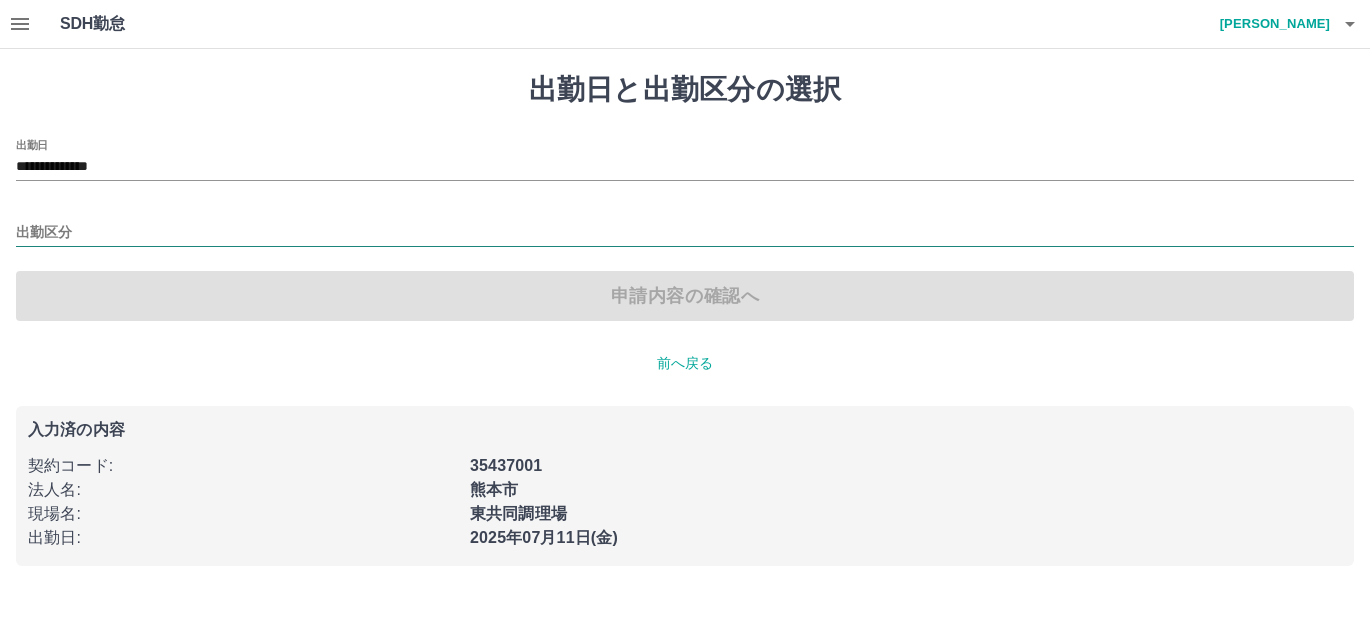 click on "出勤区分" at bounding box center [685, 233] 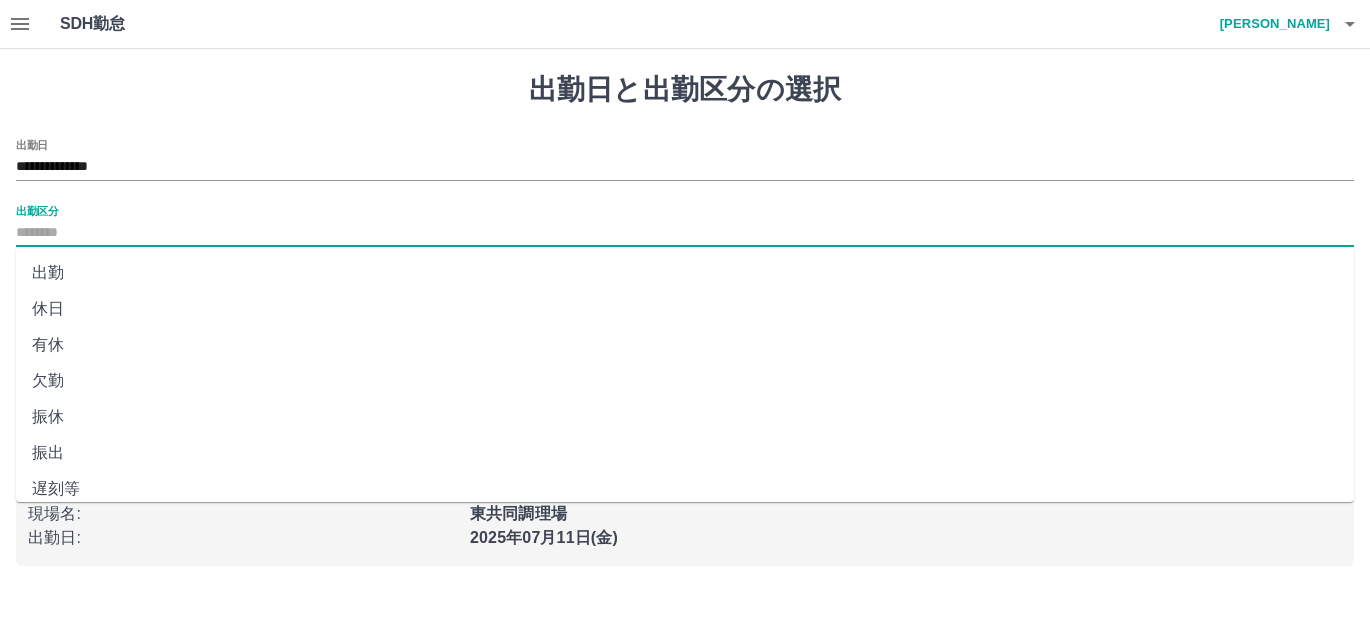 click on "休日" at bounding box center [685, 309] 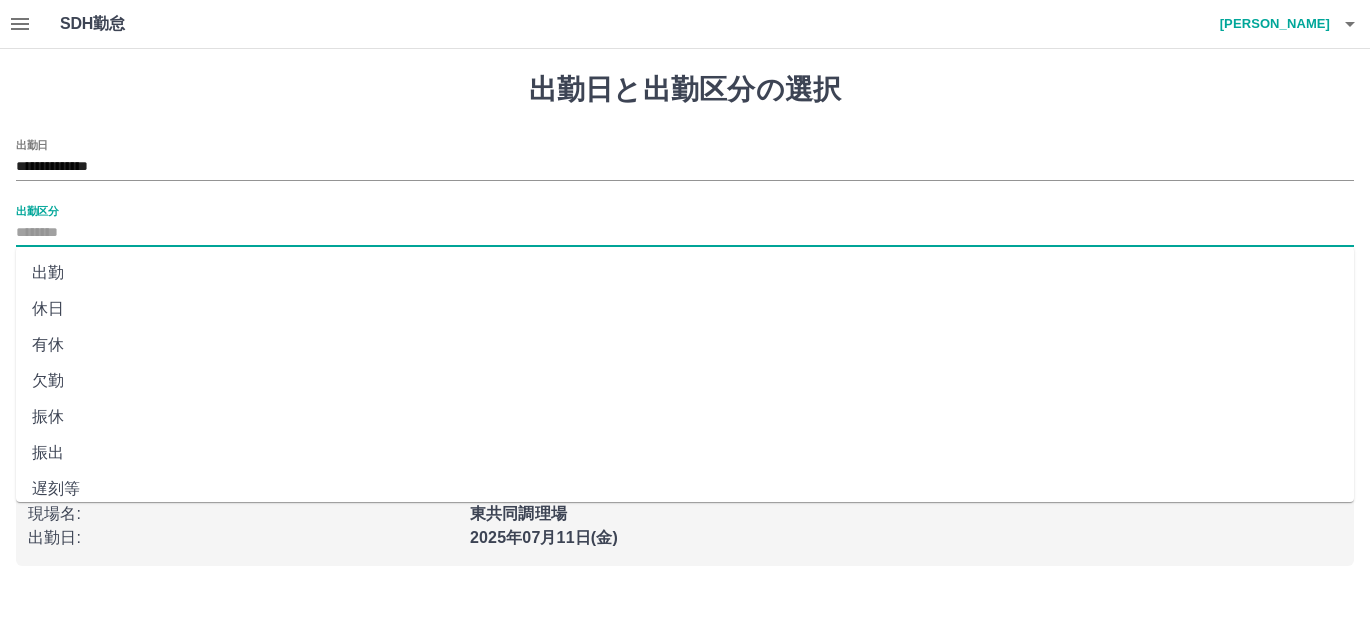 type on "**" 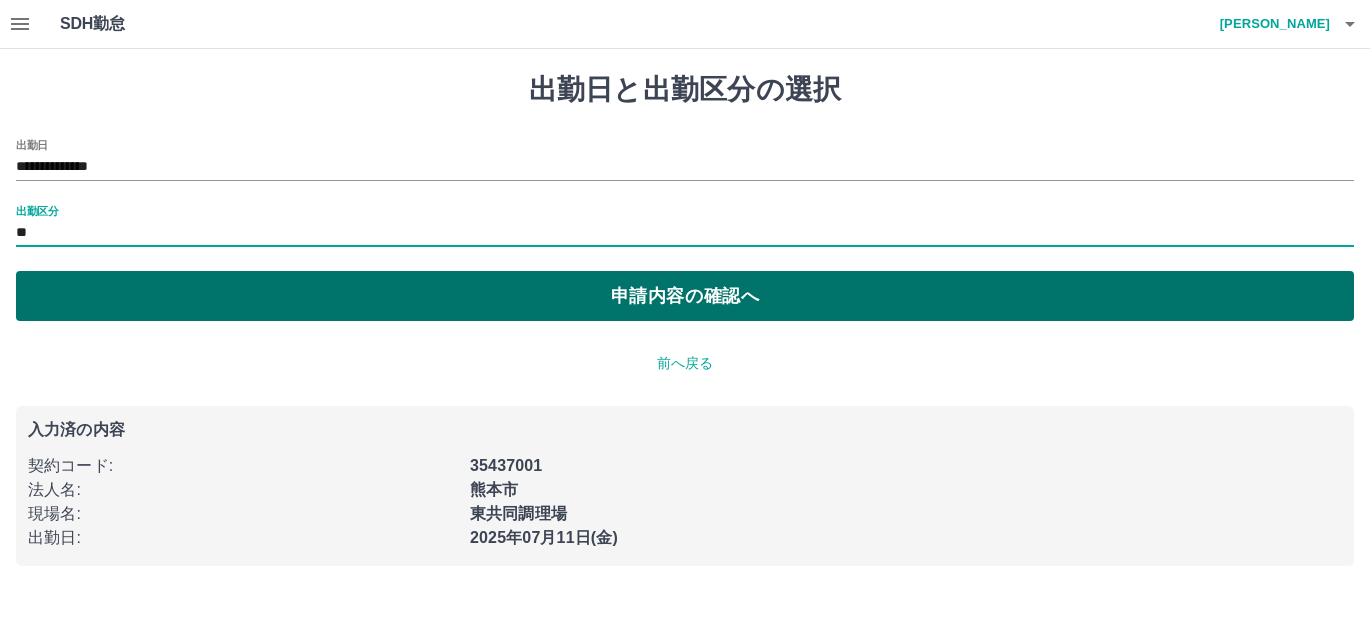 click on "申請内容の確認へ" at bounding box center [685, 296] 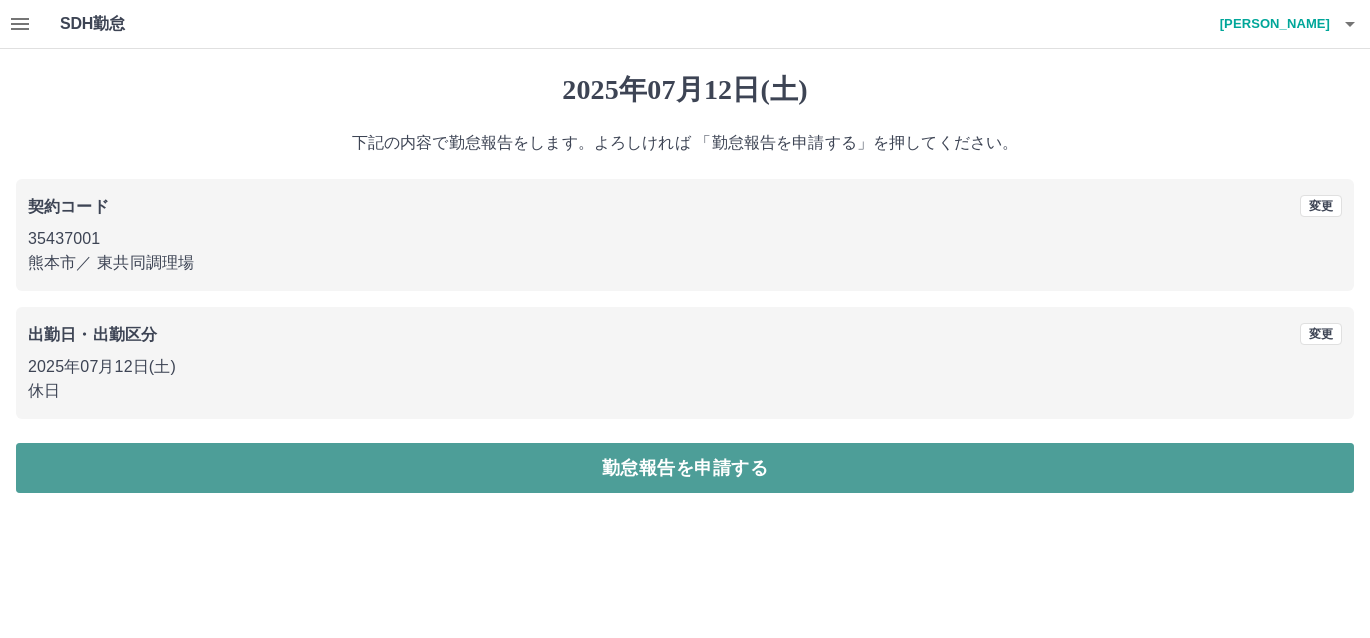 click on "勤怠報告を申請する" at bounding box center (685, 468) 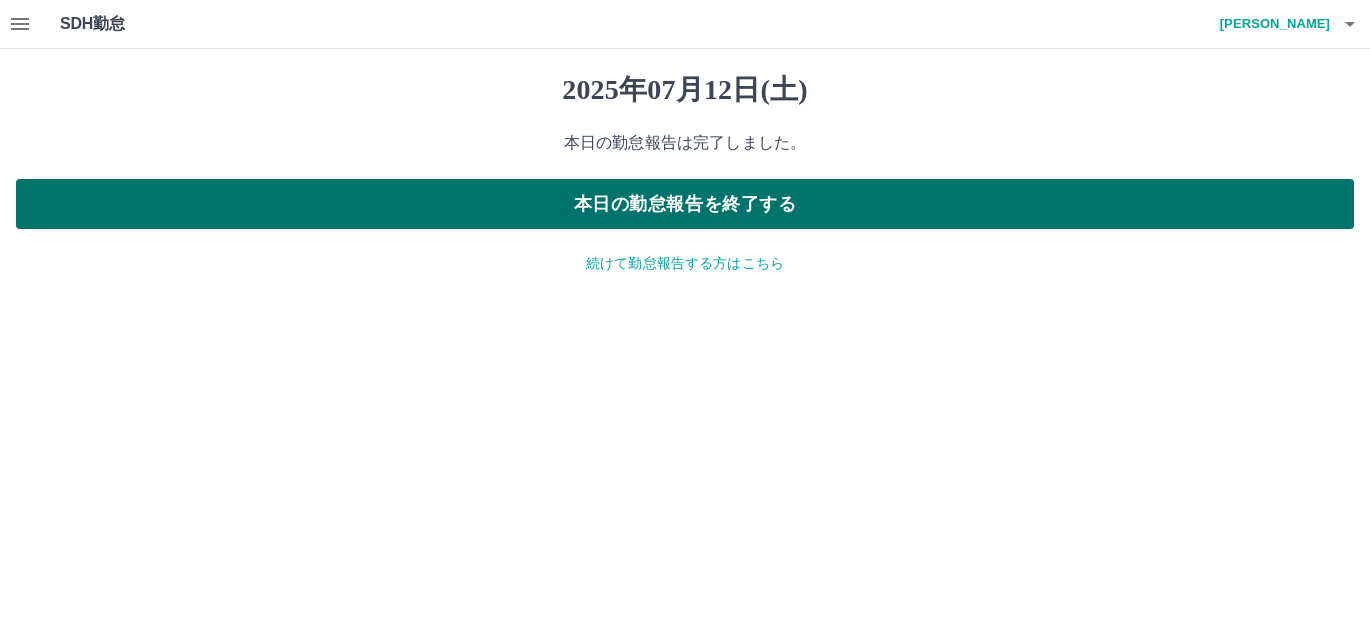 click on "本日の勤怠報告を終了する" at bounding box center [685, 204] 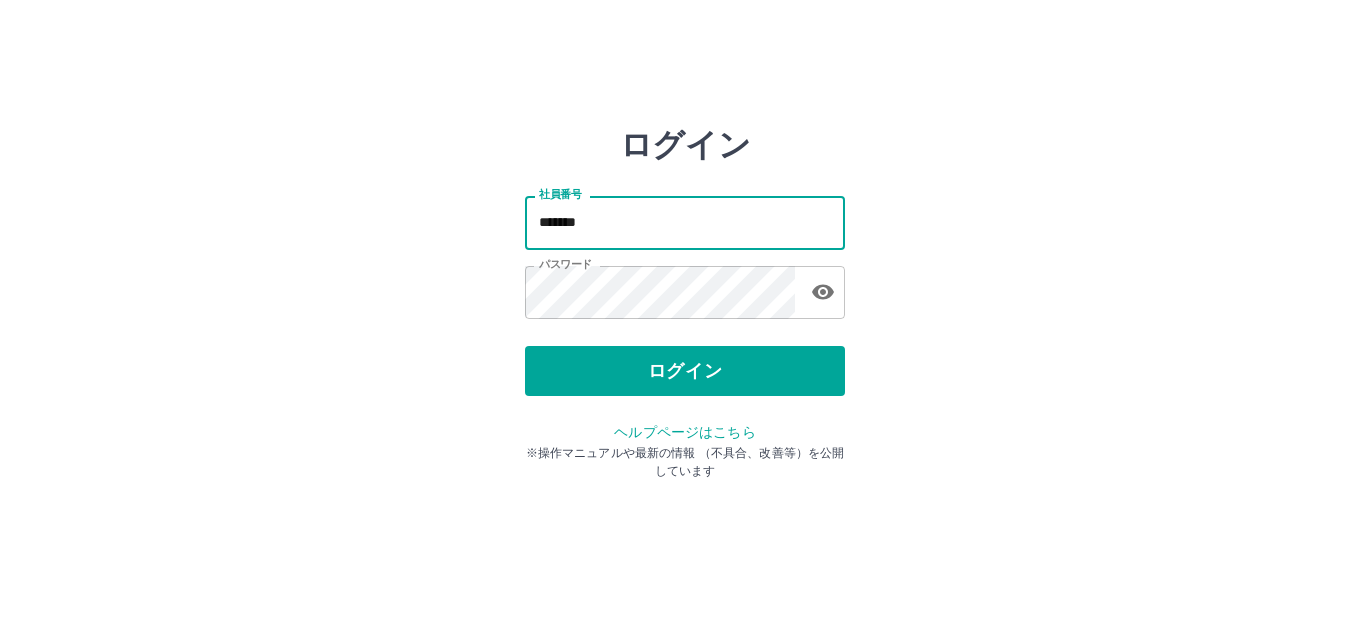 scroll, scrollTop: 0, scrollLeft: 0, axis: both 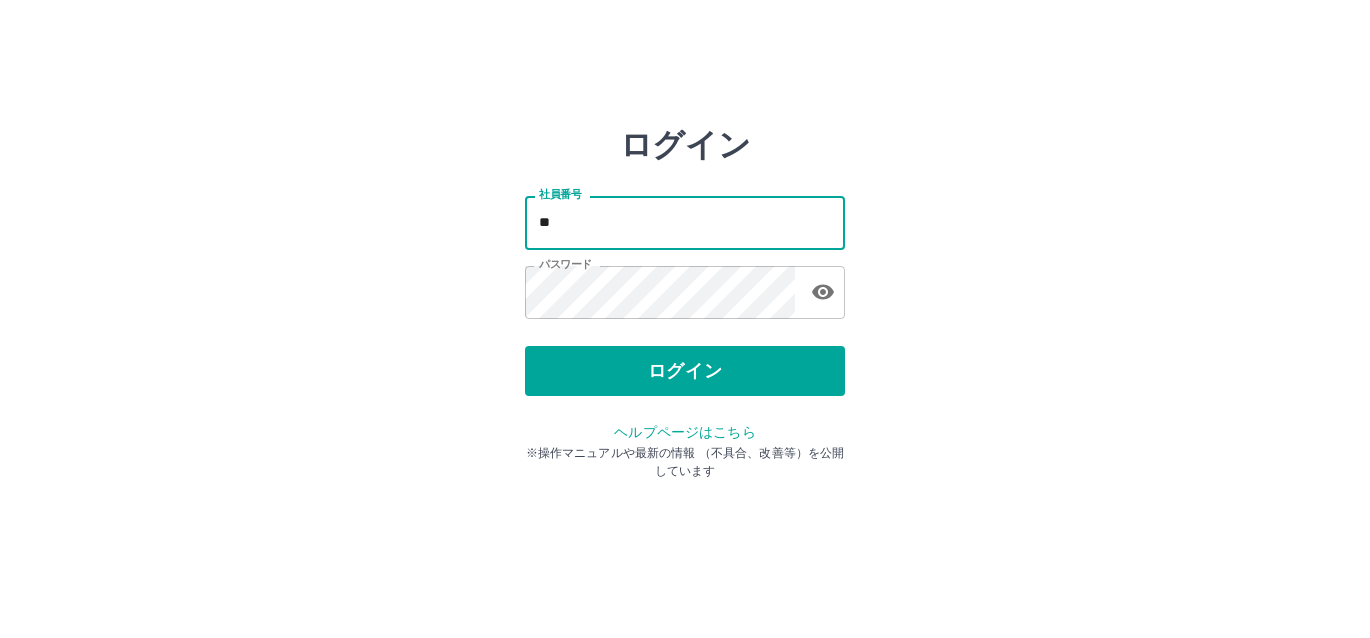 type on "*" 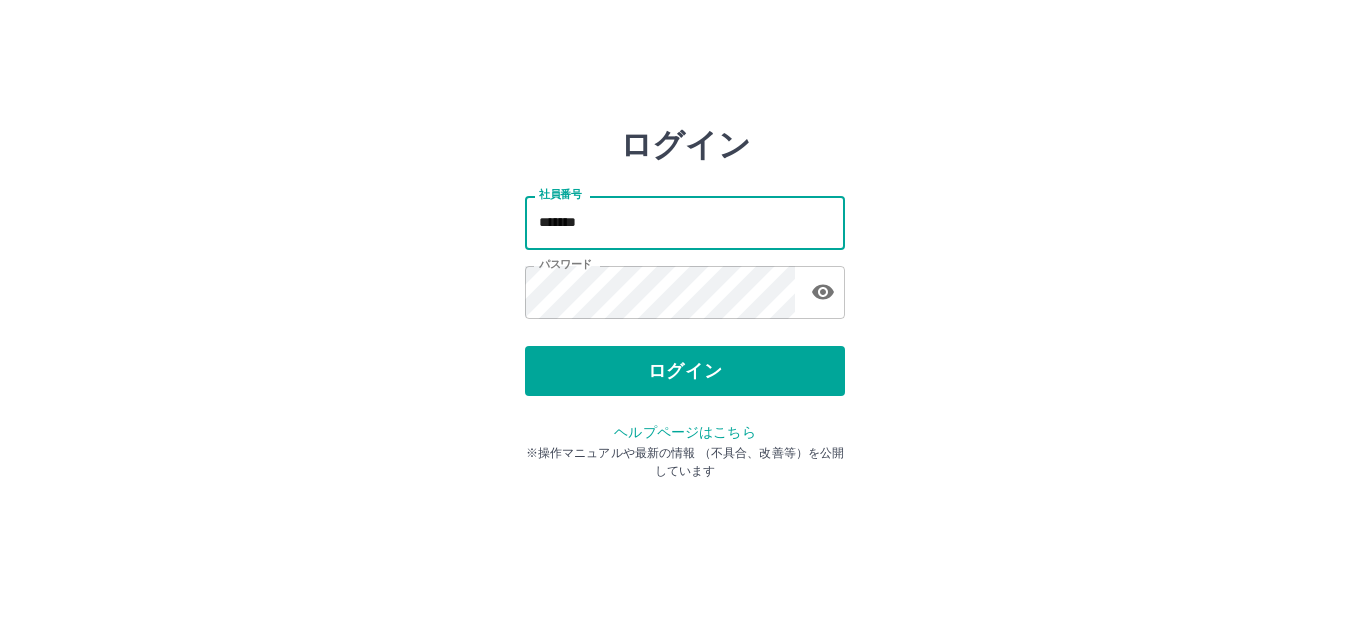 type on "*******" 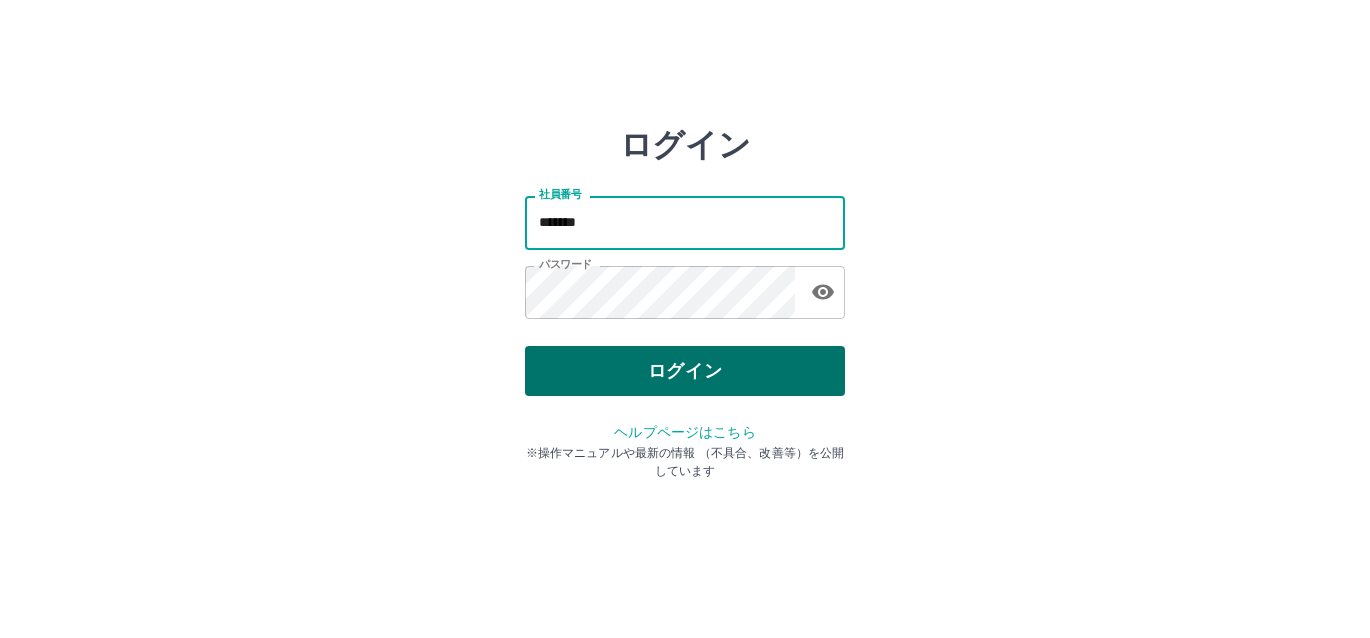 click on "ログイン" at bounding box center (685, 371) 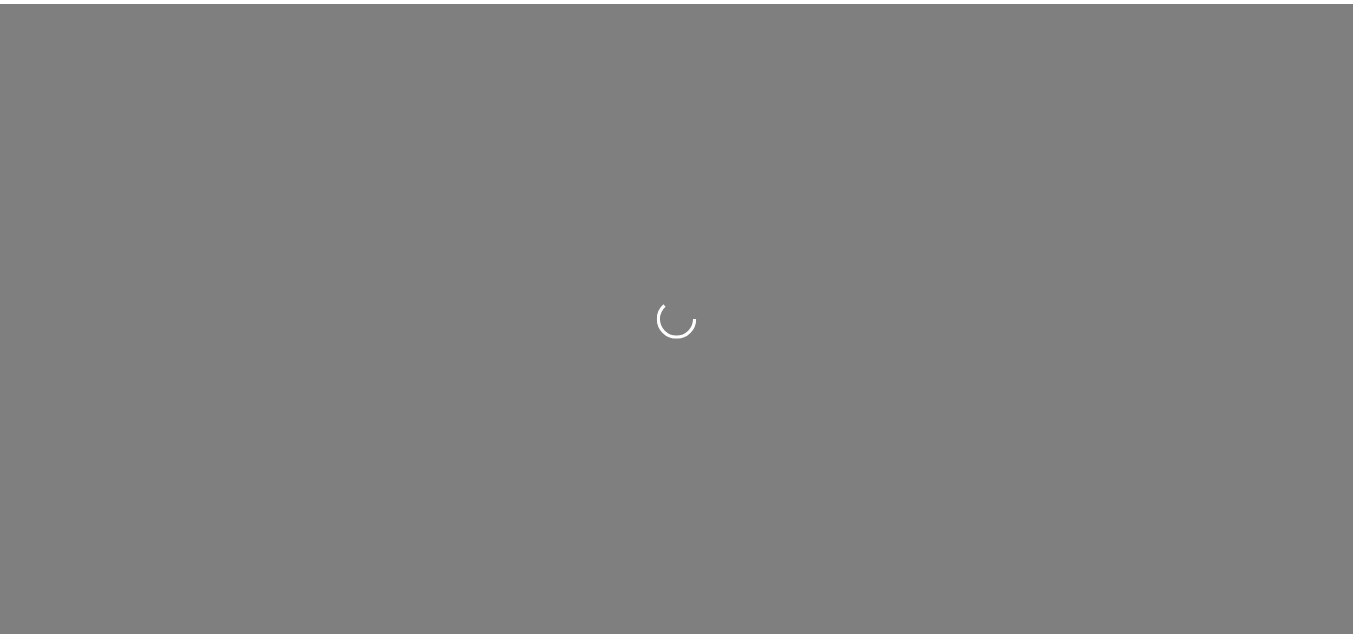 scroll, scrollTop: 0, scrollLeft: 0, axis: both 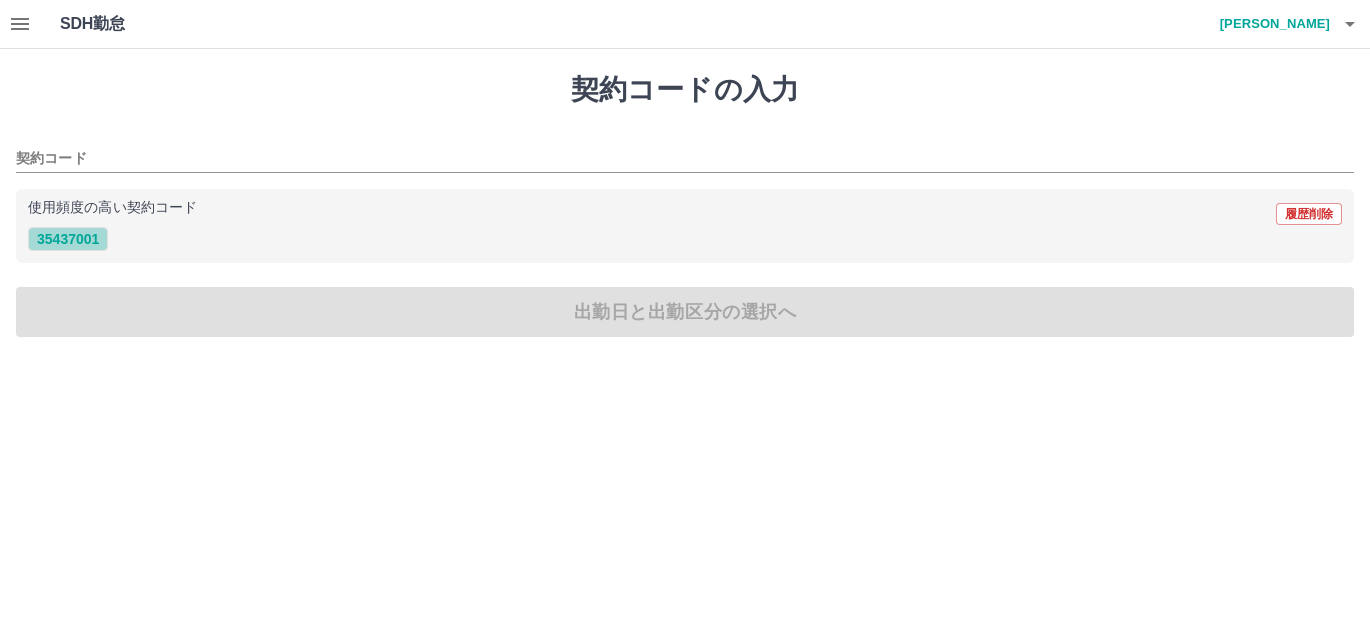 click on "35437001" at bounding box center (68, 239) 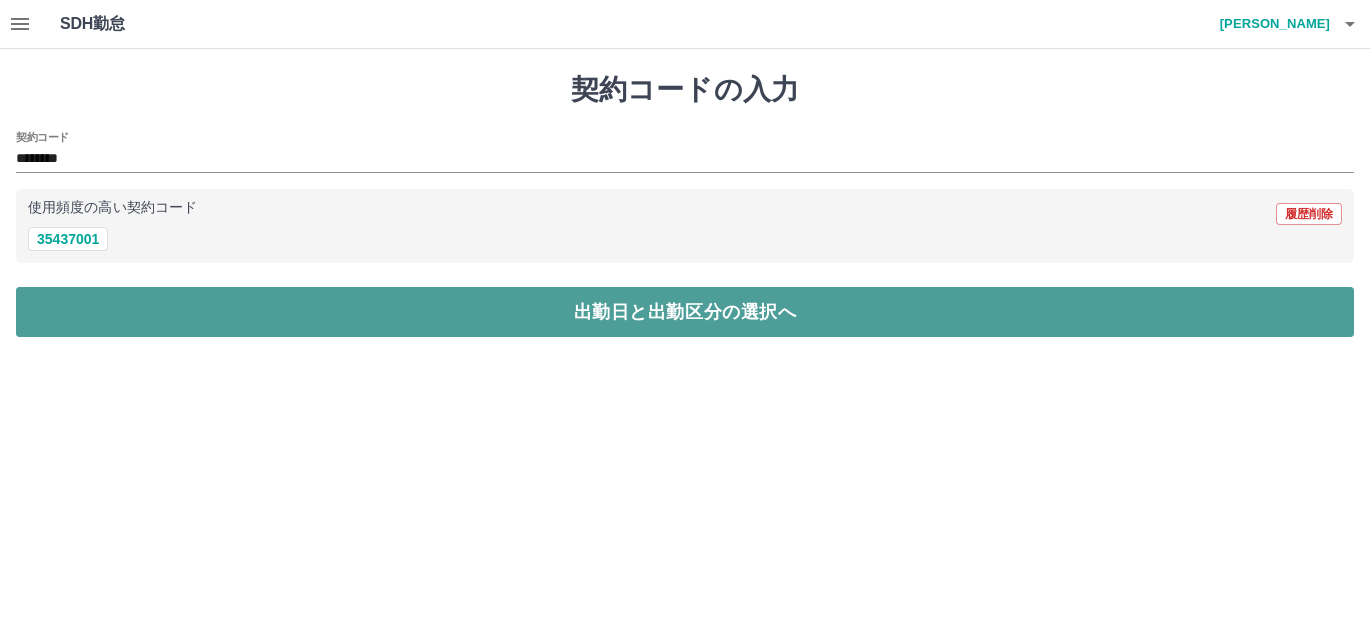click on "出勤日と出勤区分の選択へ" at bounding box center [685, 312] 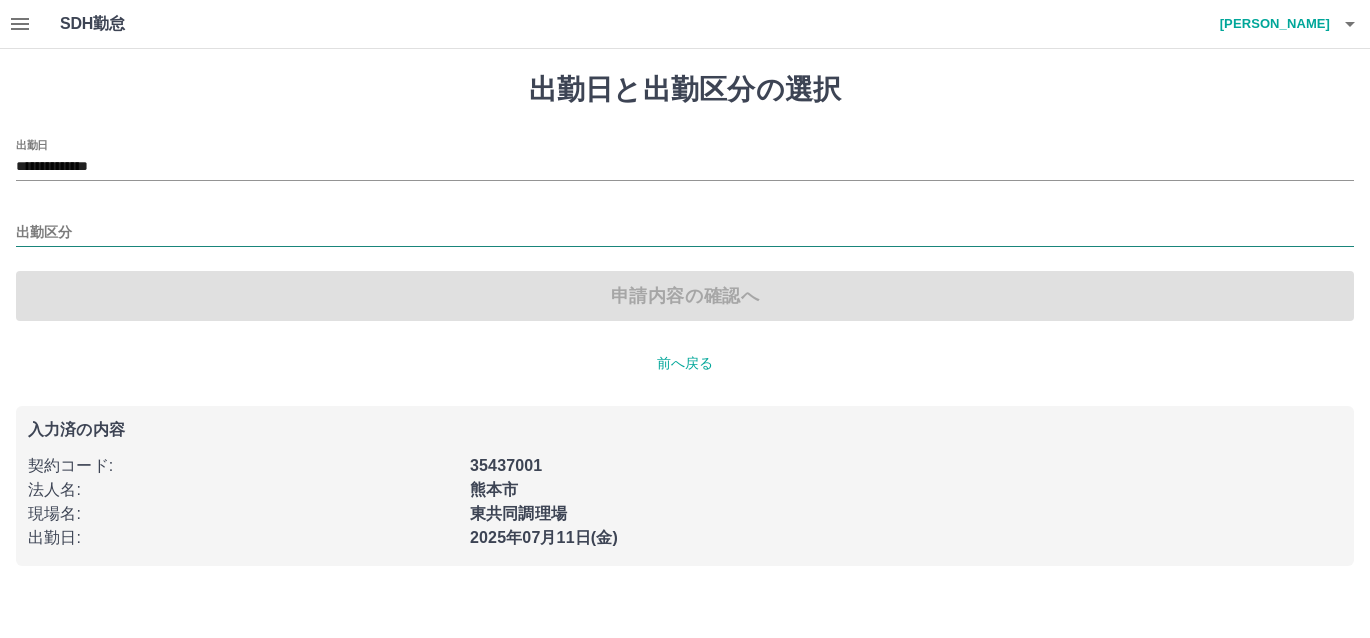 click on "出勤区分" at bounding box center (685, 233) 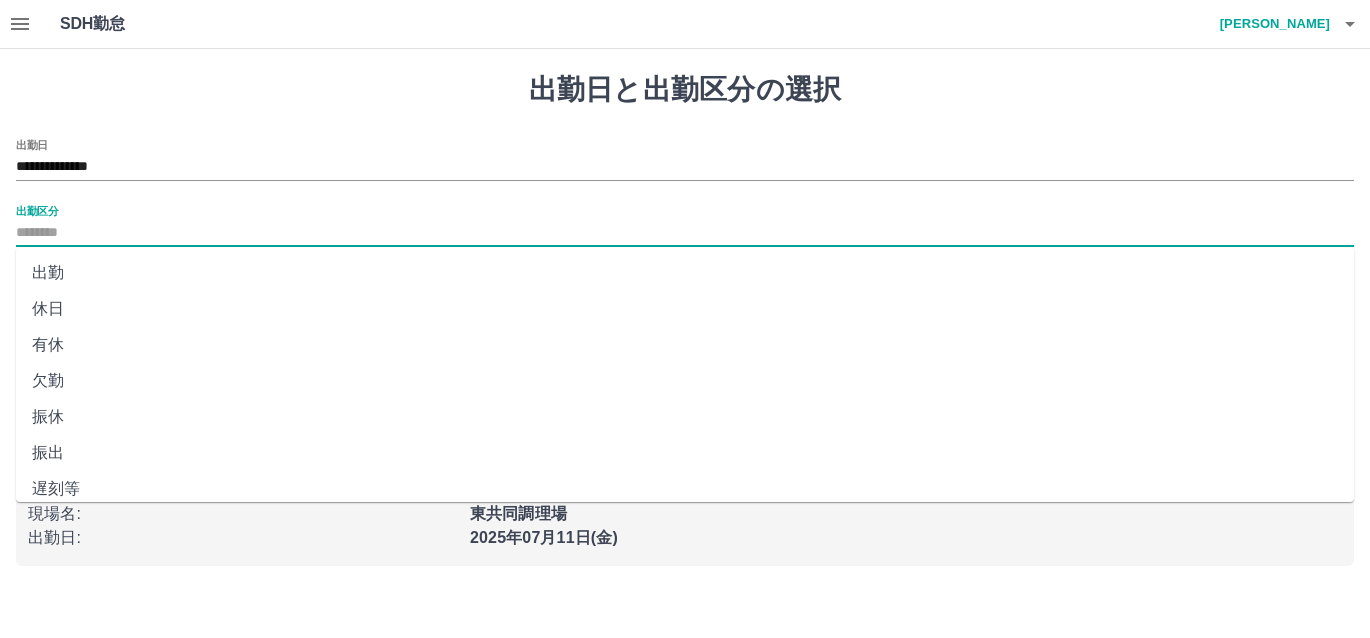 click on "出勤" at bounding box center [685, 273] 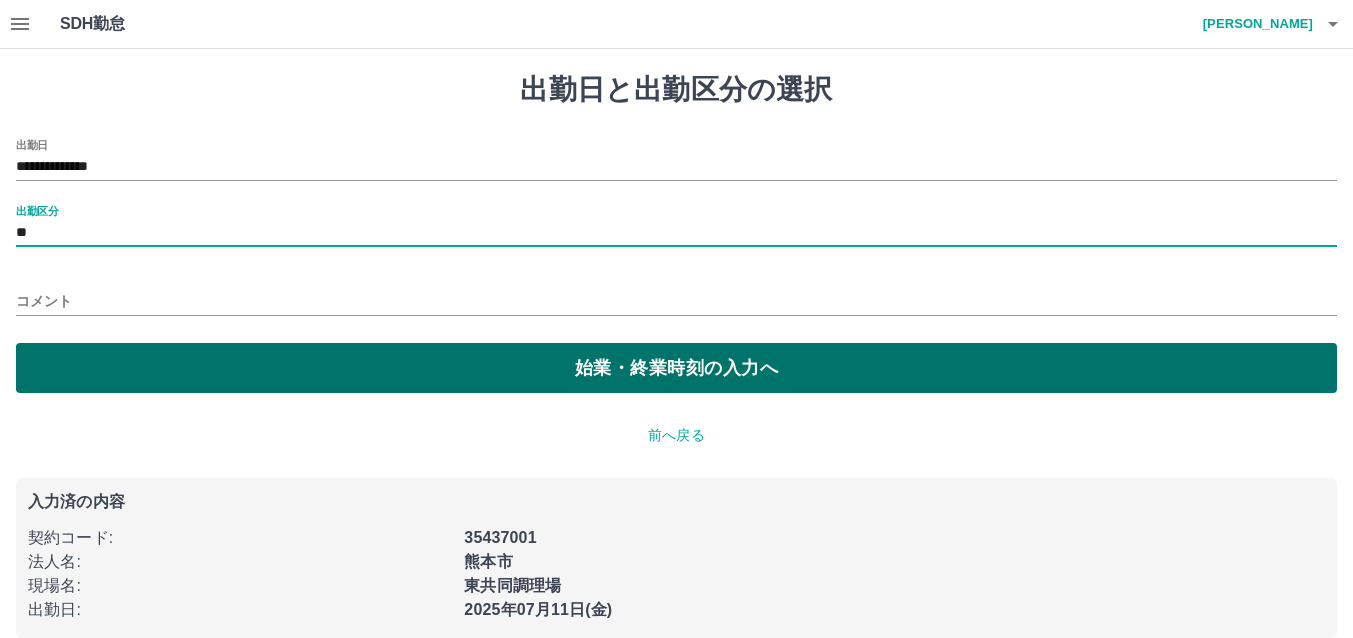 click on "始業・終業時刻の入力へ" at bounding box center [676, 368] 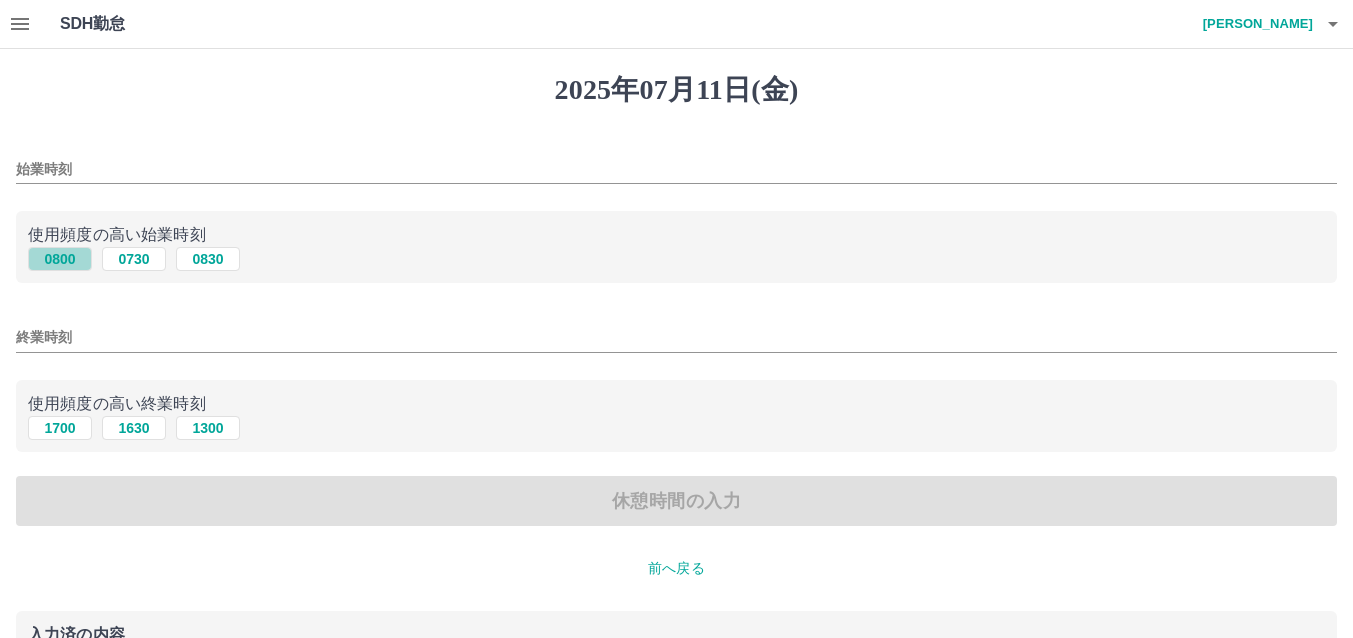 click on "0800" at bounding box center [60, 259] 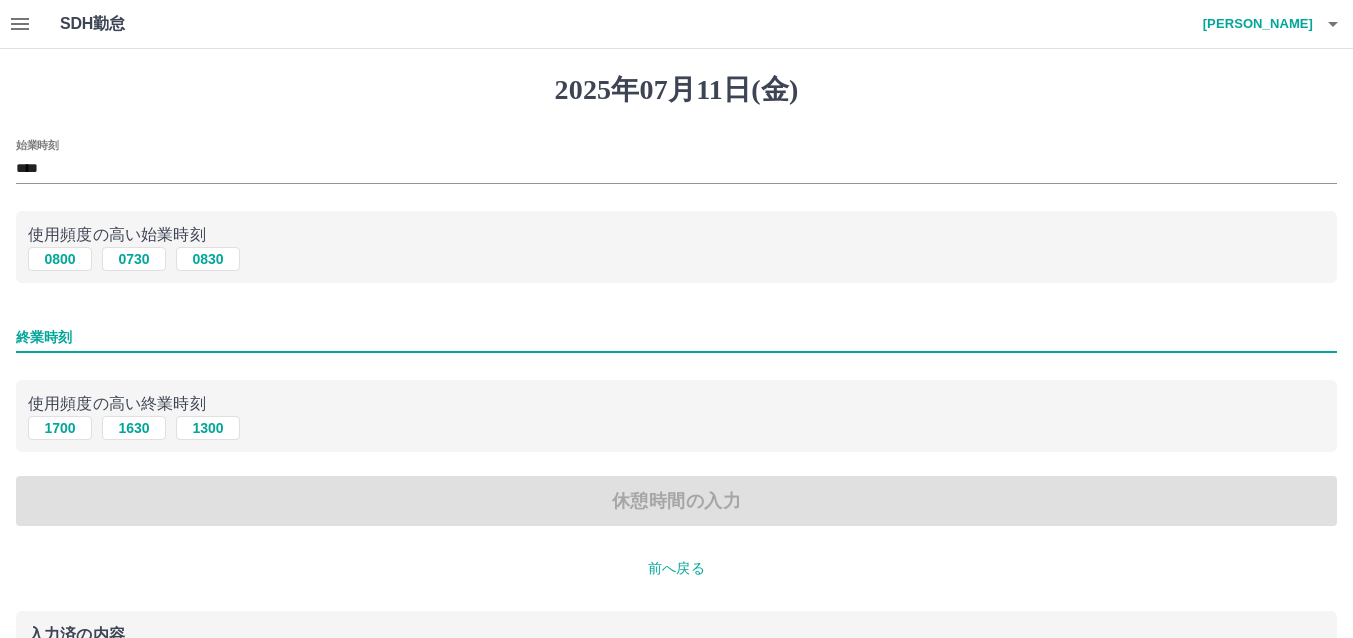 click on "終業時刻" at bounding box center (676, 337) 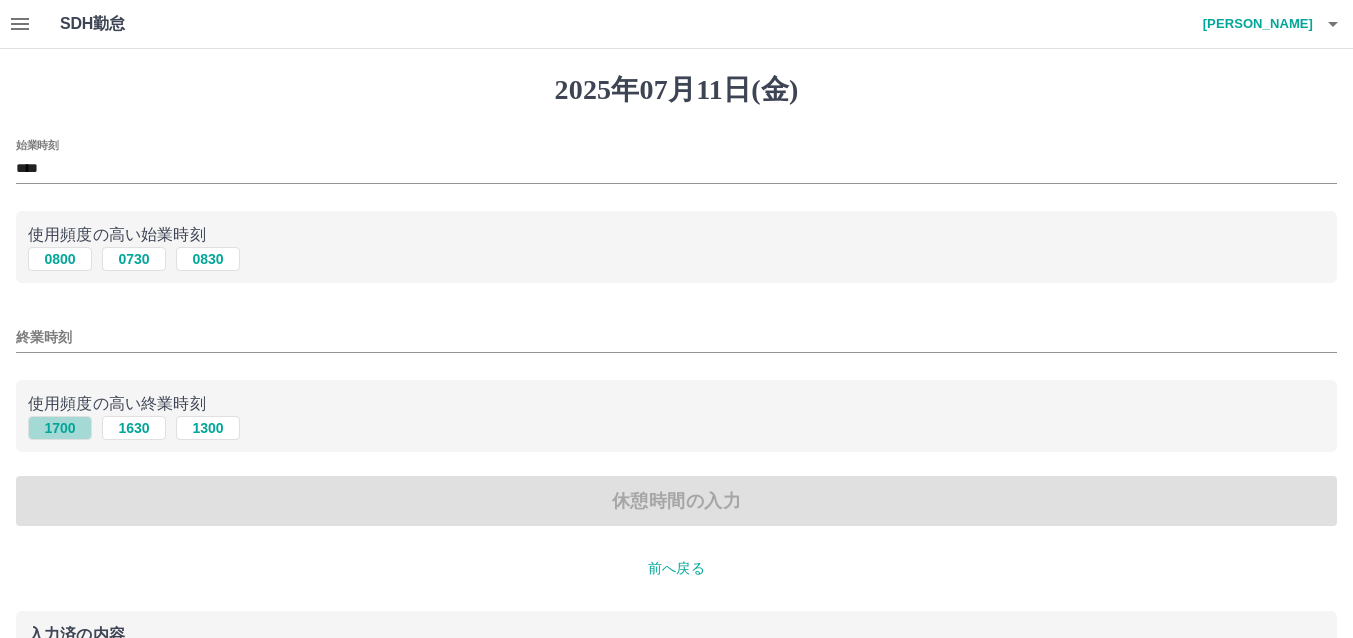 click on "1700" at bounding box center [60, 428] 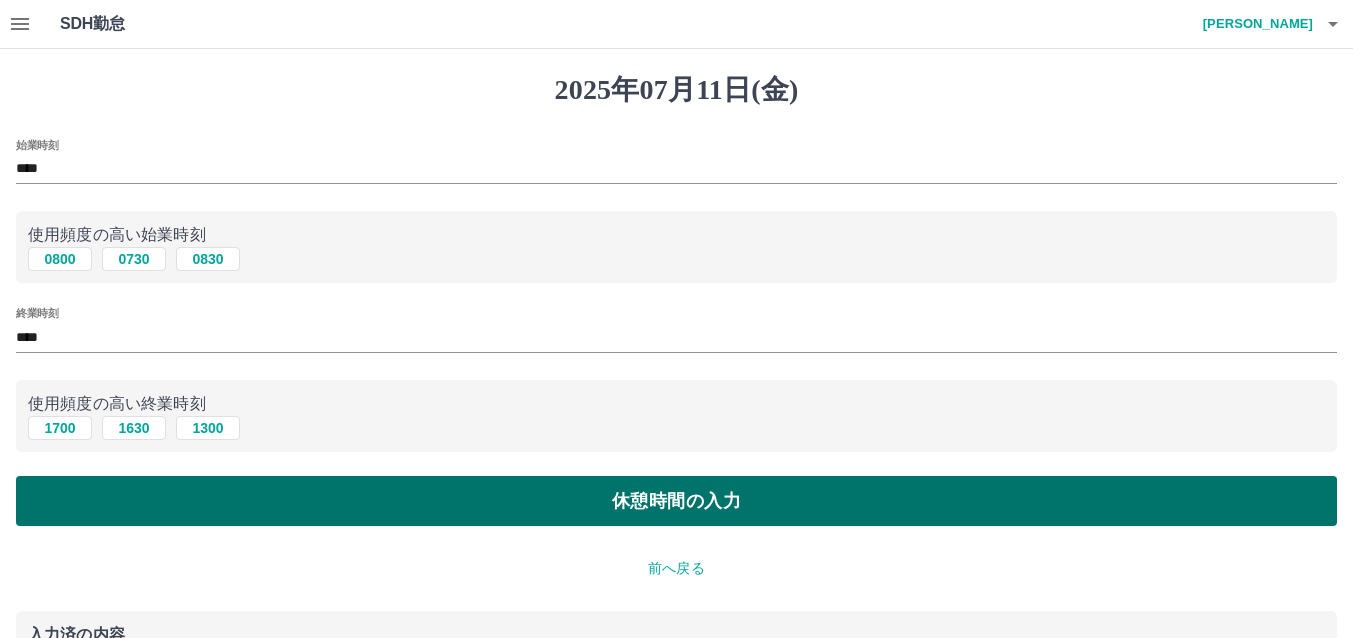 click on "休憩時間の入力" at bounding box center (676, 501) 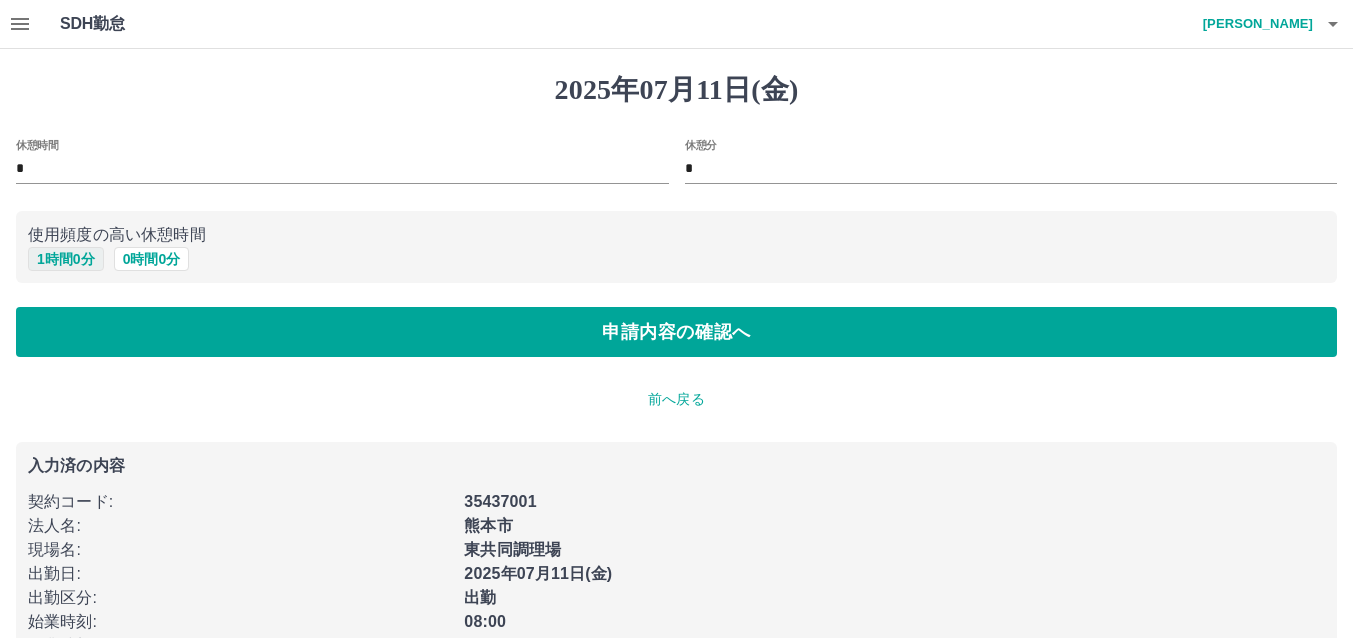 click on "1 時間 0 分" at bounding box center (66, 259) 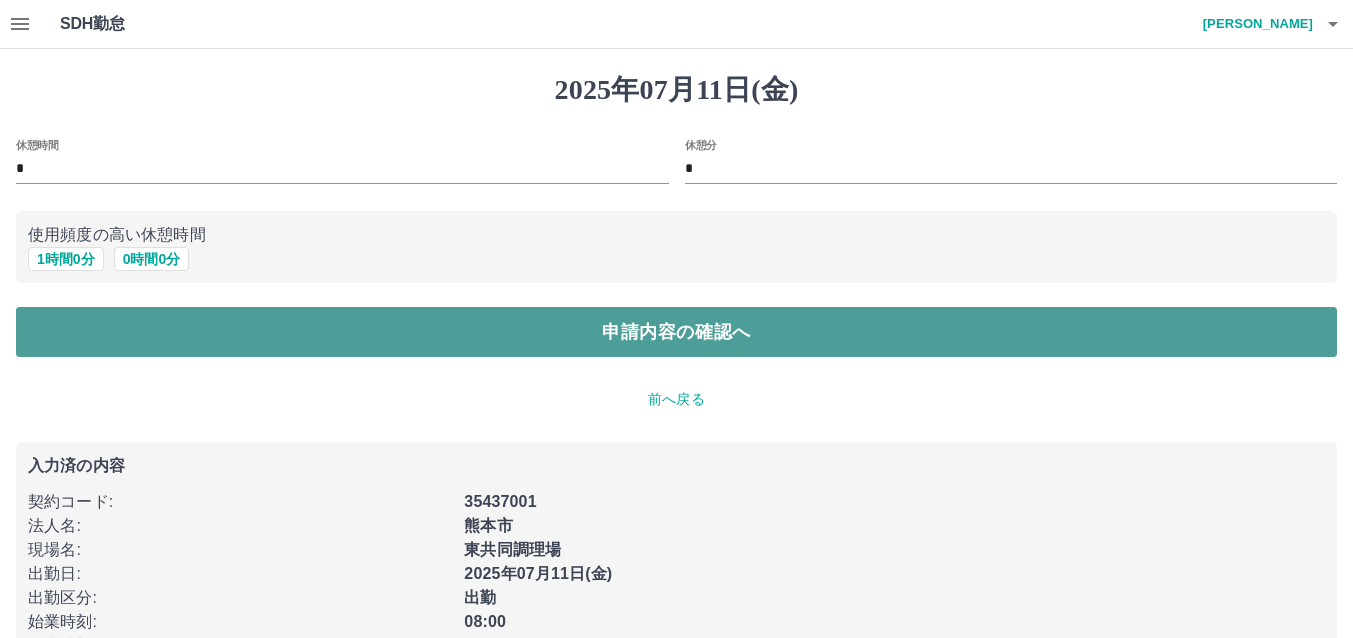 click on "申請内容の確認へ" at bounding box center [676, 332] 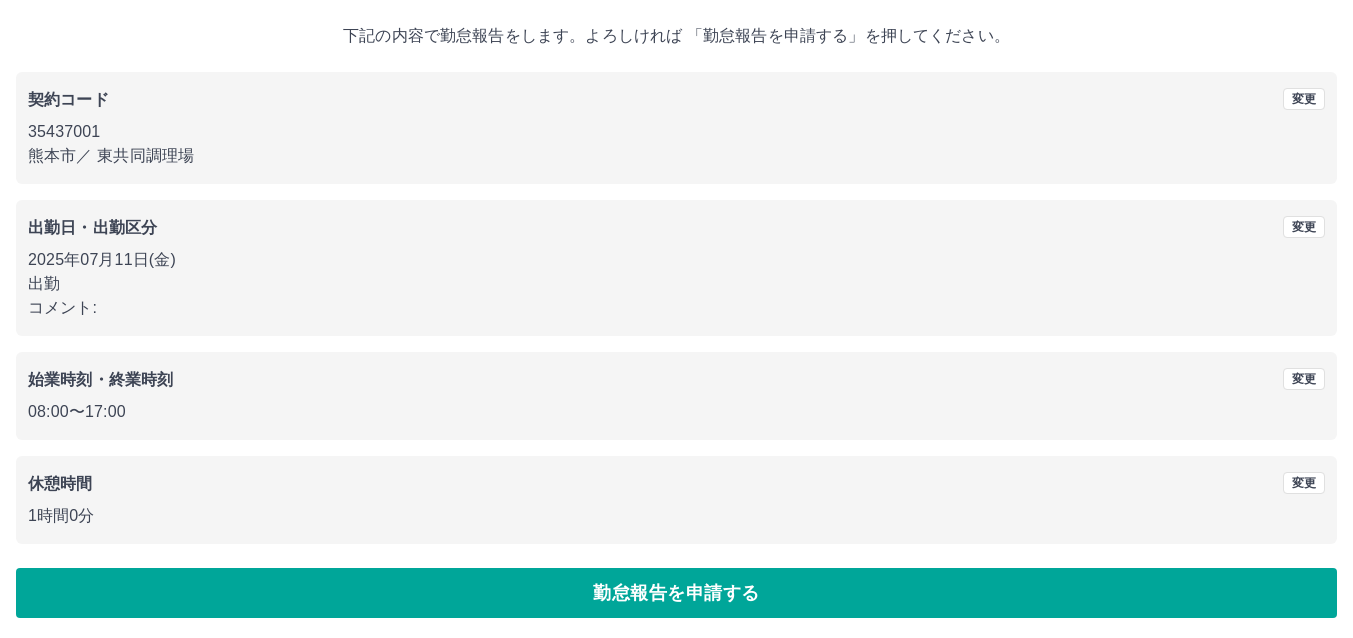 scroll, scrollTop: 111, scrollLeft: 0, axis: vertical 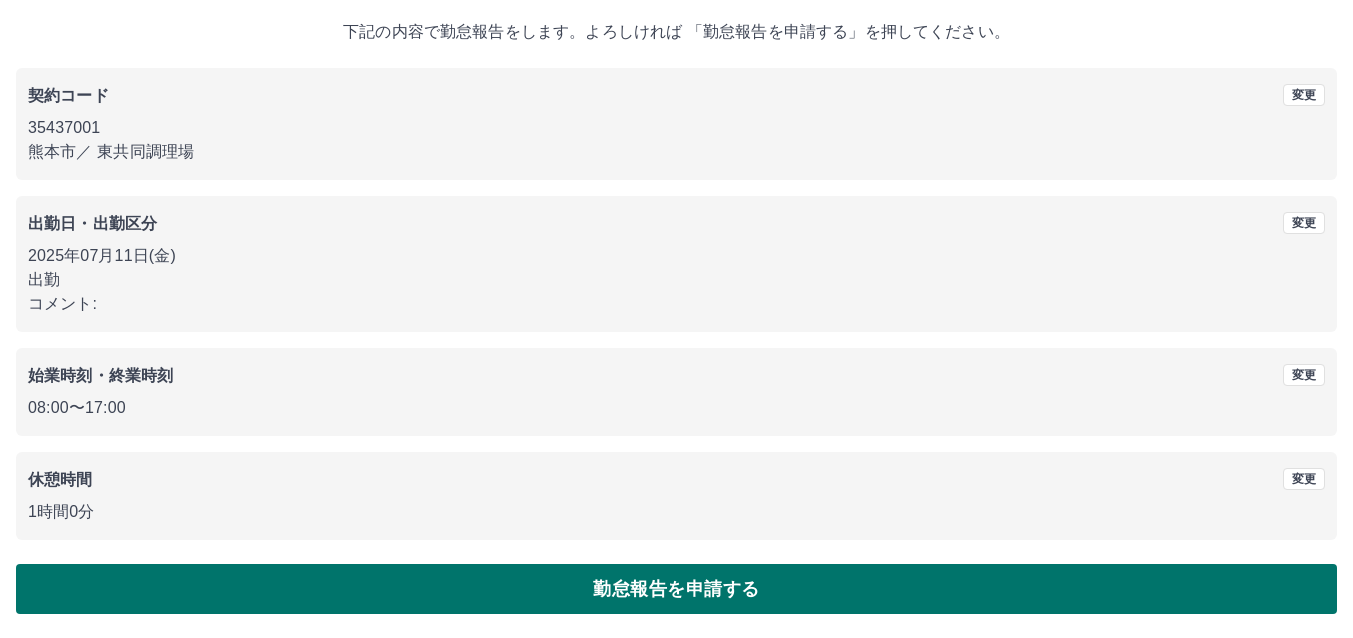 click on "勤怠報告を申請する" at bounding box center [676, 589] 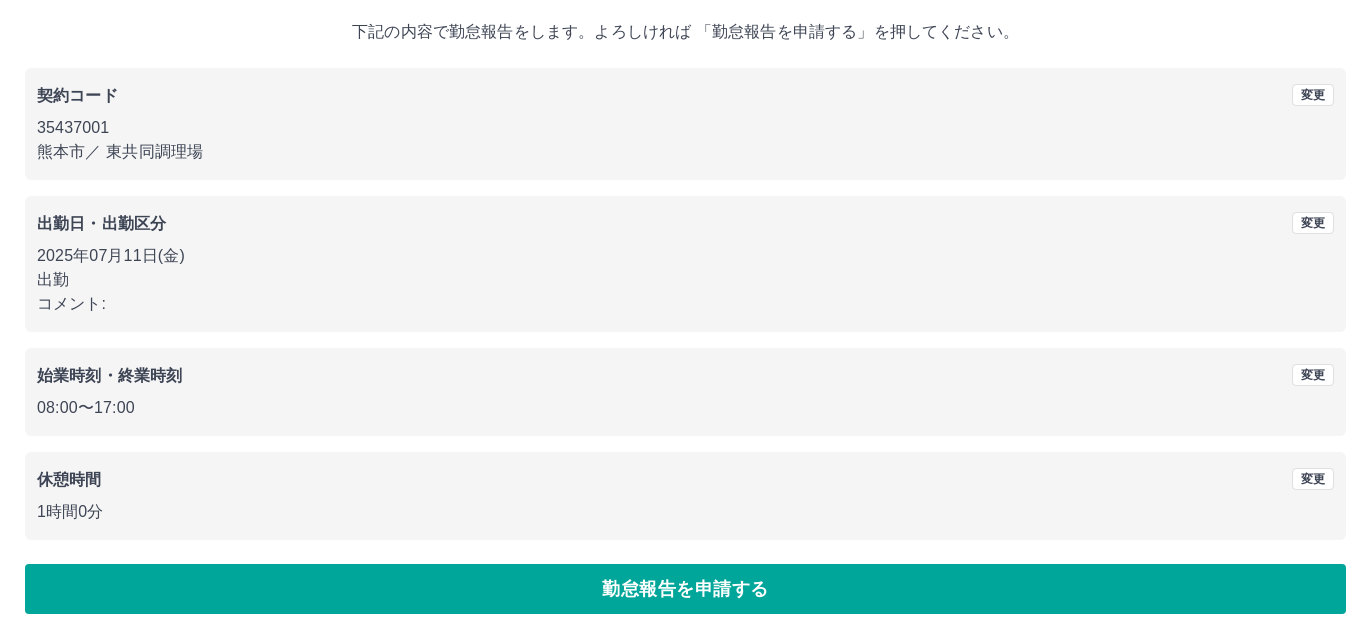 scroll, scrollTop: 0, scrollLeft: 0, axis: both 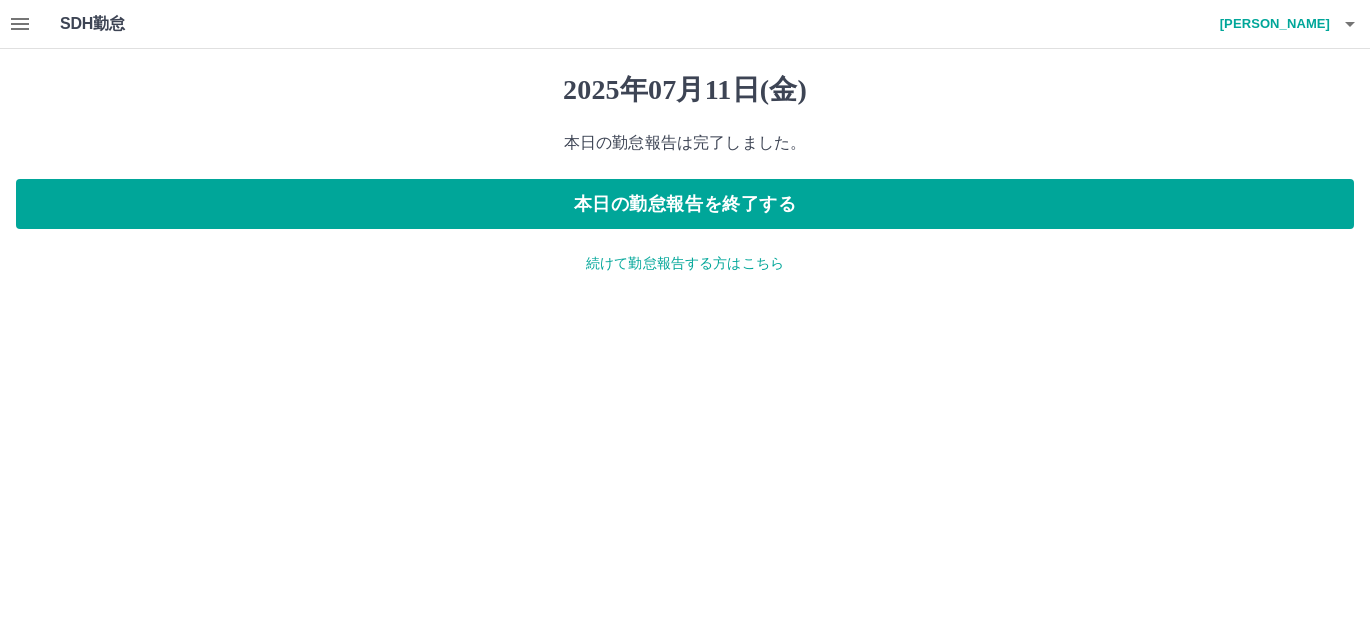 click on "続けて勤怠報告する方はこちら" at bounding box center [685, 263] 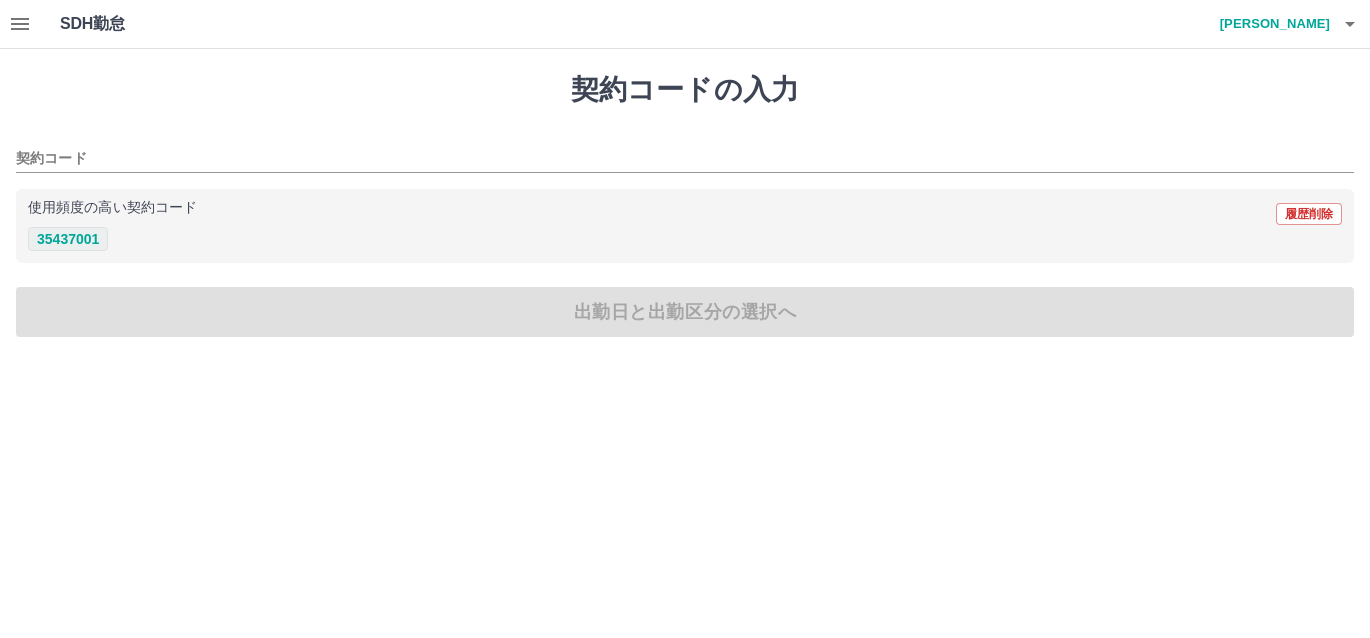 click on "35437001" at bounding box center [68, 239] 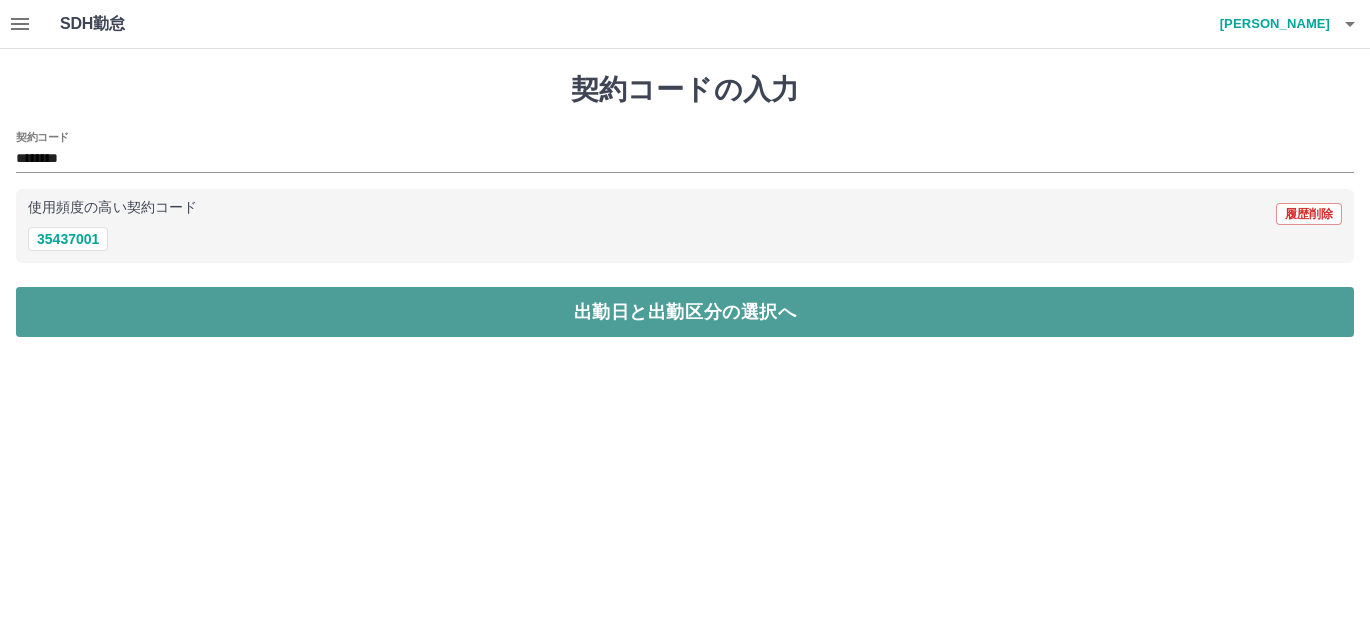 click on "出勤日と出勤区分の選択へ" at bounding box center [685, 312] 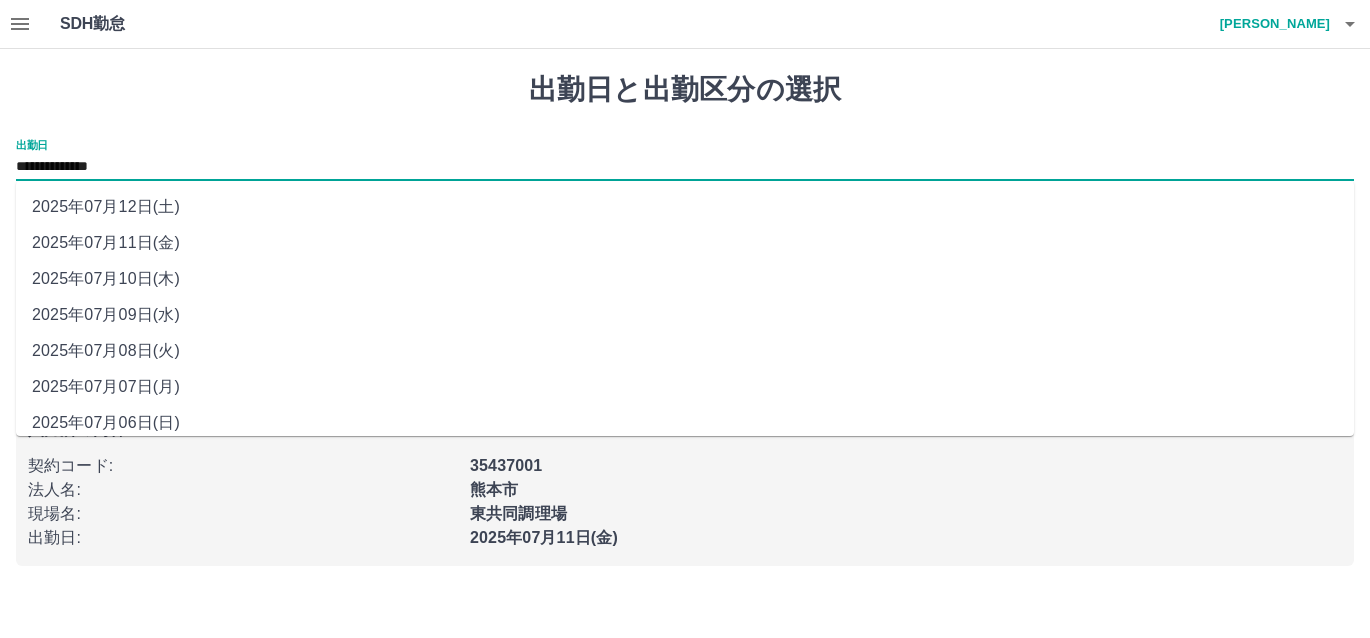 click on "**********" at bounding box center (685, 167) 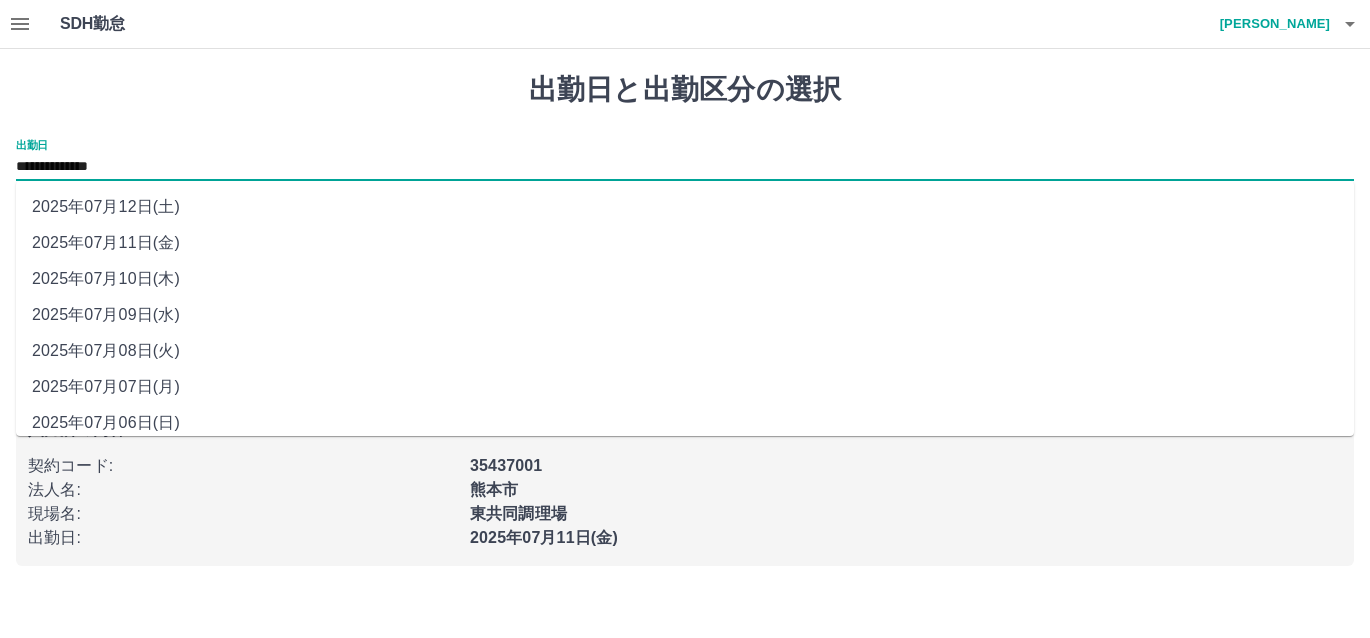 click on "2025年07月12日(土)" at bounding box center [685, 207] 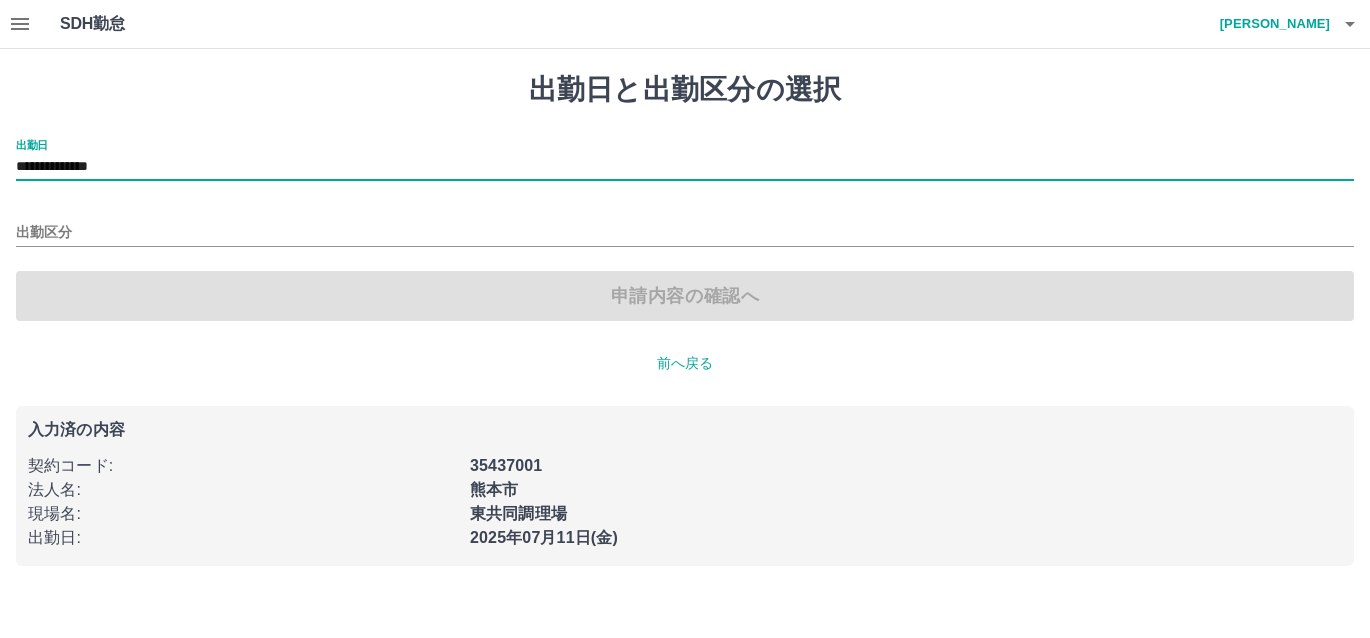 click on "出勤区分" at bounding box center (685, 226) 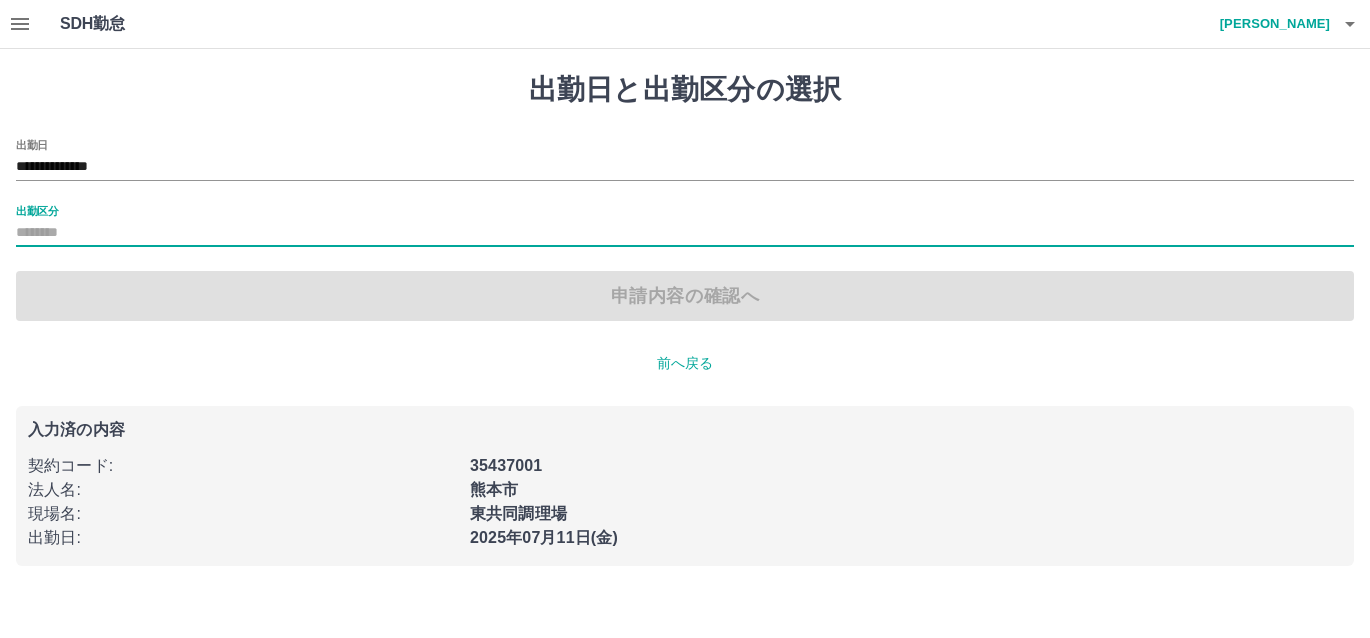 click on "出勤区分" at bounding box center [685, 233] 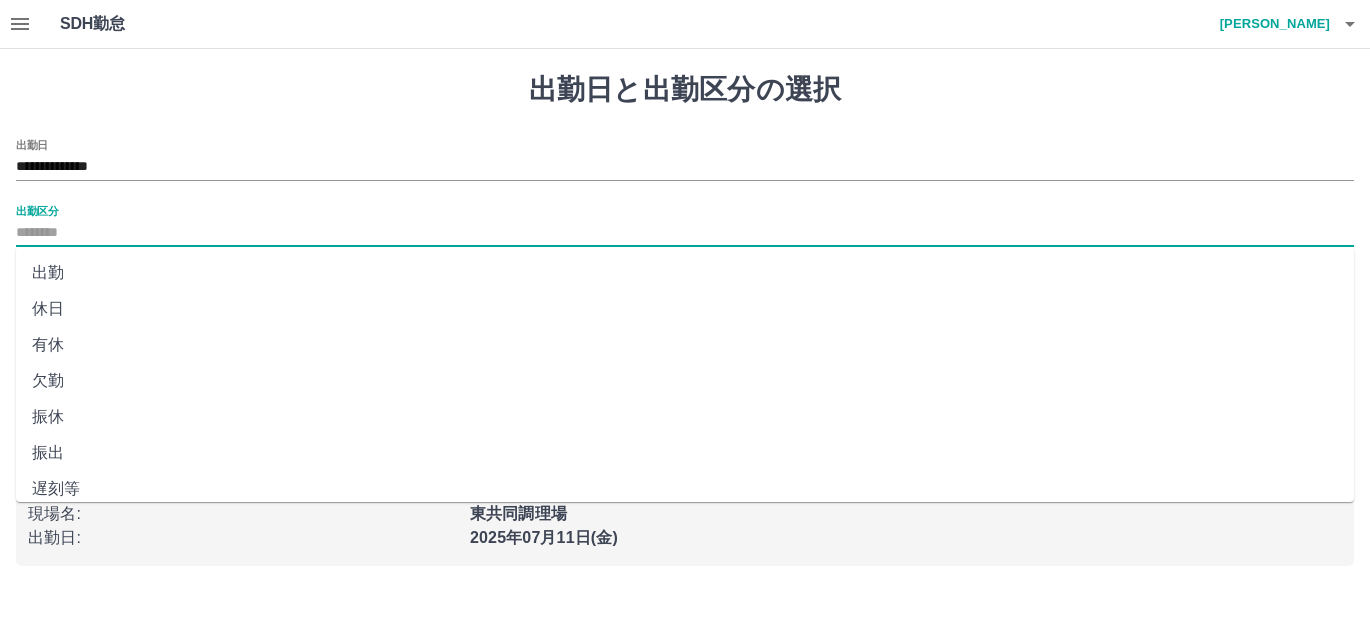 click on "休日" at bounding box center [685, 309] 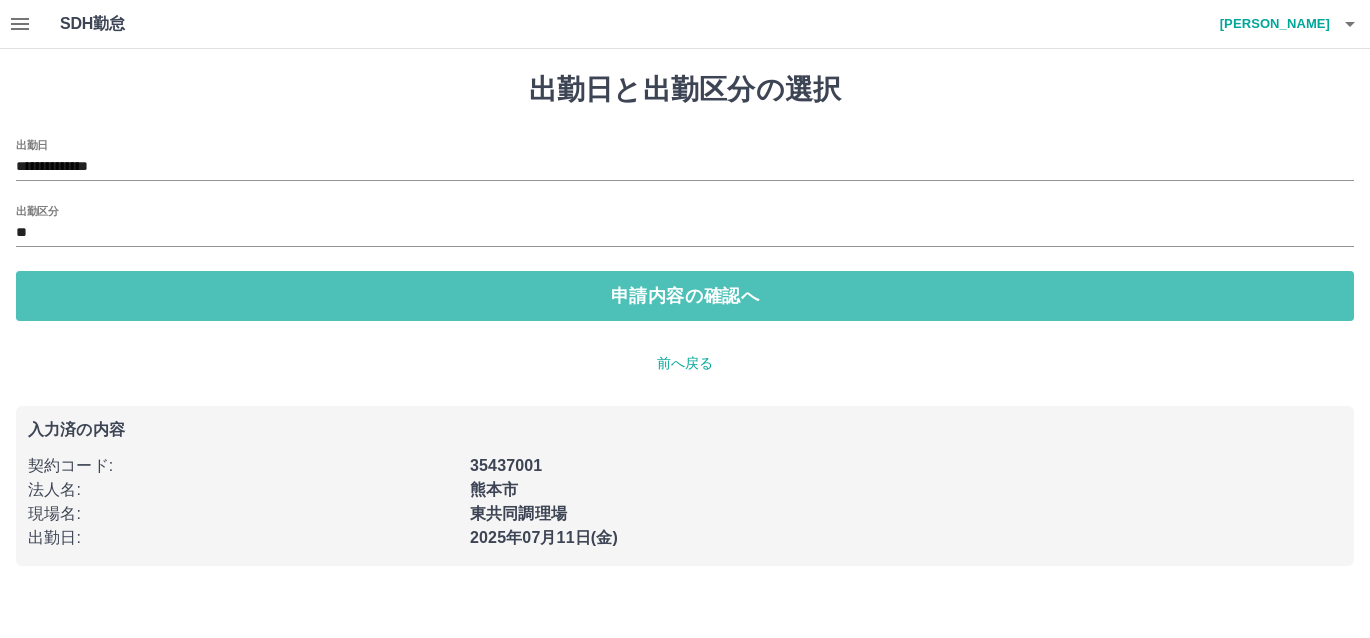 click on "申請内容の確認へ" at bounding box center (685, 296) 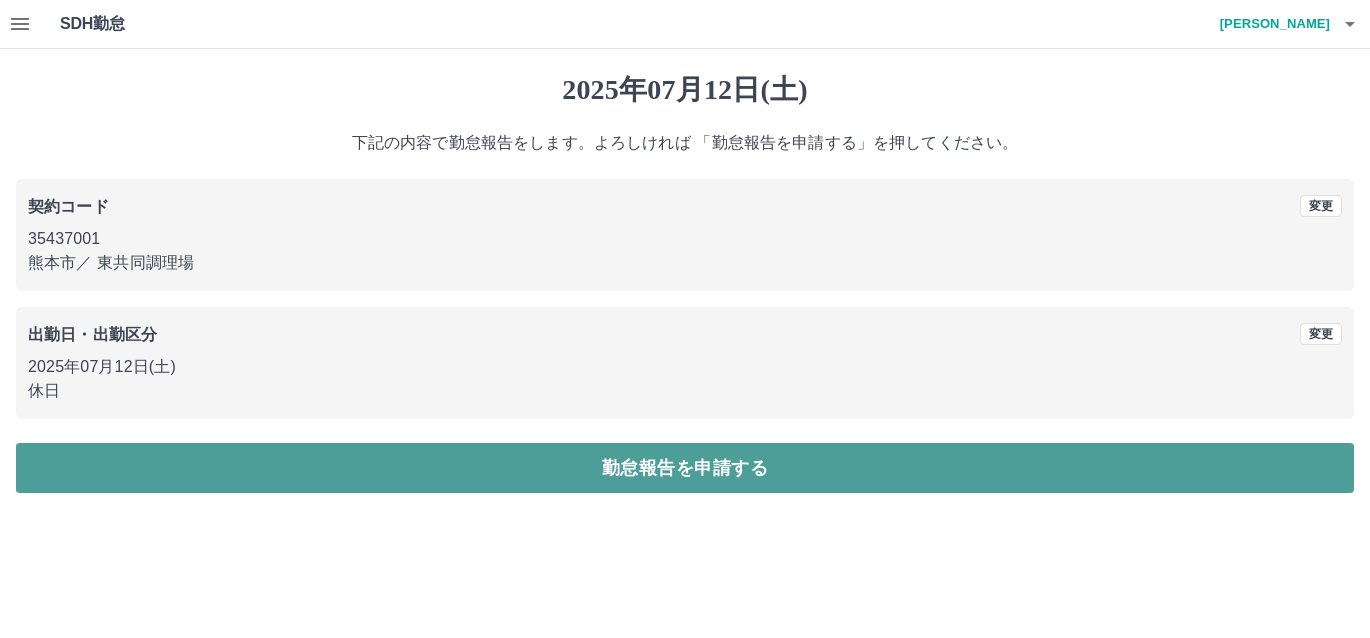click on "勤怠報告を申請する" at bounding box center (685, 468) 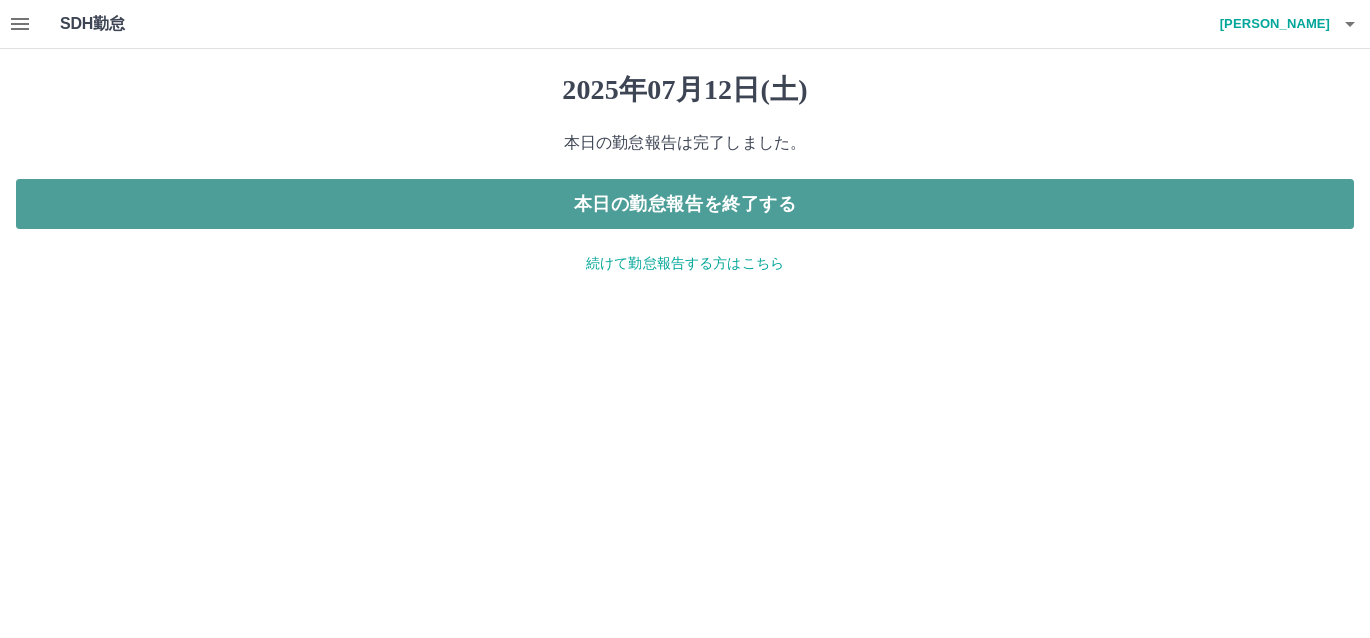 click on "本日の勤怠報告を終了する" at bounding box center [685, 204] 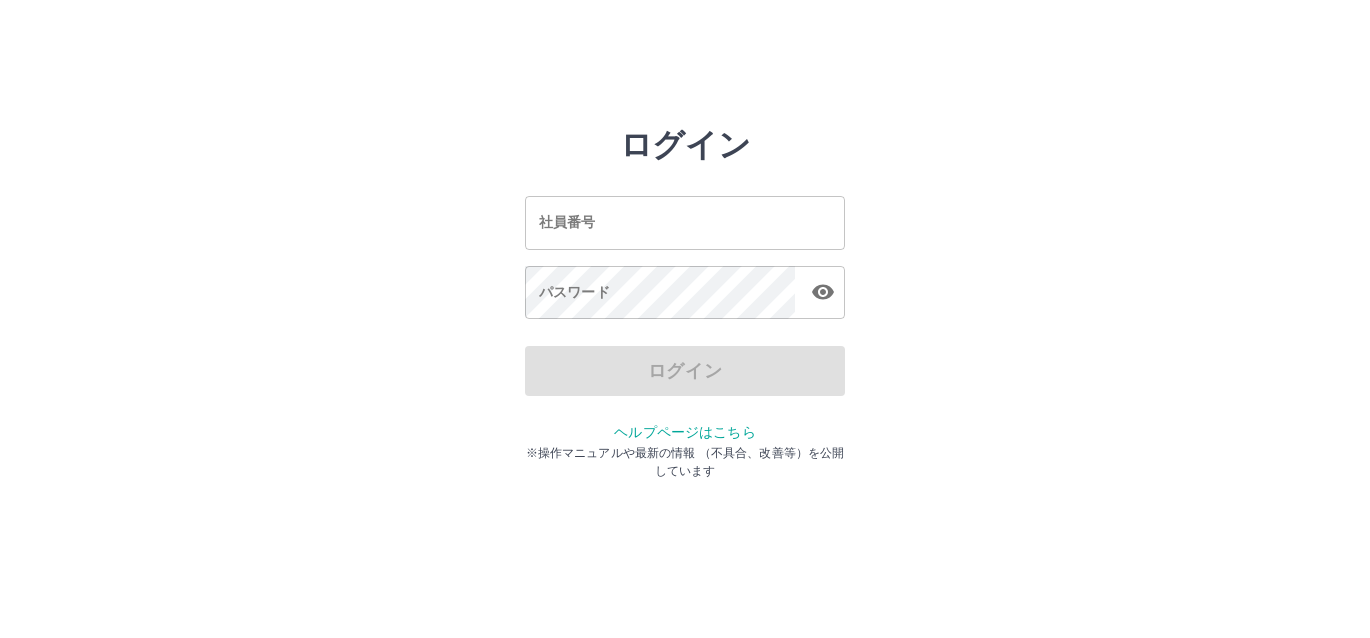 scroll, scrollTop: 0, scrollLeft: 0, axis: both 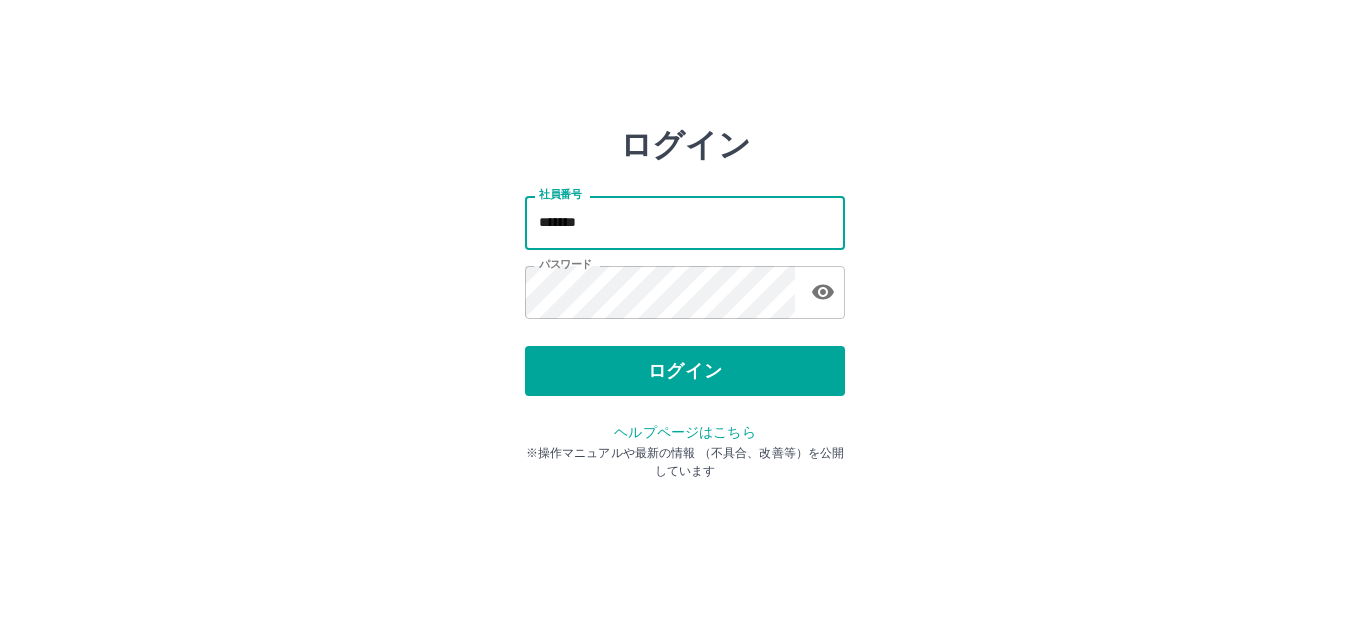 click on "*******" at bounding box center [685, 222] 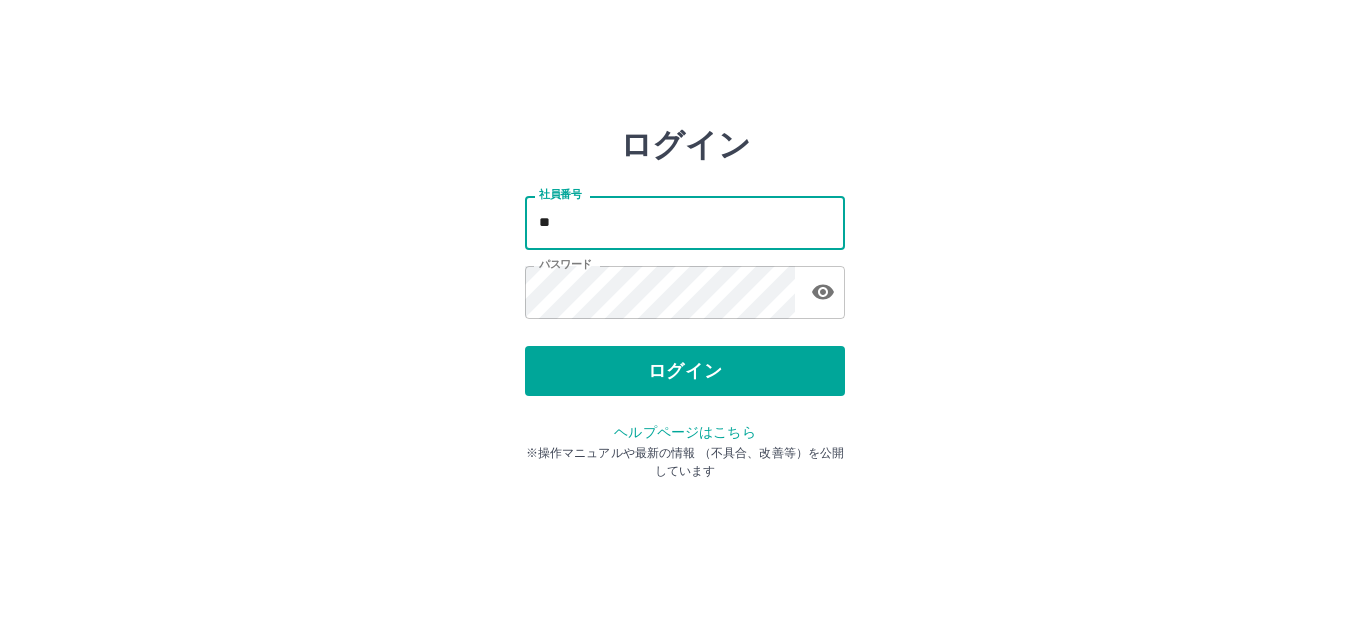 type on "*" 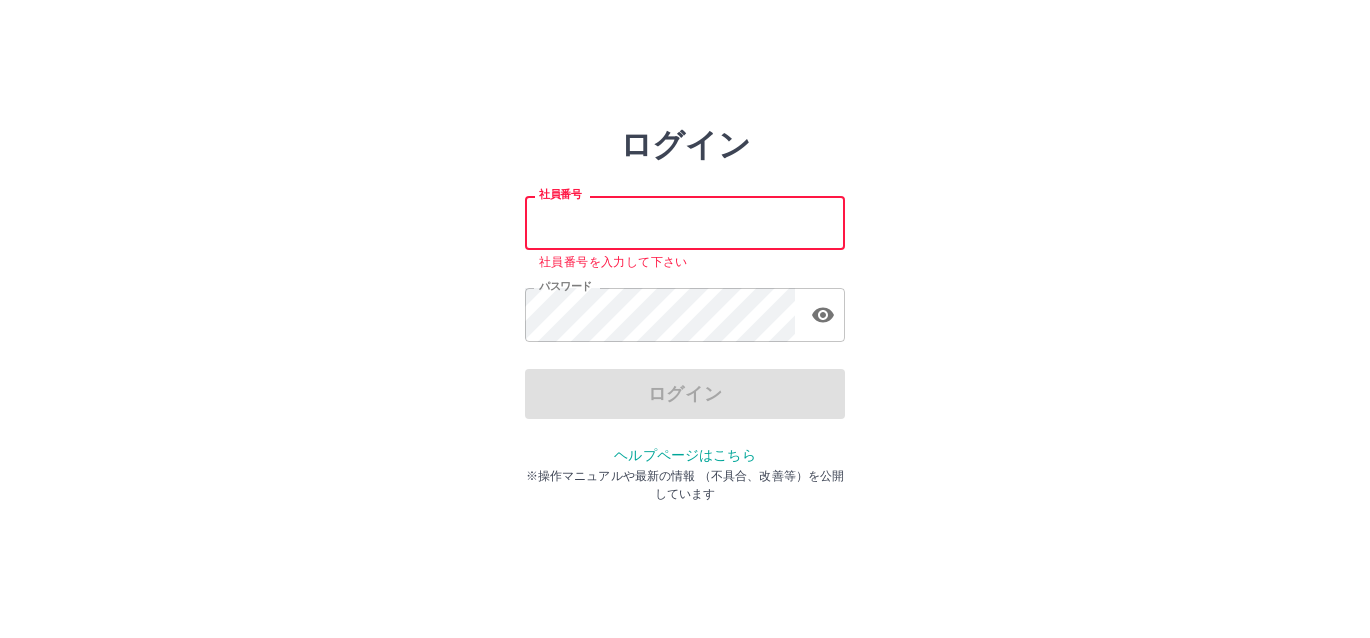type on "*******" 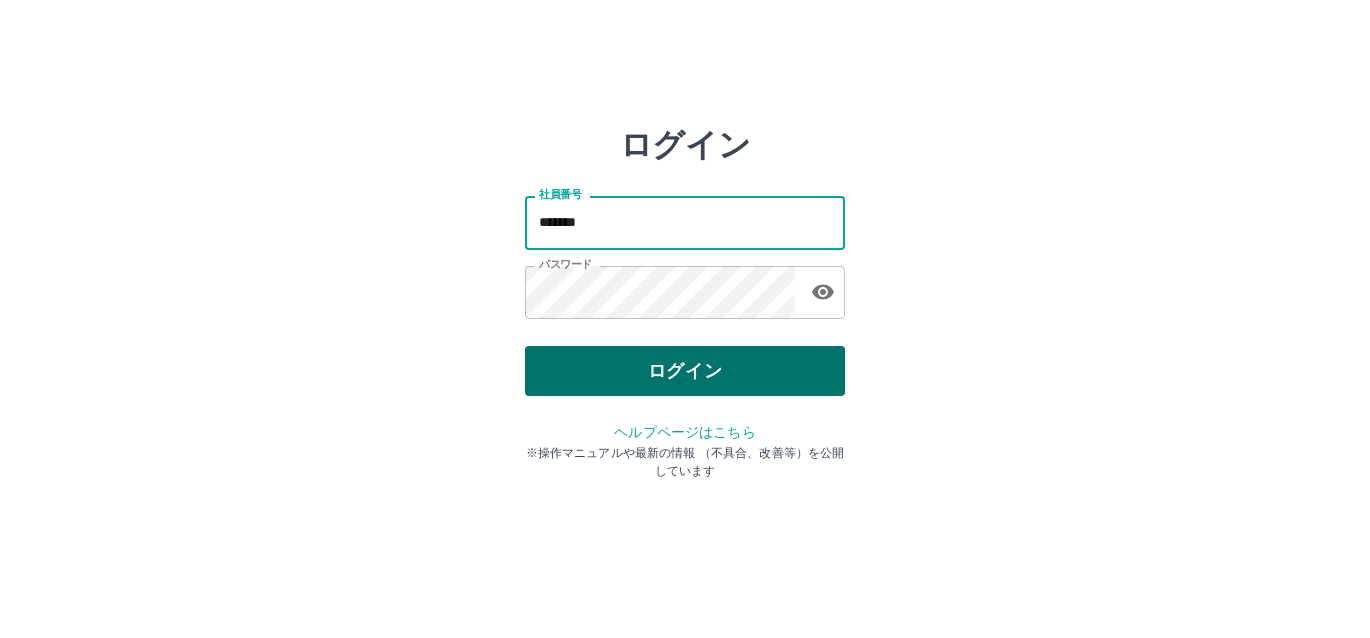 click on "ログイン" at bounding box center (685, 371) 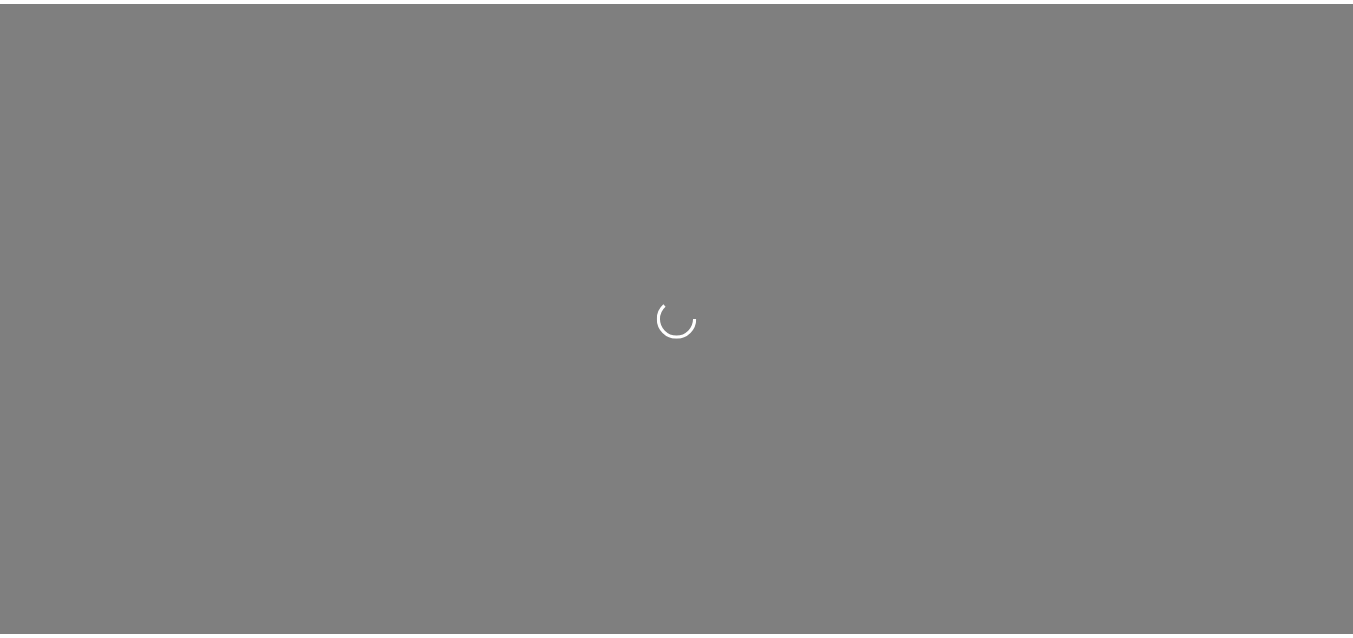 scroll, scrollTop: 0, scrollLeft: 0, axis: both 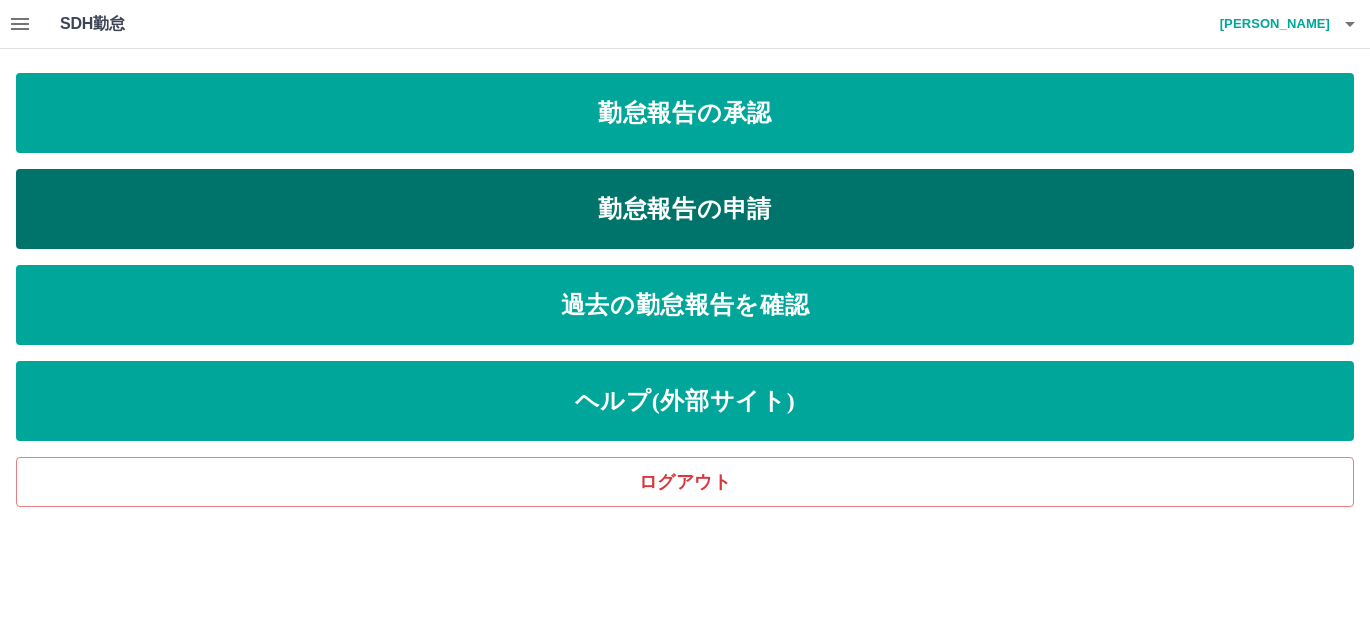 click on "勤怠報告の申請" at bounding box center [685, 209] 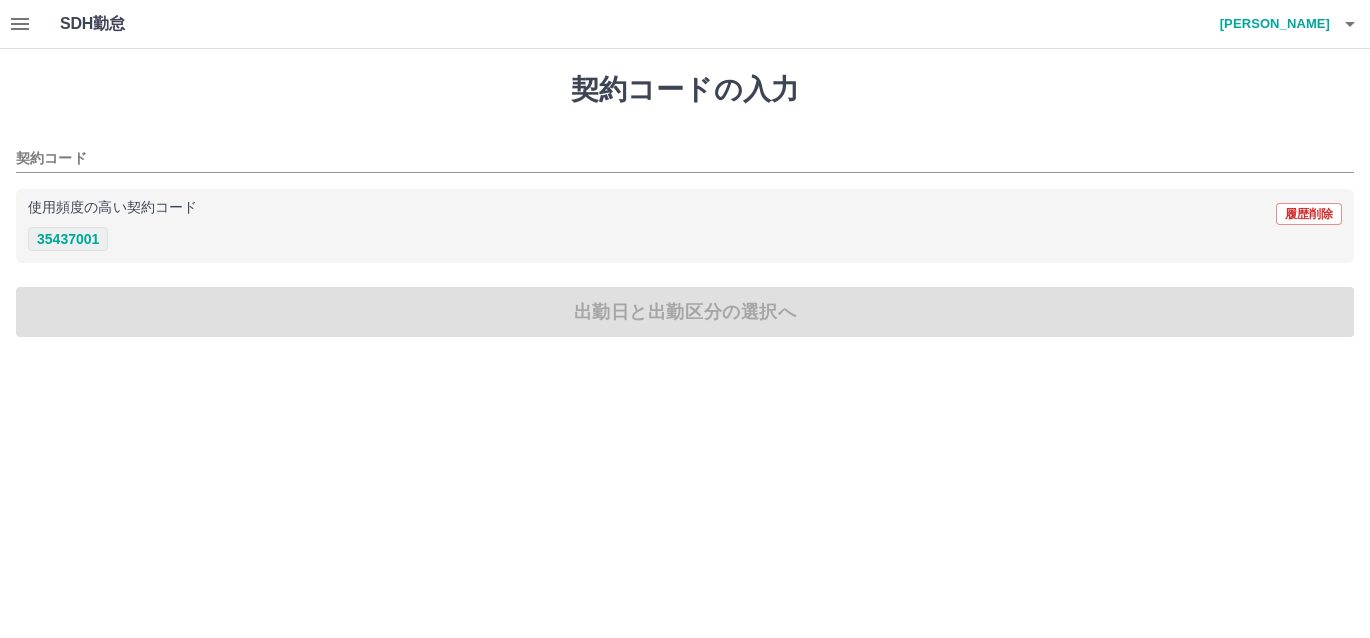 click on "35437001" at bounding box center [68, 239] 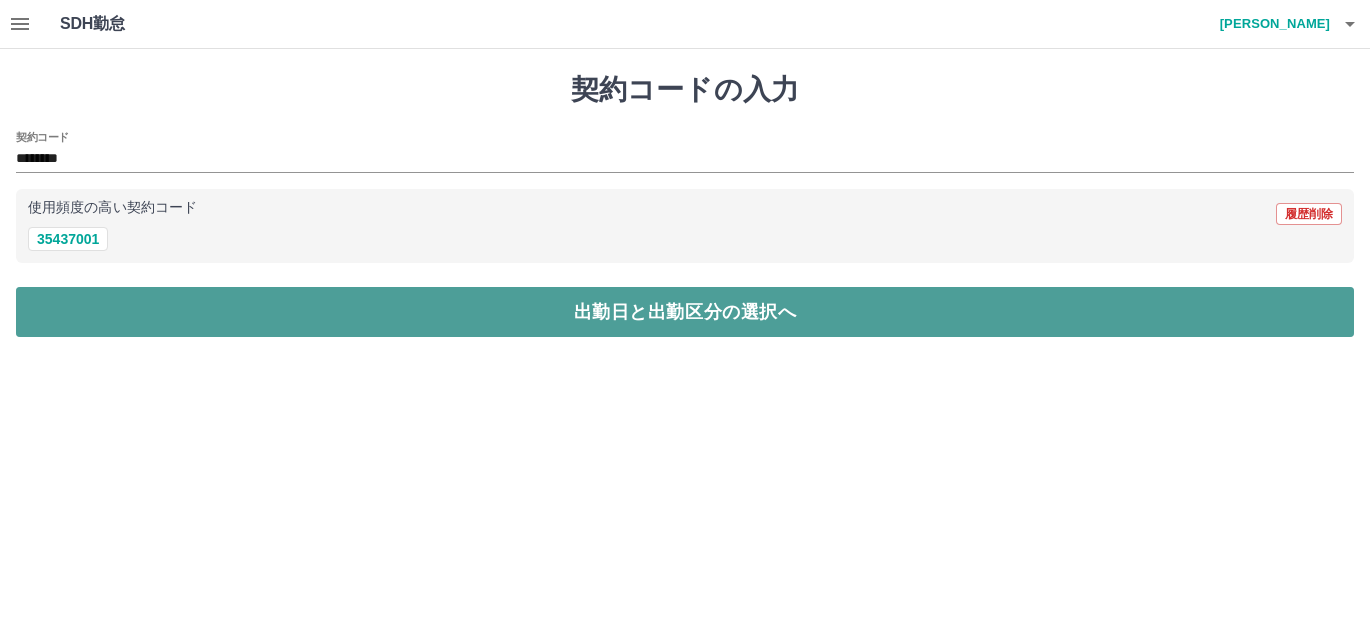 click on "出勤日と出勤区分の選択へ" at bounding box center [685, 312] 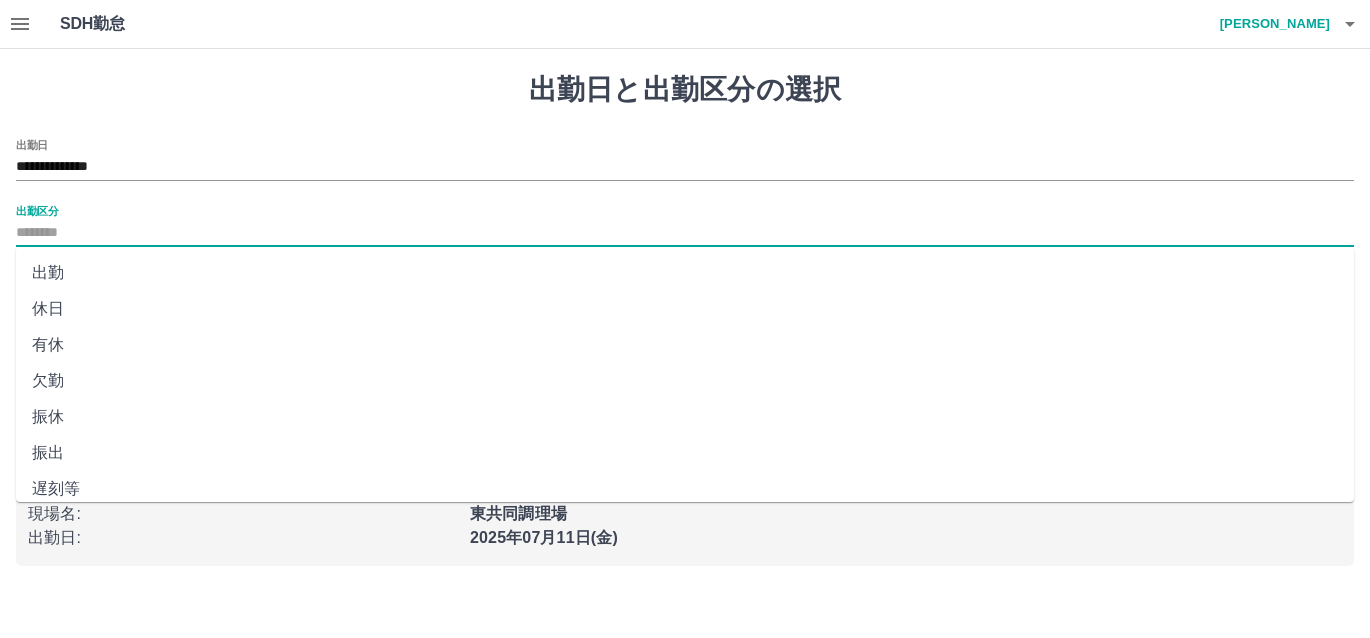 click on "出勤区分" at bounding box center (685, 233) 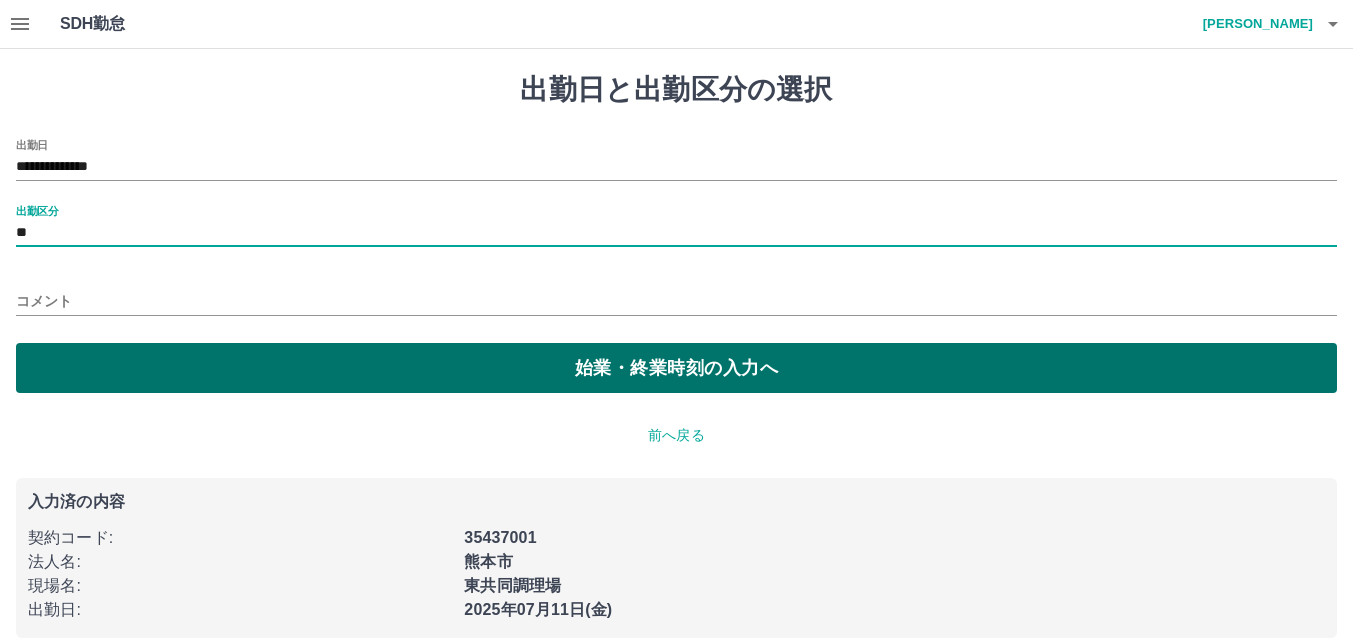 click on "始業・終業時刻の入力へ" at bounding box center [676, 368] 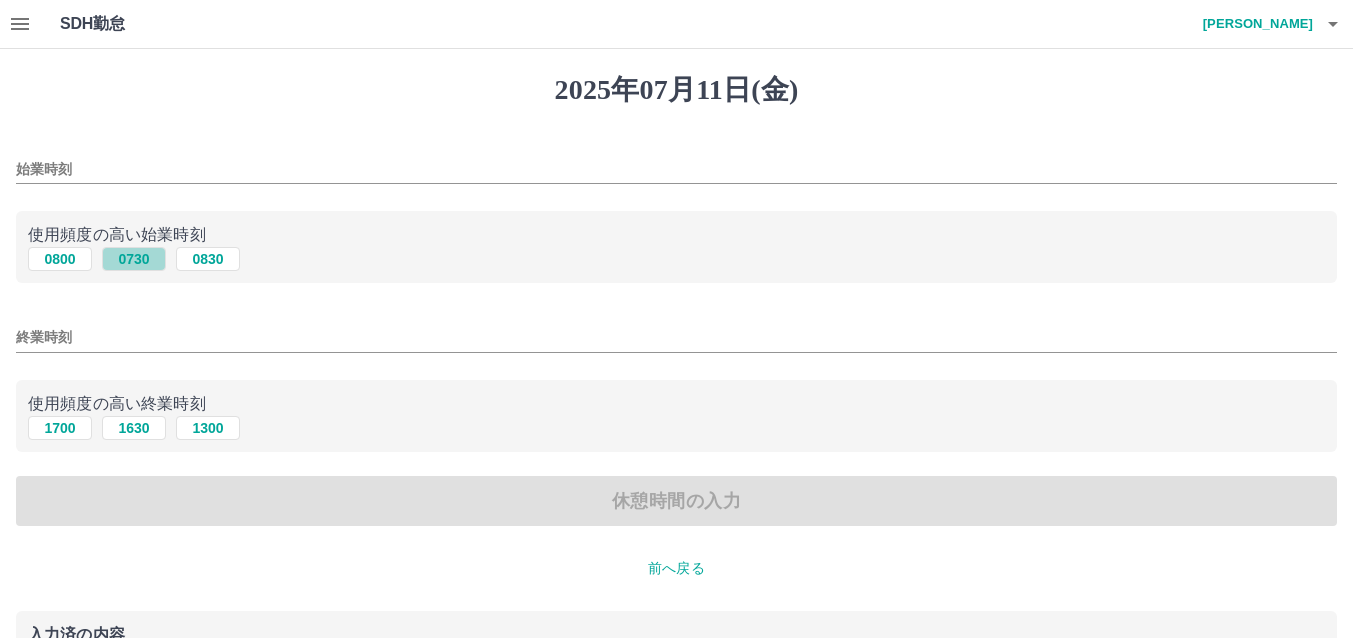 click on "0730" at bounding box center [134, 259] 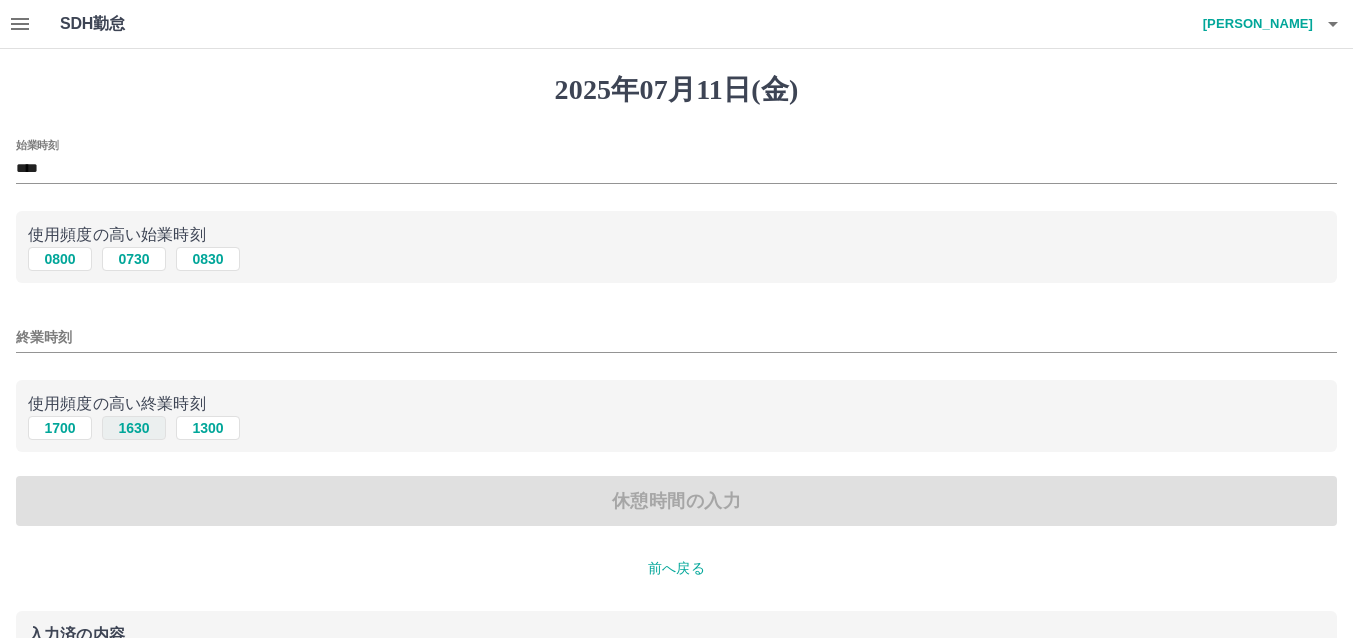 click on "1630" at bounding box center [134, 428] 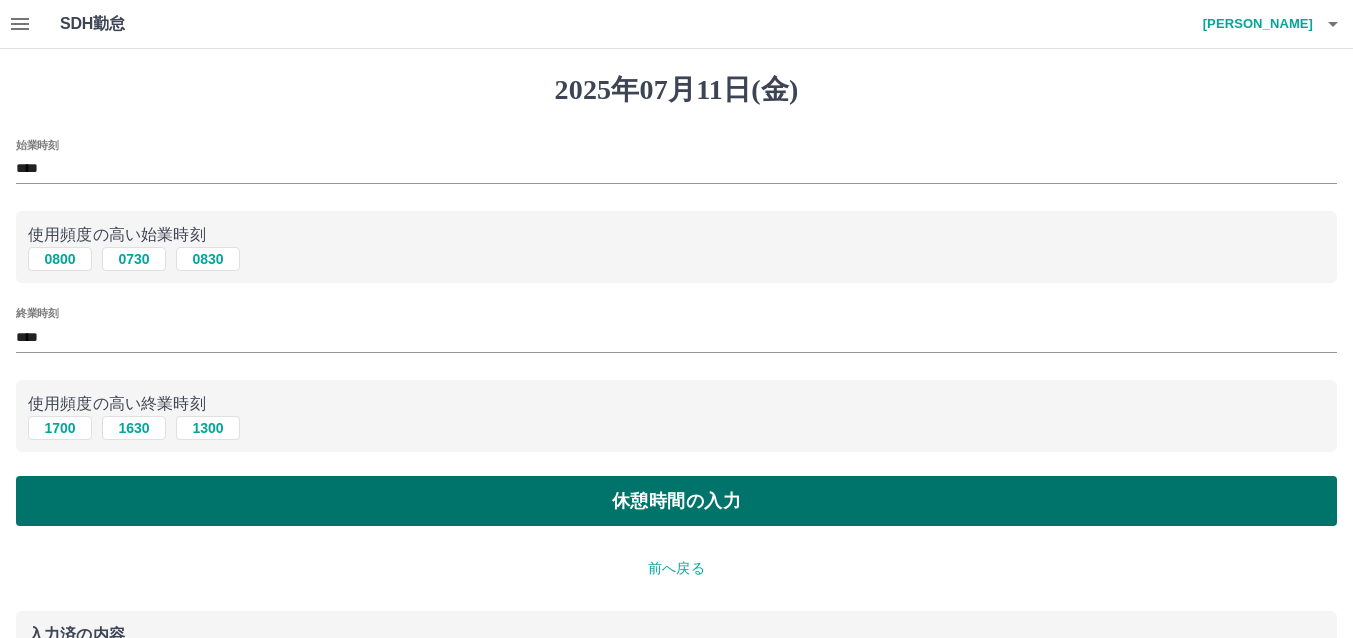 click on "休憩時間の入力" at bounding box center (676, 501) 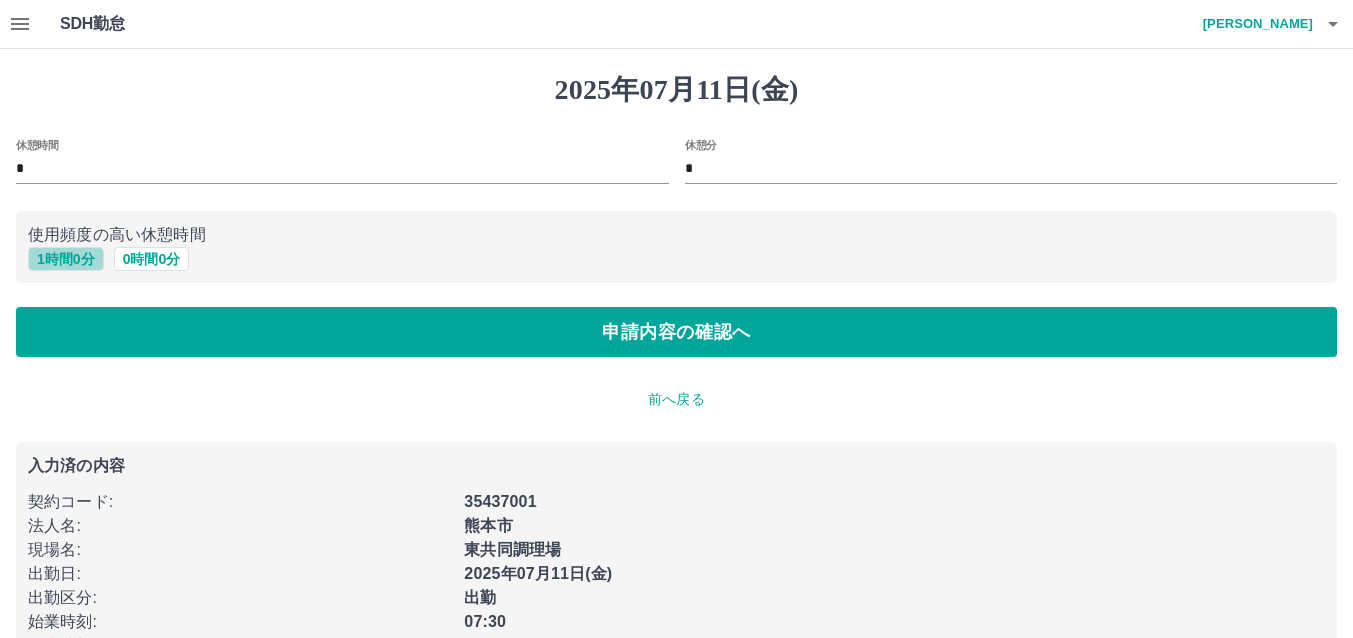 click on "1 時間 0 分" at bounding box center [66, 259] 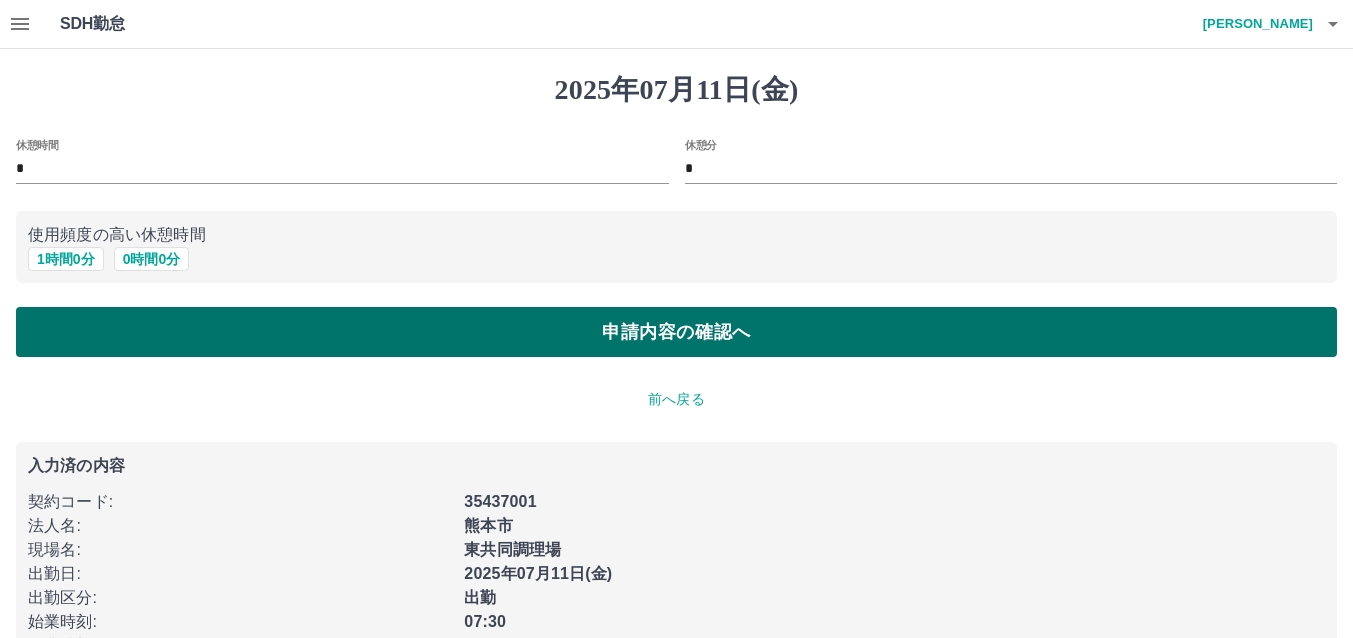 click on "申請内容の確認へ" at bounding box center [676, 332] 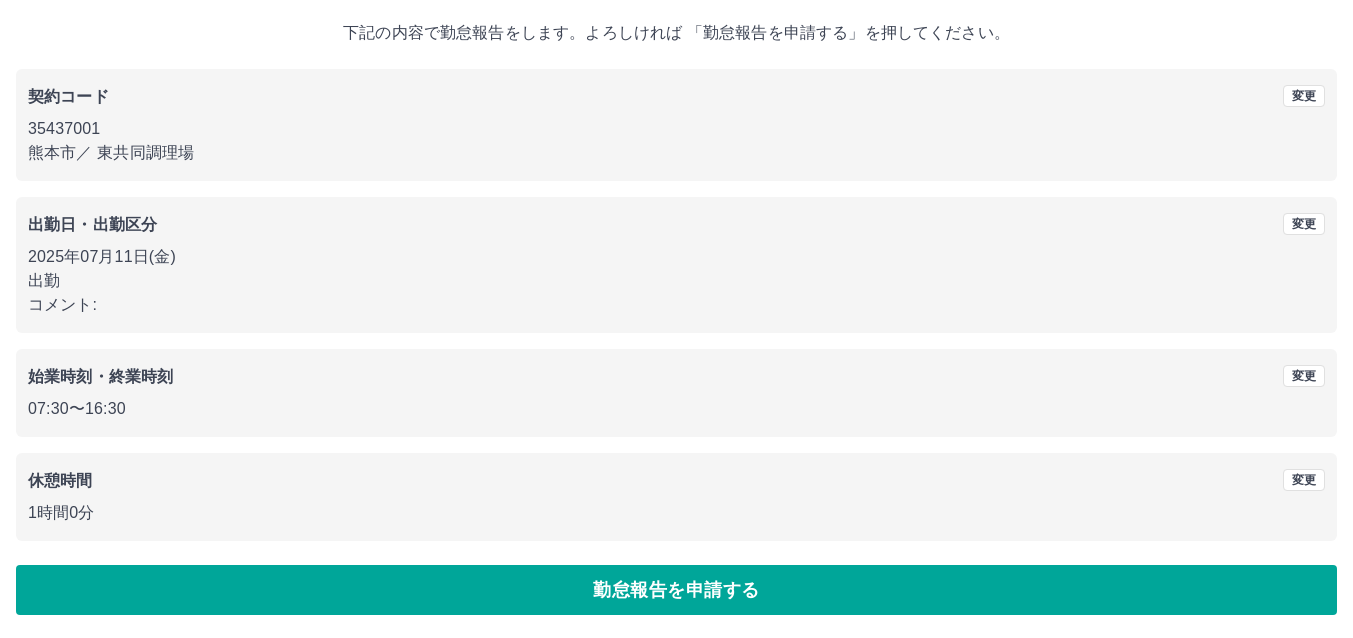 scroll, scrollTop: 111, scrollLeft: 0, axis: vertical 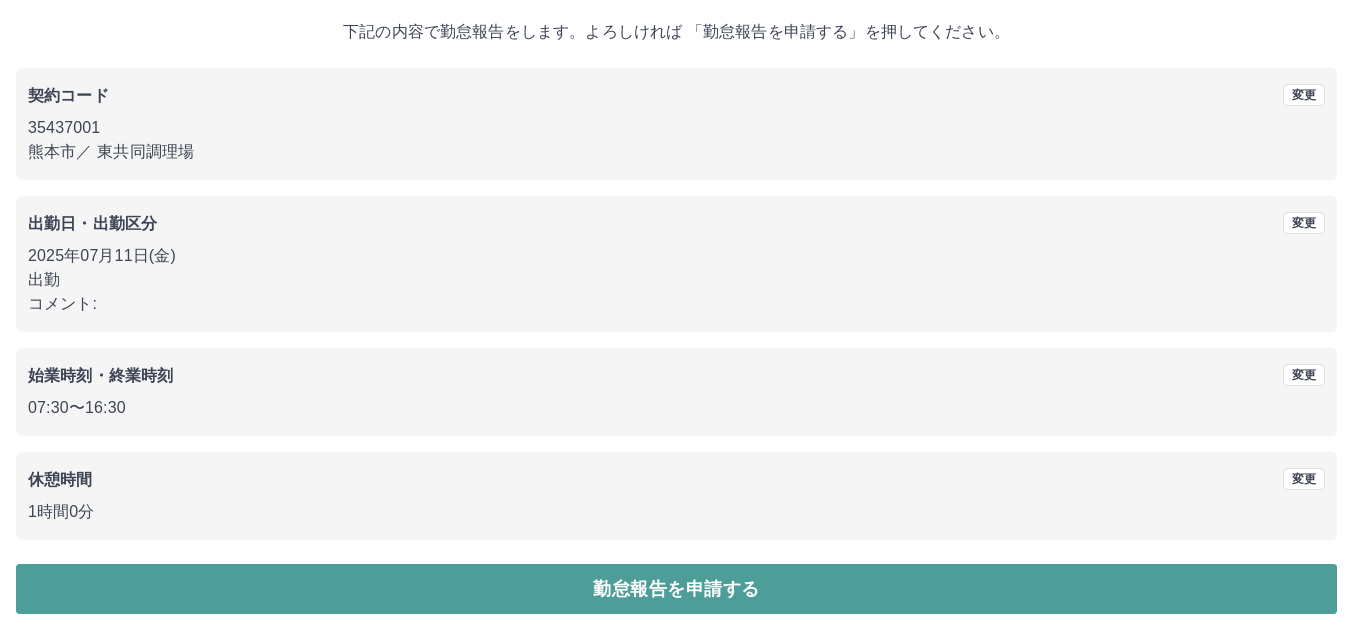 click on "勤怠報告を申請する" at bounding box center [676, 589] 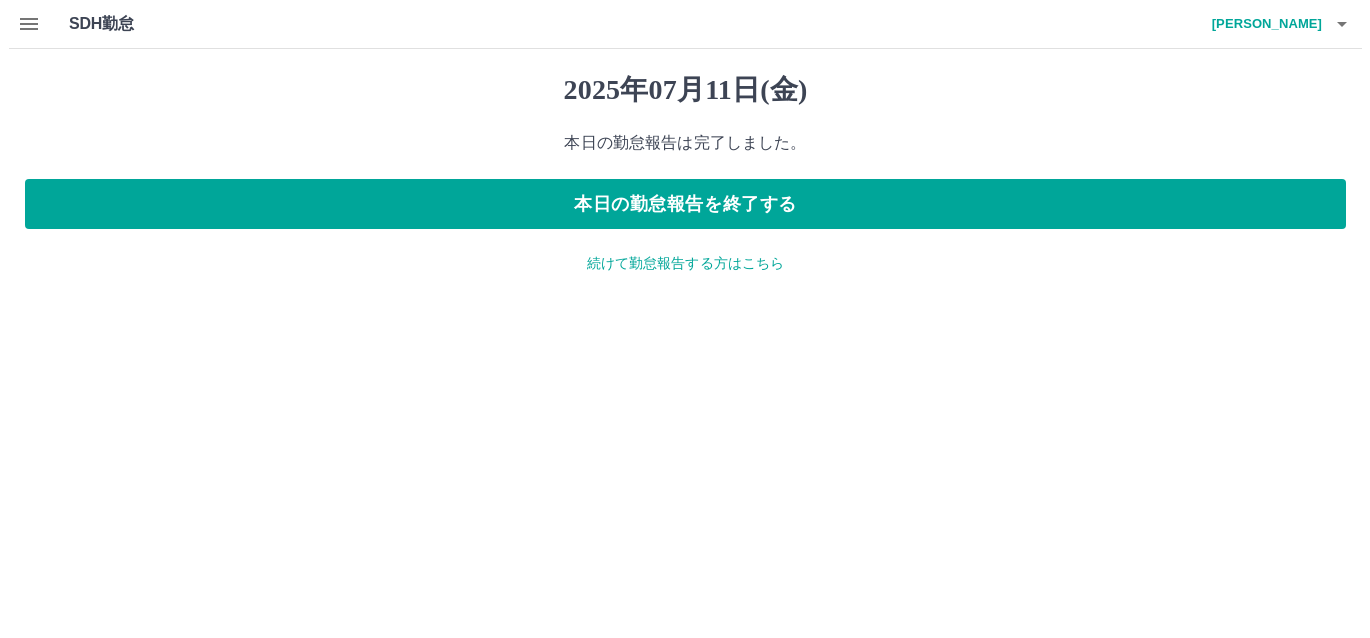 scroll, scrollTop: 0, scrollLeft: 0, axis: both 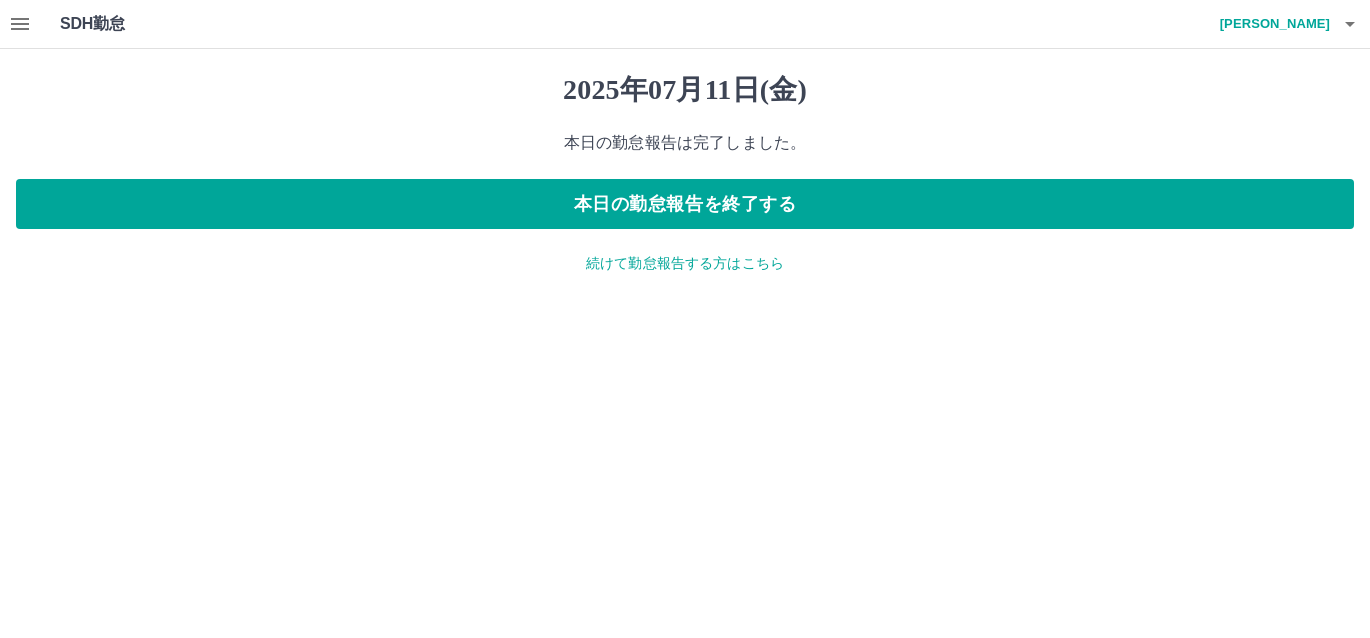 click on "続けて勤怠報告する方はこちら" at bounding box center [685, 263] 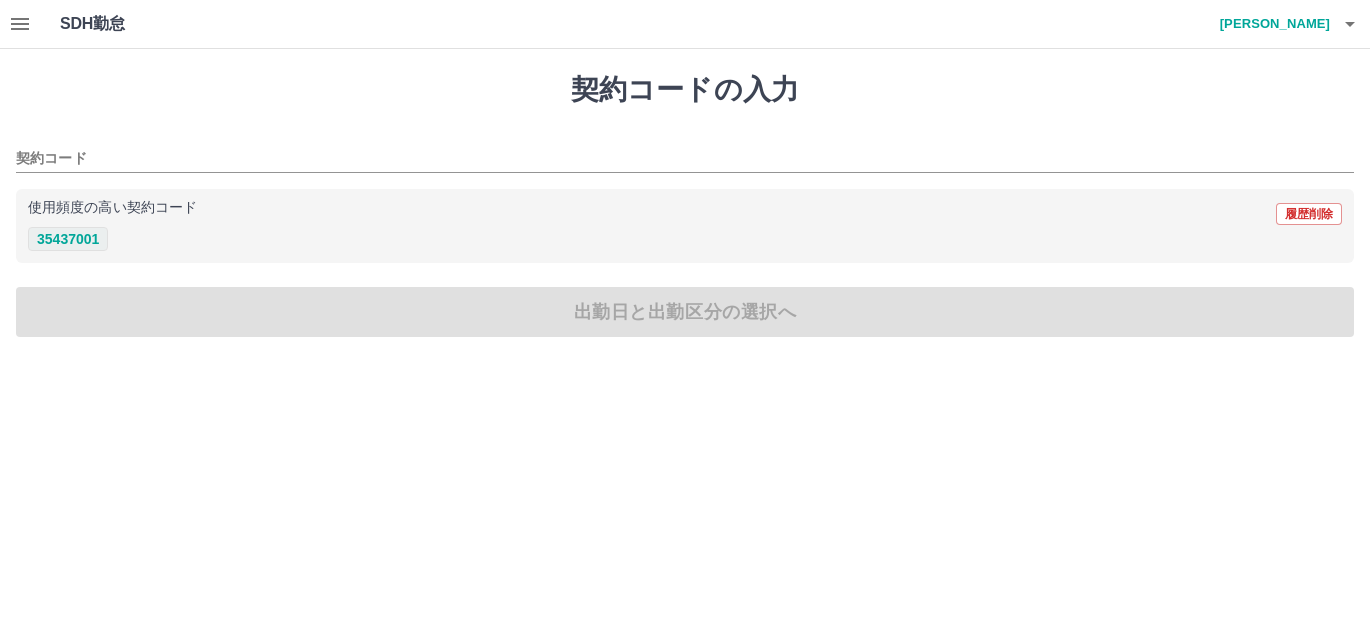 click on "35437001" at bounding box center [68, 239] 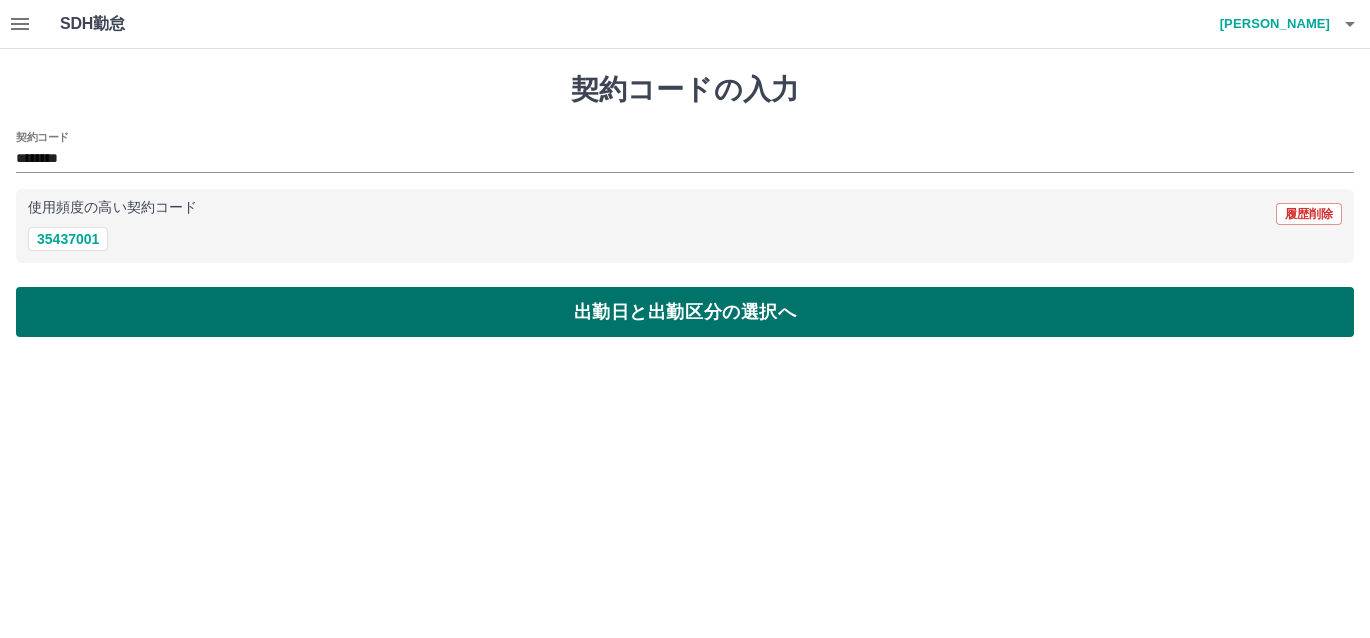 click on "出勤日と出勤区分の選択へ" at bounding box center (685, 312) 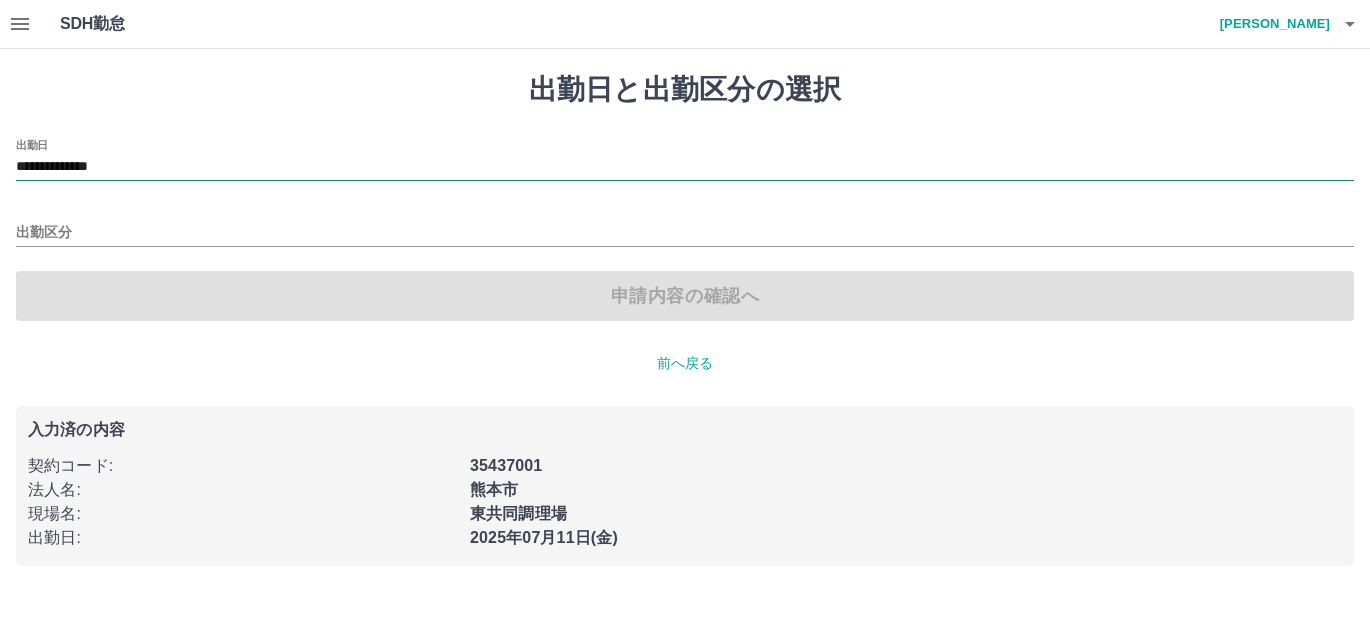 click on "**********" at bounding box center [685, 167] 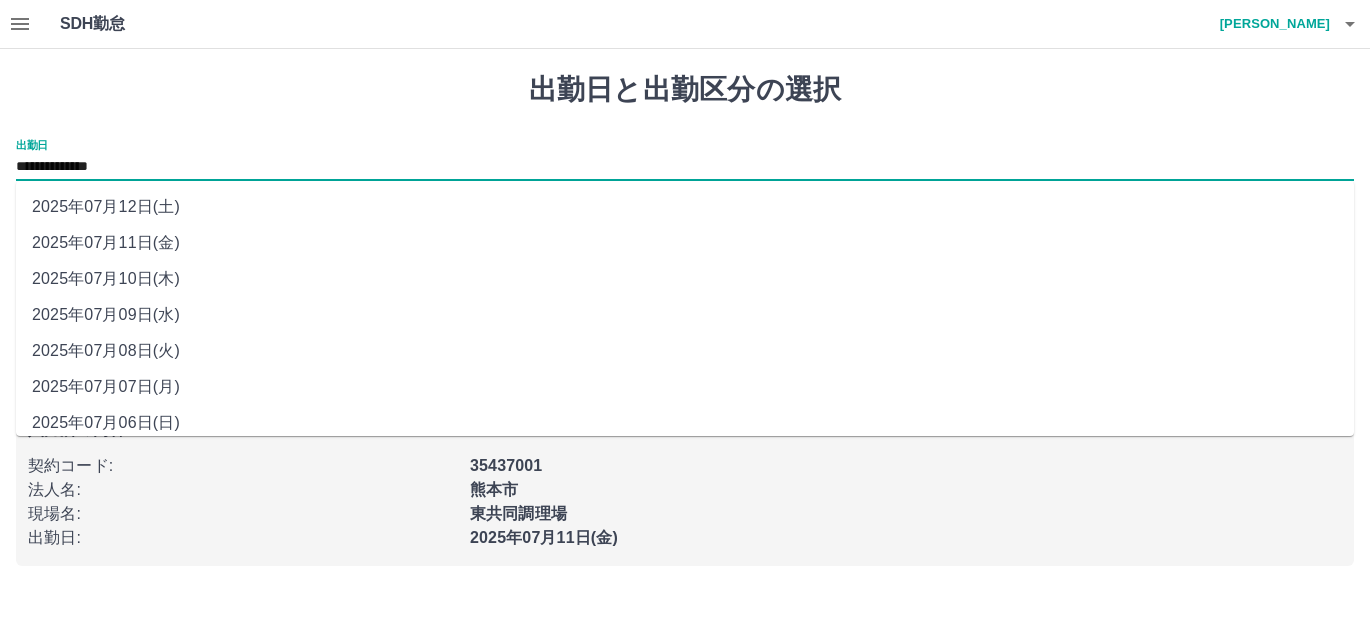 click on "2025年07月12日(土)" at bounding box center (685, 207) 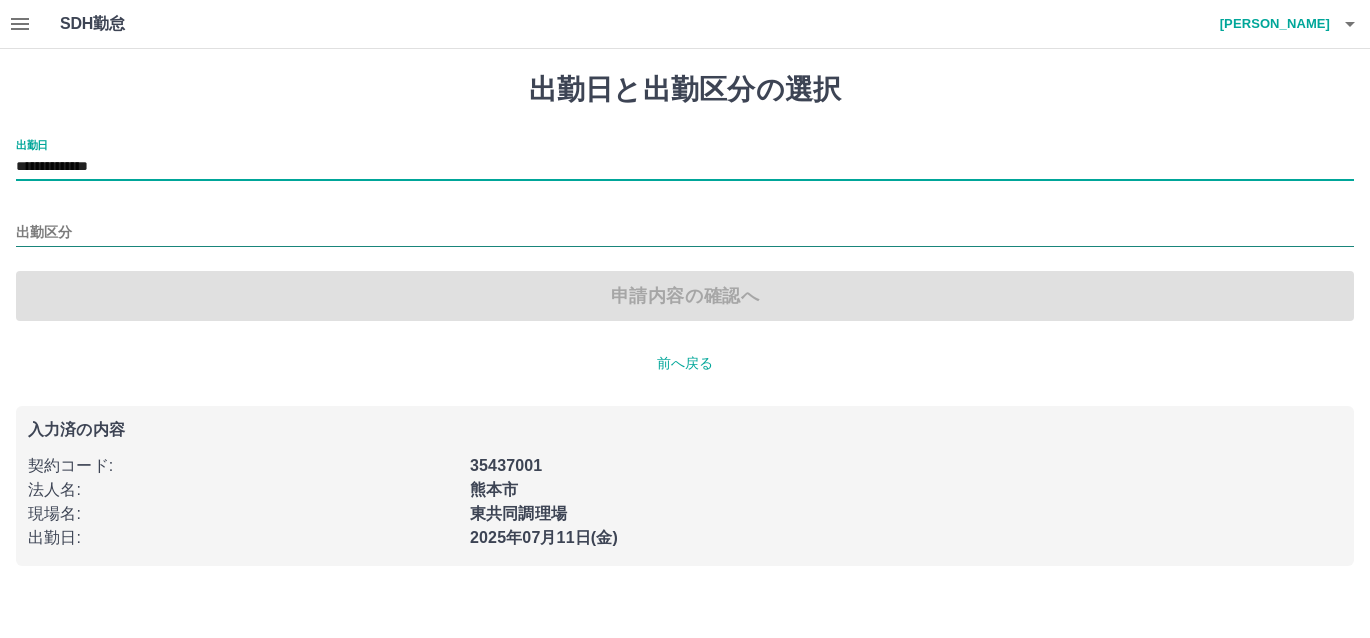 click on "出勤区分" at bounding box center [685, 233] 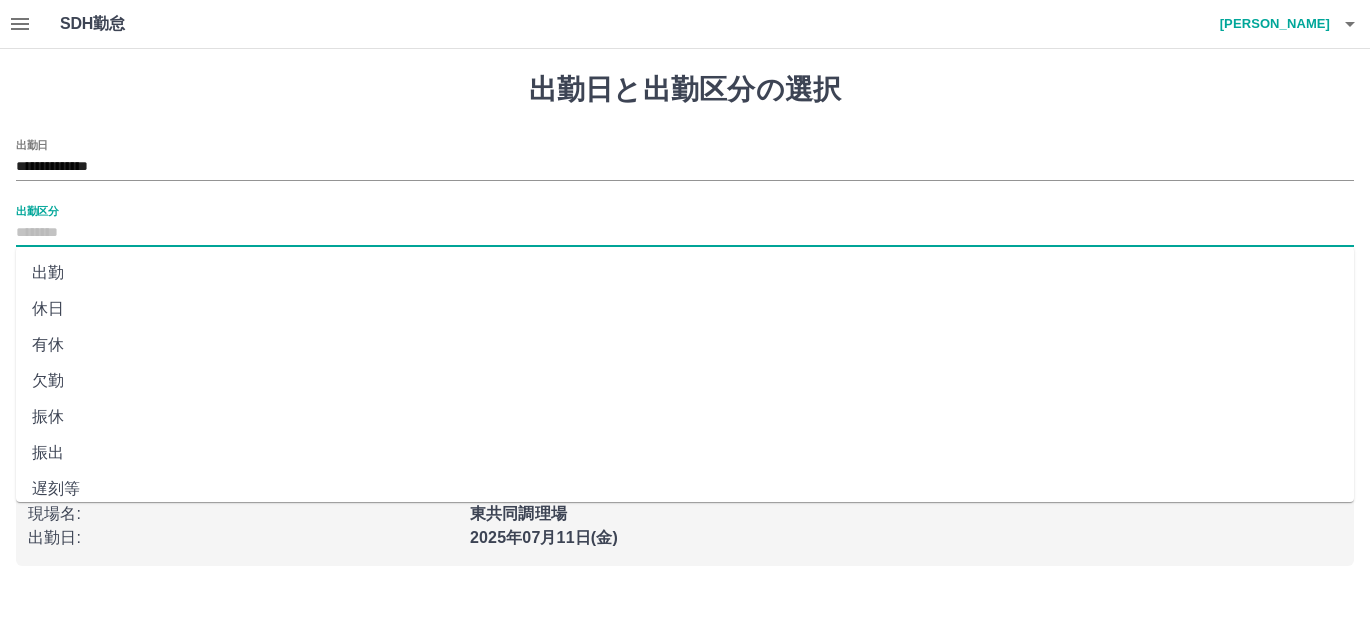 click on "休日" at bounding box center (685, 309) 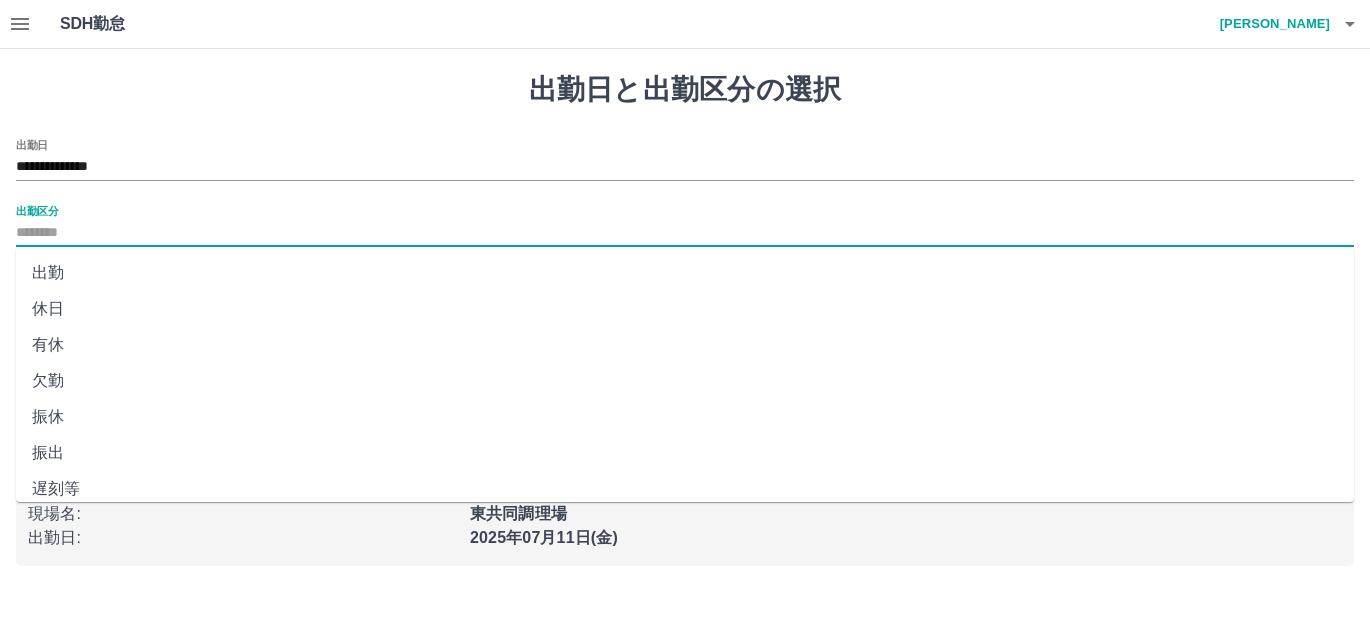 type on "**" 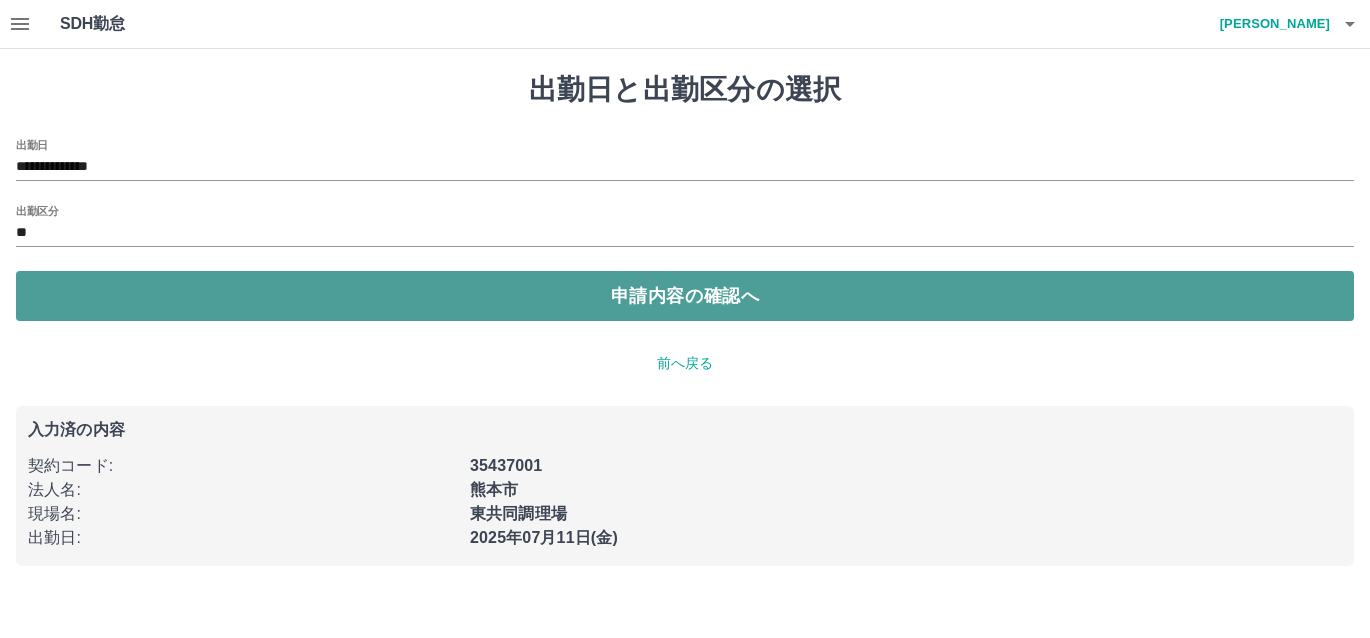 click on "申請内容の確認へ" at bounding box center (685, 296) 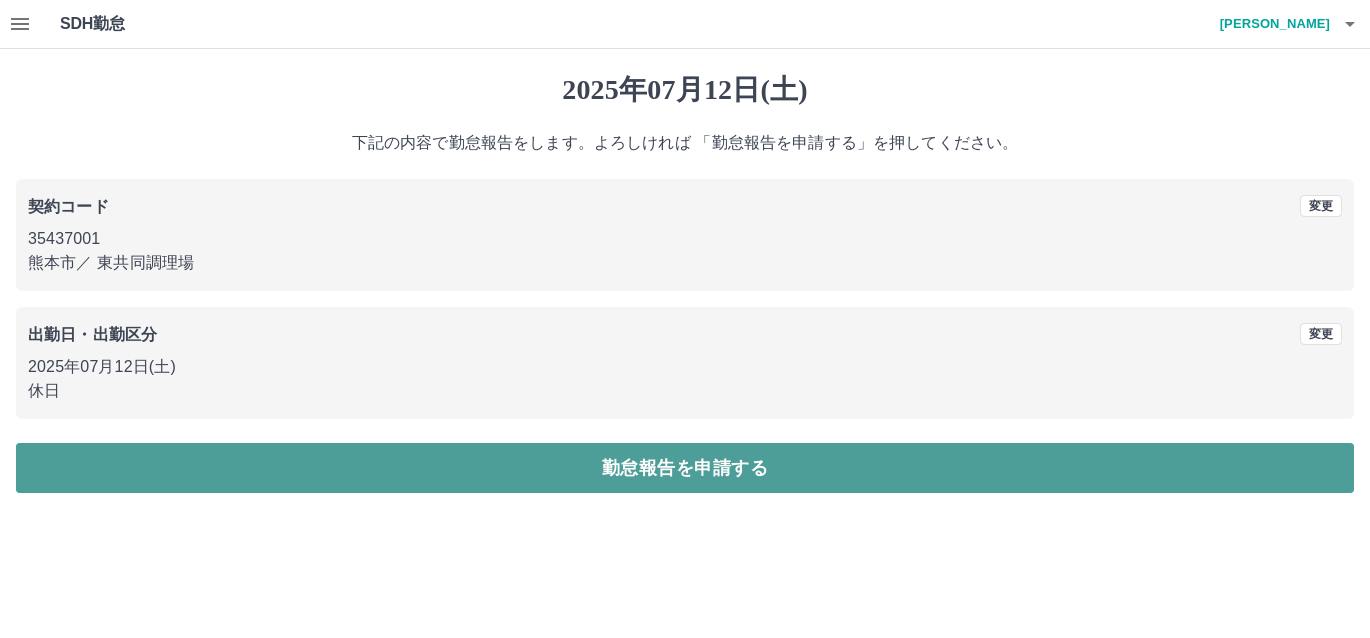 click on "勤怠報告を申請する" at bounding box center (685, 468) 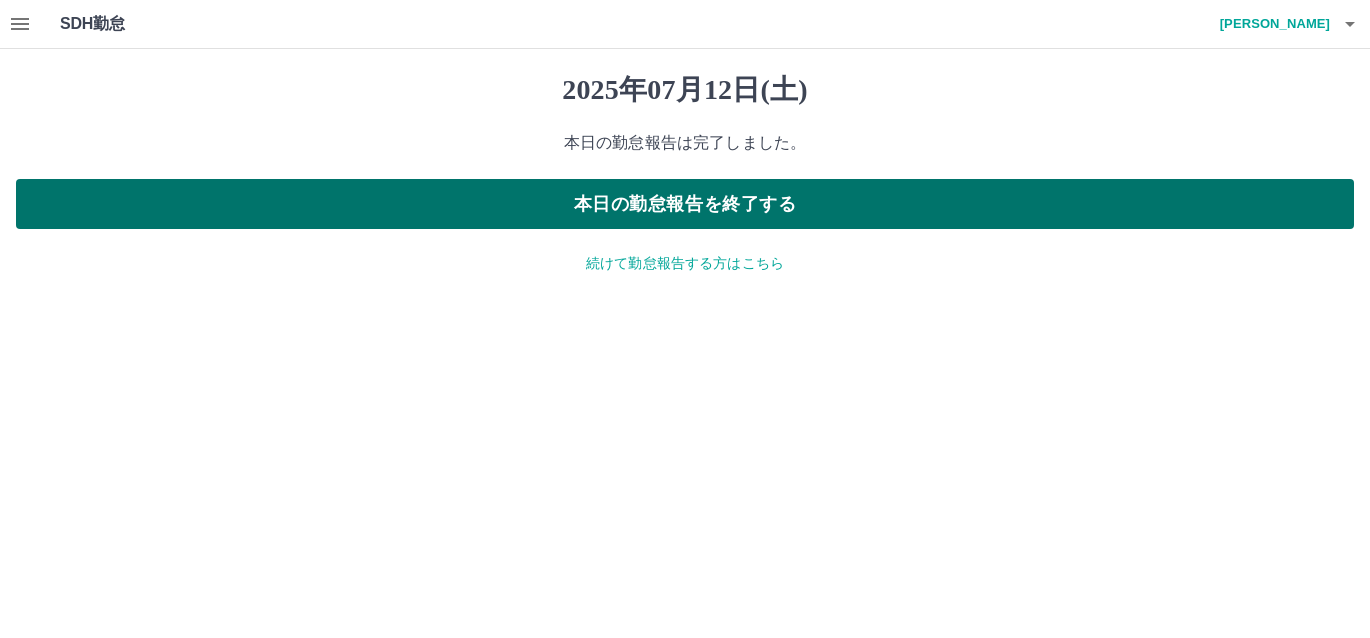 click on "本日の勤怠報告を終了する" at bounding box center [685, 204] 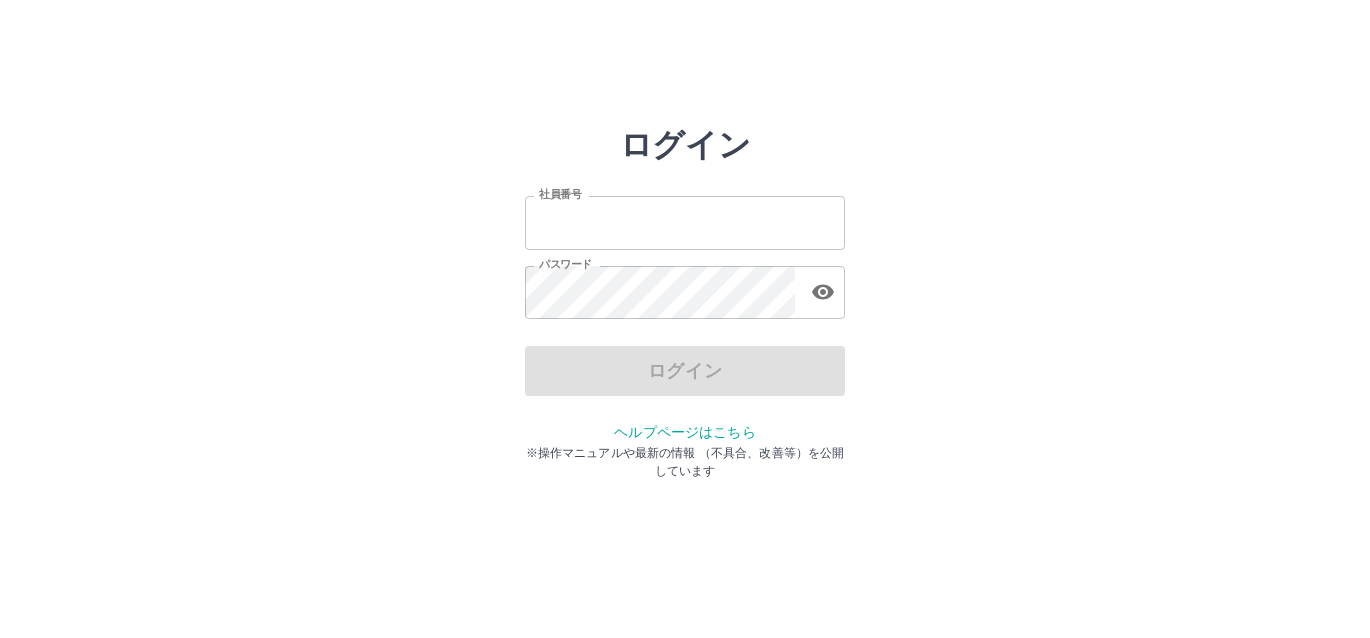 scroll, scrollTop: 0, scrollLeft: 0, axis: both 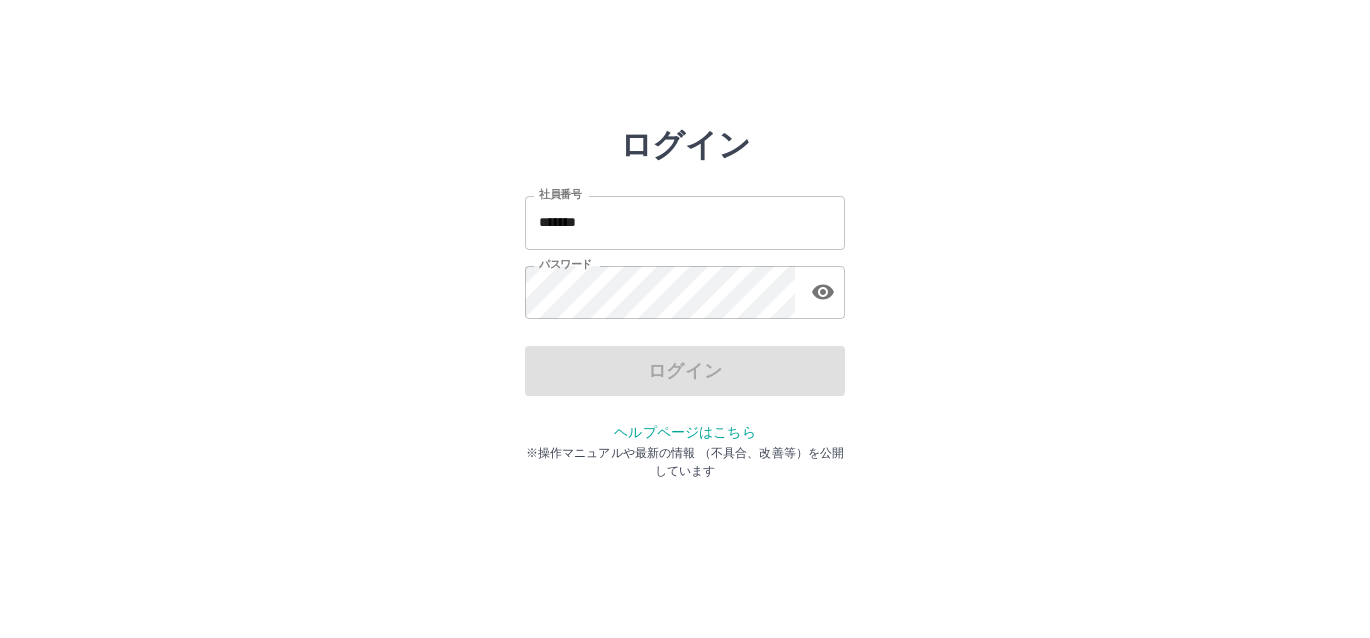 drag, startPoint x: 0, startPoint y: 0, endPoint x: 802, endPoint y: 240, distance: 837.1404 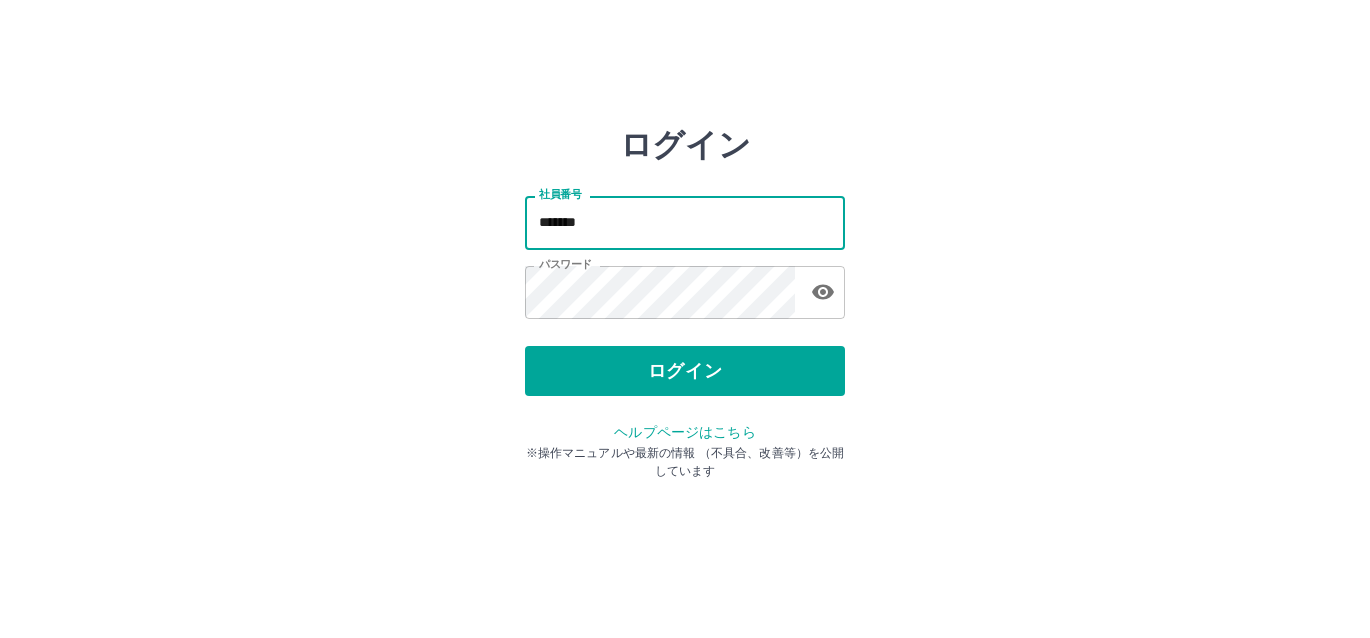 type on "*******" 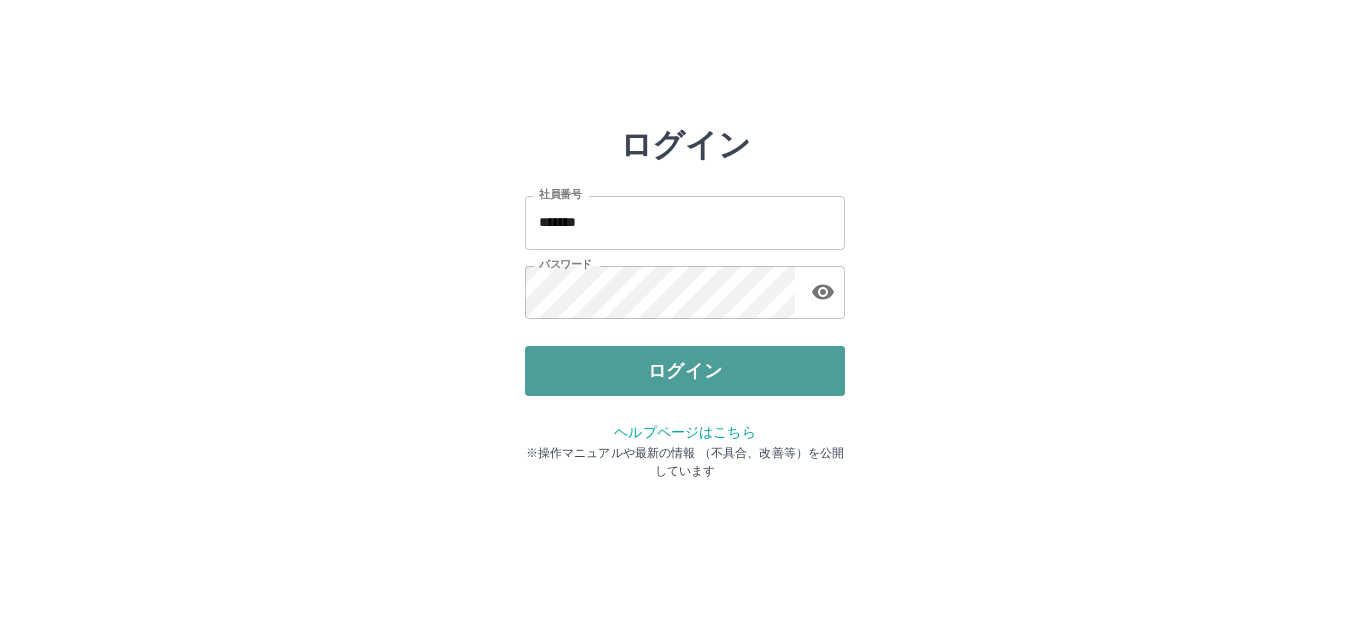 click on "ログイン" at bounding box center (685, 371) 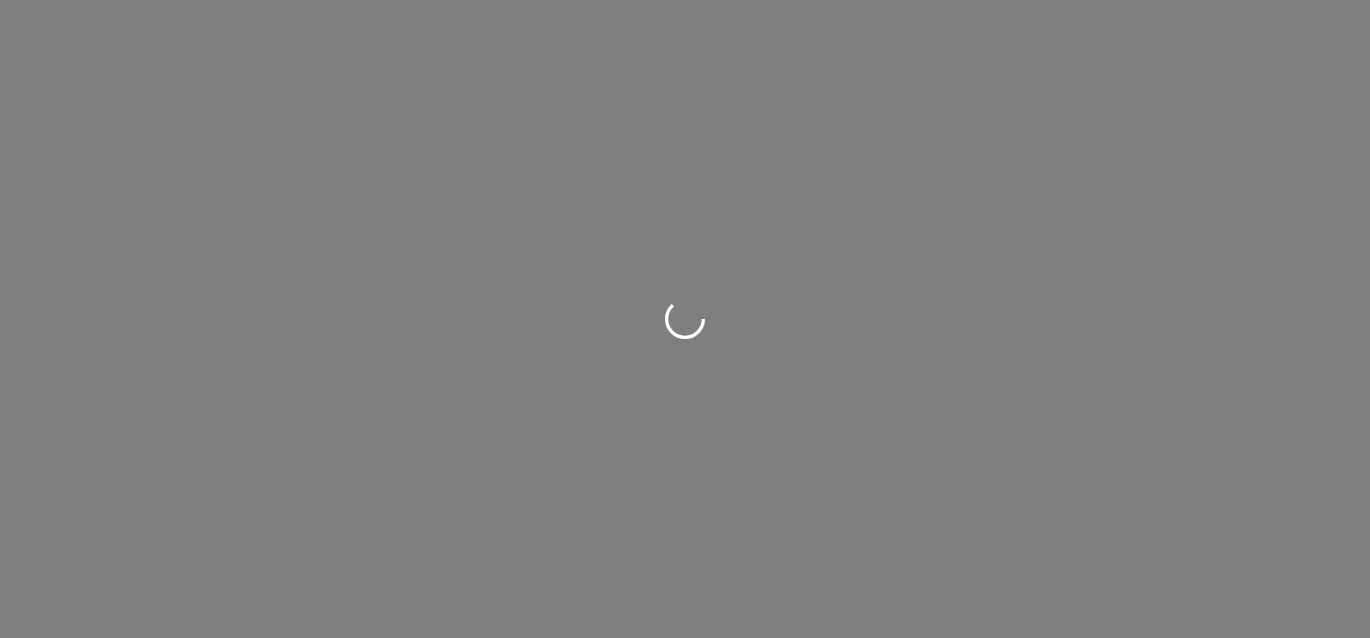 scroll, scrollTop: 0, scrollLeft: 0, axis: both 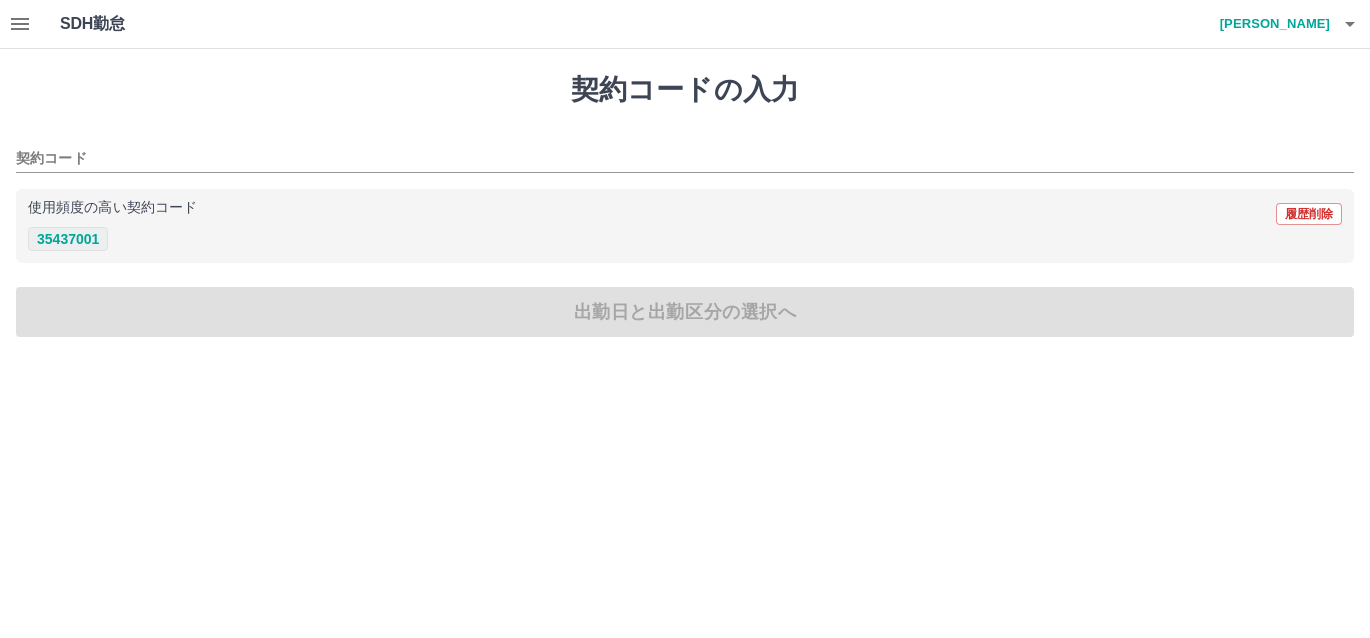 click on "35437001" at bounding box center [68, 239] 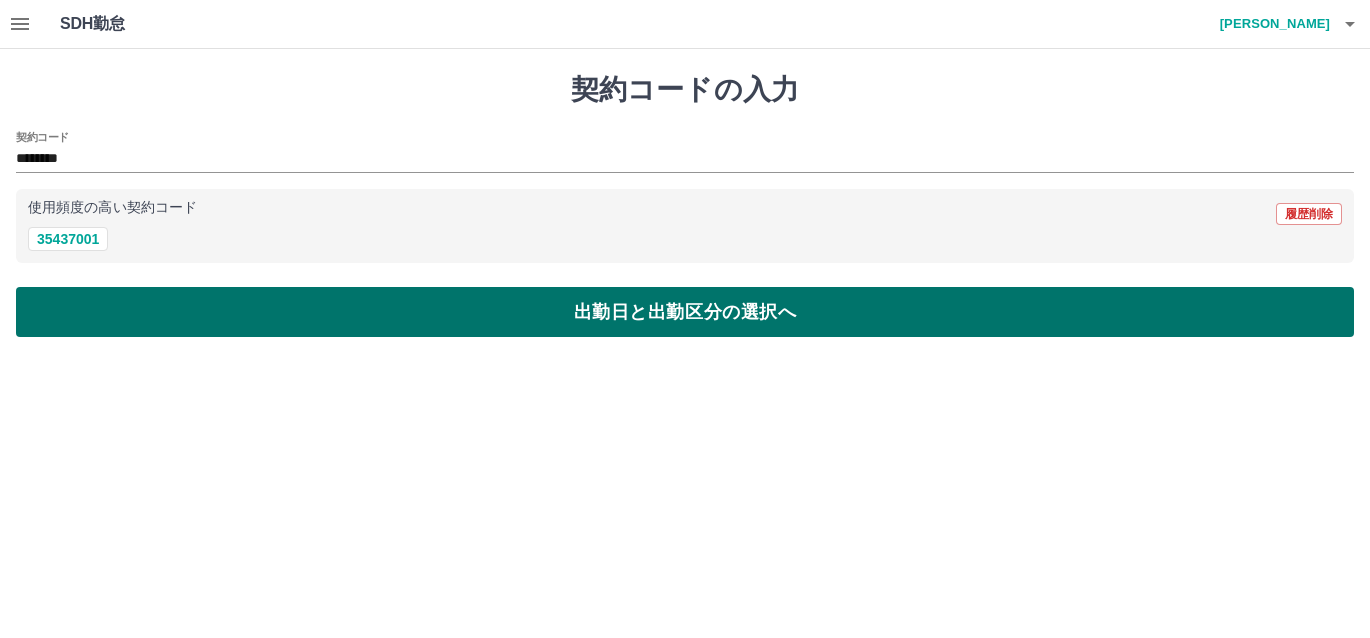 drag, startPoint x: 113, startPoint y: 326, endPoint x: 137, endPoint y: 299, distance: 36.124783 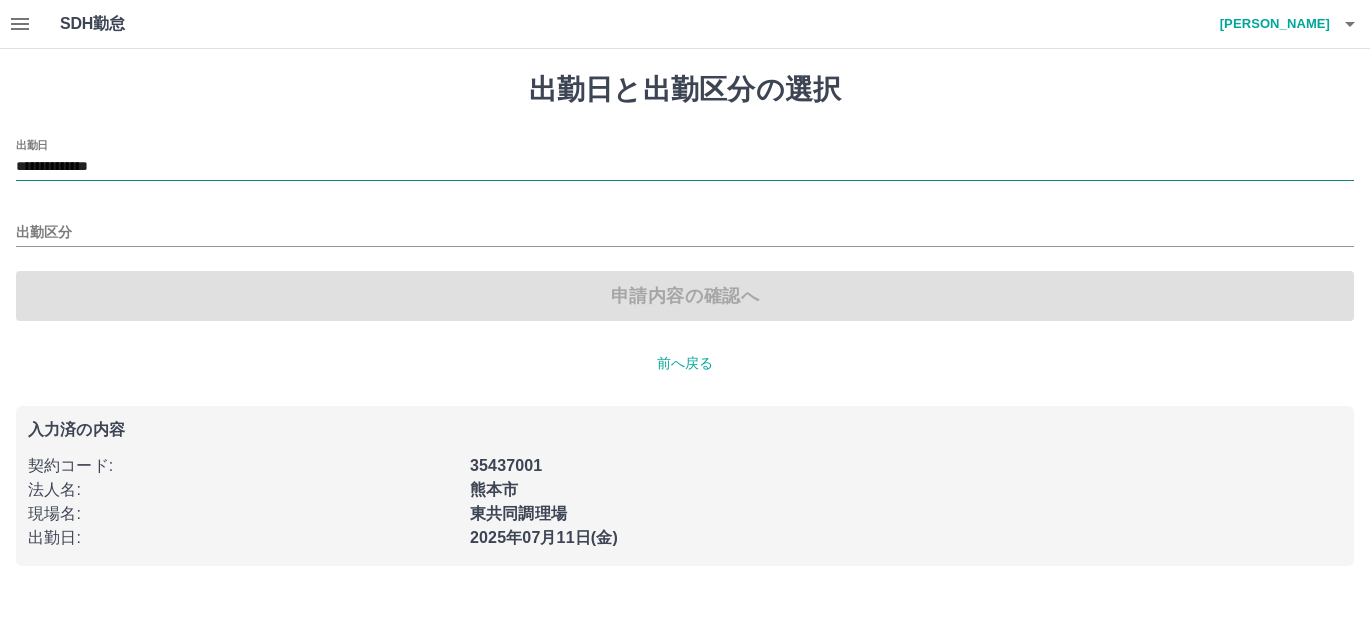 click on "**********" at bounding box center (685, 167) 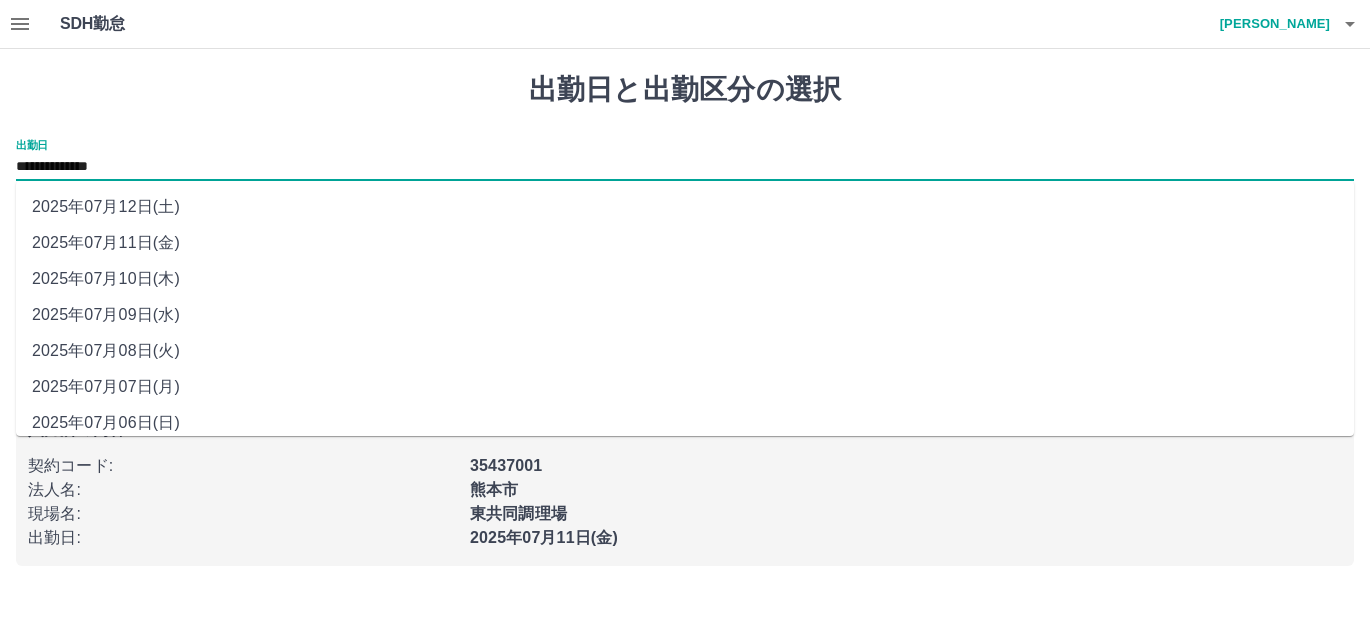 click on "2025年07月12日(土)" at bounding box center [685, 207] 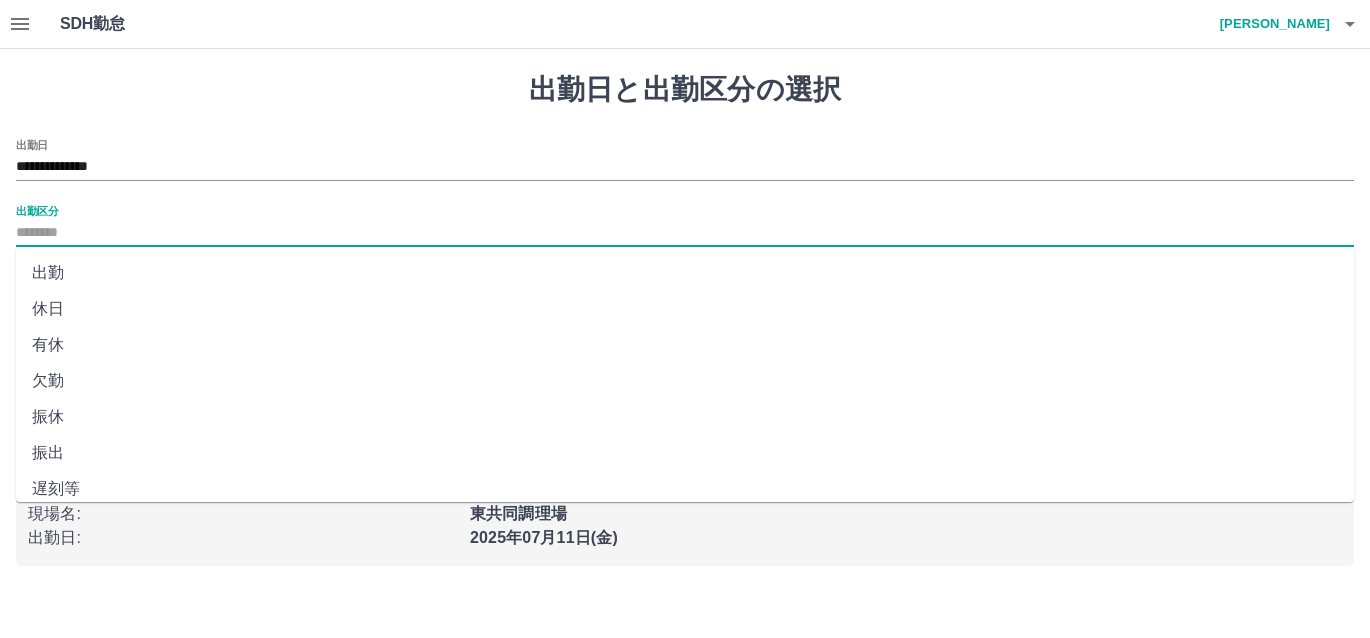 click on "出勤区分" at bounding box center (685, 233) 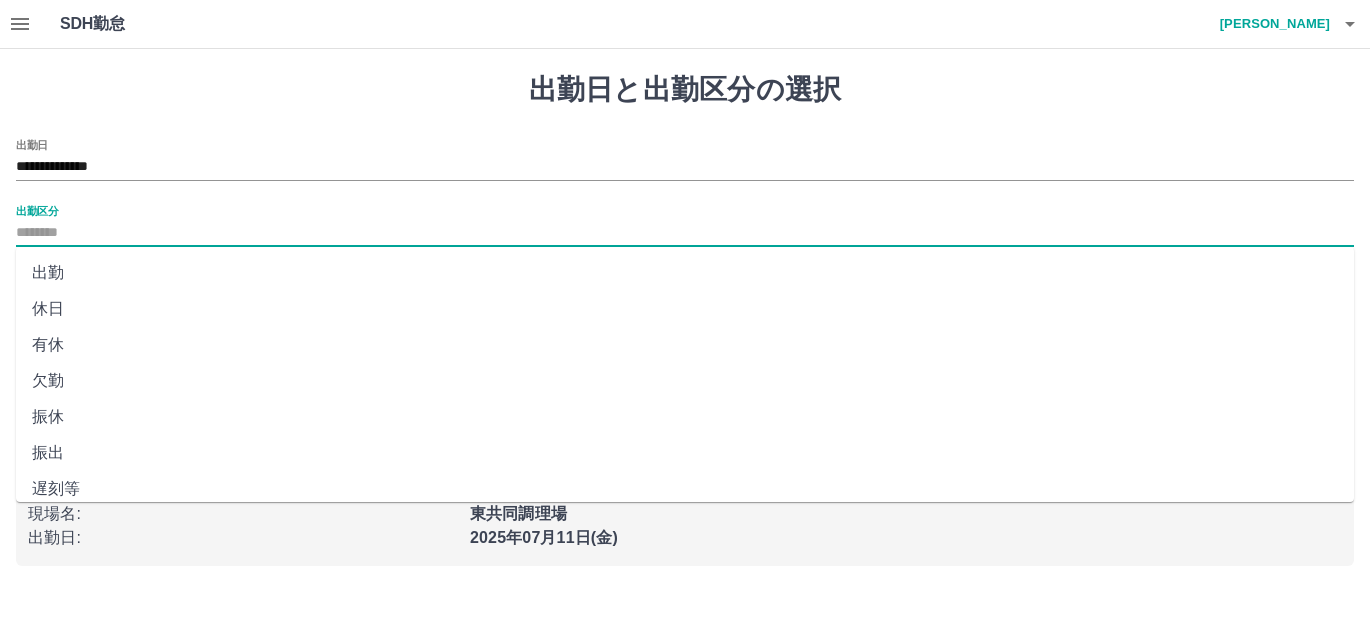 click on "休日" at bounding box center [685, 309] 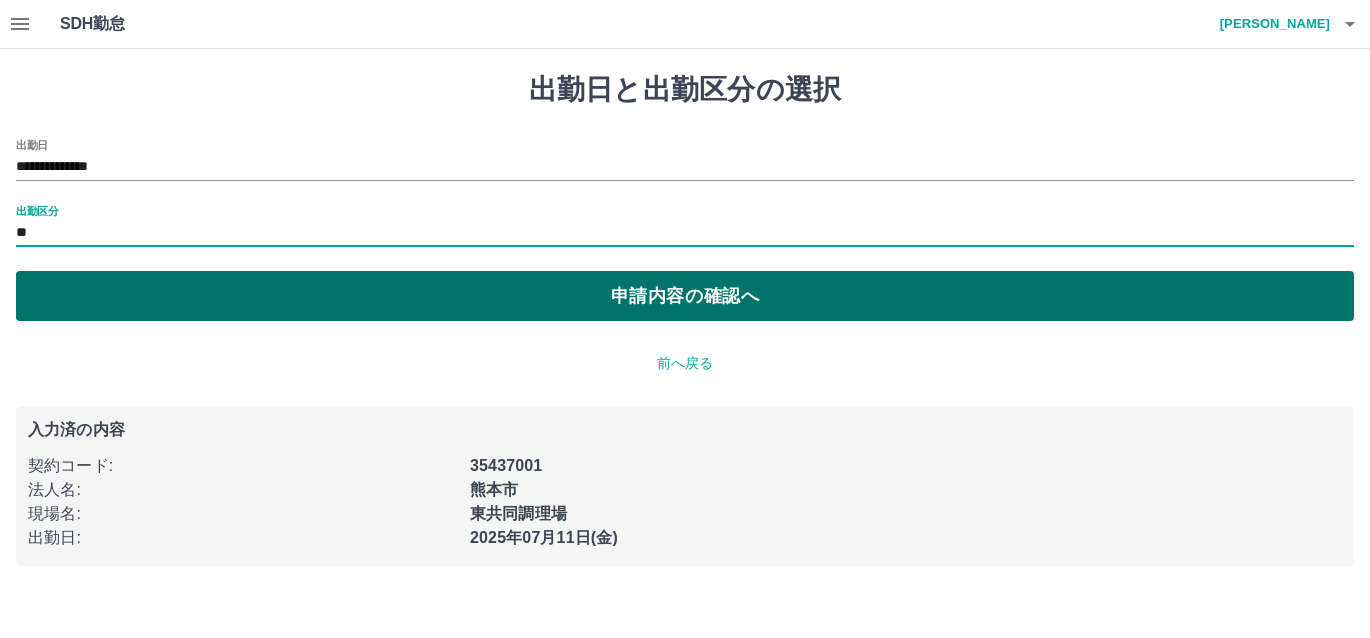 click on "申請内容の確認へ" at bounding box center [685, 296] 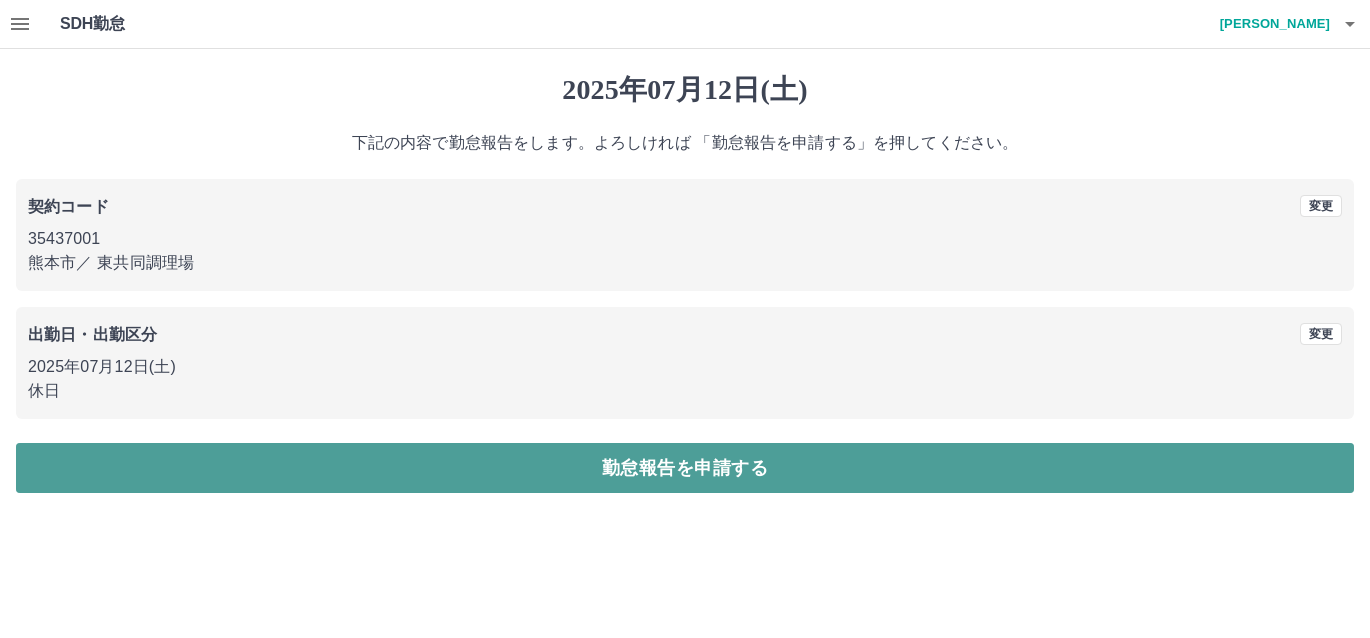 click on "勤怠報告を申請する" at bounding box center (685, 468) 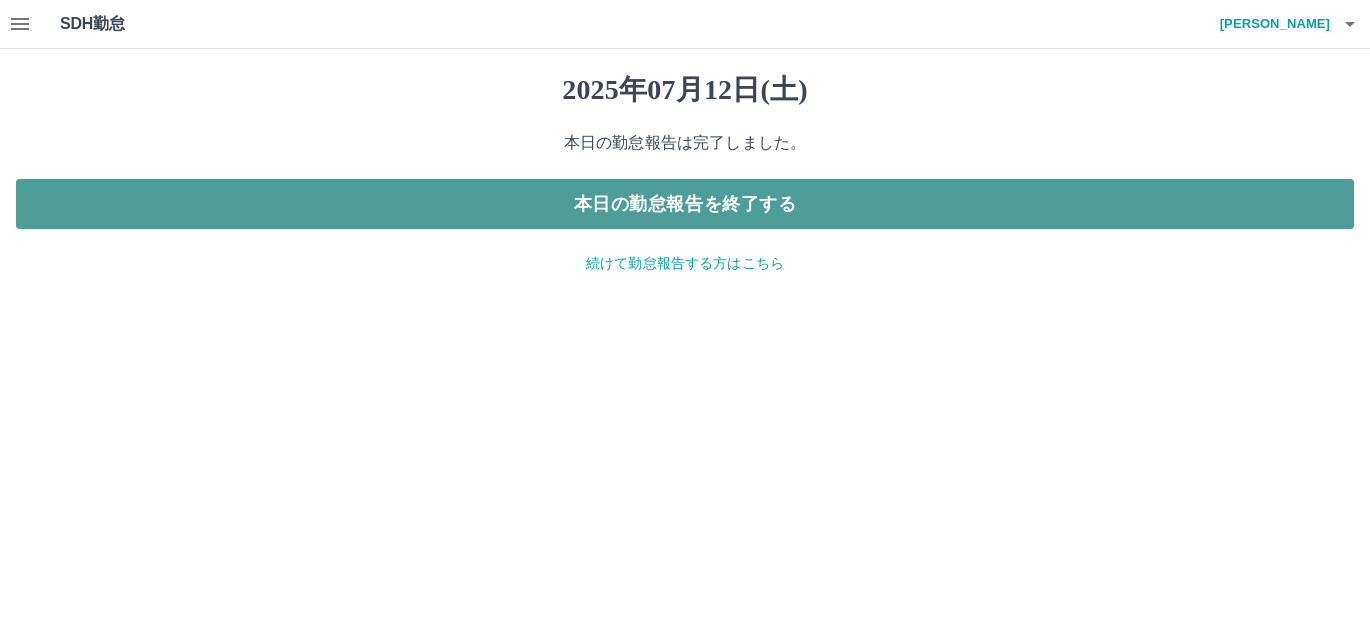 click on "本日の勤怠報告を終了する" at bounding box center (685, 204) 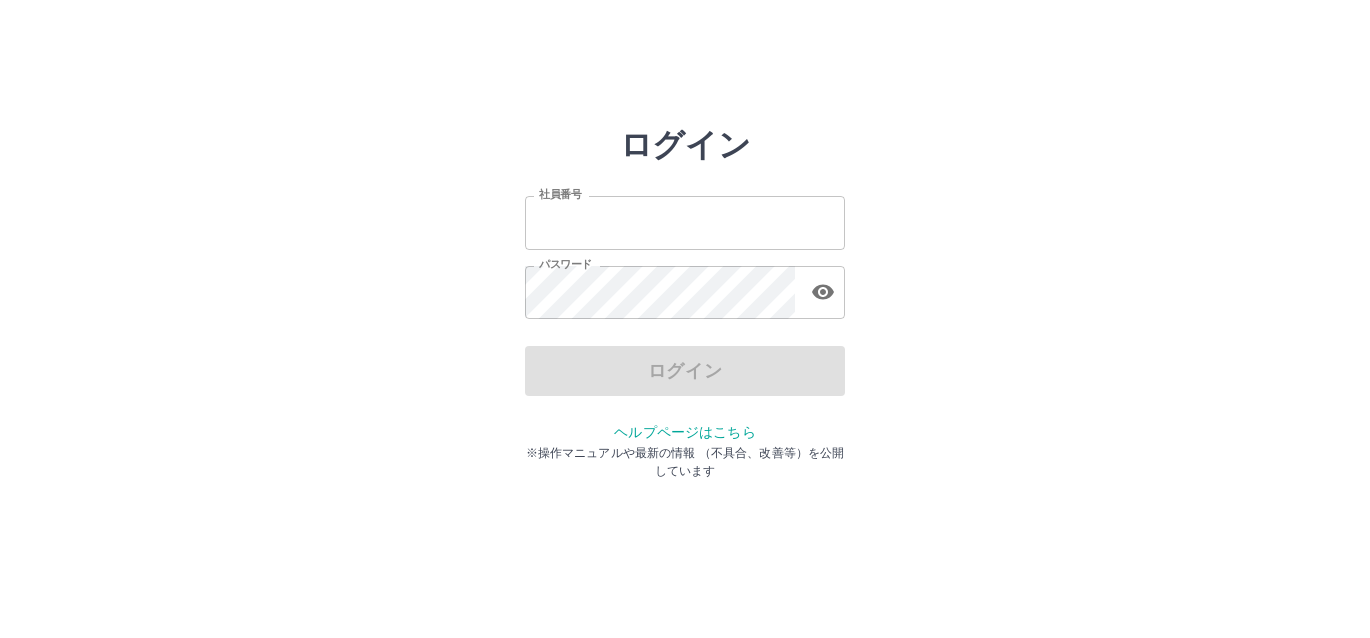 scroll, scrollTop: 0, scrollLeft: 0, axis: both 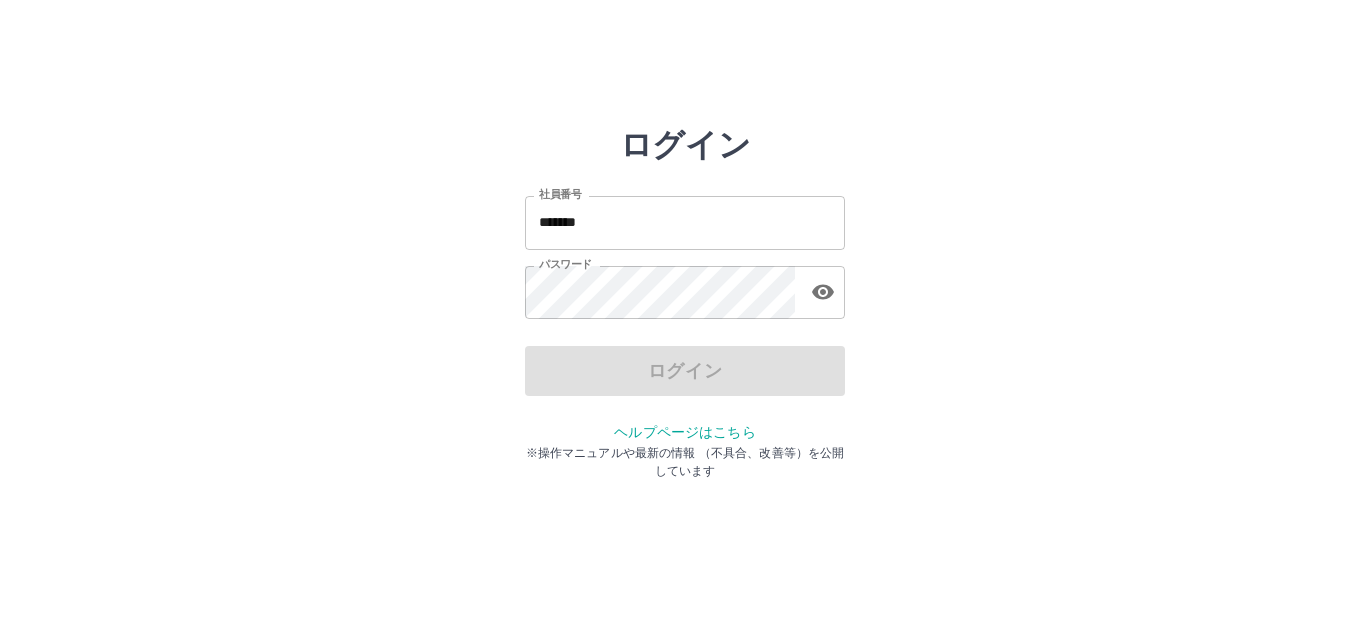 click on "*******" at bounding box center [685, 222] 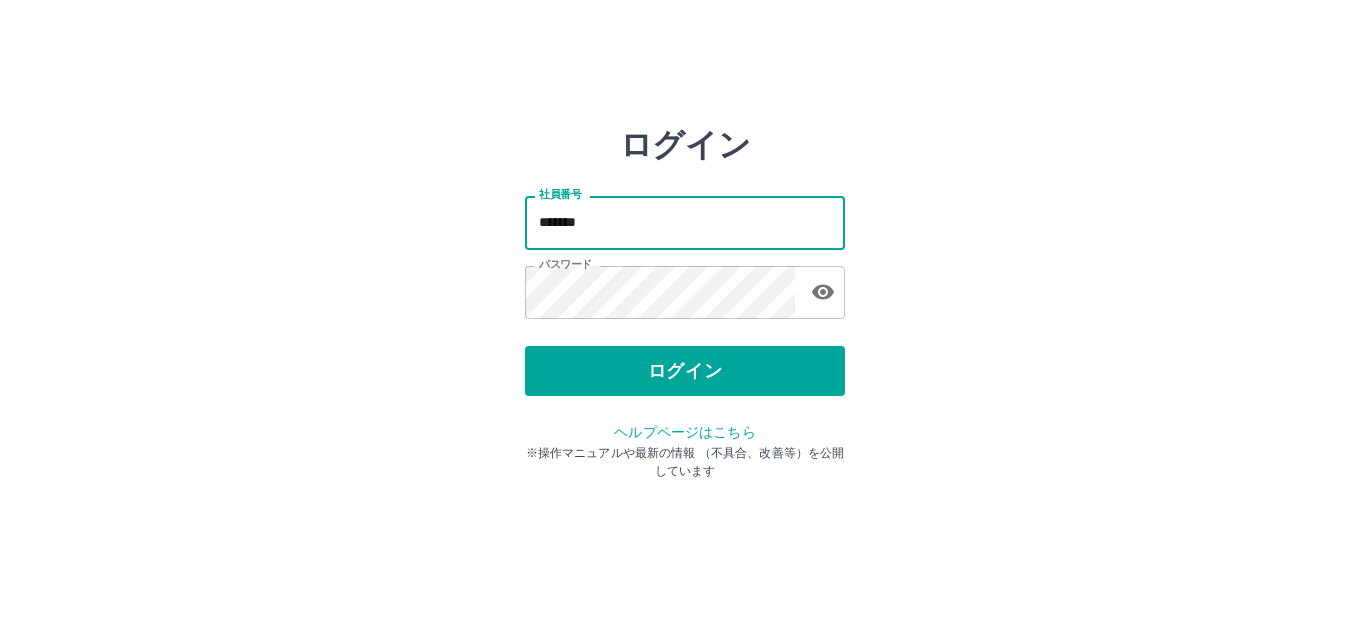 type on "*******" 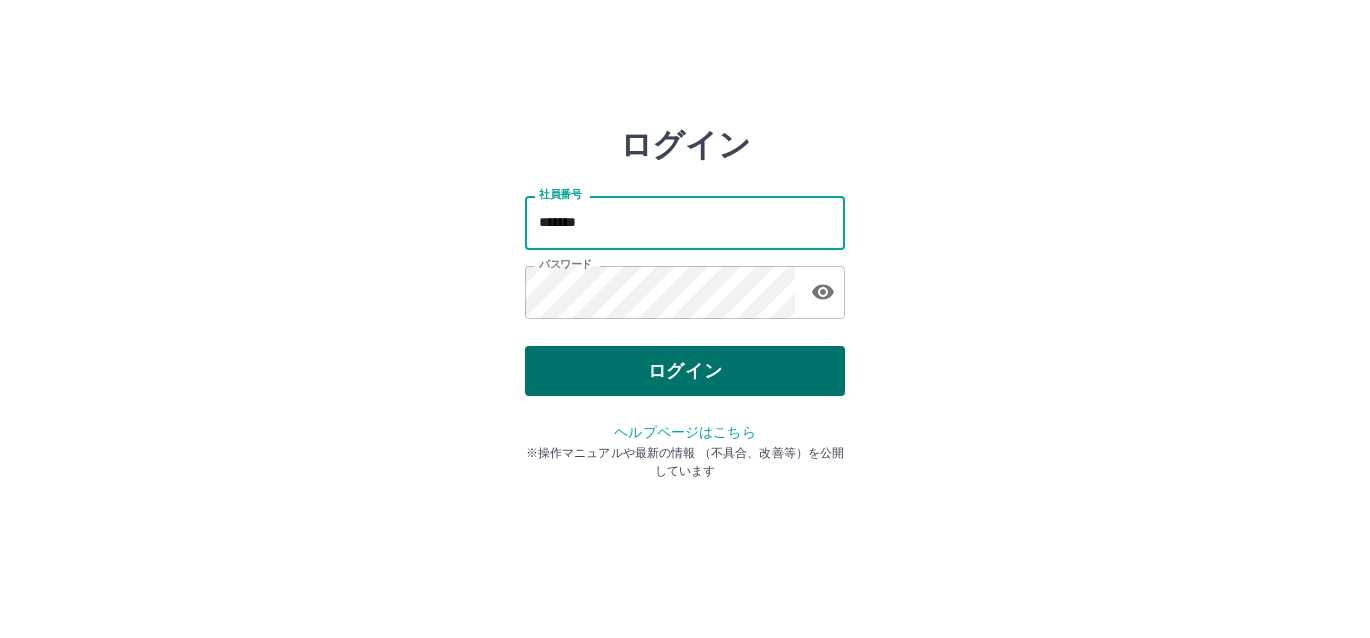 click on "ログイン" at bounding box center [685, 371] 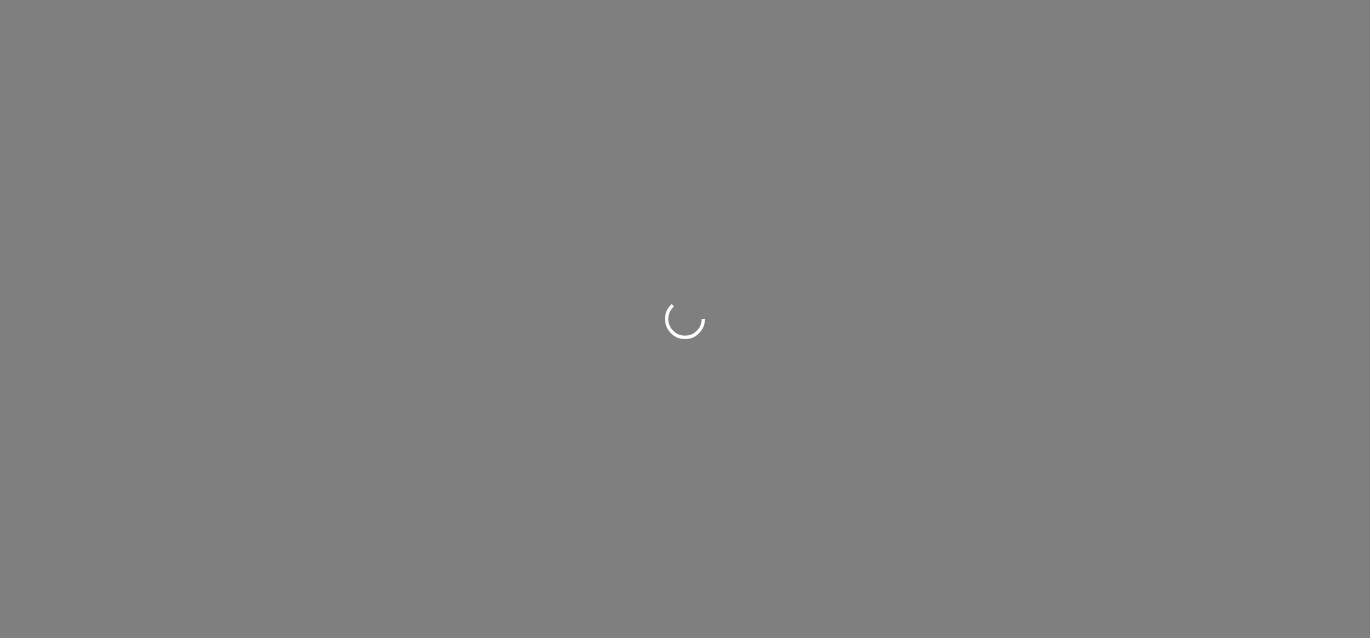 scroll, scrollTop: 0, scrollLeft: 0, axis: both 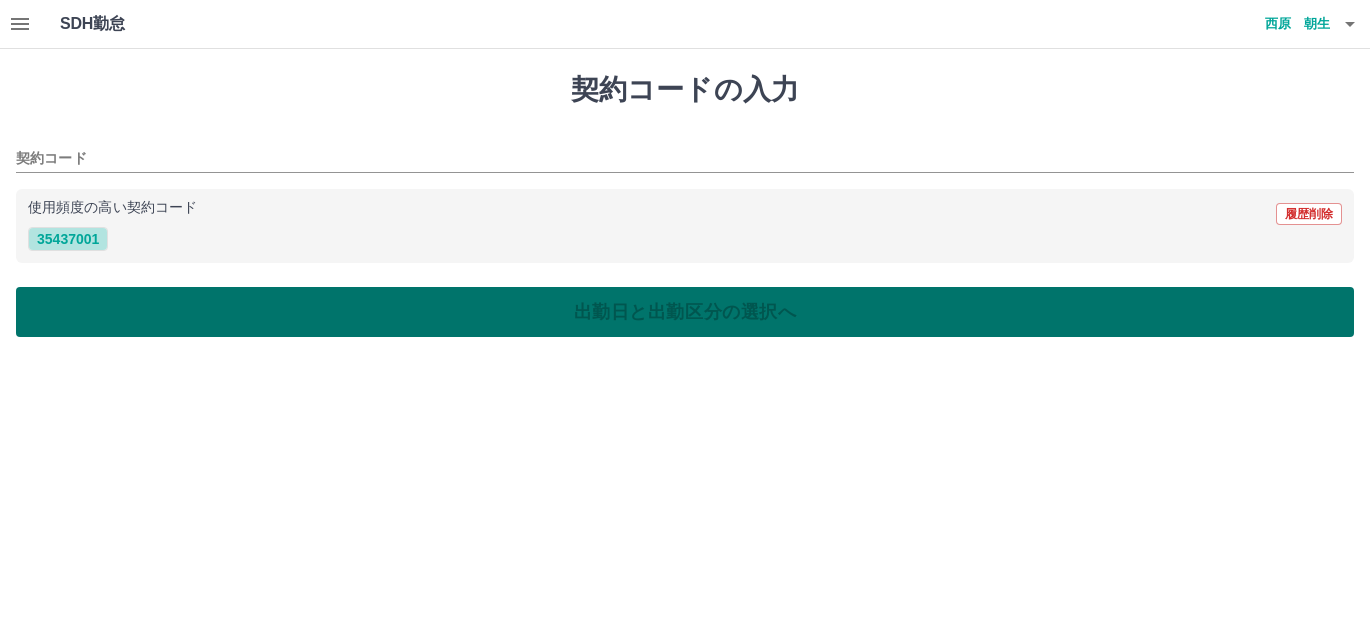 drag, startPoint x: 78, startPoint y: 243, endPoint x: 101, endPoint y: 297, distance: 58.694122 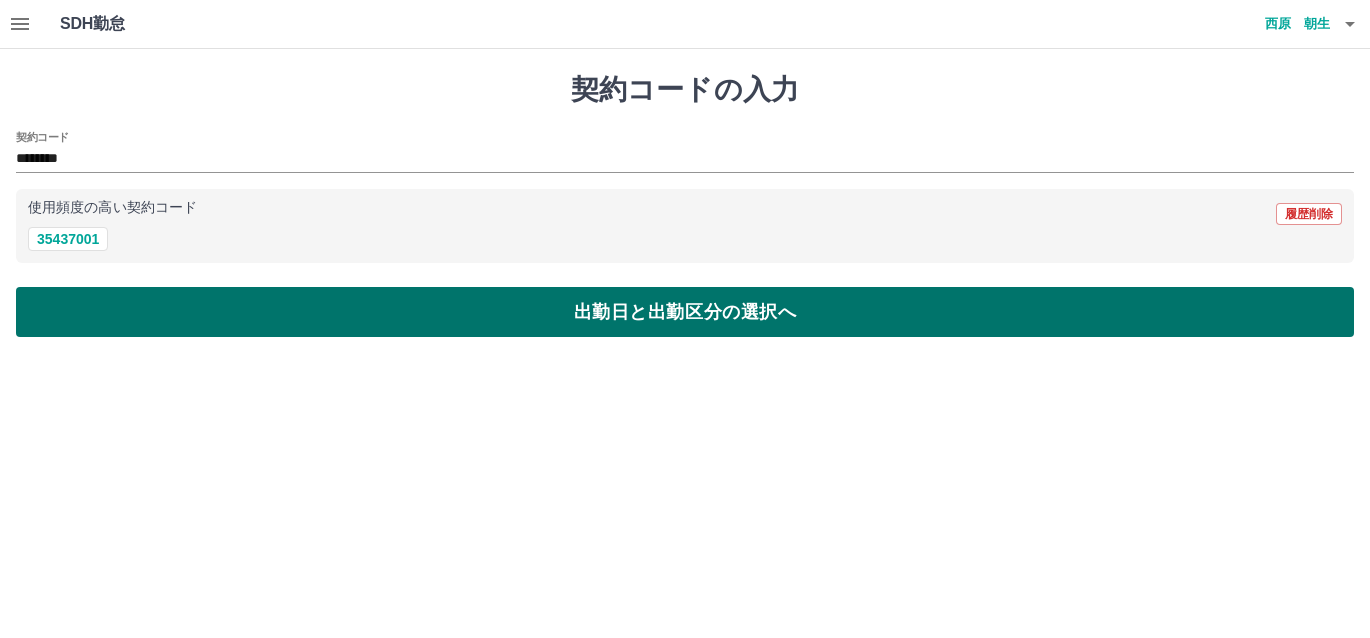 click on "出勤日と出勤区分の選択へ" at bounding box center (685, 312) 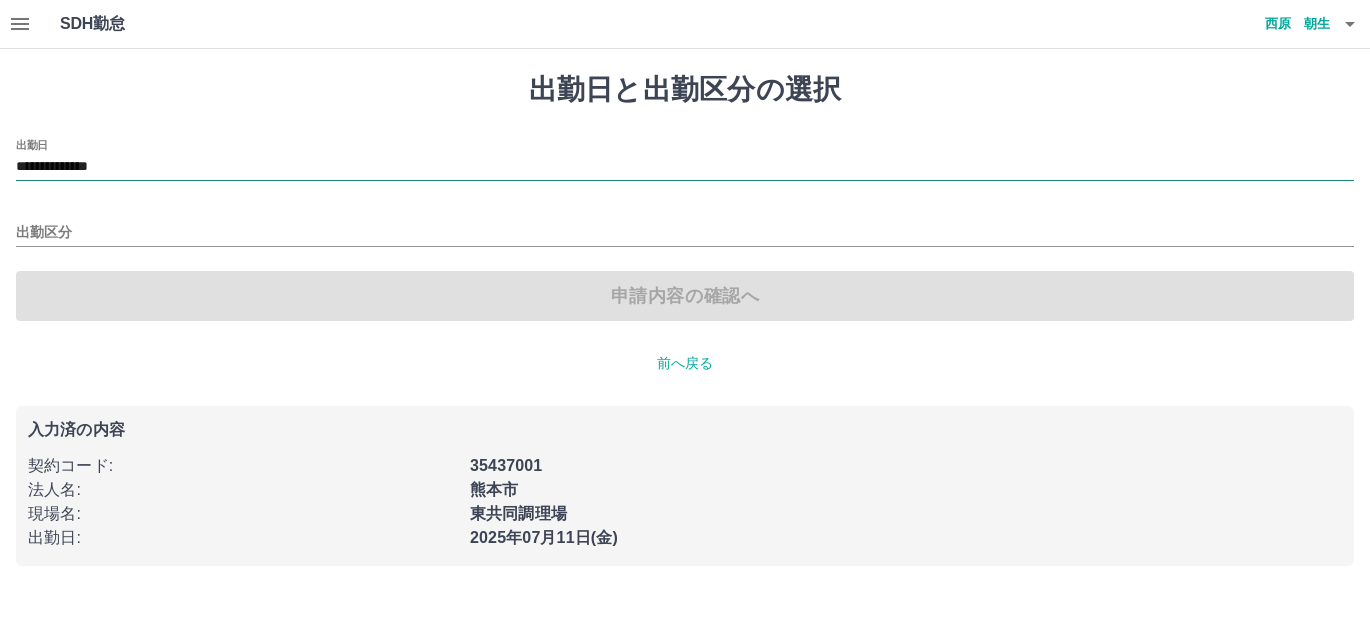 click on "**********" at bounding box center [685, 167] 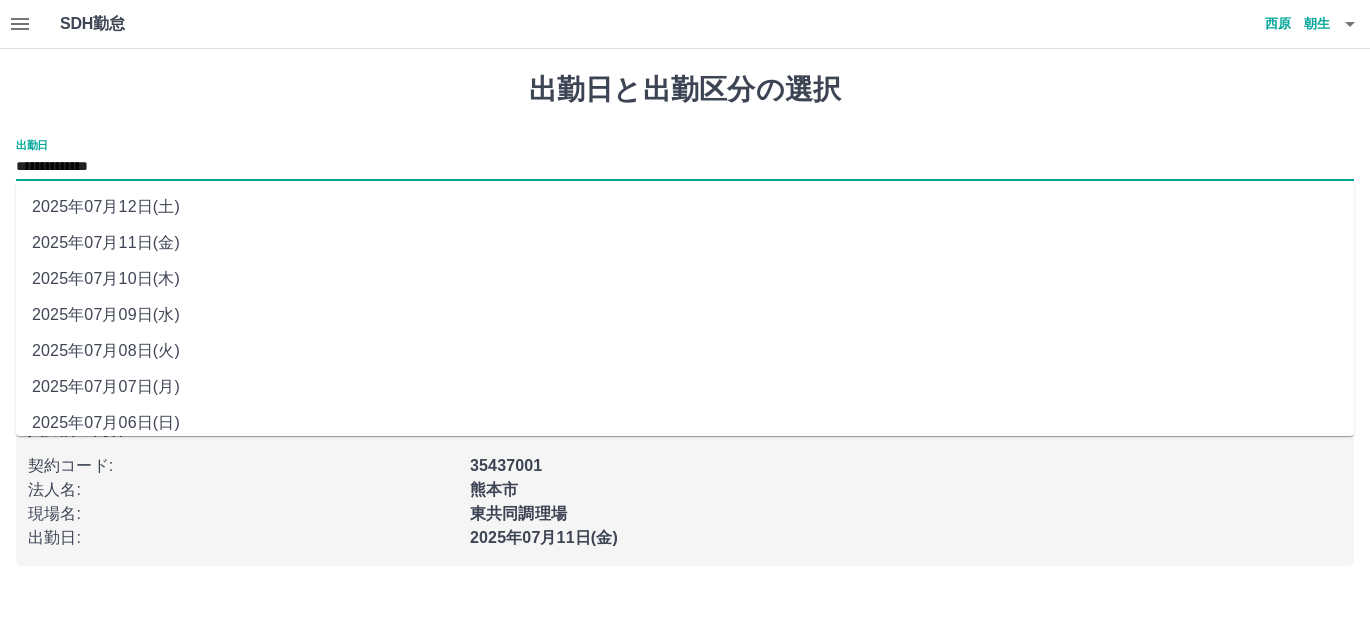 click on "2025年07月12日(土)" at bounding box center [685, 207] 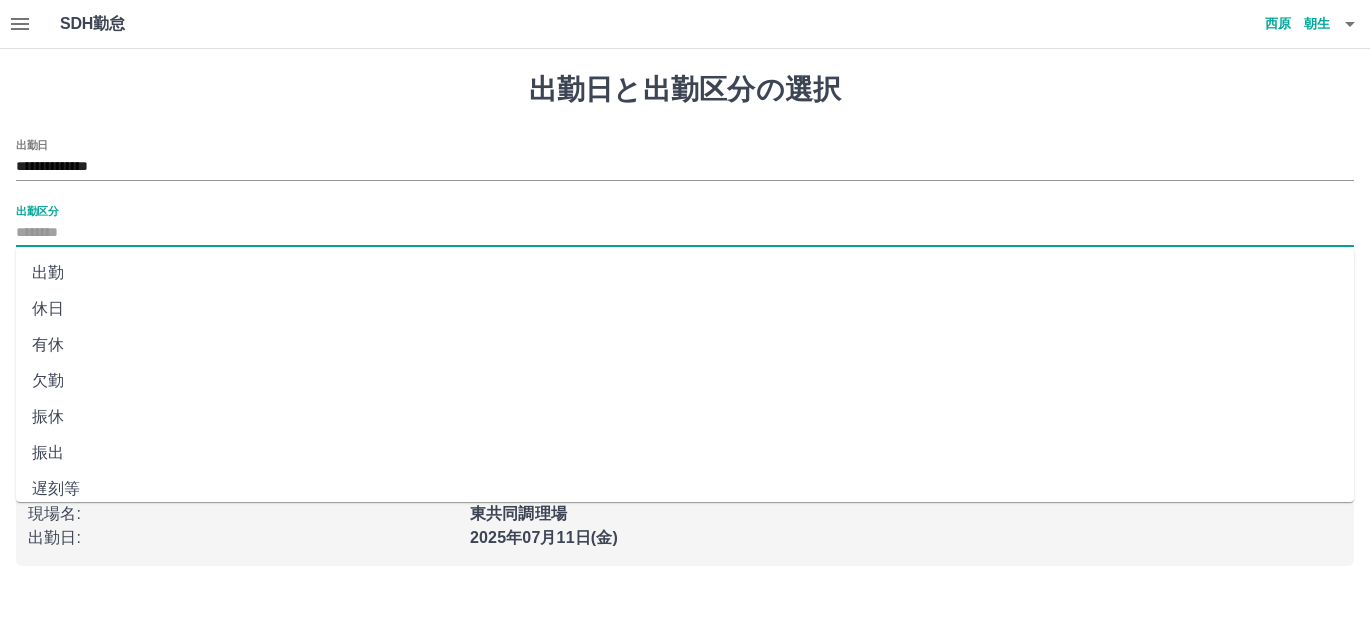 click on "出勤区分" at bounding box center [685, 233] 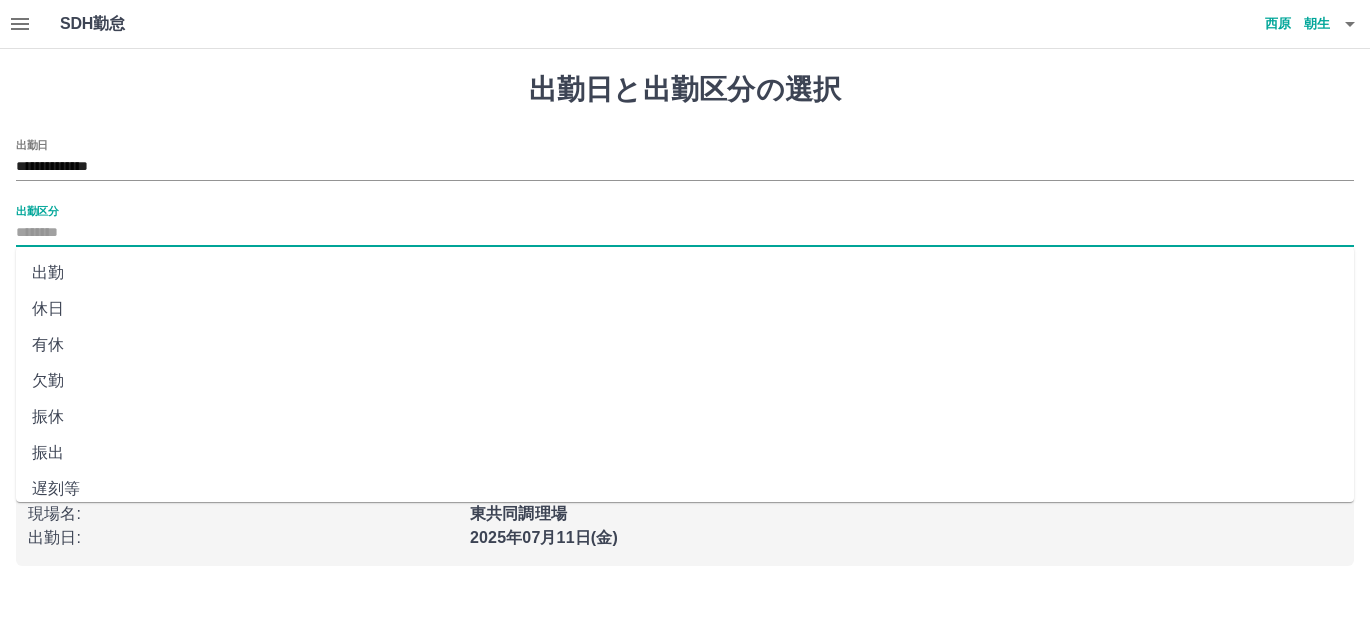 click on "休日" at bounding box center [685, 309] 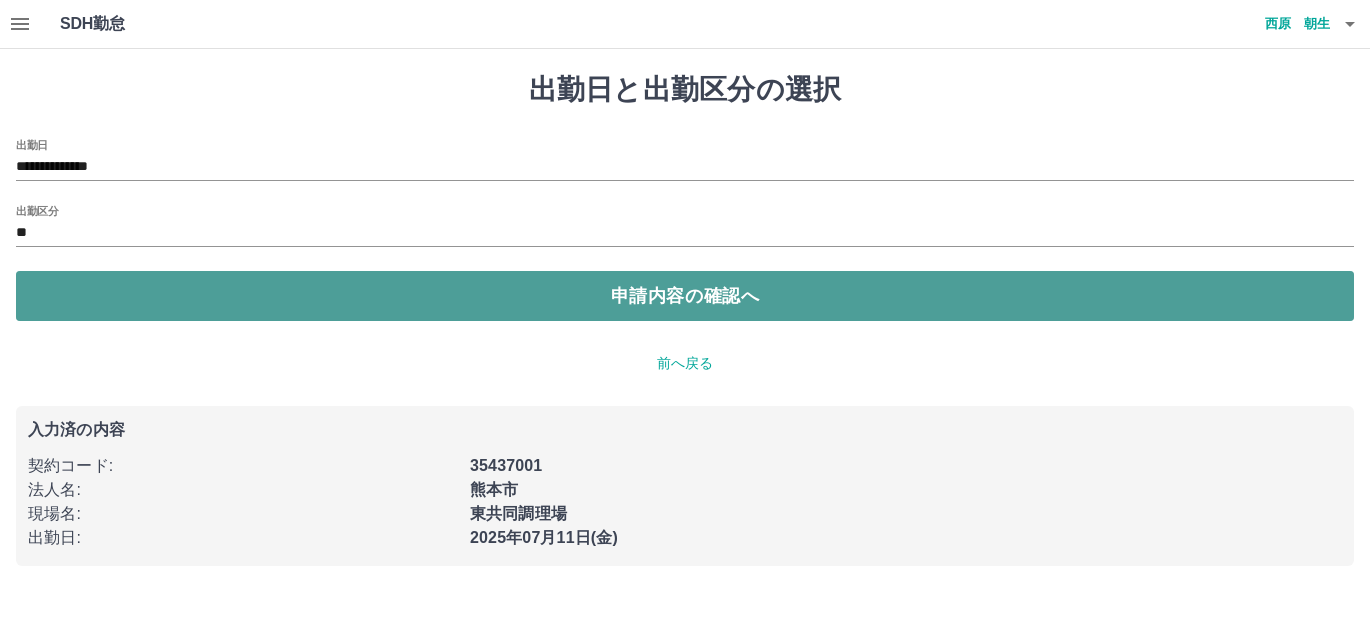 click on "申請内容の確認へ" at bounding box center [685, 296] 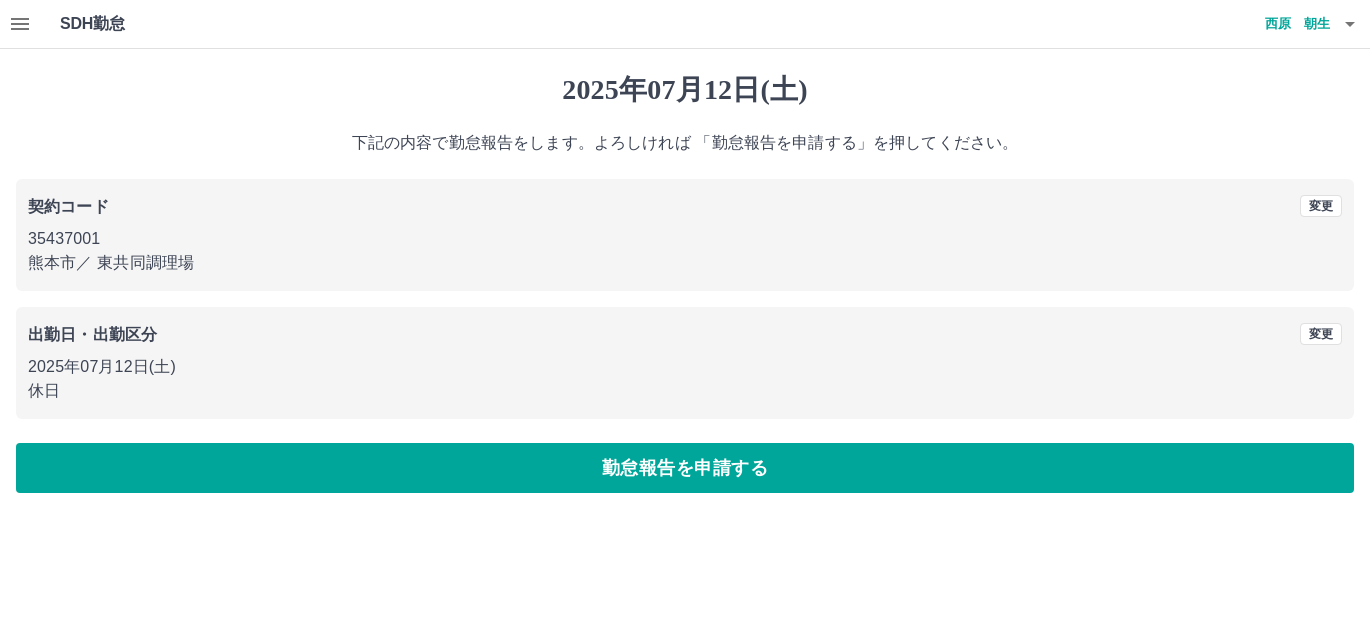 click on "勤怠報告を申請する" at bounding box center [685, 468] 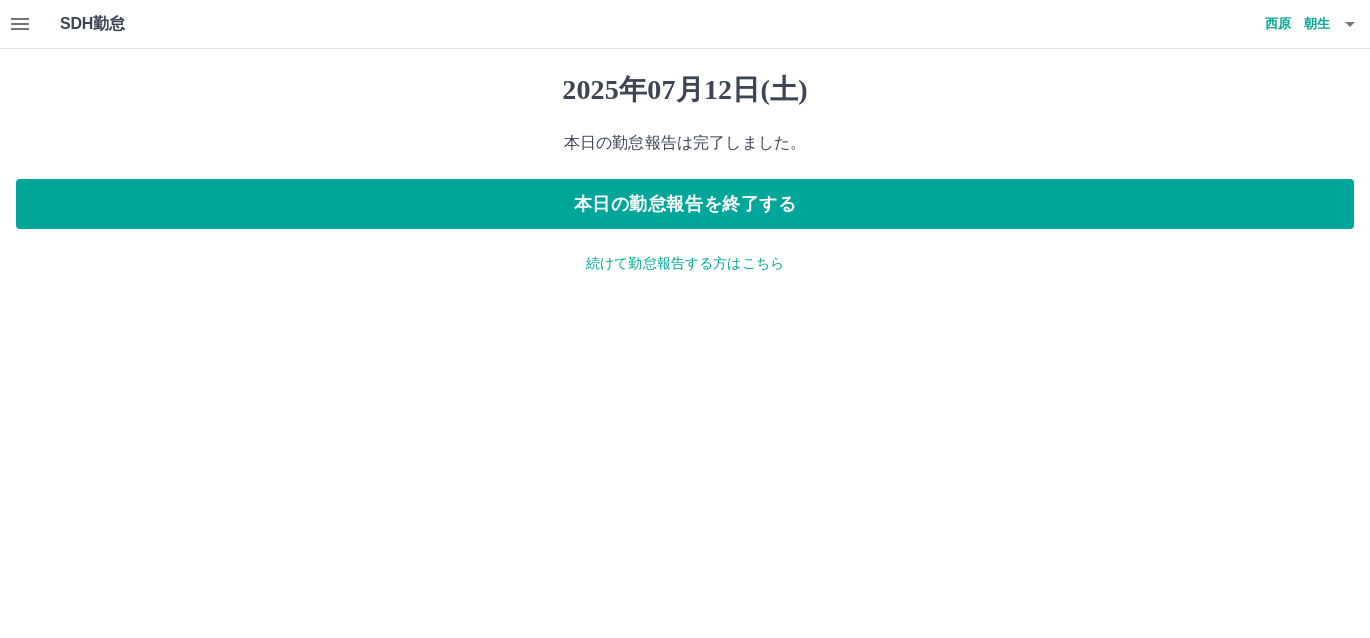 click on "続けて勤怠報告する方はこちら" at bounding box center (685, 263) 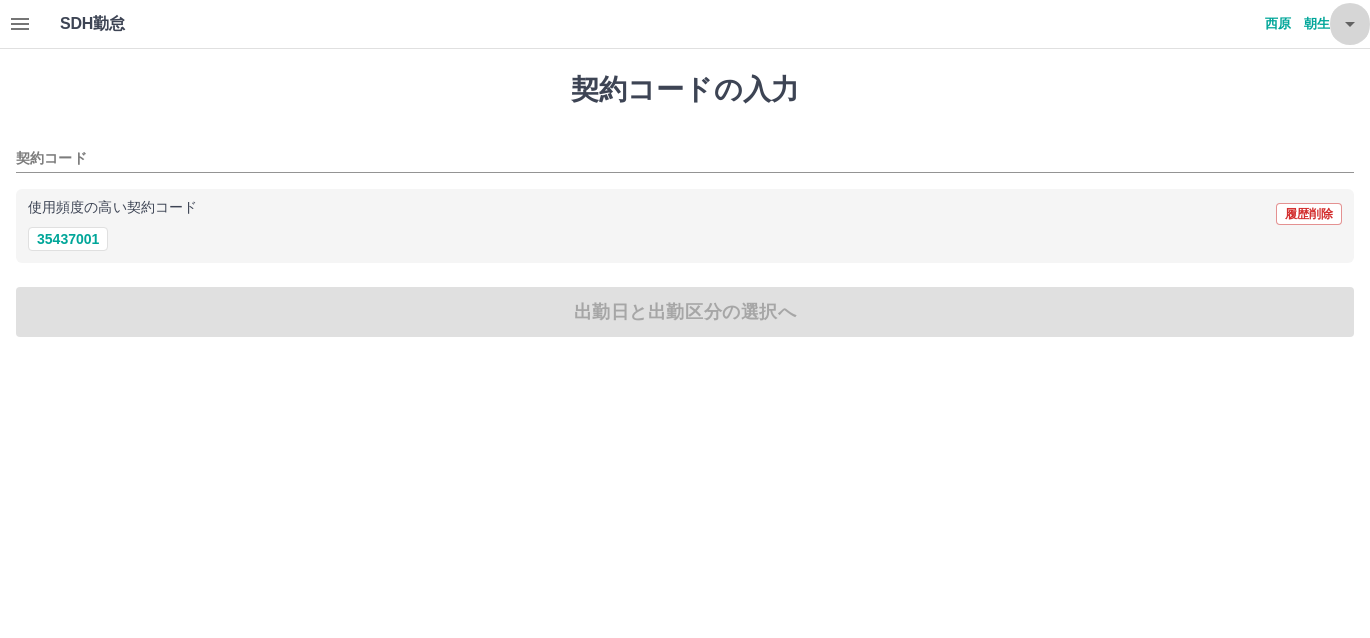 click 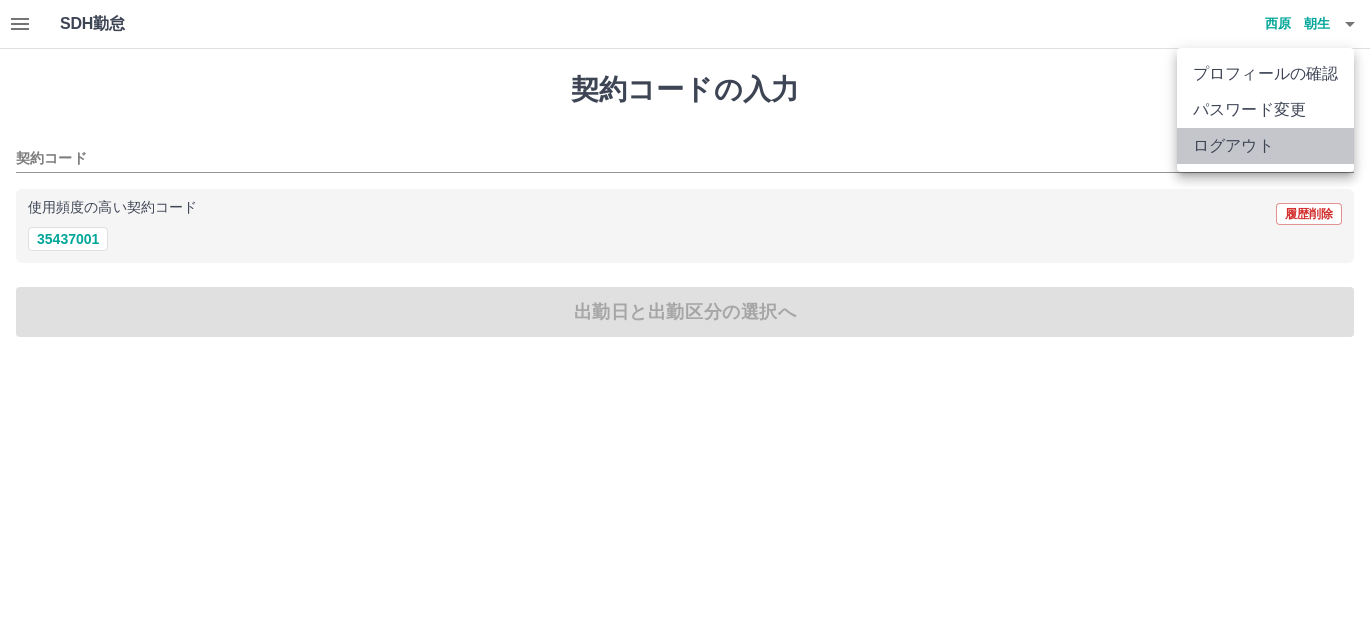click on "ログアウト" at bounding box center (1265, 146) 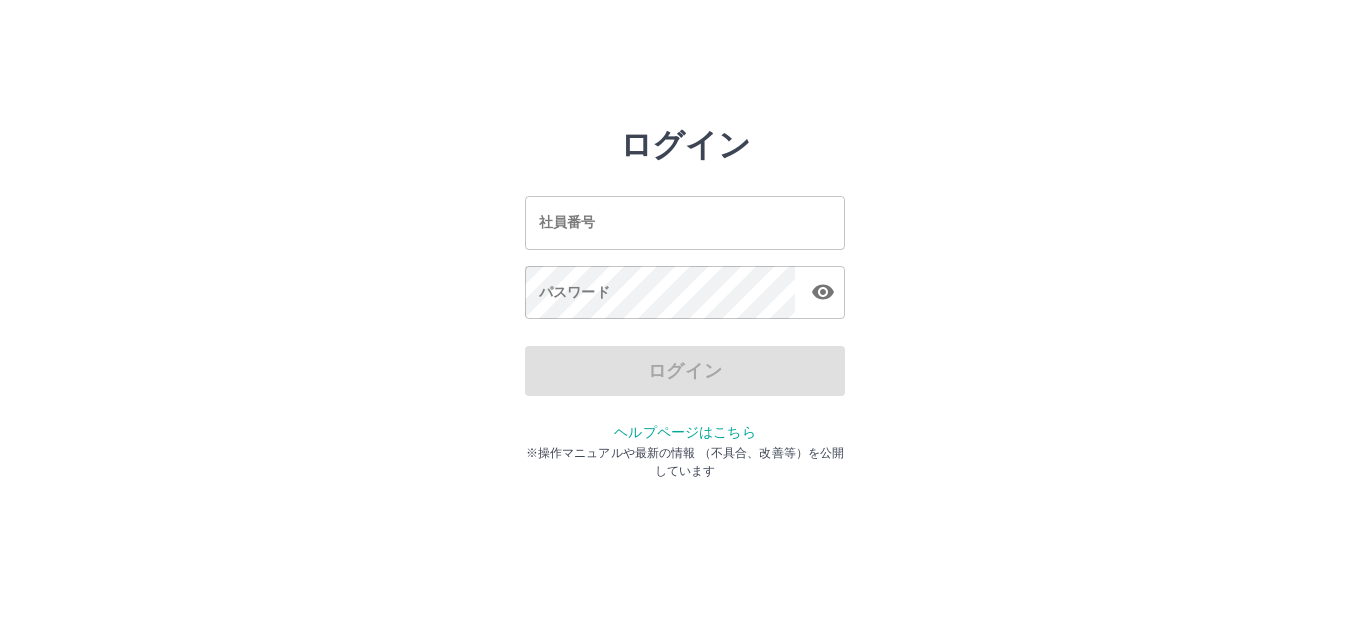 scroll, scrollTop: 0, scrollLeft: 0, axis: both 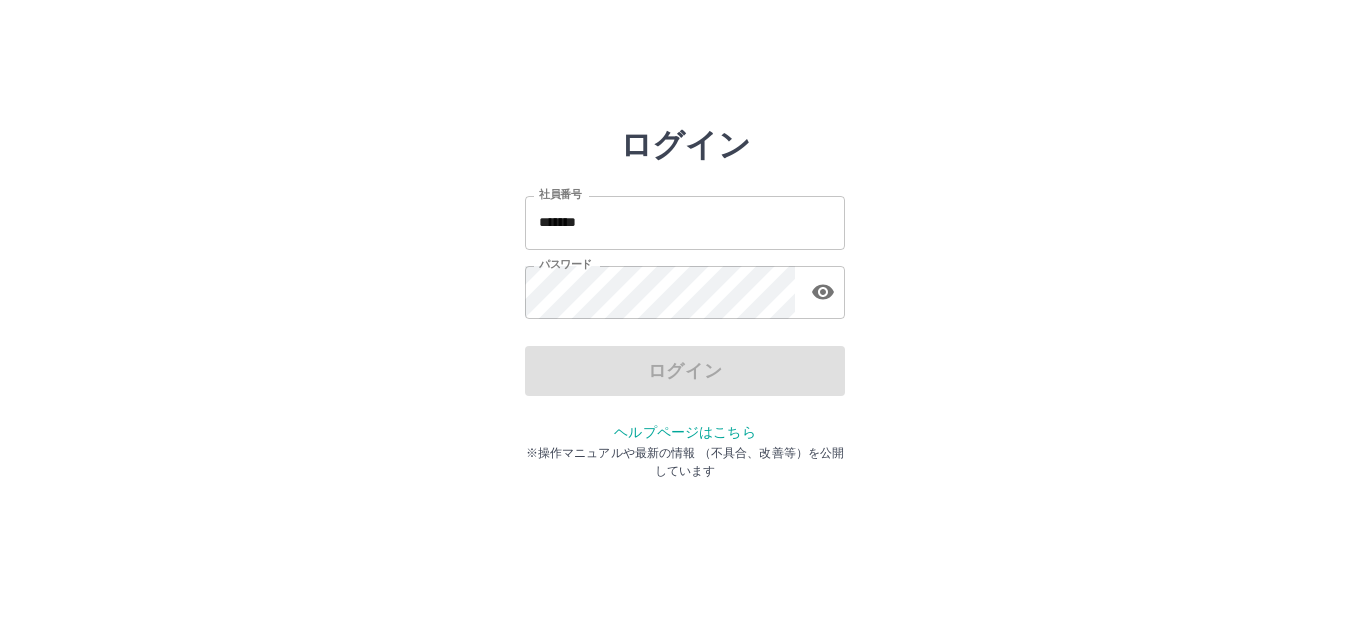 drag, startPoint x: 688, startPoint y: 229, endPoint x: 702, endPoint y: 229, distance: 14 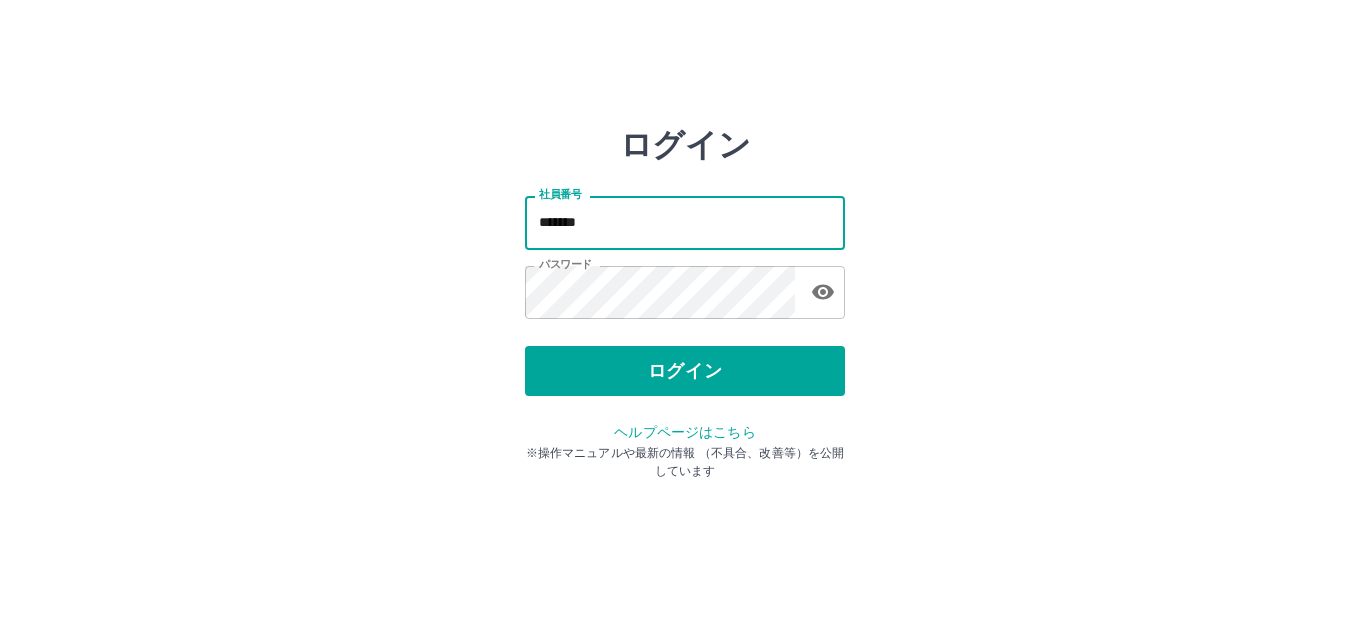 type on "*******" 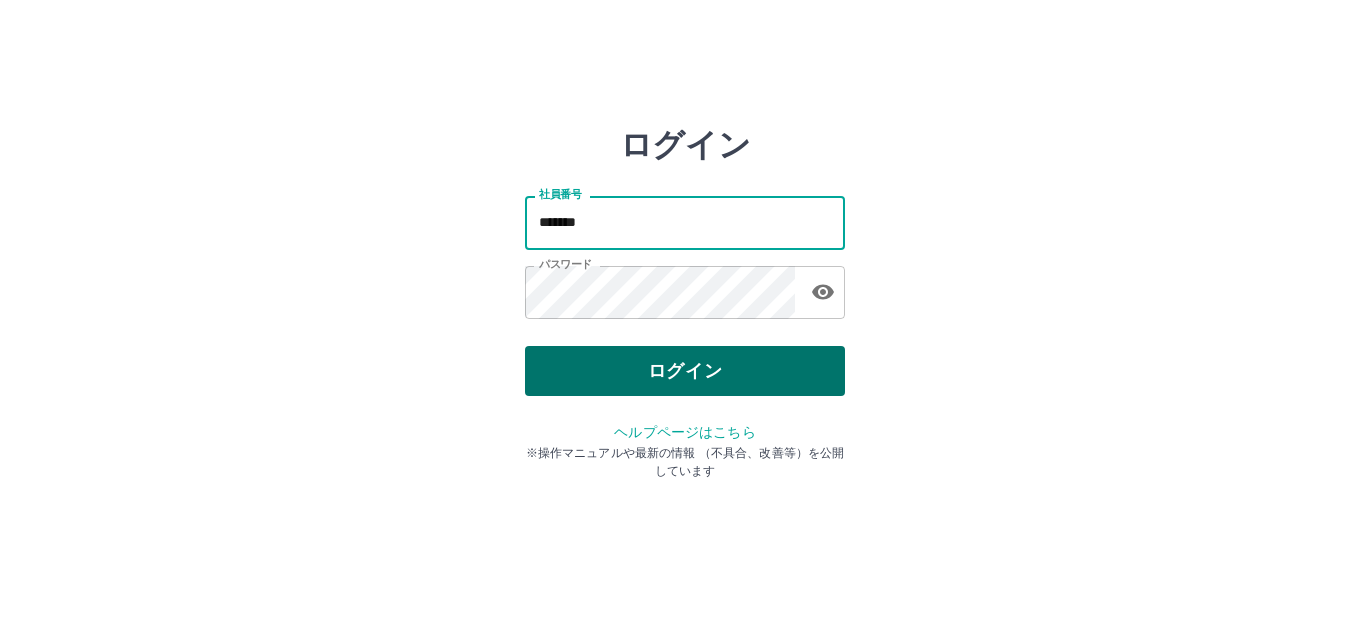 click on "ログイン" at bounding box center (685, 371) 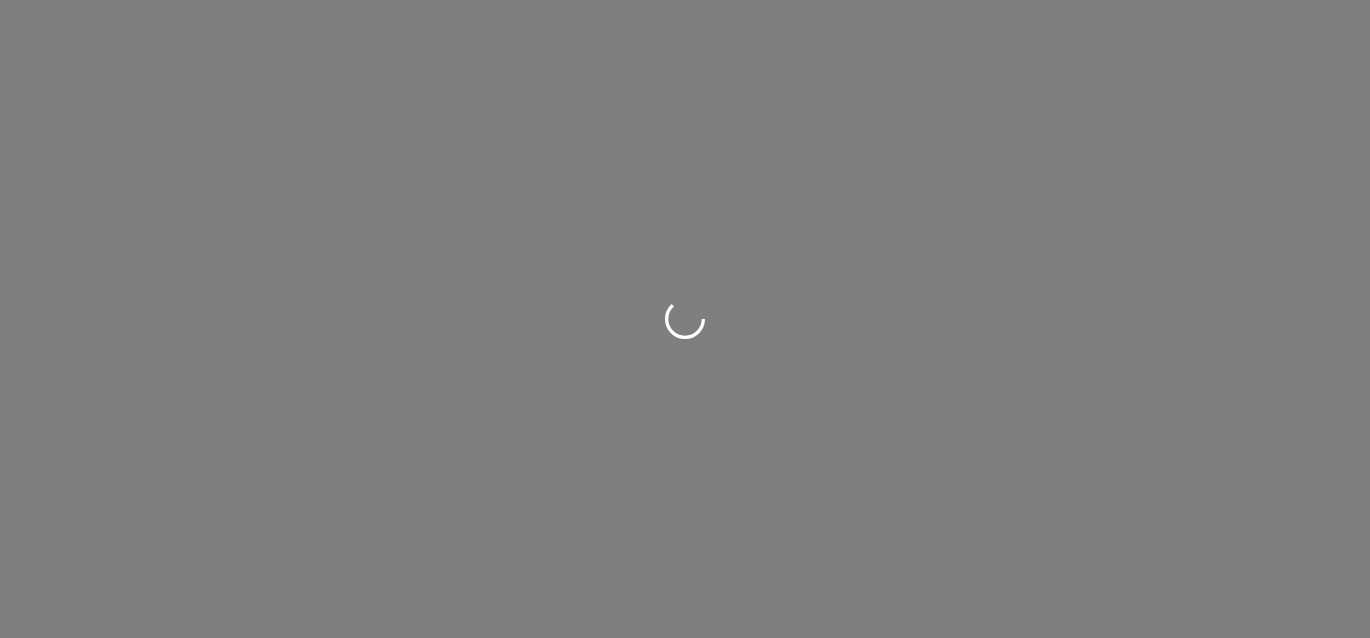 scroll, scrollTop: 0, scrollLeft: 0, axis: both 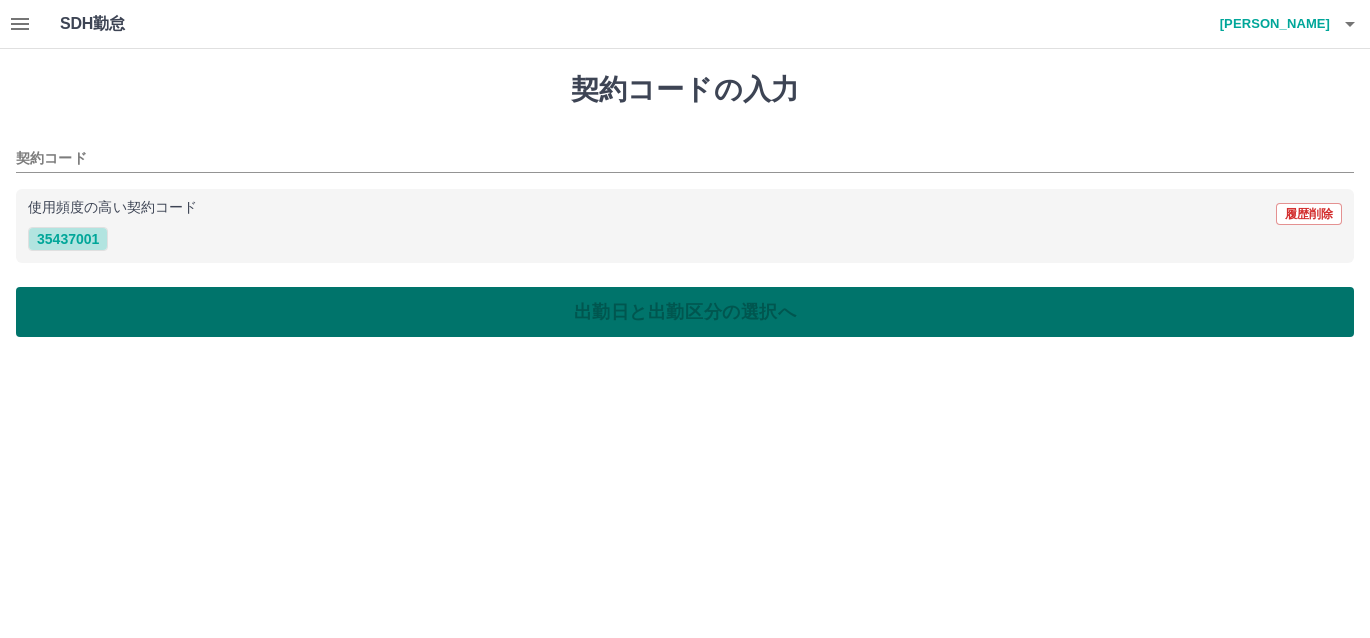 drag, startPoint x: 74, startPoint y: 242, endPoint x: 88, endPoint y: 287, distance: 47.127487 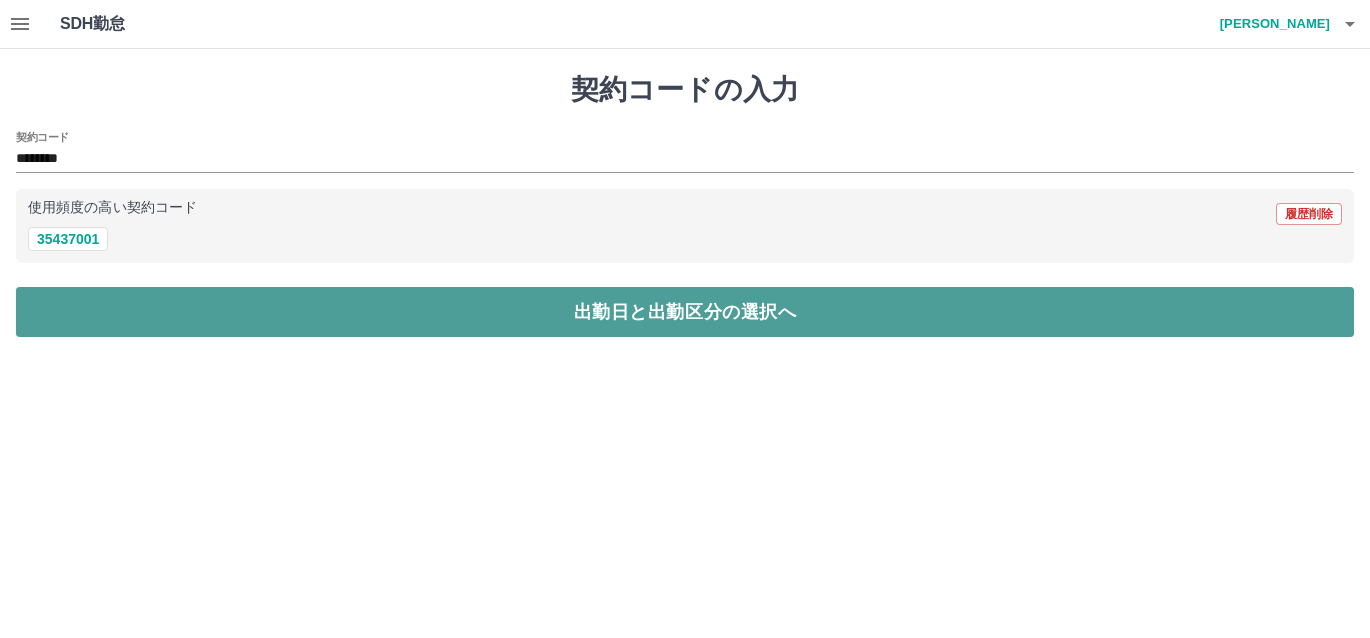 click on "出勤日と出勤区分の選択へ" at bounding box center [685, 312] 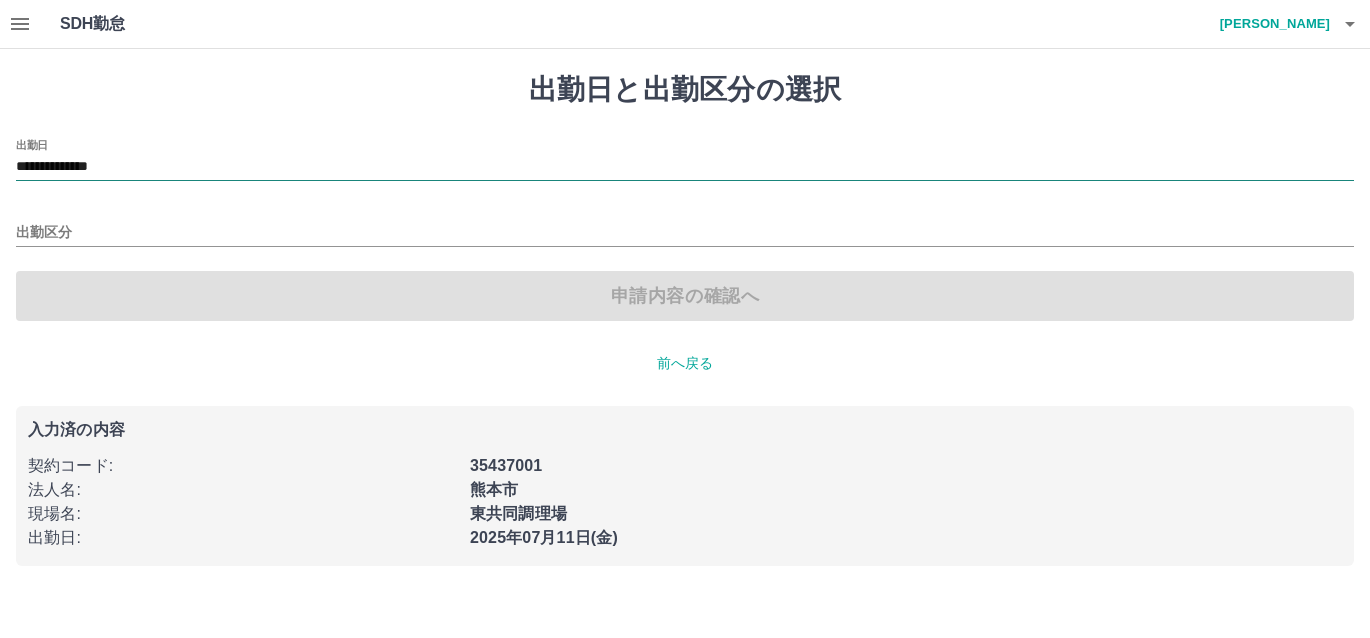 click on "**********" at bounding box center (685, 167) 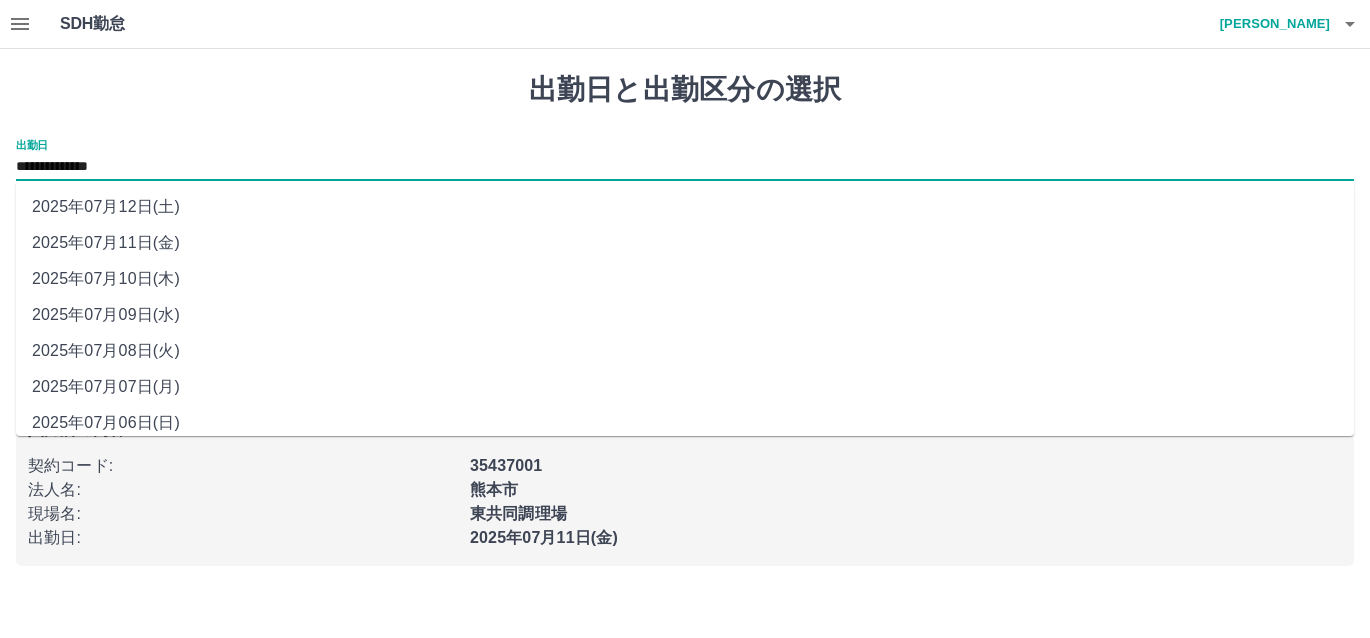 click on "2025年07月12日(土)" at bounding box center [685, 207] 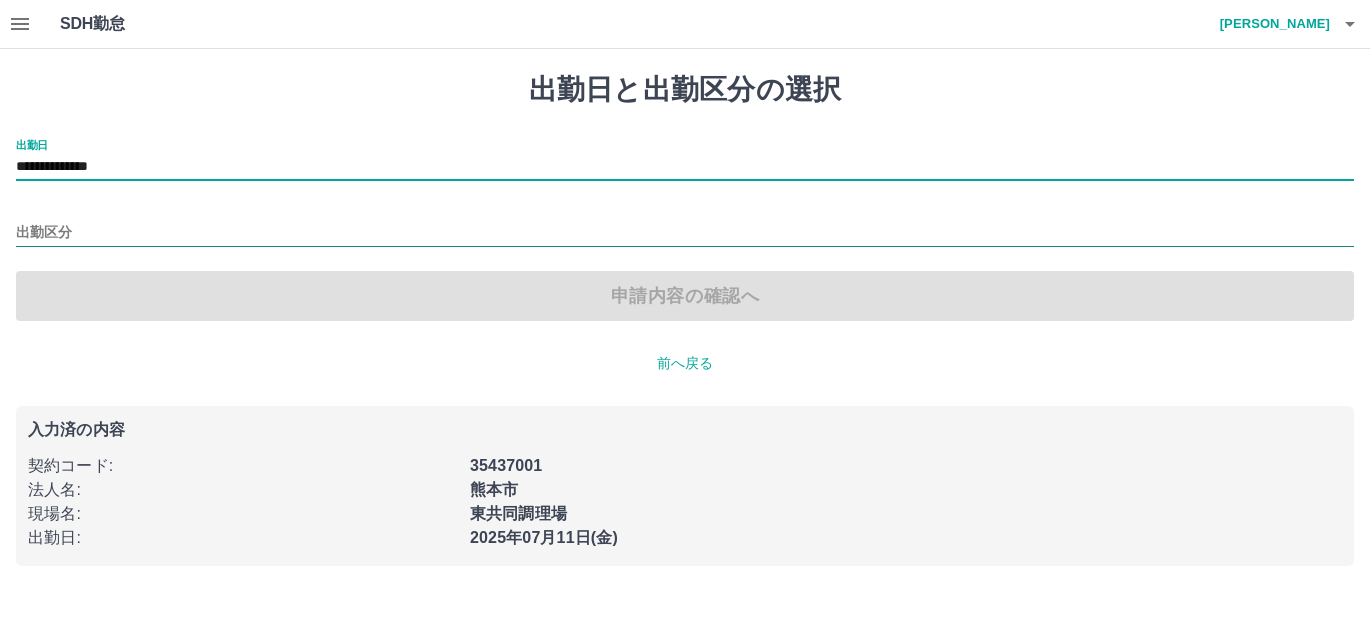 click on "出勤区分" at bounding box center (685, 233) 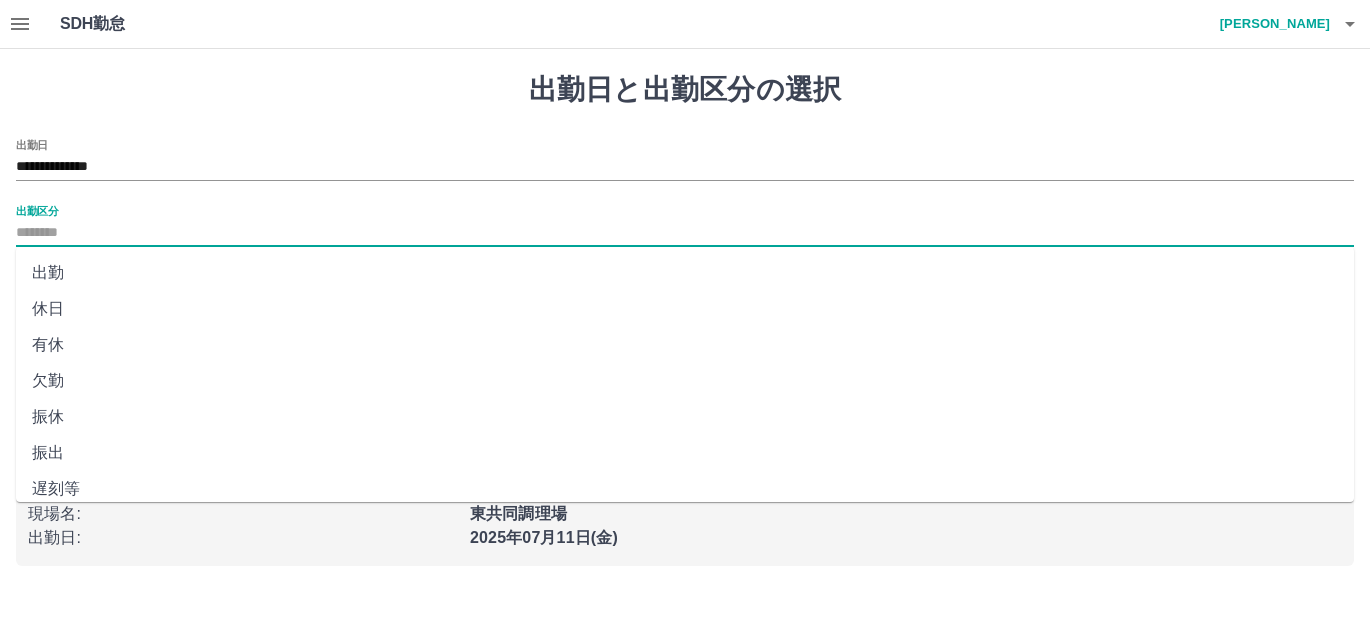 click on "休日" at bounding box center [685, 309] 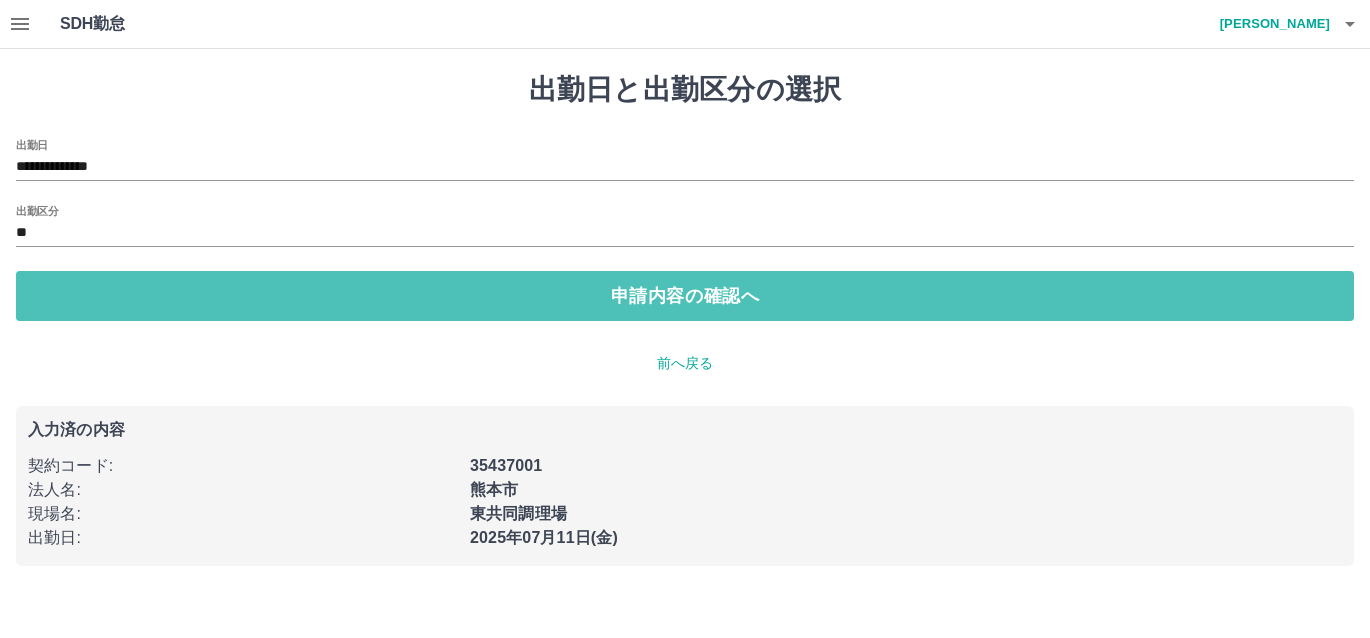 click on "申請内容の確認へ" at bounding box center [685, 296] 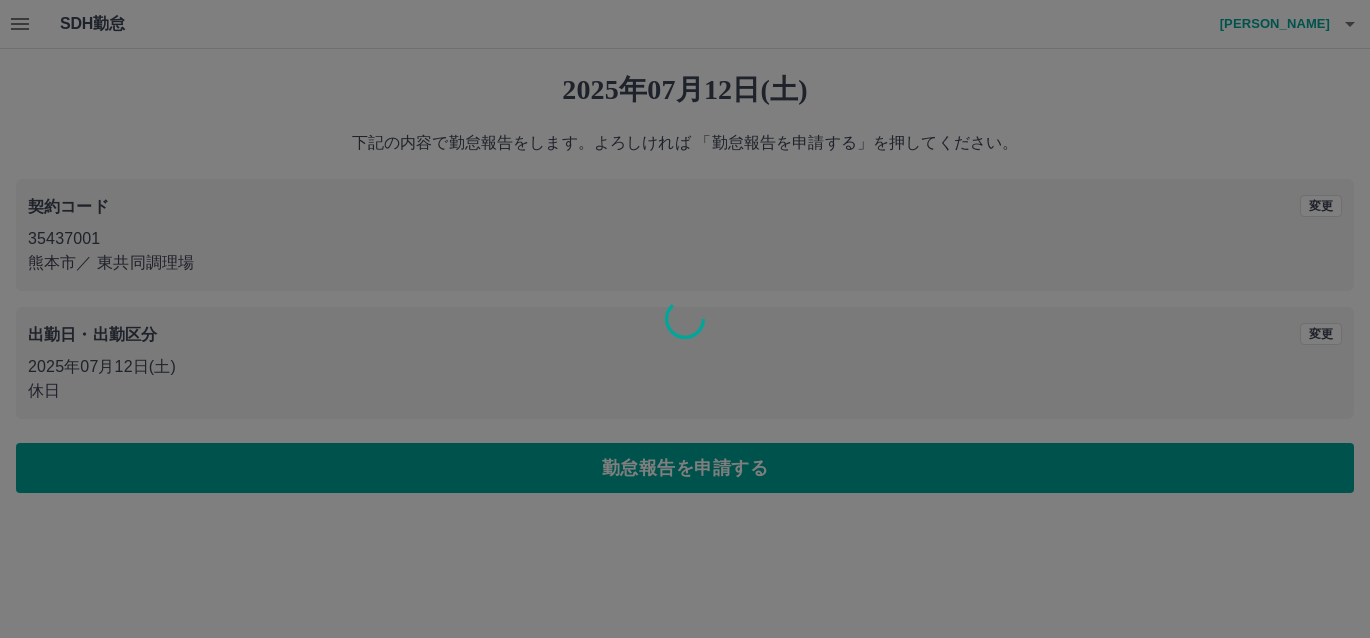 click at bounding box center (685, 319) 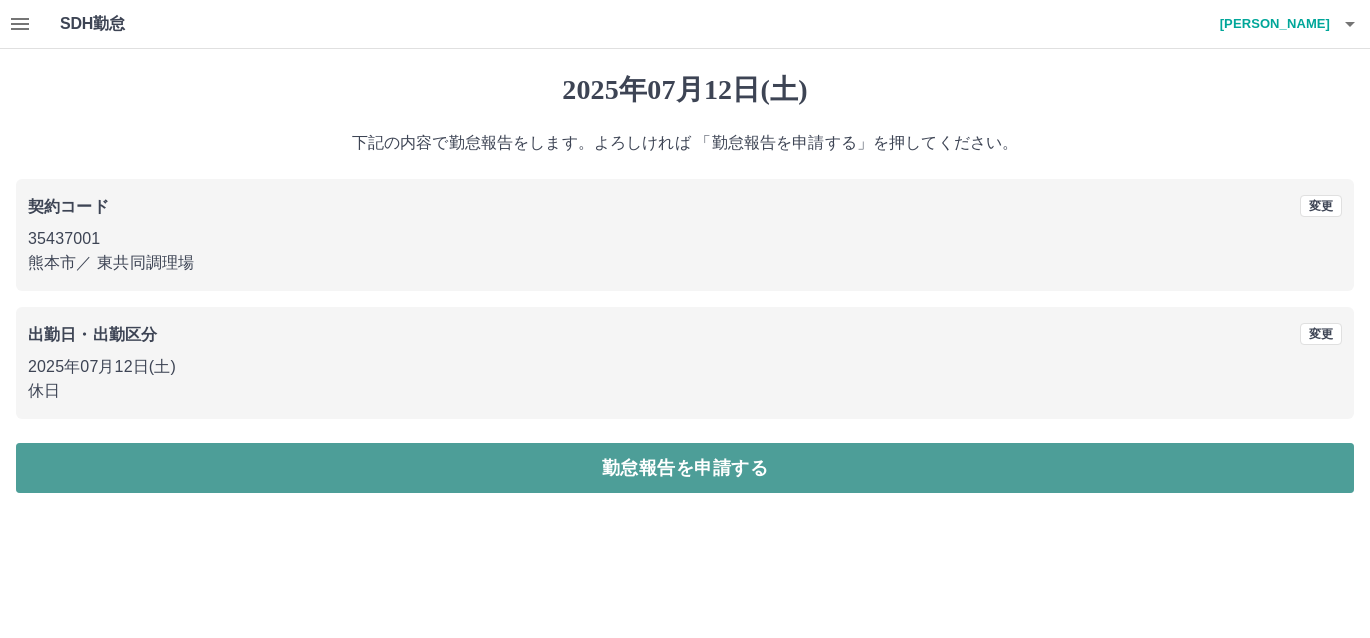 click on "勤怠報告を申請する" at bounding box center [685, 468] 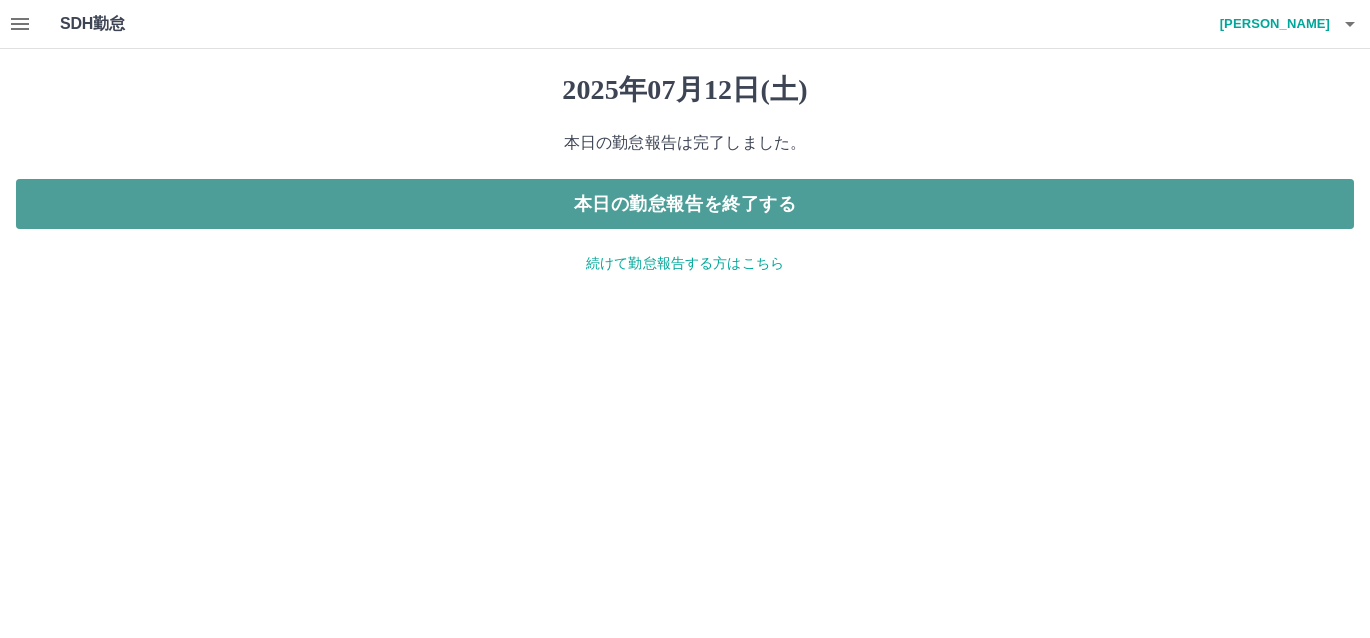 click on "本日の勤怠報告を終了する" at bounding box center (685, 204) 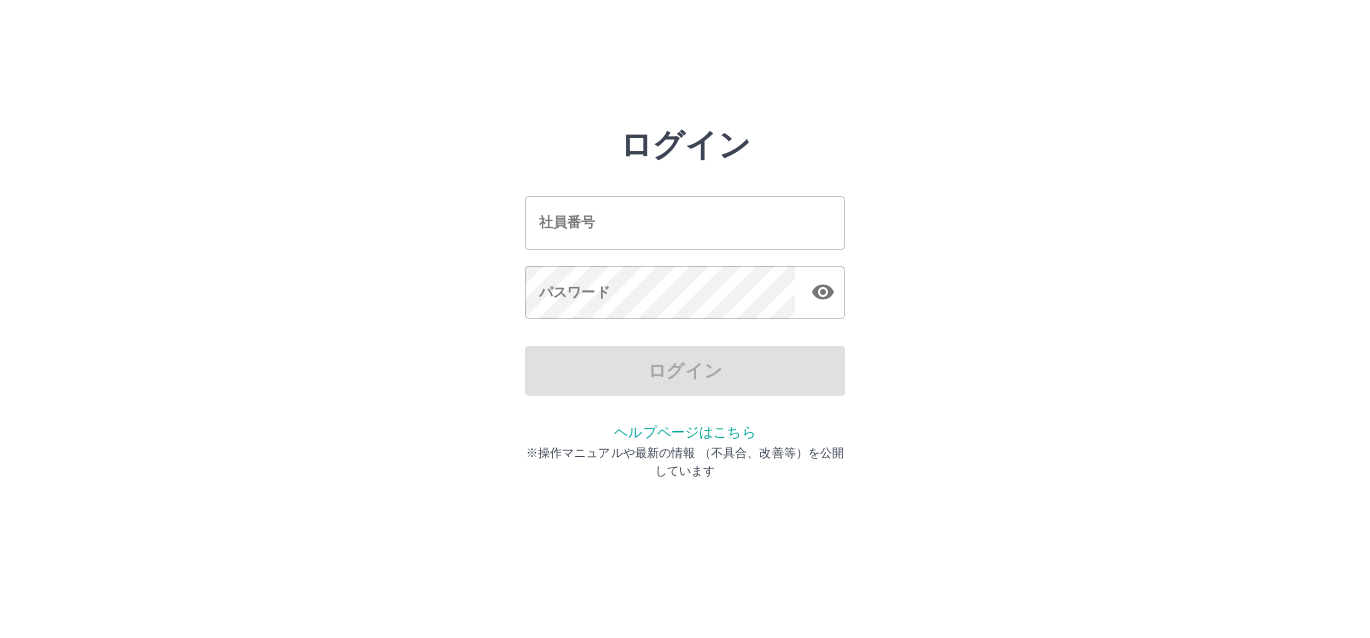 scroll, scrollTop: 0, scrollLeft: 0, axis: both 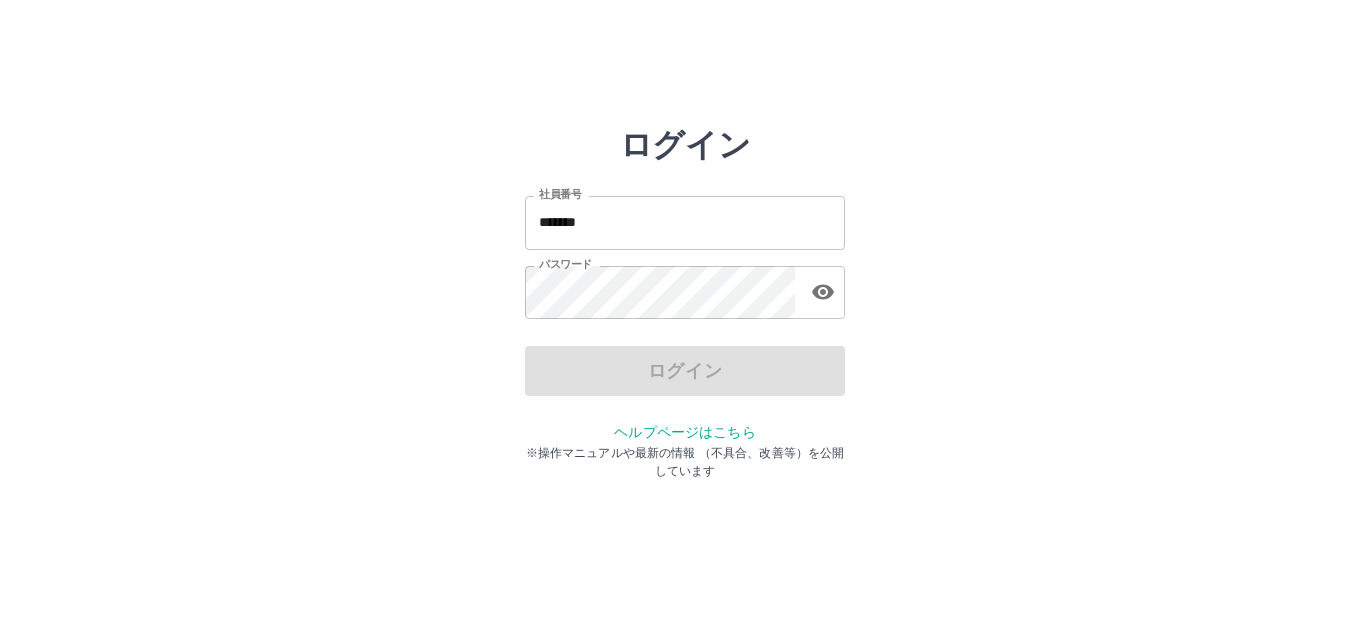drag, startPoint x: 643, startPoint y: 219, endPoint x: 655, endPoint y: 224, distance: 13 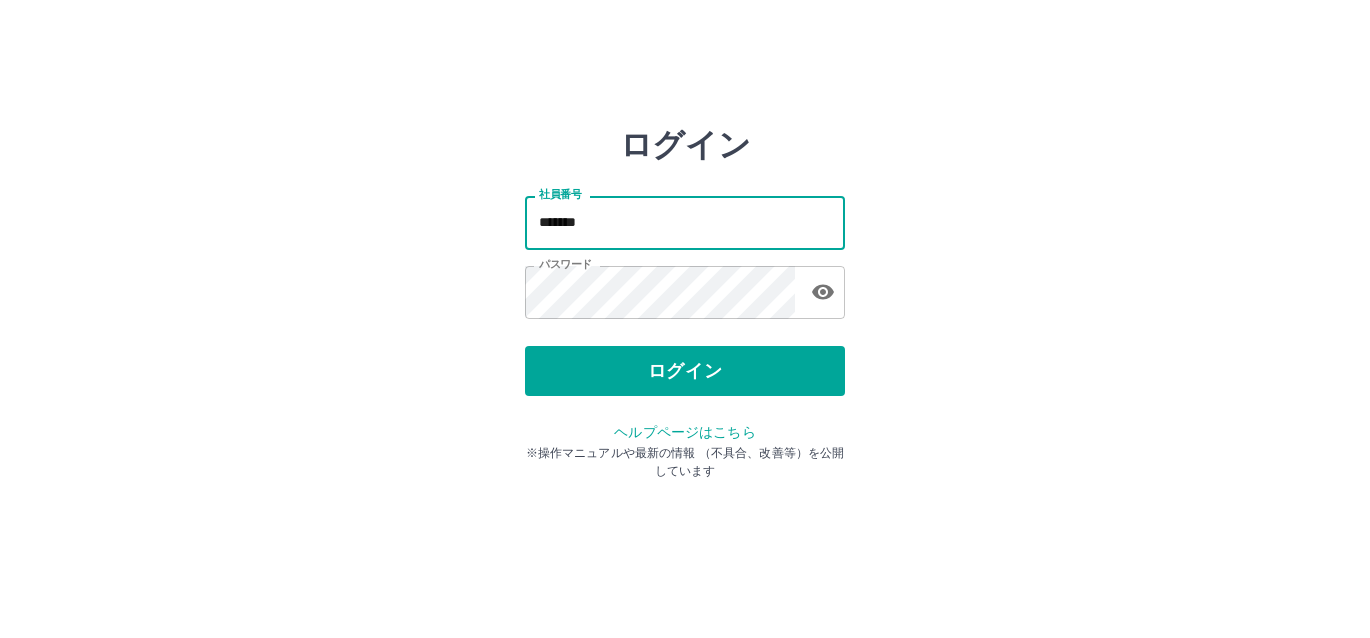 type on "*******" 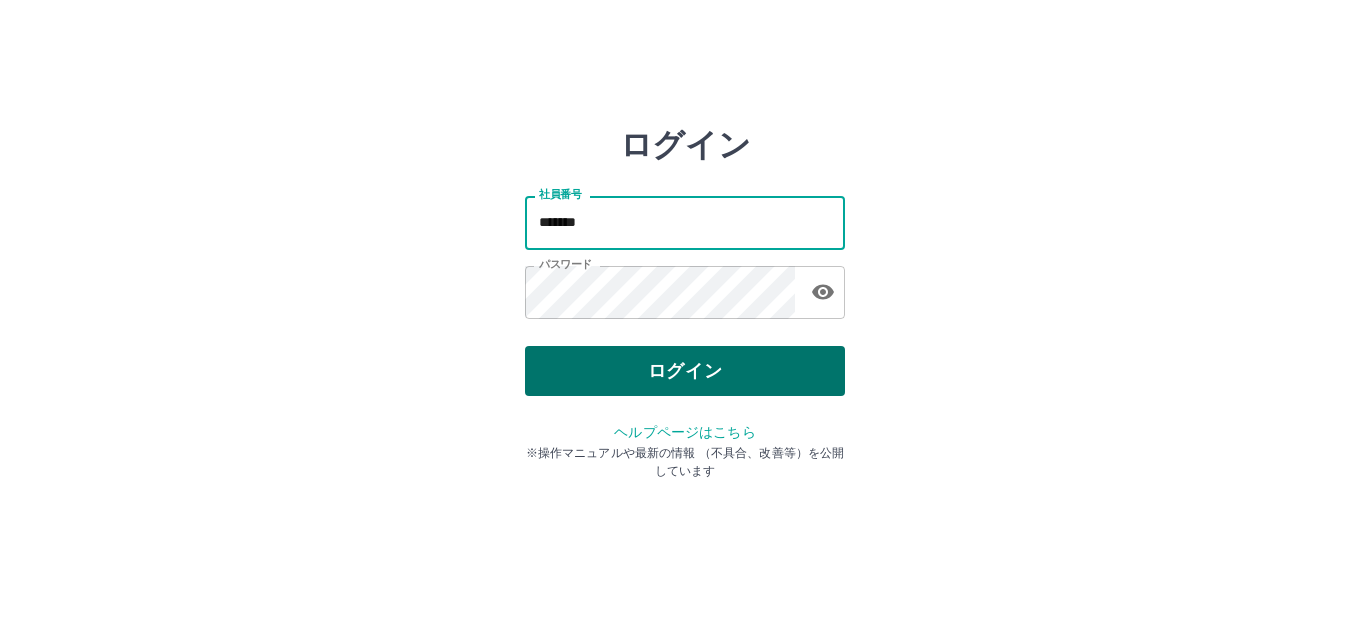 click on "ログイン" at bounding box center [685, 371] 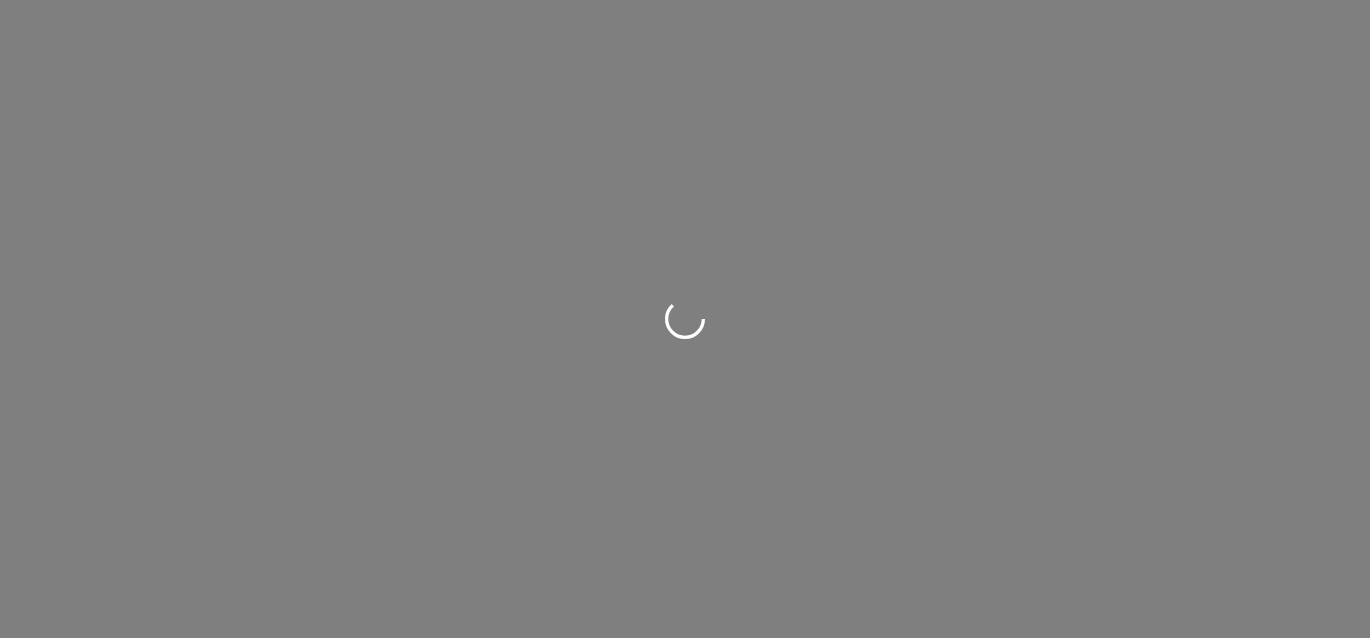 scroll, scrollTop: 0, scrollLeft: 0, axis: both 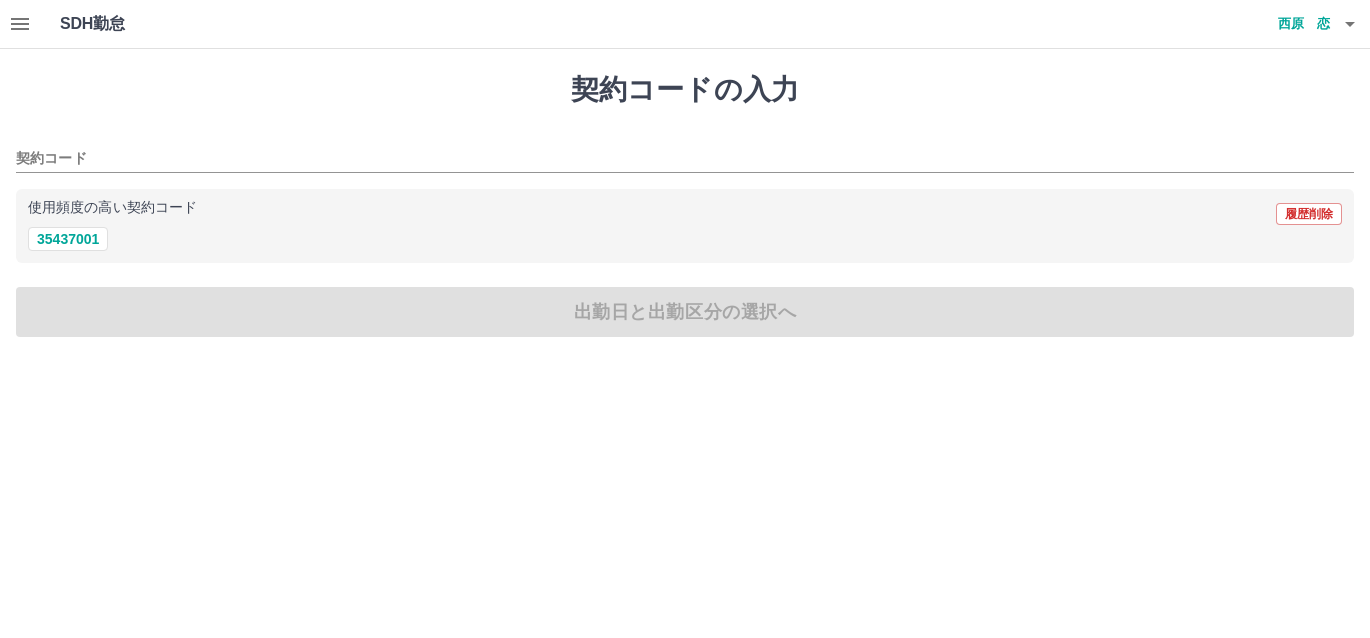 click at bounding box center (20, 24) 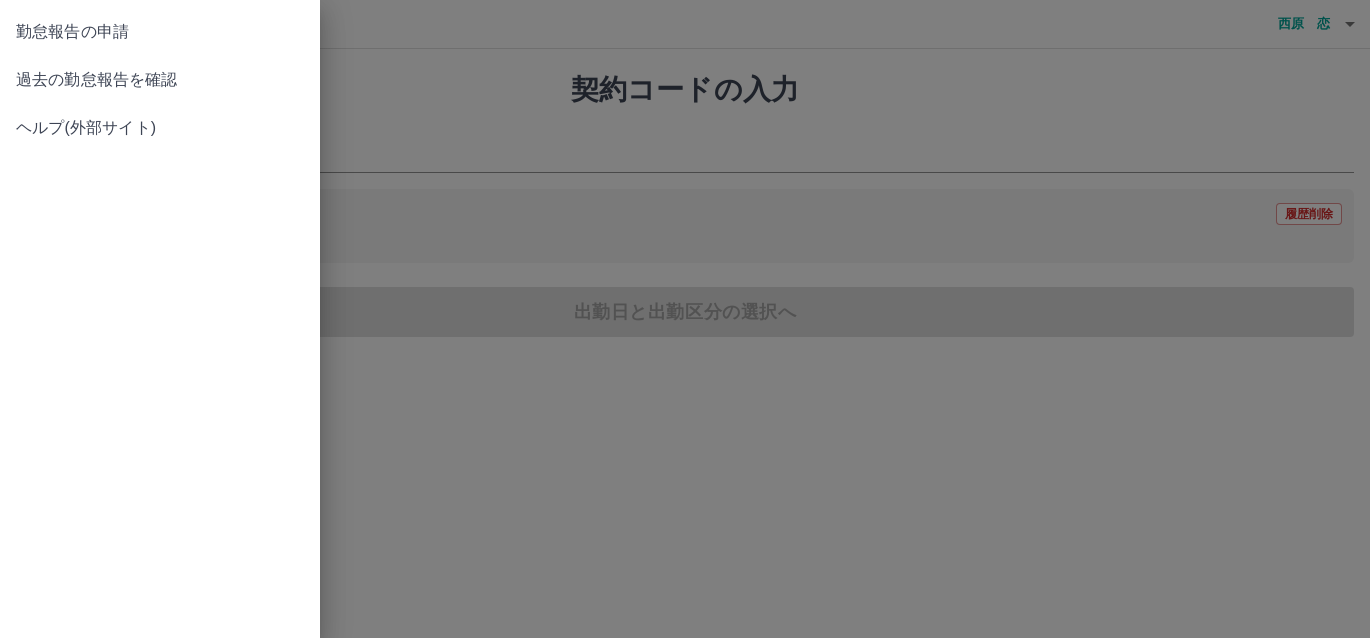 click on "過去の勤怠報告を確認" at bounding box center [160, 80] 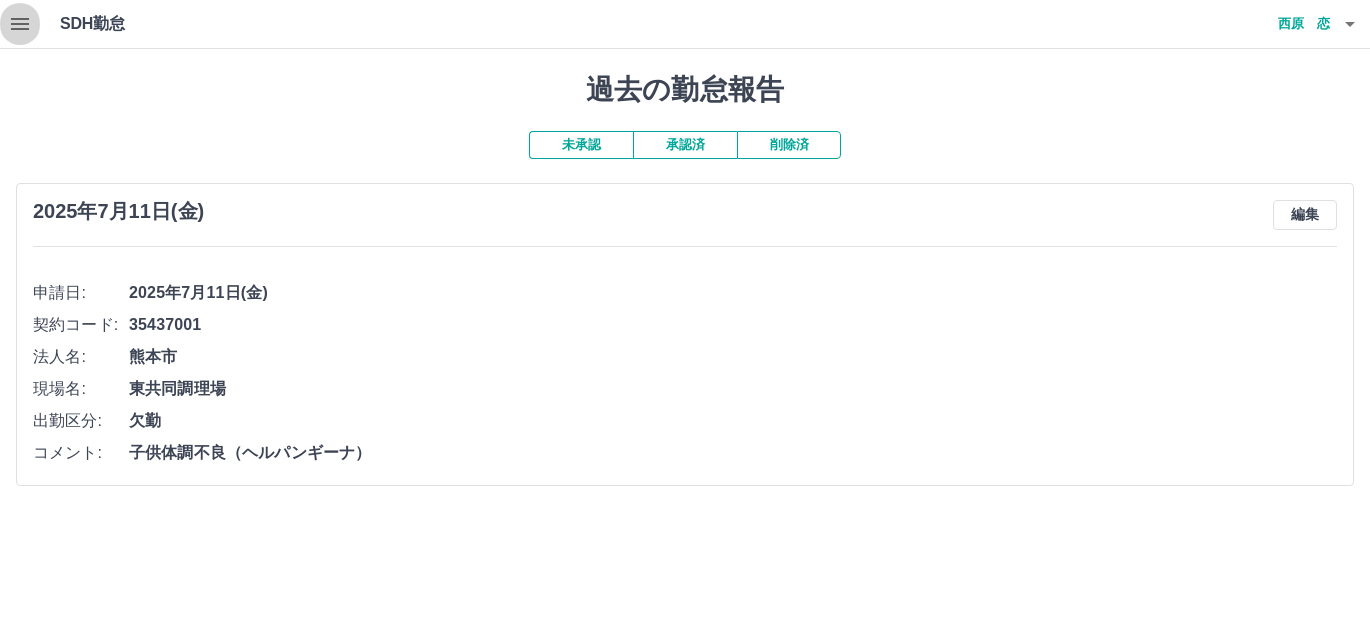 click 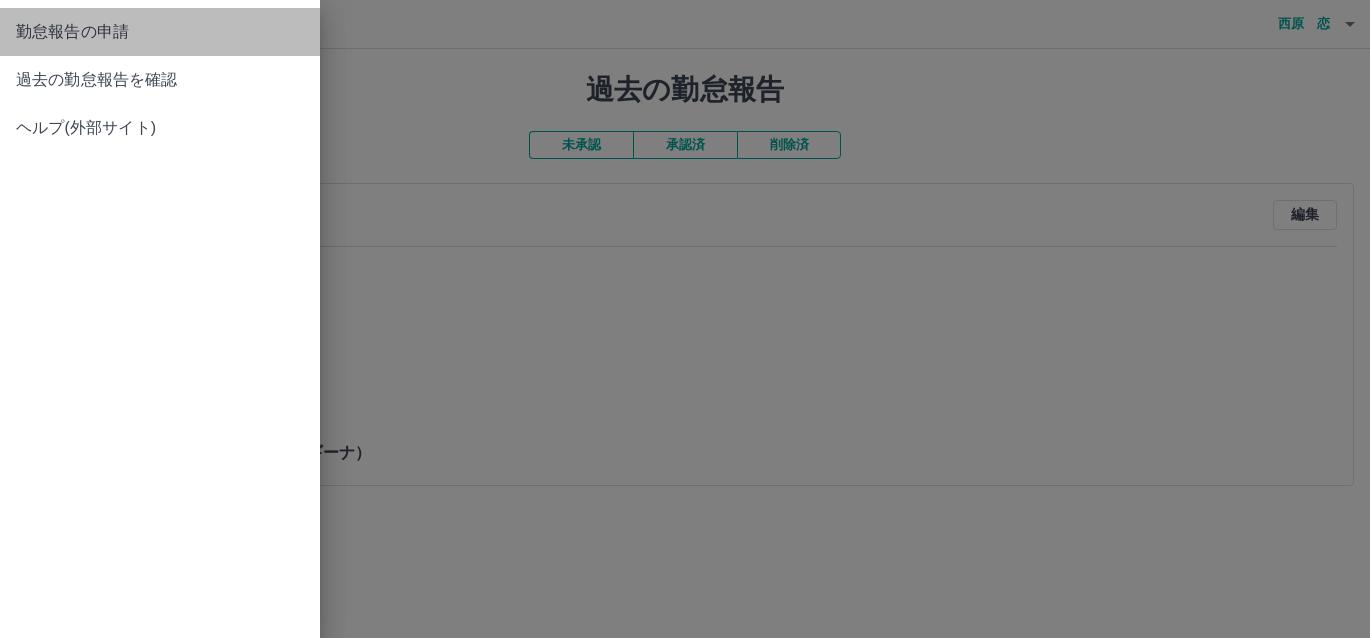 click on "勤怠報告の申請" at bounding box center (160, 32) 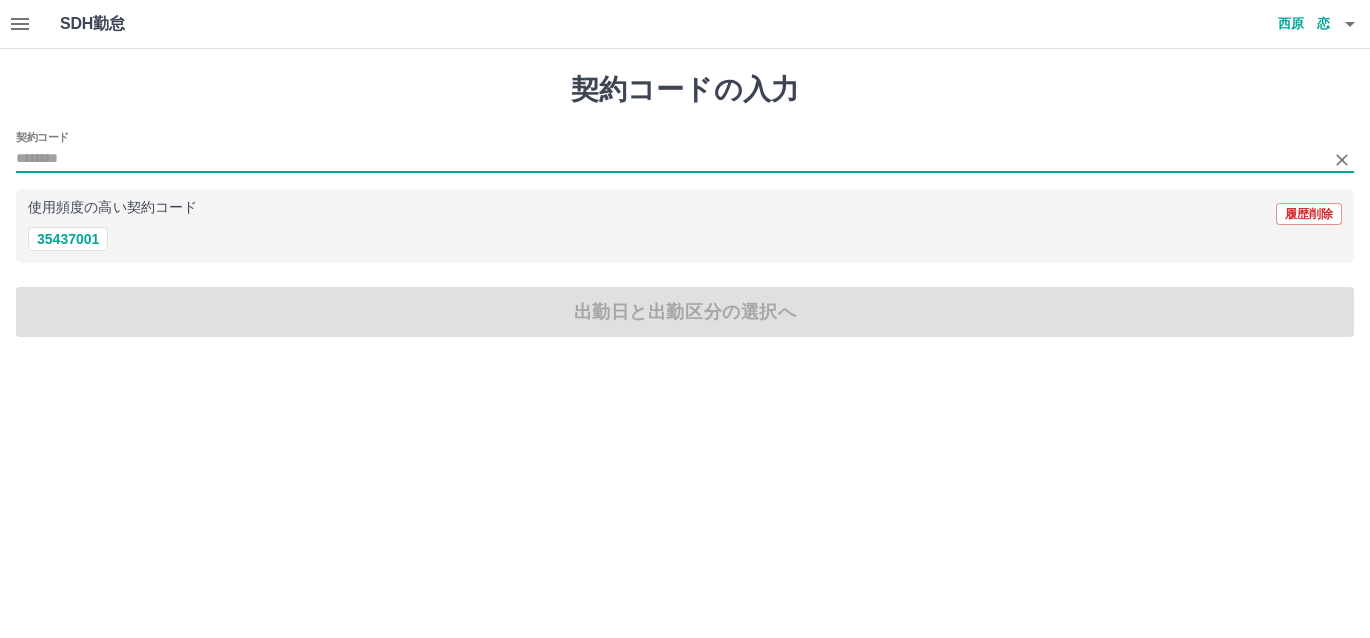 click on "契約コード" at bounding box center (670, 159) 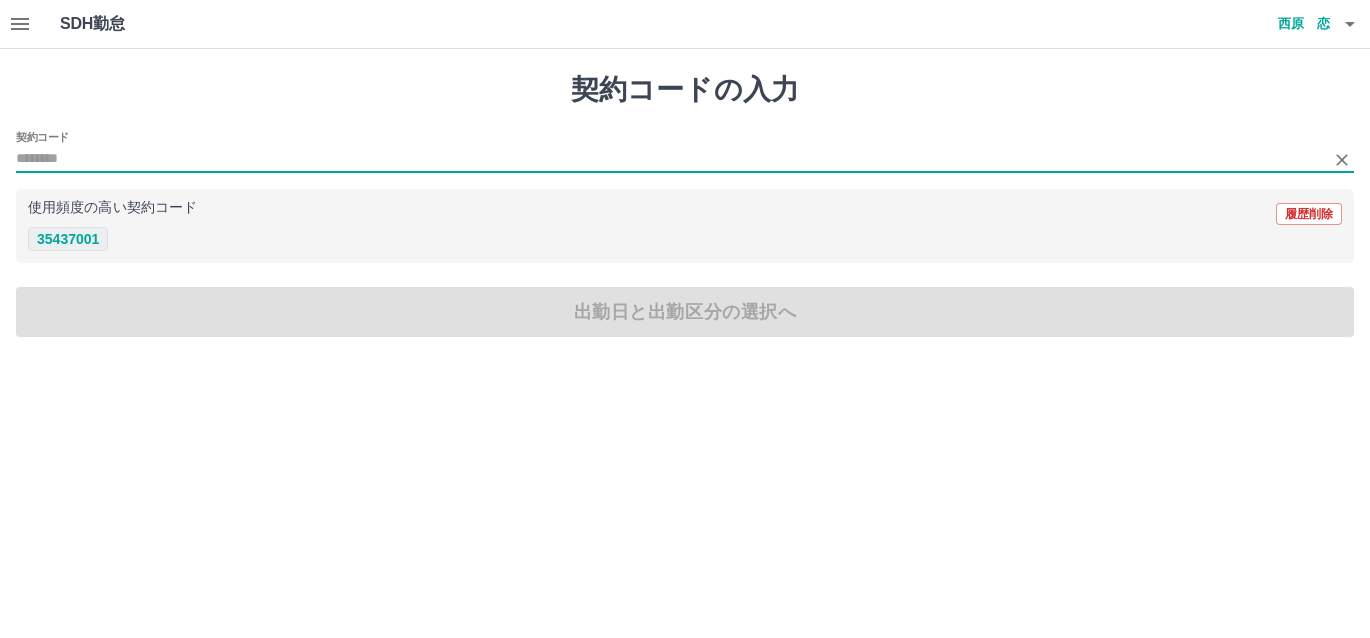 click on "35437001" at bounding box center (68, 239) 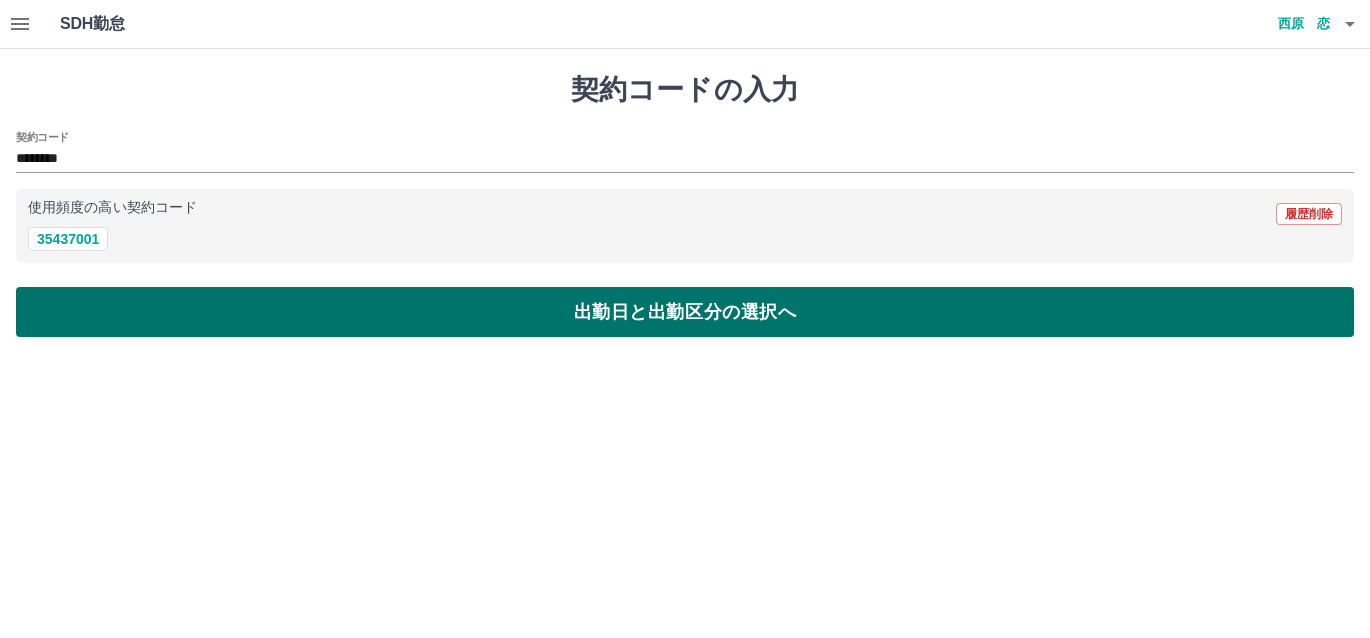 click on "出勤日と出勤区分の選択へ" at bounding box center [685, 312] 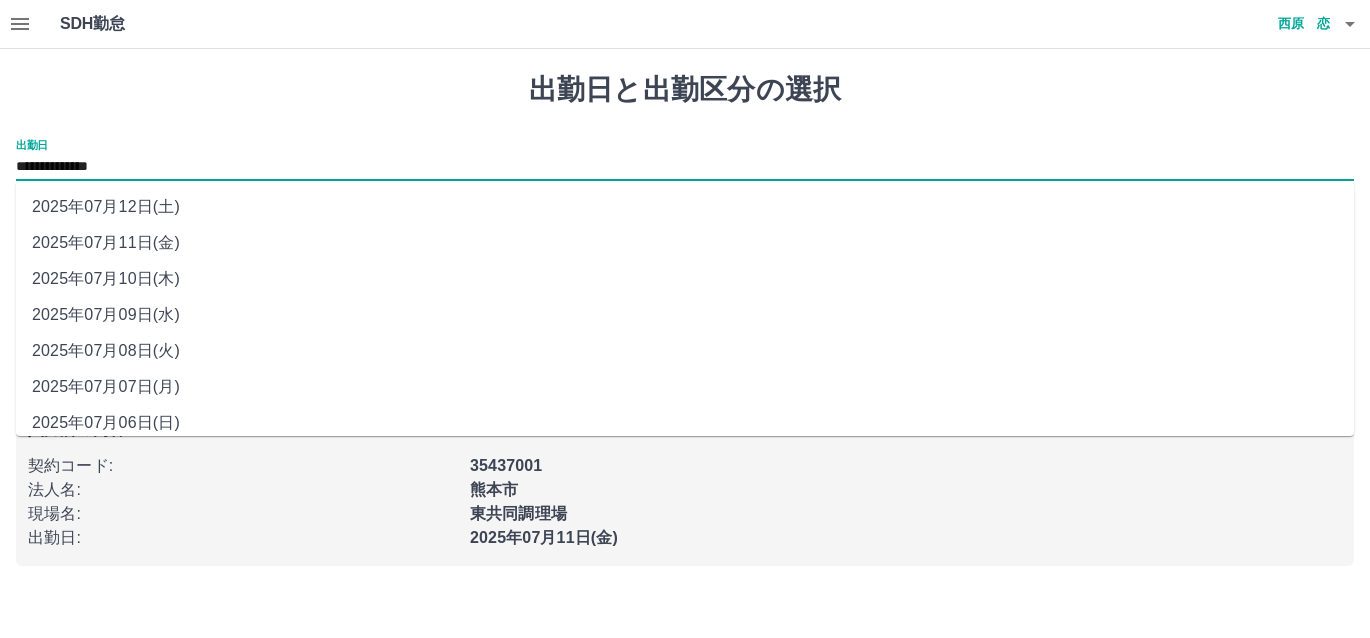 click on "**********" at bounding box center [685, 167] 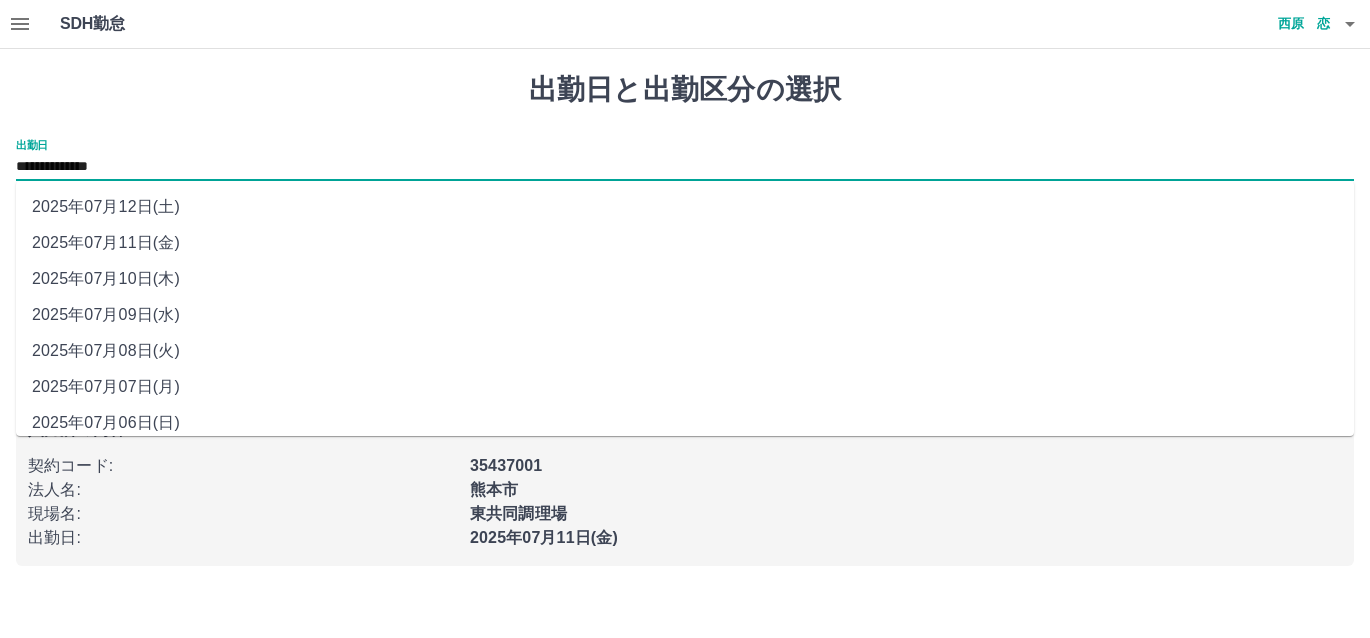 click on "2025年07月12日(土)" at bounding box center [685, 207] 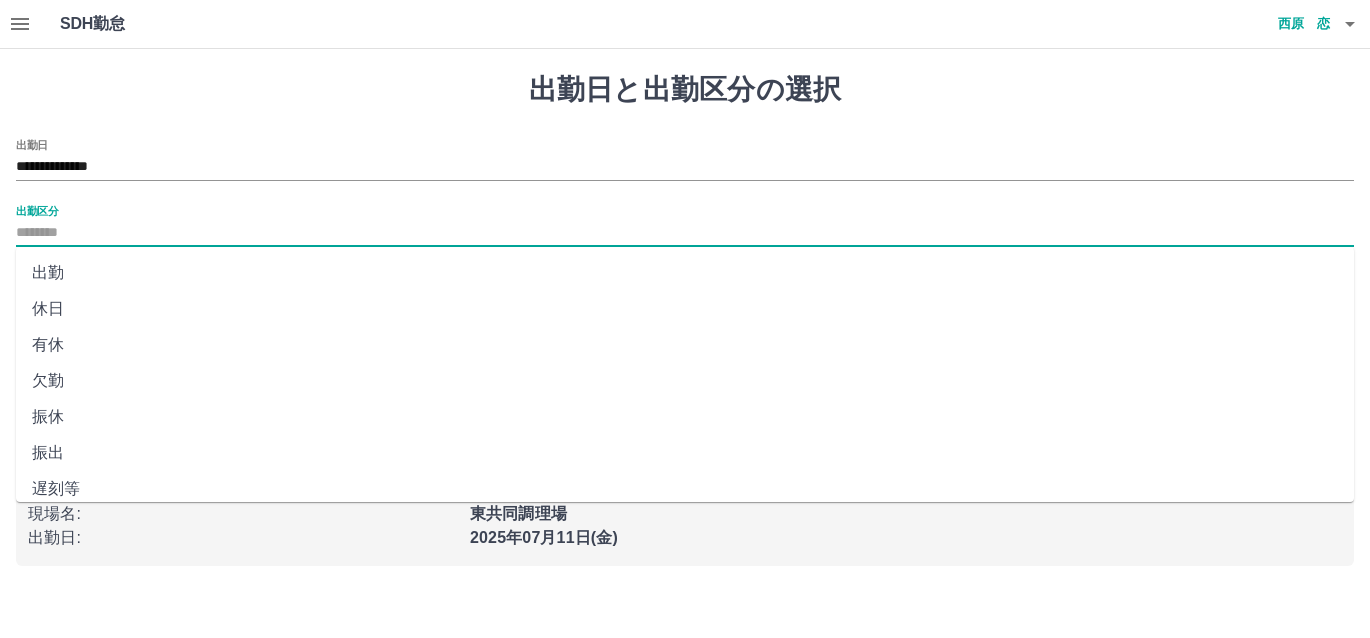 click on "出勤区分" at bounding box center (685, 233) 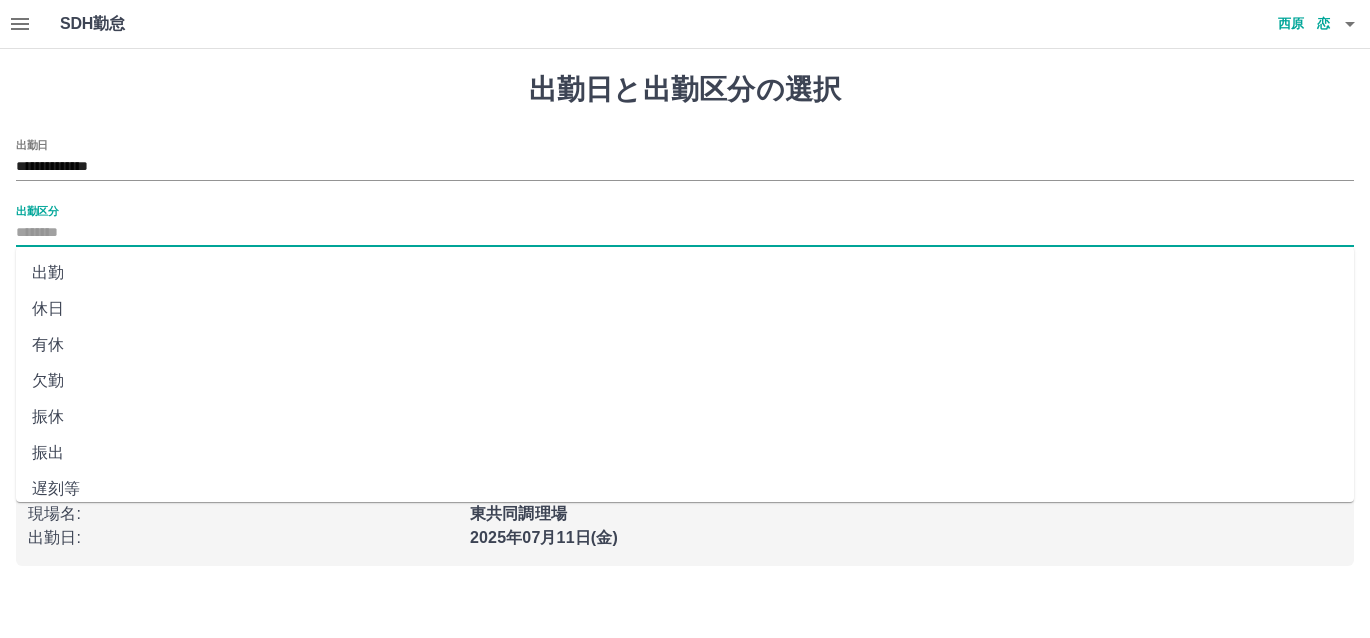 click on "休日" at bounding box center (685, 309) 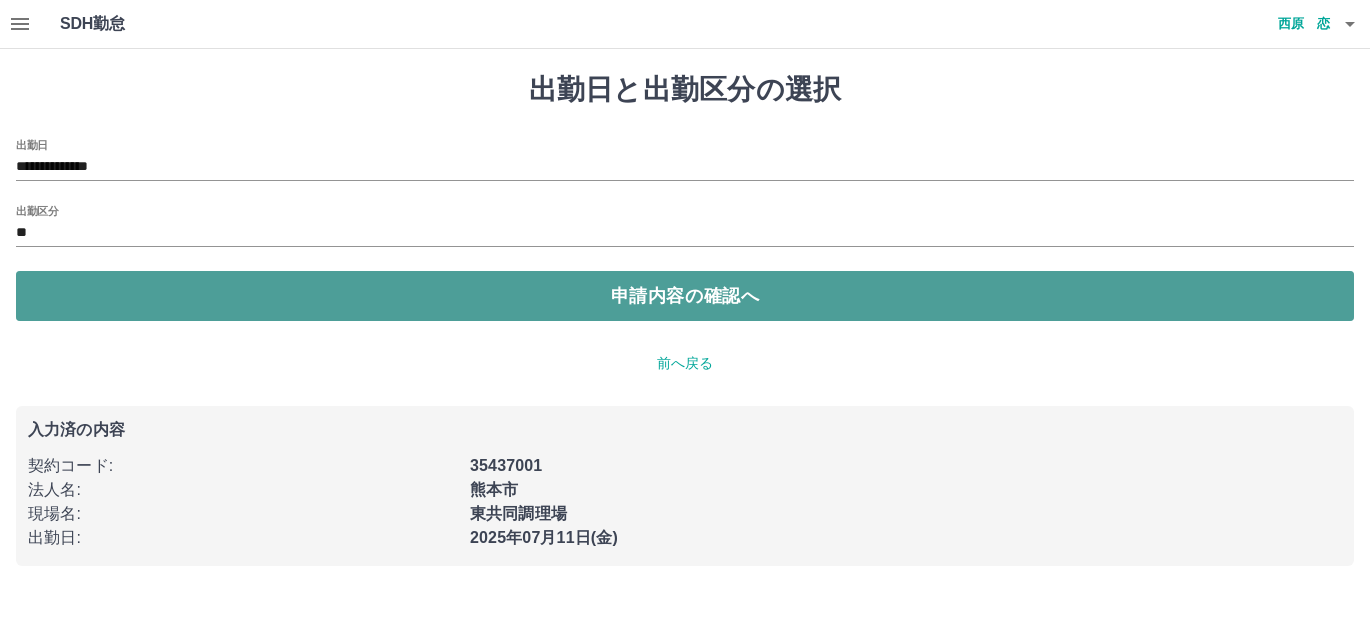 click on "申請内容の確認へ" at bounding box center [685, 296] 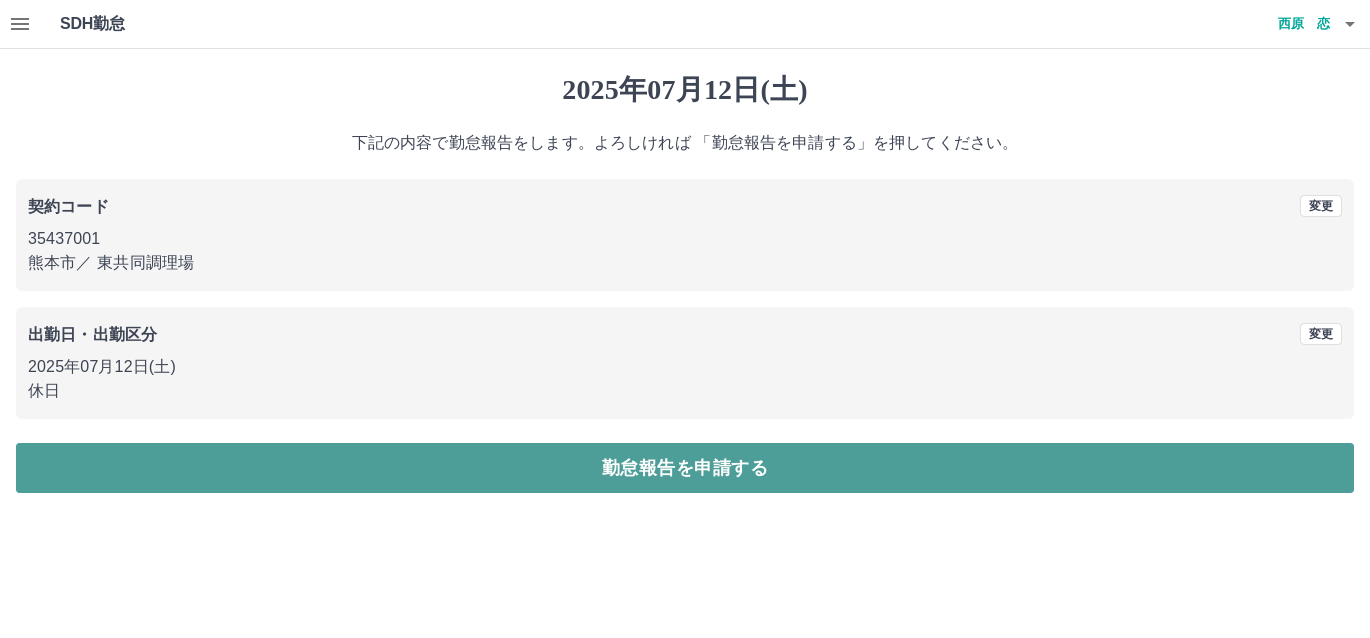 click on "勤怠報告を申請する" at bounding box center (685, 468) 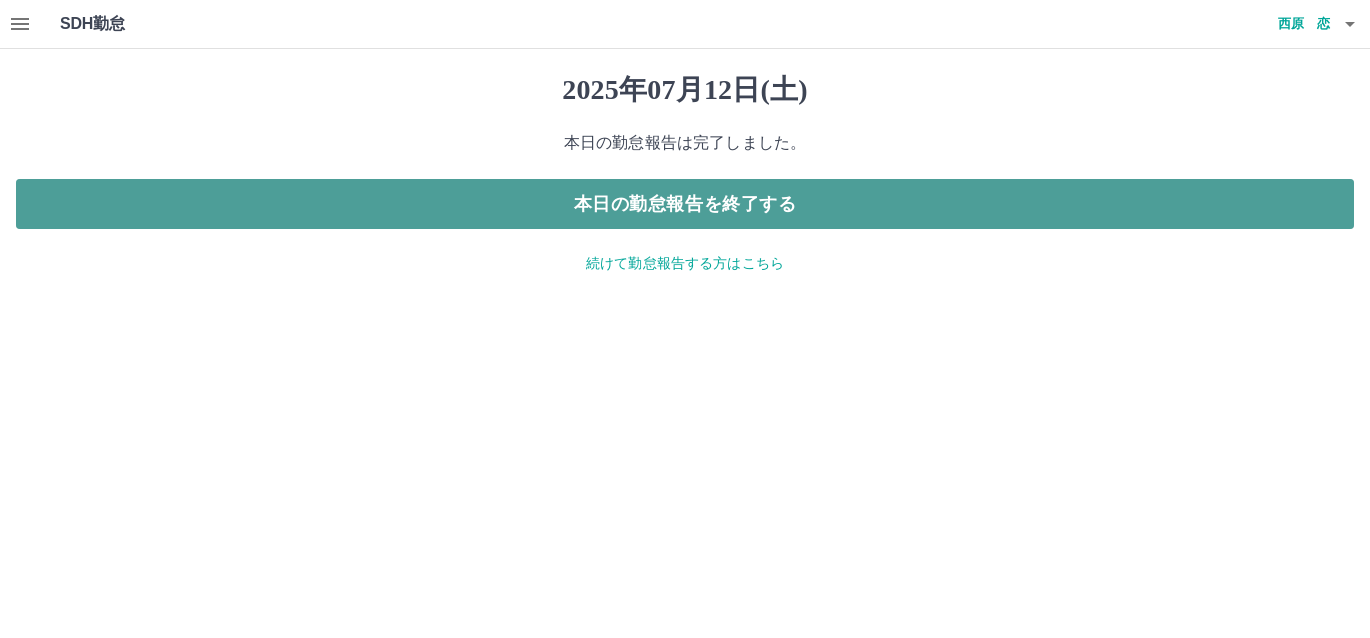click on "本日の勤怠報告を終了する" at bounding box center [685, 204] 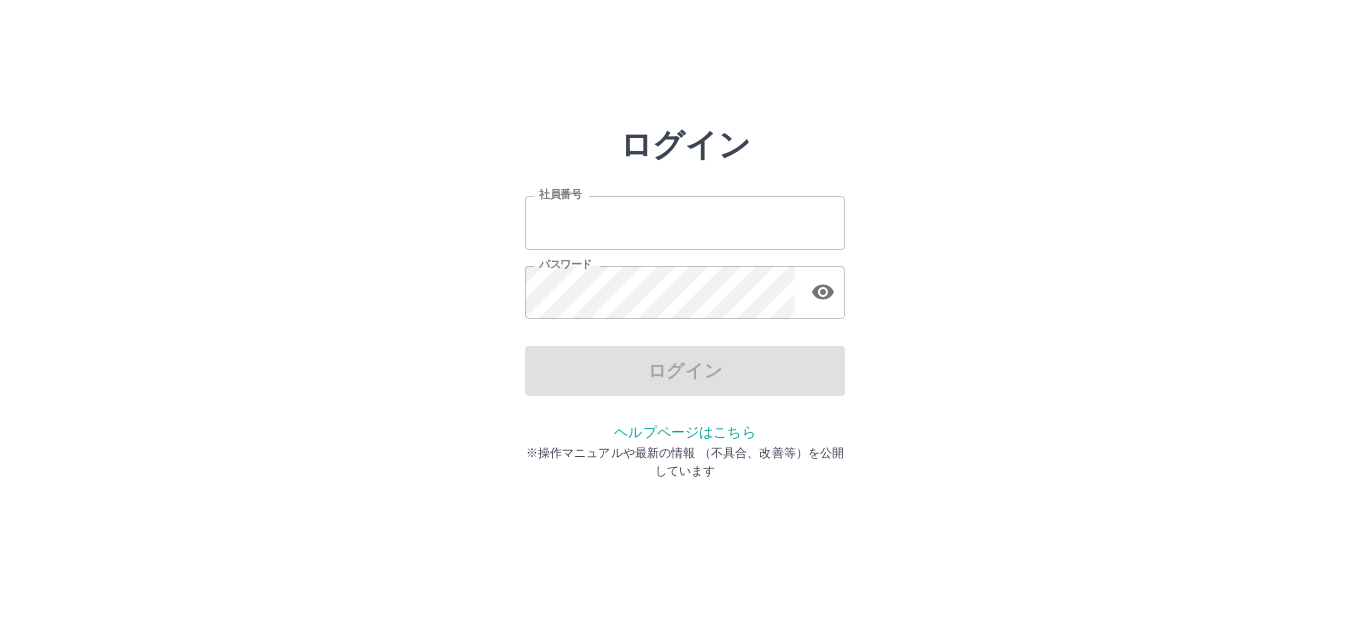 scroll, scrollTop: 0, scrollLeft: 0, axis: both 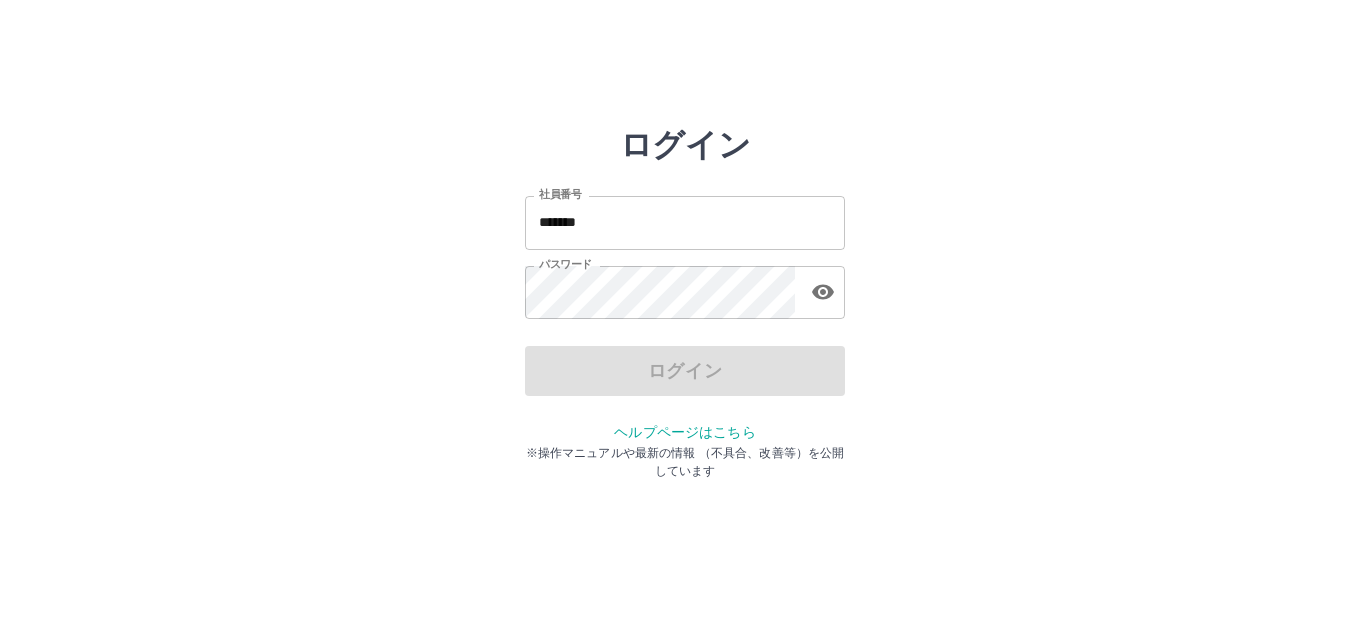 click on "*******" at bounding box center (685, 222) 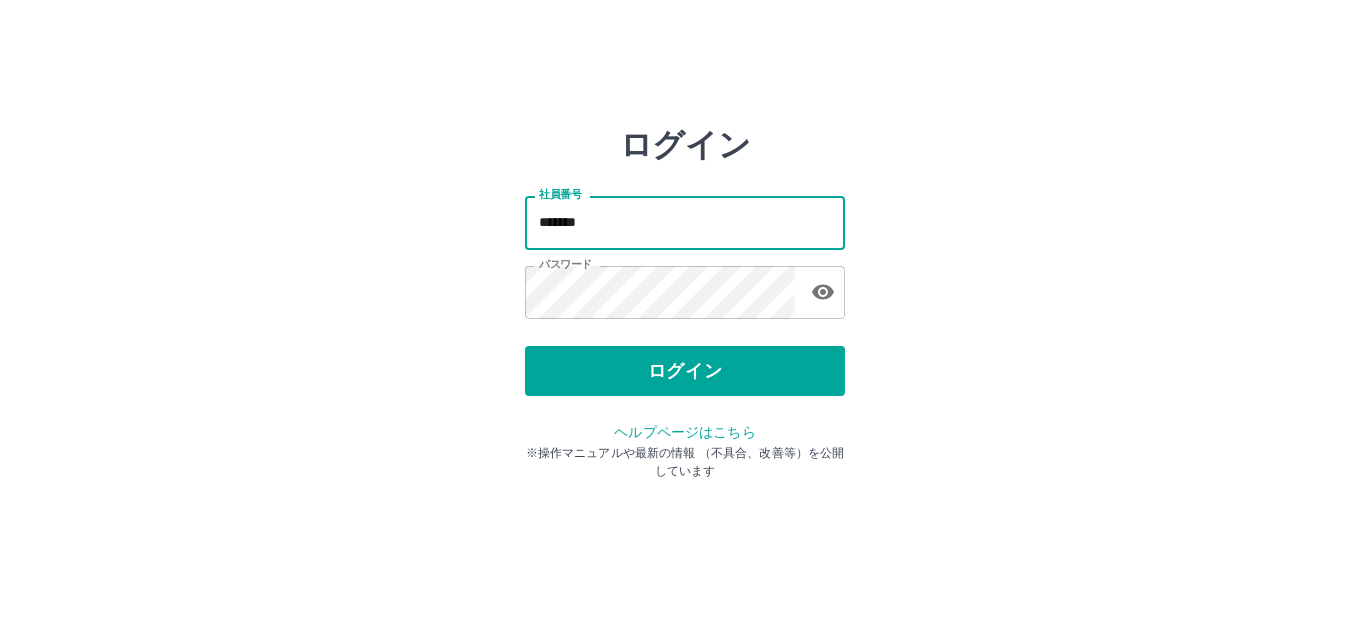 type on "*******" 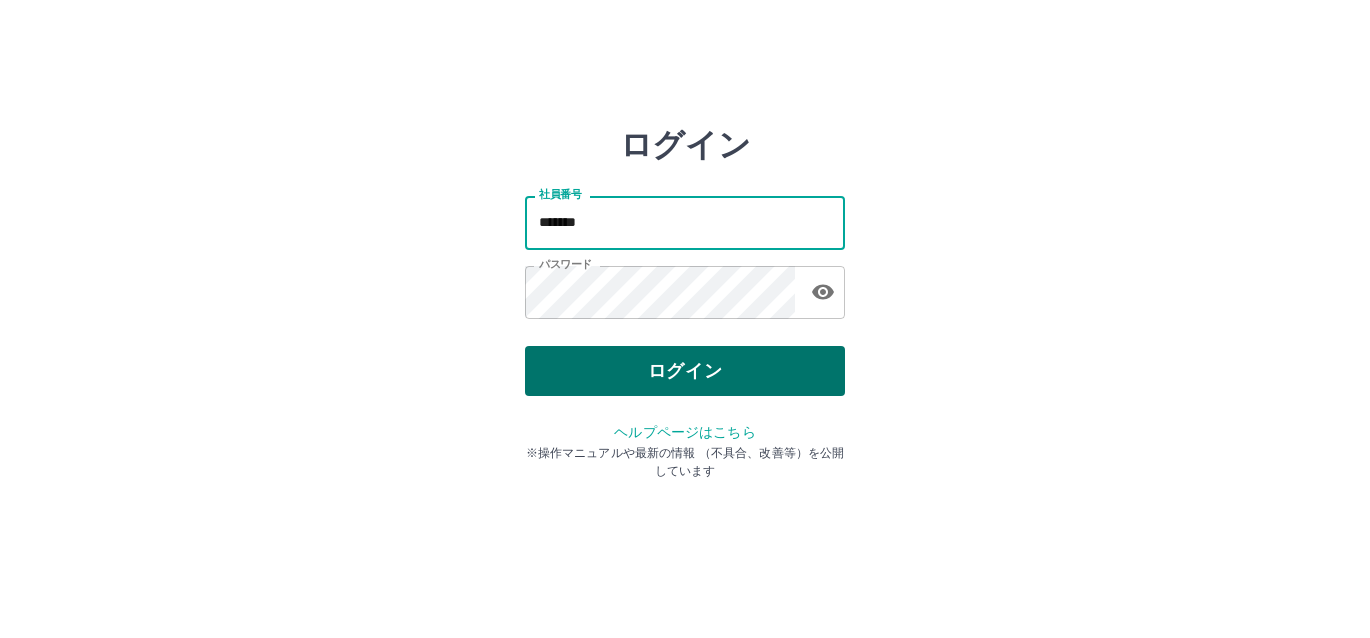 click on "ログイン" at bounding box center [685, 371] 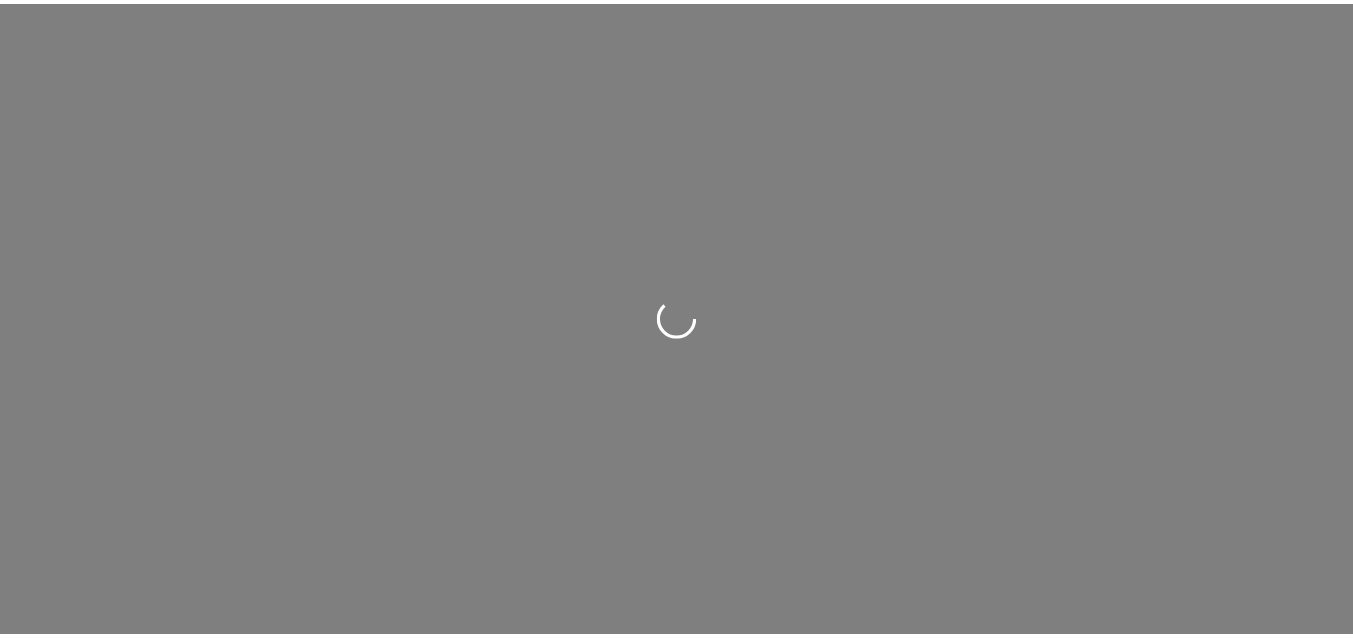scroll, scrollTop: 0, scrollLeft: 0, axis: both 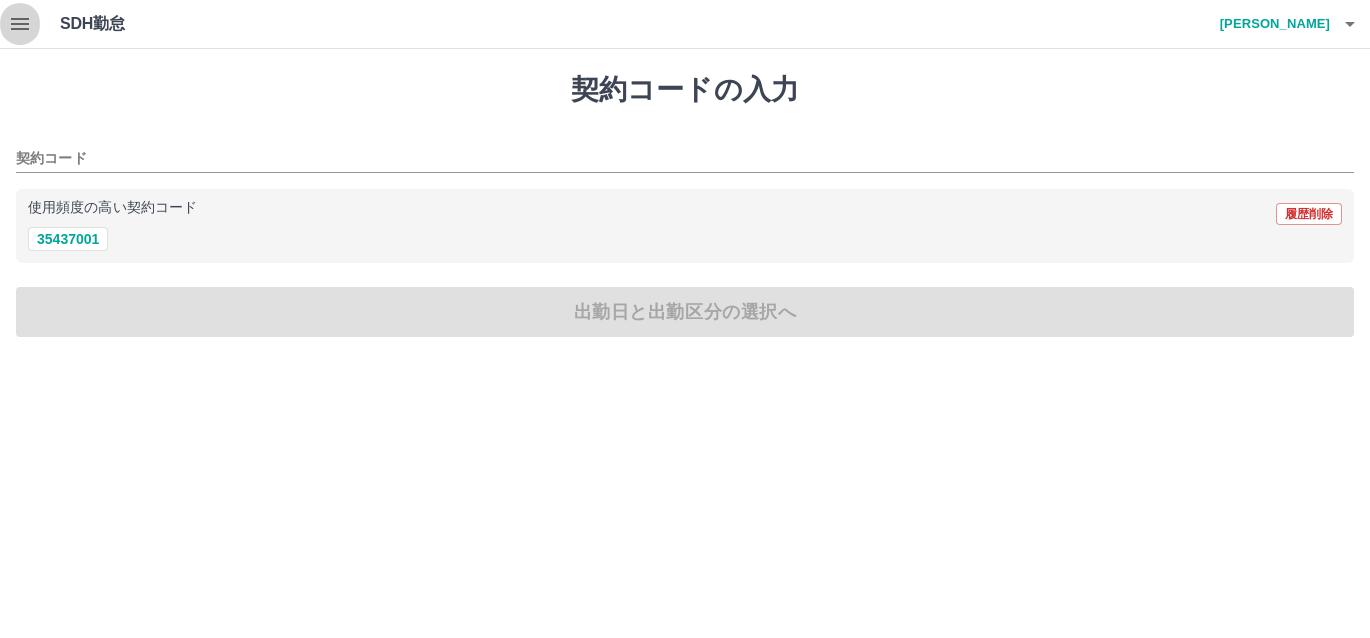 click 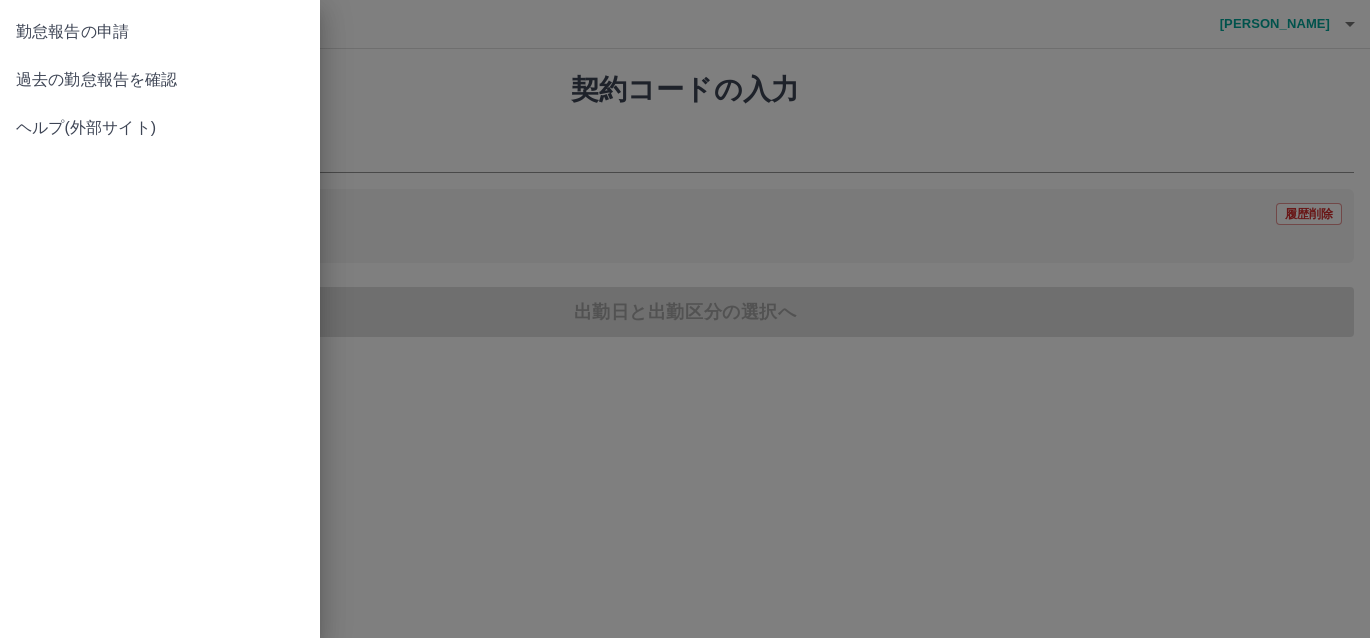 click on "過去の勤怠報告を確認" at bounding box center [160, 80] 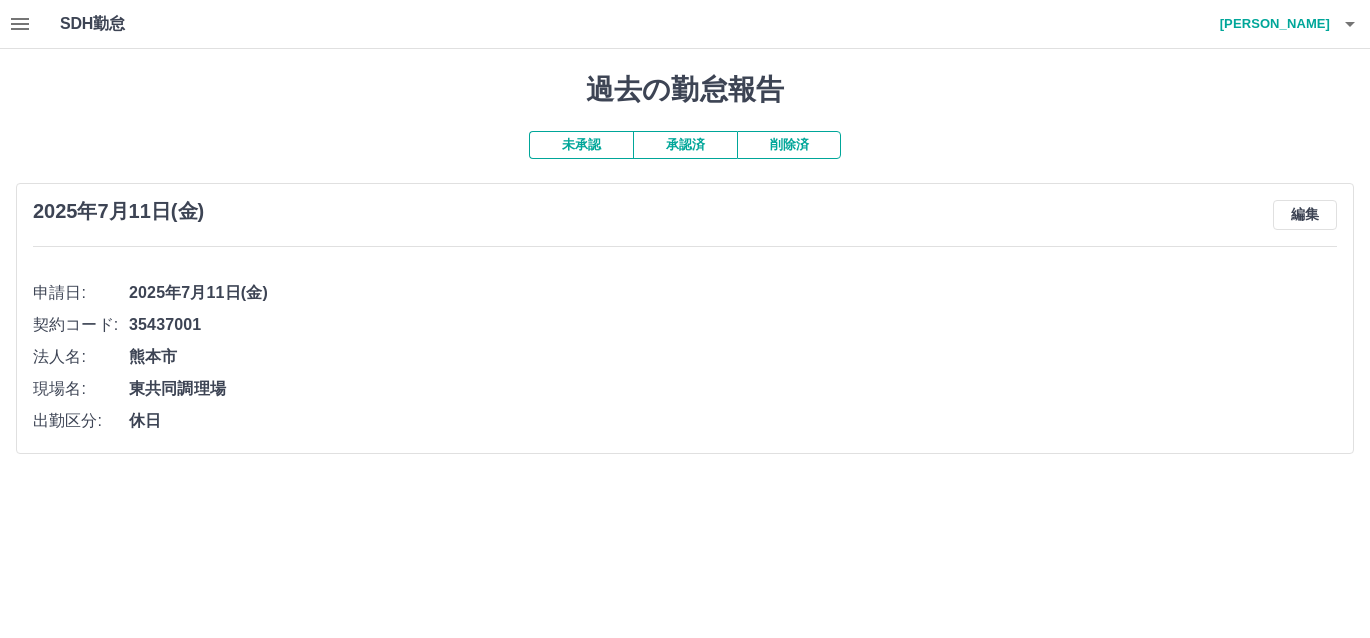 click 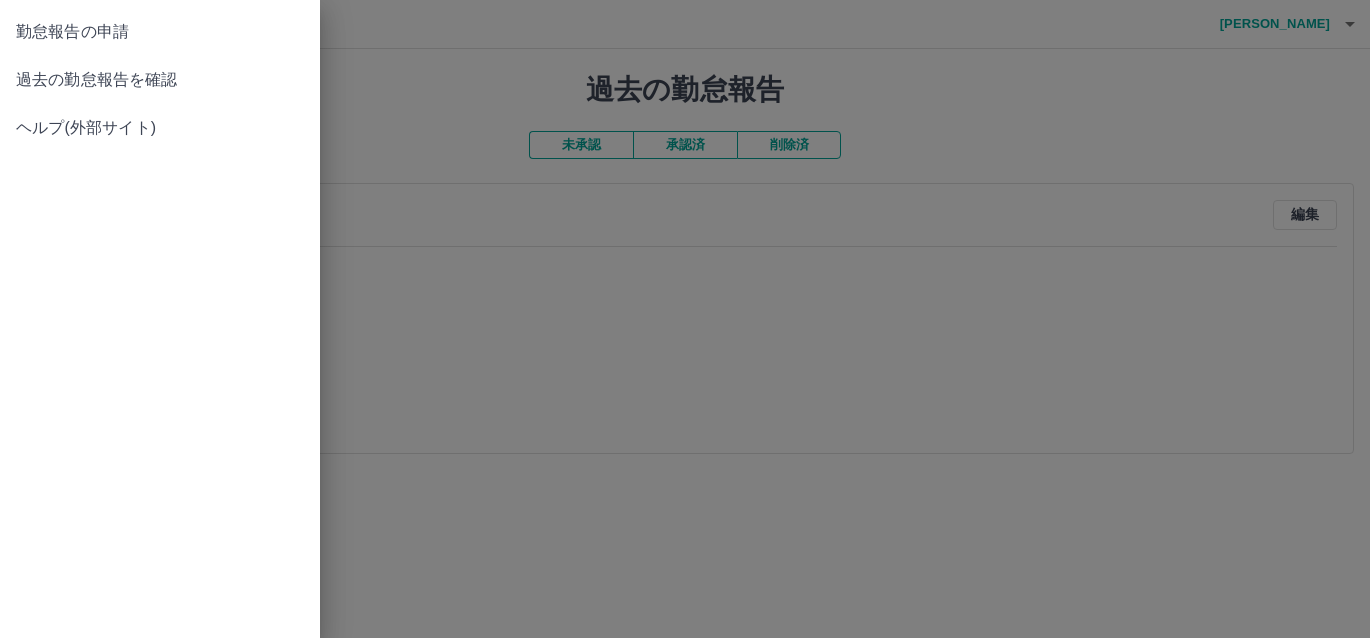 click on "勤怠報告の申請" at bounding box center (160, 32) 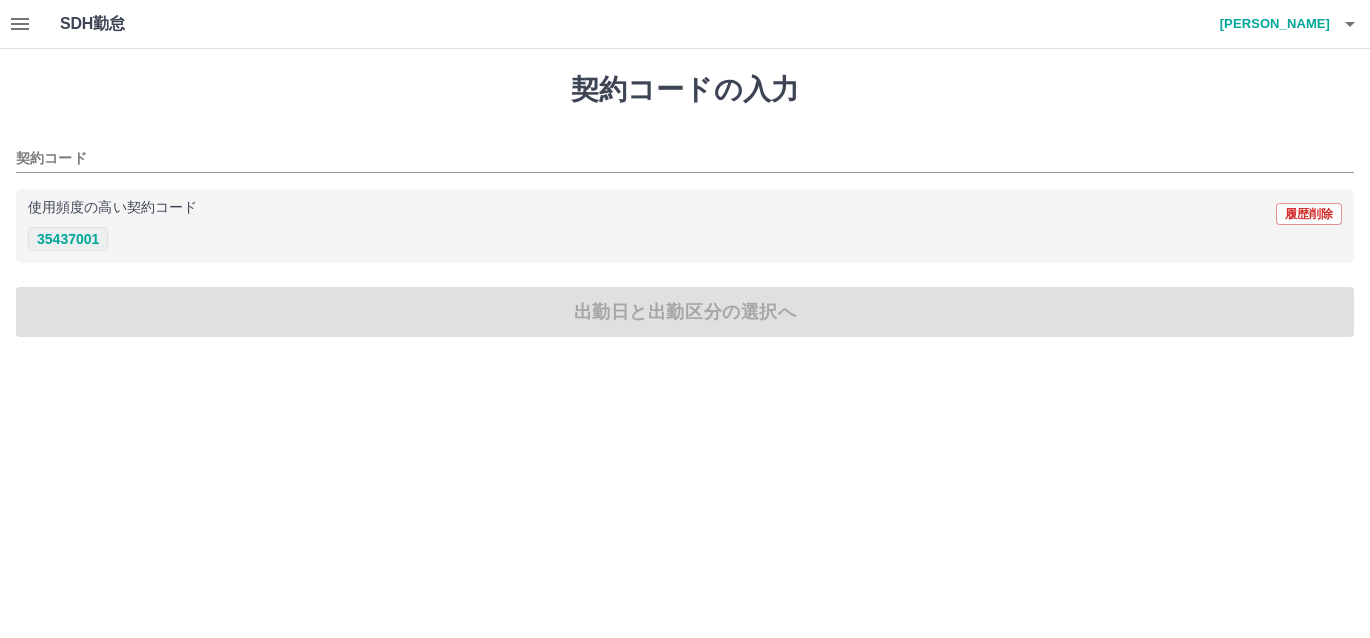 click on "35437001" at bounding box center [68, 239] 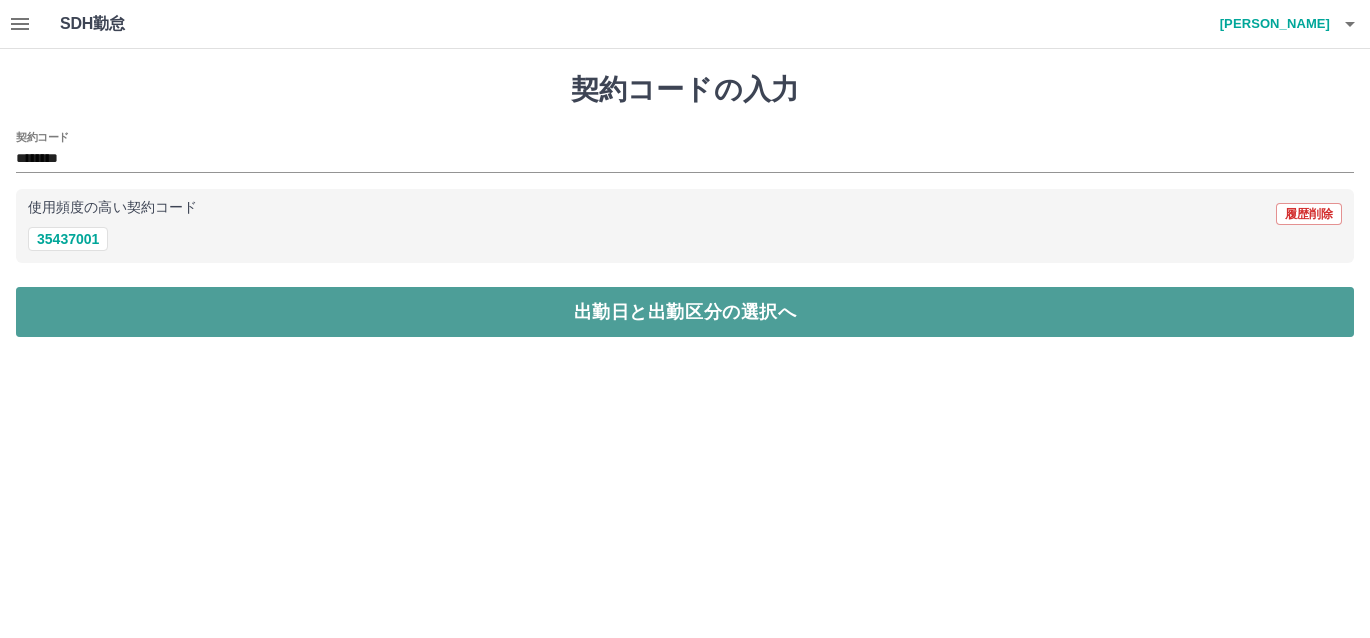 click on "出勤日と出勤区分の選択へ" at bounding box center (685, 312) 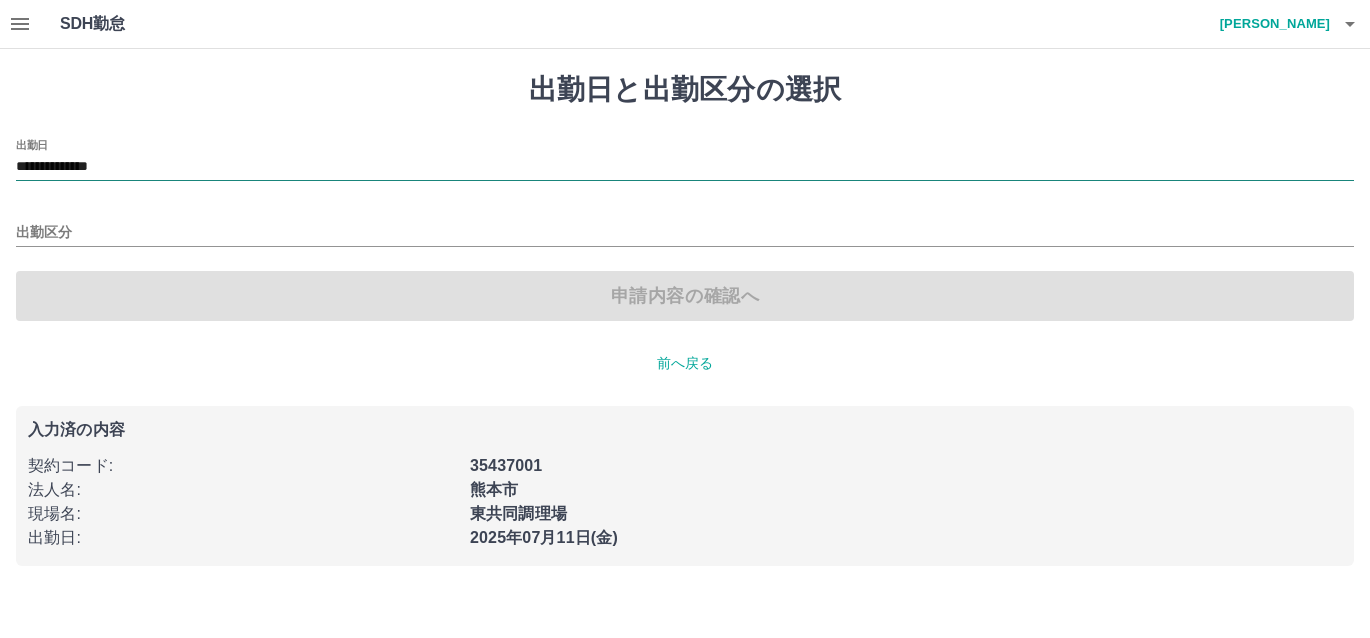 click on "**********" at bounding box center [685, 167] 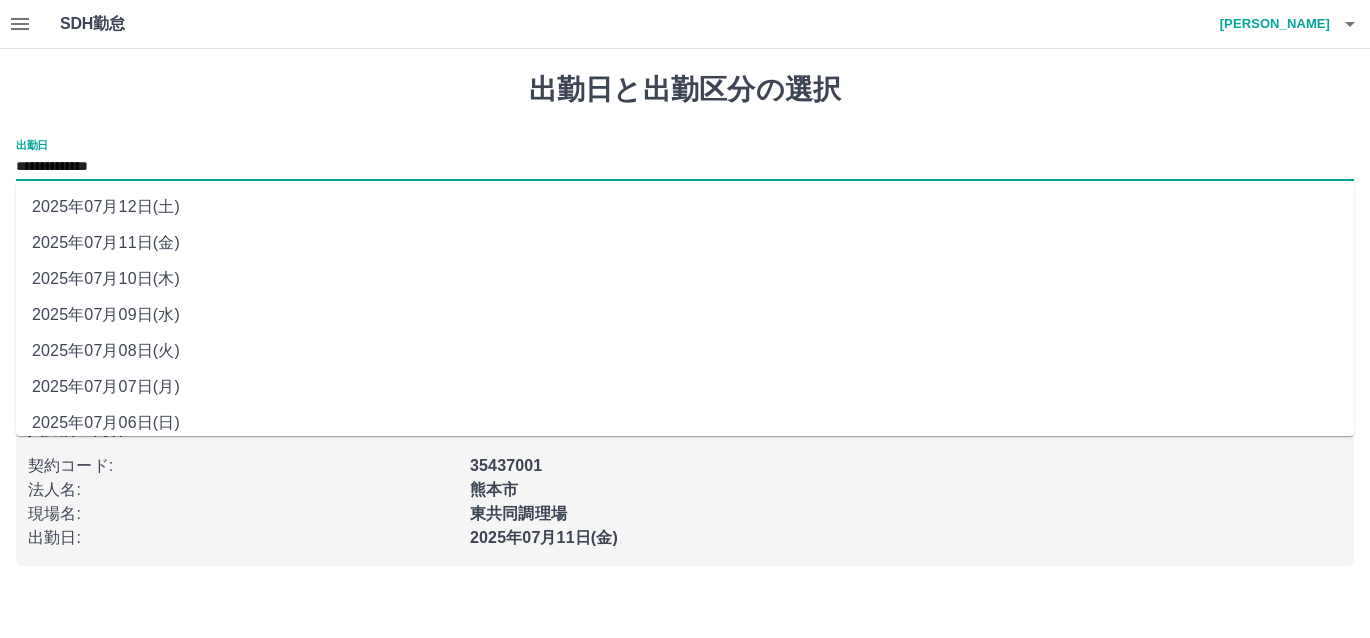 click on "2025年07月12日(土)" at bounding box center (685, 207) 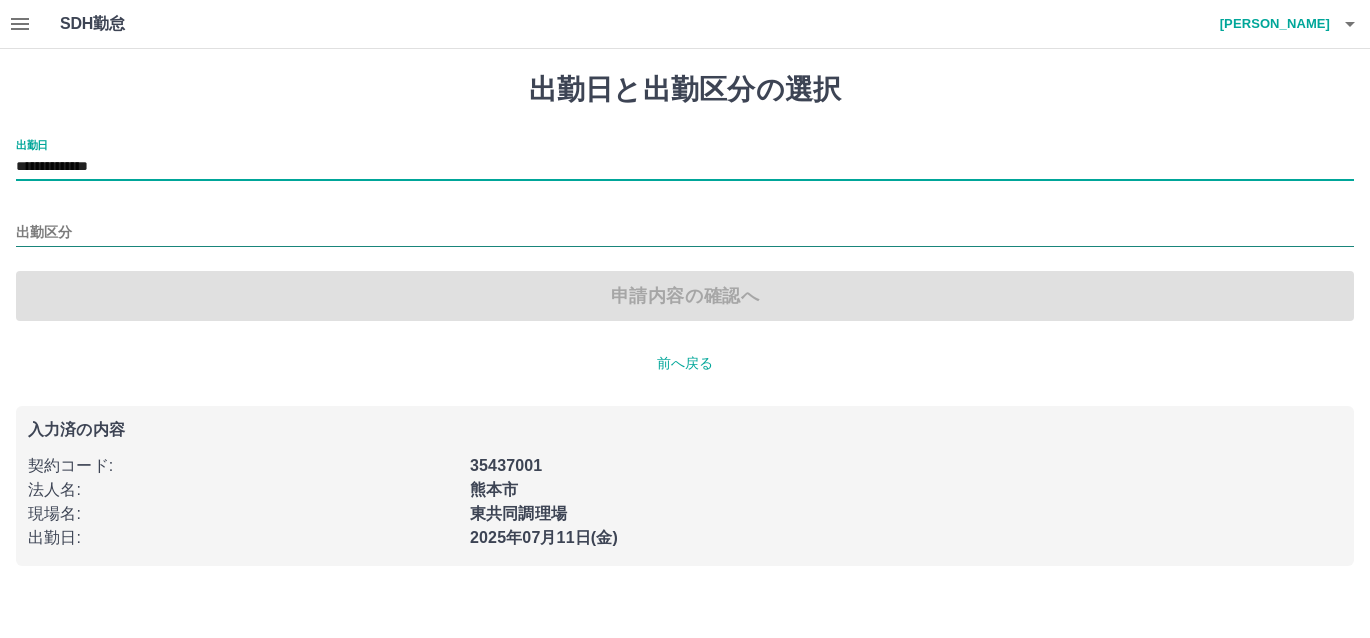click on "出勤区分" at bounding box center (685, 233) 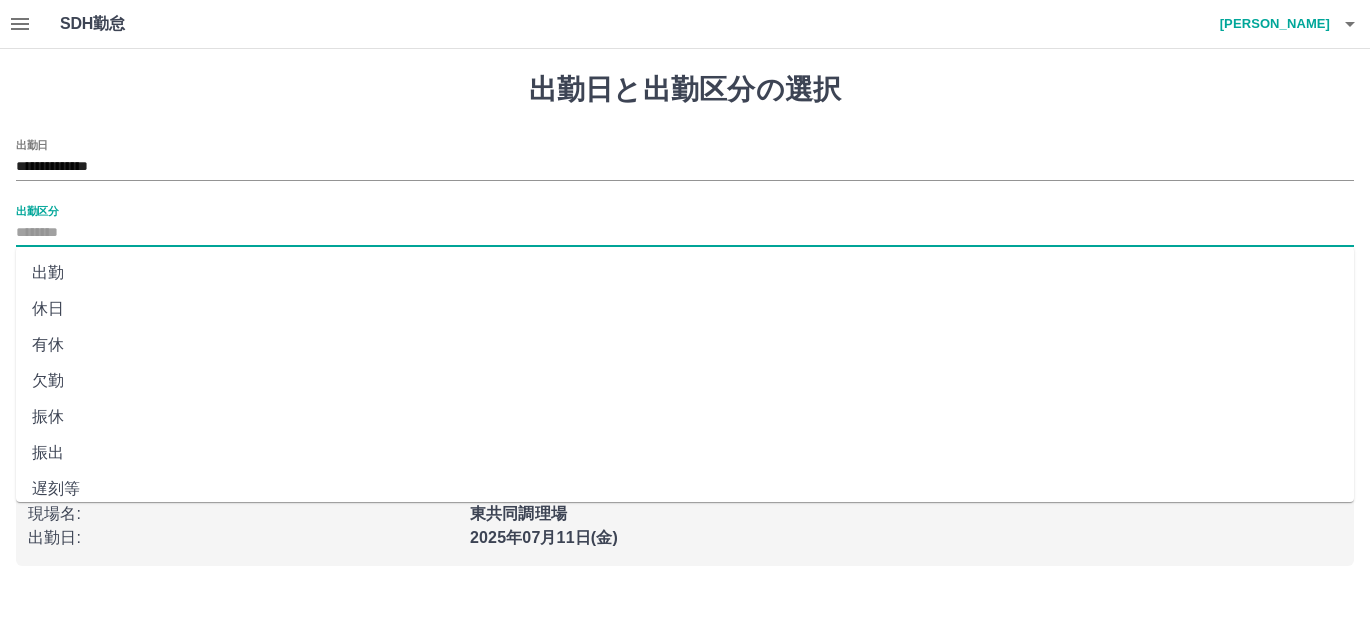 click on "休日" at bounding box center (685, 309) 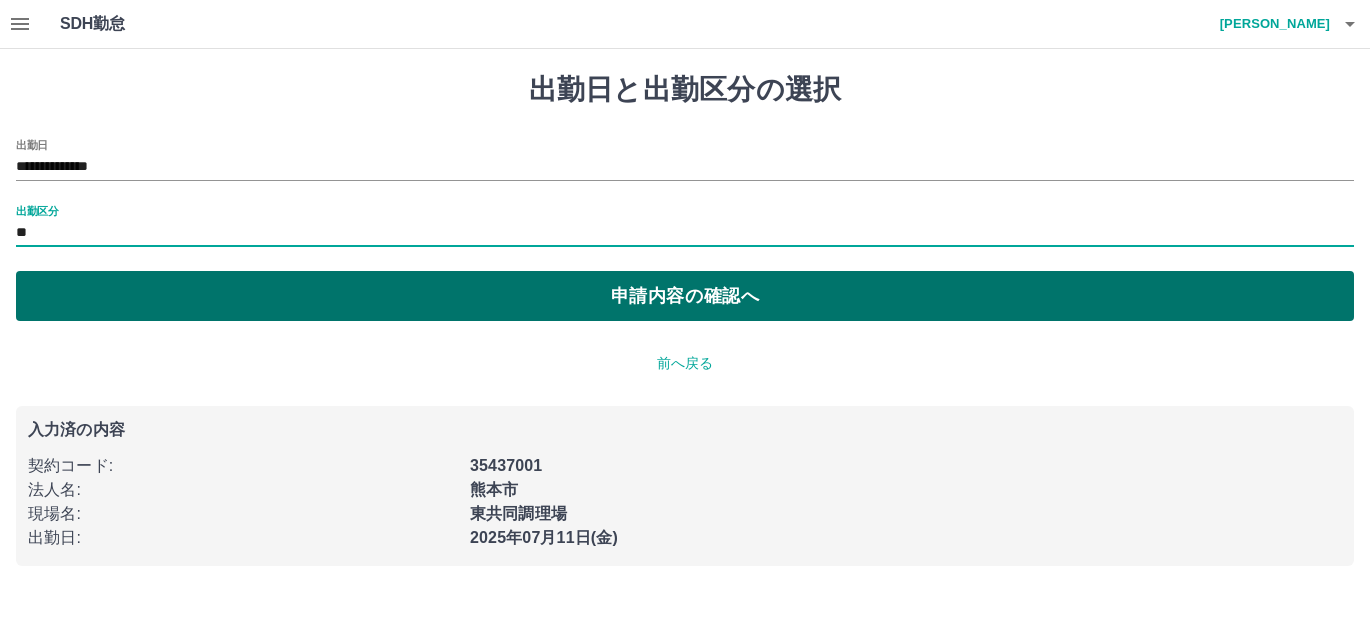 click on "申請内容の確認へ" at bounding box center [685, 296] 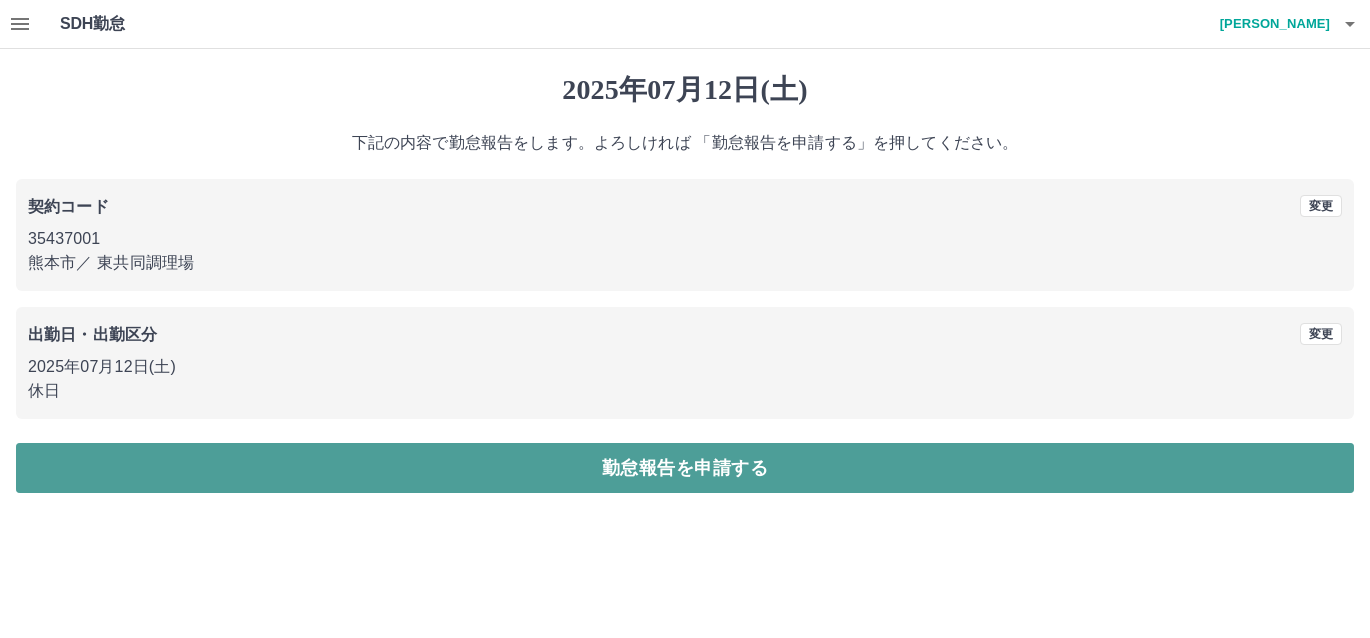 click on "勤怠報告を申請する" at bounding box center (685, 468) 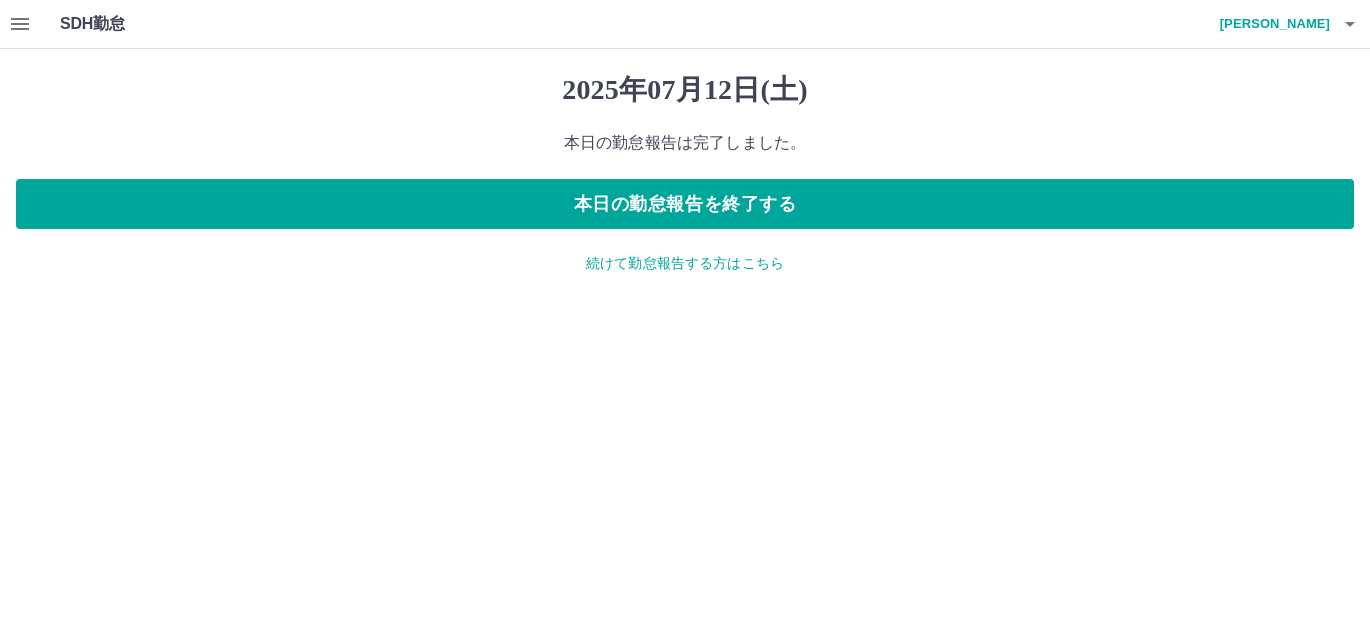 click 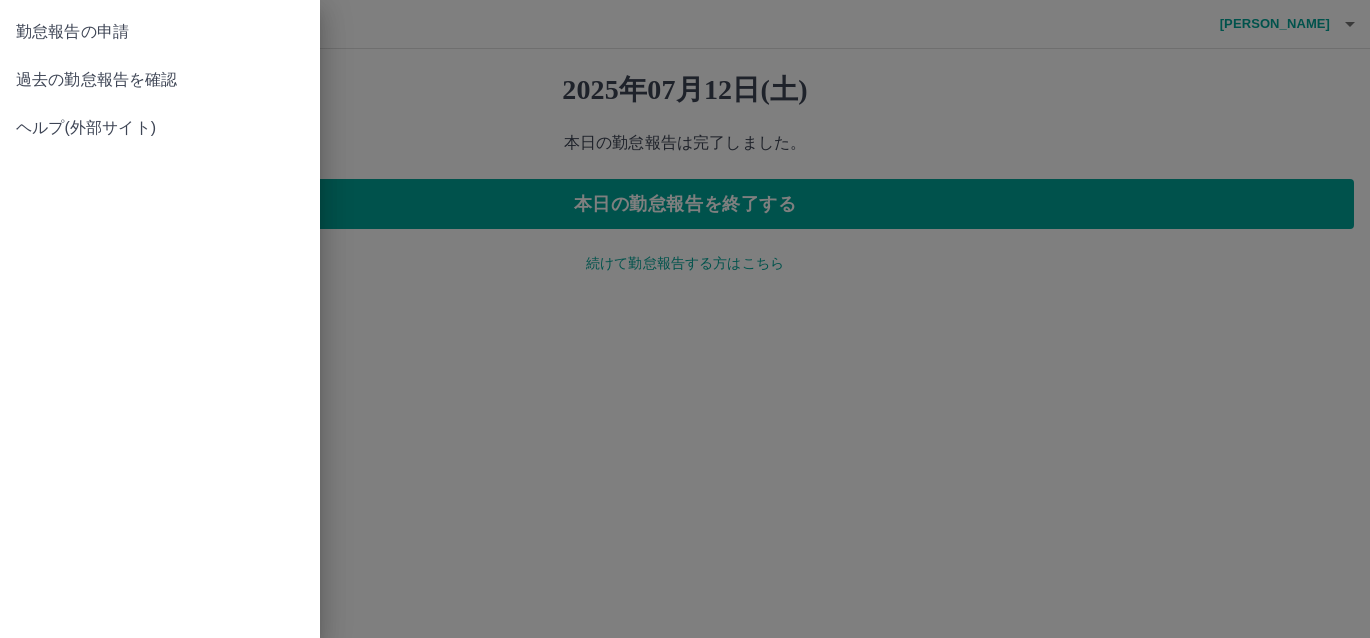 click at bounding box center [685, 319] 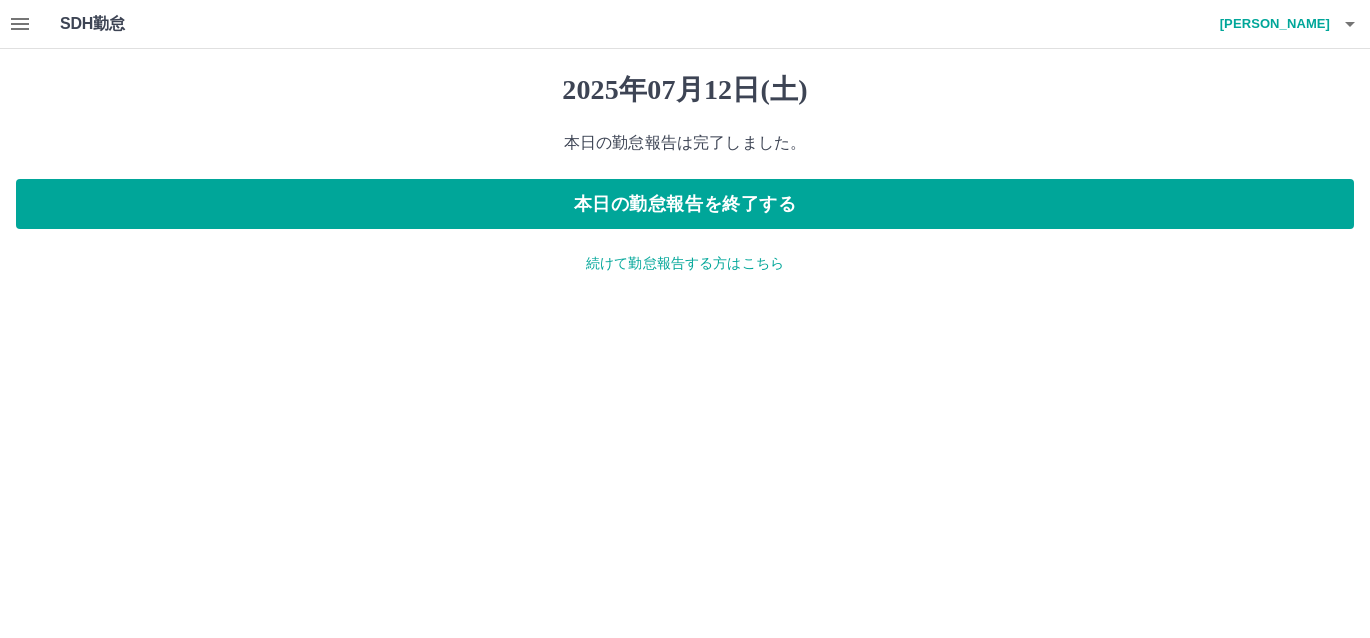 click on "続けて勤怠報告する方はこちら" at bounding box center [685, 263] 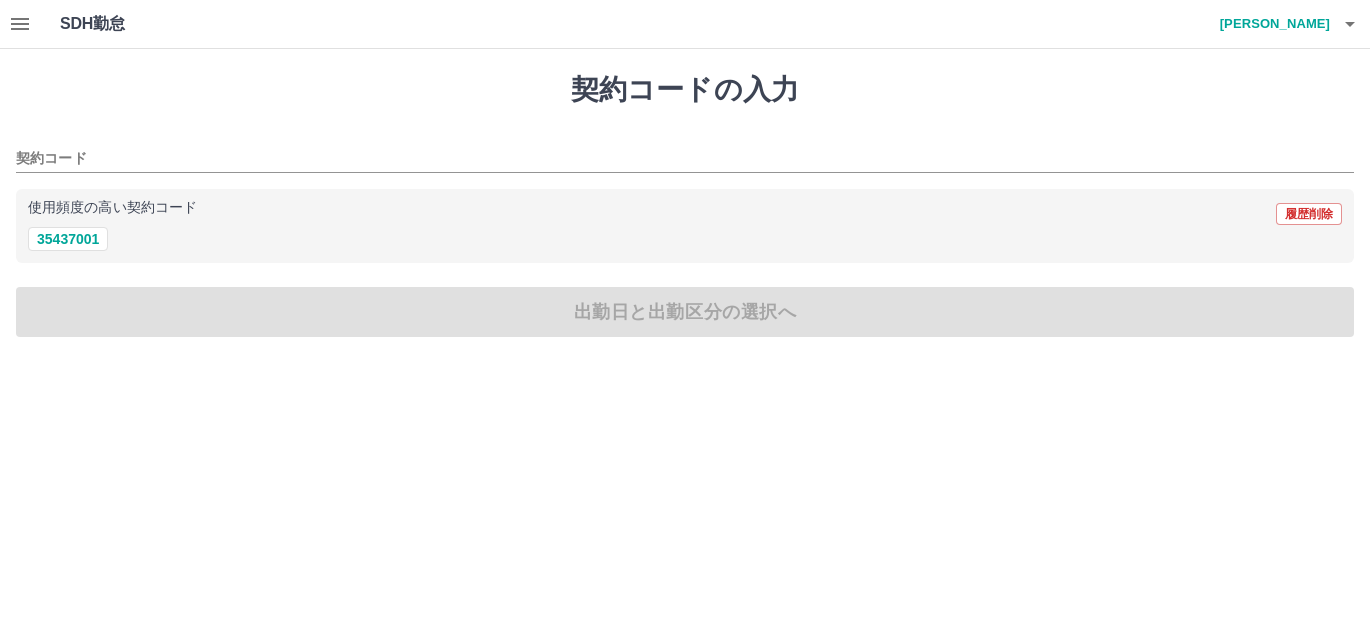 click 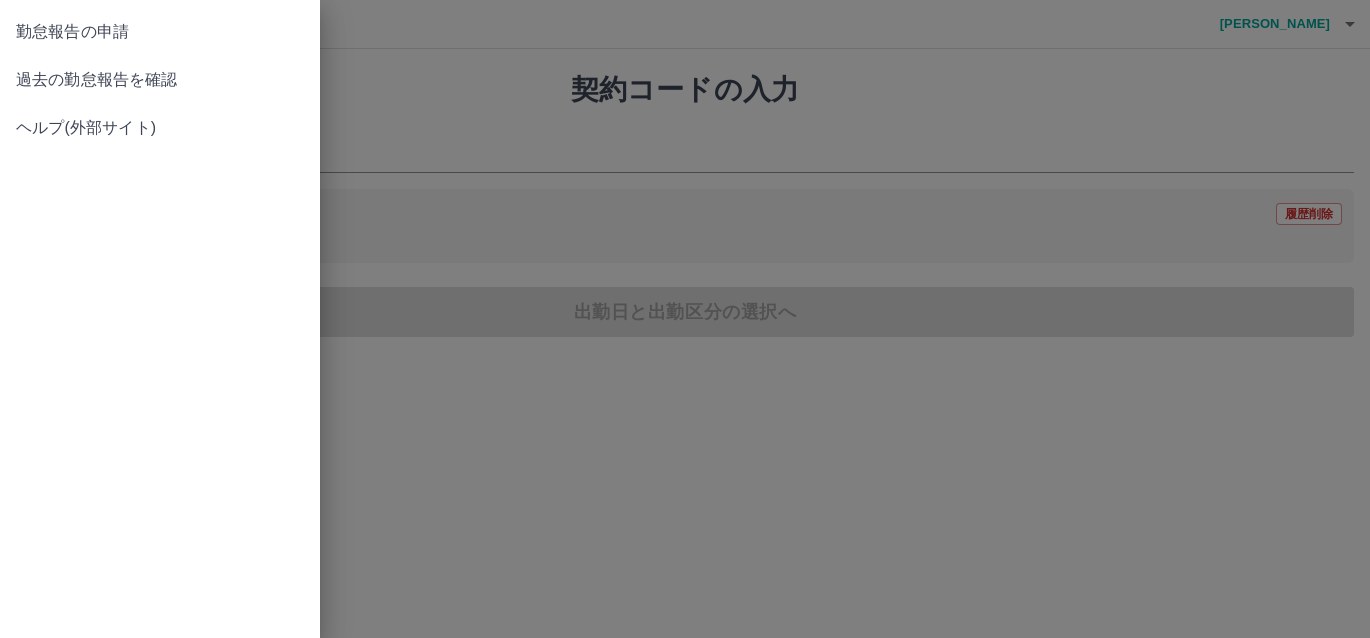 click on "過去の勤怠報告を確認" at bounding box center (160, 80) 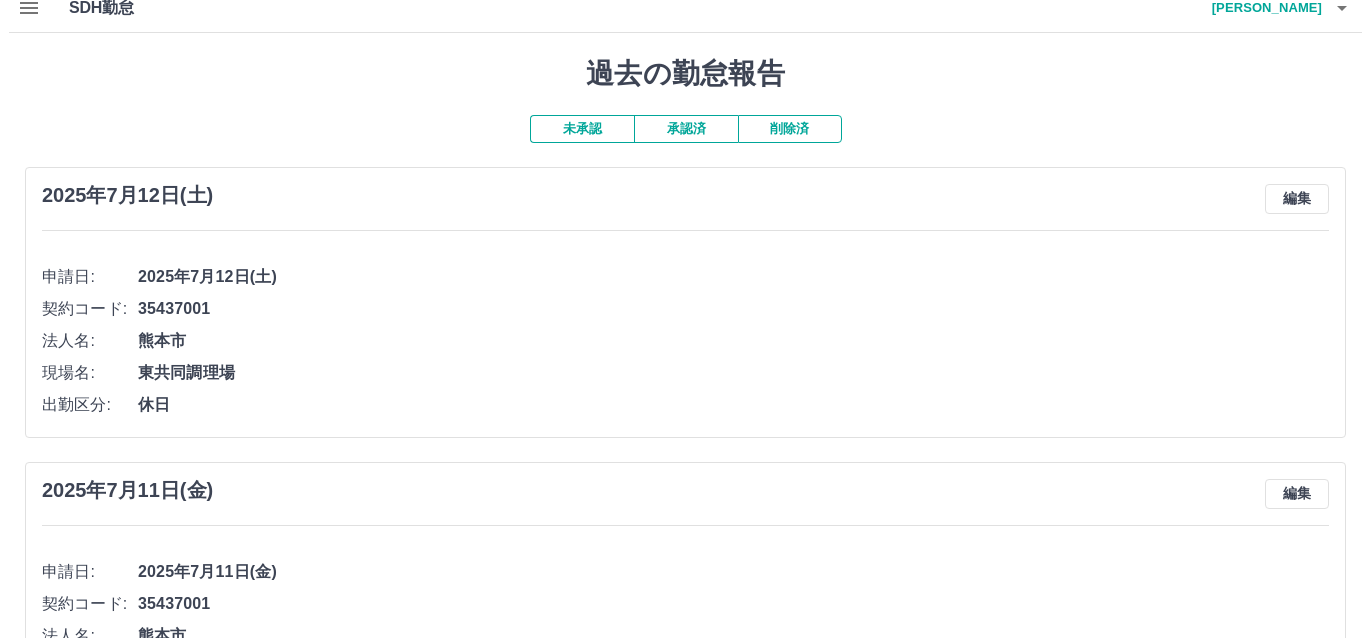 scroll, scrollTop: 0, scrollLeft: 0, axis: both 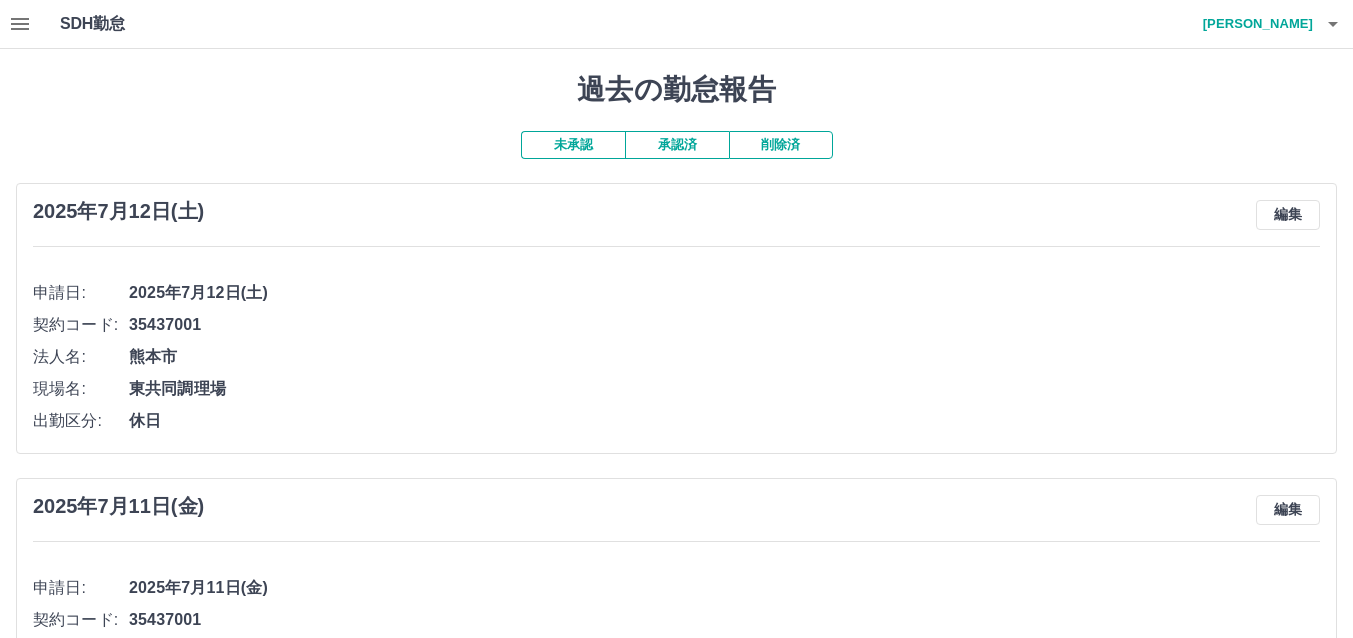 click 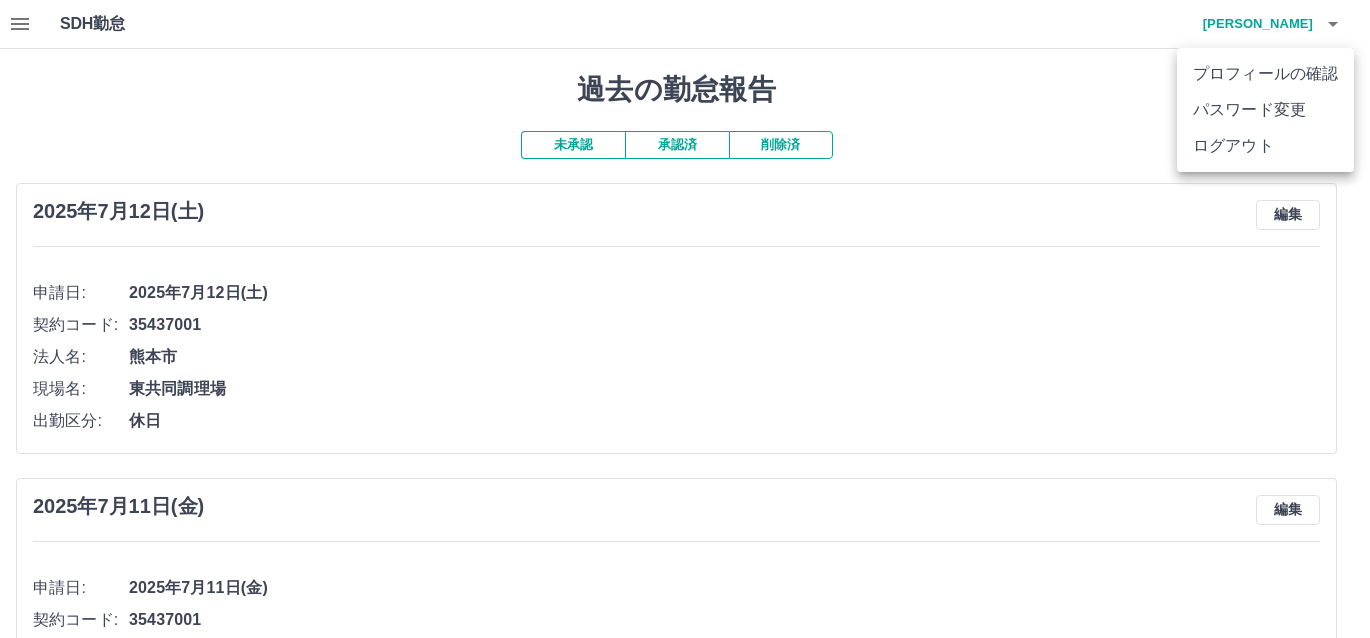click on "ログアウト" at bounding box center [1265, 146] 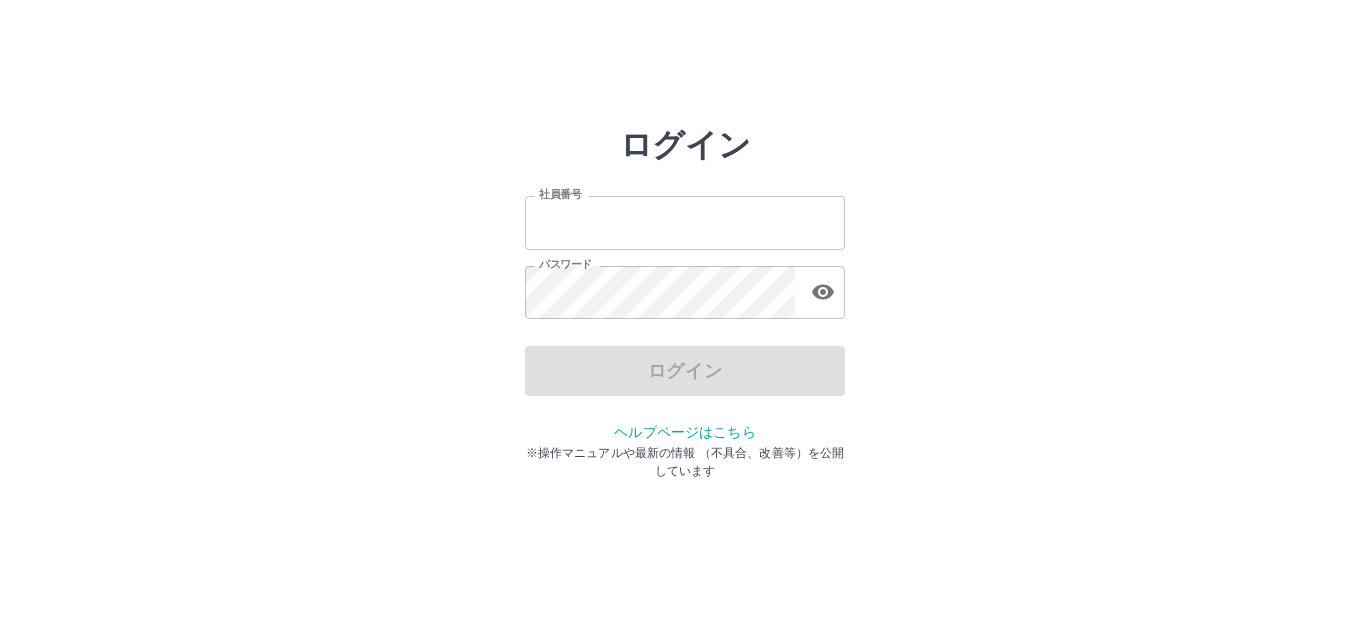 scroll, scrollTop: 0, scrollLeft: 0, axis: both 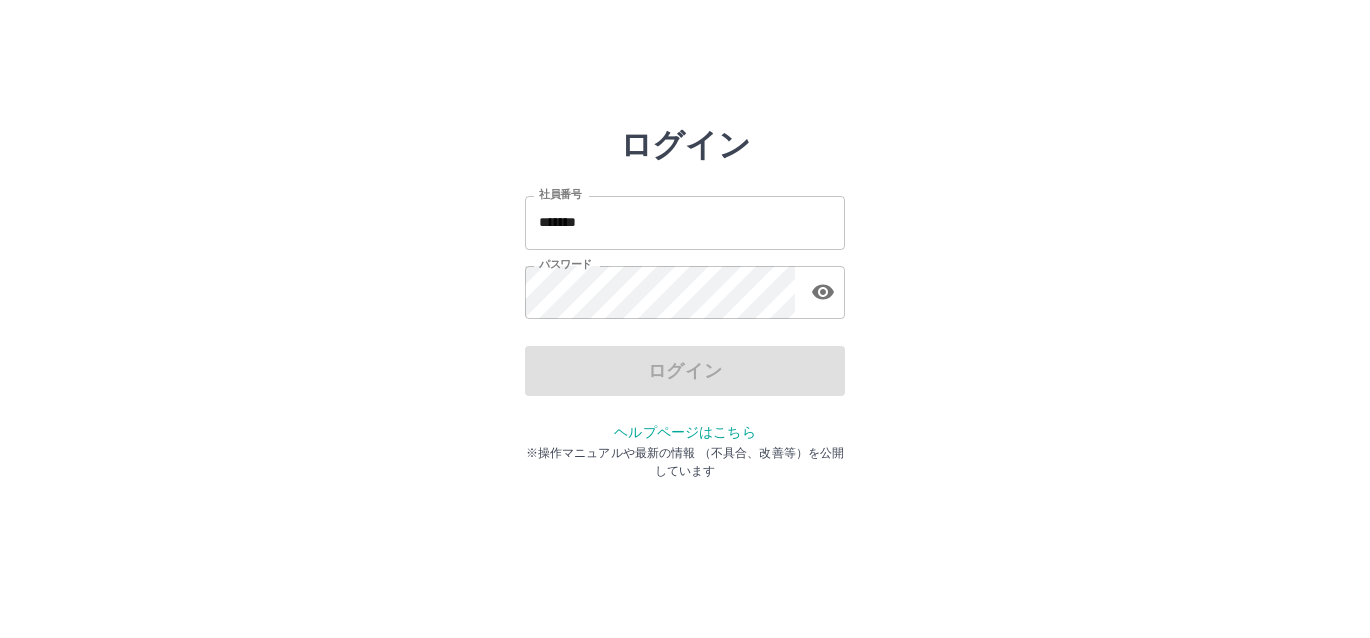 drag, startPoint x: 784, startPoint y: 234, endPoint x: 800, endPoint y: 243, distance: 18.35756 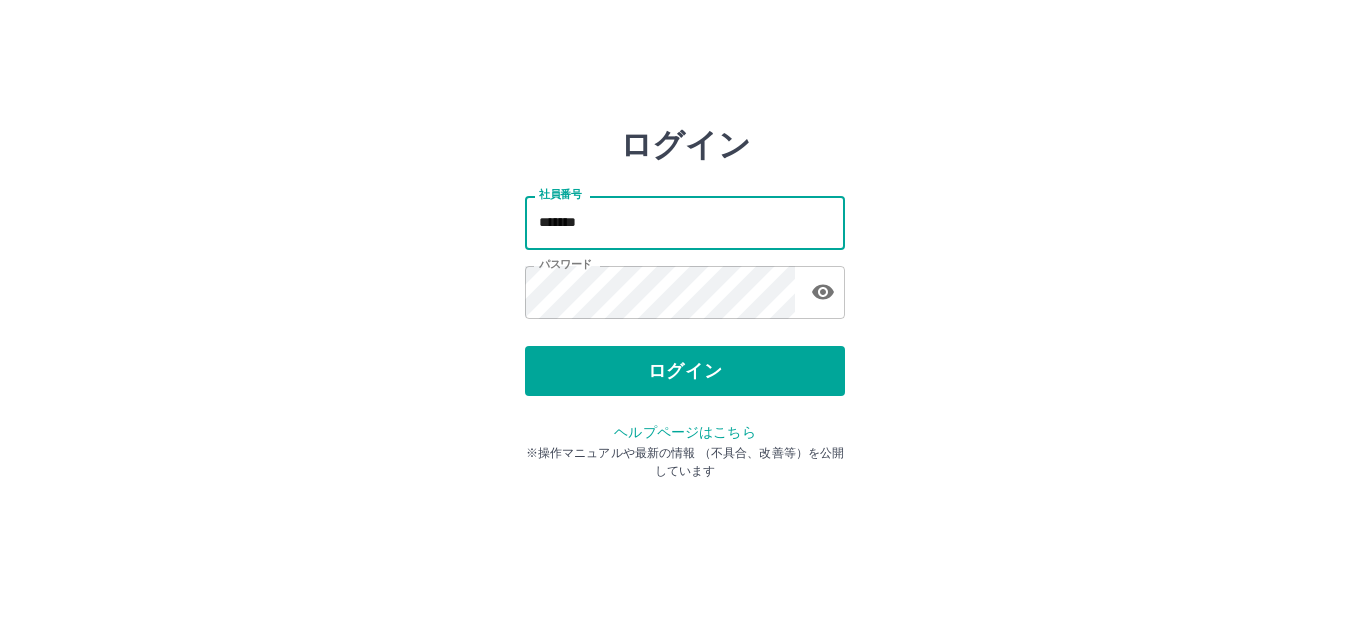 type on "*******" 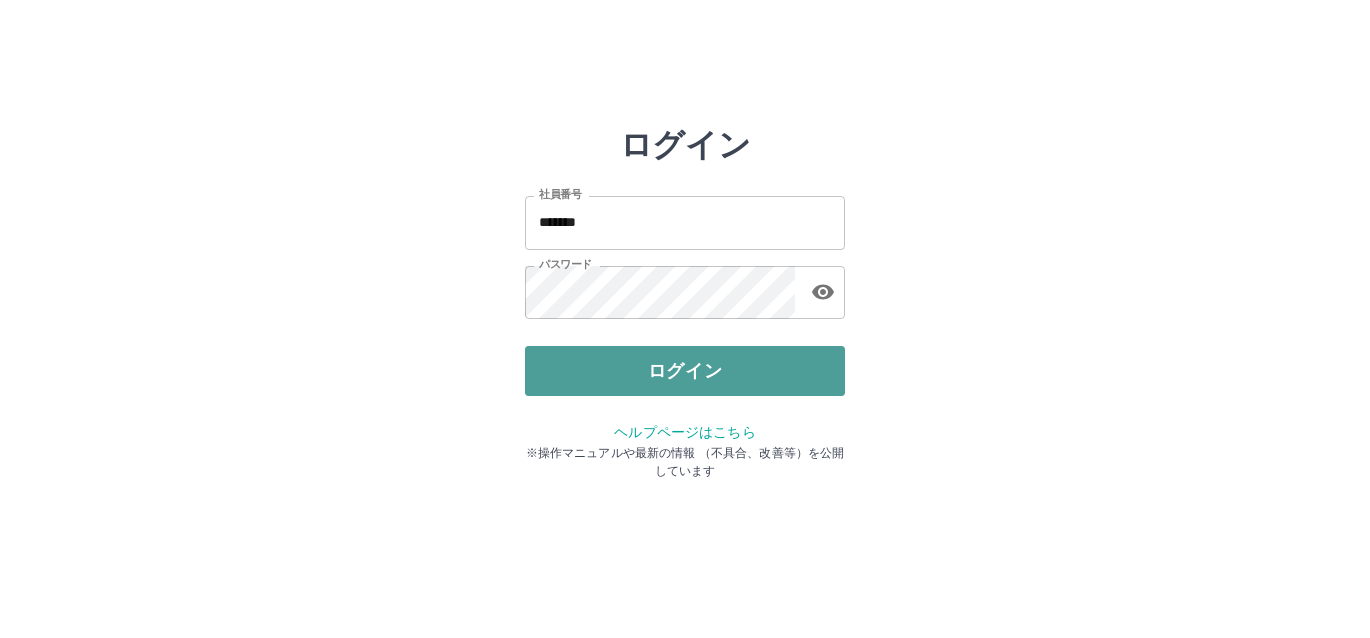 click on "ログイン" at bounding box center [685, 371] 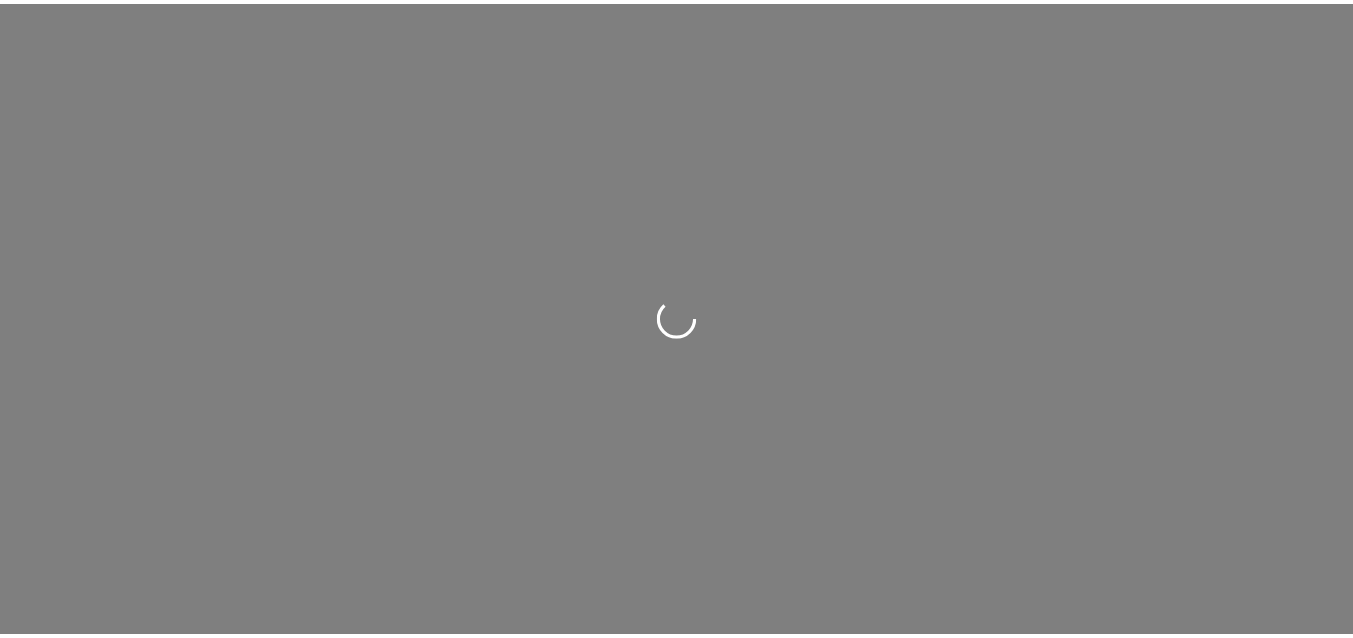 scroll, scrollTop: 0, scrollLeft: 0, axis: both 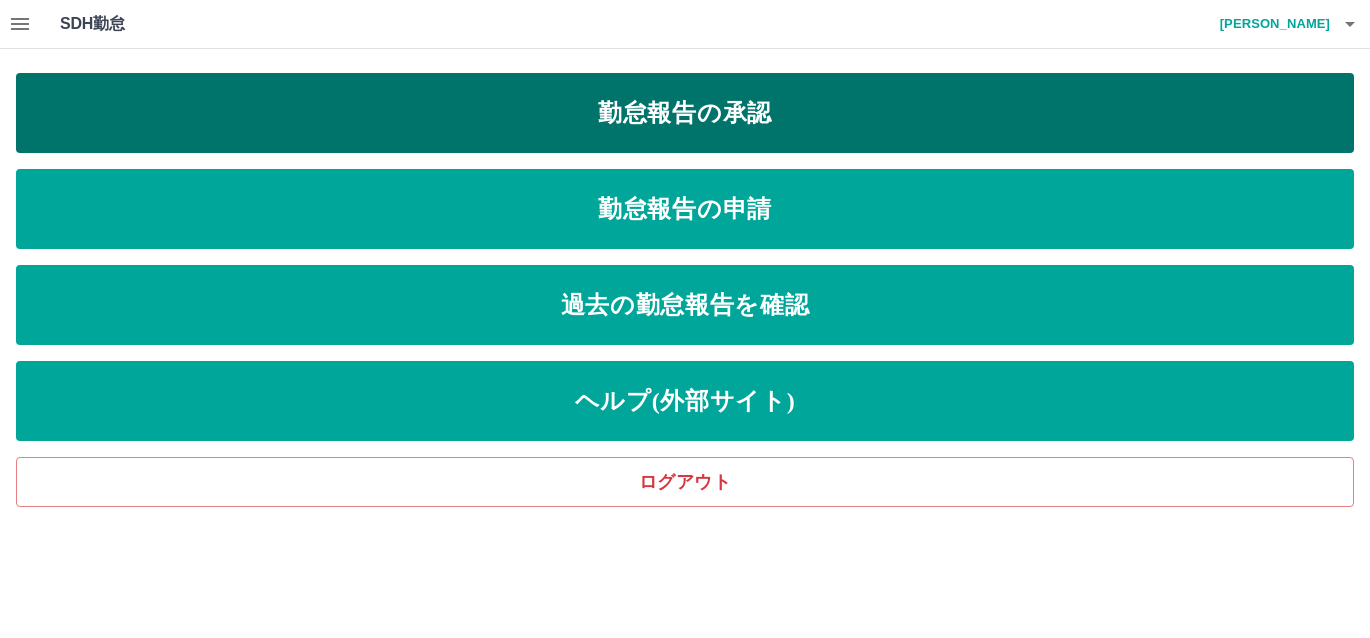 click on "勤怠報告の承認" at bounding box center [685, 113] 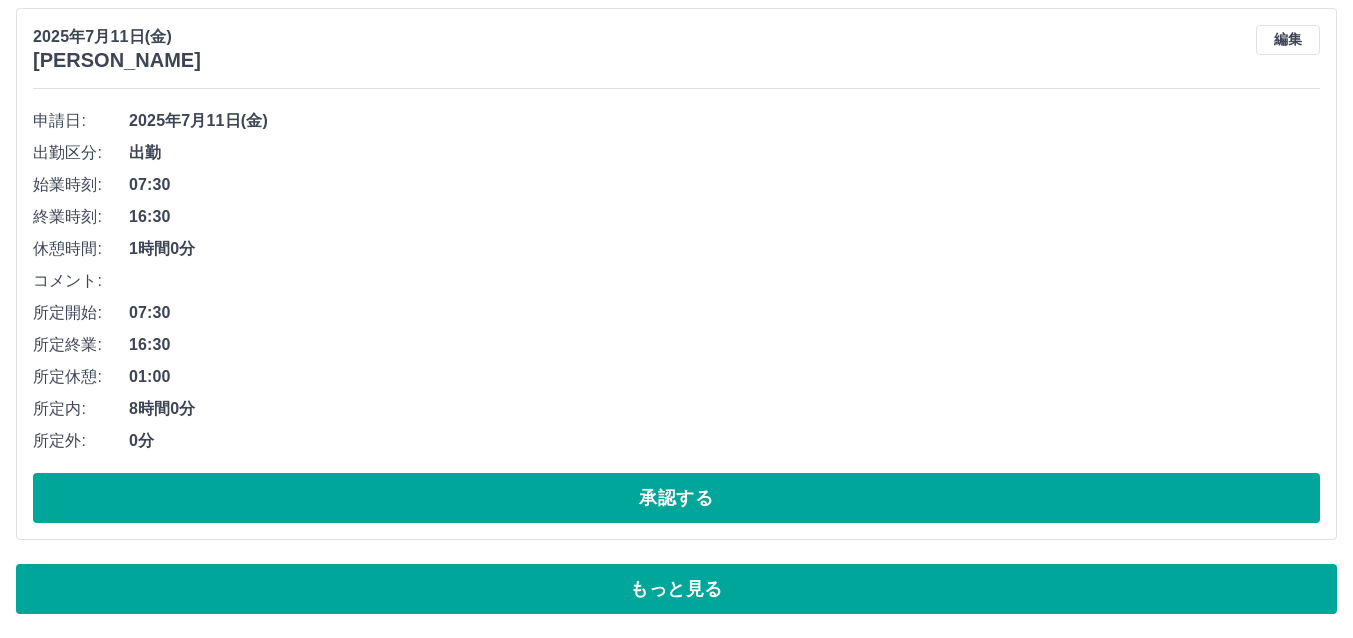 scroll, scrollTop: 8110, scrollLeft: 0, axis: vertical 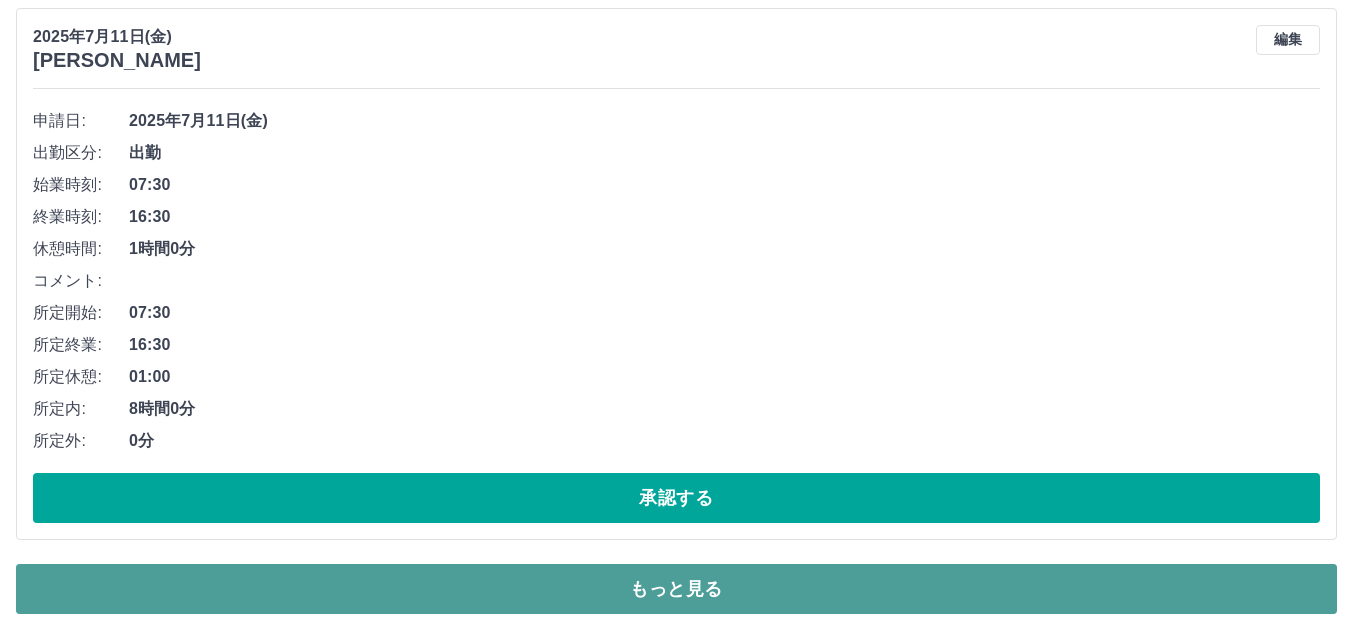 click on "もっと見る" at bounding box center [676, 589] 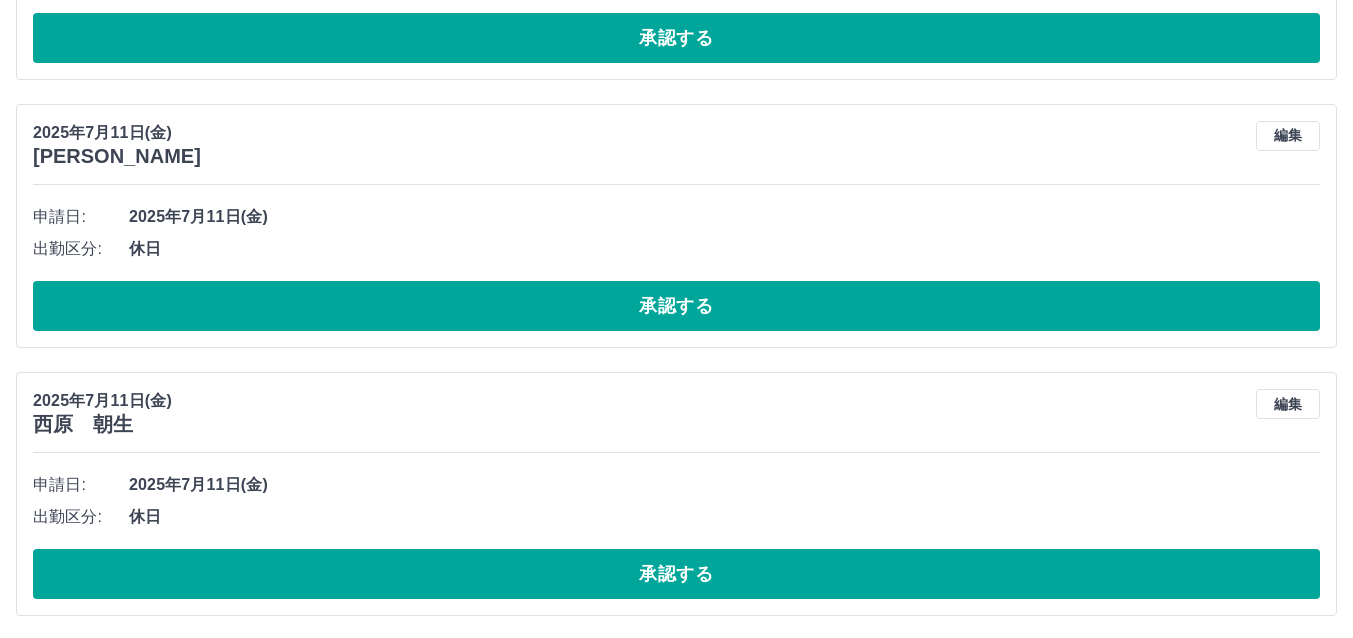 scroll, scrollTop: 12639, scrollLeft: 0, axis: vertical 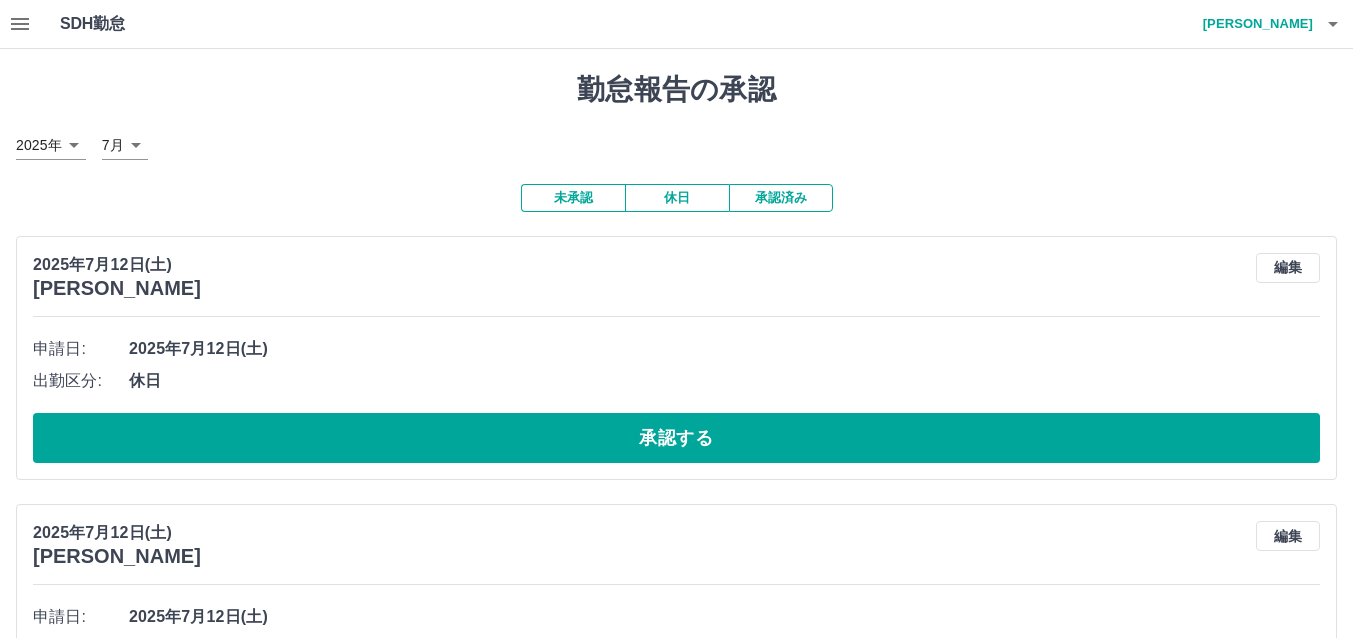 click 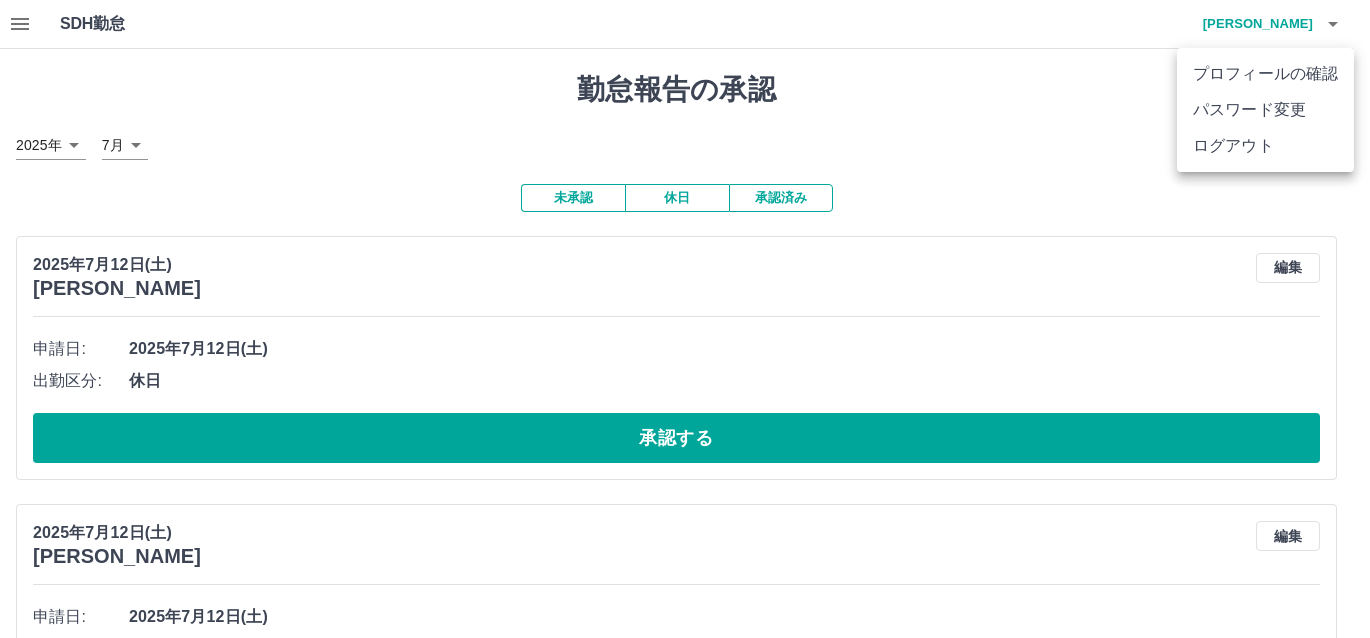 click on "ログアウト" at bounding box center [1265, 146] 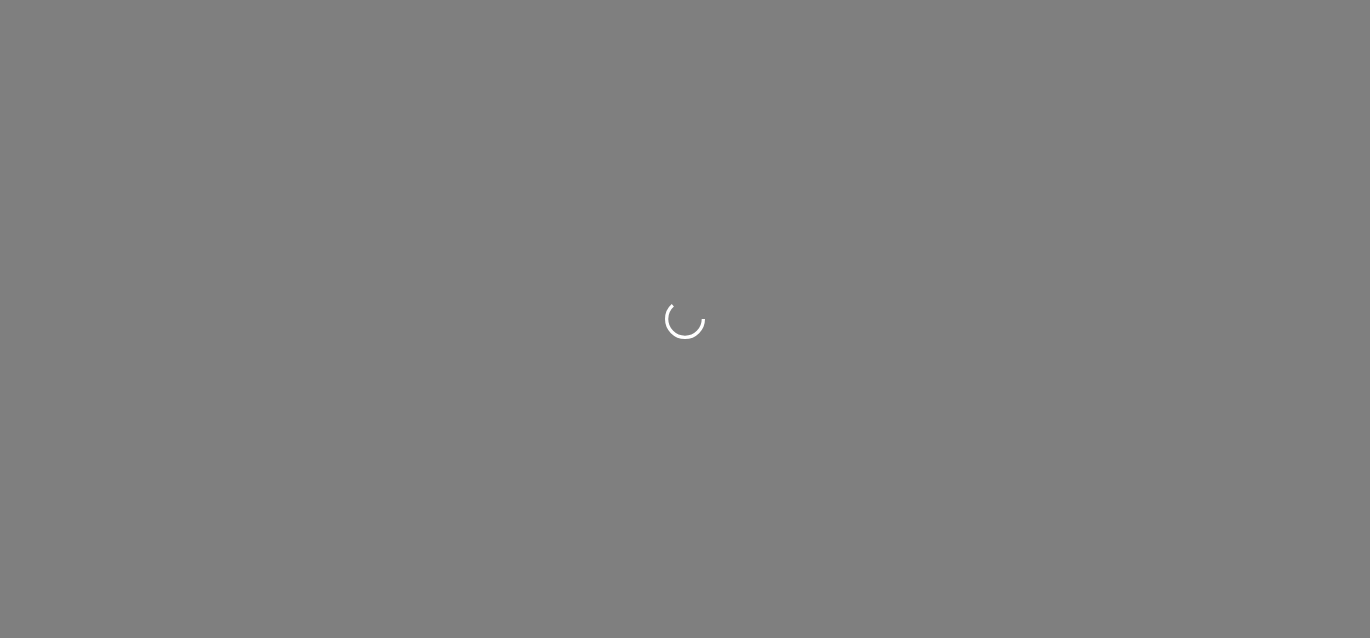 scroll, scrollTop: 0, scrollLeft: 0, axis: both 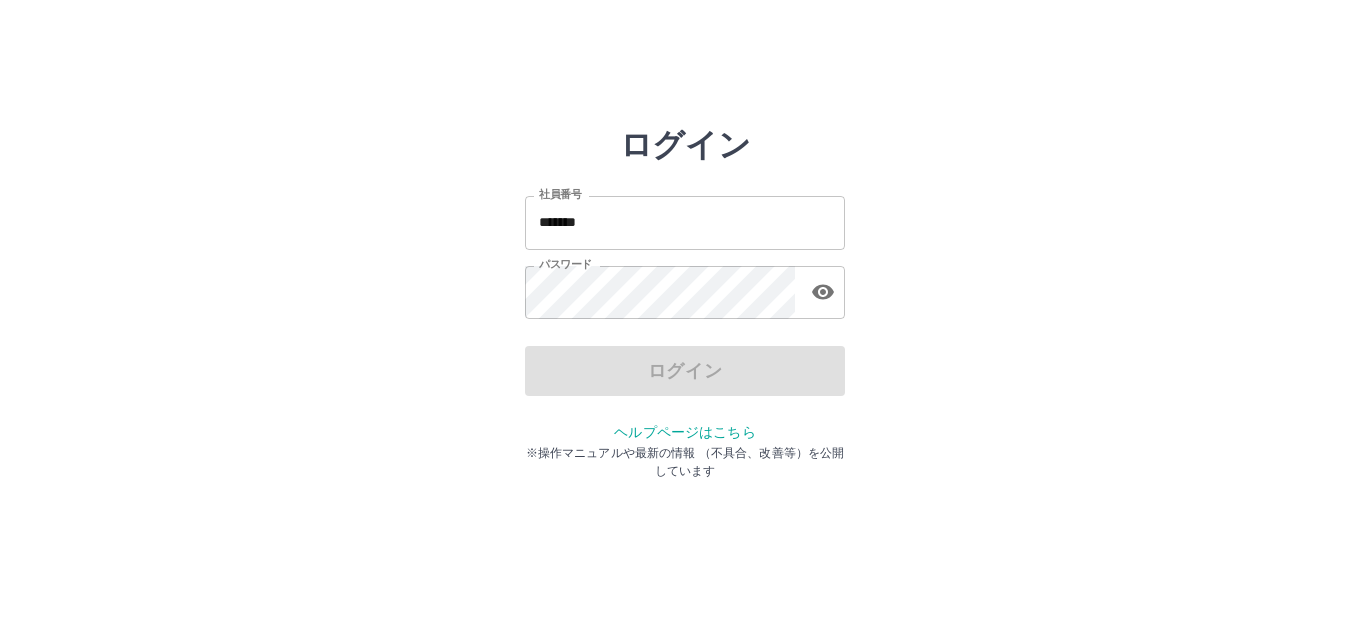 click on "*******" at bounding box center [685, 222] 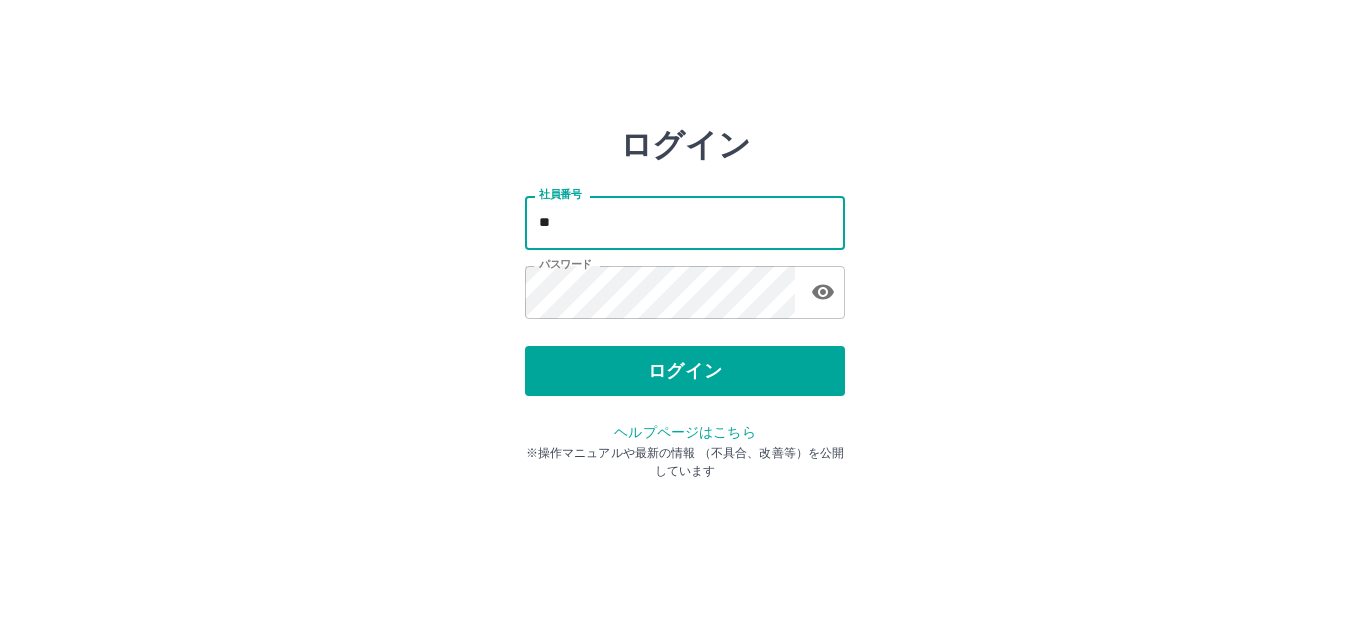 type on "*" 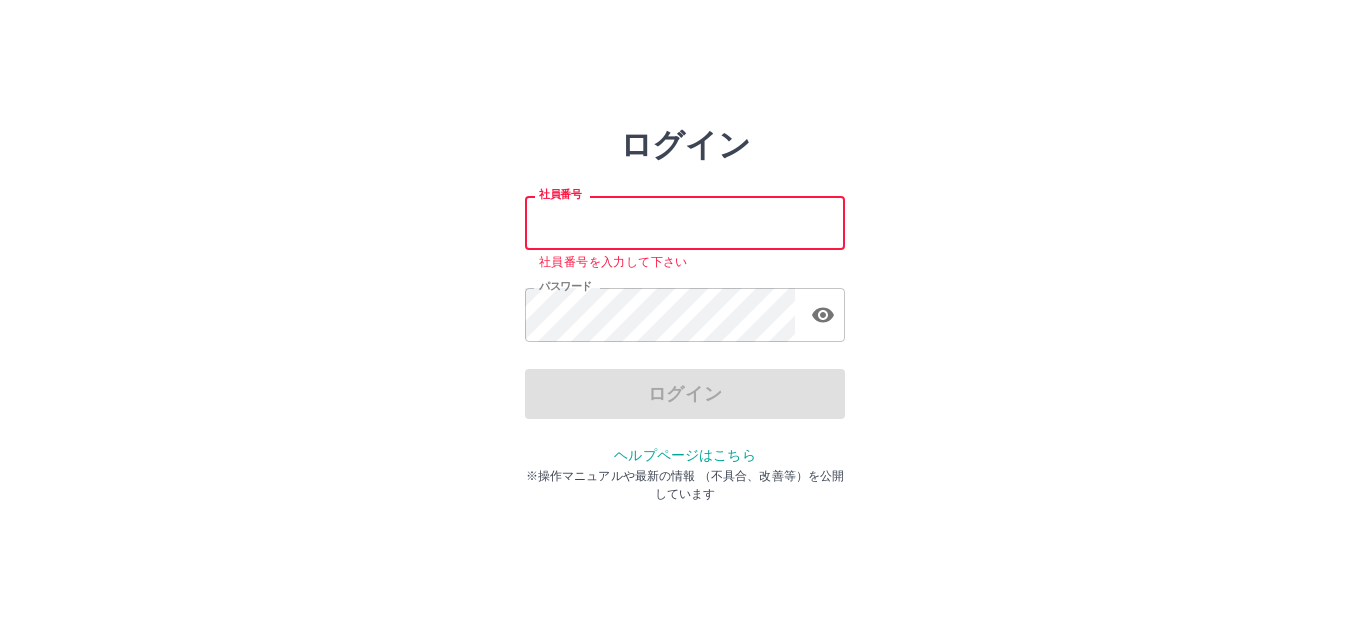 type on "*******" 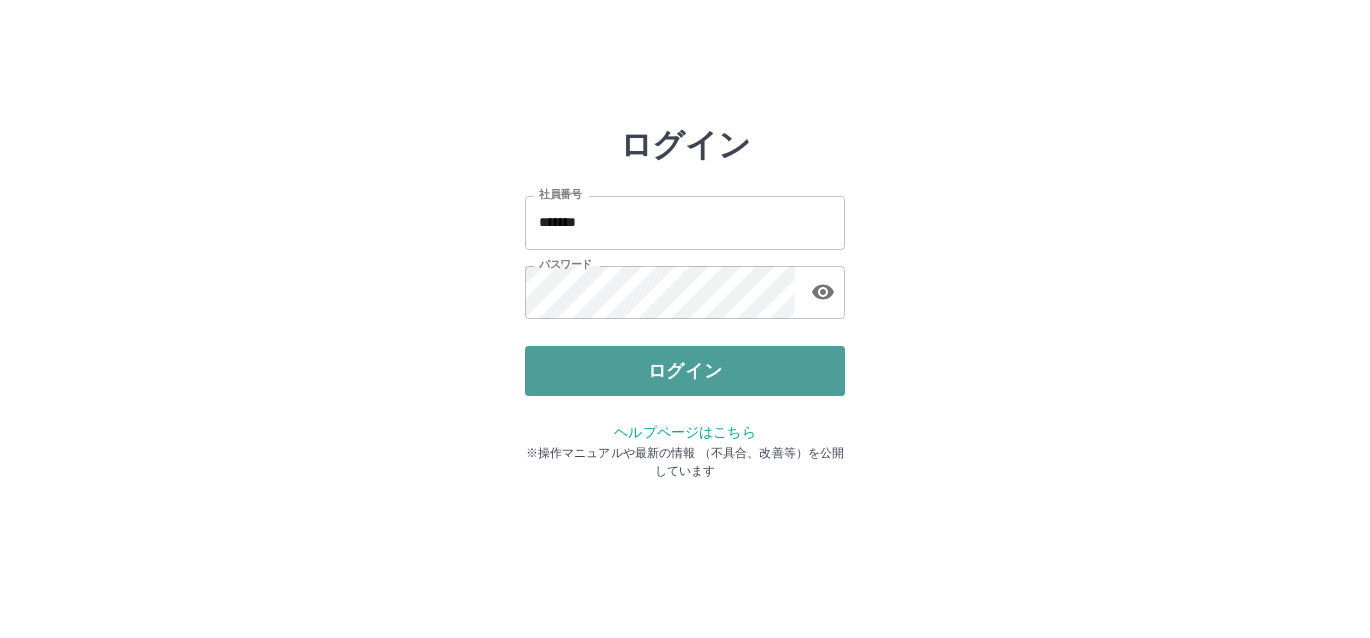 click on "ログイン" at bounding box center (685, 371) 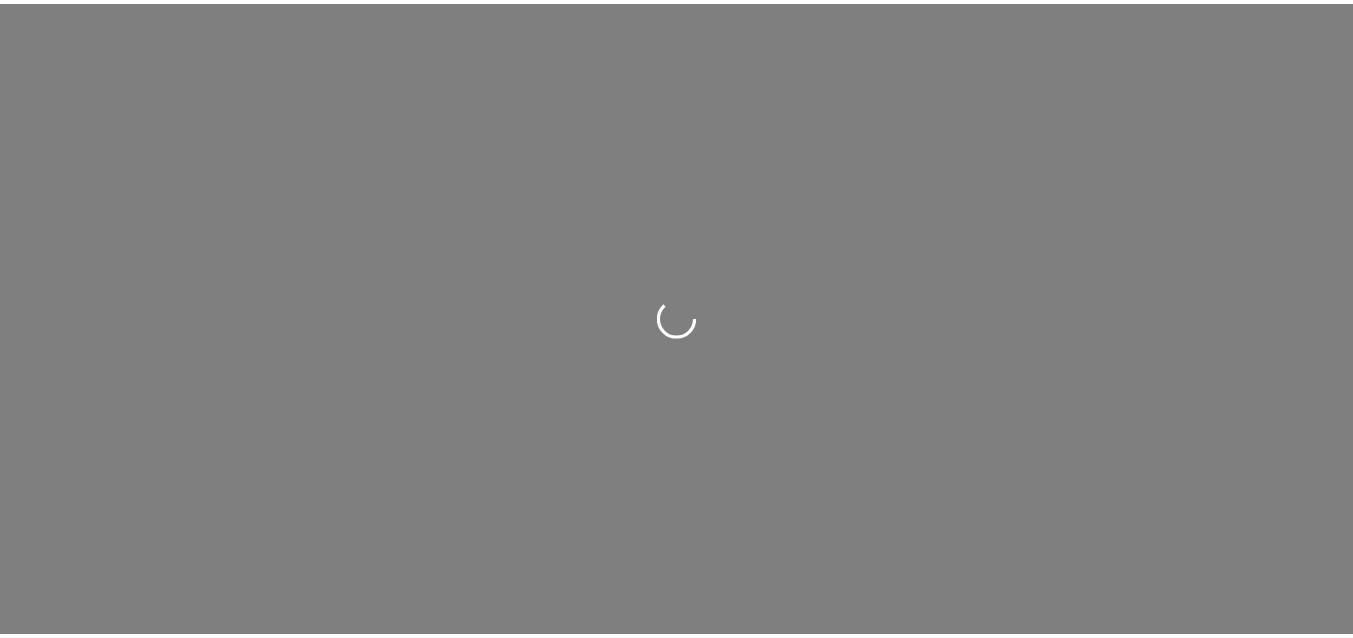 scroll, scrollTop: 0, scrollLeft: 0, axis: both 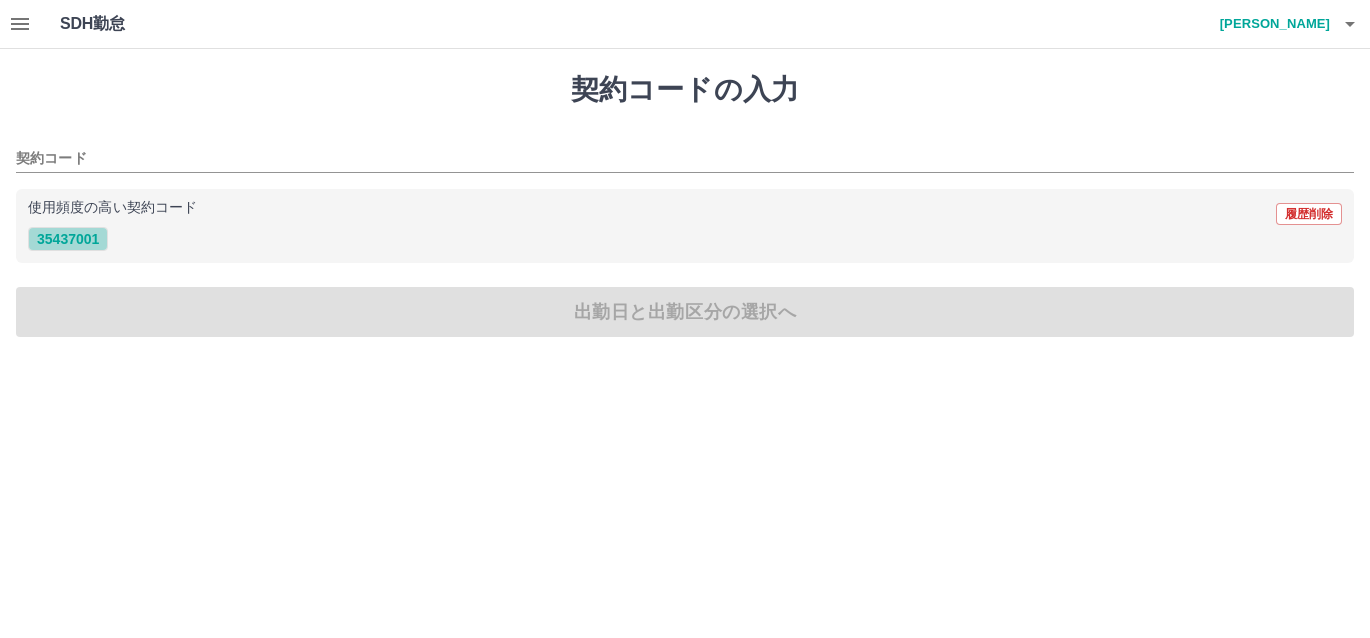 click on "35437001" at bounding box center (68, 239) 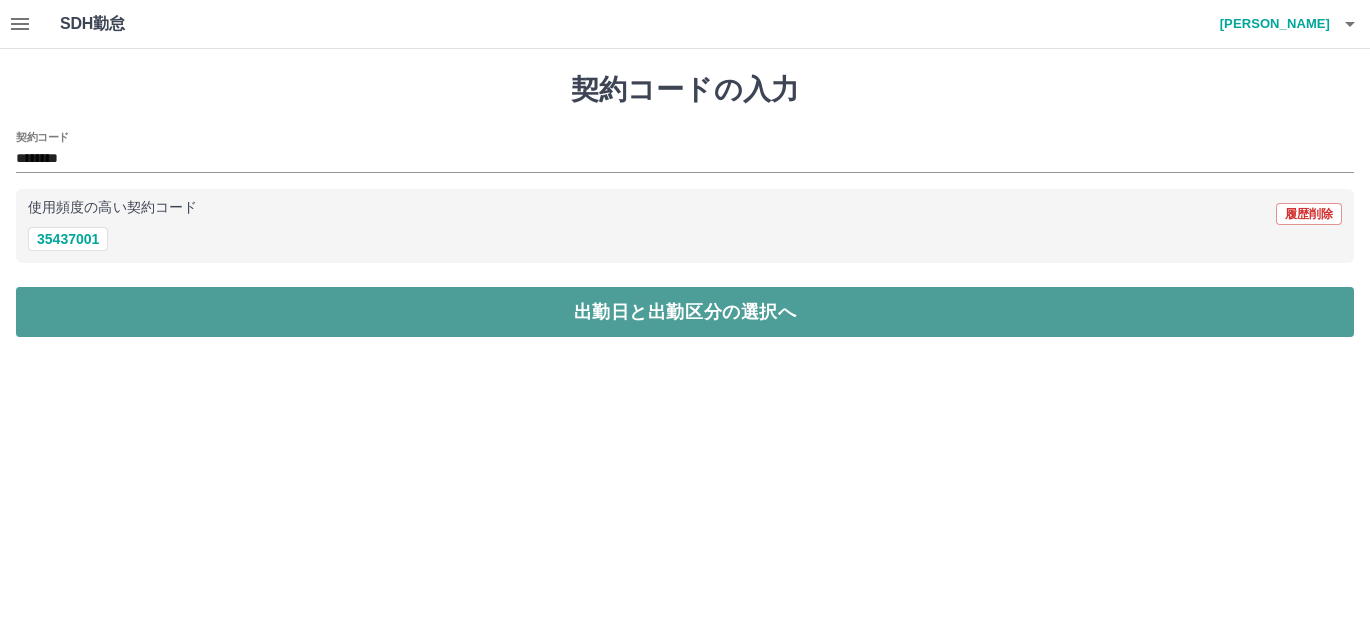click on "出勤日と出勤区分の選択へ" at bounding box center [685, 312] 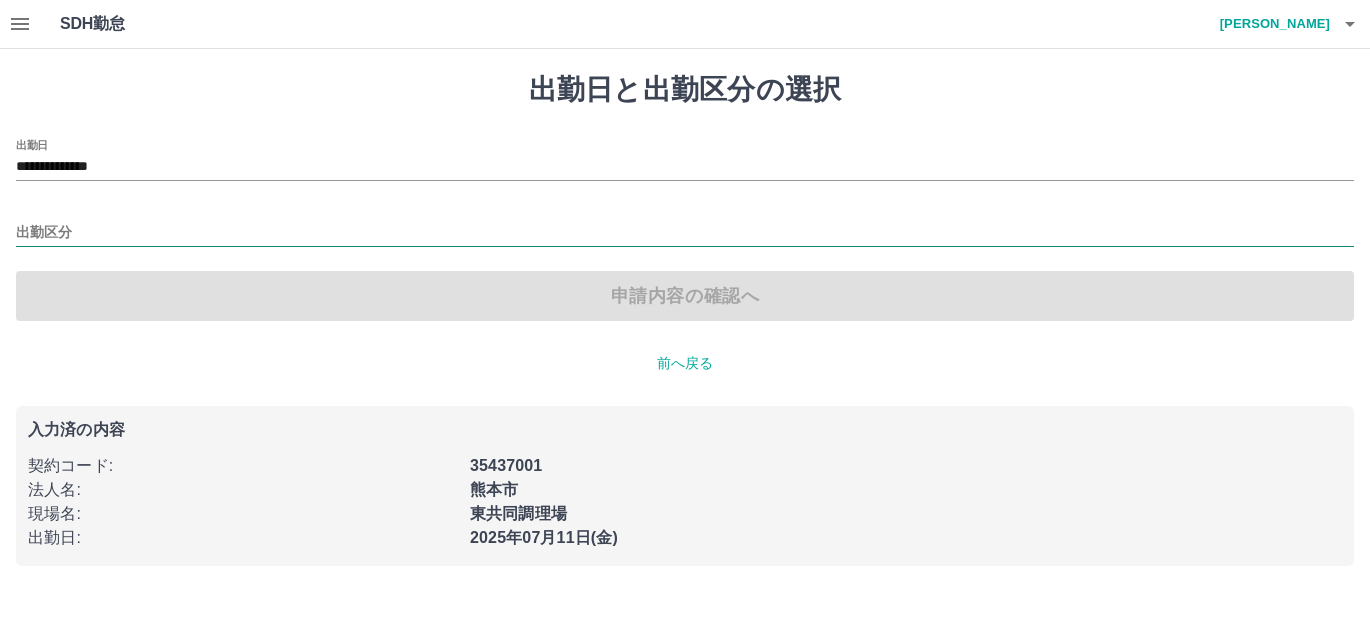 click on "出勤区分" at bounding box center [685, 233] 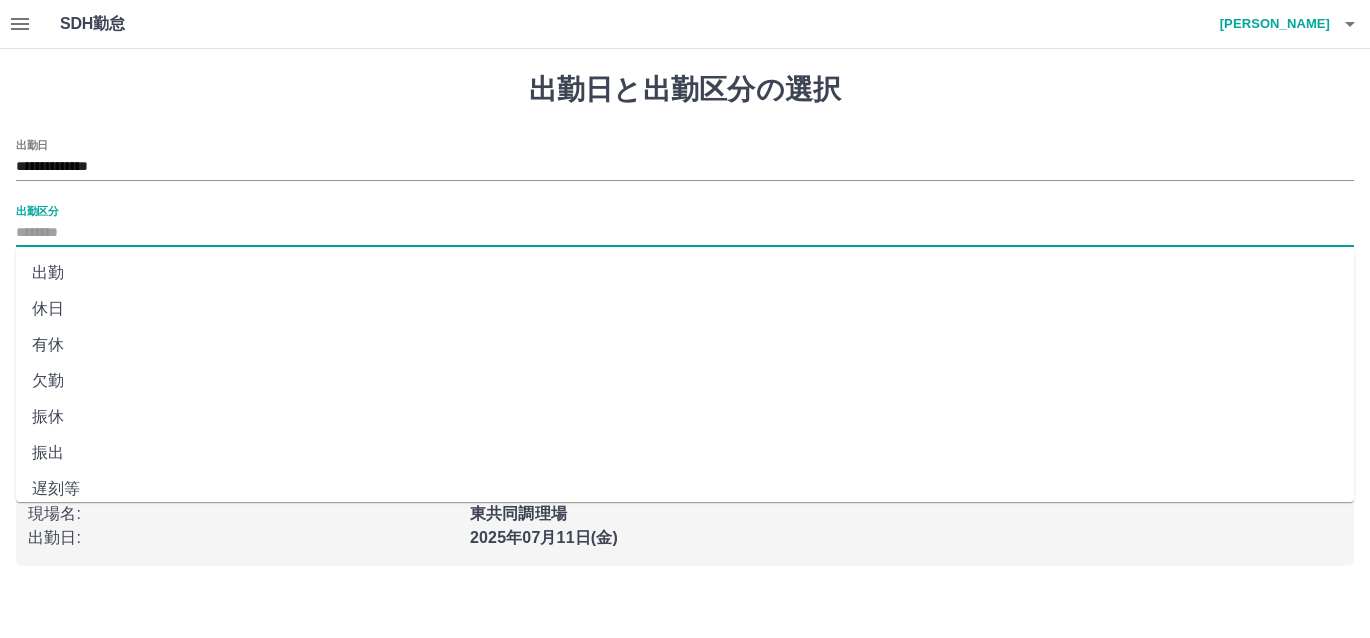 click on "出勤" at bounding box center (685, 273) 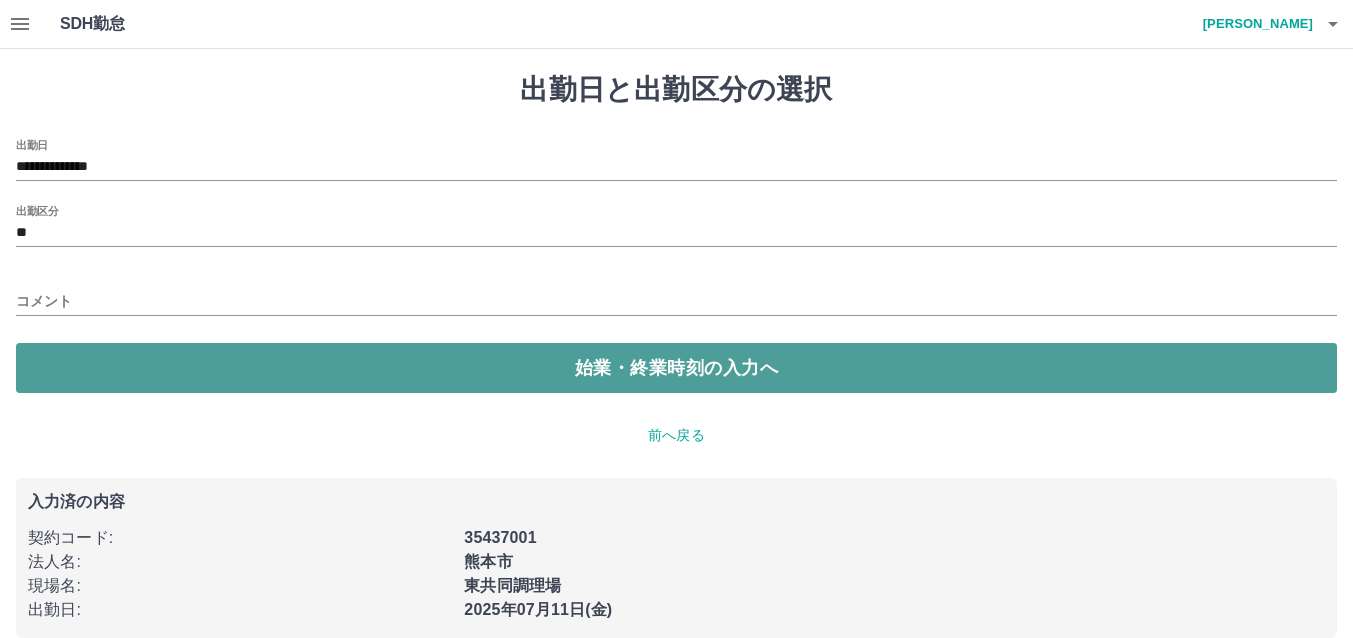 click on "始業・終業時刻の入力へ" at bounding box center (676, 368) 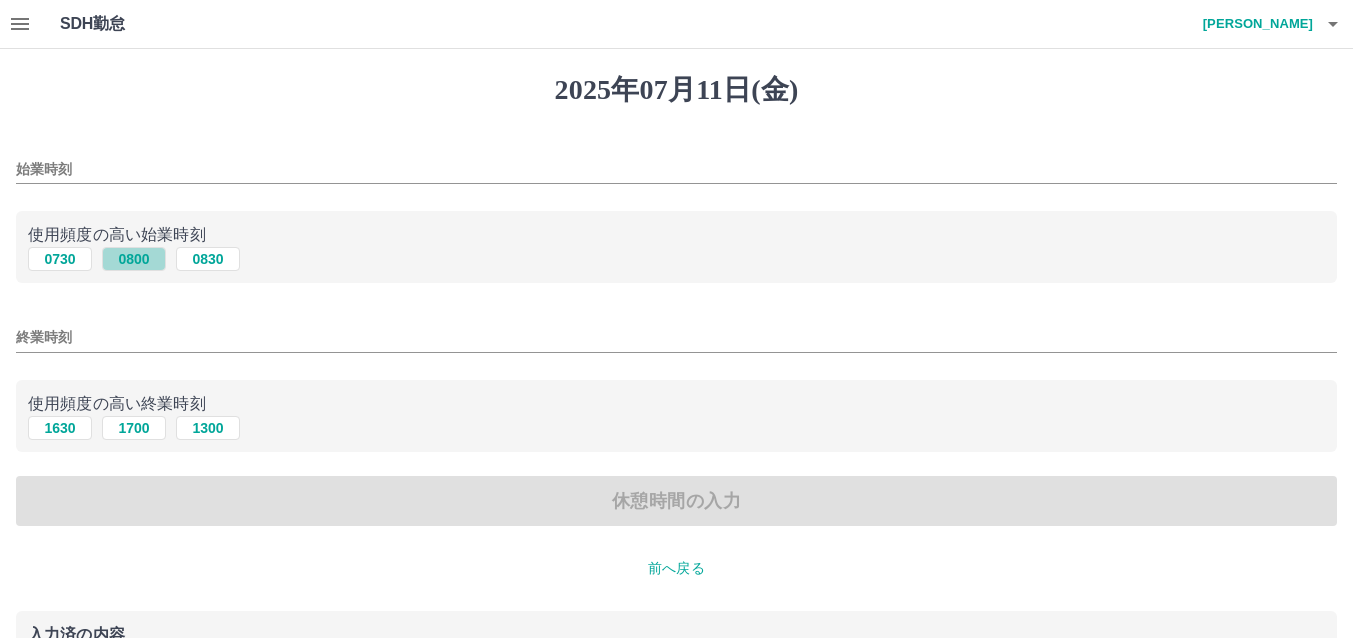 click on "0800" at bounding box center (134, 259) 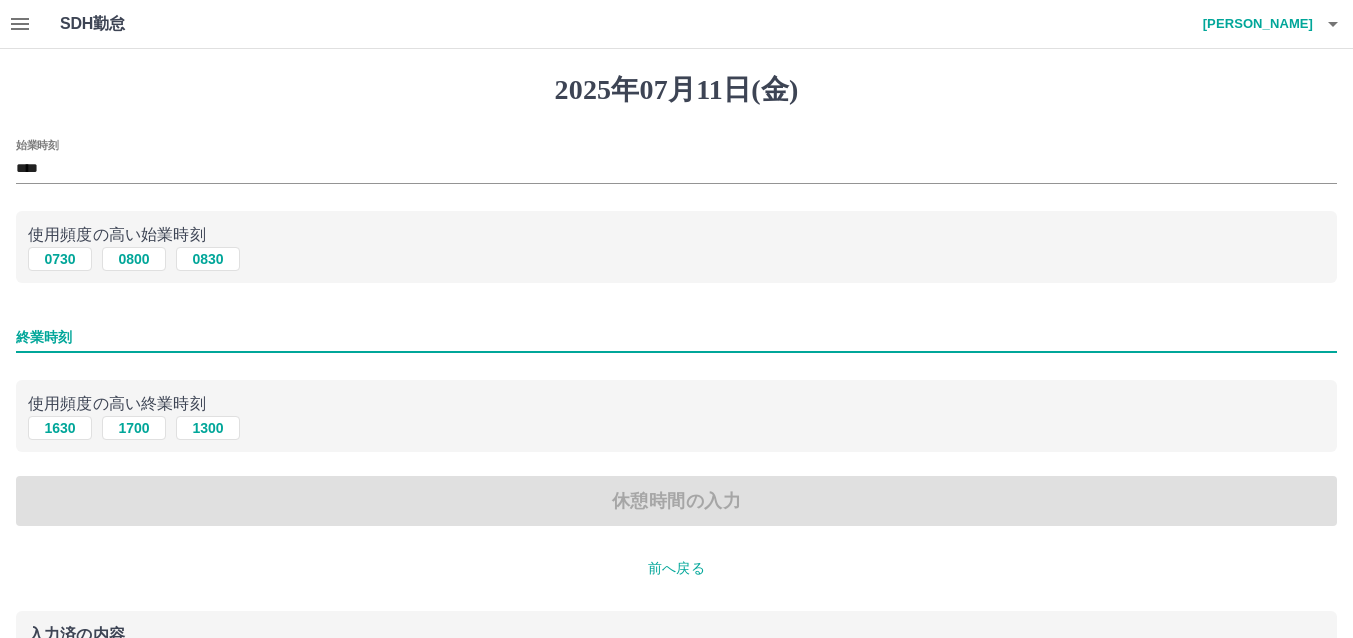 click on "終業時刻" at bounding box center (676, 337) 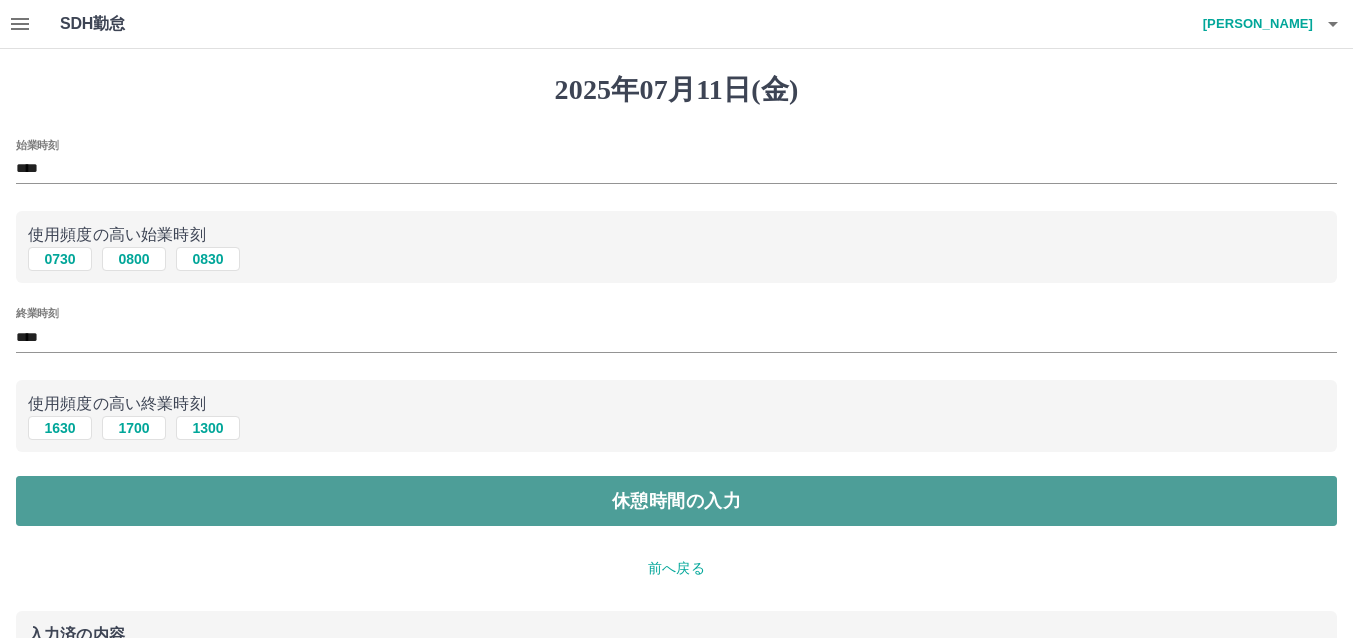 click on "休憩時間の入力" at bounding box center (676, 501) 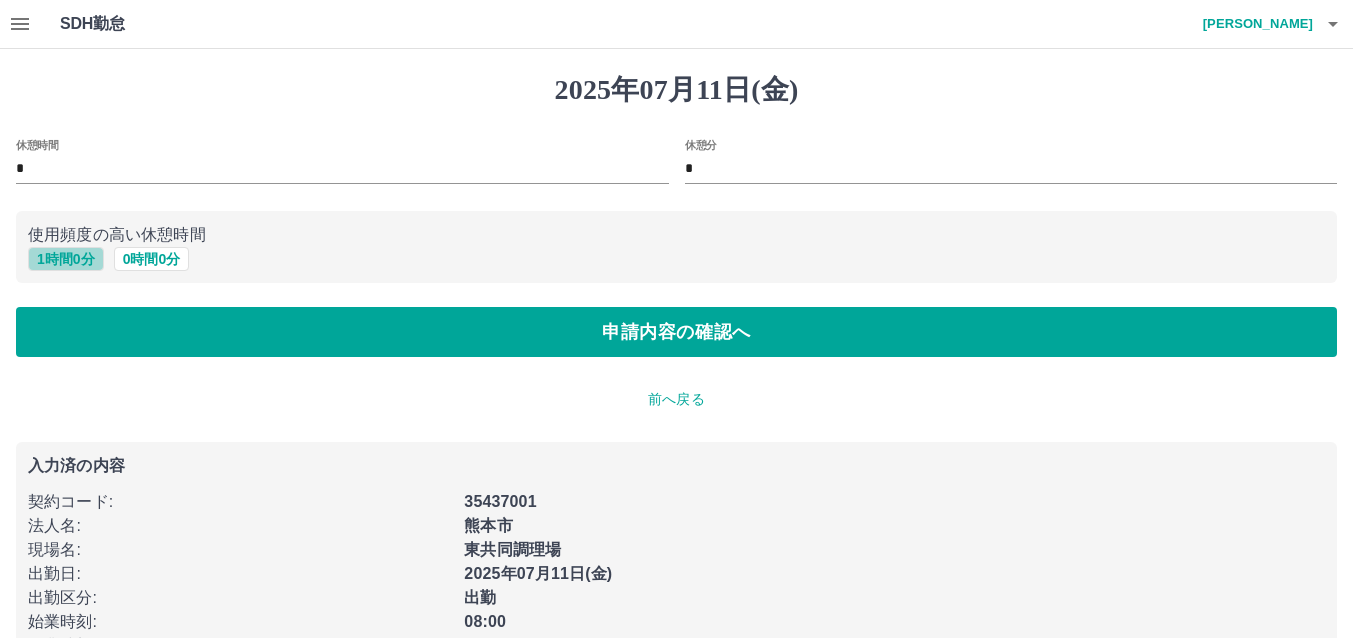 drag, startPoint x: 57, startPoint y: 258, endPoint x: 55, endPoint y: 269, distance: 11.18034 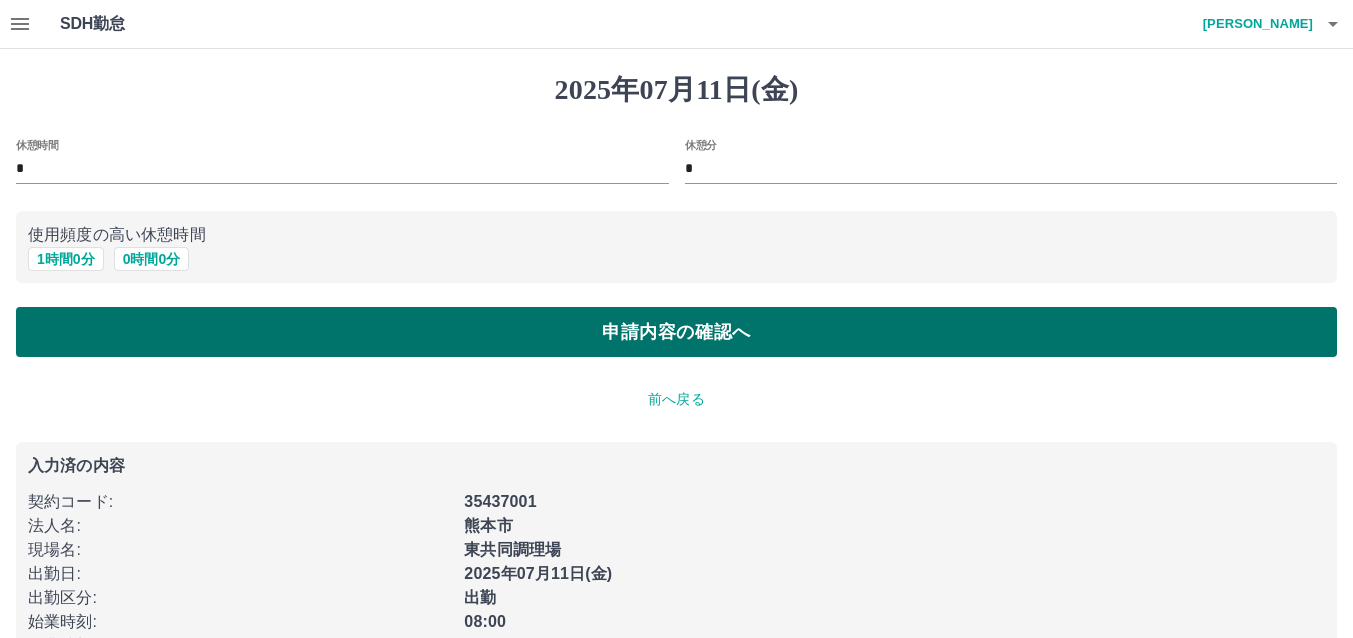 click on "申請内容の確認へ" at bounding box center (676, 332) 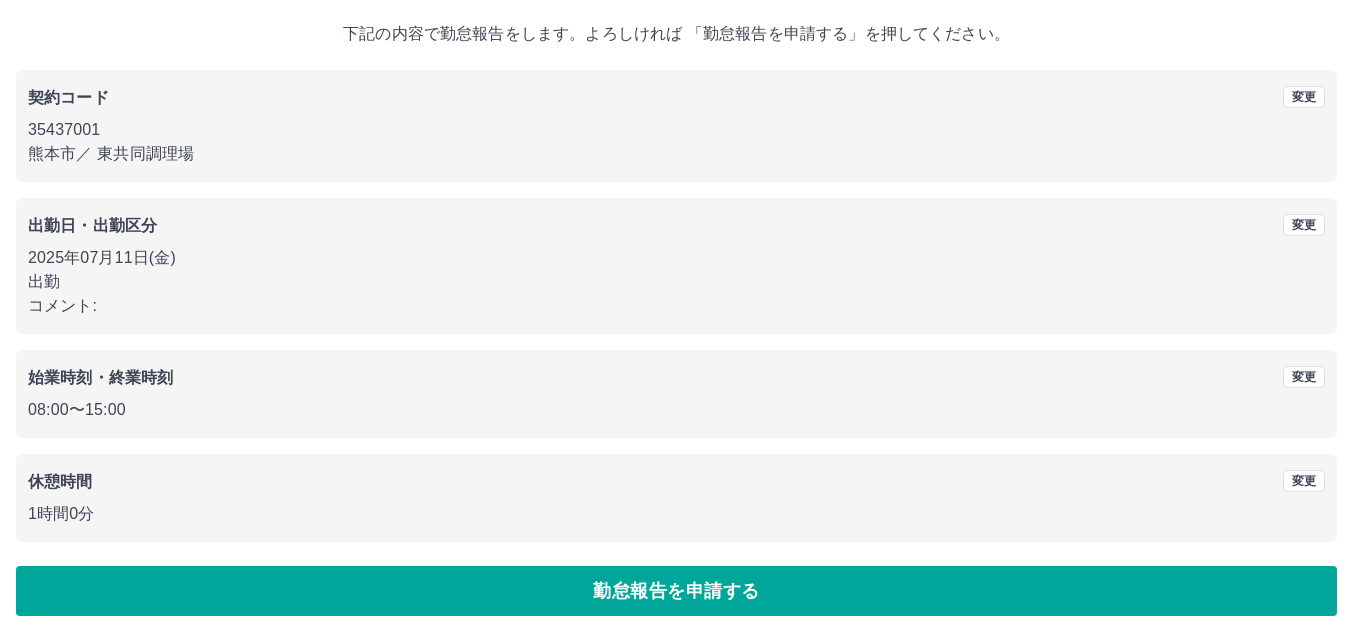 scroll, scrollTop: 111, scrollLeft: 0, axis: vertical 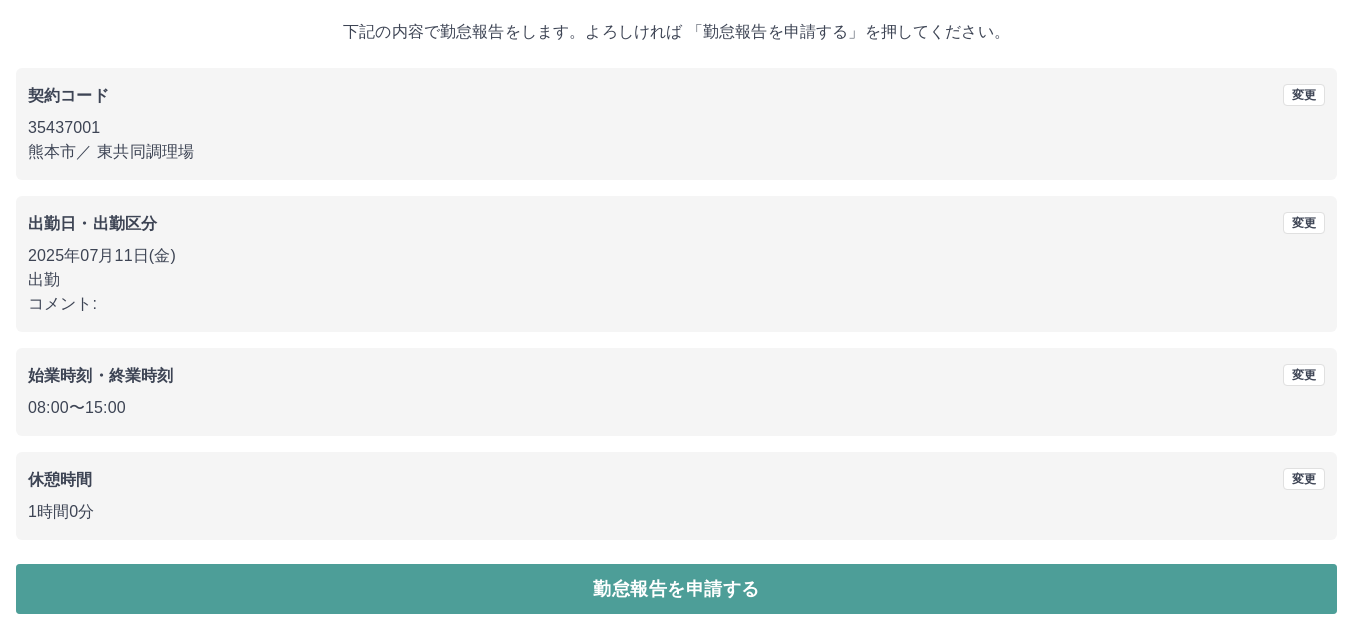 click on "勤怠報告を申請する" at bounding box center [676, 589] 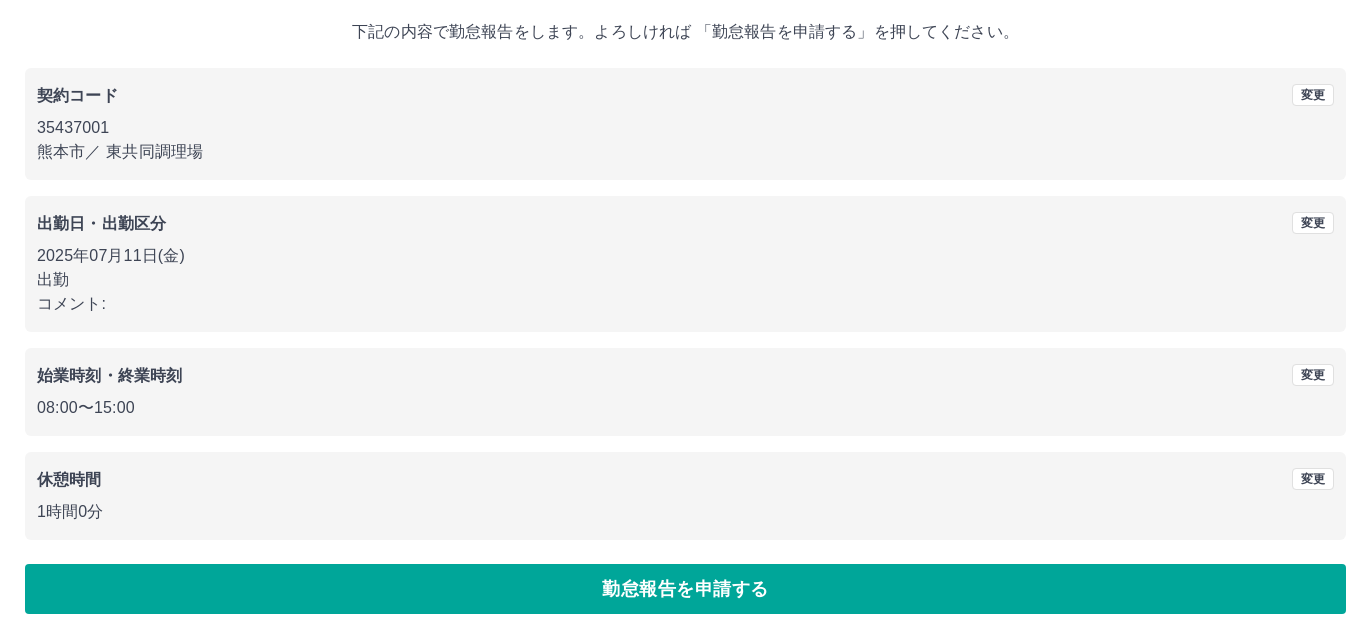 scroll, scrollTop: 0, scrollLeft: 0, axis: both 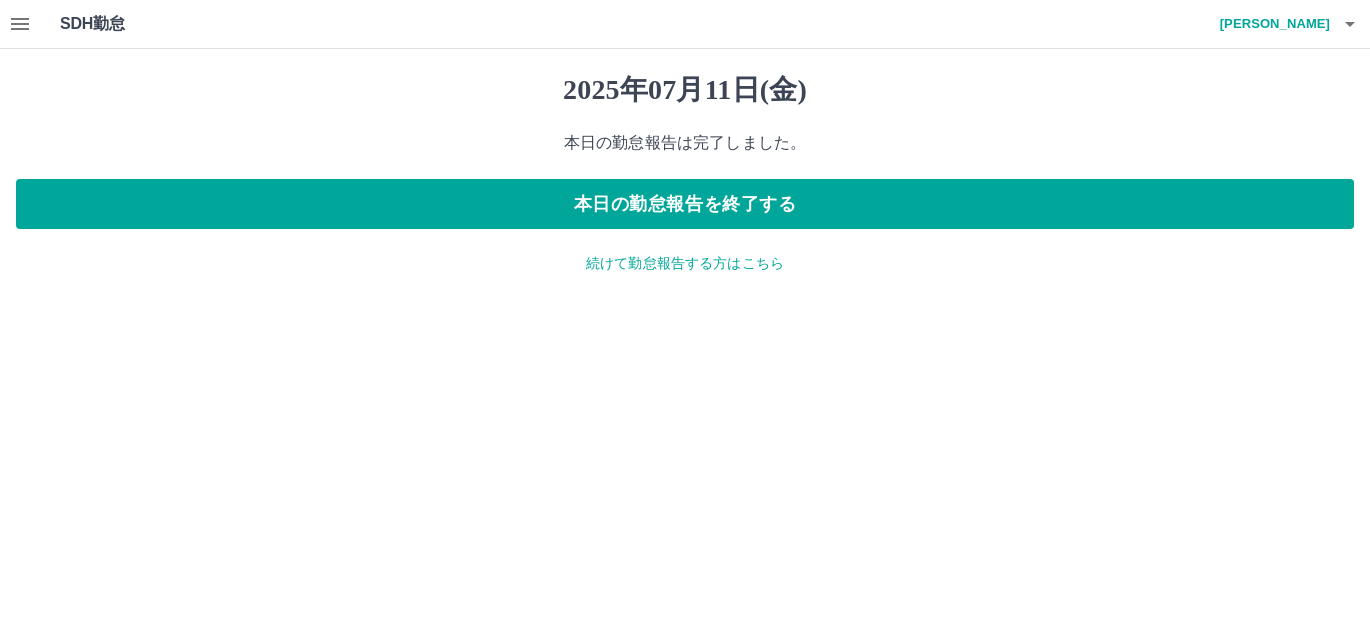 click on "続けて勤怠報告する方はこちら" at bounding box center [685, 263] 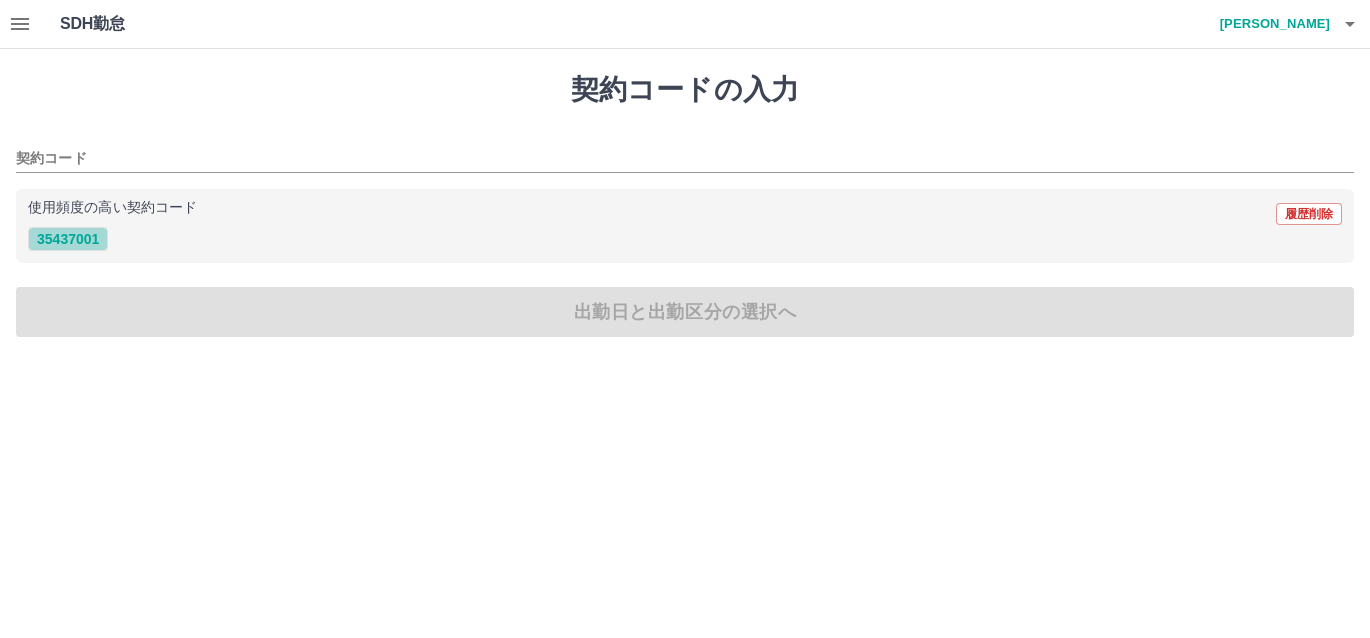 click on "35437001" at bounding box center [68, 239] 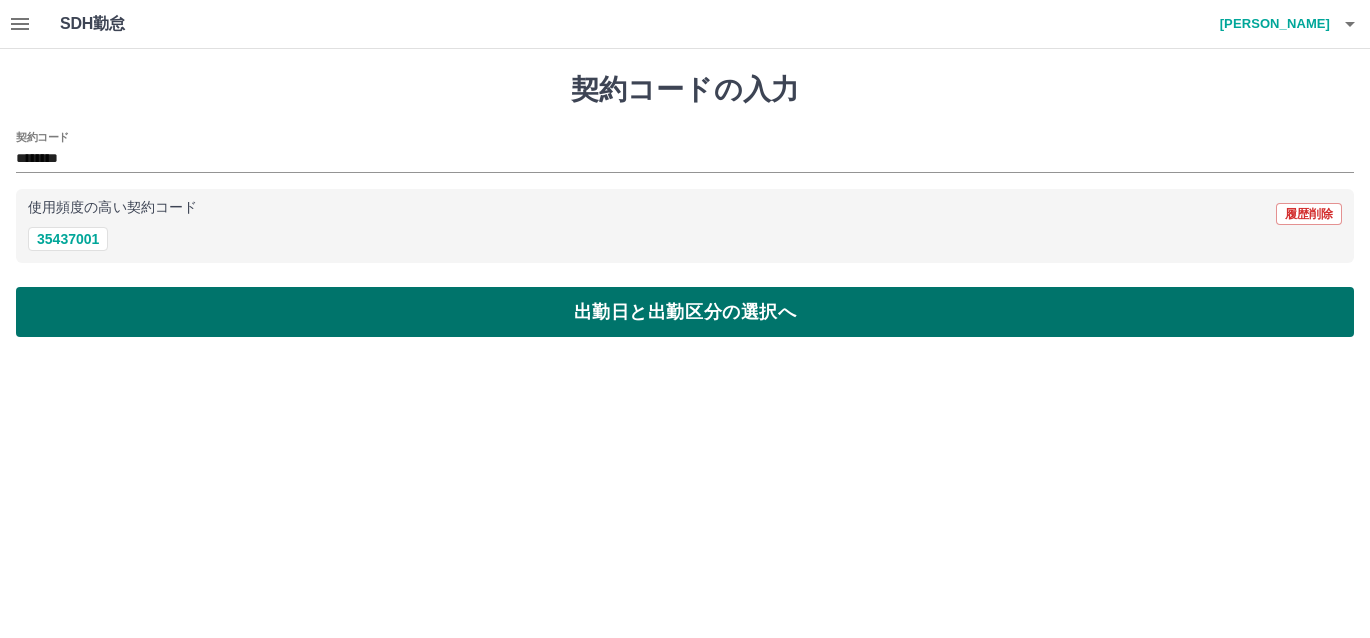 click on "出勤日と出勤区分の選択へ" at bounding box center [685, 312] 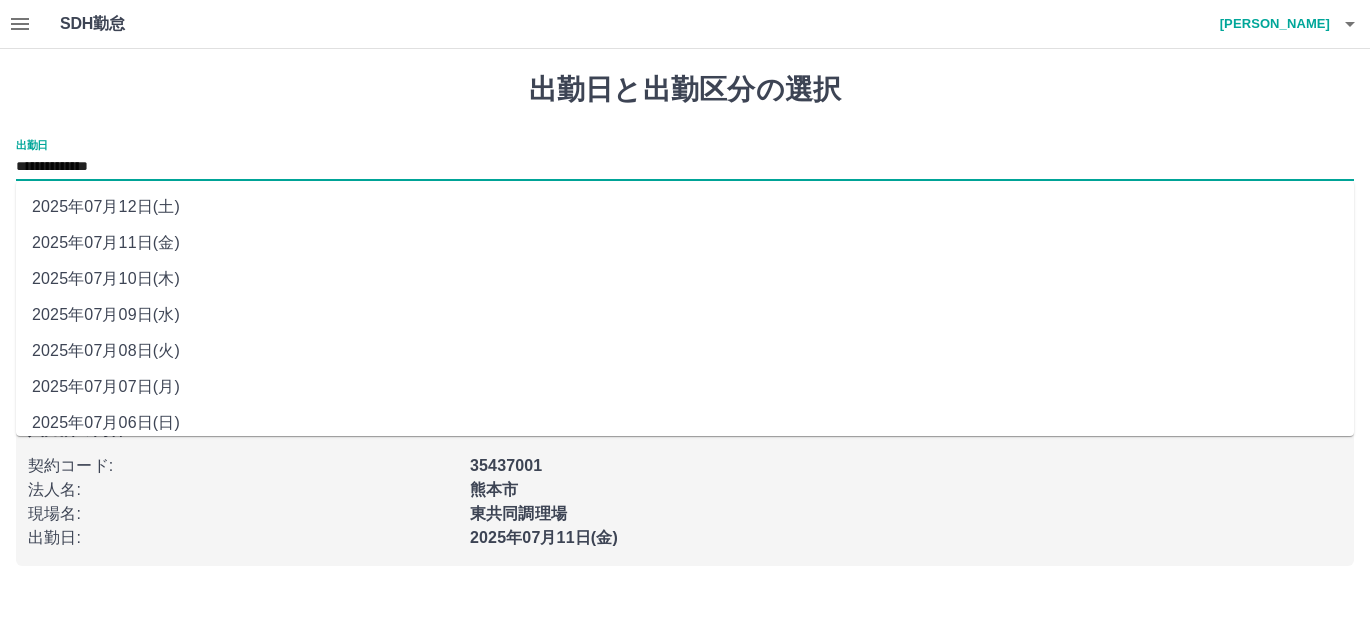 click on "**********" at bounding box center (685, 167) 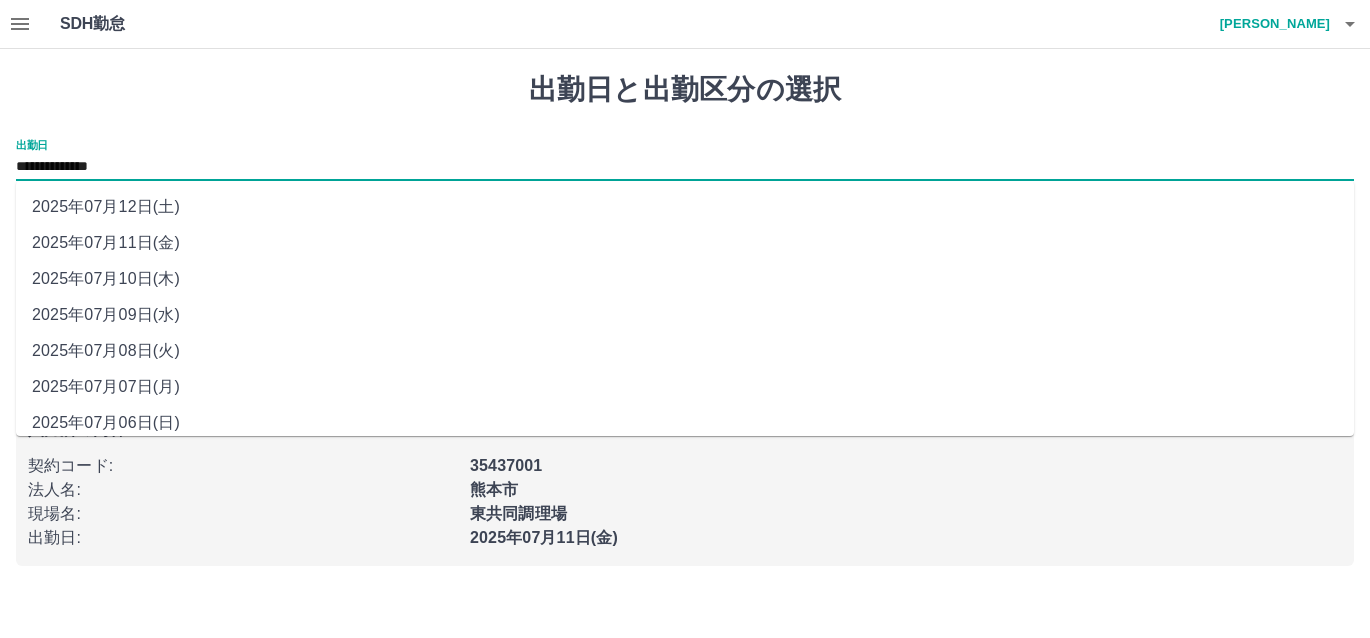 click on "2025年07月12日(土)" at bounding box center [685, 207] 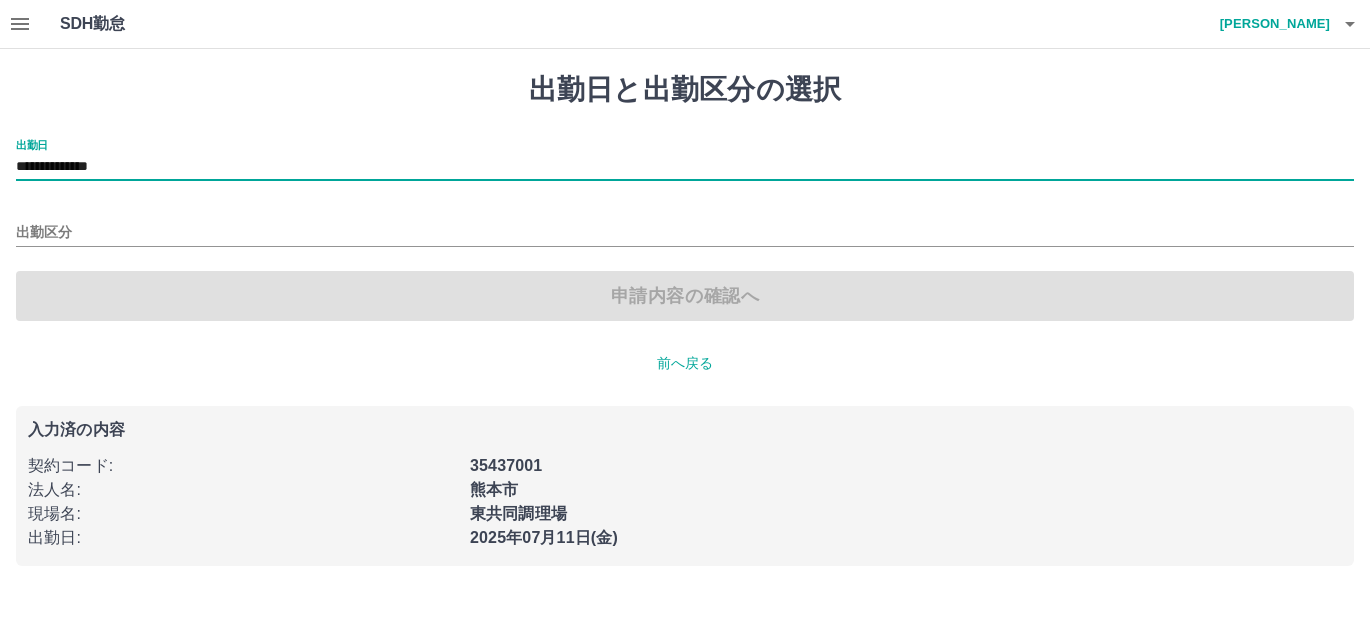 type on "**********" 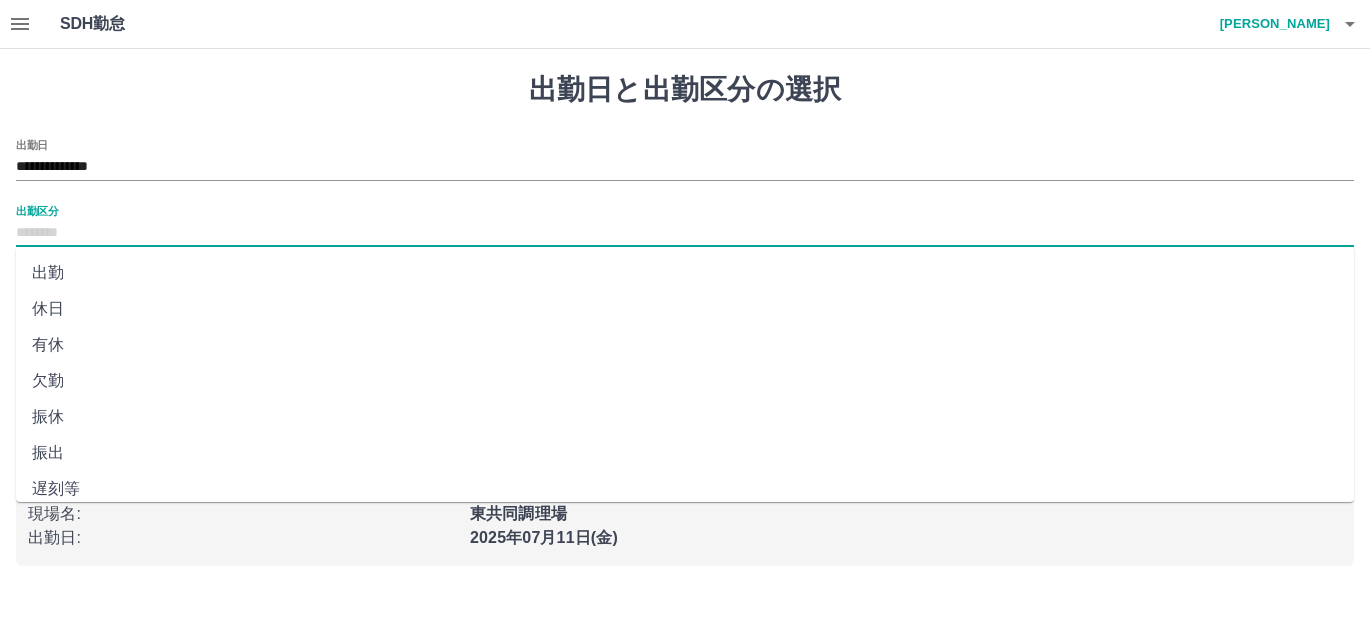 click on "出勤区分" at bounding box center [685, 233] 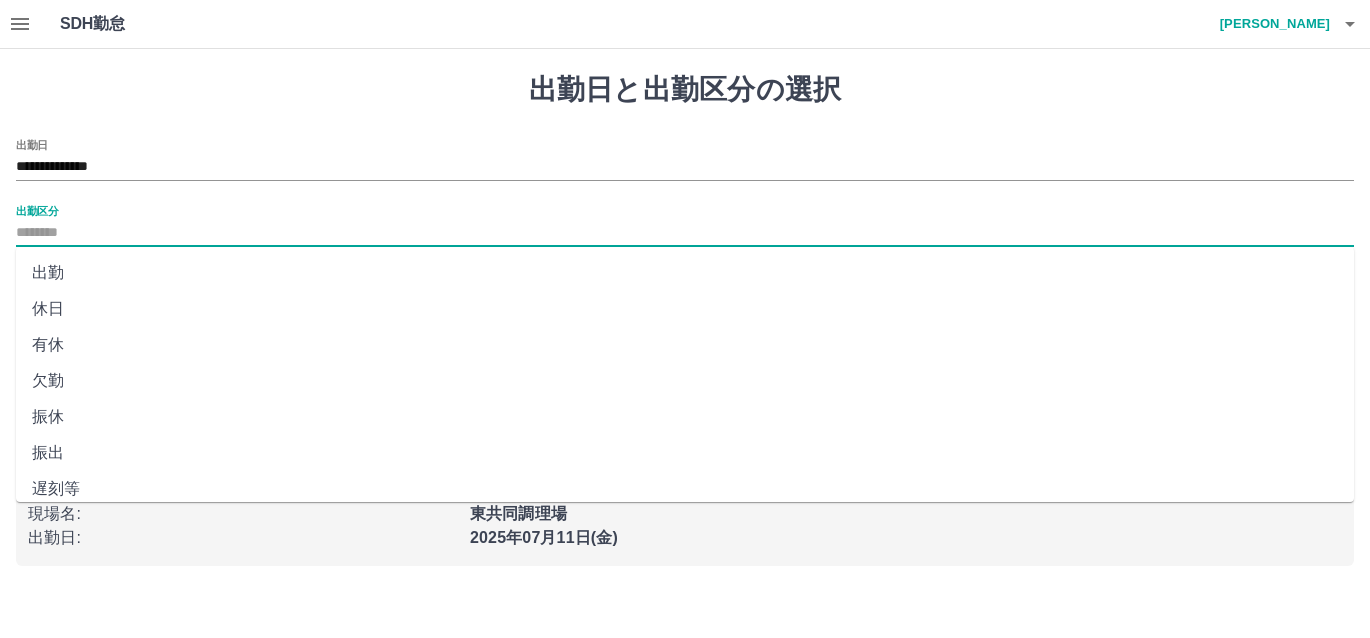 click on "休日" at bounding box center [685, 309] 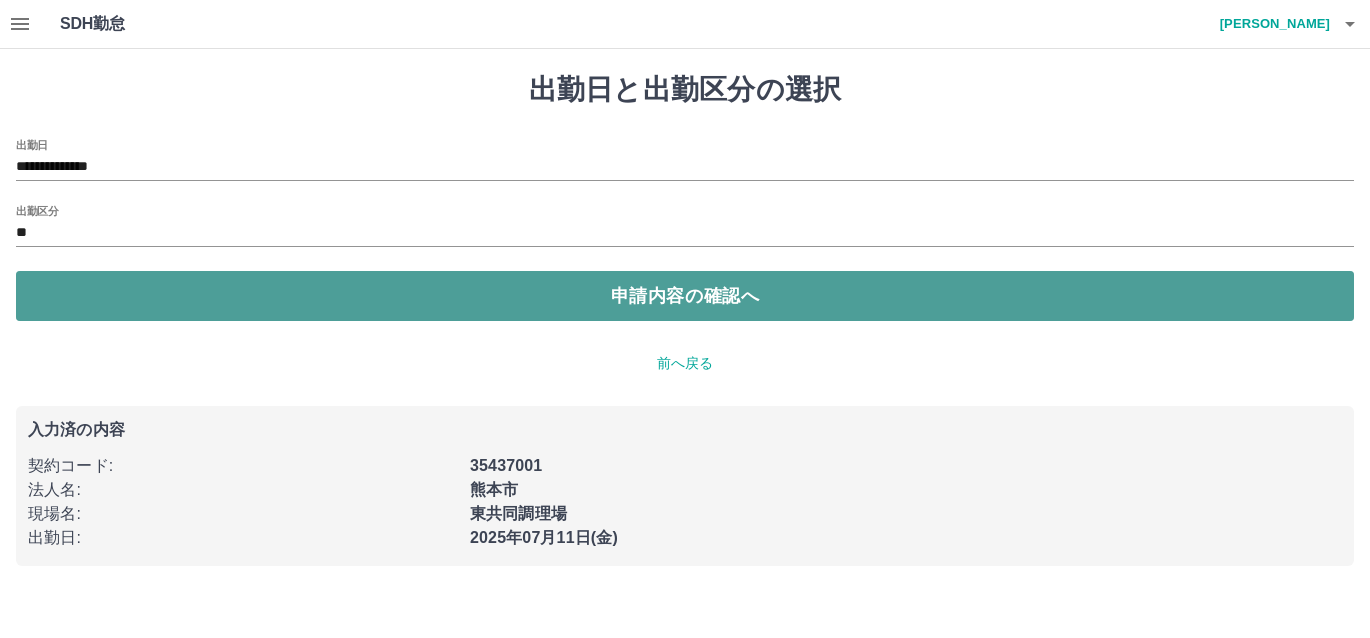 click on "申請内容の確認へ" at bounding box center [685, 296] 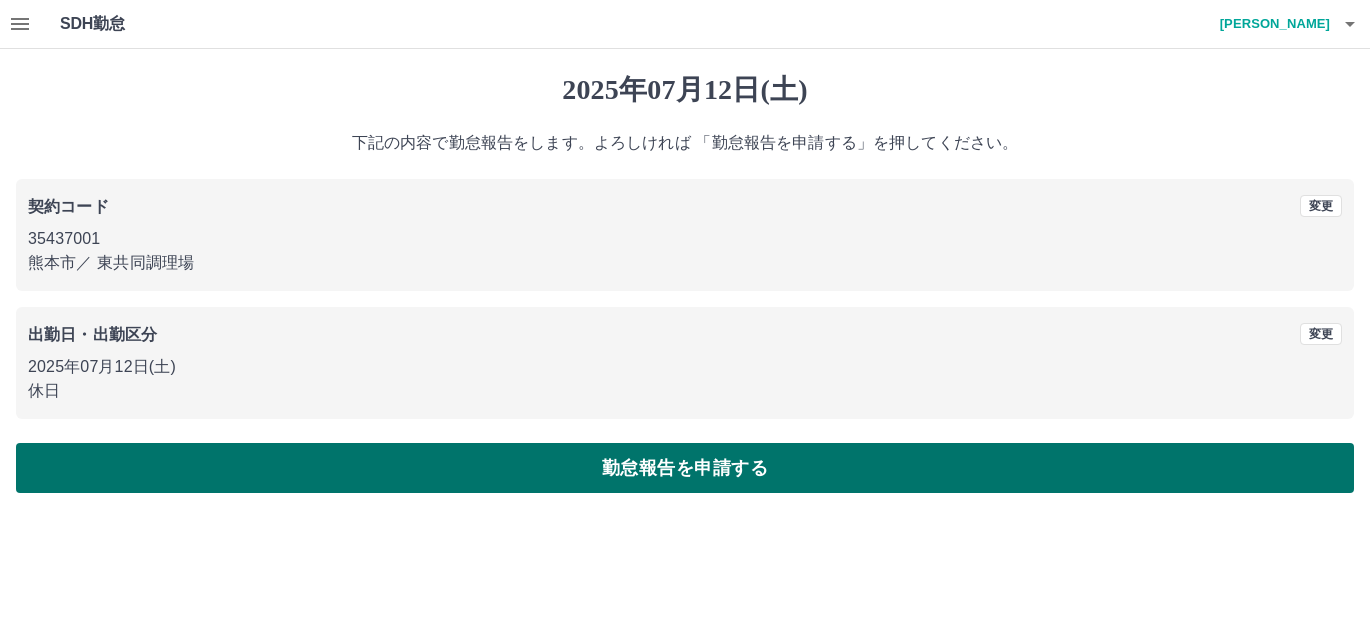 click on "勤怠報告を申請する" at bounding box center [685, 468] 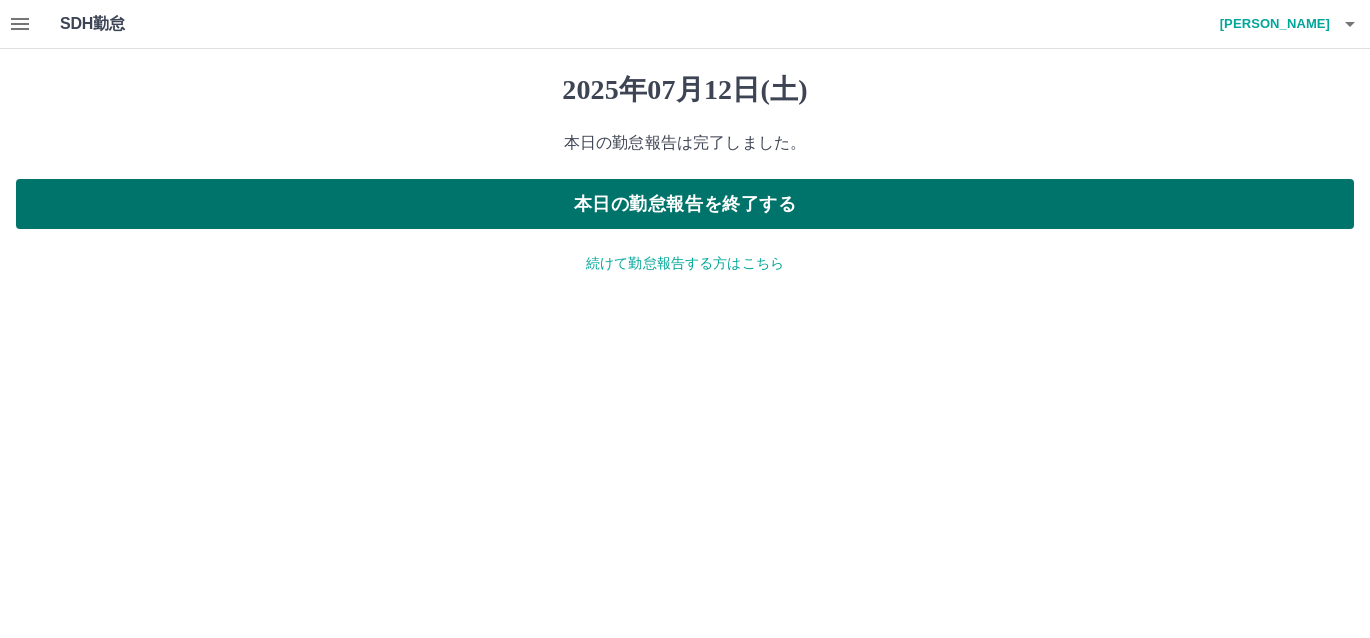 click on "本日の勤怠報告を終了する" at bounding box center [685, 204] 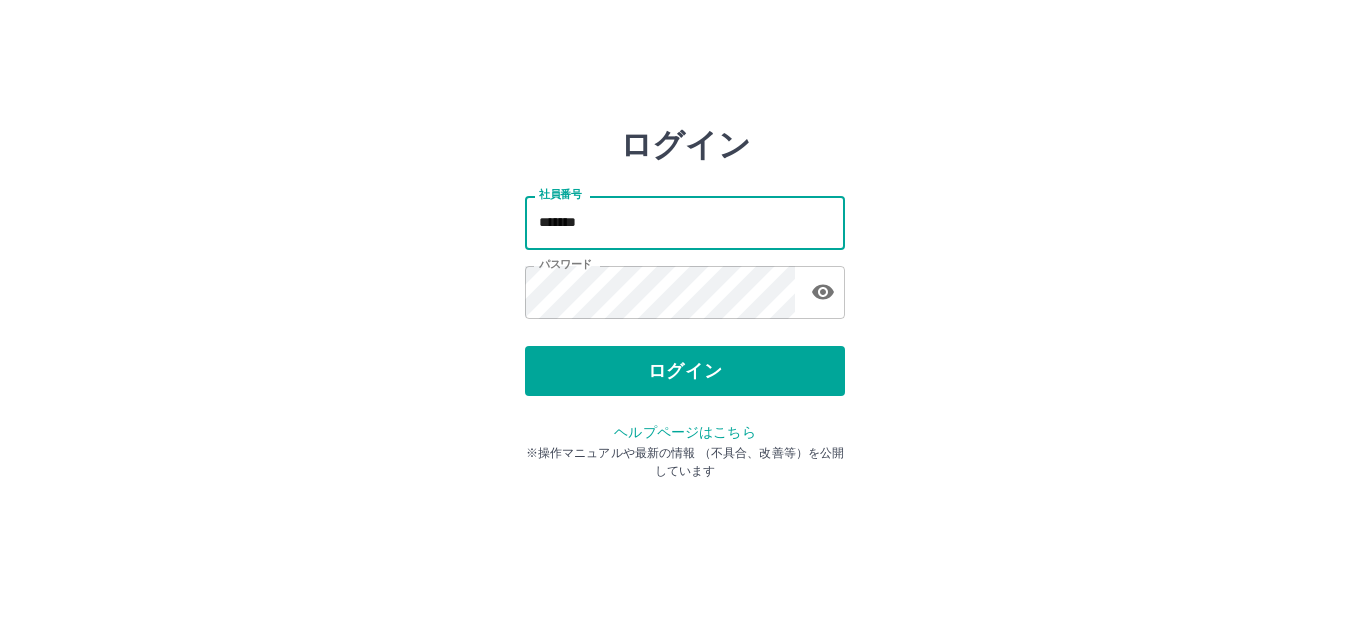 scroll, scrollTop: 0, scrollLeft: 0, axis: both 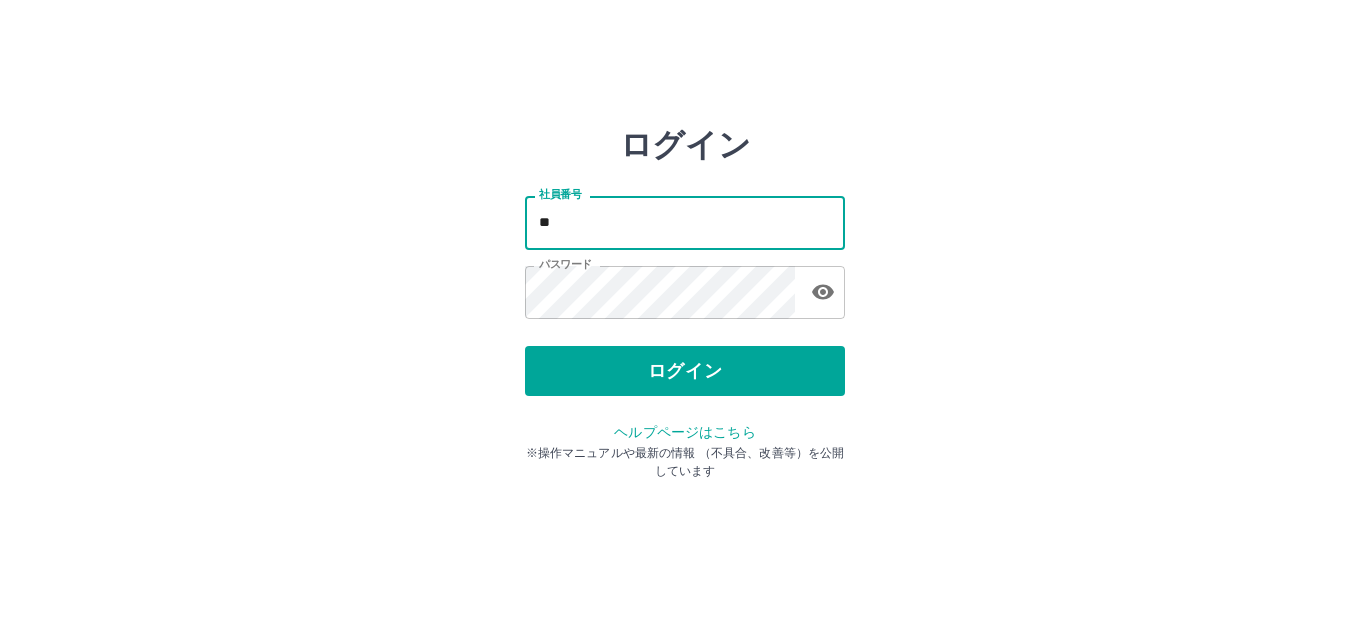 type on "*******" 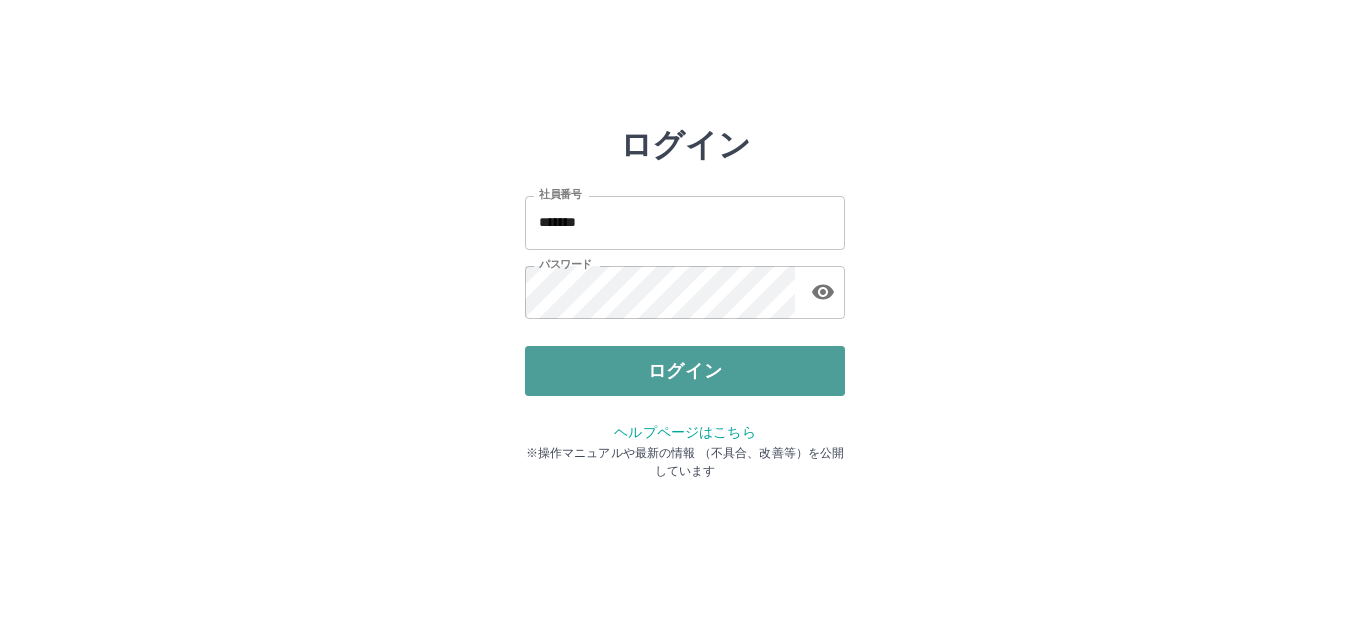 click on "ログイン" at bounding box center [685, 371] 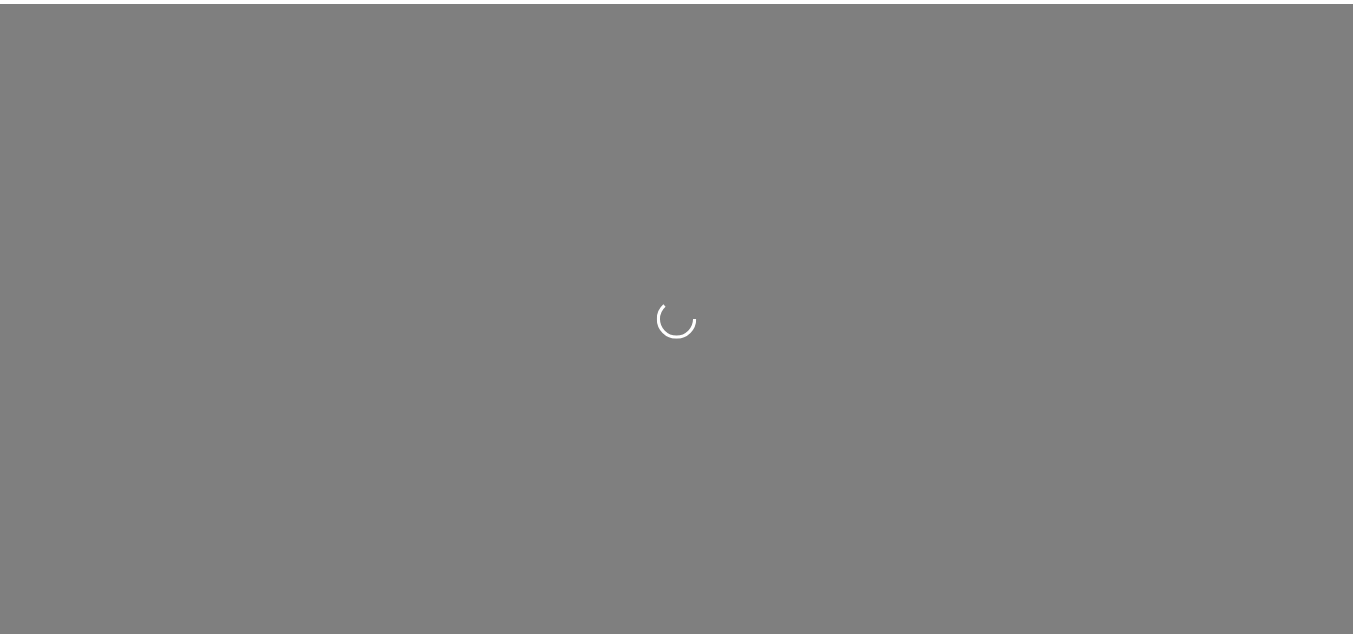 scroll, scrollTop: 0, scrollLeft: 0, axis: both 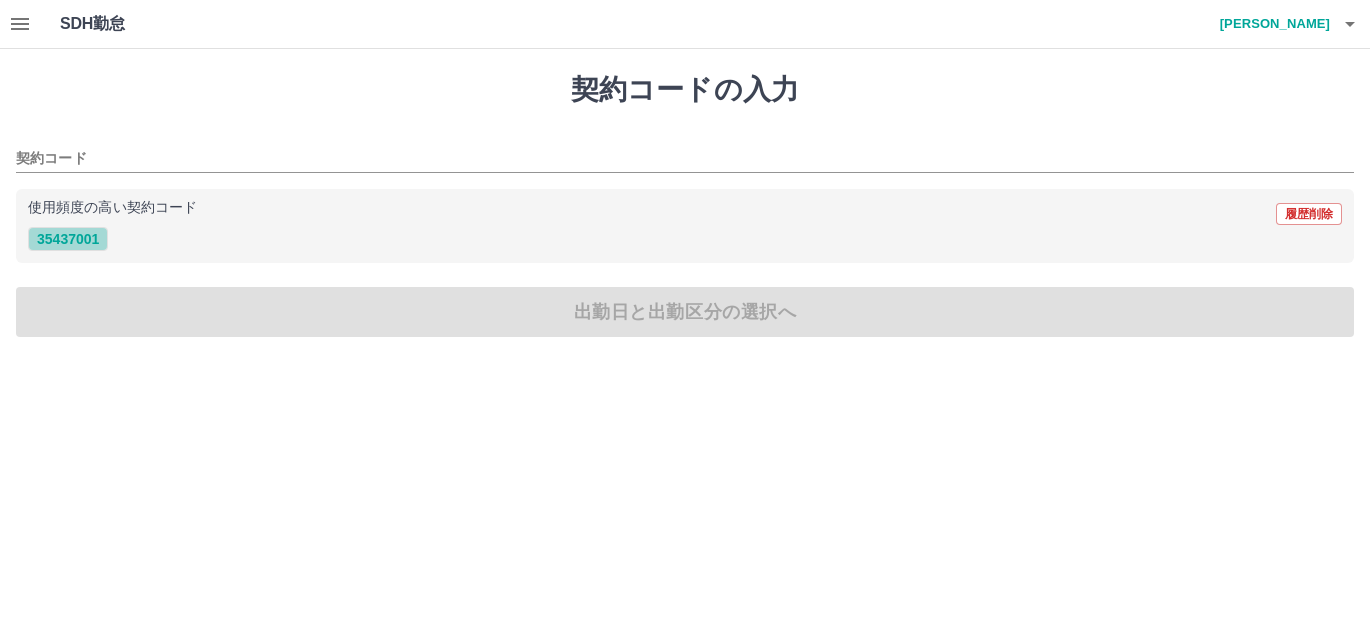click on "35437001" at bounding box center (68, 239) 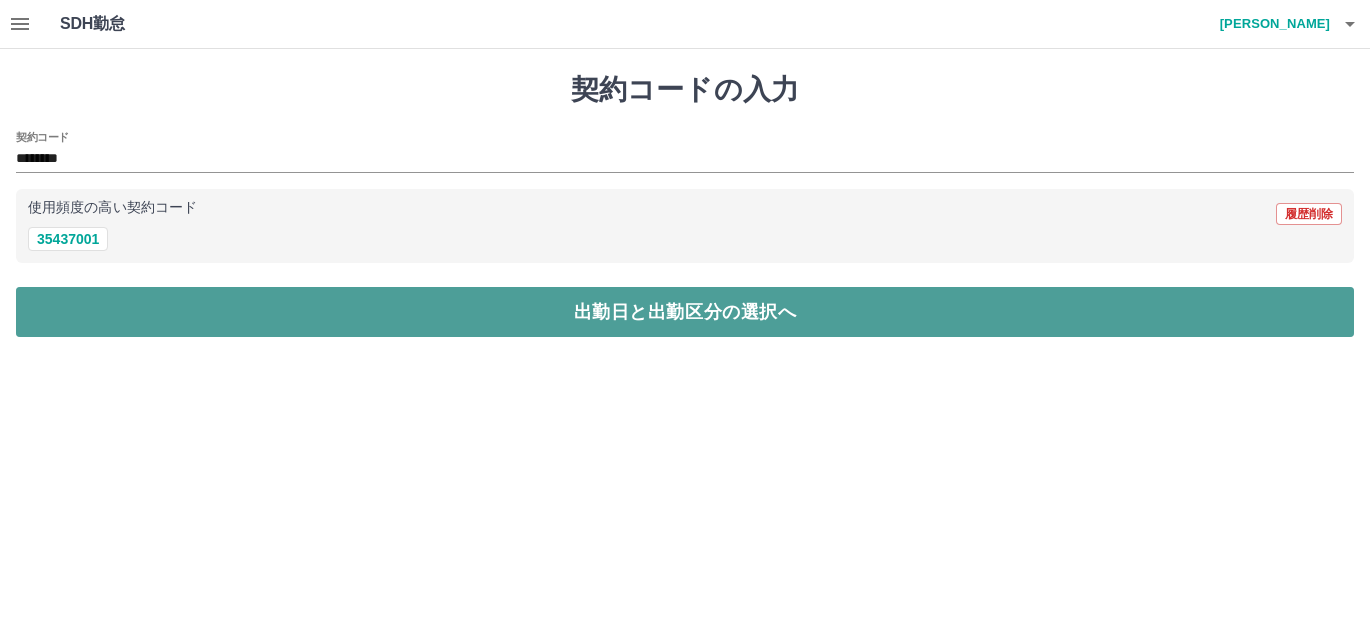 click on "出勤日と出勤区分の選択へ" at bounding box center [685, 312] 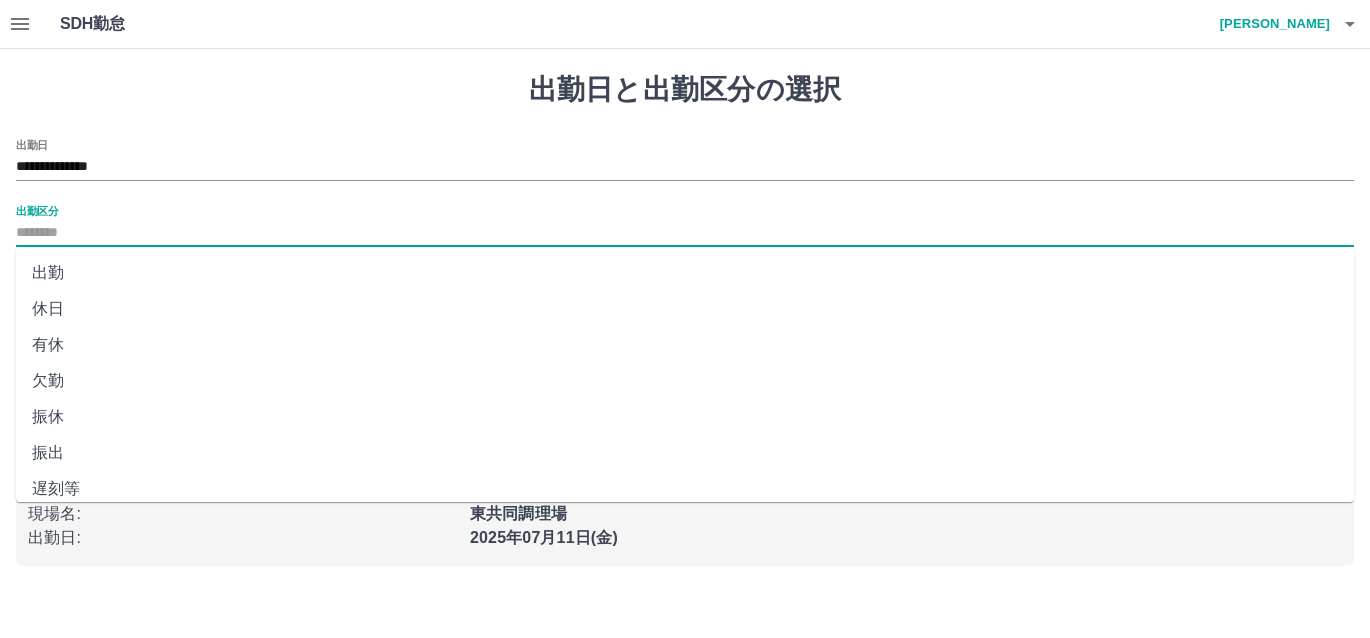 click on "出勤区分" at bounding box center (685, 233) 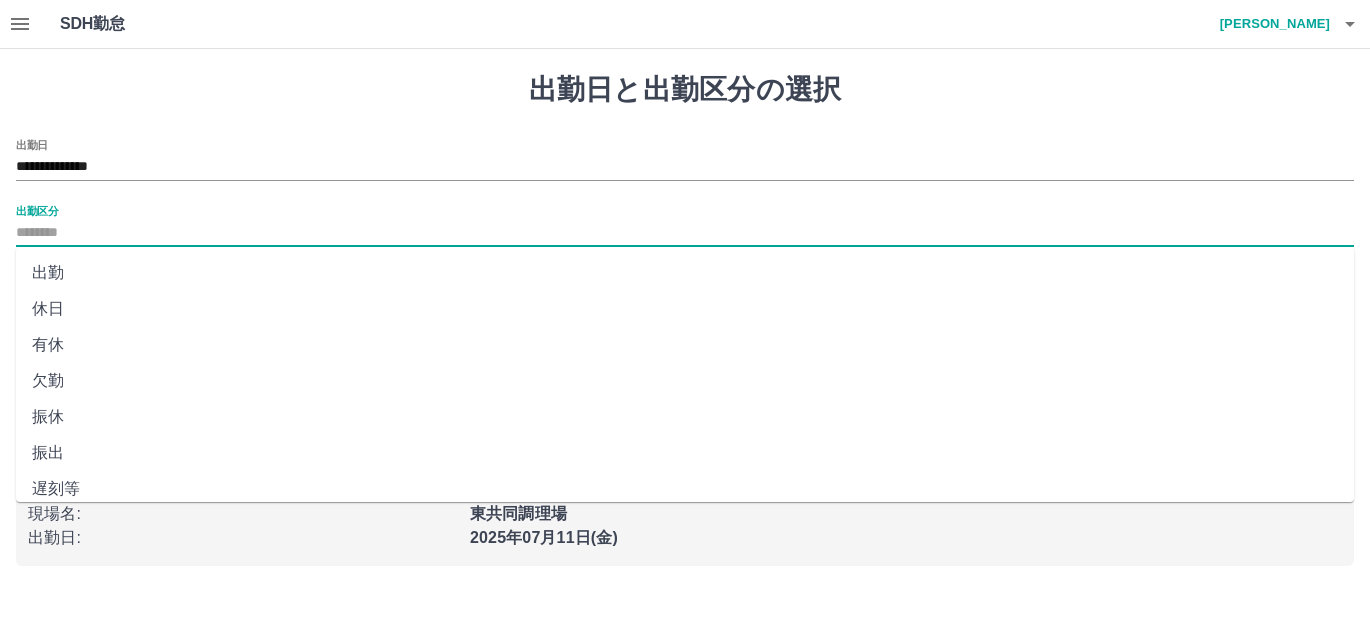 click on "出勤" at bounding box center [685, 273] 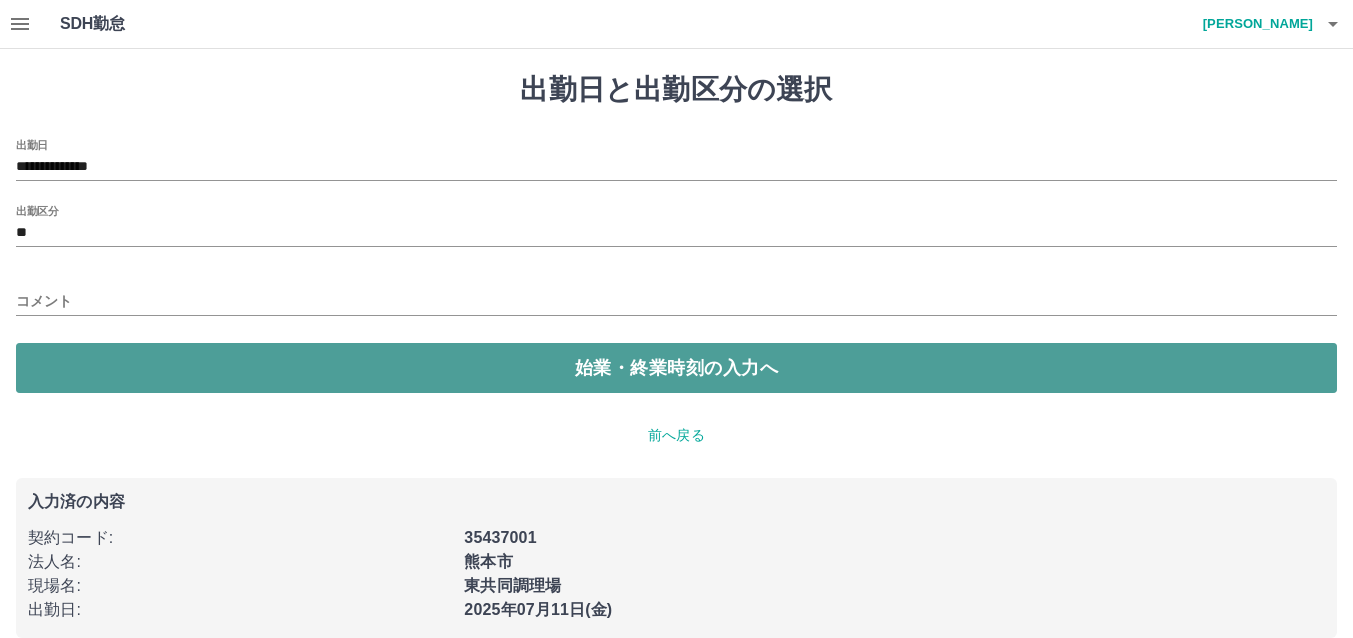 click on "始業・終業時刻の入力へ" at bounding box center (676, 368) 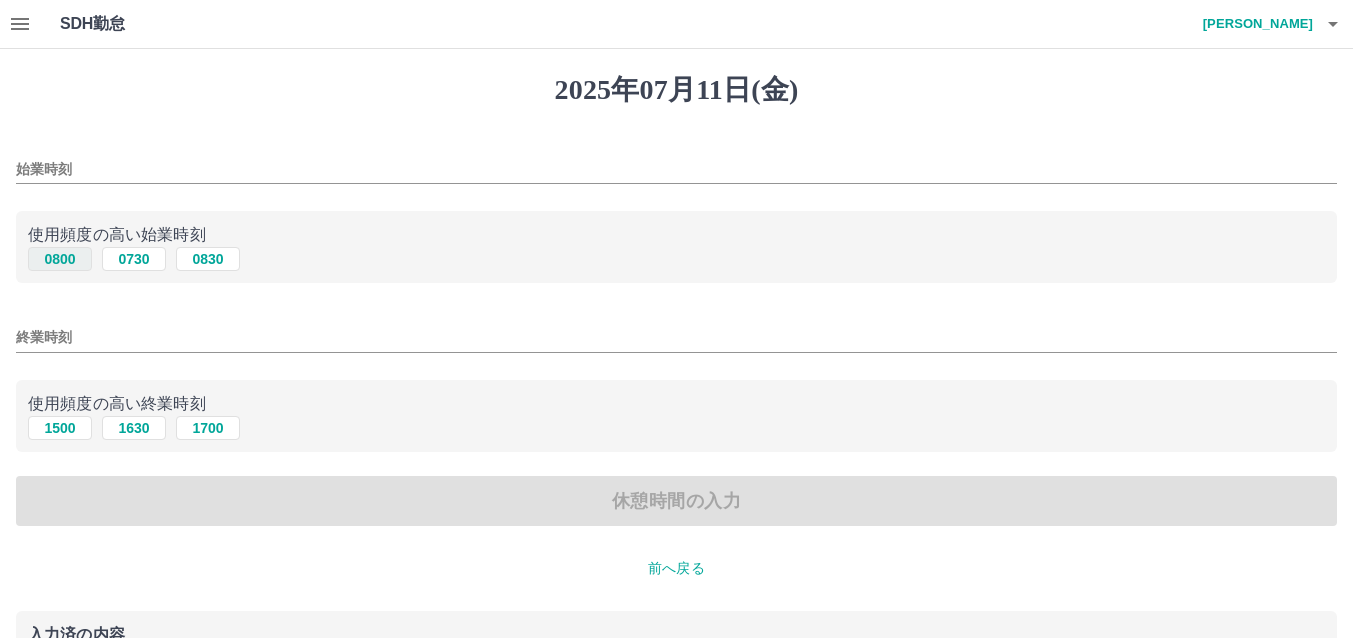 click on "0800" at bounding box center (60, 259) 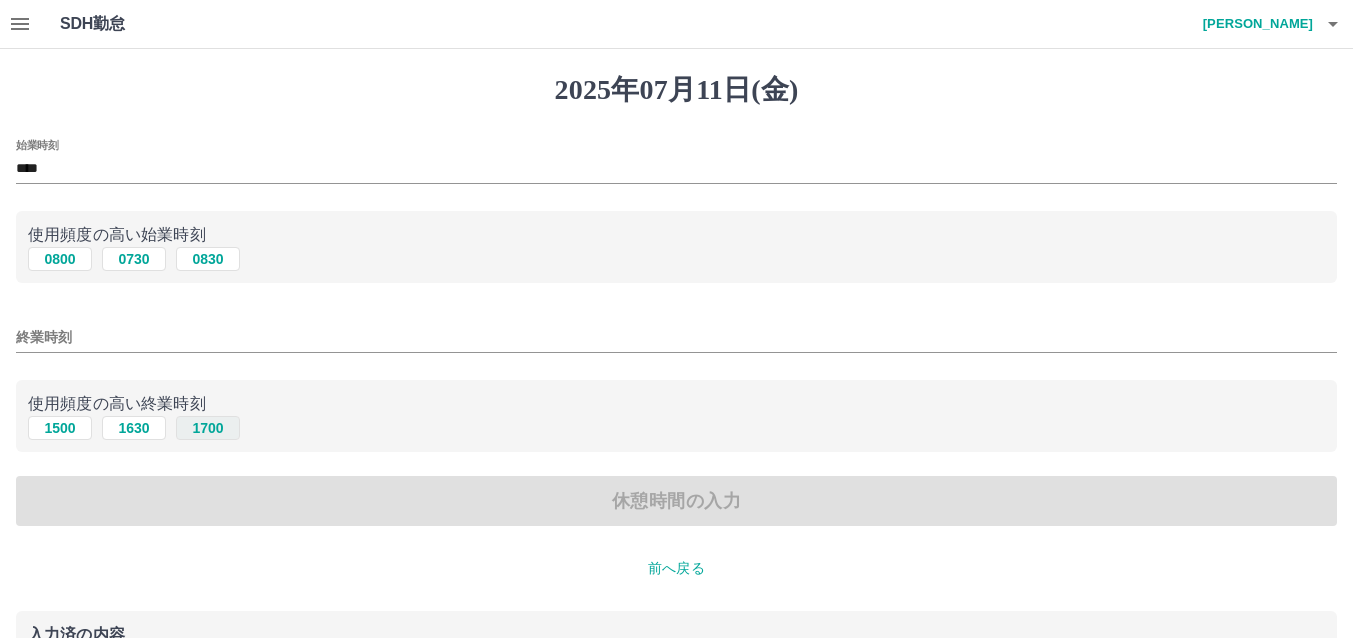 click on "1700" at bounding box center [208, 428] 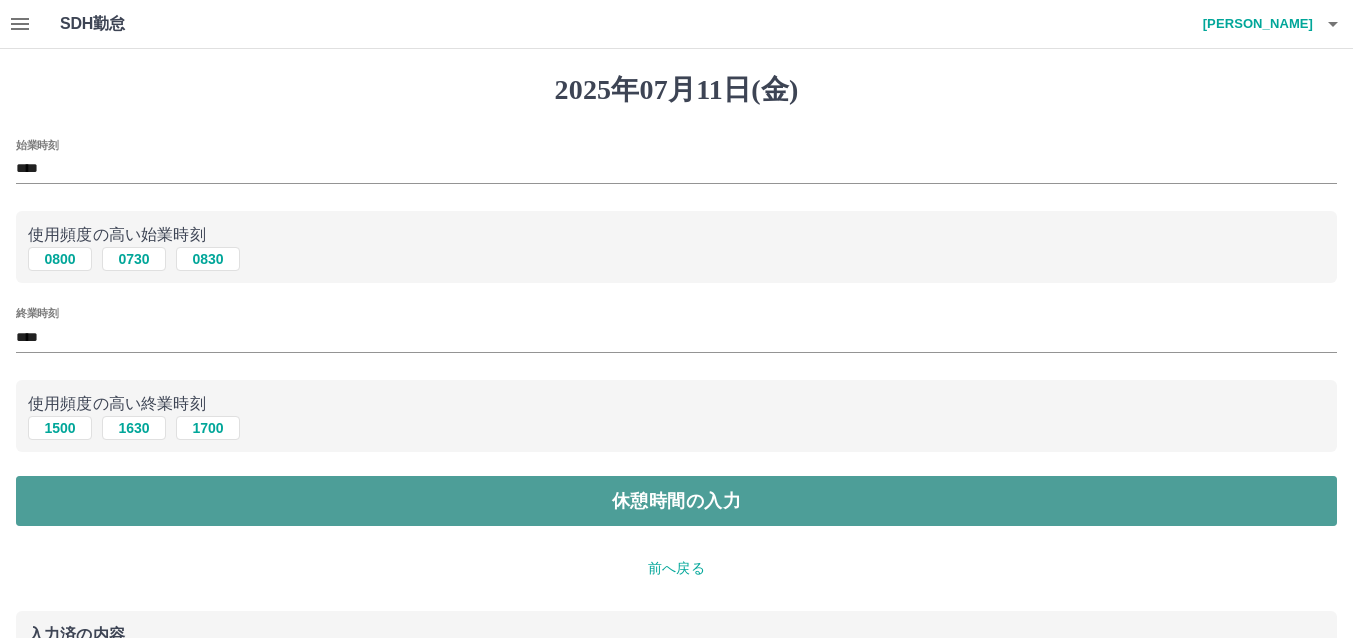 click on "休憩時間の入力" at bounding box center [676, 501] 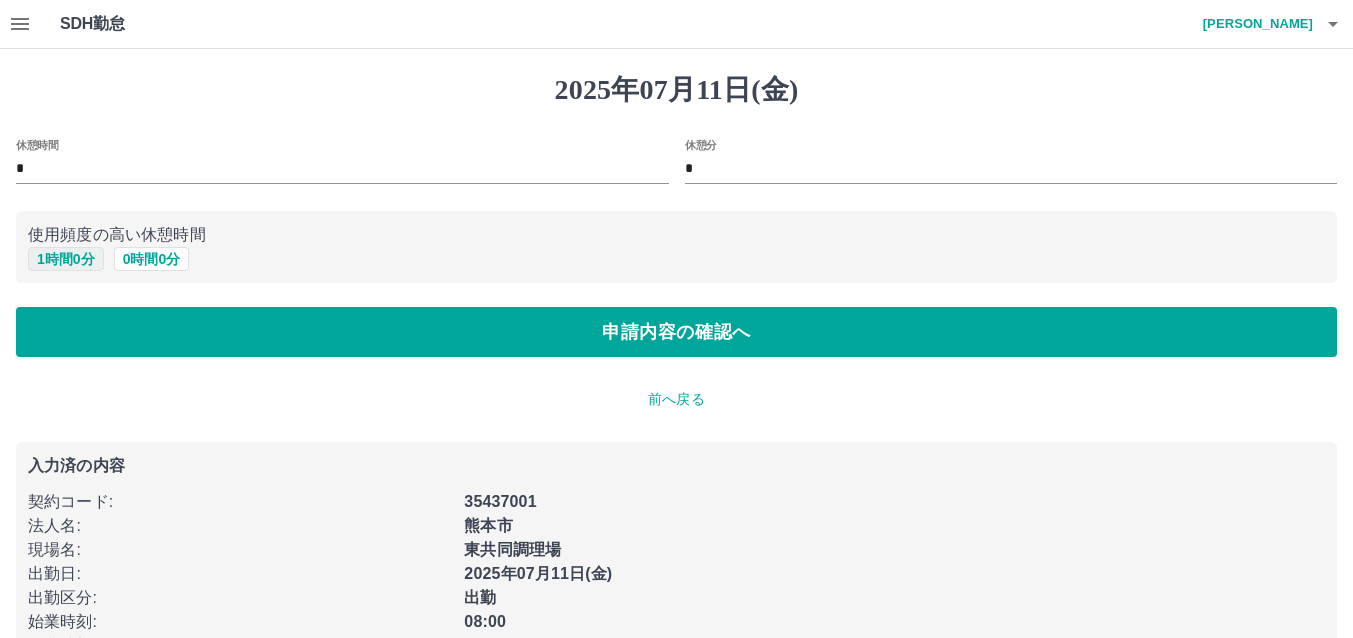 click on "1 時間 0 分" at bounding box center [66, 259] 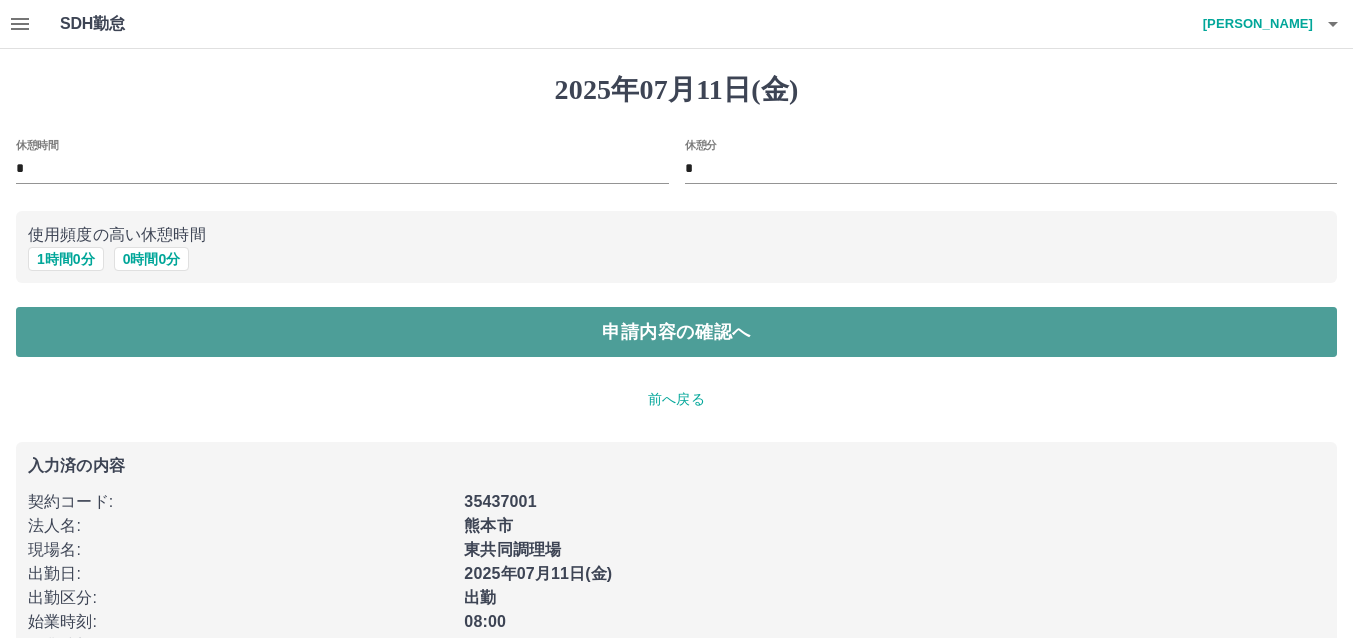 click on "申請内容の確認へ" at bounding box center [676, 332] 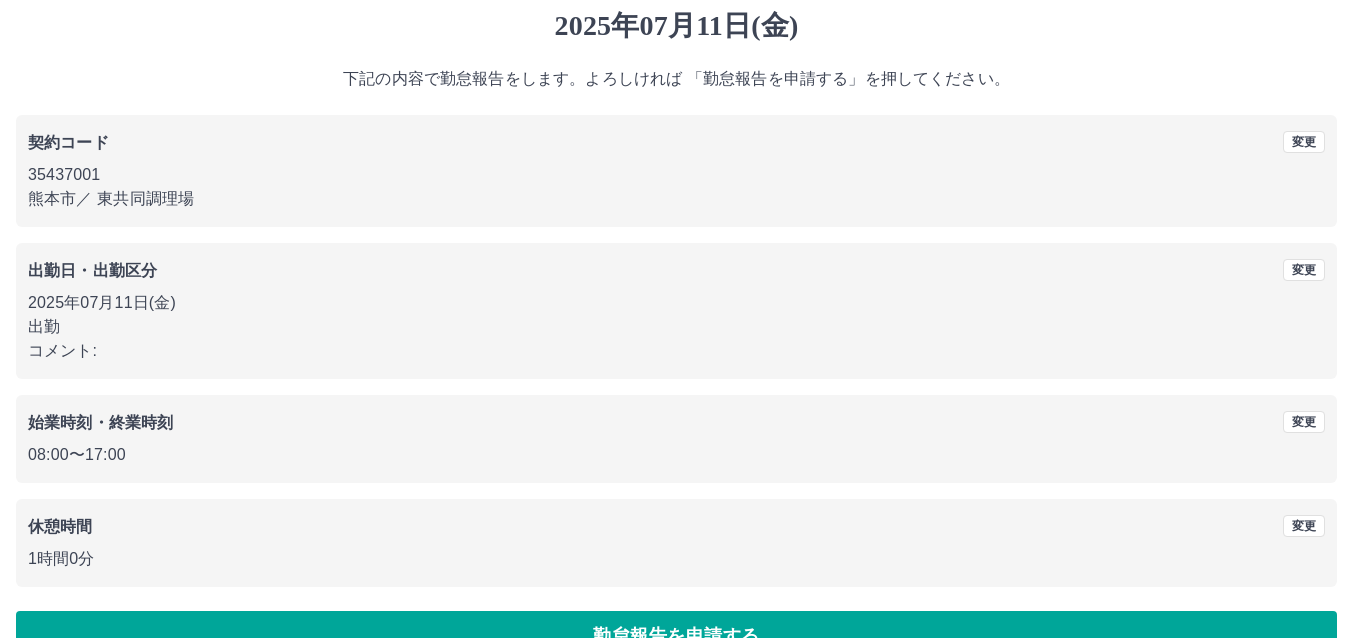 scroll, scrollTop: 111, scrollLeft: 0, axis: vertical 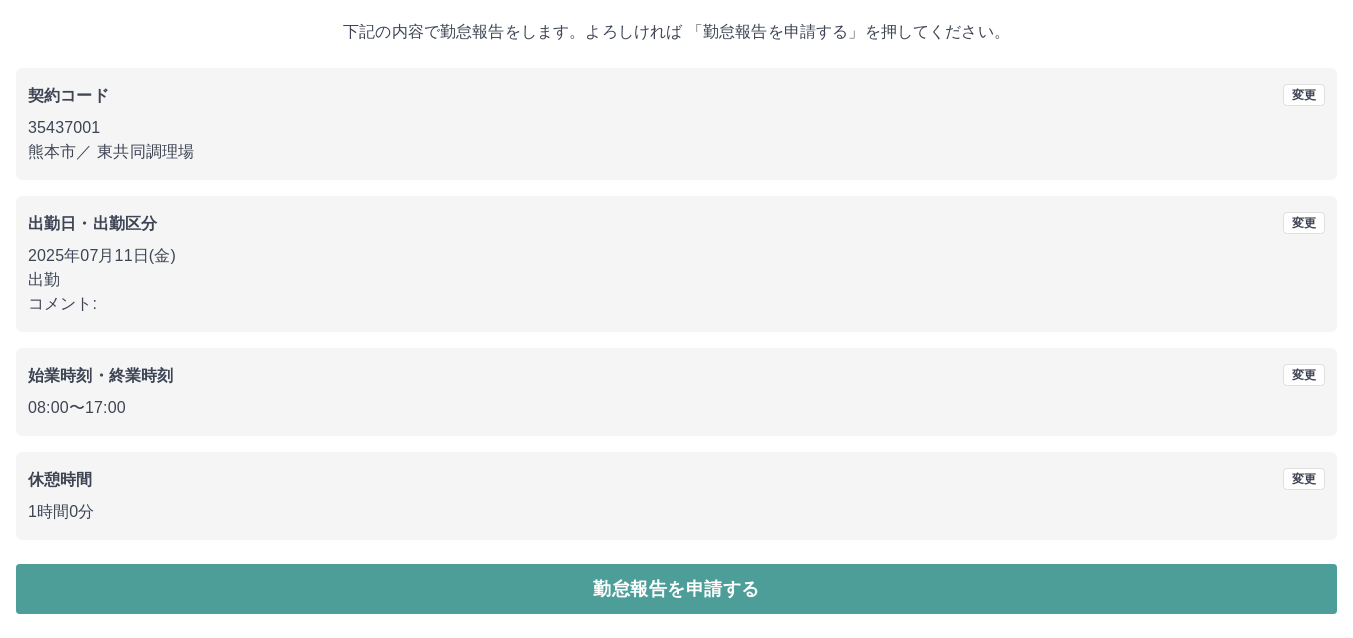 click on "勤怠報告を申請する" at bounding box center [676, 589] 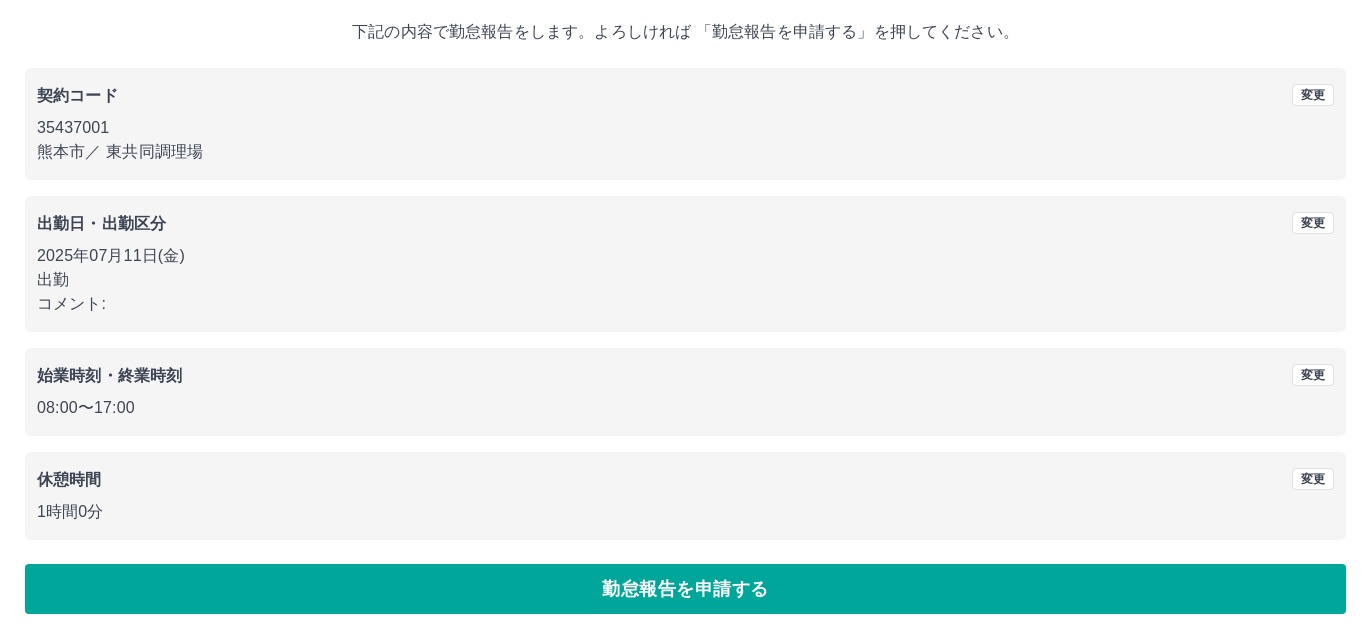 scroll, scrollTop: 0, scrollLeft: 0, axis: both 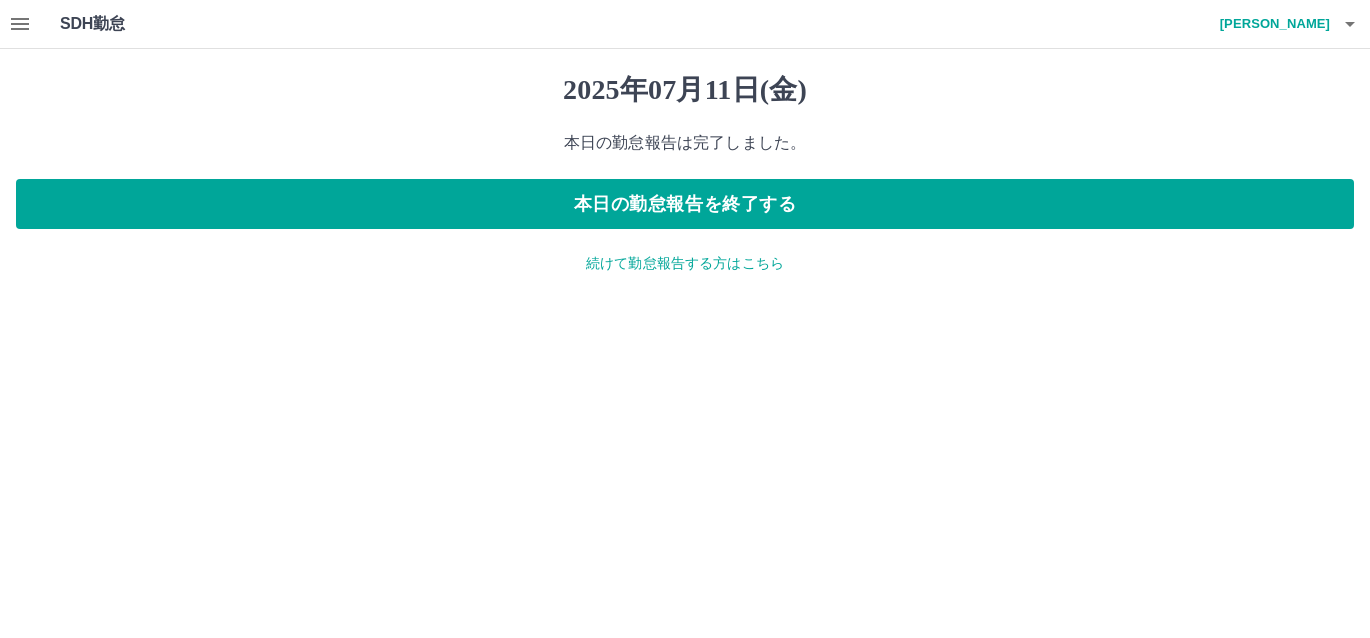 click on "続けて勤怠報告する方はこちら" at bounding box center [685, 263] 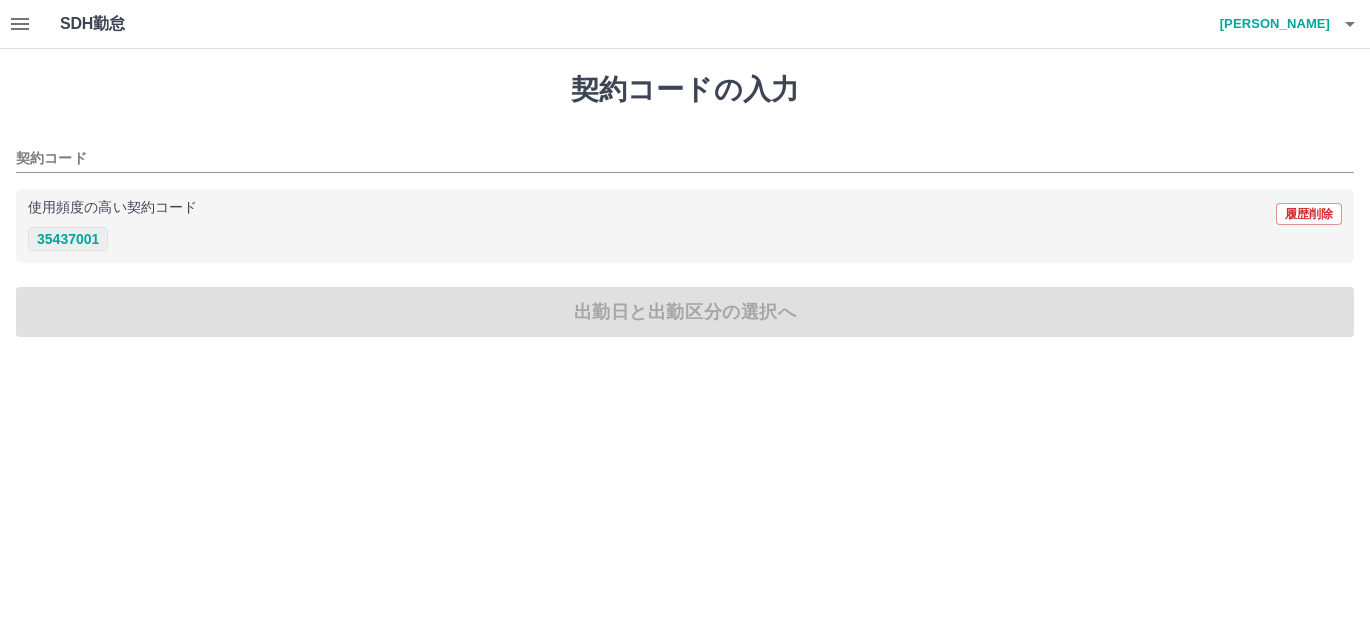 click on "35437001" at bounding box center (68, 239) 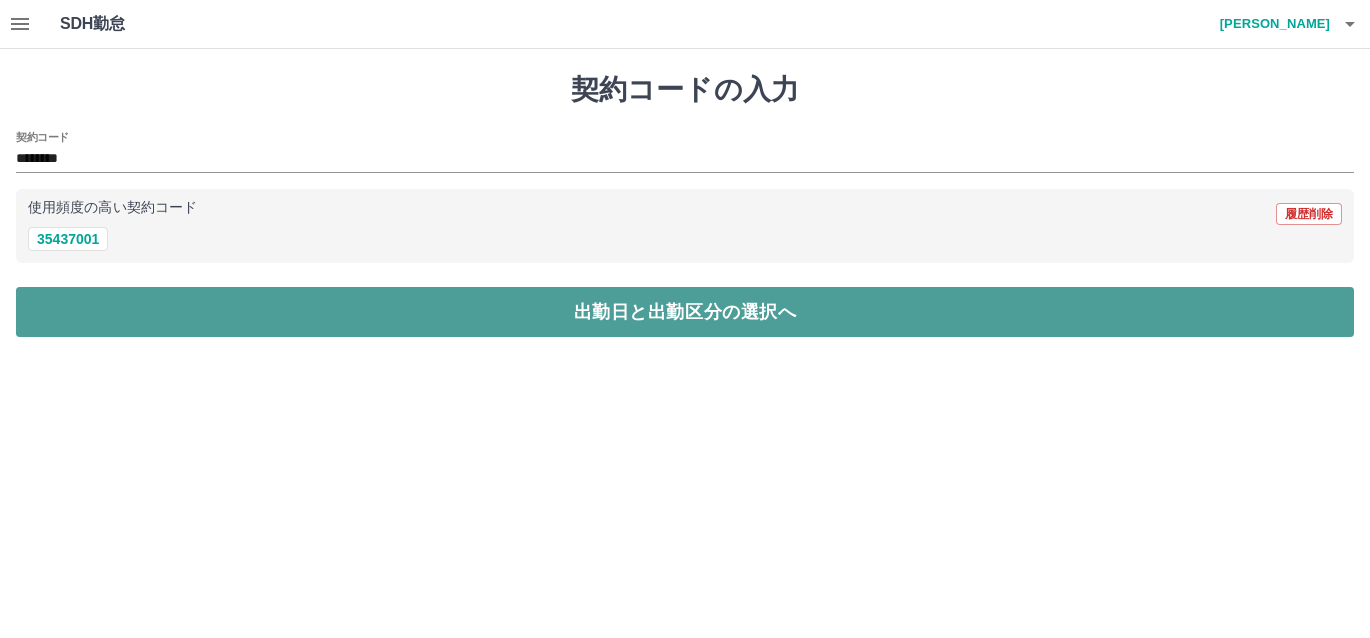 click on "出勤日と出勤区分の選択へ" at bounding box center (685, 312) 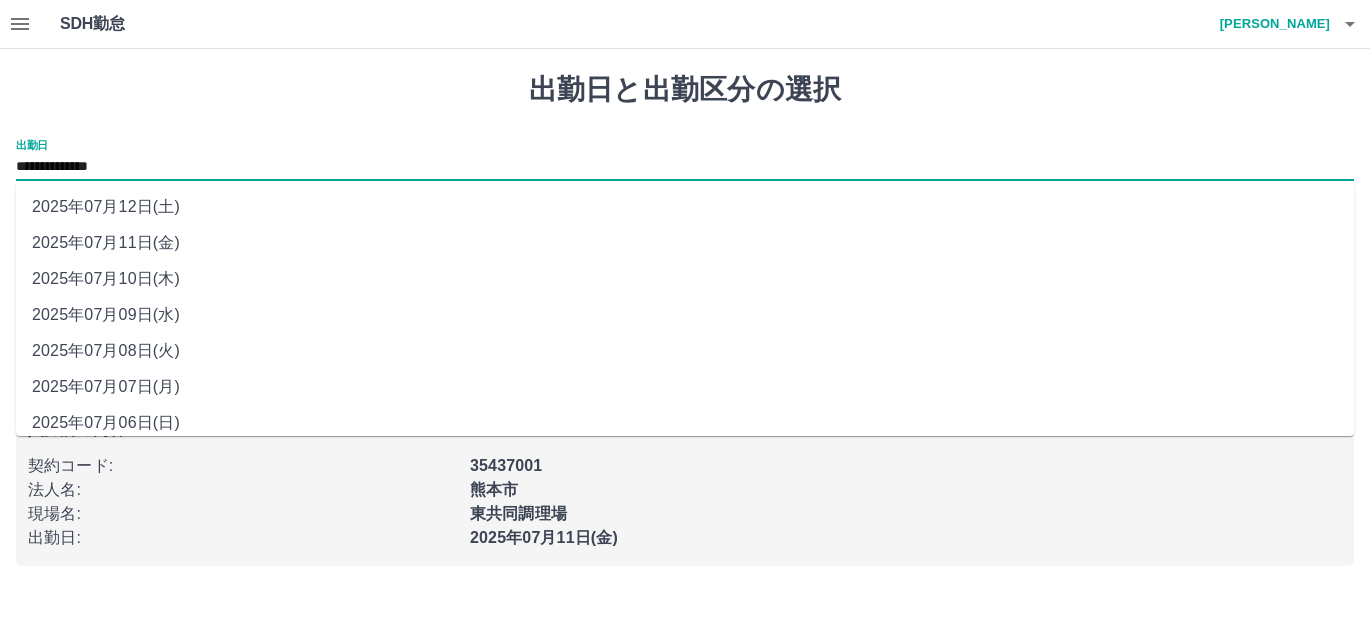 click on "**********" at bounding box center [685, 167] 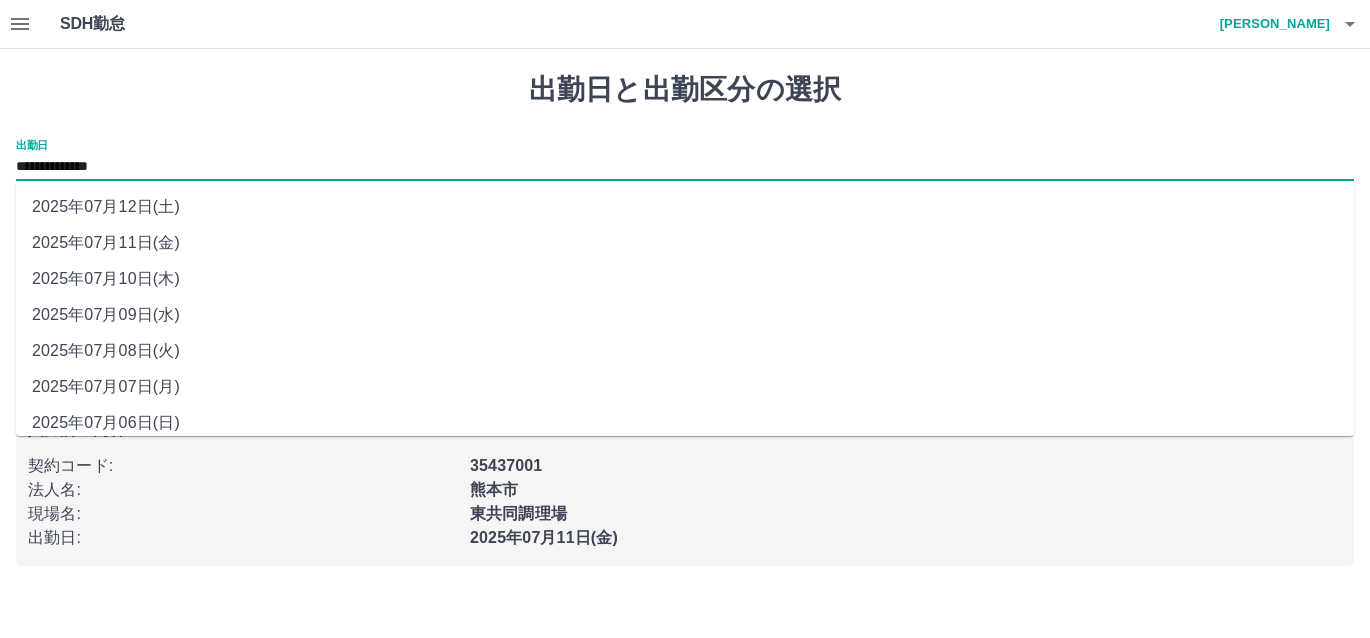 click on "2025年07月12日(土)" at bounding box center (685, 207) 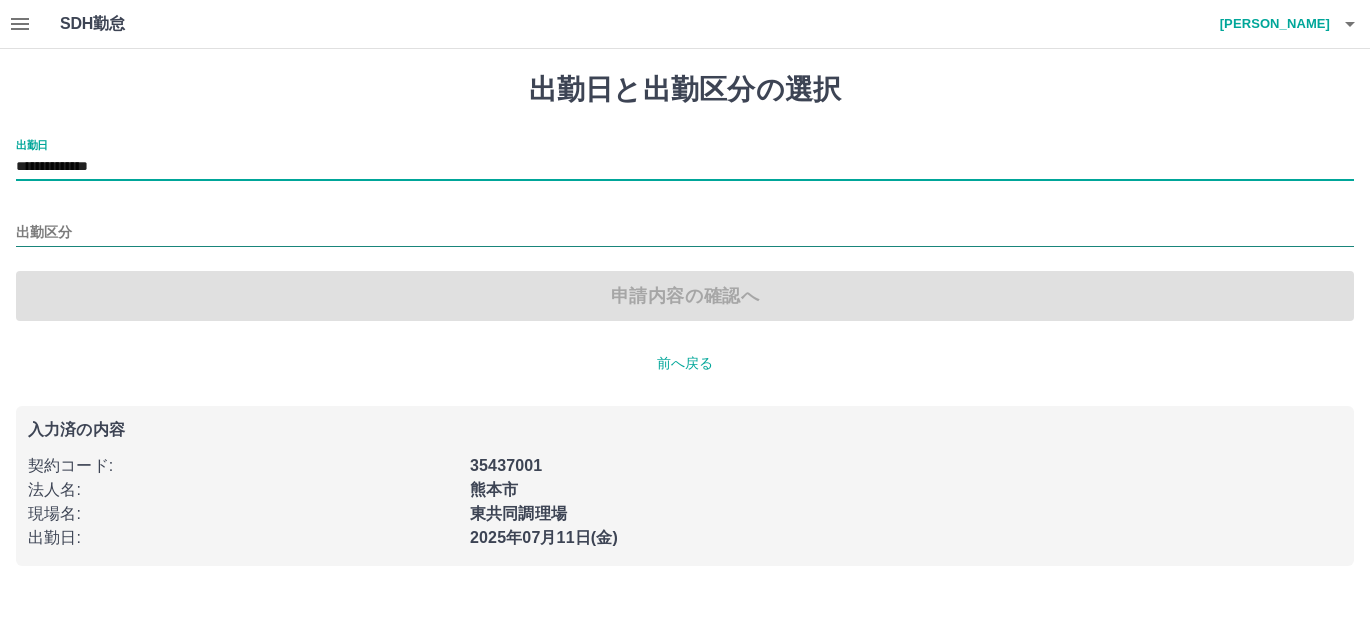 click on "出勤区分" at bounding box center (685, 233) 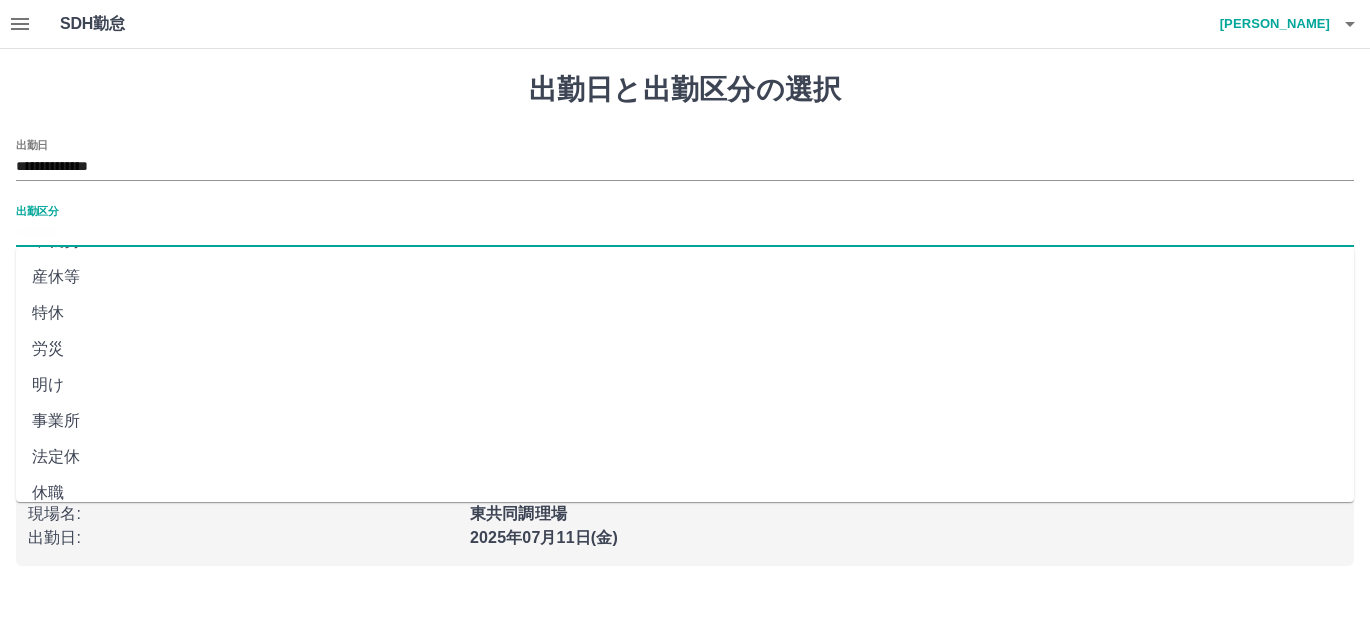 scroll, scrollTop: 409, scrollLeft: 0, axis: vertical 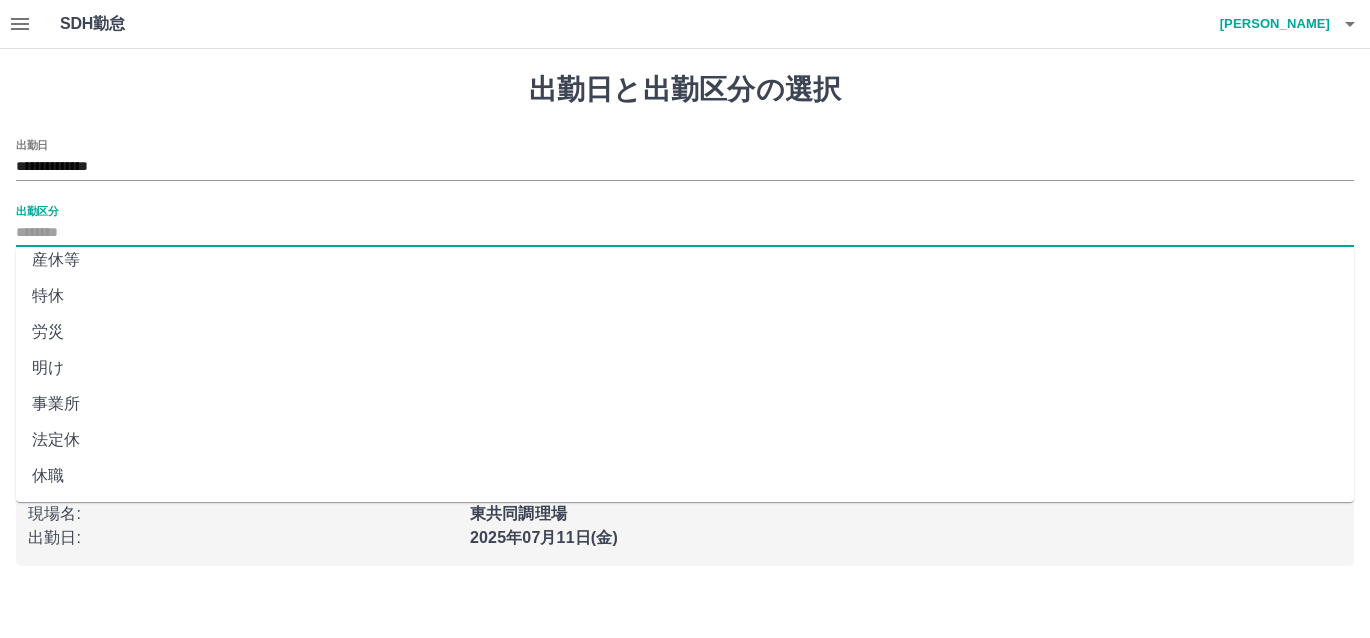click on "法定休" at bounding box center [685, 440] 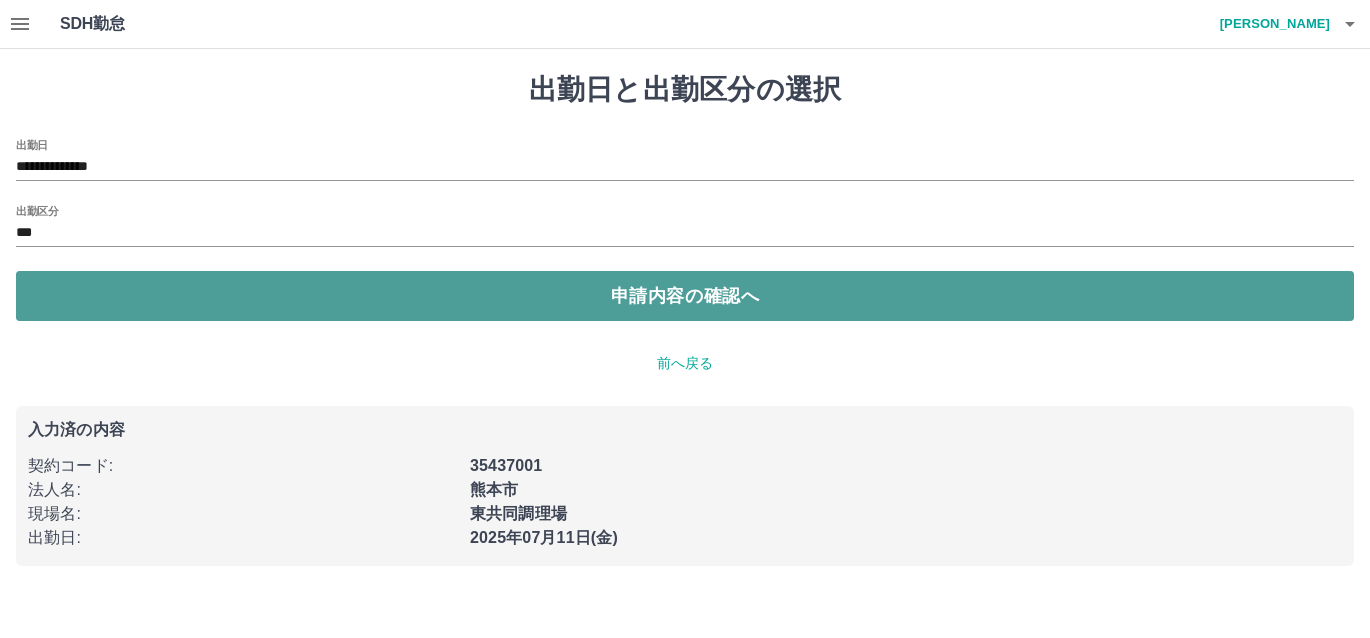 click on "申請内容の確認へ" at bounding box center (685, 296) 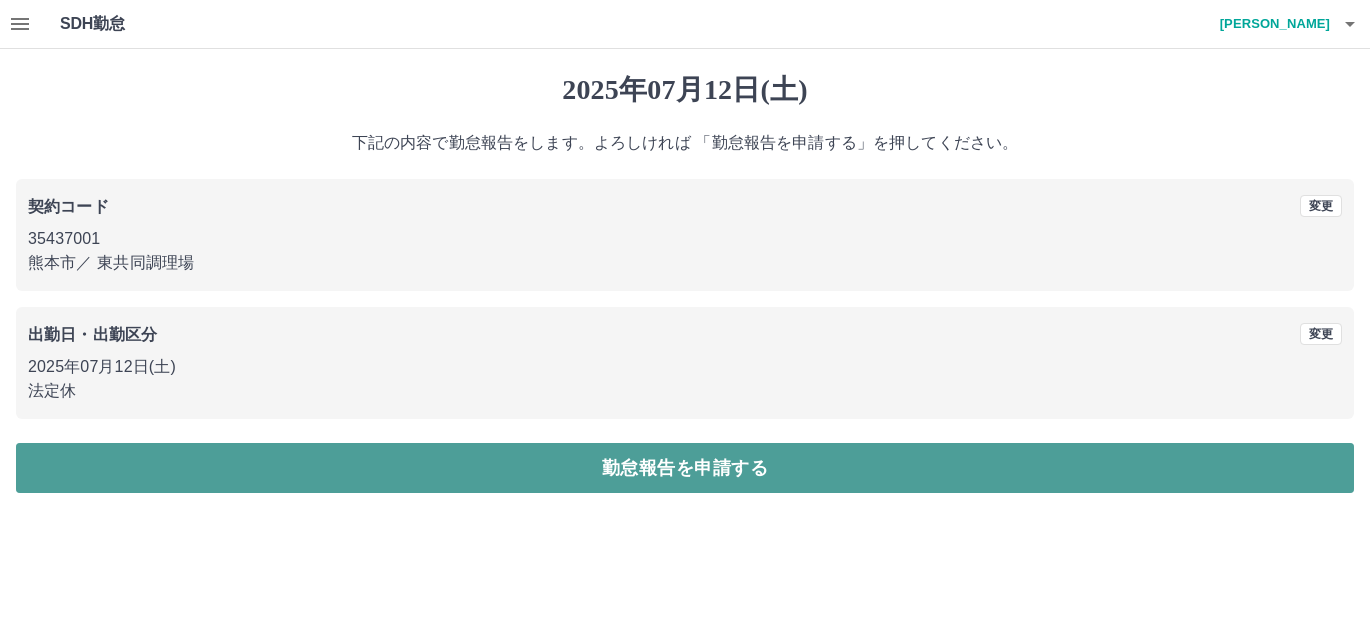 click on "勤怠報告を申請する" at bounding box center (685, 468) 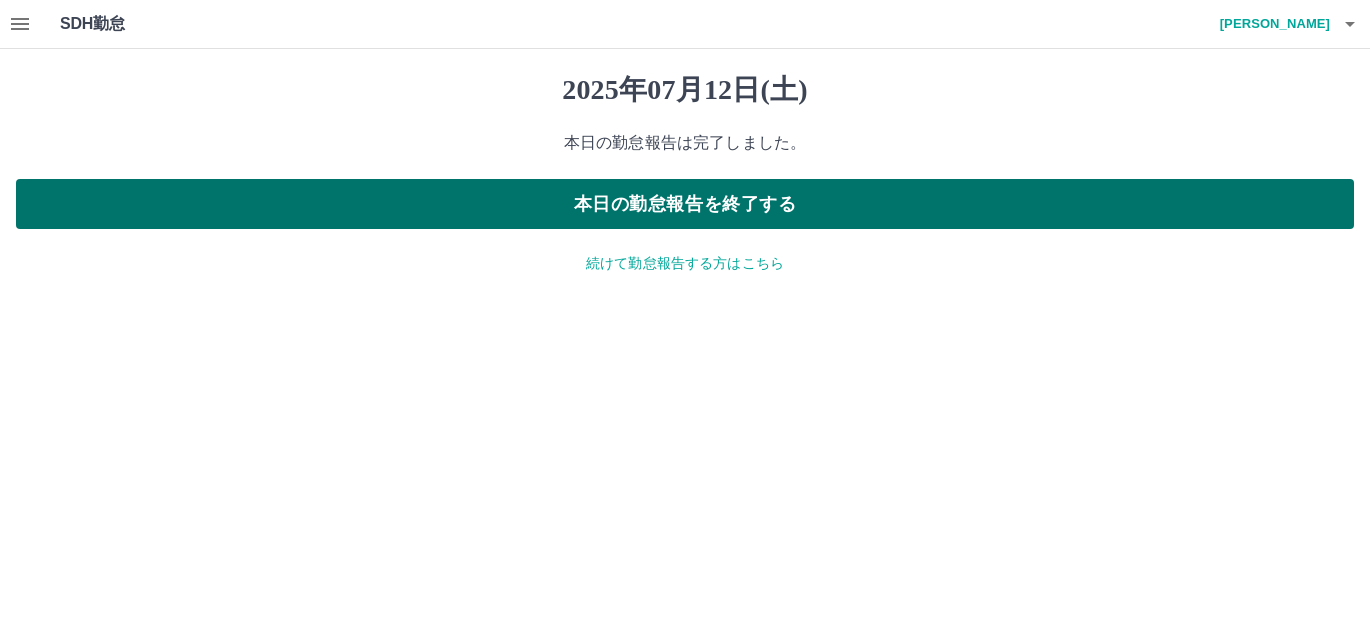 click on "本日の勤怠報告を終了する" at bounding box center (685, 204) 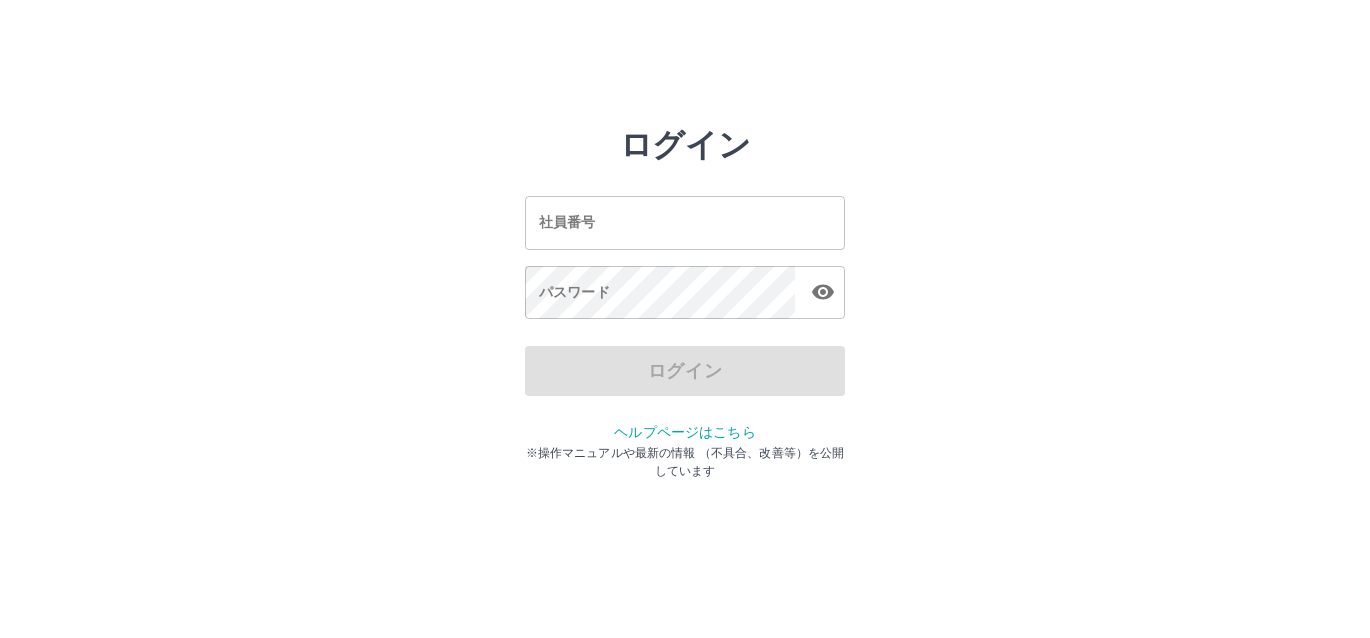 scroll, scrollTop: 0, scrollLeft: 0, axis: both 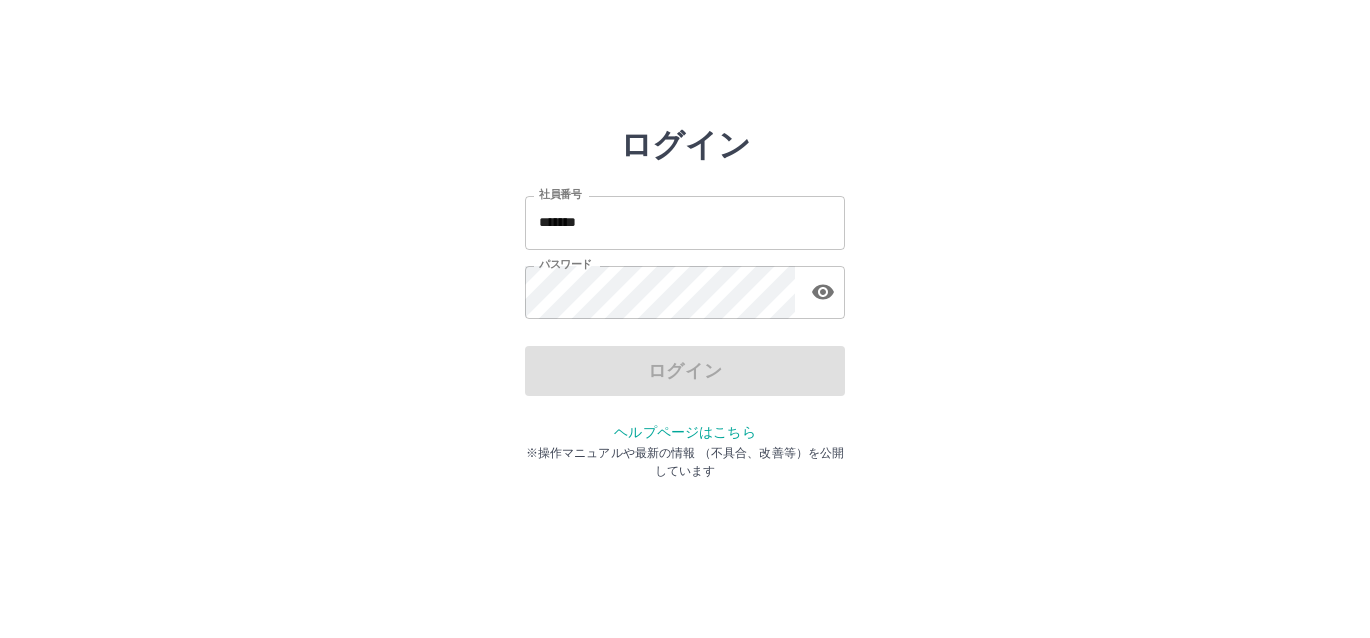 click on "*******" at bounding box center (685, 222) 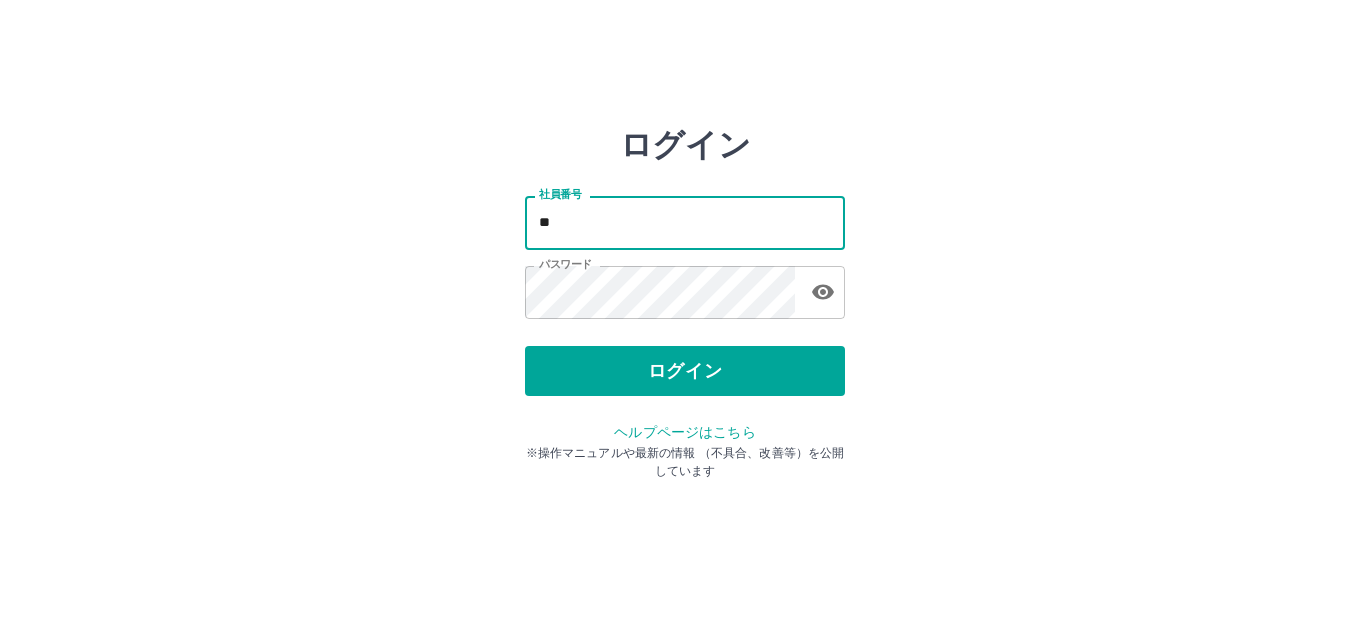 type on "*" 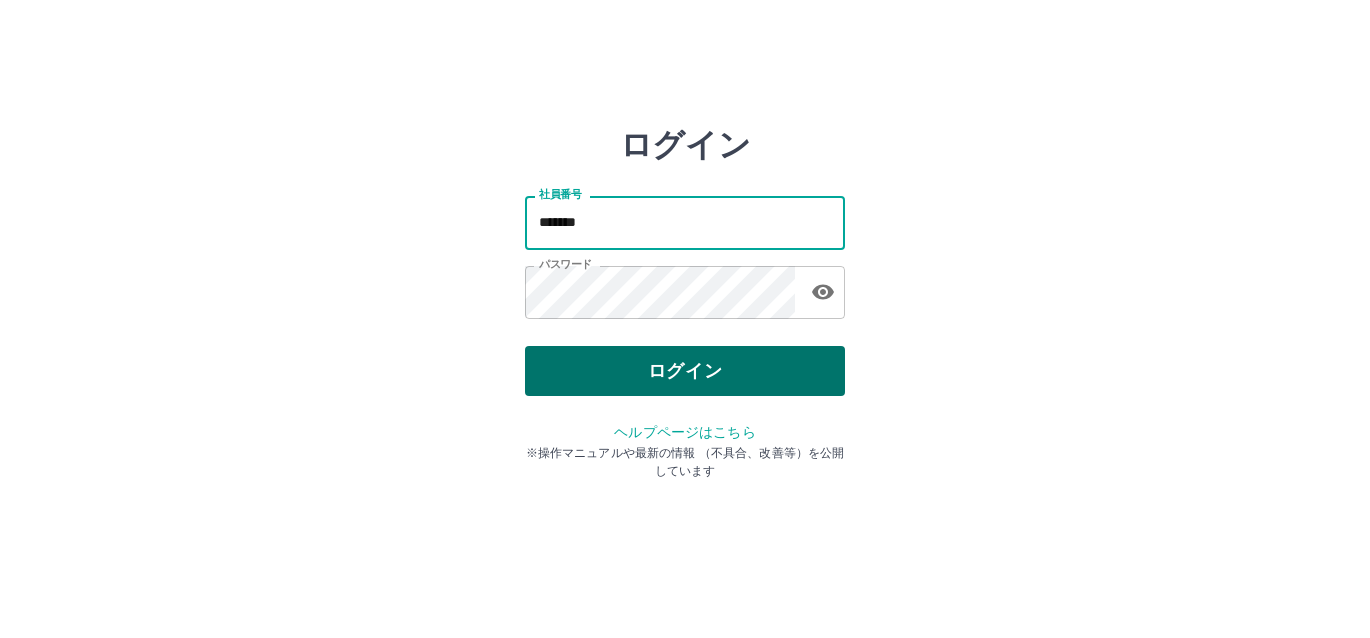 type on "*******" 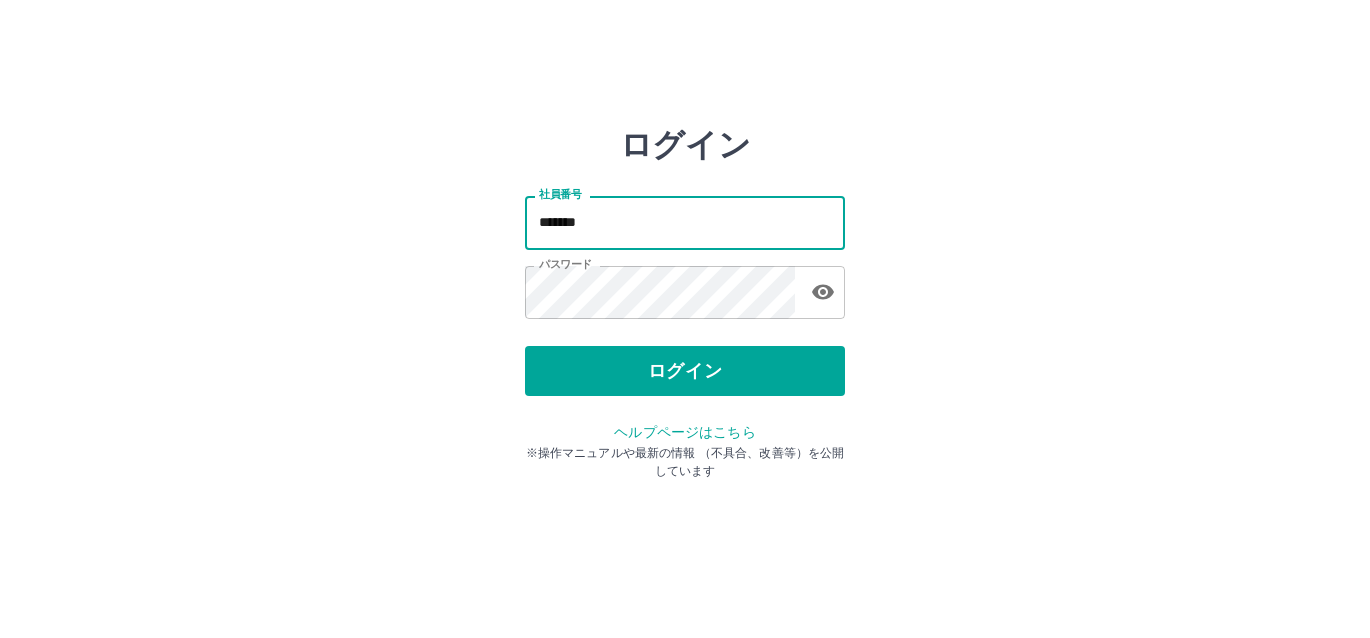 drag, startPoint x: 698, startPoint y: 385, endPoint x: 688, endPoint y: 378, distance: 12.206555 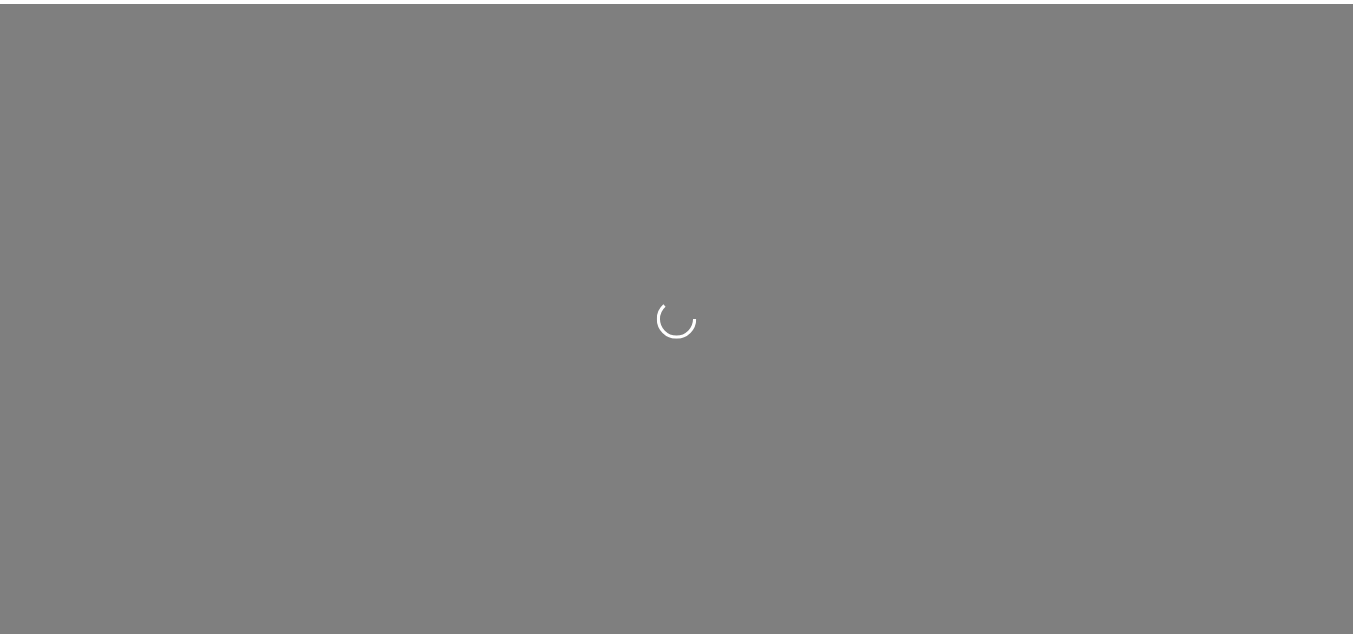 scroll, scrollTop: 0, scrollLeft: 0, axis: both 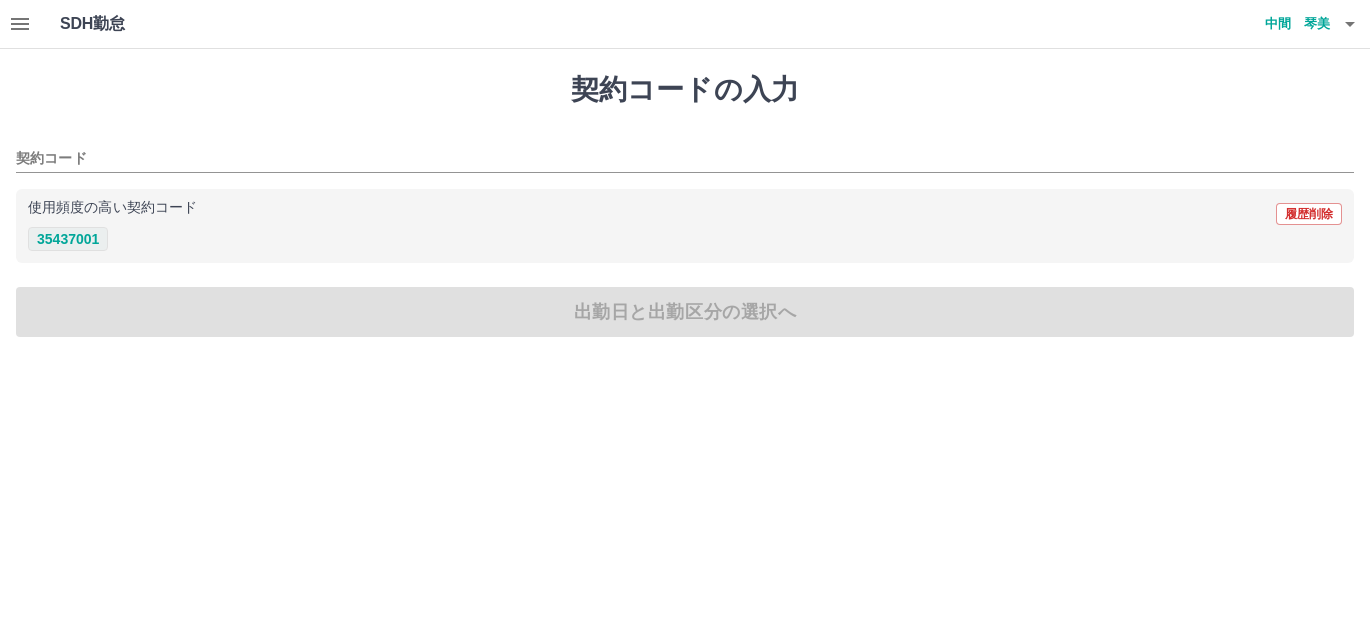 click on "35437001" at bounding box center [68, 239] 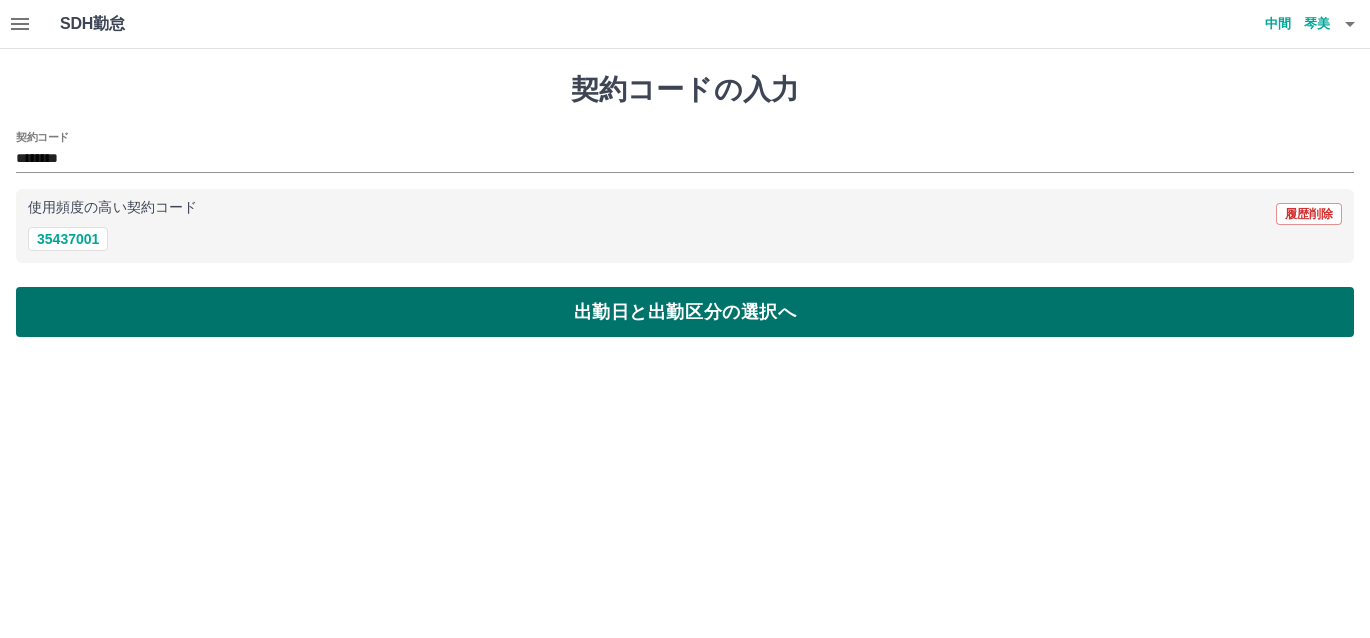 click on "出勤日と出勤区分の選択へ" at bounding box center [685, 312] 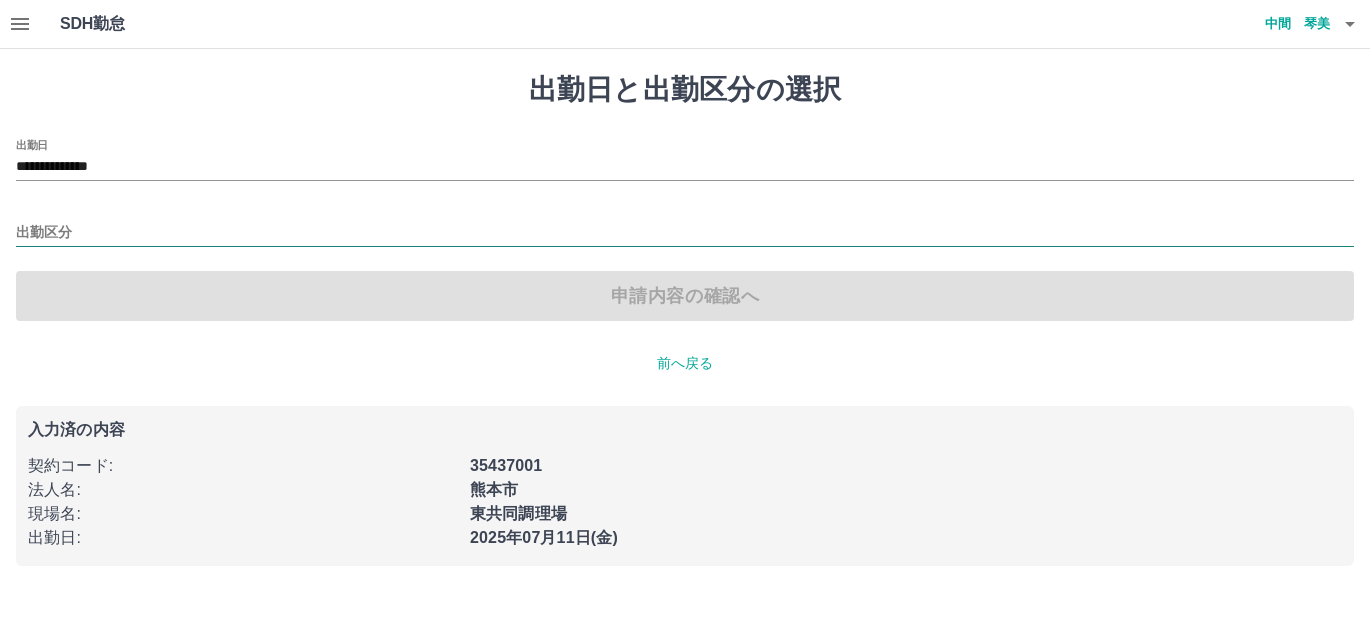 click on "出勤区分" at bounding box center (685, 233) 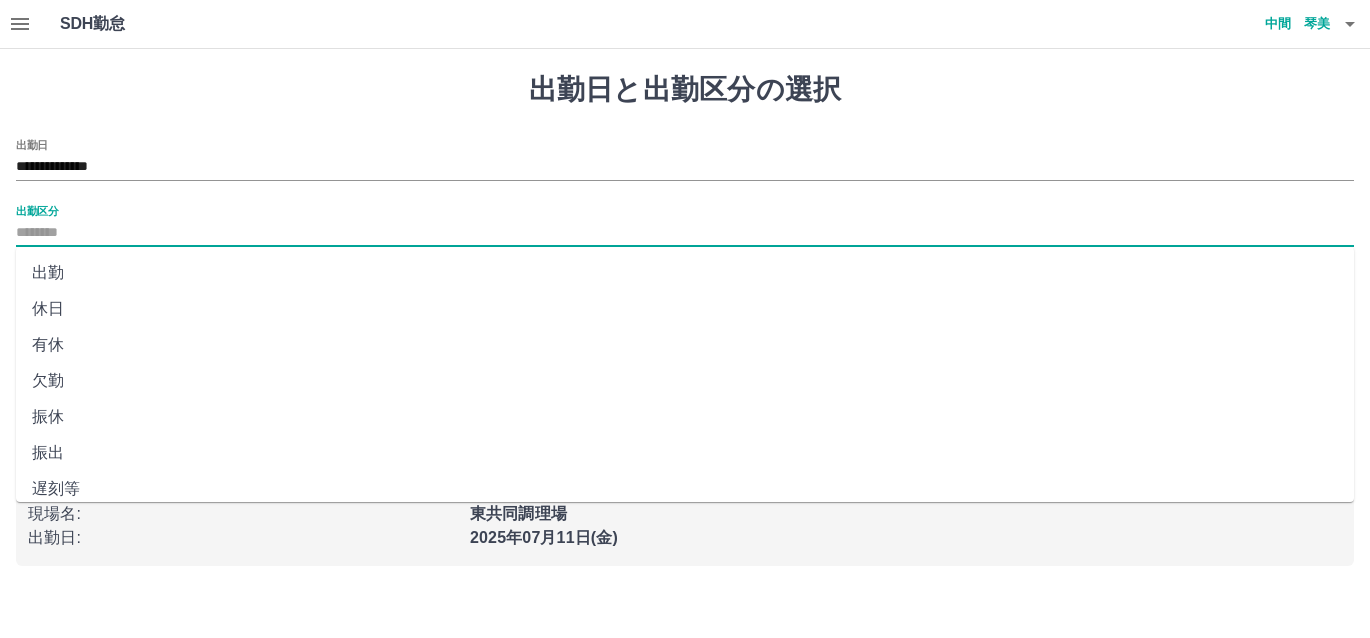 click on "出勤" at bounding box center [685, 273] 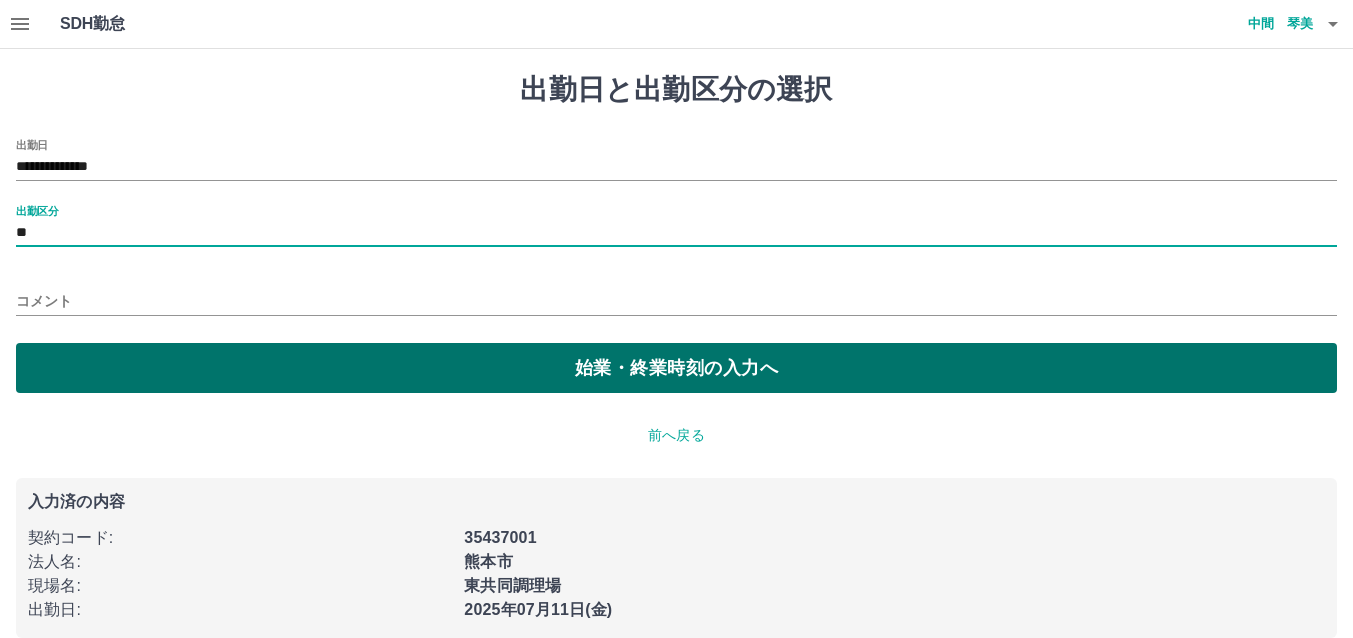 click on "始業・終業時刻の入力へ" at bounding box center (676, 368) 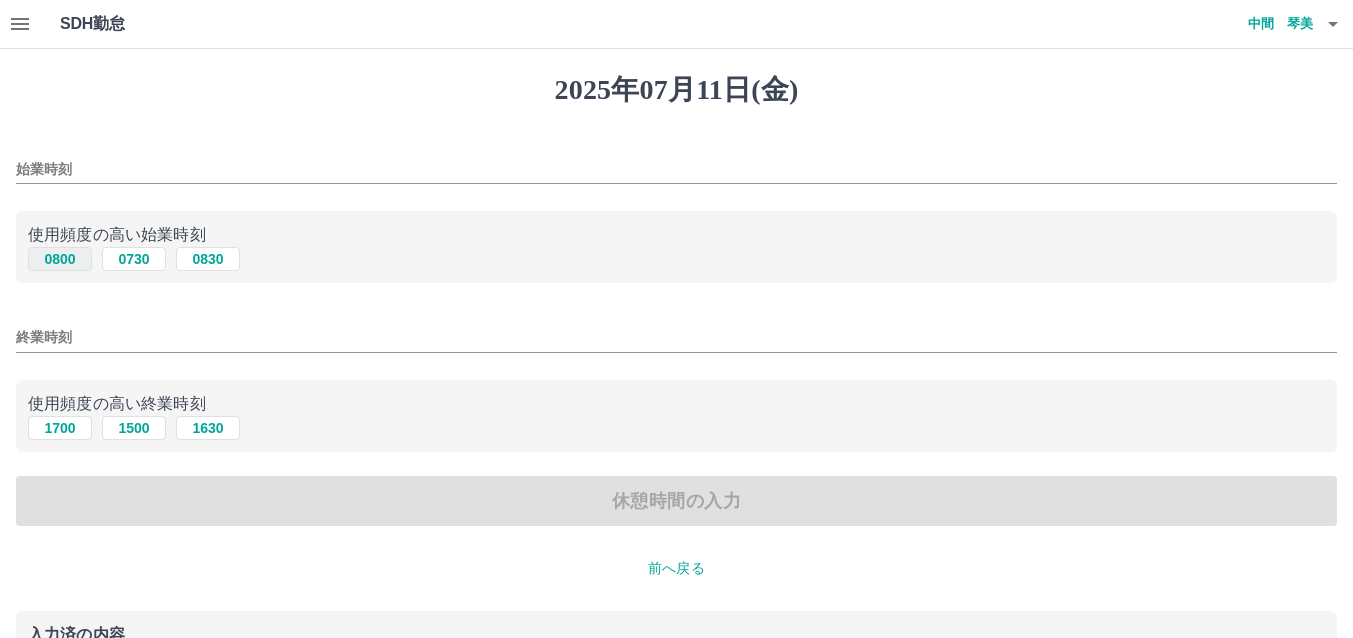 click on "0800" at bounding box center [60, 259] 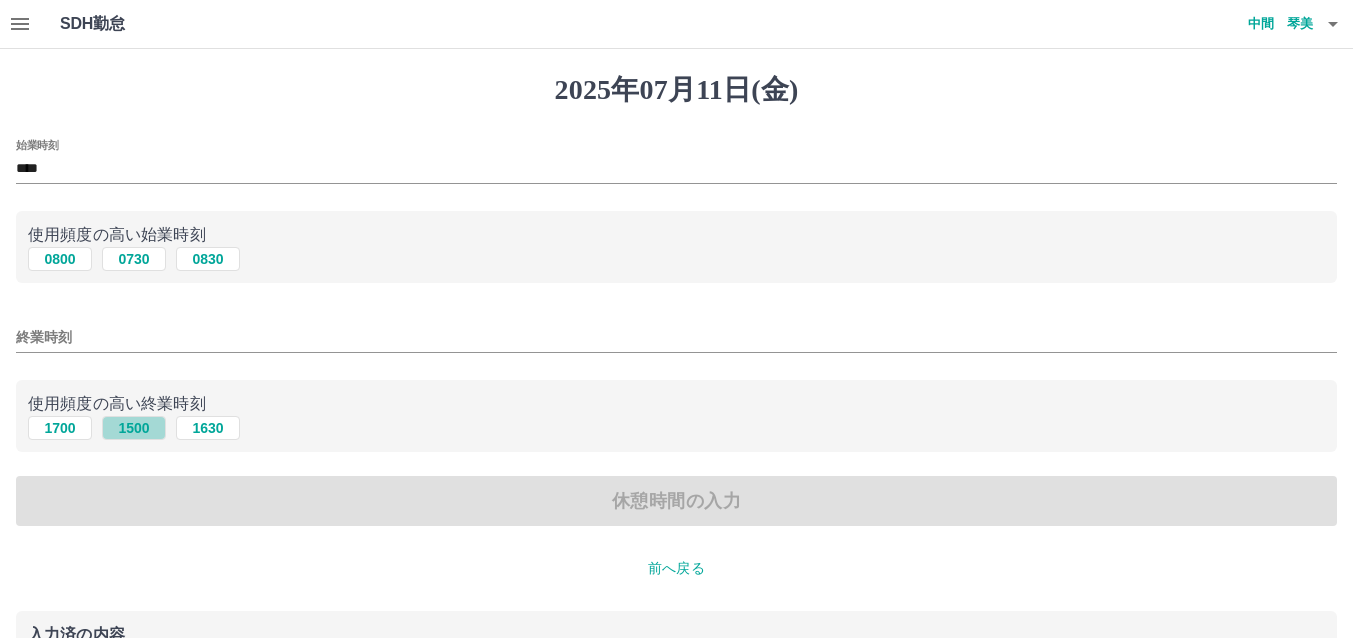 click on "1500" at bounding box center (134, 428) 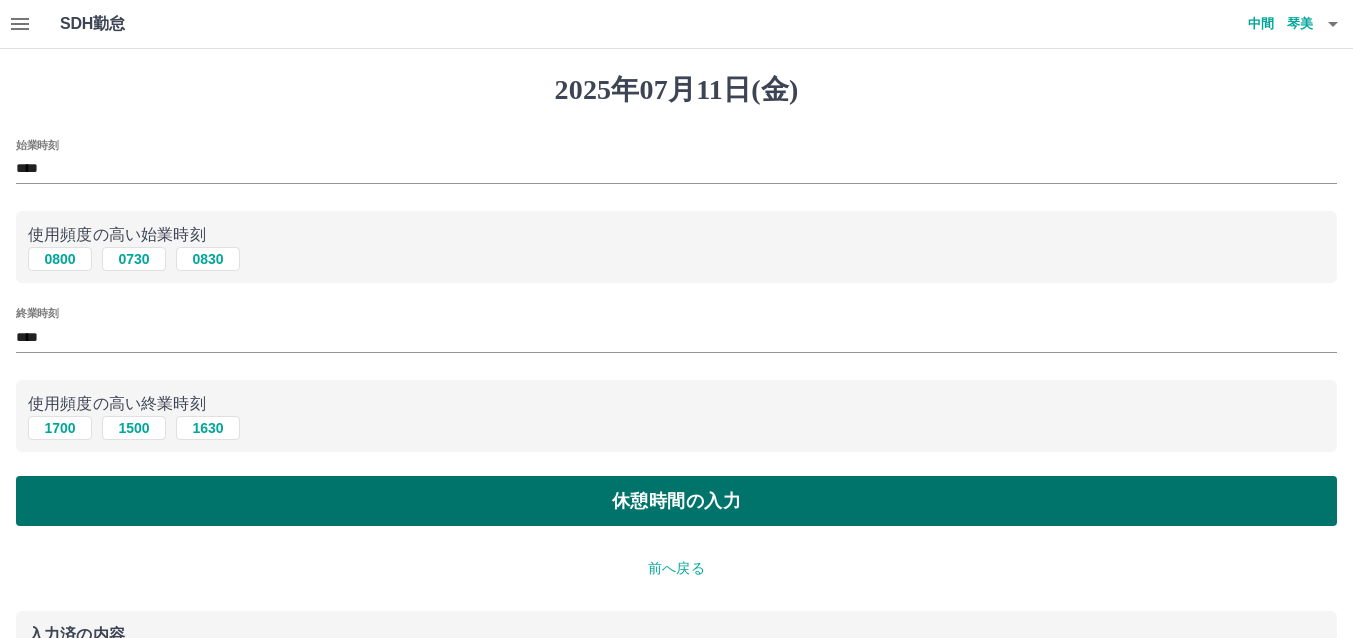 click on "休憩時間の入力" at bounding box center [676, 501] 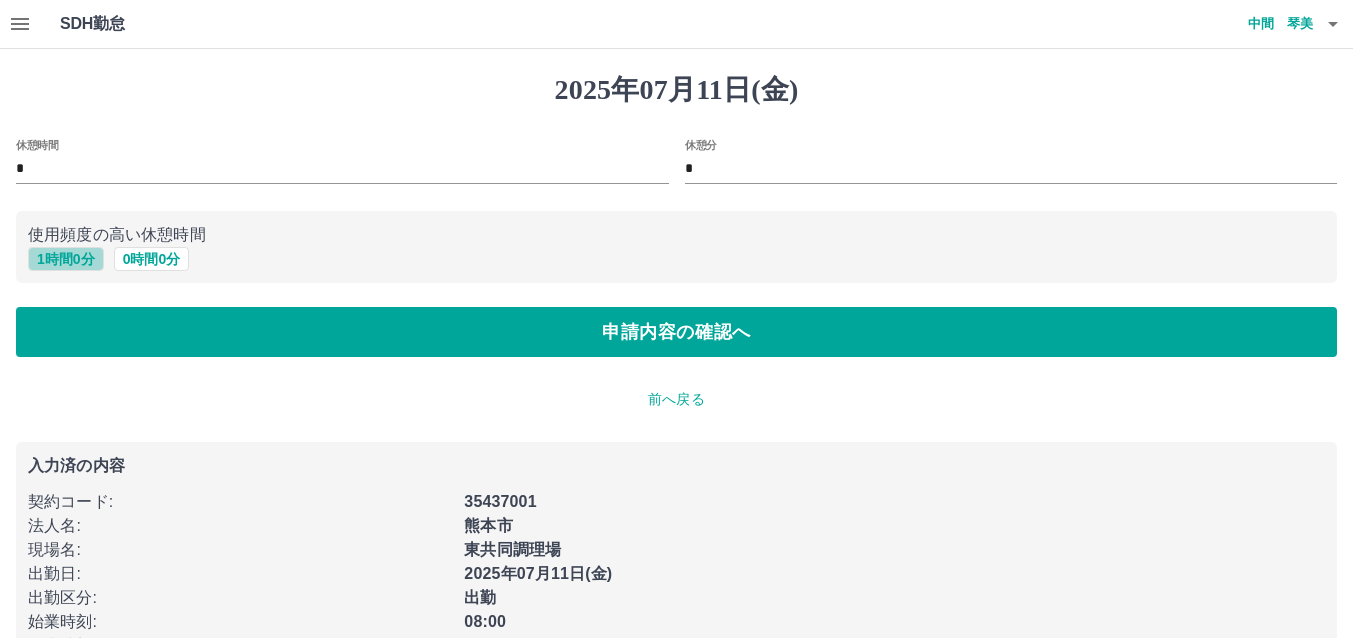 click on "1 時間 0 分" at bounding box center [66, 259] 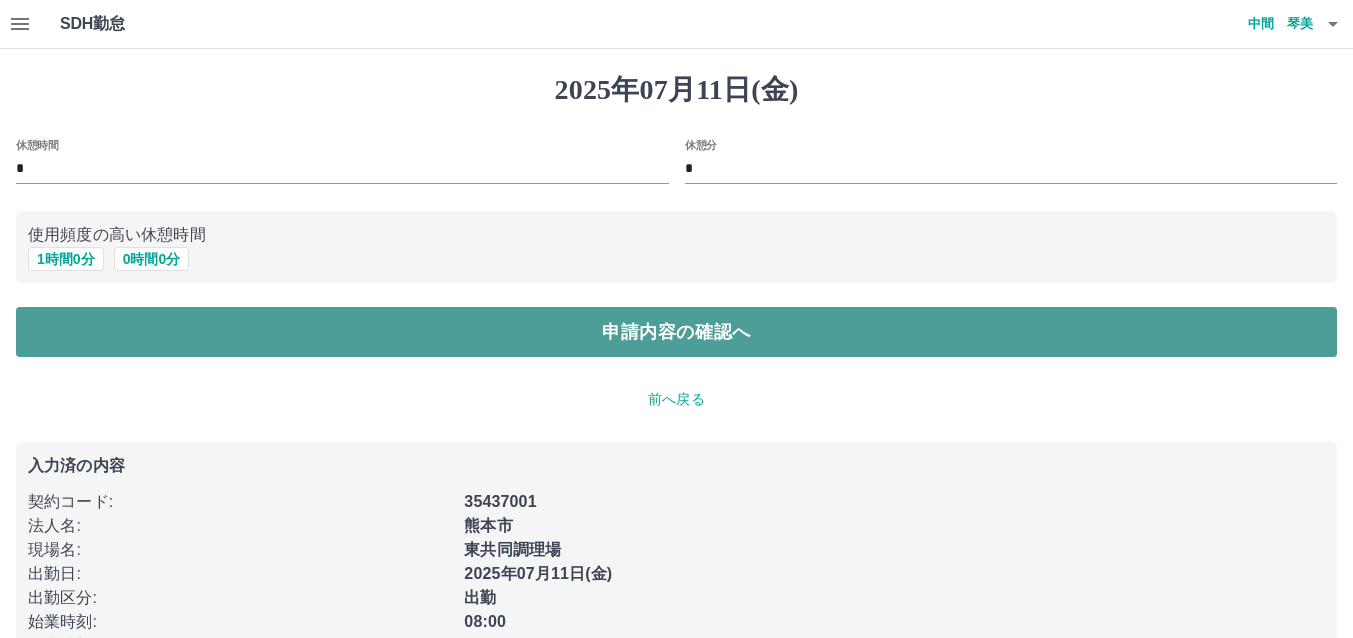click on "申請内容の確認へ" at bounding box center (676, 332) 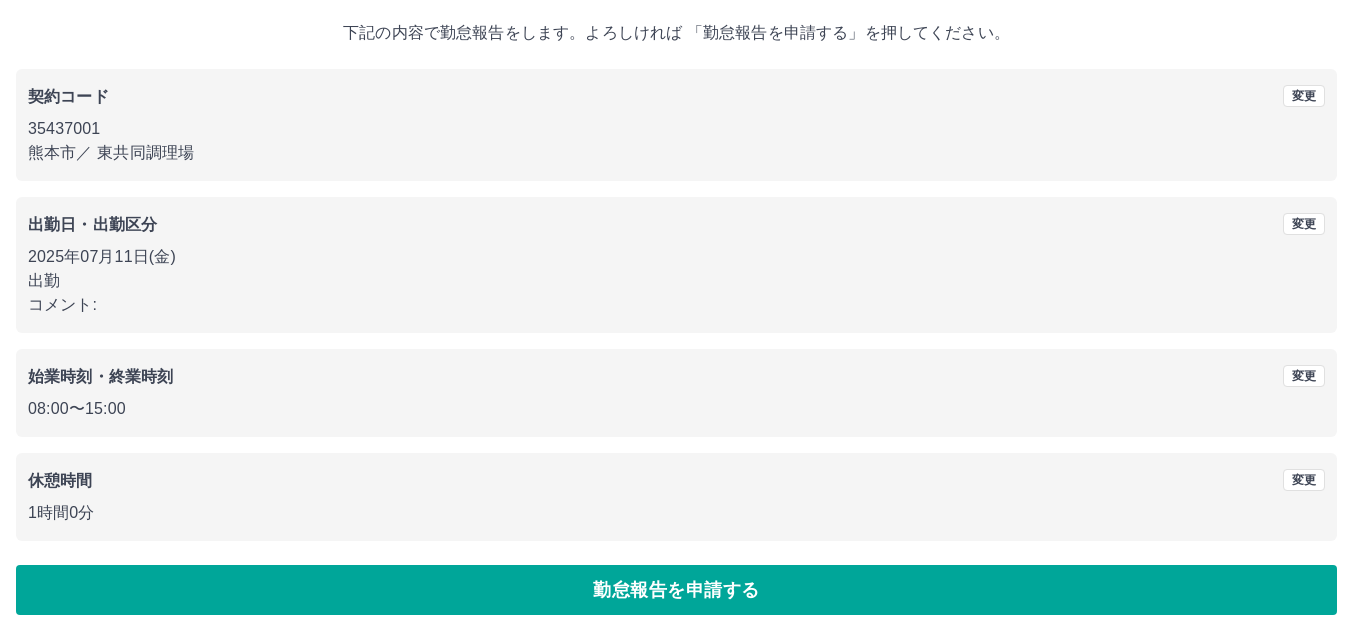 scroll, scrollTop: 111, scrollLeft: 0, axis: vertical 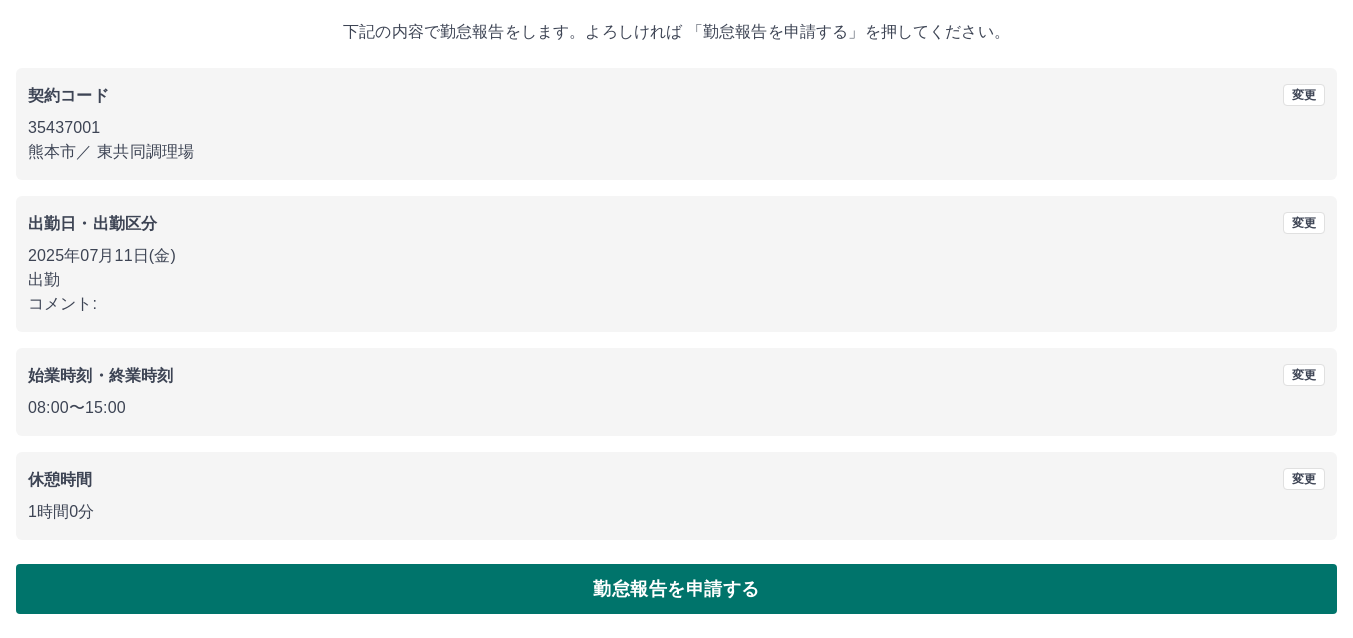 click on "勤怠報告を申請する" at bounding box center (676, 589) 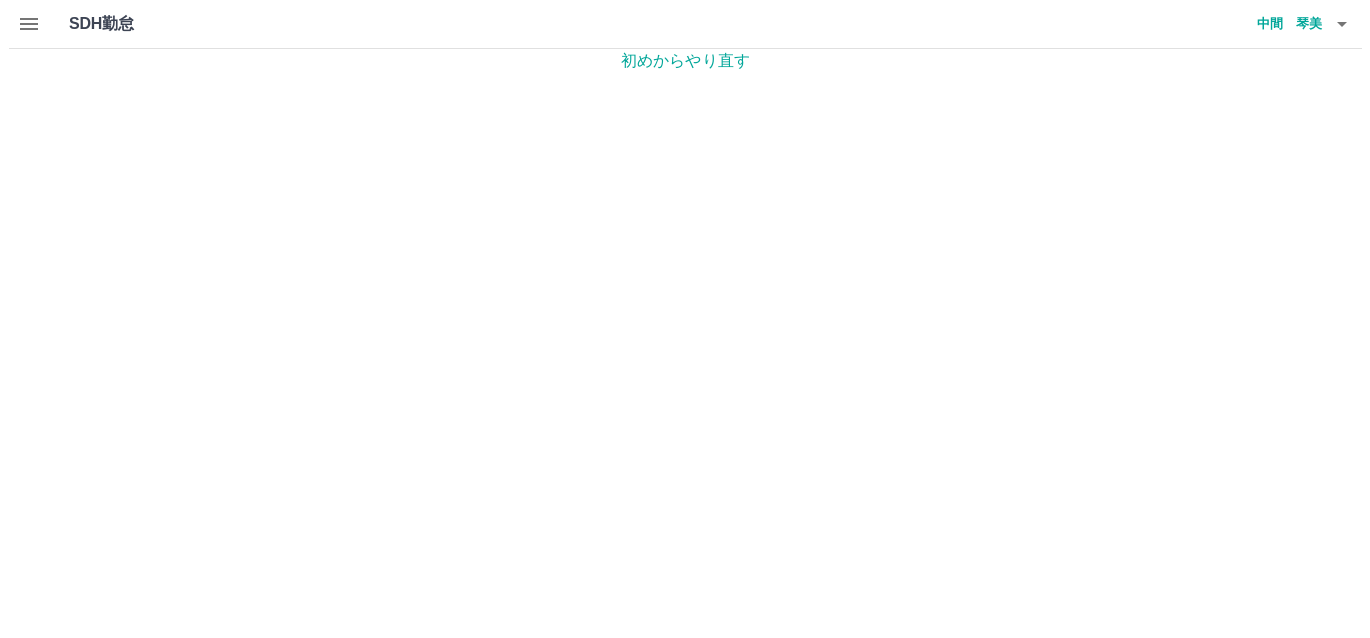 scroll, scrollTop: 0, scrollLeft: 0, axis: both 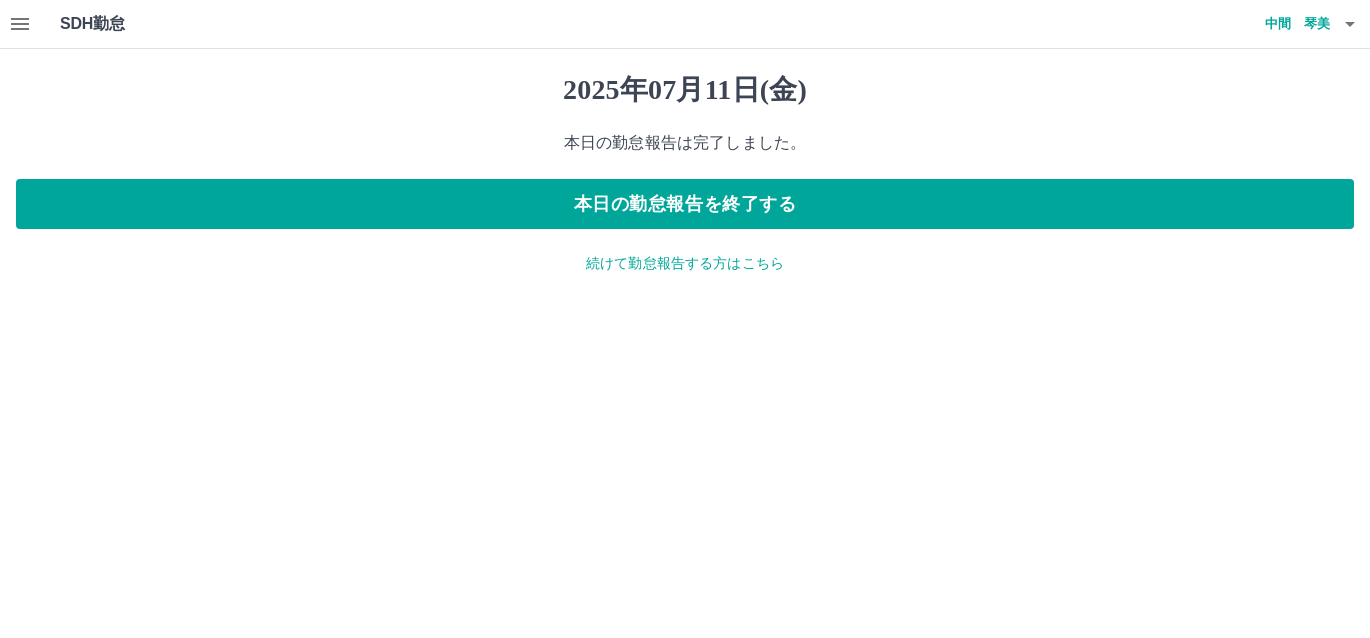 click on "続けて勤怠報告する方はこちら" at bounding box center (685, 263) 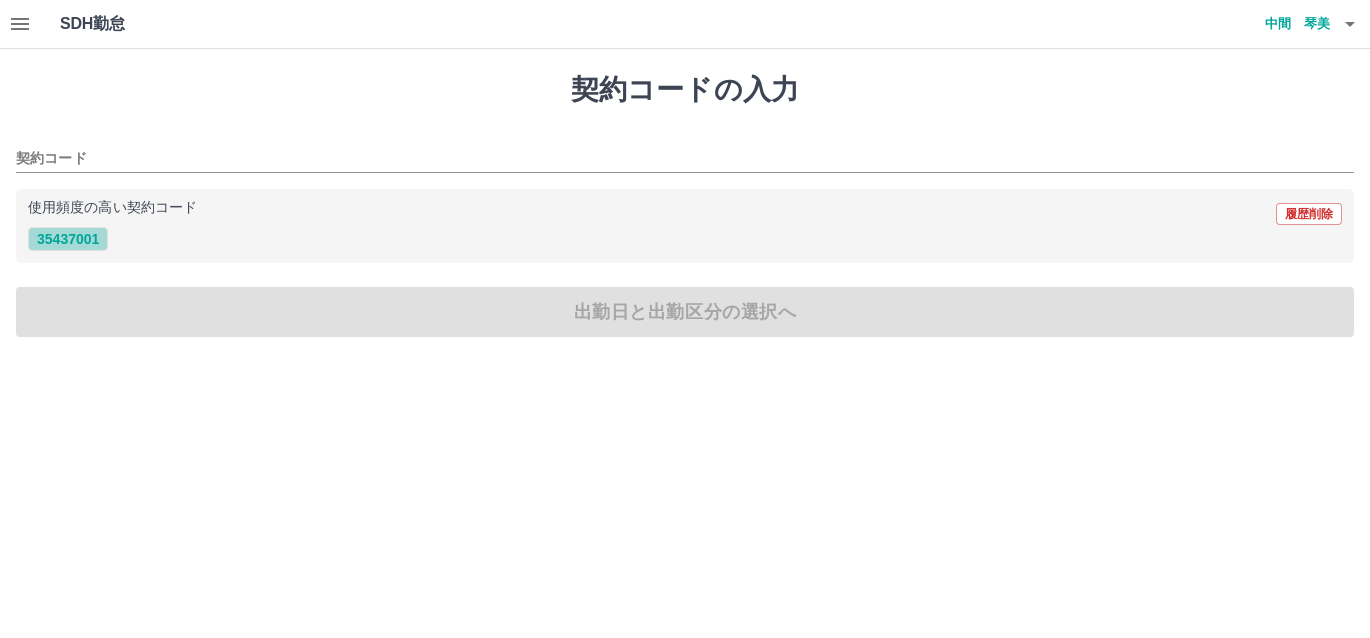 click on "35437001" at bounding box center [68, 239] 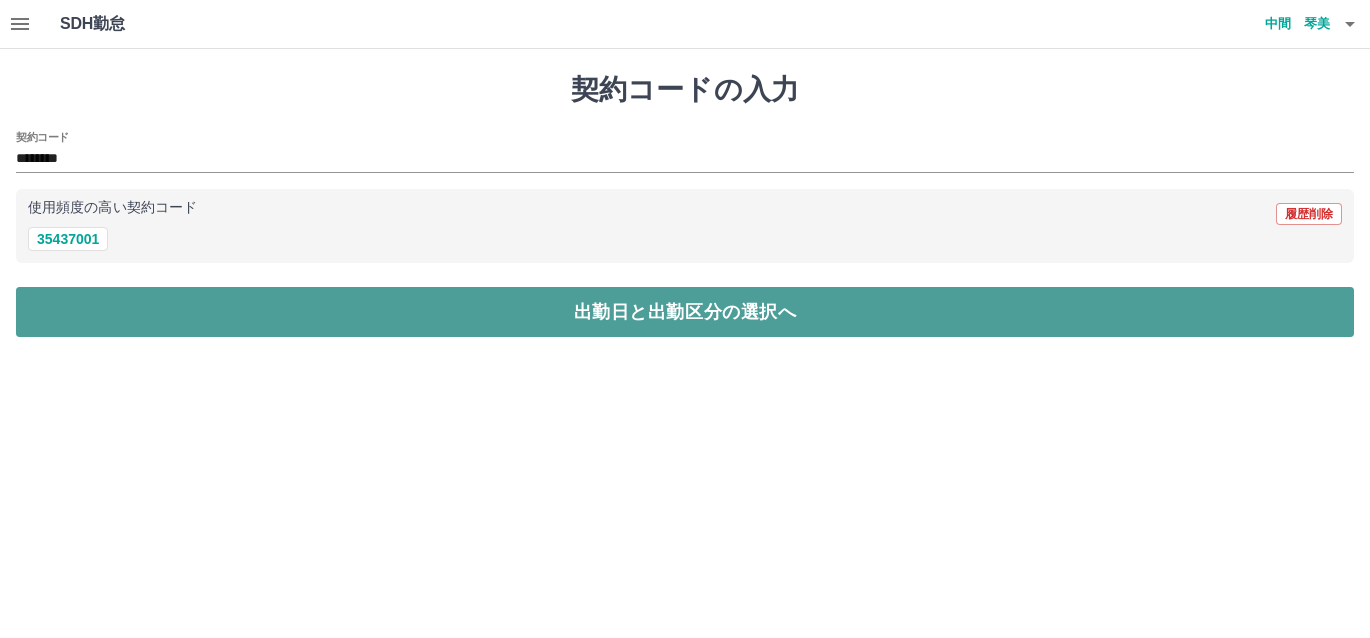 click on "出勤日と出勤区分の選択へ" at bounding box center (685, 312) 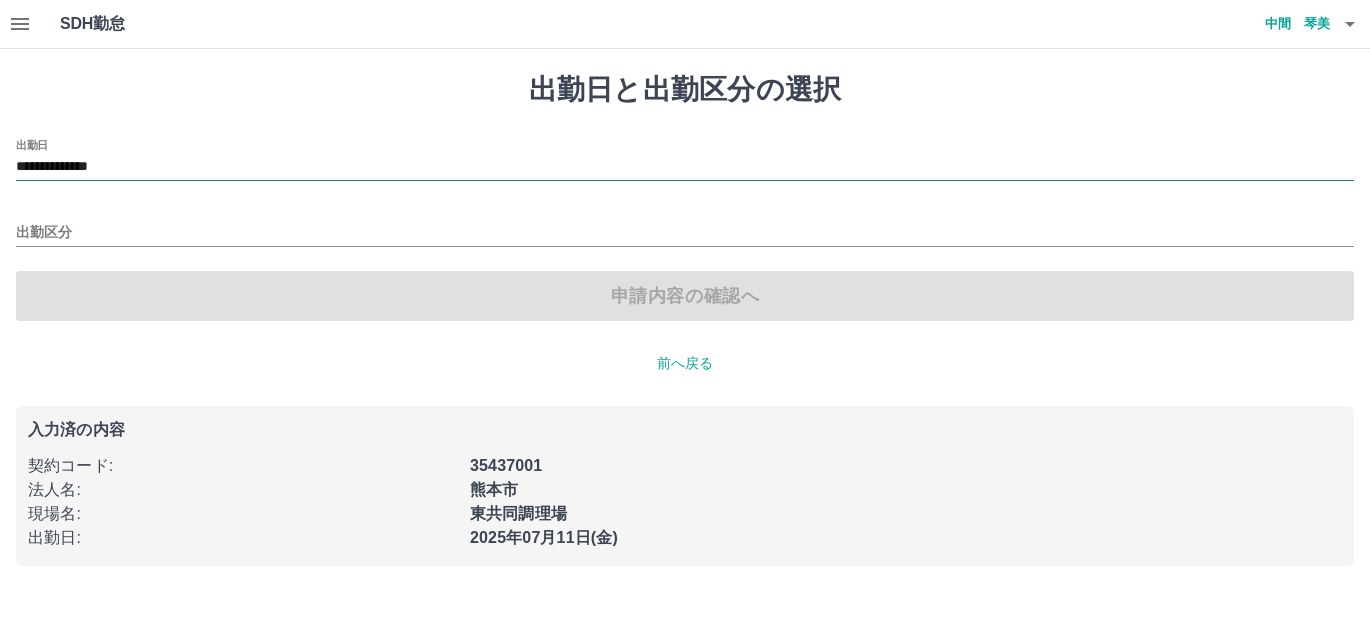 click on "**********" at bounding box center (685, 167) 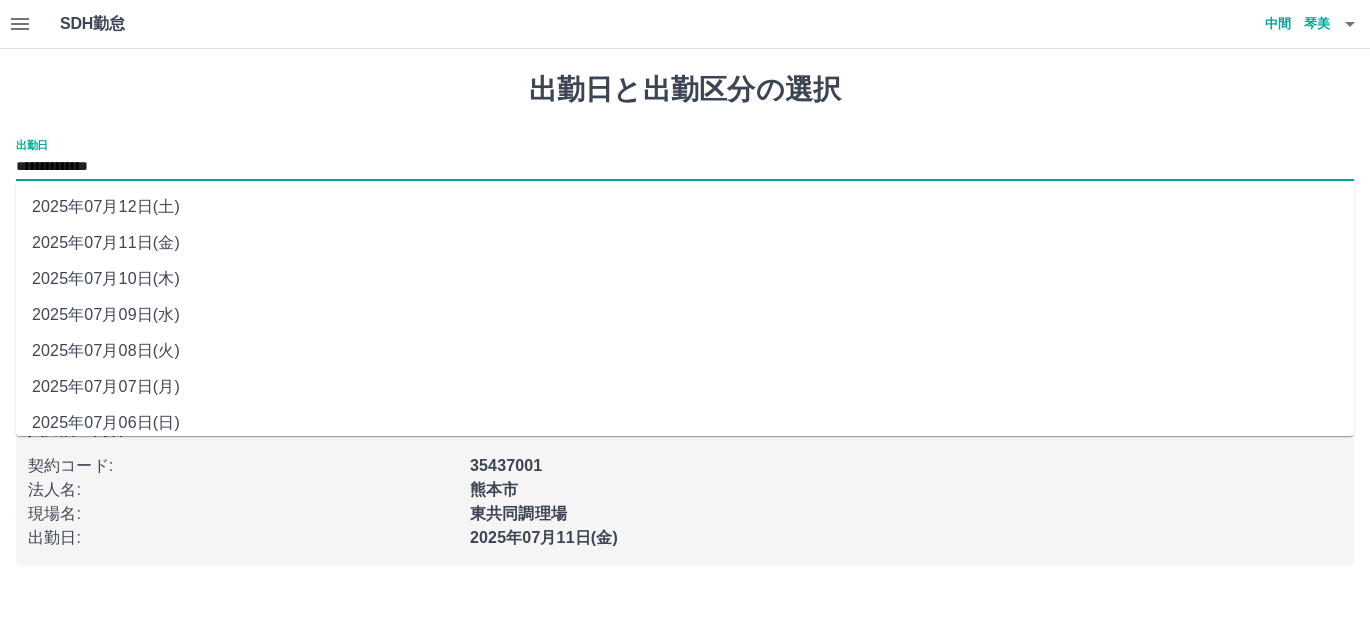 click on "2025年07月12日(土)" at bounding box center [685, 207] 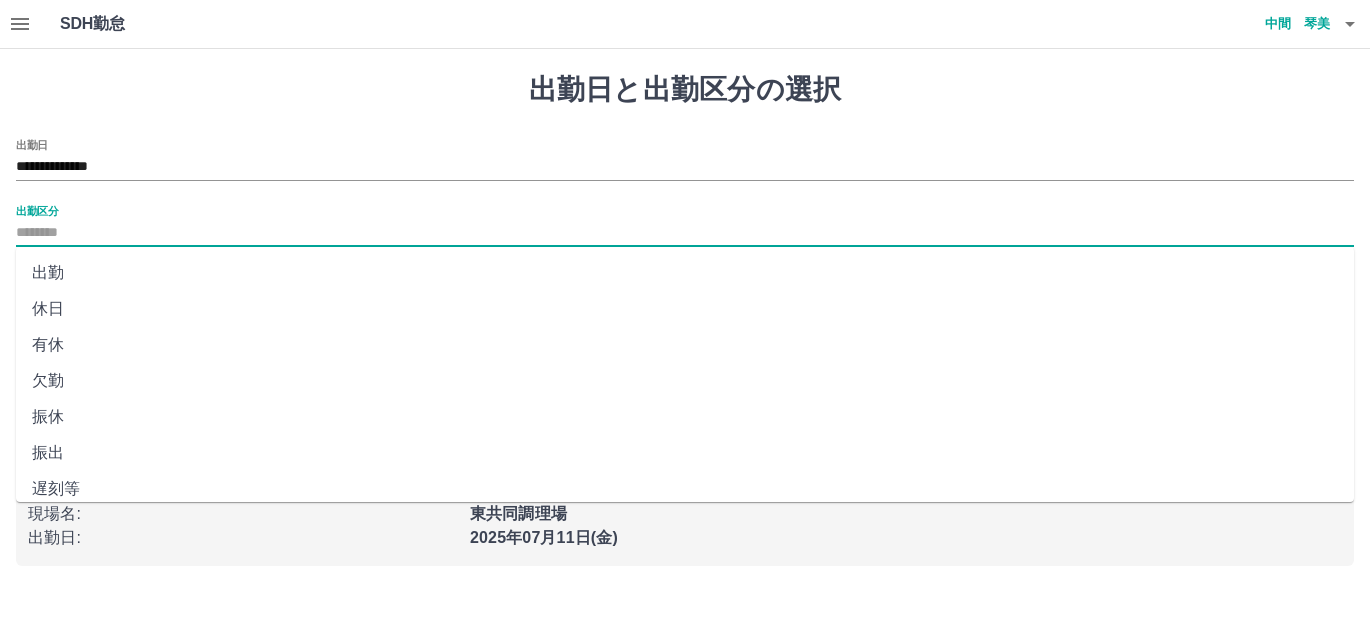 click on "出勤区分" at bounding box center [685, 233] 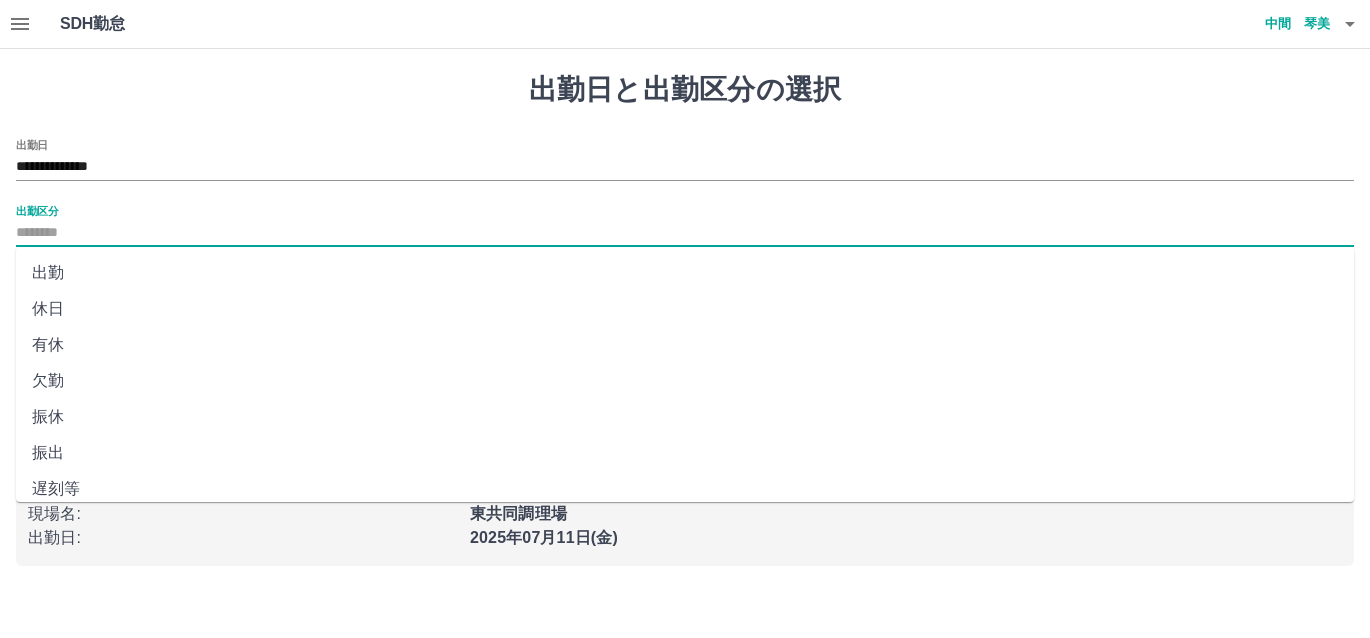 click on "休日" at bounding box center [685, 309] 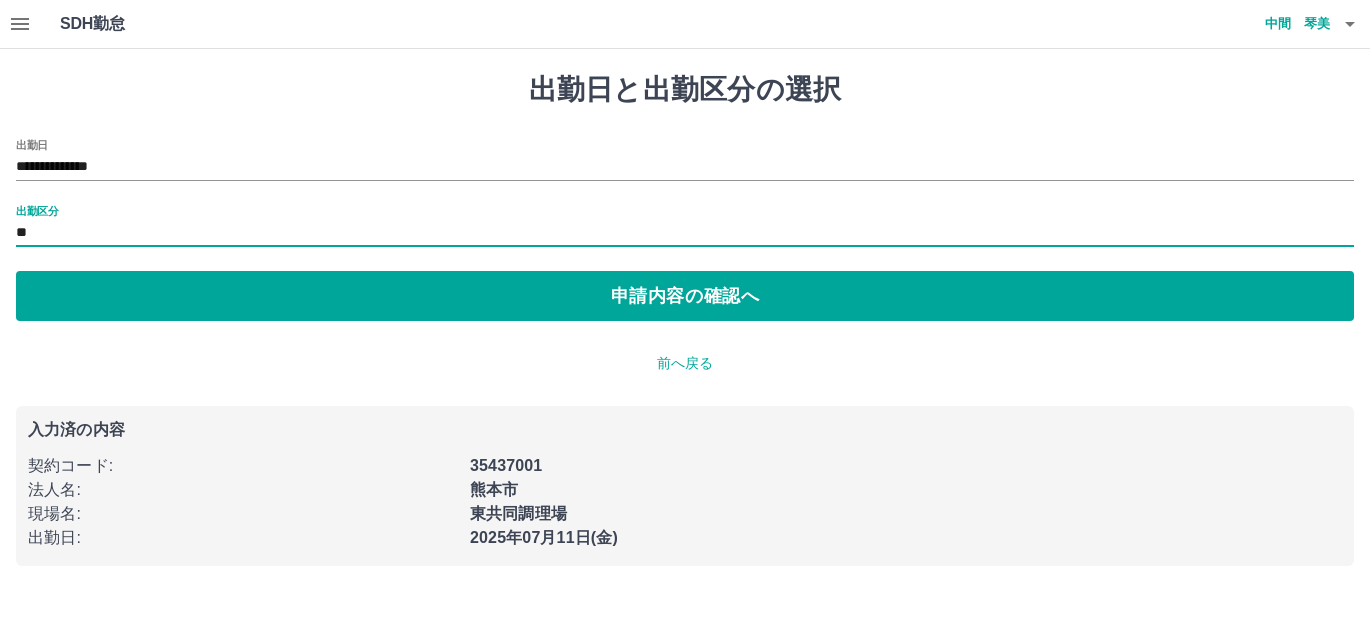 click on "**********" at bounding box center (685, 319) 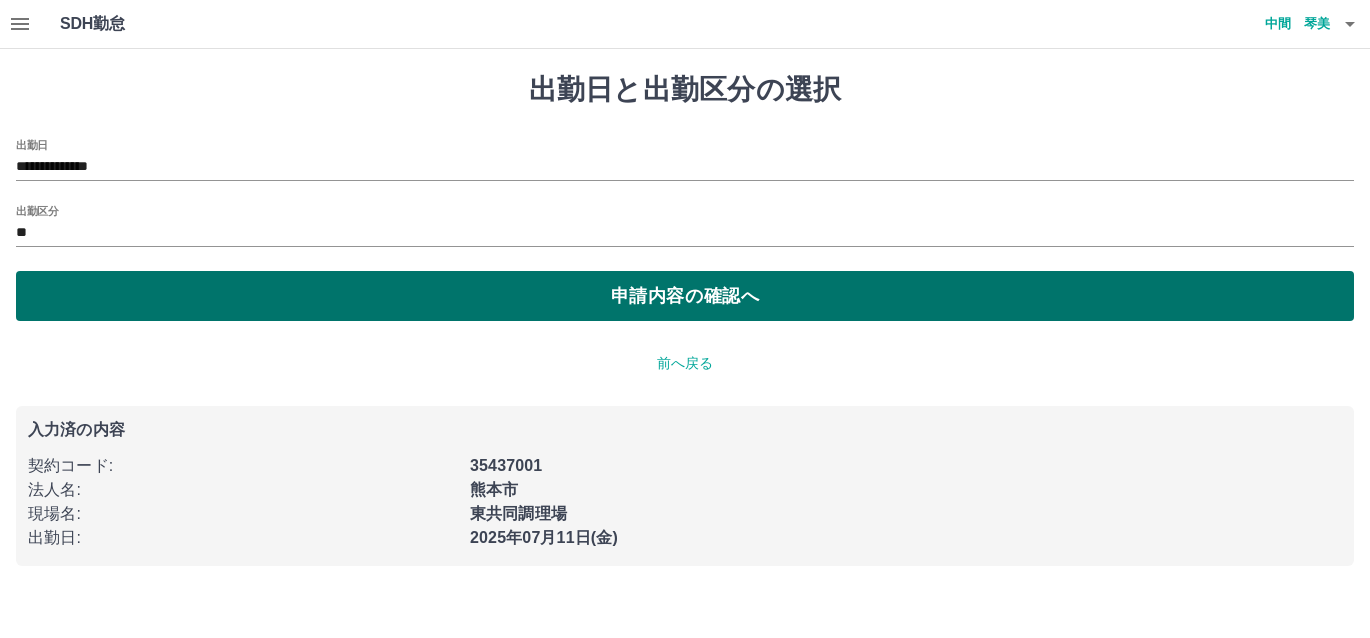 click on "申請内容の確認へ" at bounding box center (685, 296) 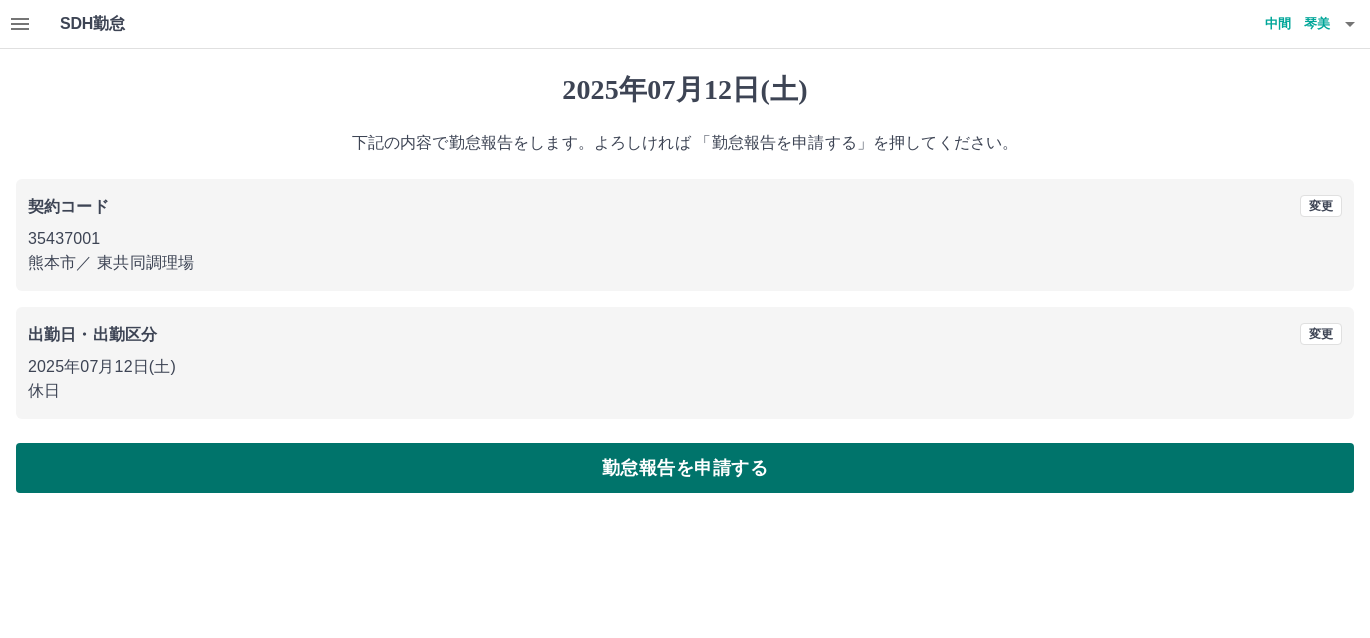 click on "勤怠報告を申請する" at bounding box center (685, 468) 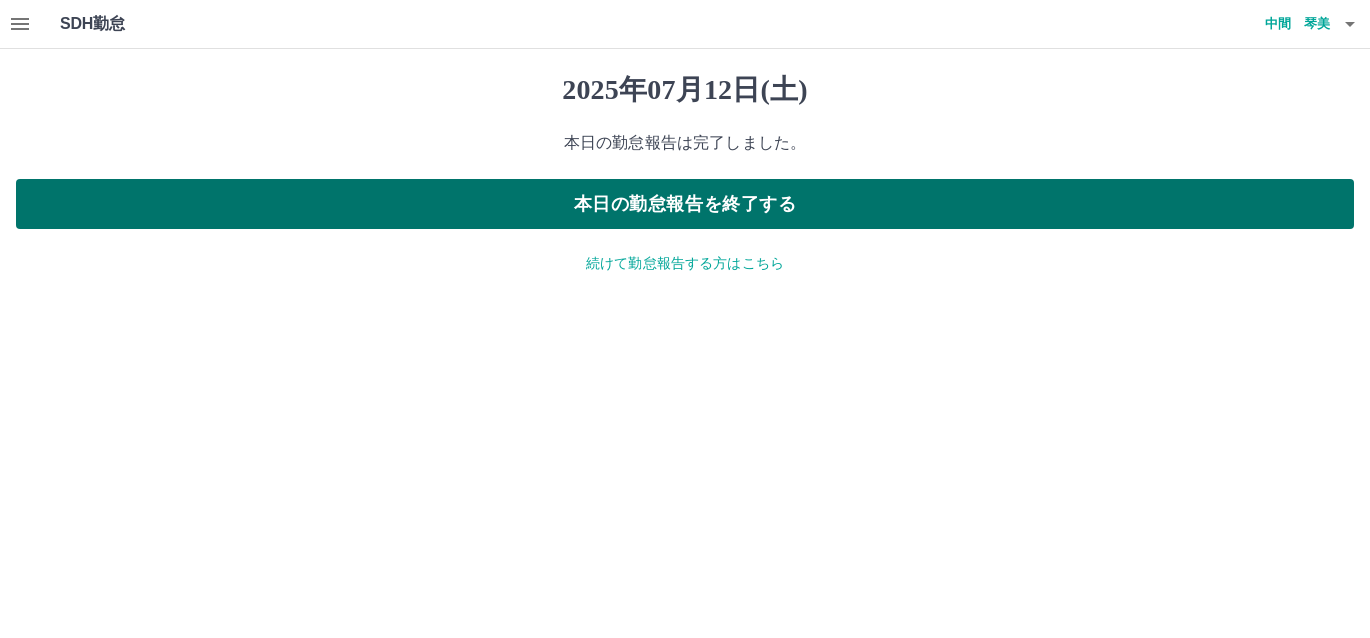 click on "本日の勤怠報告を終了する" at bounding box center [685, 204] 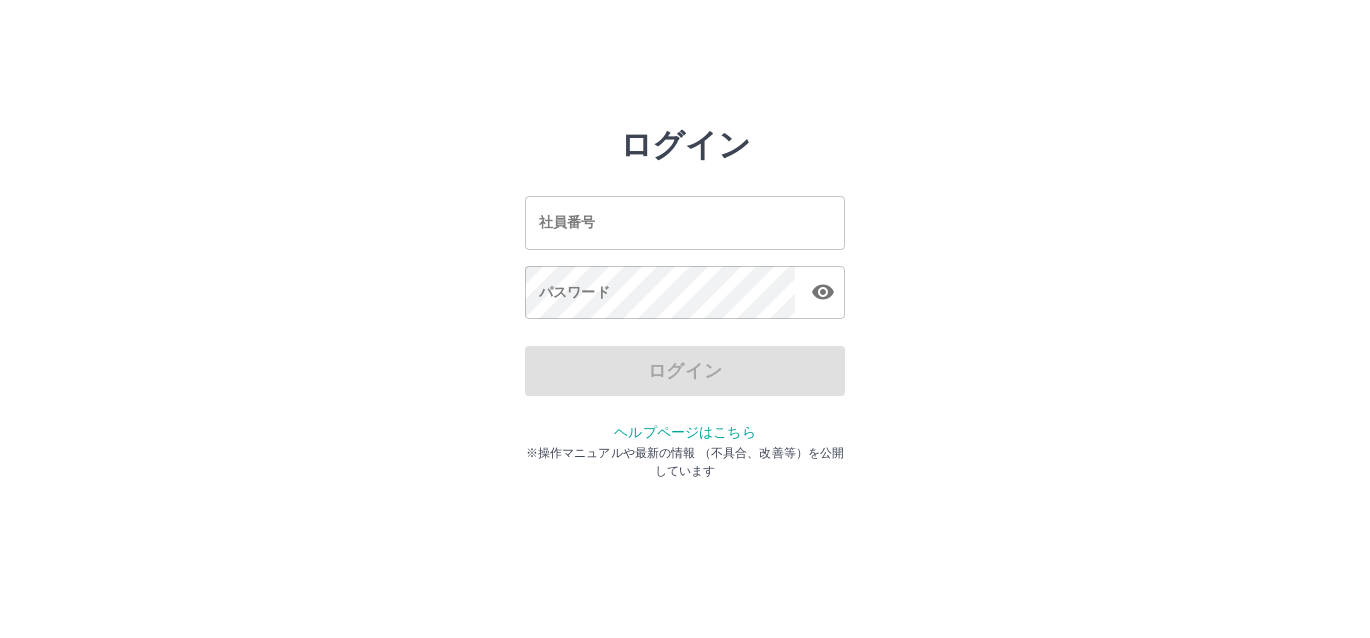 scroll, scrollTop: 0, scrollLeft: 0, axis: both 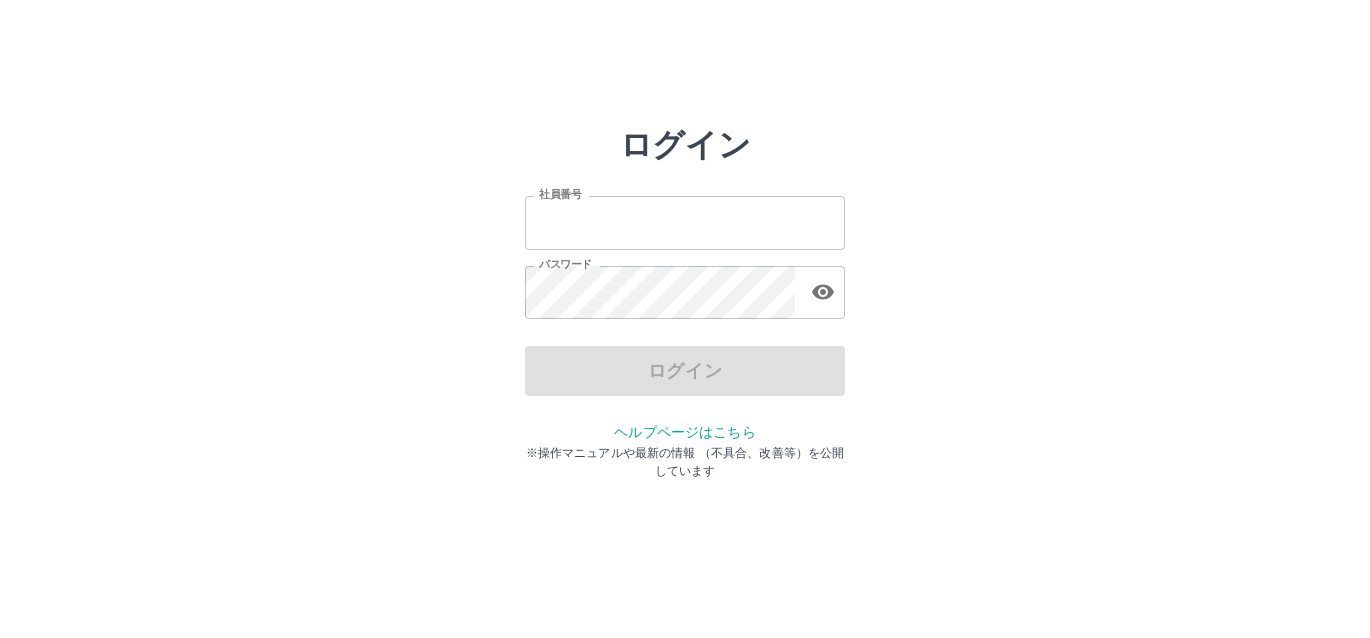 type on "*******" 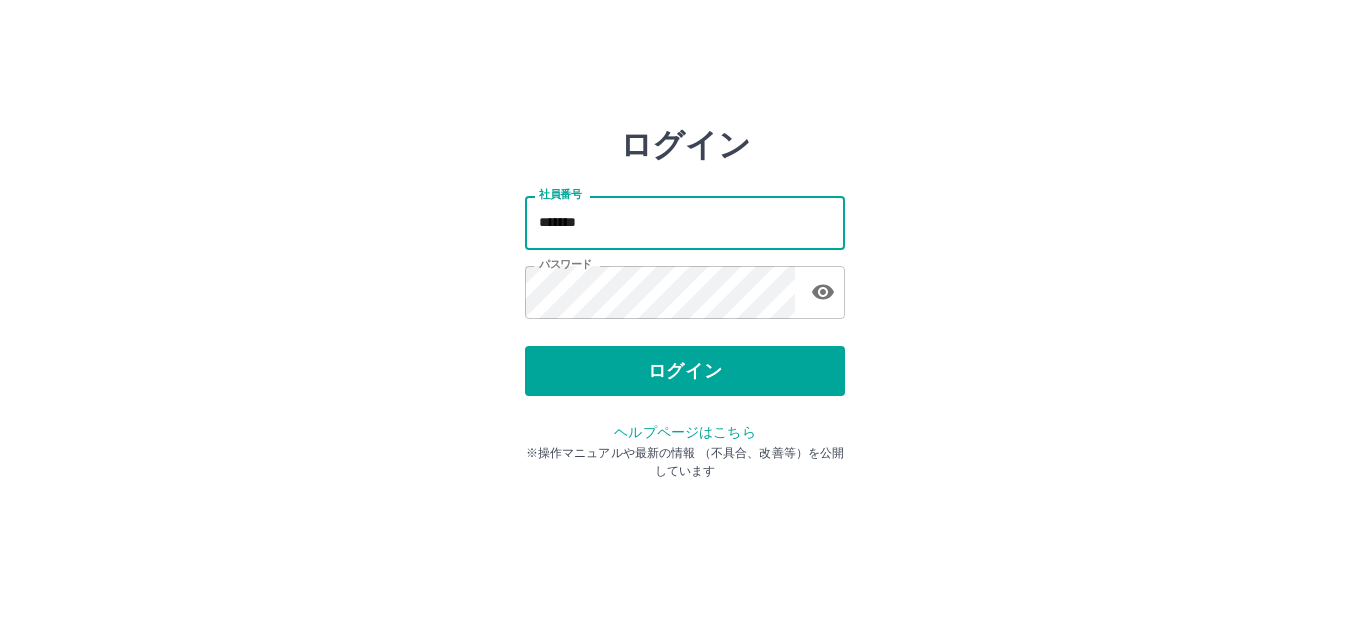 drag, startPoint x: 626, startPoint y: 230, endPoint x: 451, endPoint y: 239, distance: 175.23128 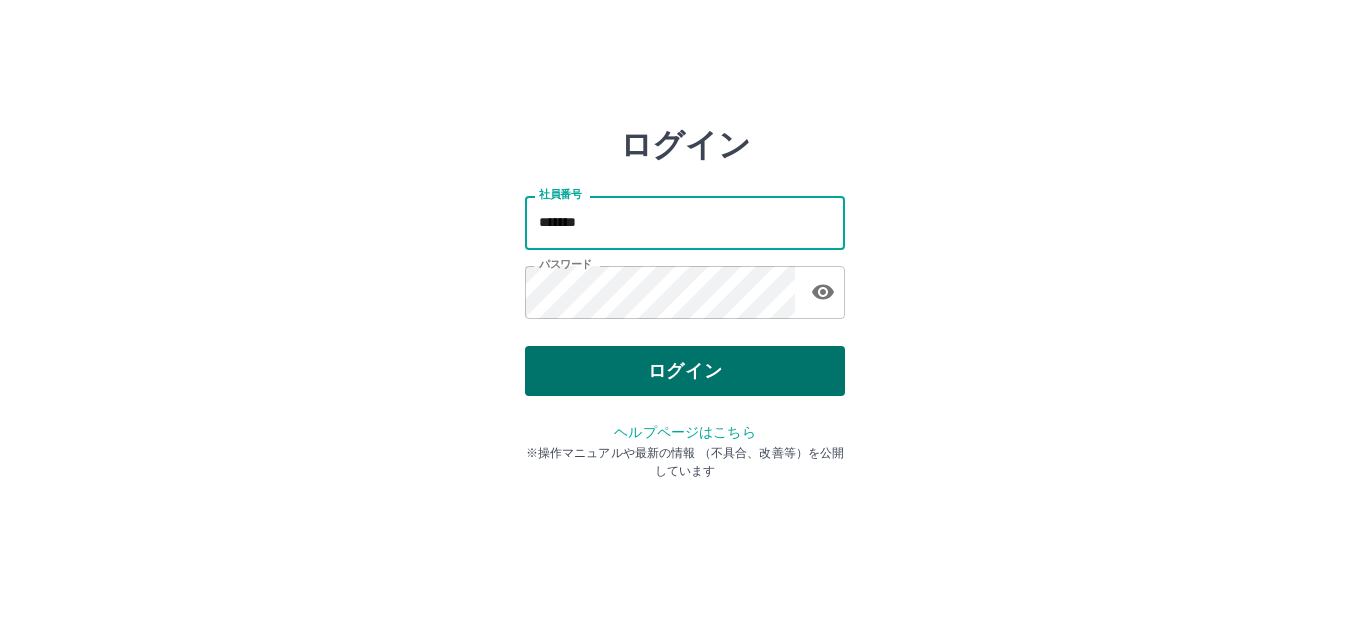 type on "*******" 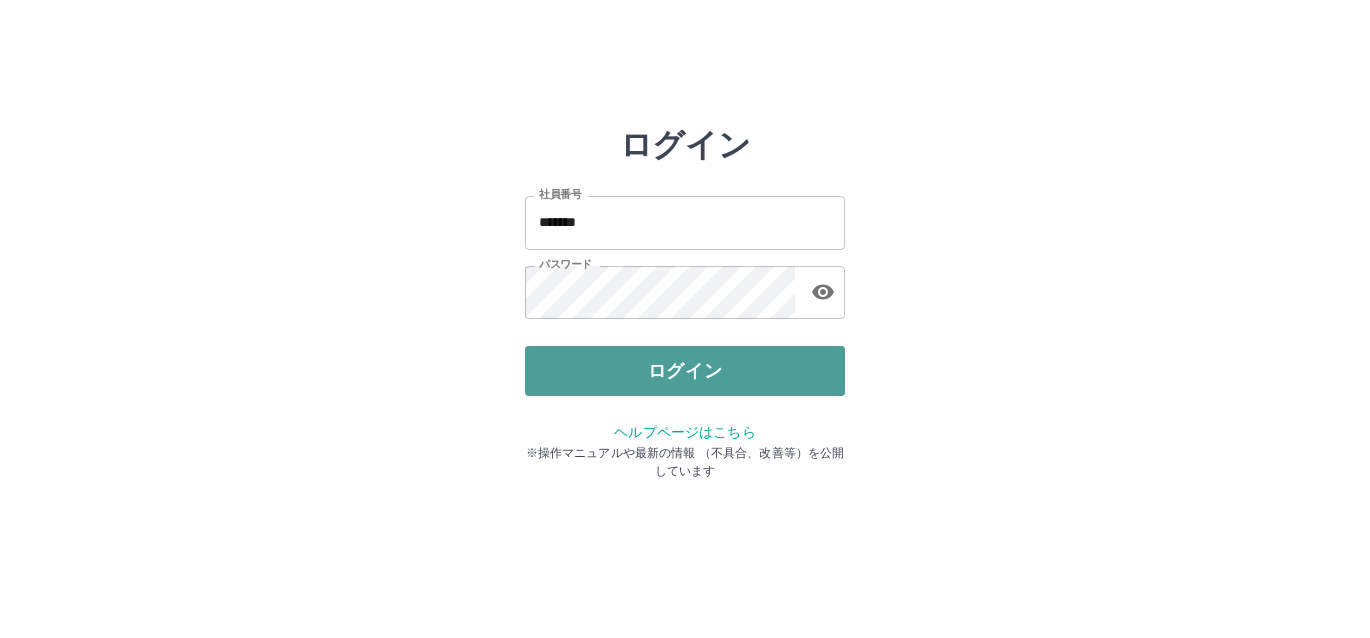 click on "ログイン" at bounding box center (685, 371) 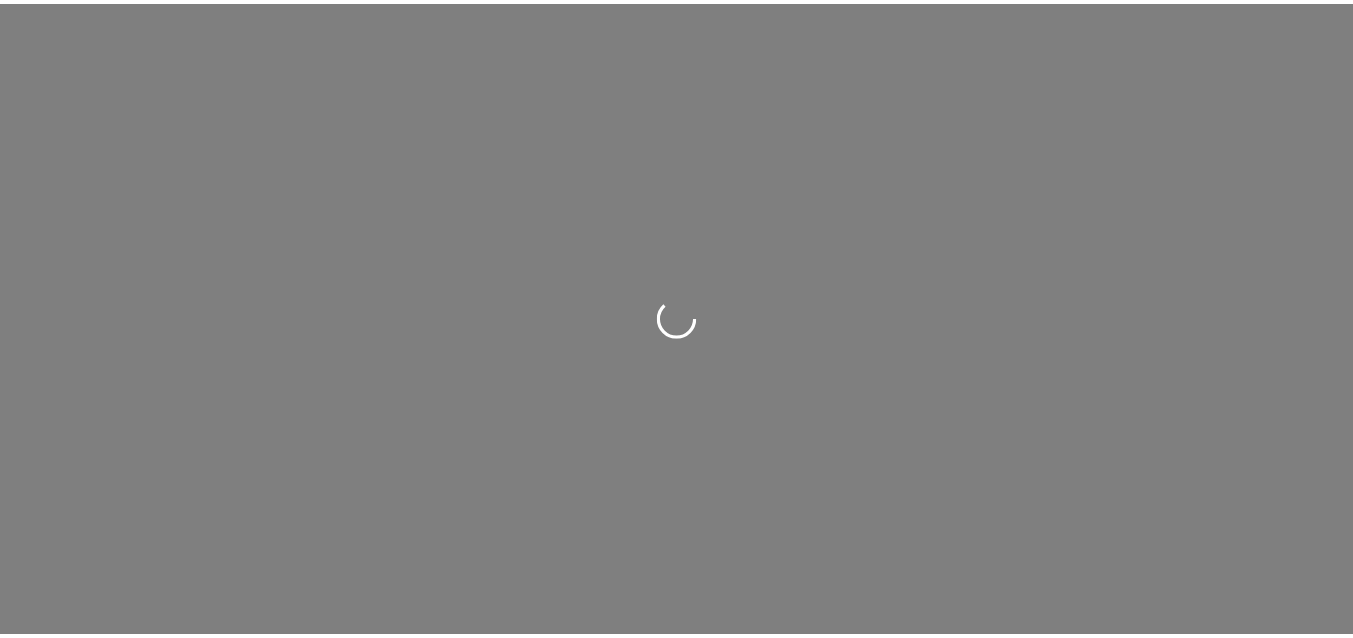 scroll, scrollTop: 0, scrollLeft: 0, axis: both 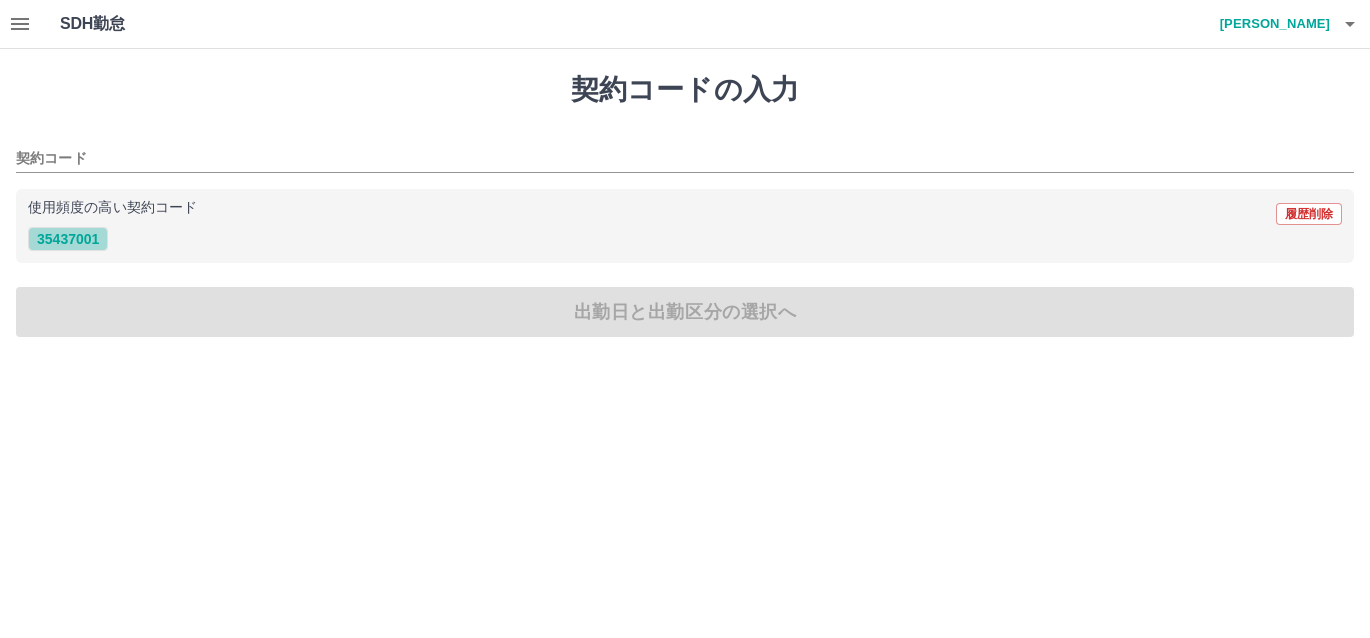 click on "35437001" at bounding box center (68, 239) 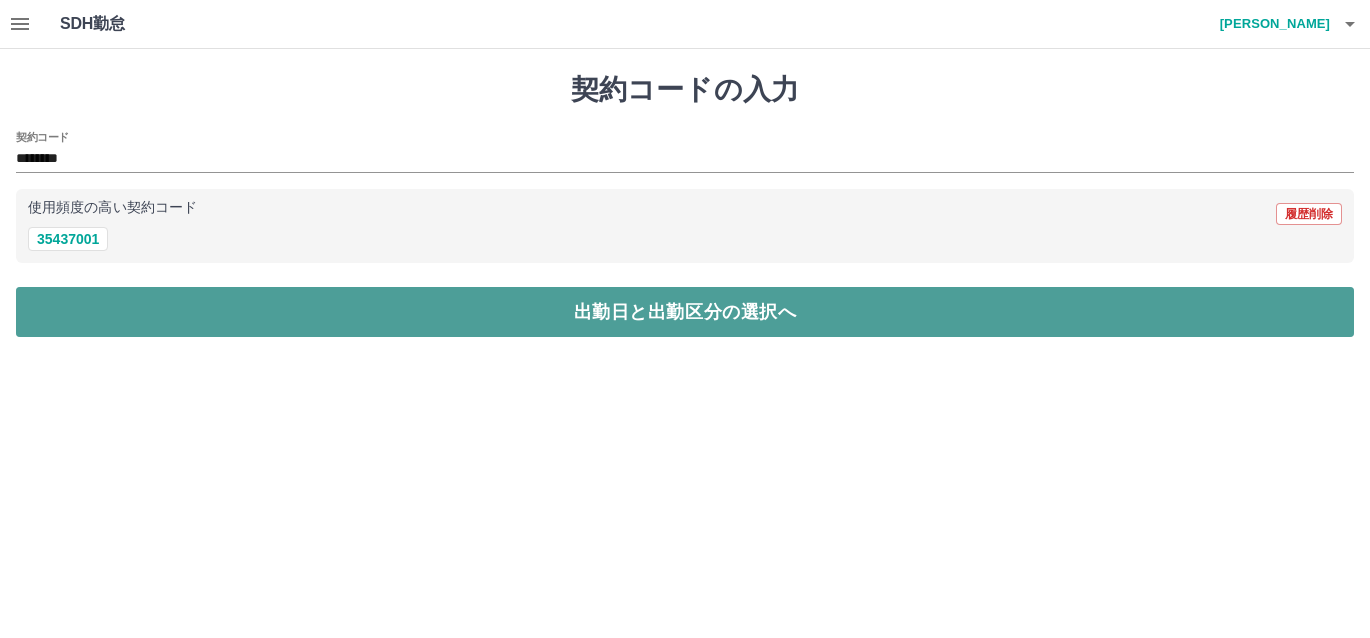 click on "出勤日と出勤区分の選択へ" at bounding box center (685, 312) 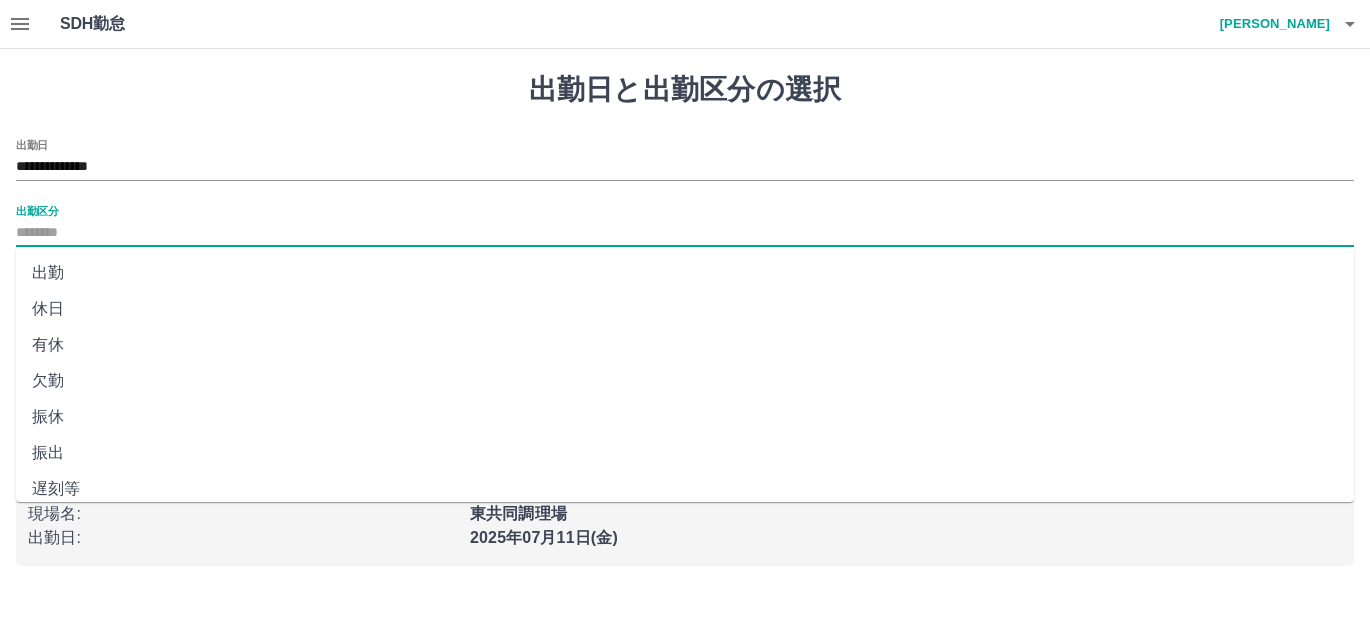 click on "出勤区分" at bounding box center (685, 233) 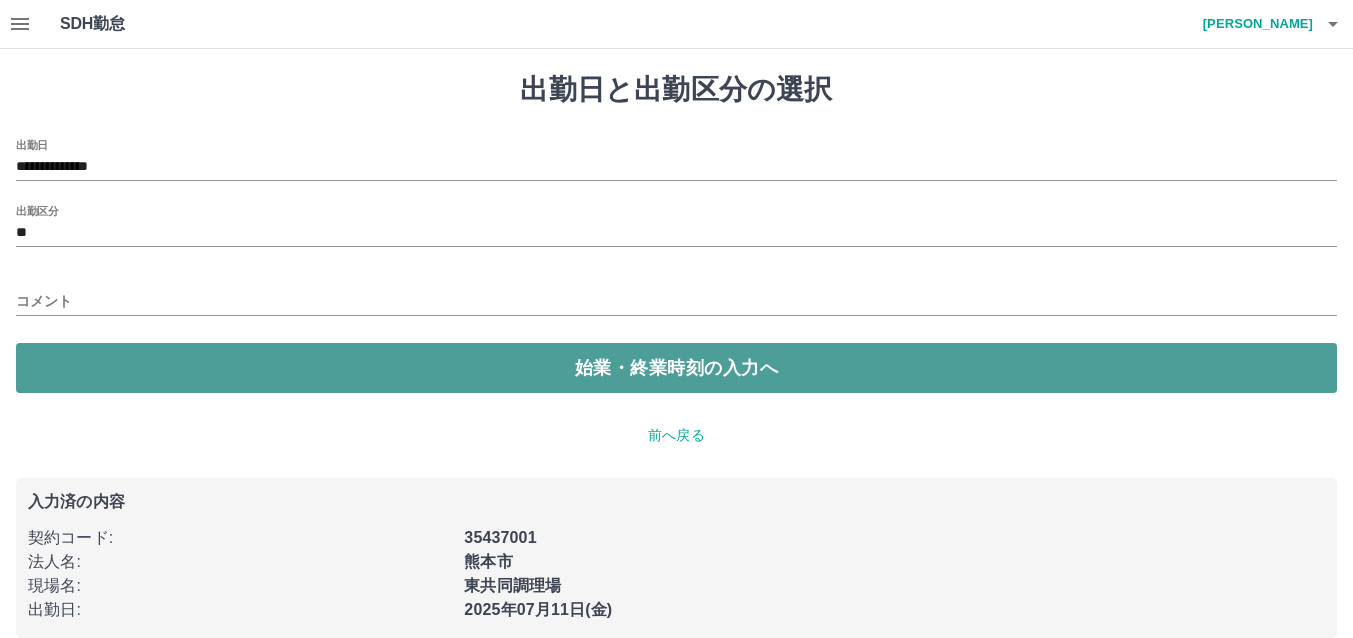 click on "始業・終業時刻の入力へ" at bounding box center (676, 368) 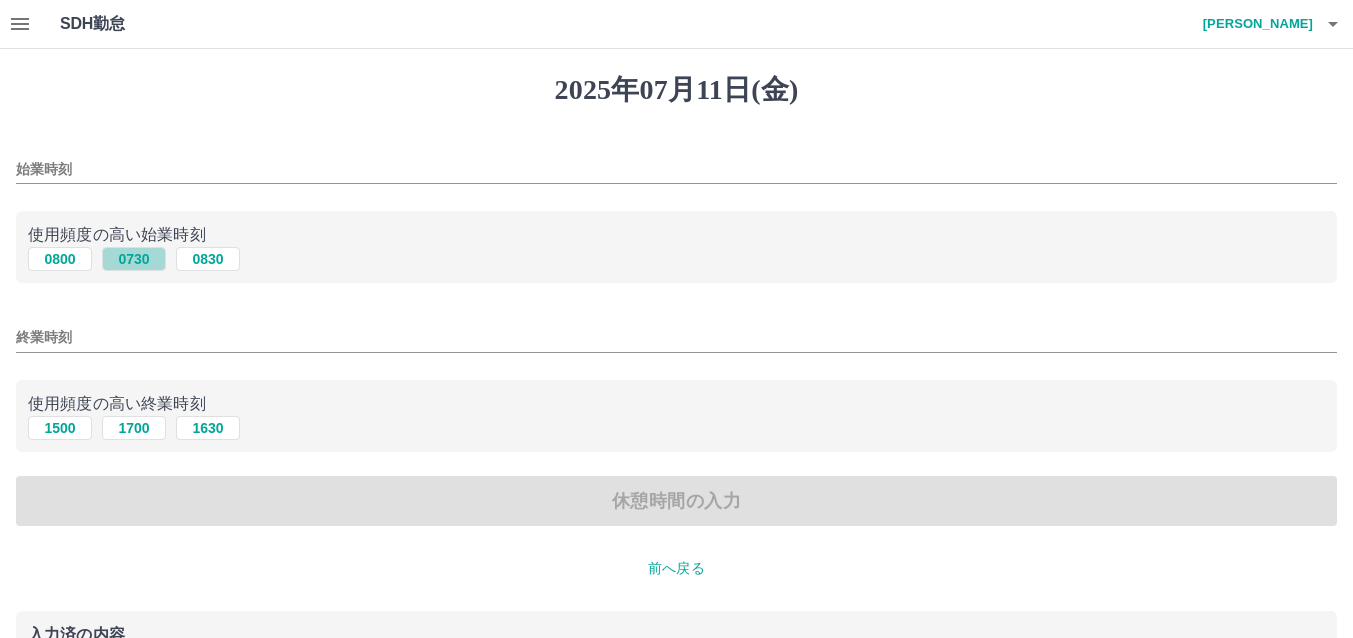 click on "0730" at bounding box center (134, 259) 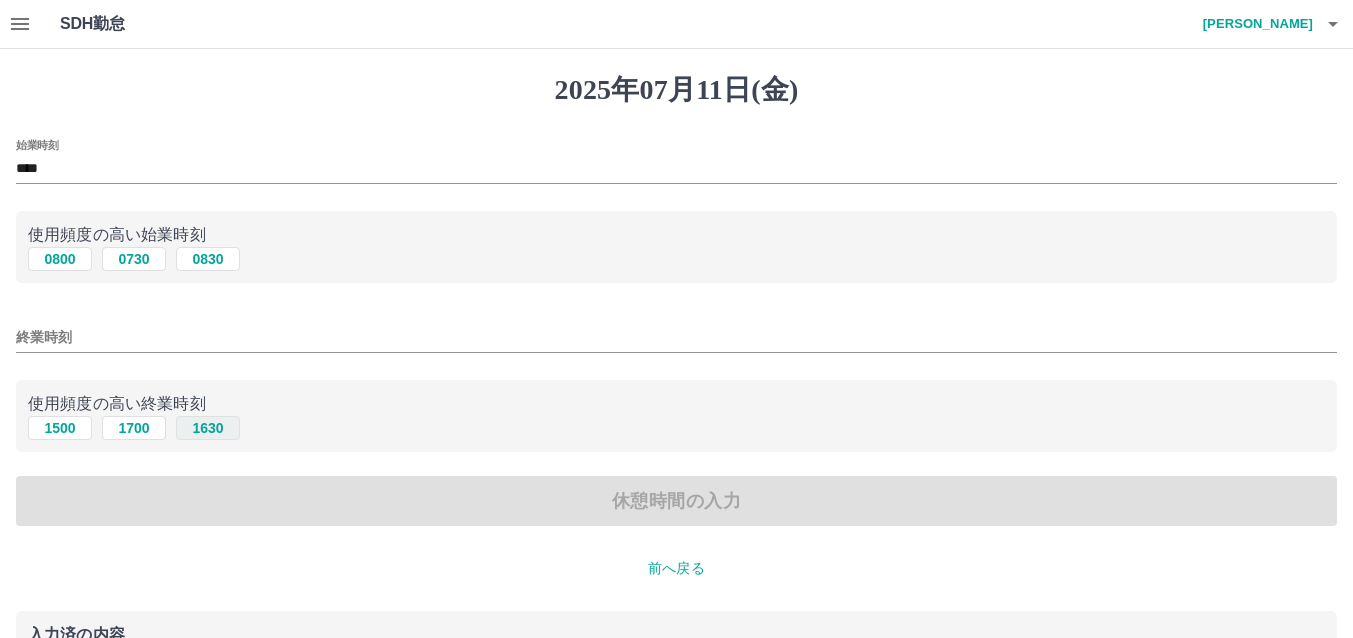 click on "1630" at bounding box center (208, 428) 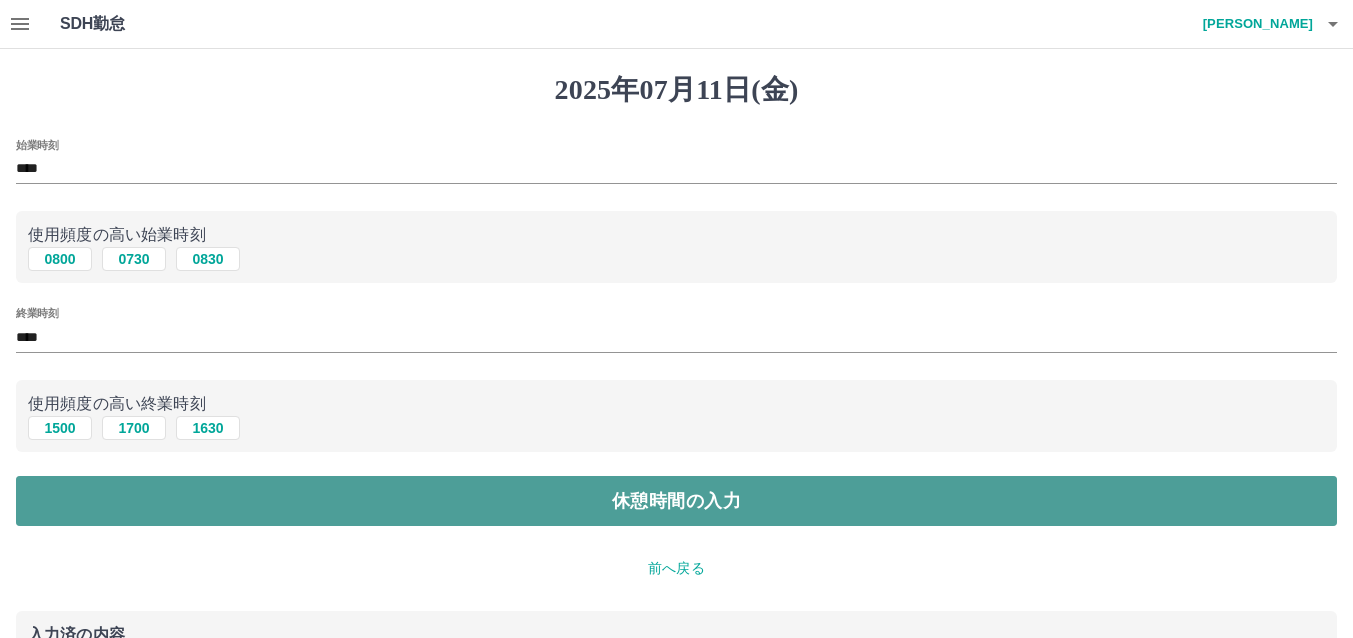 click on "休憩時間の入力" at bounding box center [676, 501] 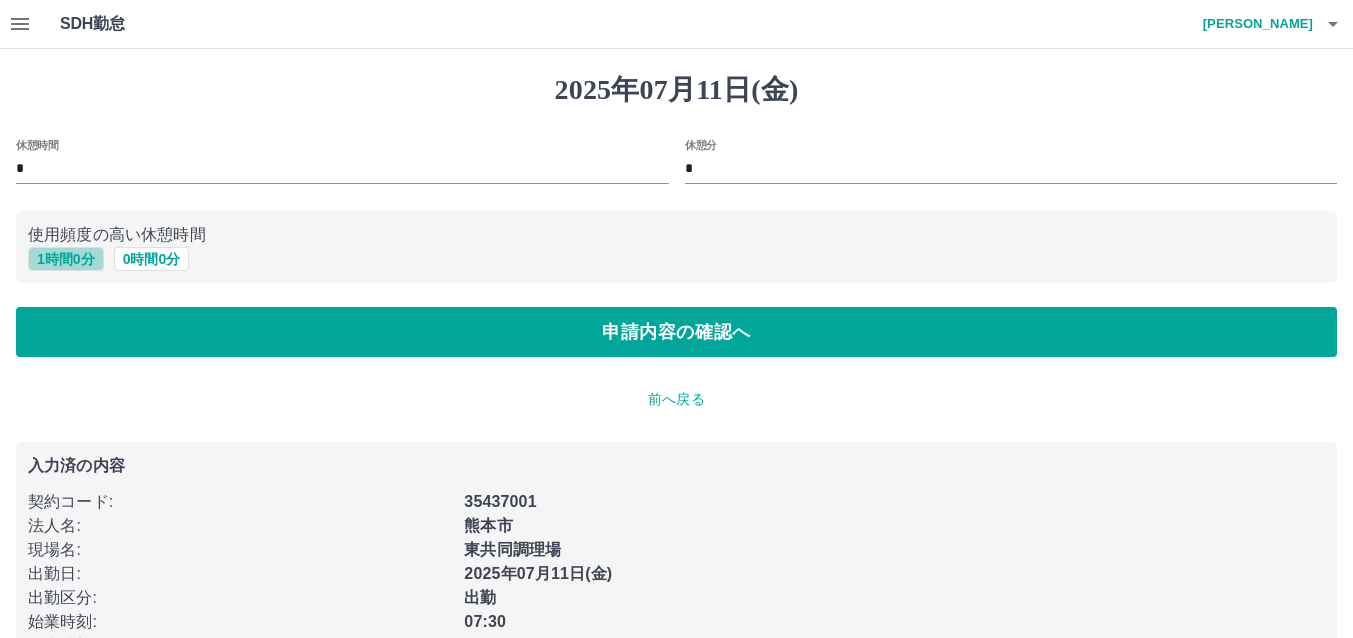 click on "1 時間 0 分" at bounding box center [66, 259] 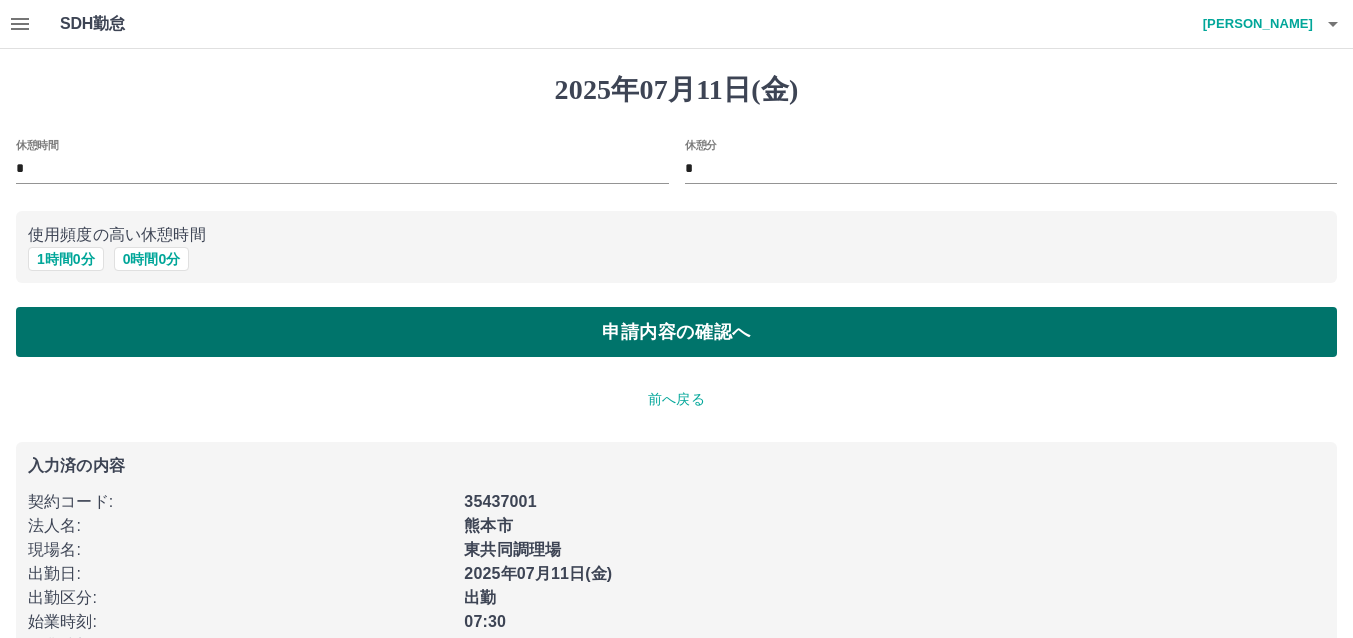 click on "申請内容の確認へ" at bounding box center [676, 332] 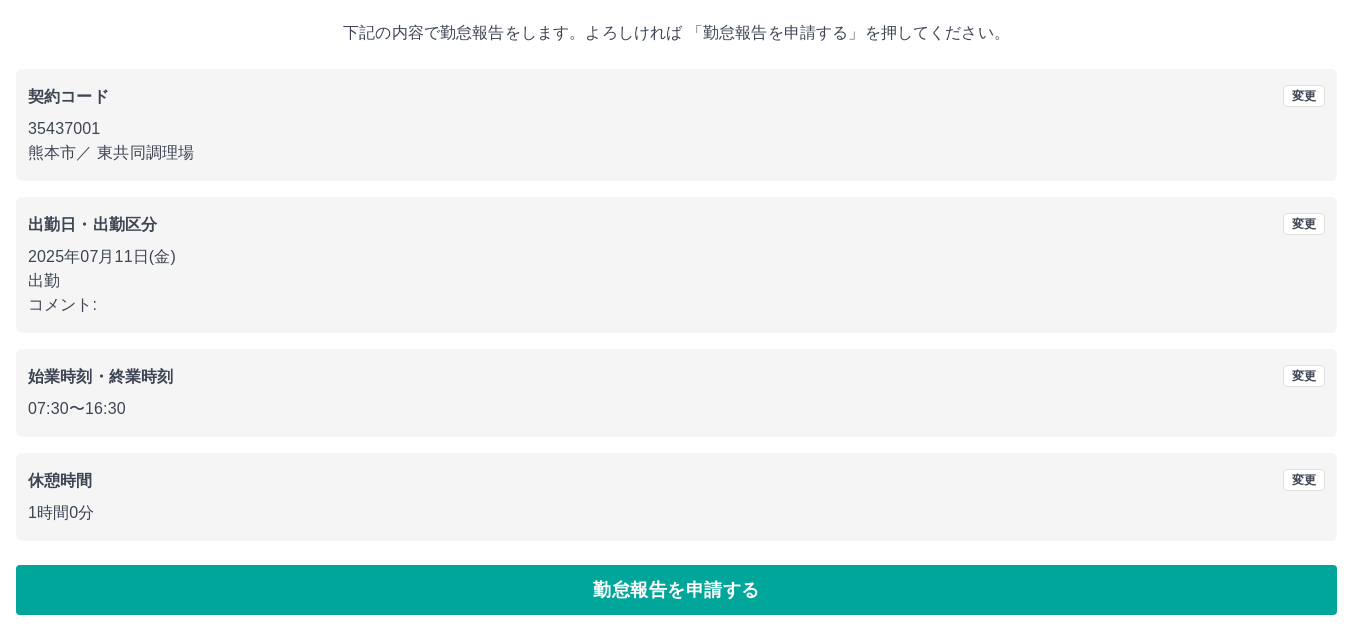 scroll, scrollTop: 111, scrollLeft: 0, axis: vertical 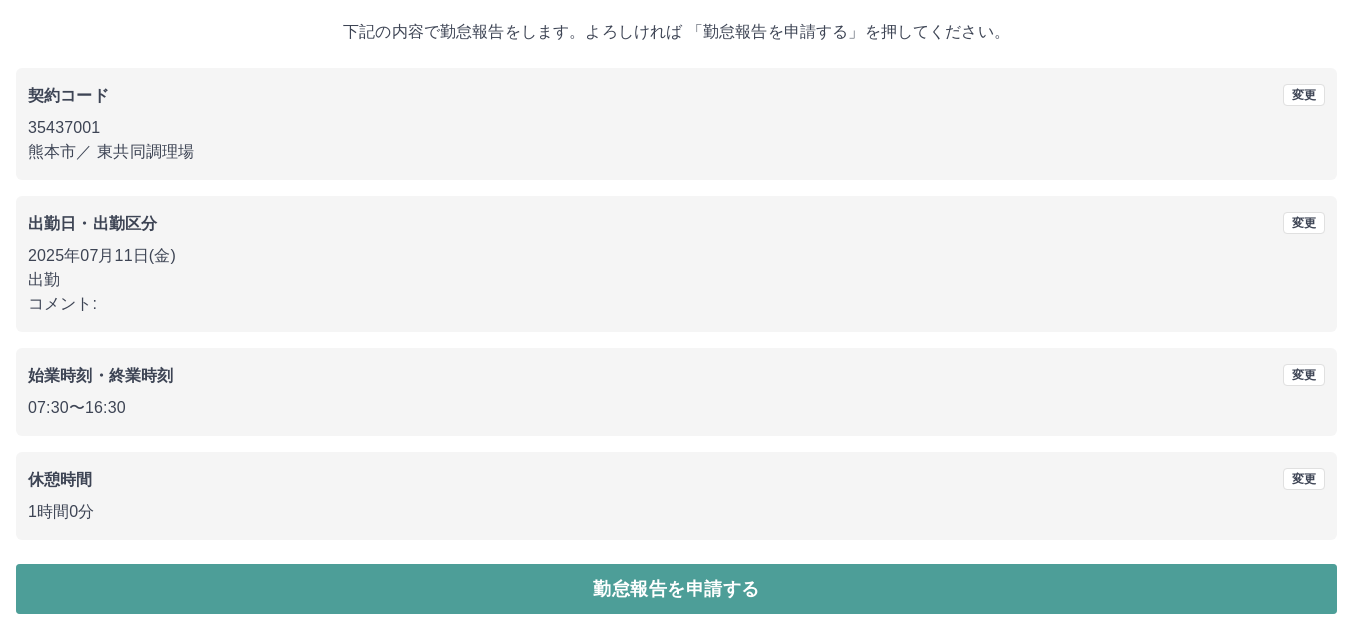 click on "勤怠報告を申請する" at bounding box center [676, 589] 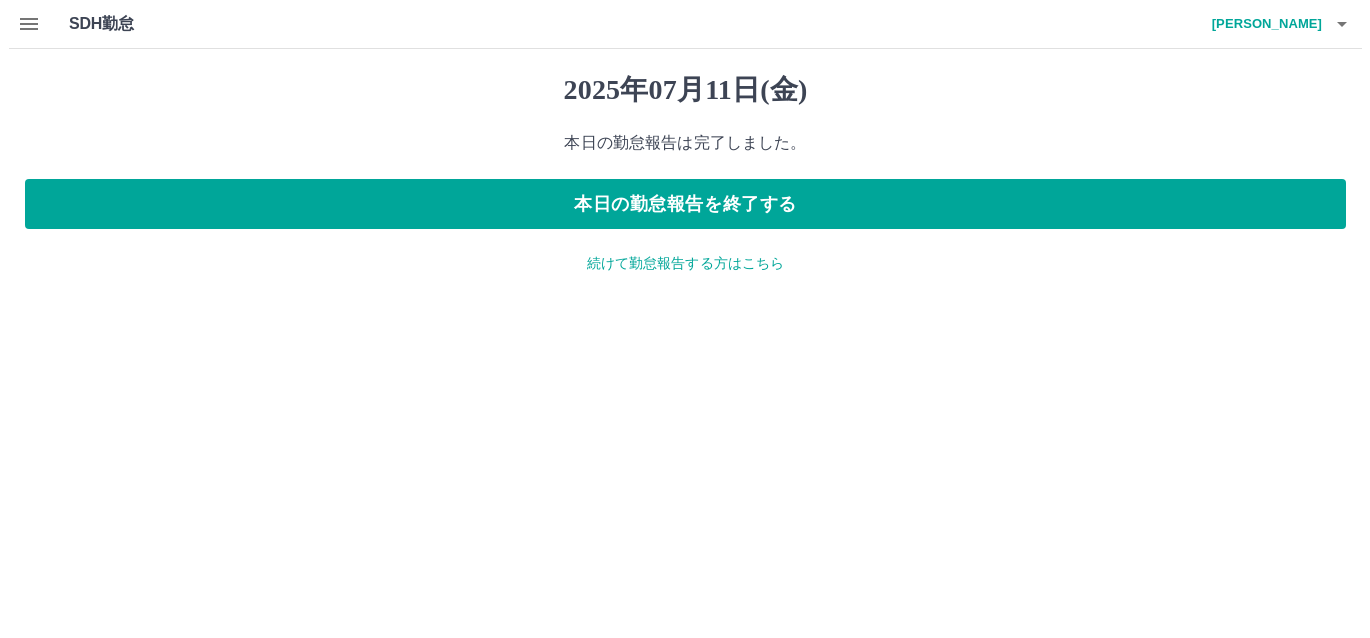 scroll, scrollTop: 0, scrollLeft: 0, axis: both 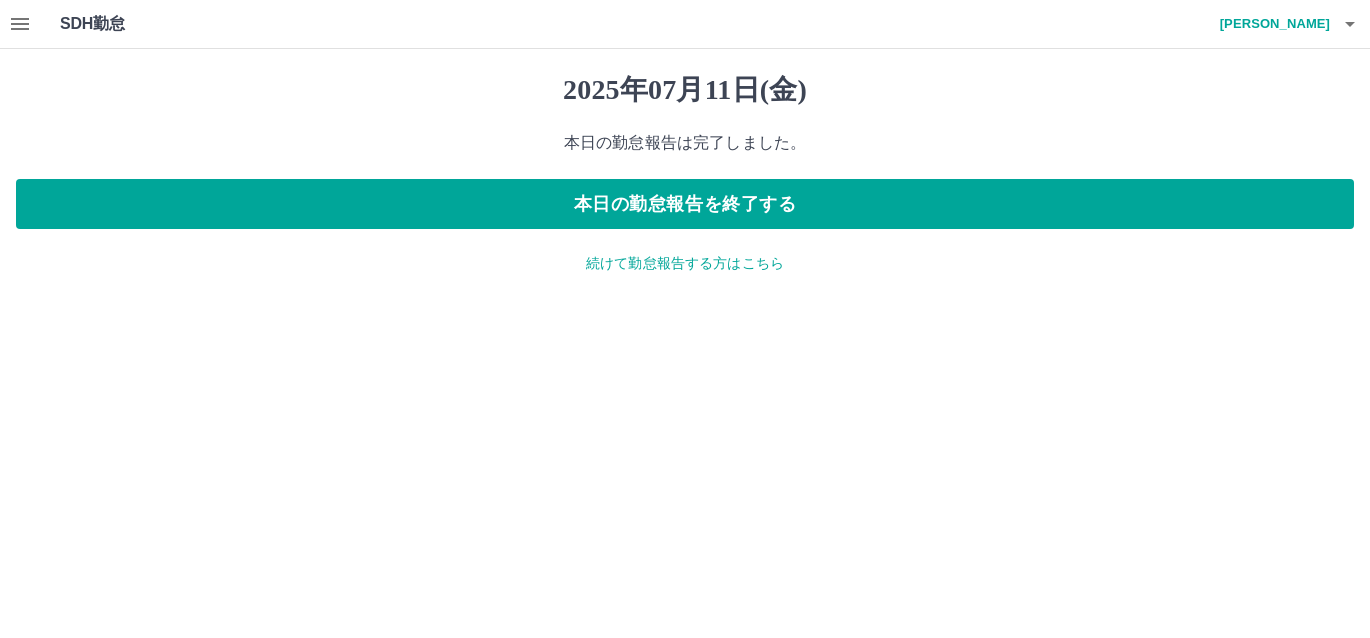 click on "続けて勤怠報告する方はこちら" at bounding box center [685, 263] 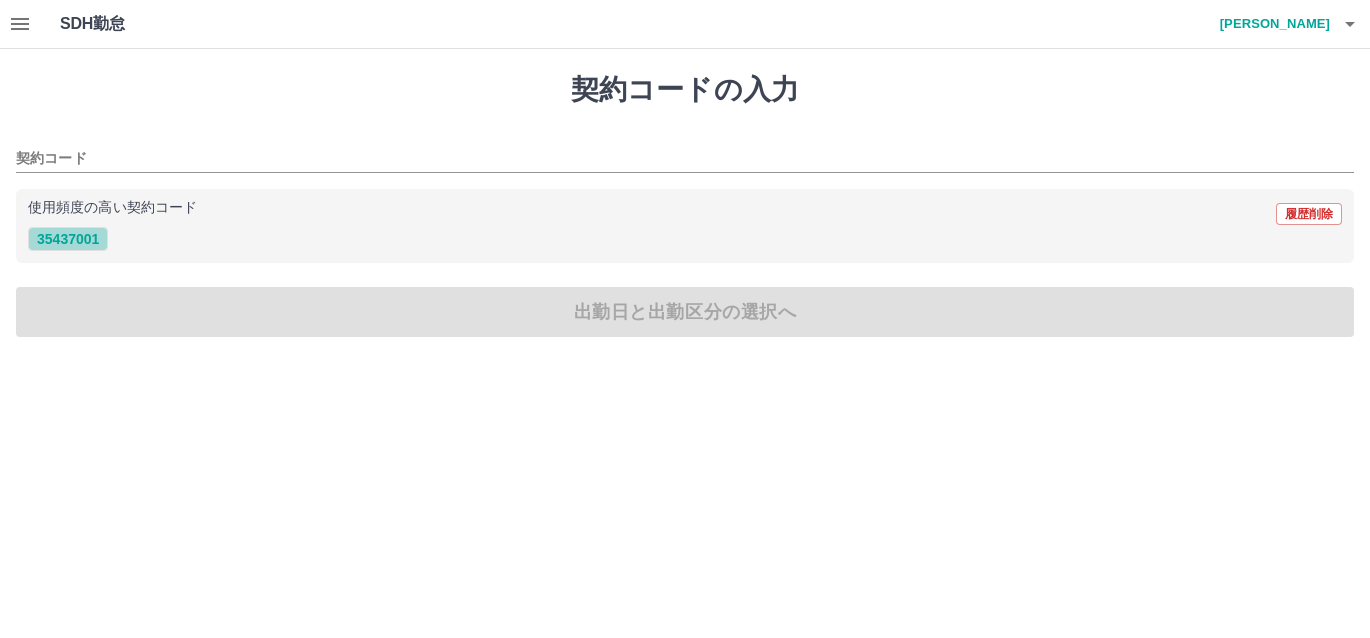 click on "35437001" at bounding box center [68, 239] 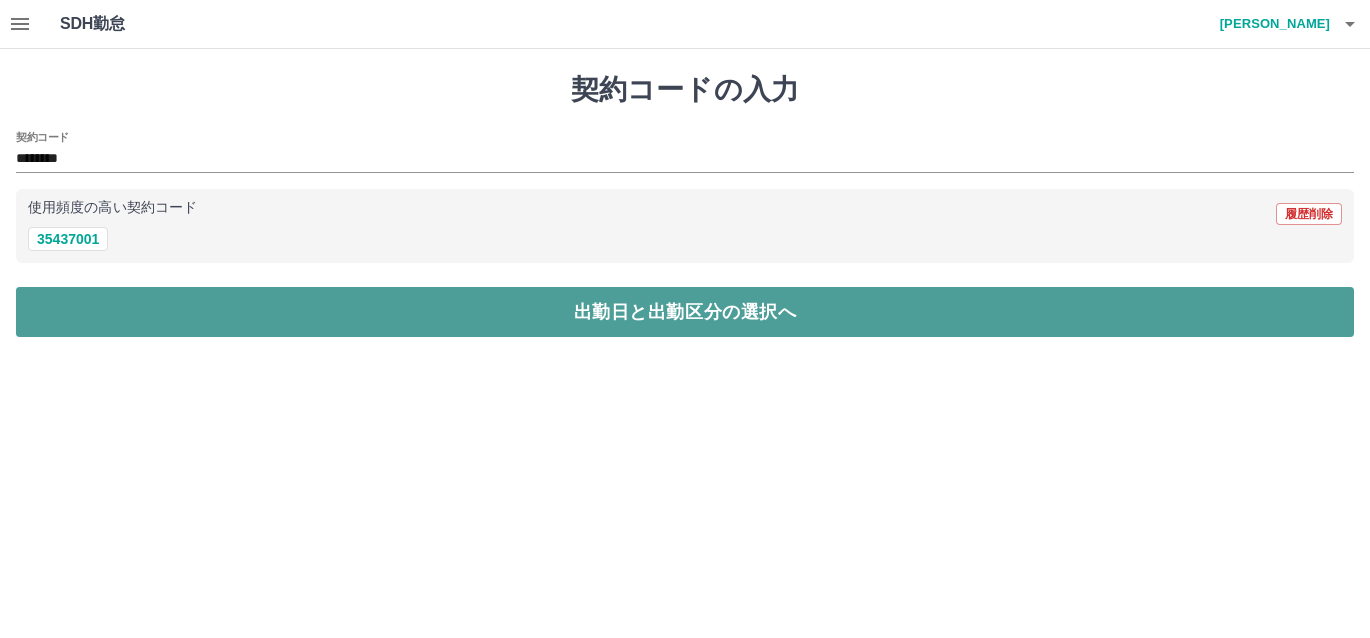 click on "出勤日と出勤区分の選択へ" at bounding box center (685, 312) 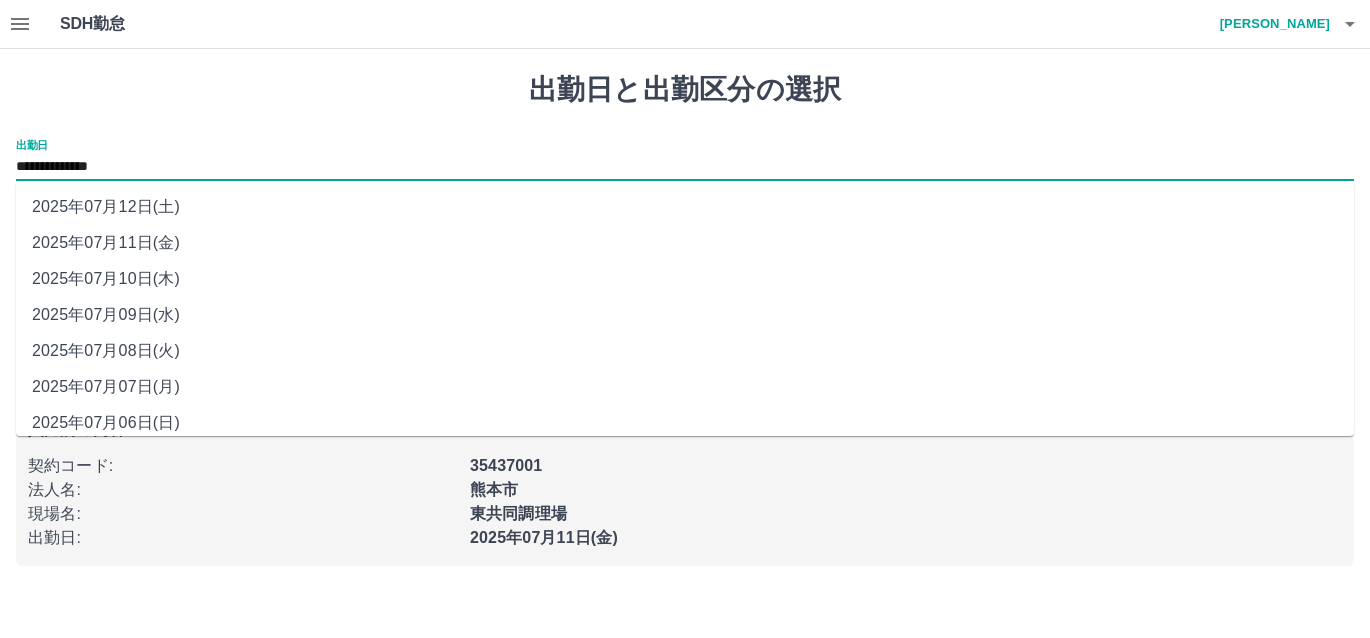 click on "**********" at bounding box center [685, 167] 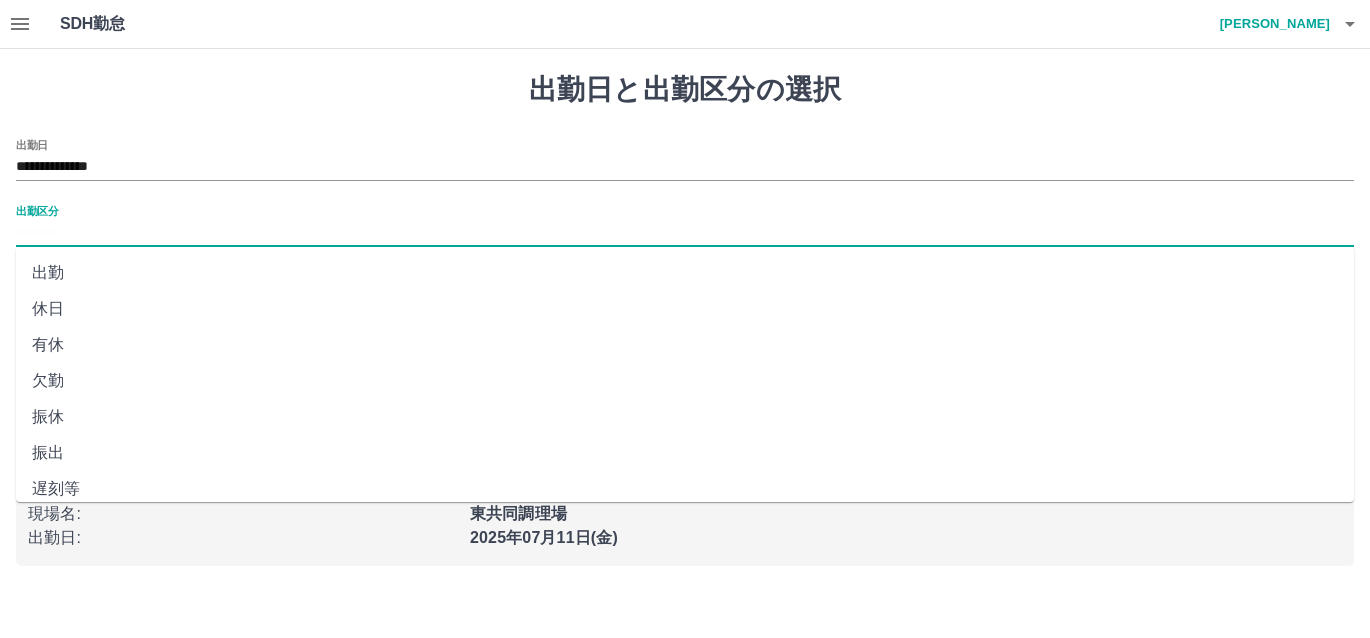 click on "出勤区分" at bounding box center [685, 233] 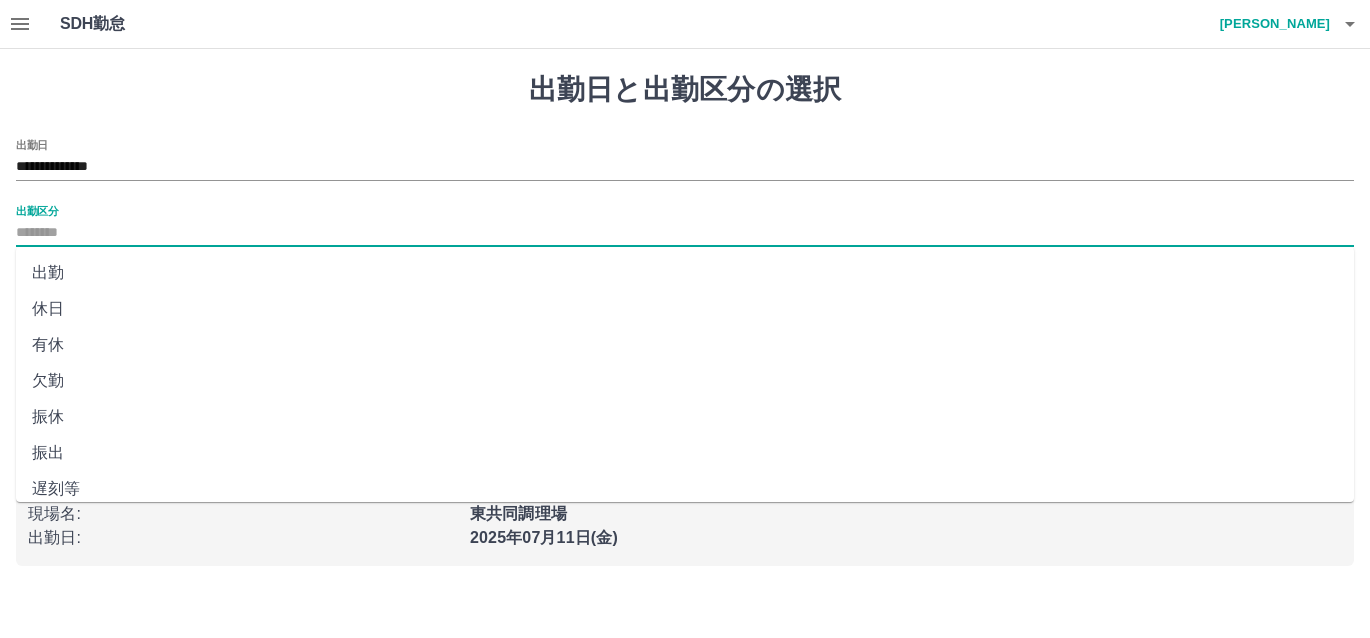 click on "休日" at bounding box center (685, 309) 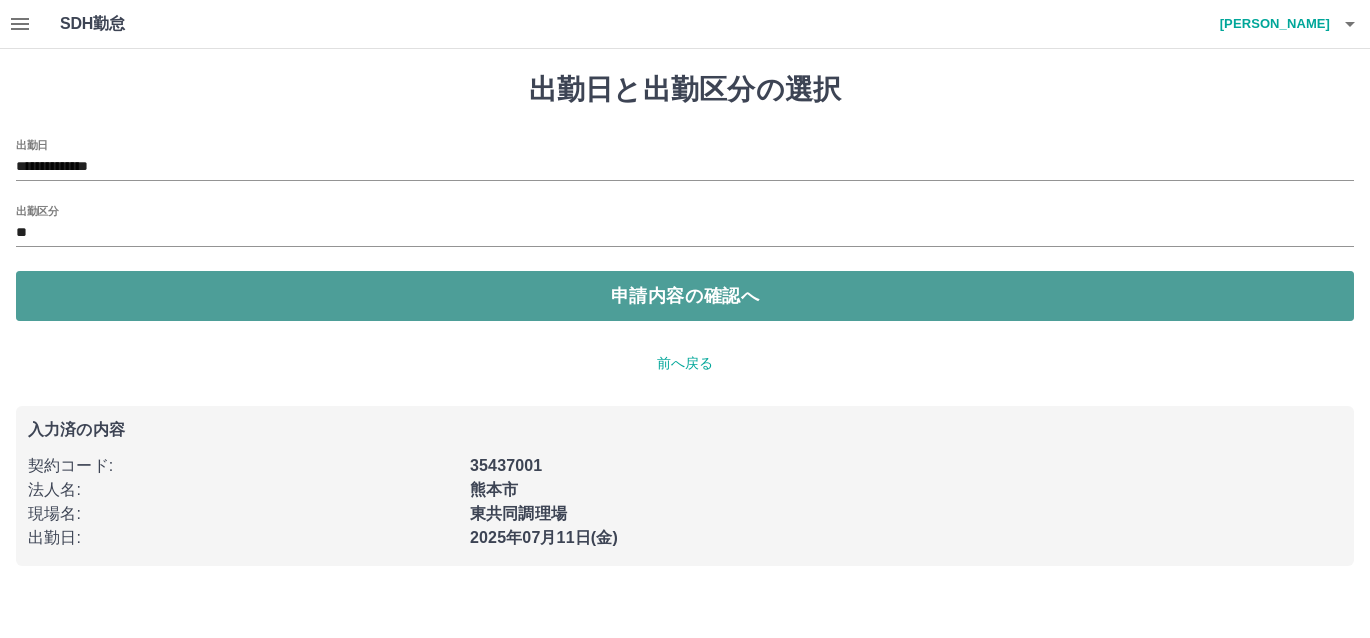 click on "申請内容の確認へ" at bounding box center [685, 296] 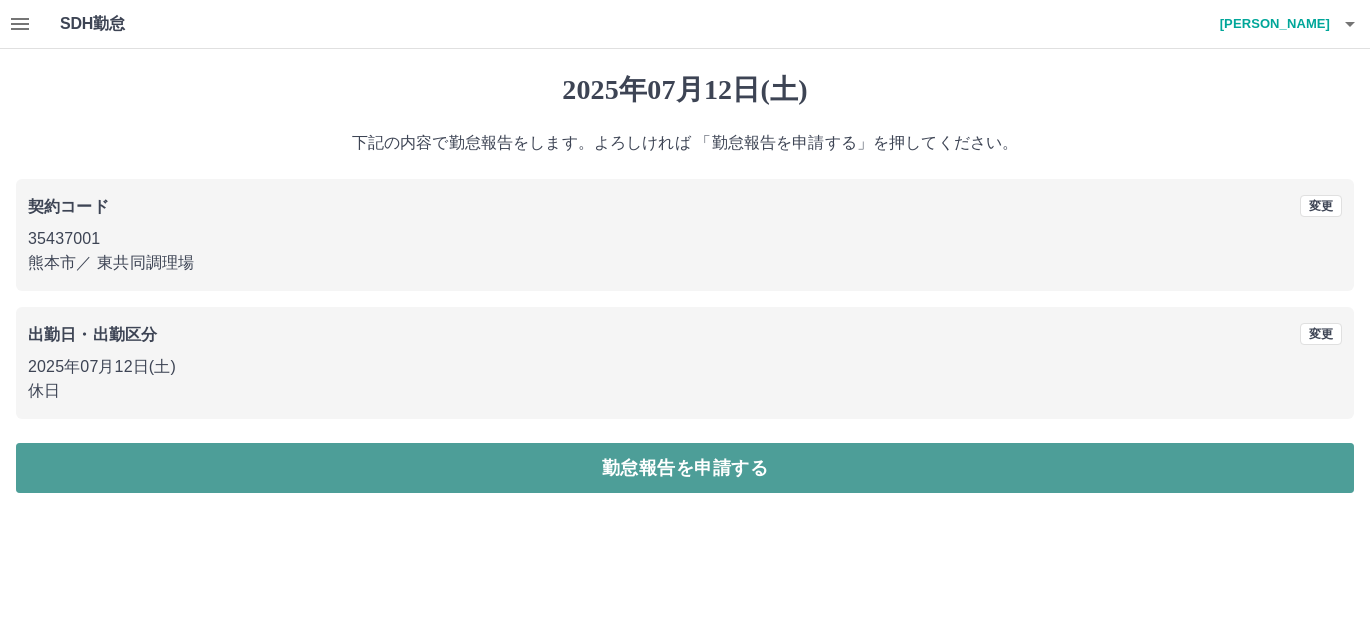click on "勤怠報告を申請する" at bounding box center (685, 468) 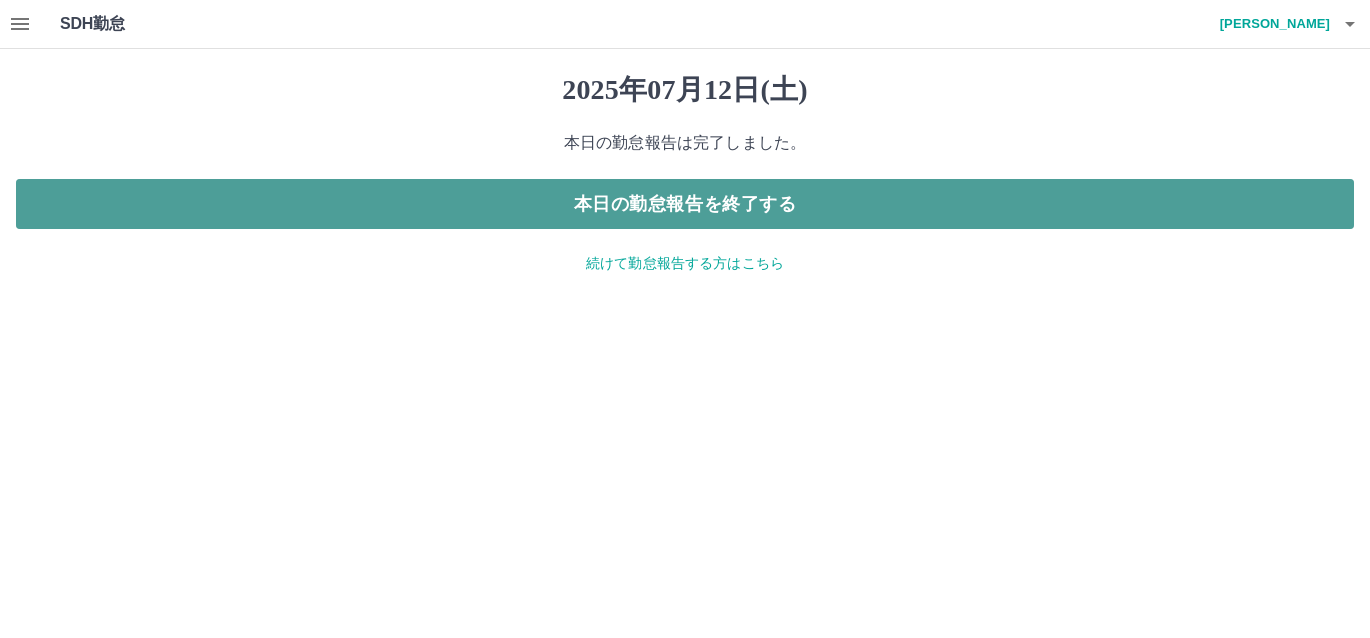 click on "本日の勤怠報告を終了する" at bounding box center (685, 204) 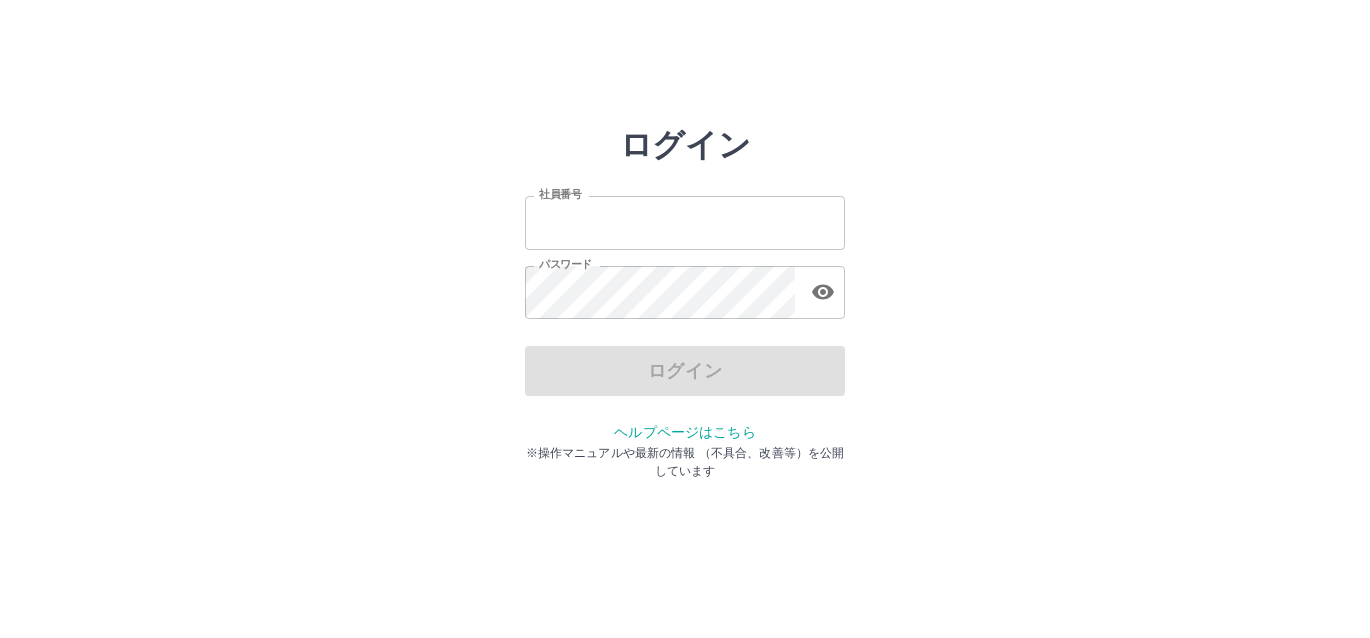 scroll, scrollTop: 0, scrollLeft: 0, axis: both 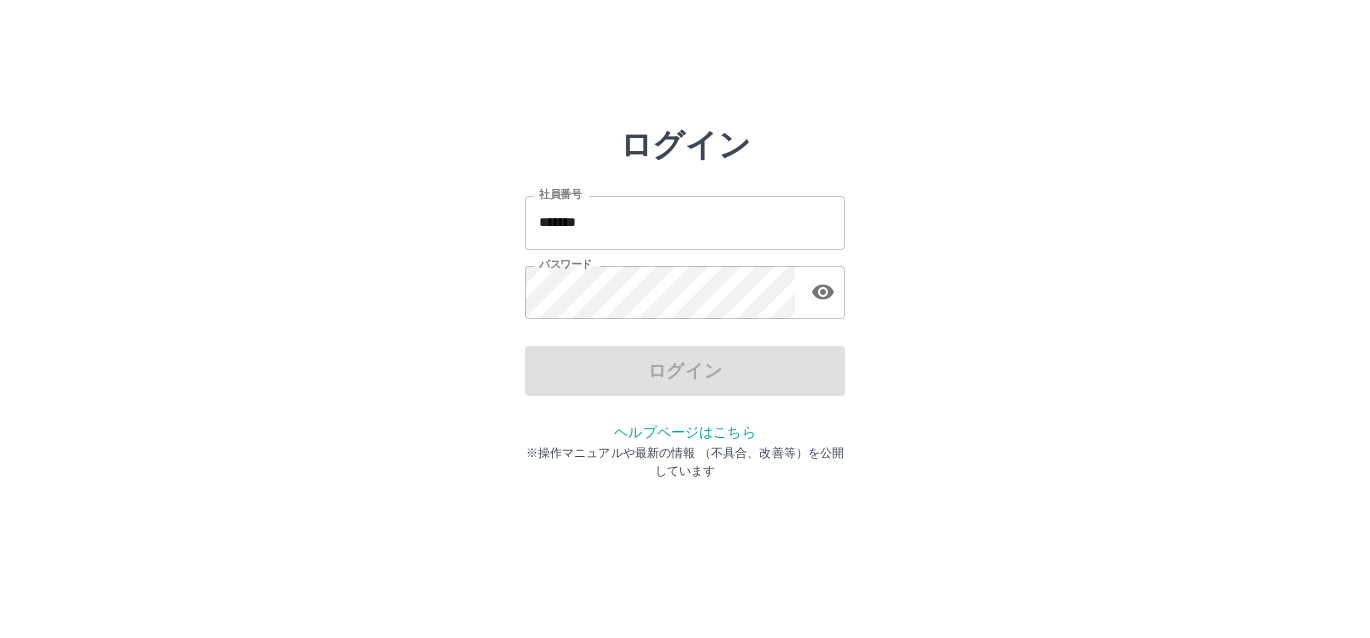 click on "*******" at bounding box center (685, 222) 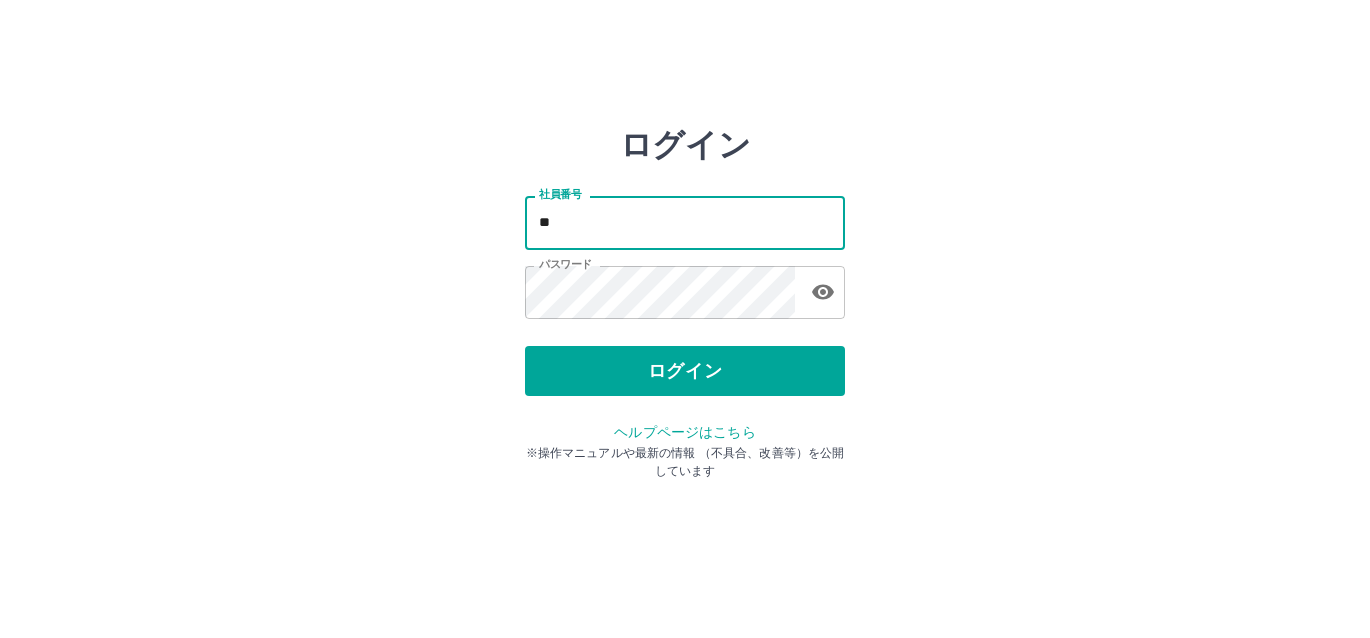 type on "*" 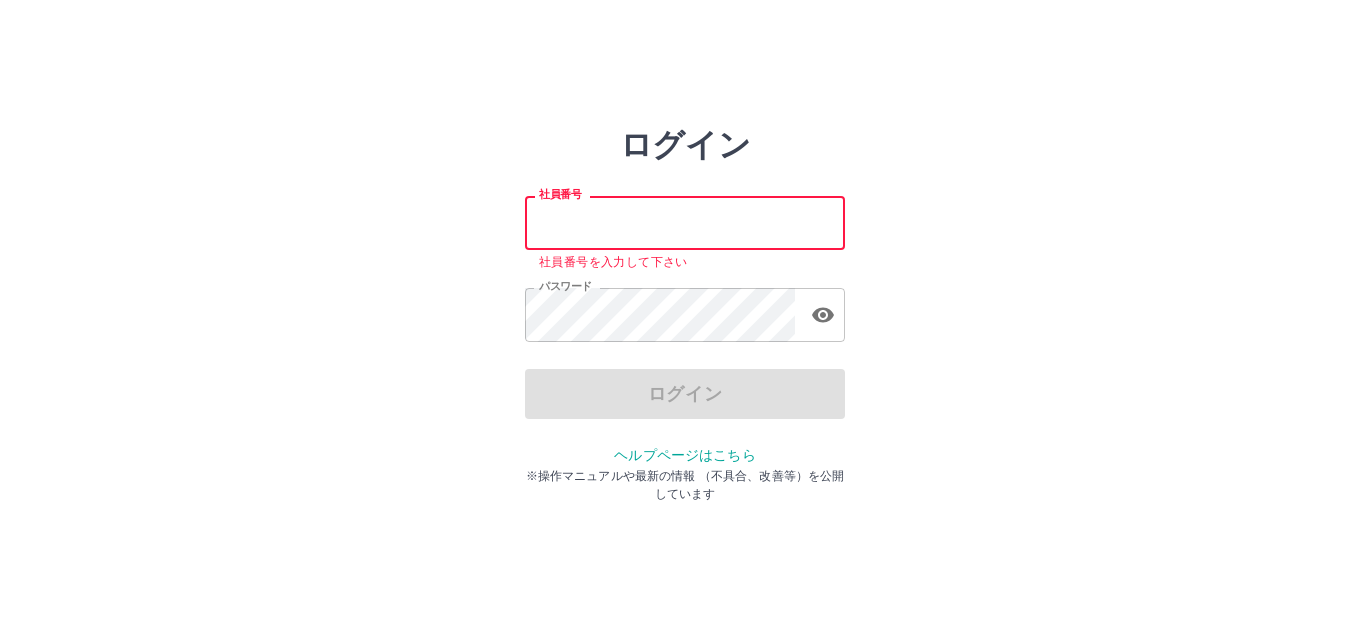 type 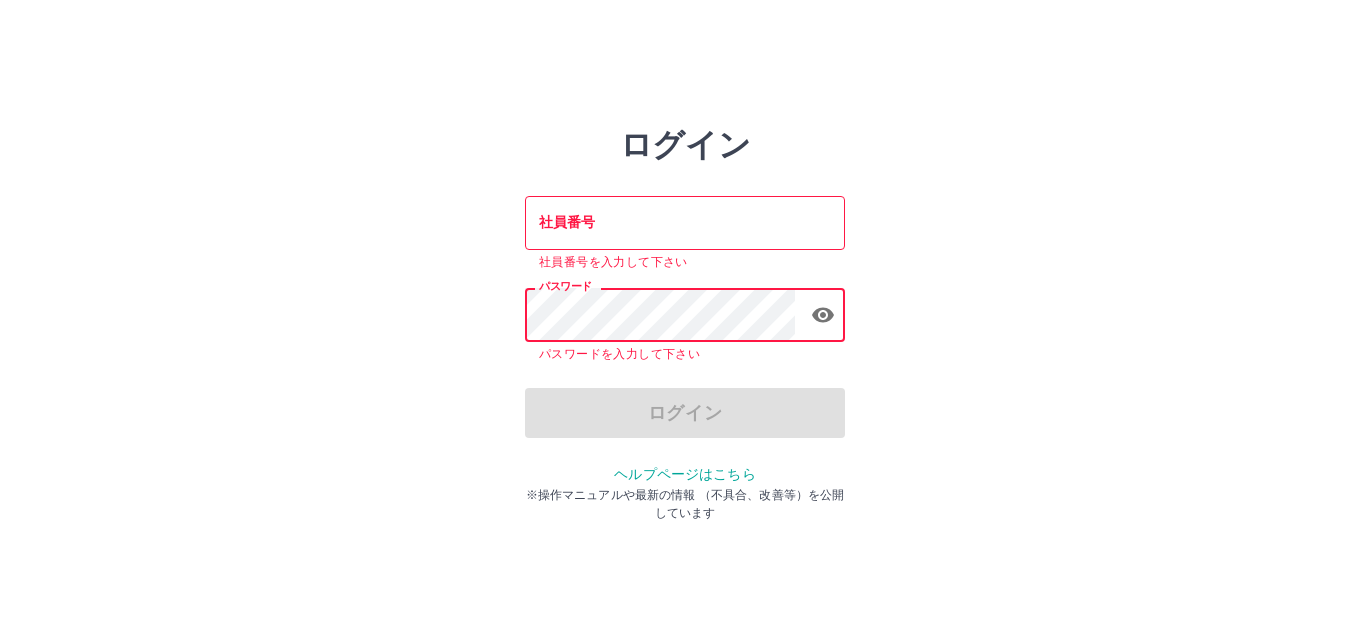 click on "ログイン 社員番号 社員番号 社員番号を入力して下さい パスワード パスワード パスワードを入力して下さい ログイン ヘルプページはこちら ※操作マニュアルや最新の情報 （不具合、改善等）を公開しています" at bounding box center [685, 286] 